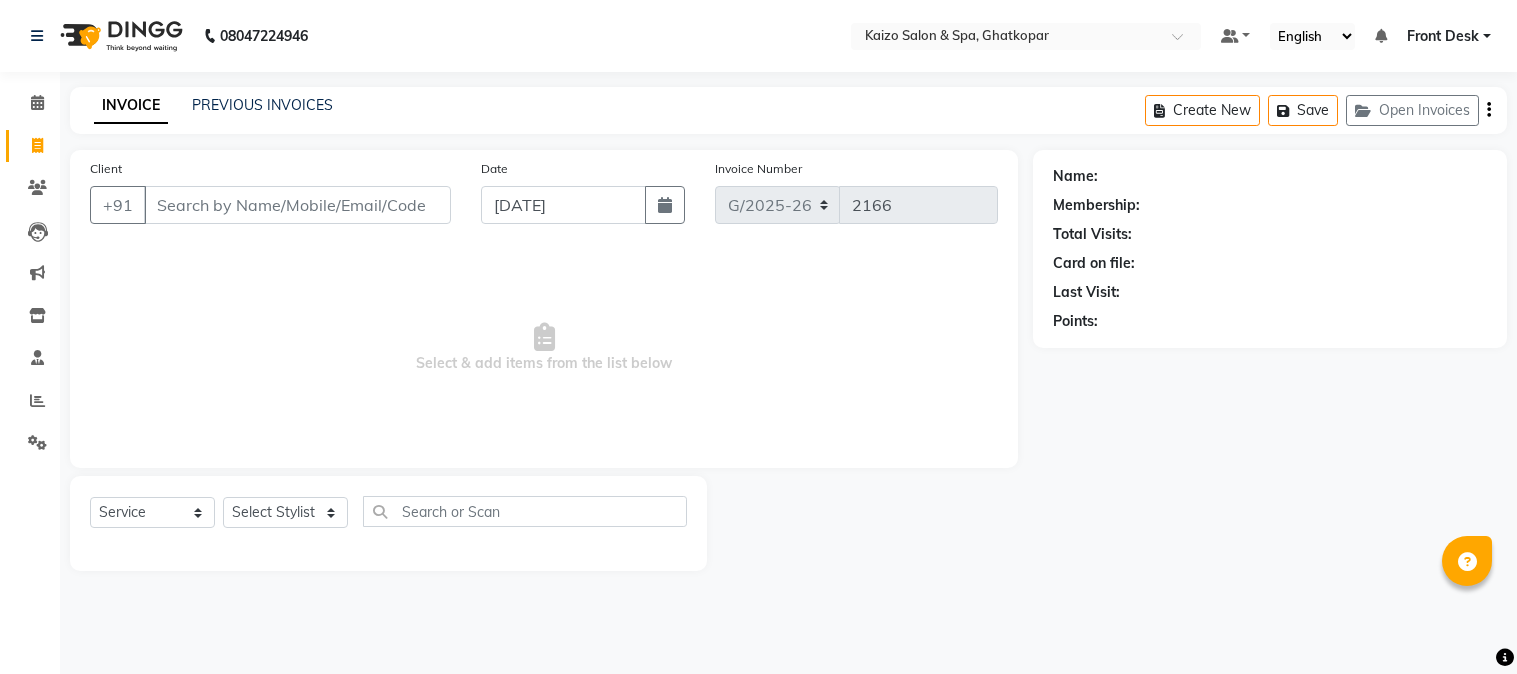 select on "service" 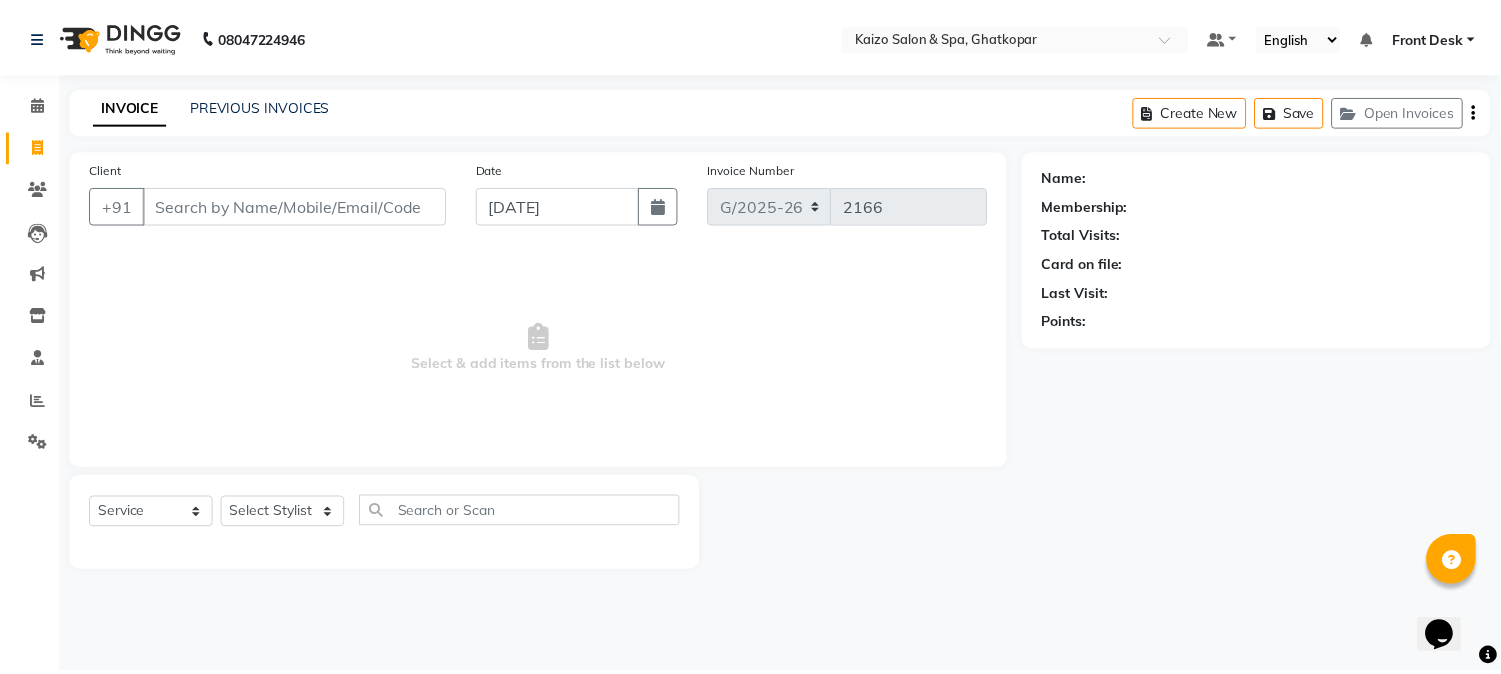 scroll, scrollTop: 0, scrollLeft: 0, axis: both 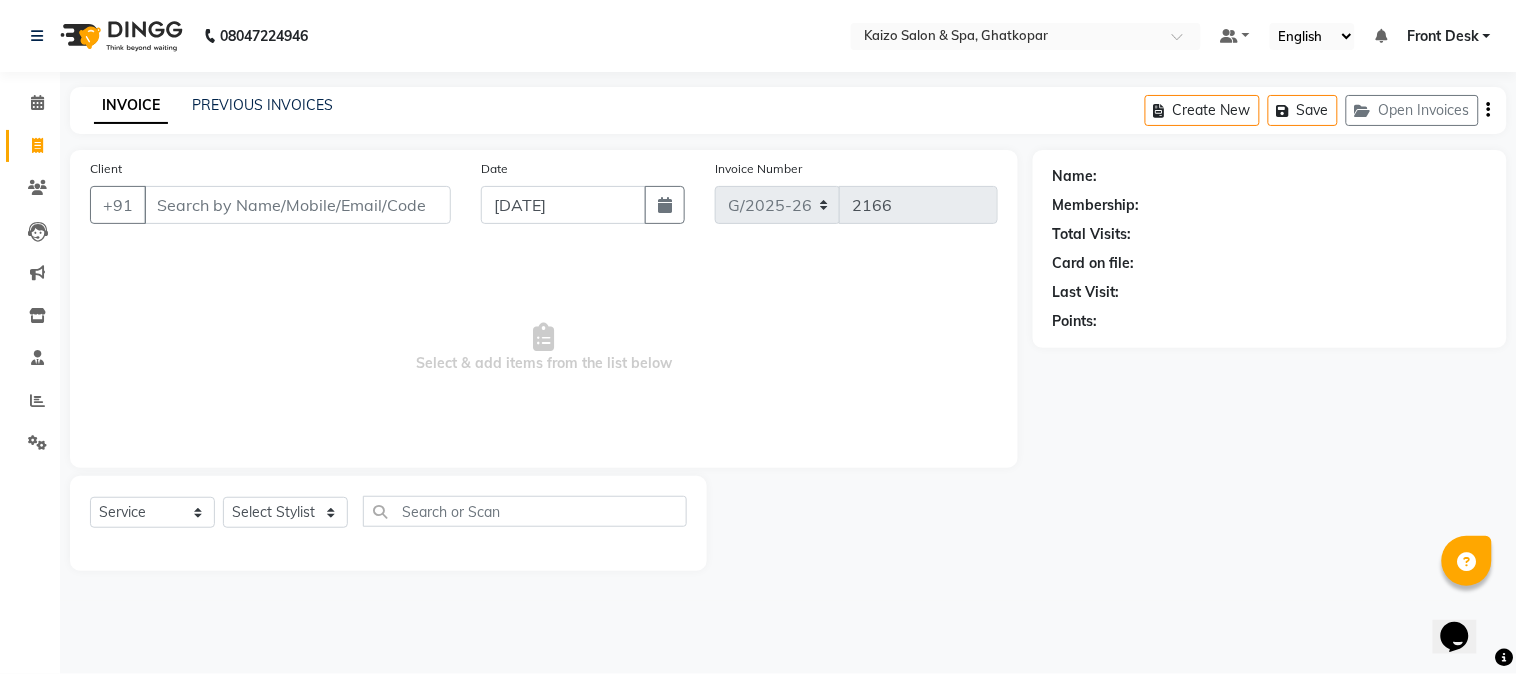 click on "Staff" 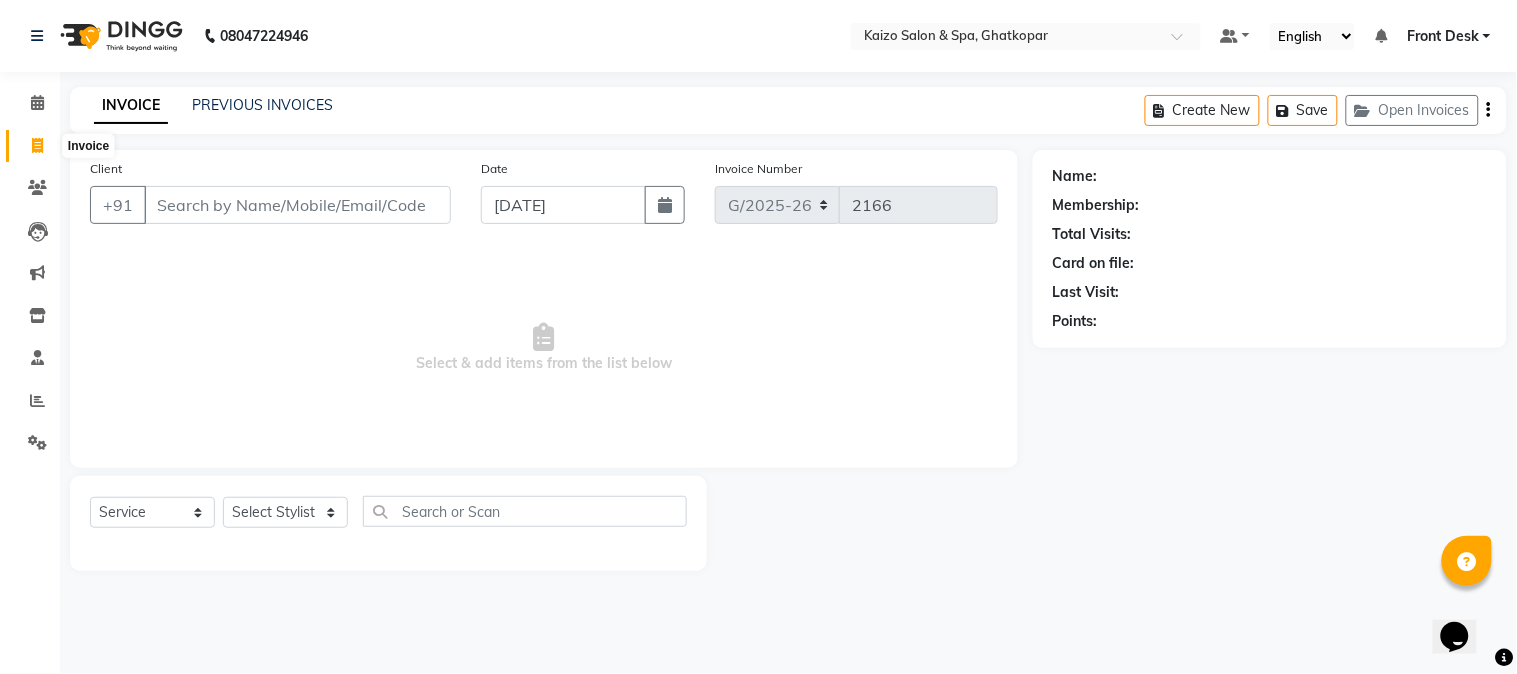 click 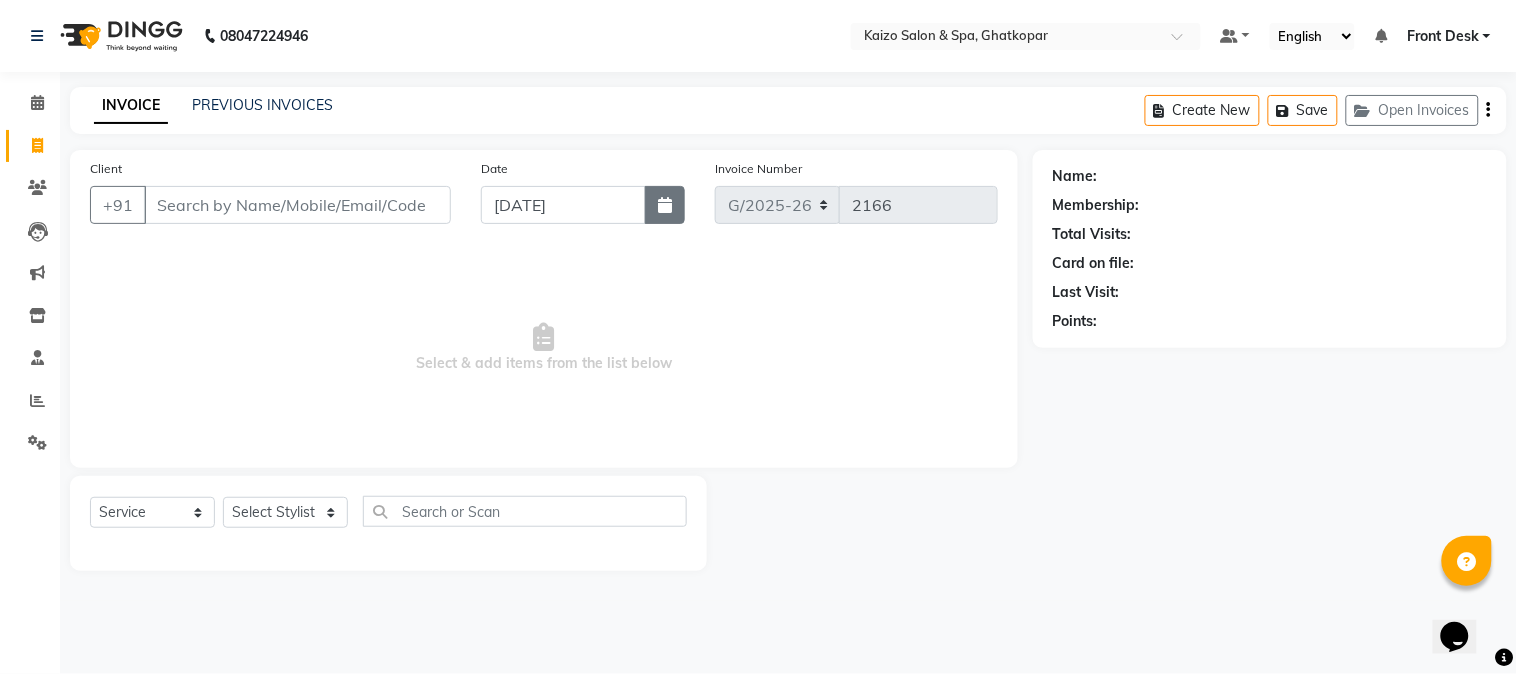 click 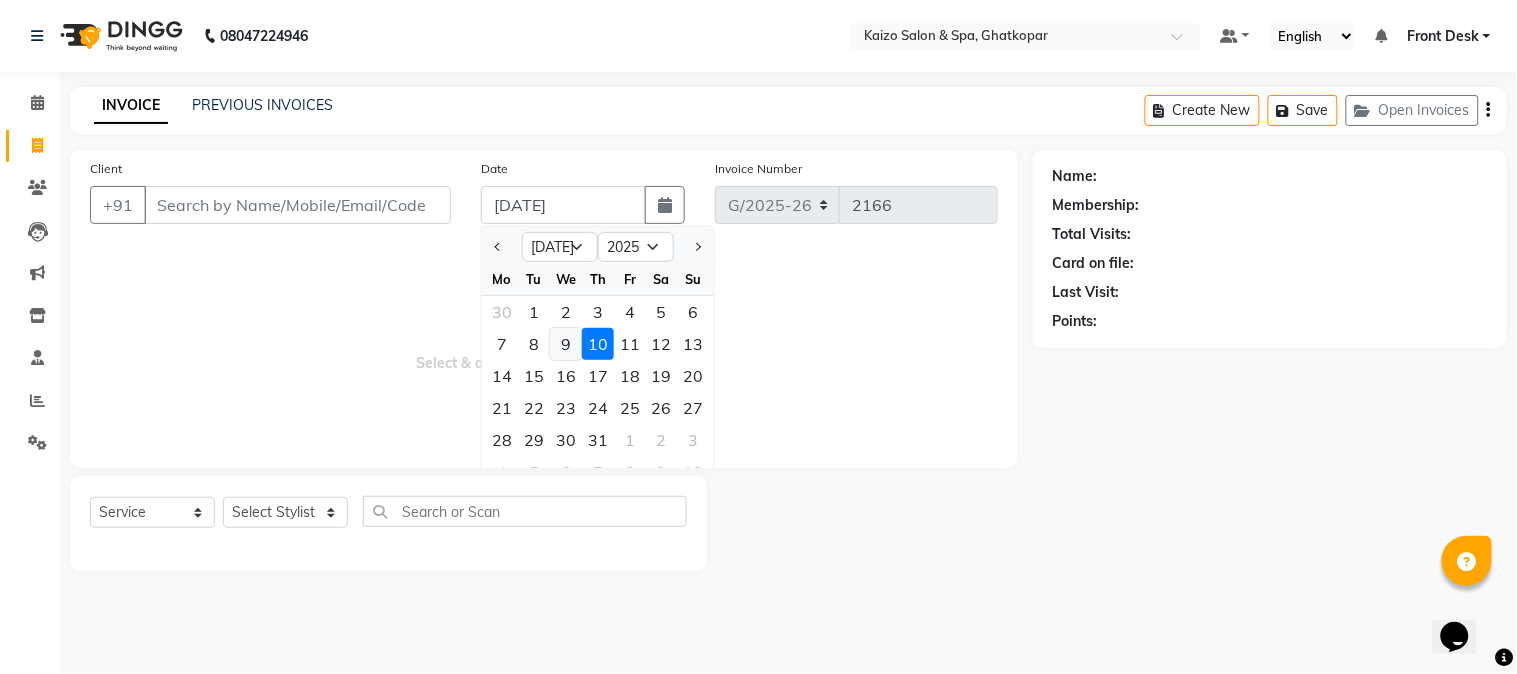 click on "9" 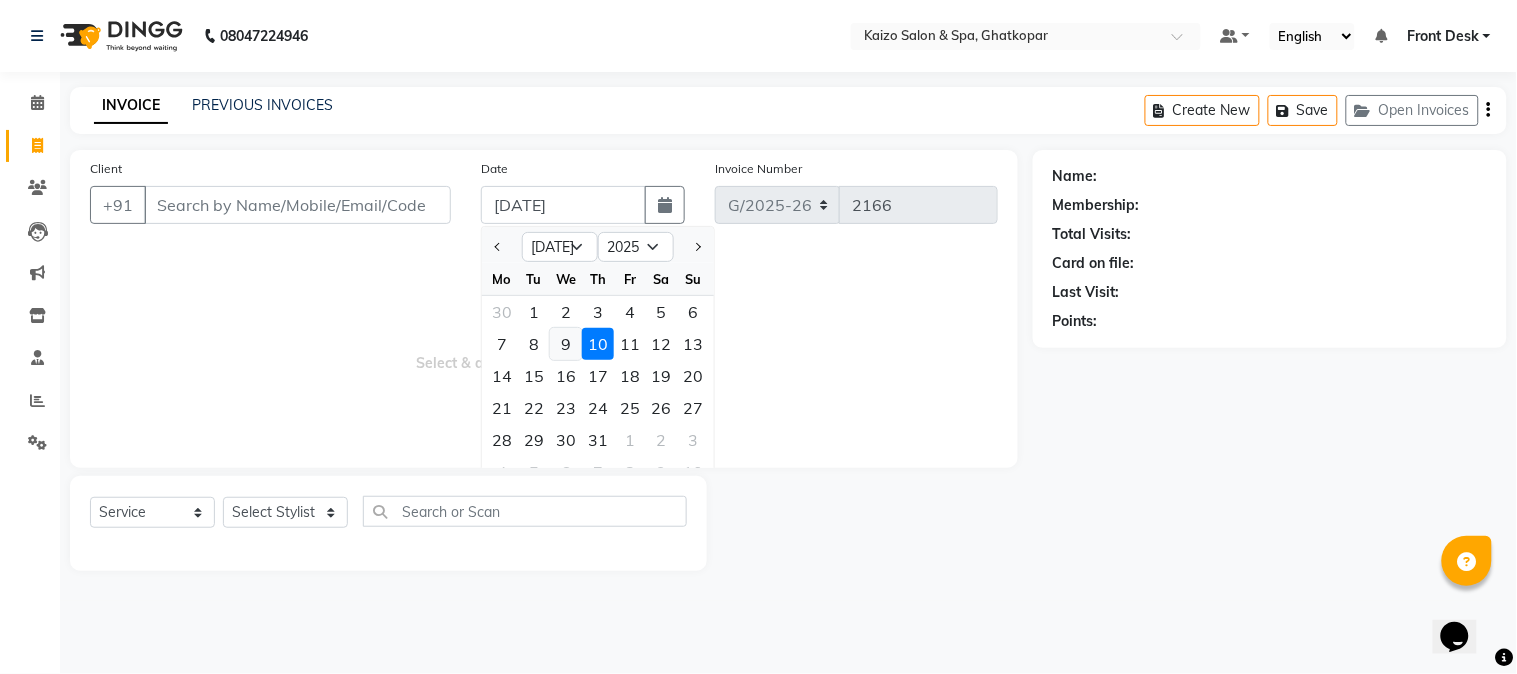 type on "[DATE]" 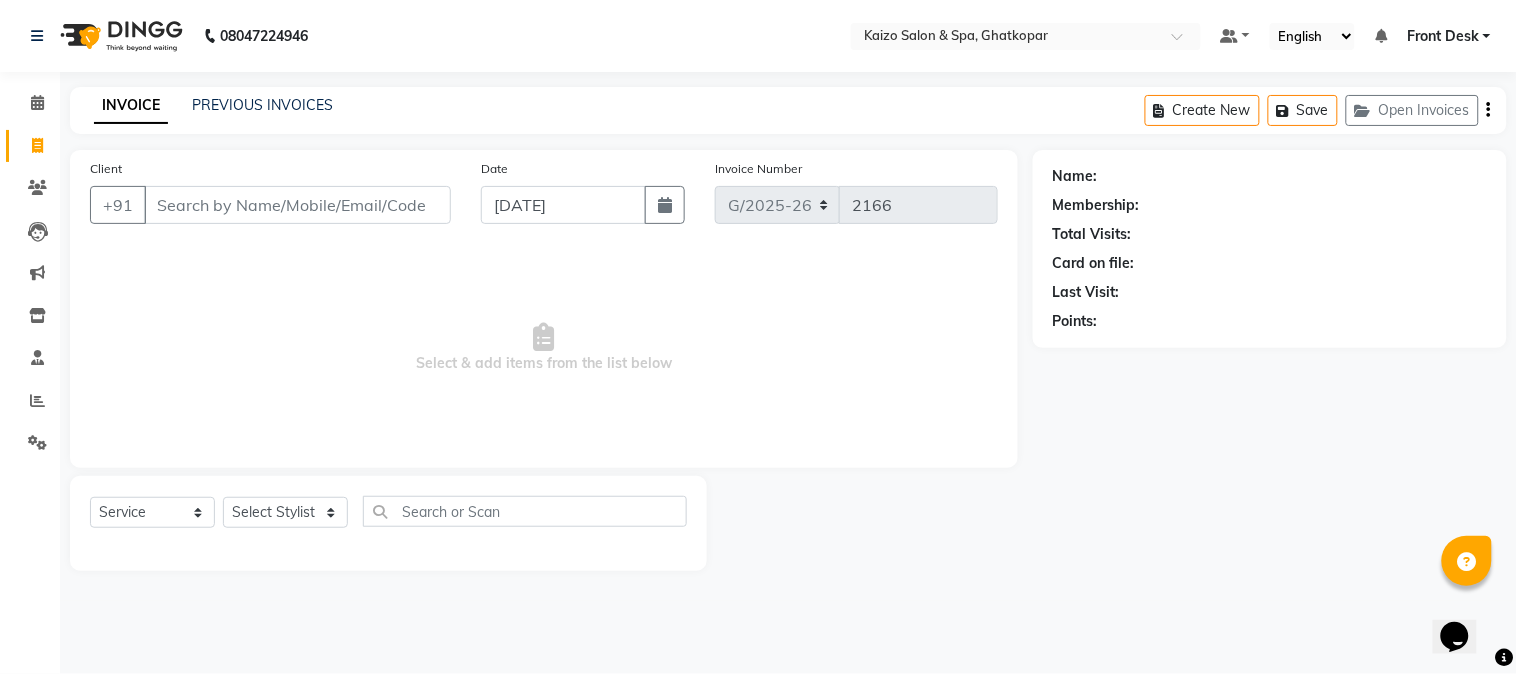 click on "+91" 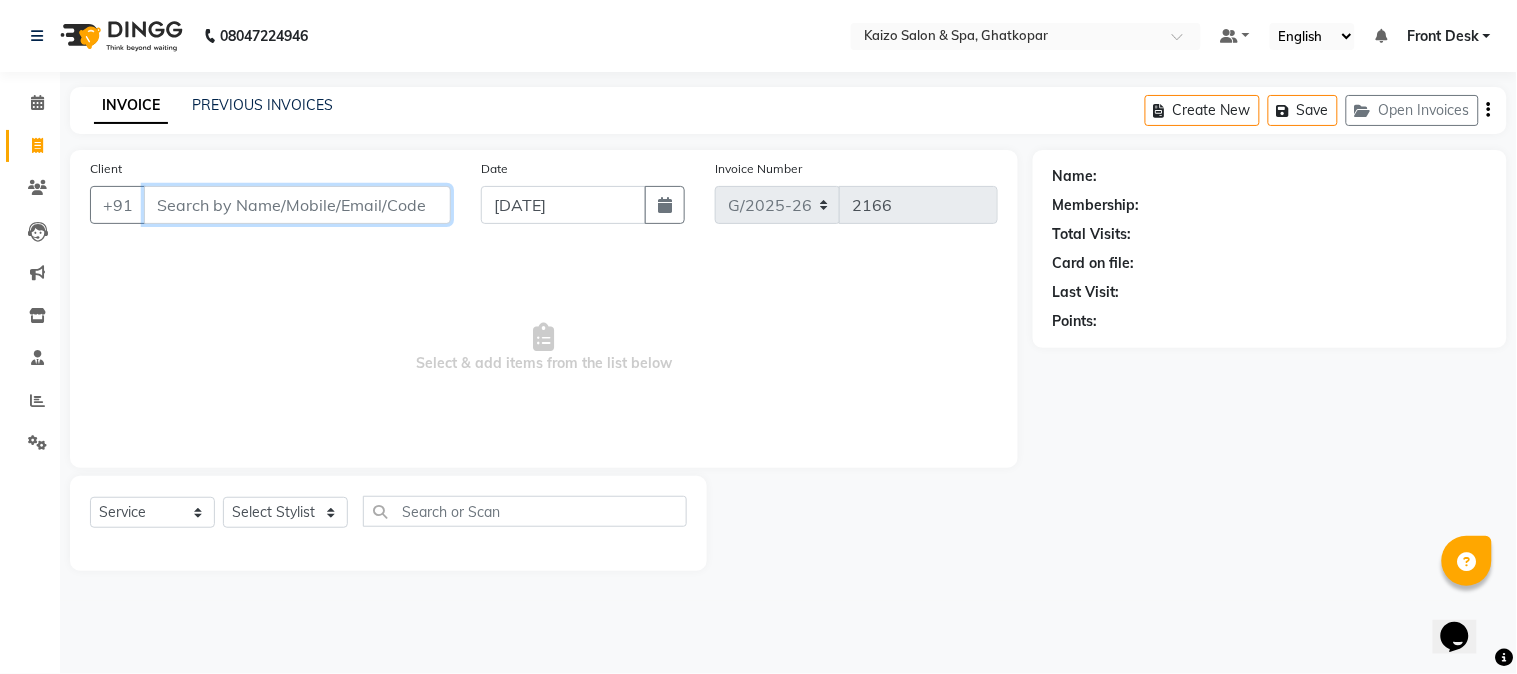click on "Client" at bounding box center [297, 205] 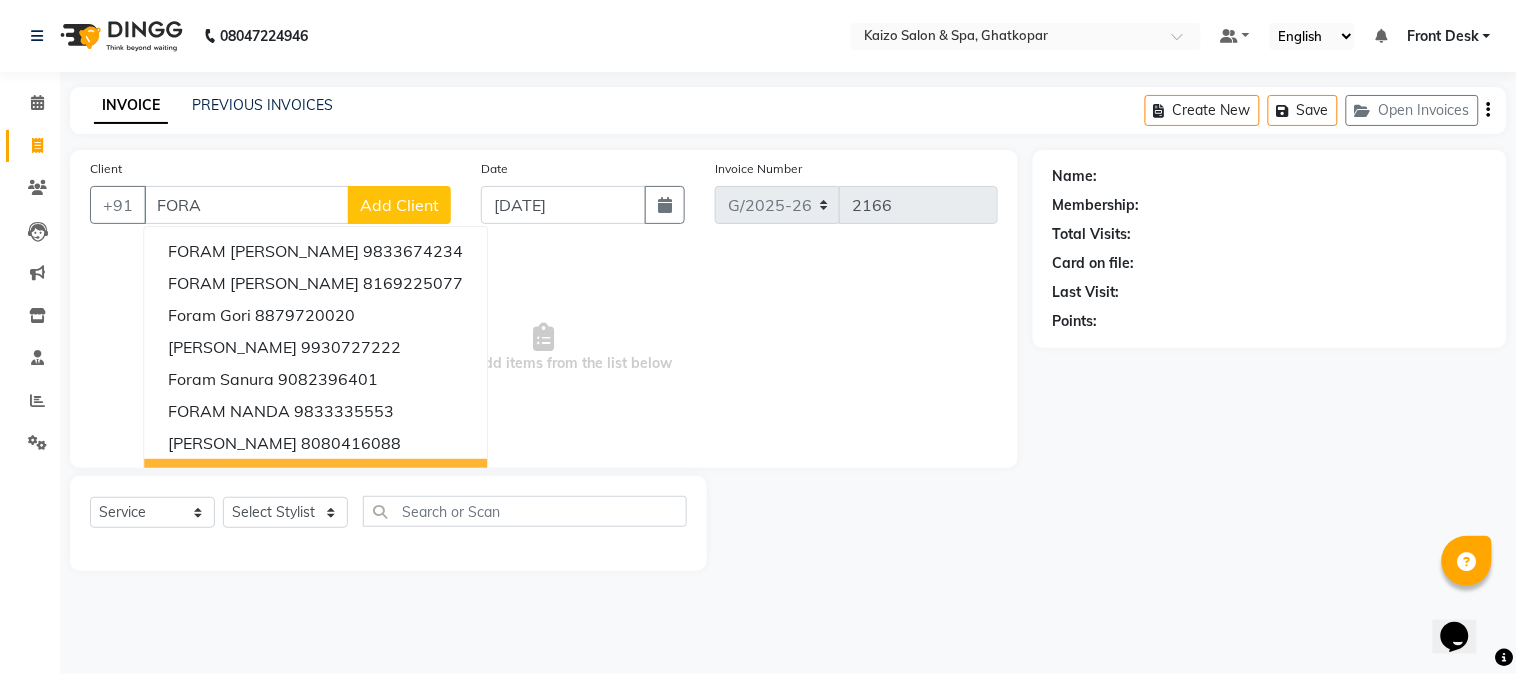 drag, startPoint x: 1110, startPoint y: 431, endPoint x: 998, endPoint y: 407, distance: 114.54257 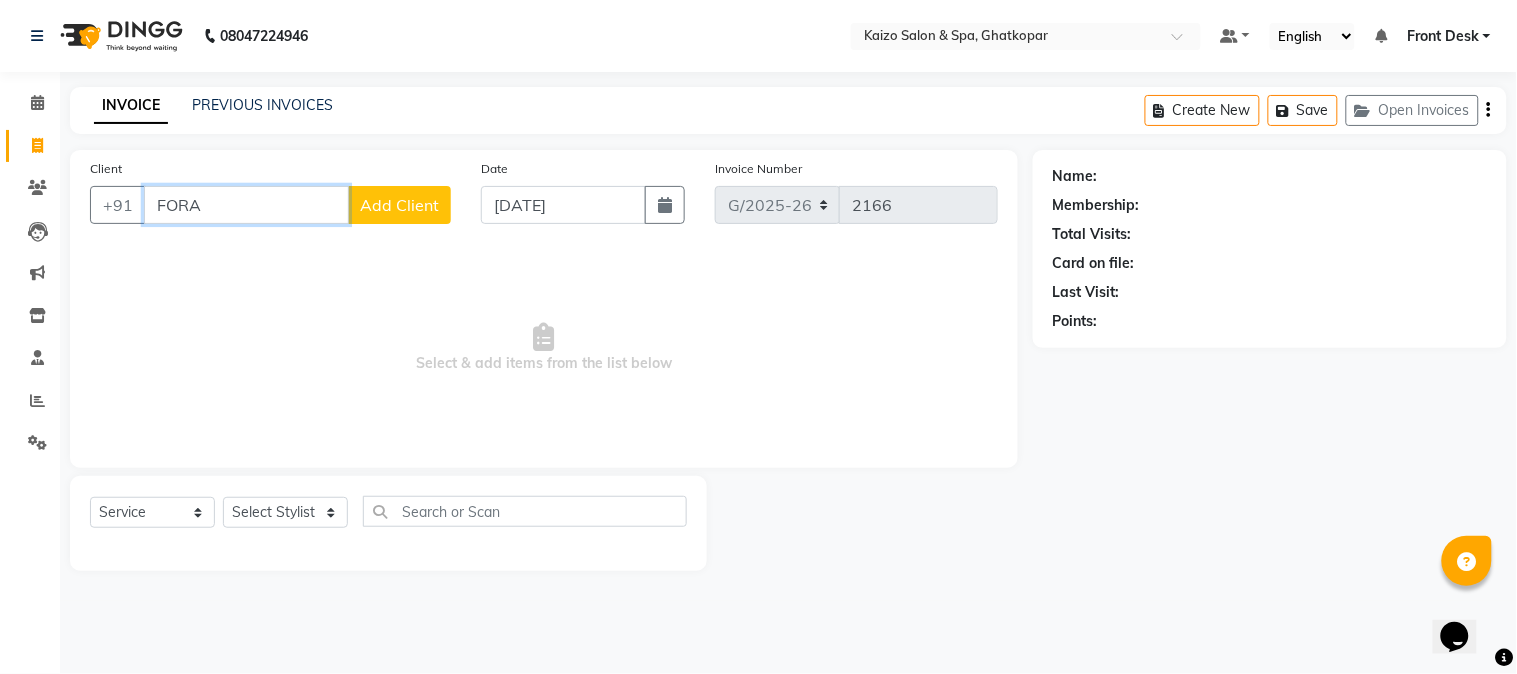 click on "FORA" at bounding box center [246, 205] 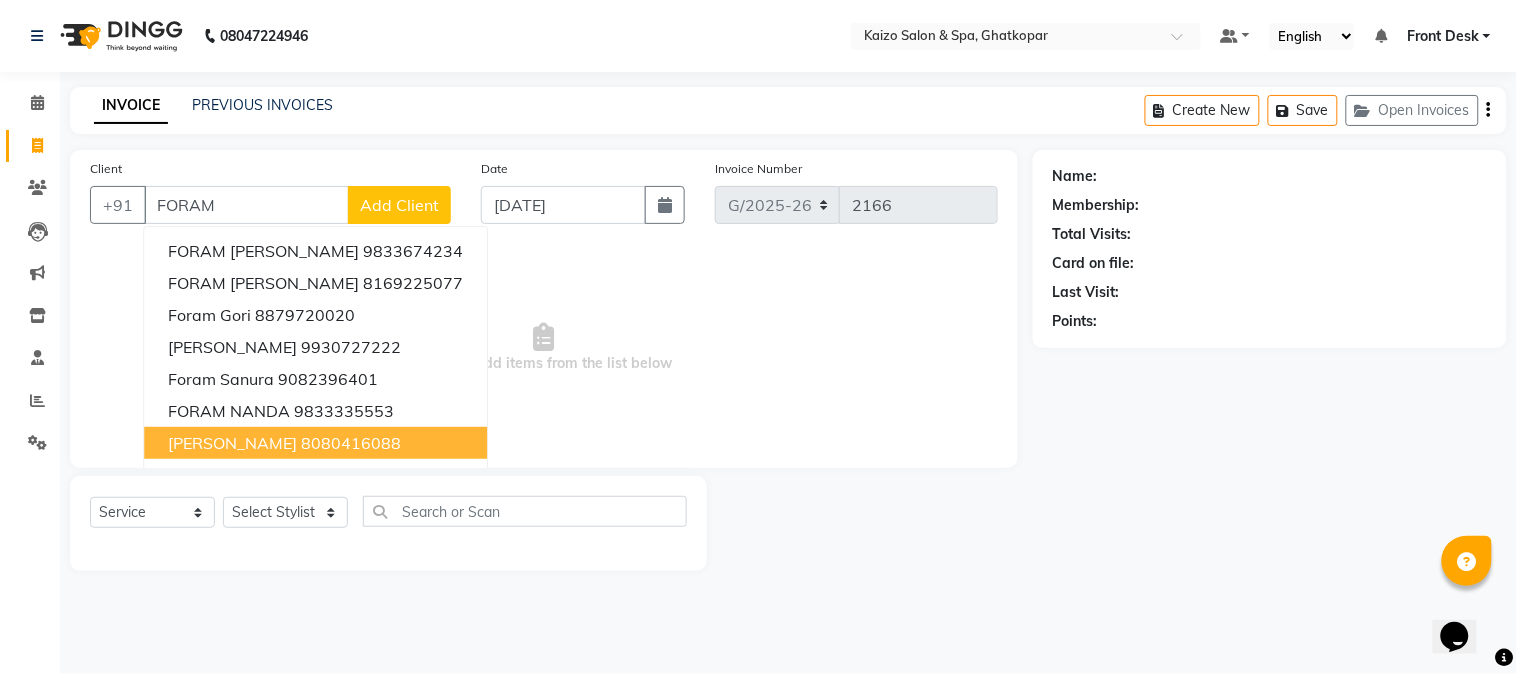 click on "Invoice" 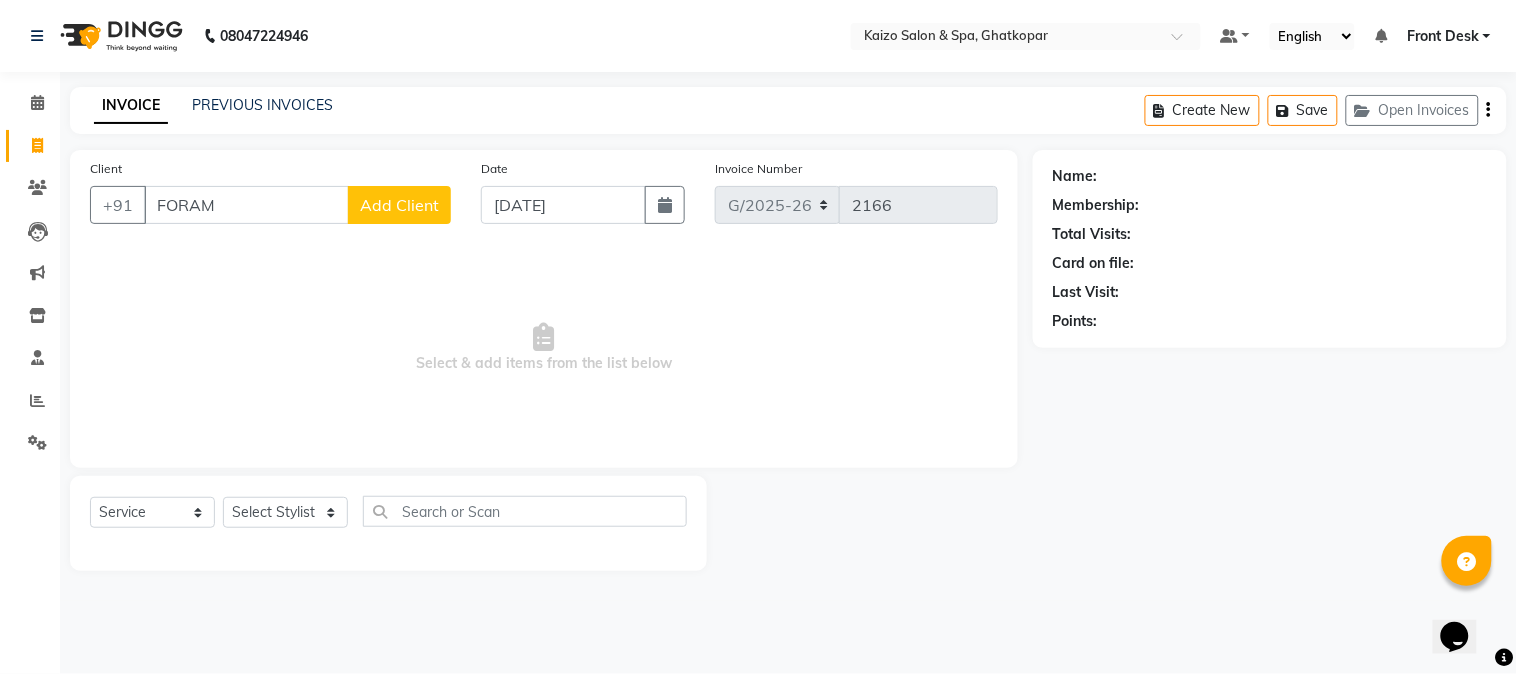 click on "Invoice" 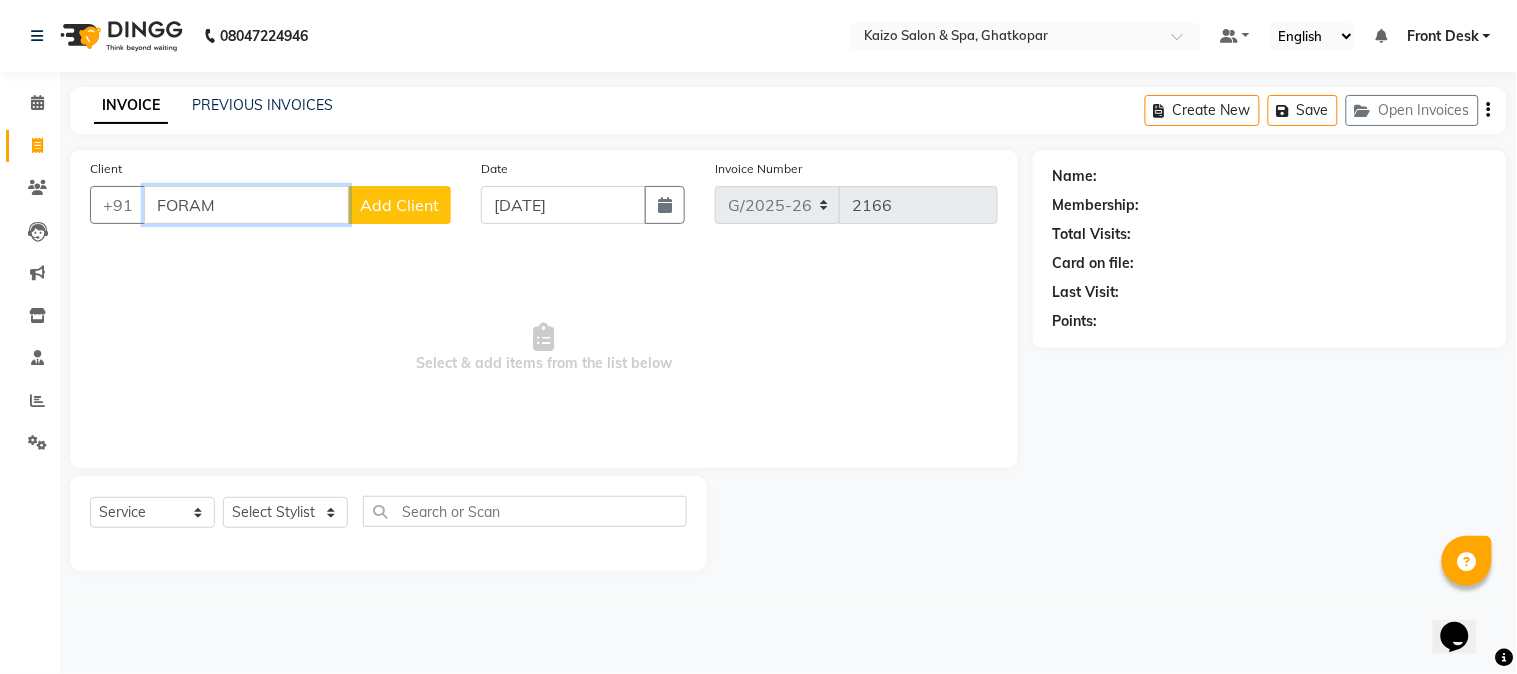 click on "FORAM" at bounding box center (246, 205) 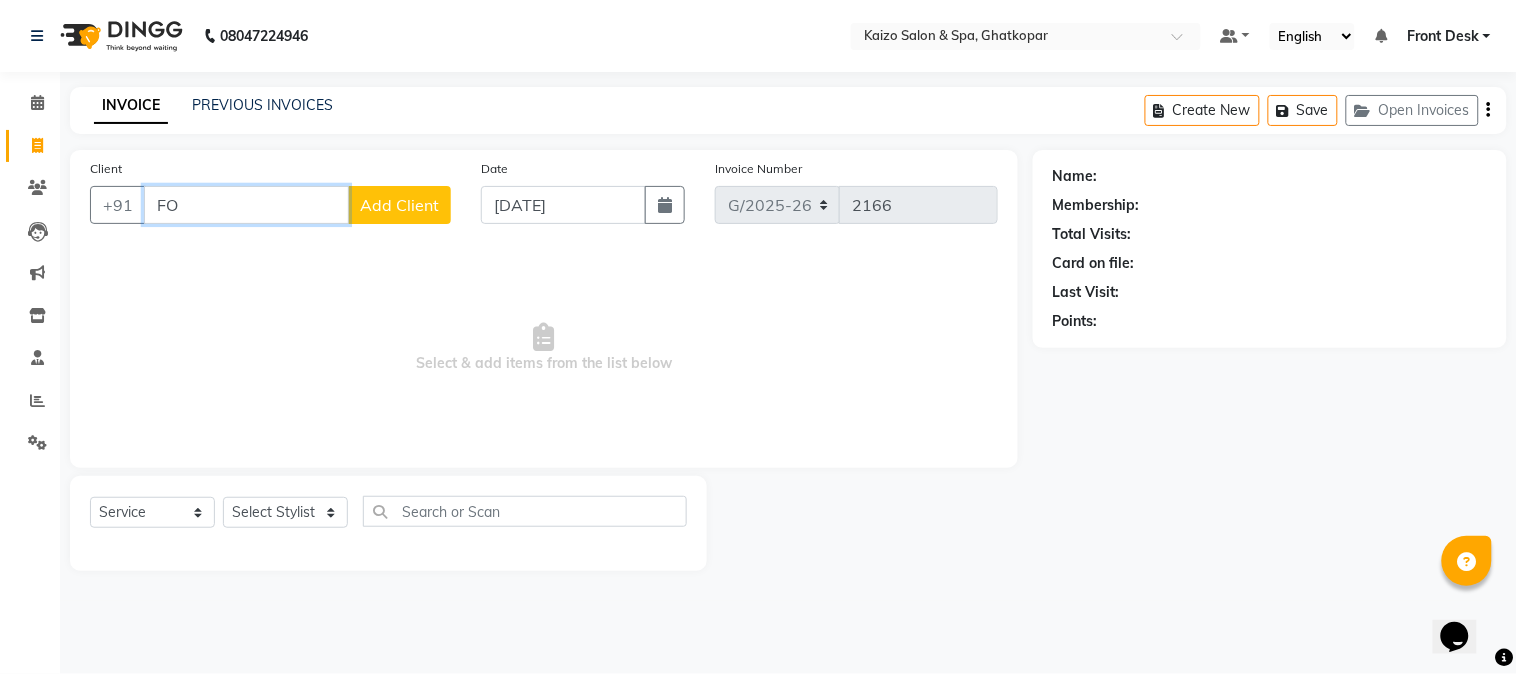 type on "F" 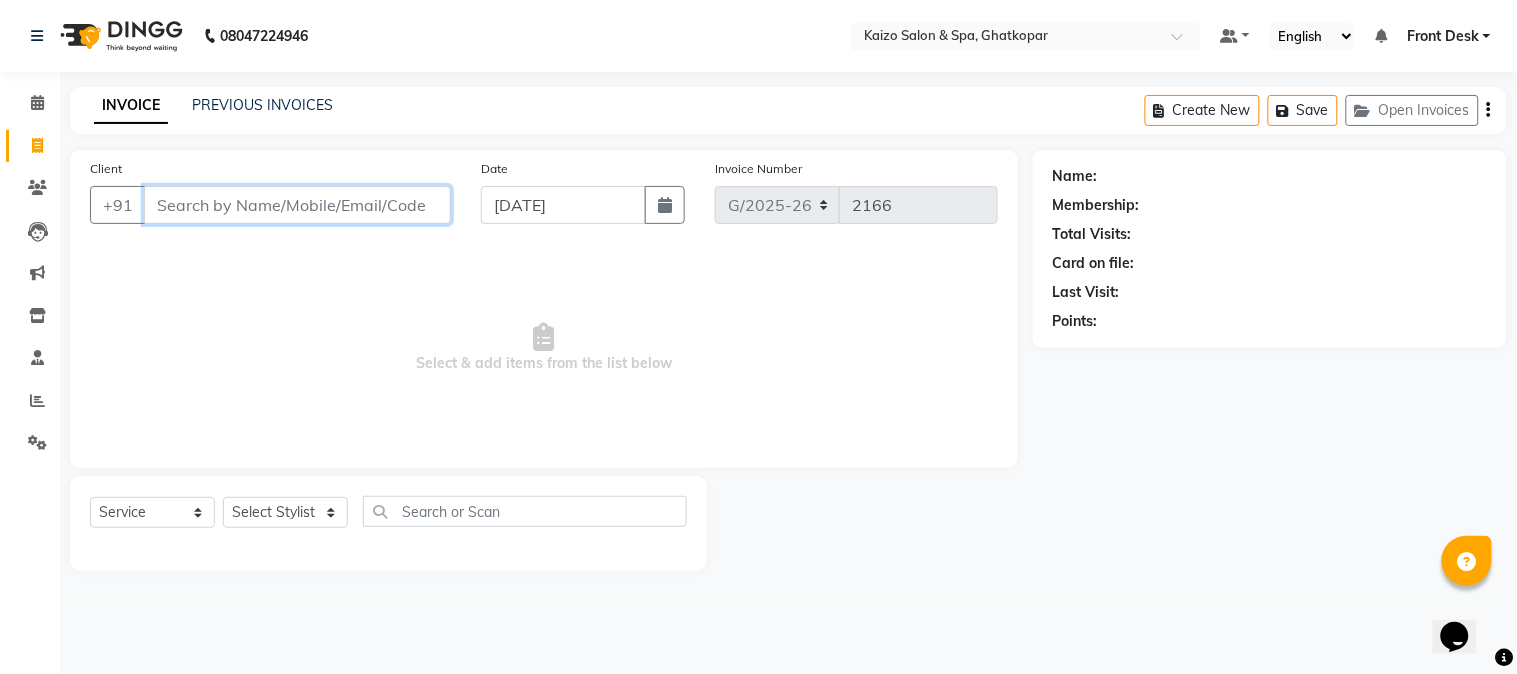 click on "Client" at bounding box center [297, 205] 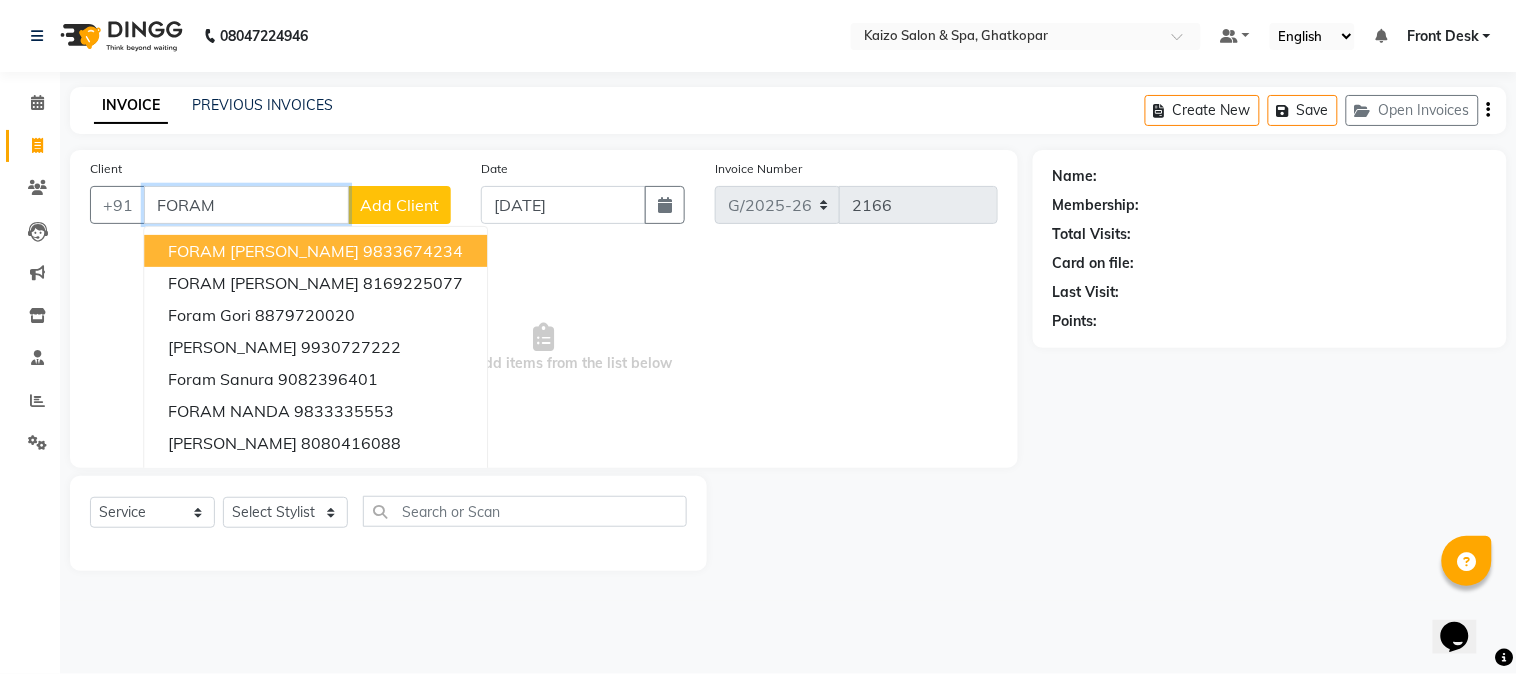 click on "FORAM" at bounding box center (246, 205) 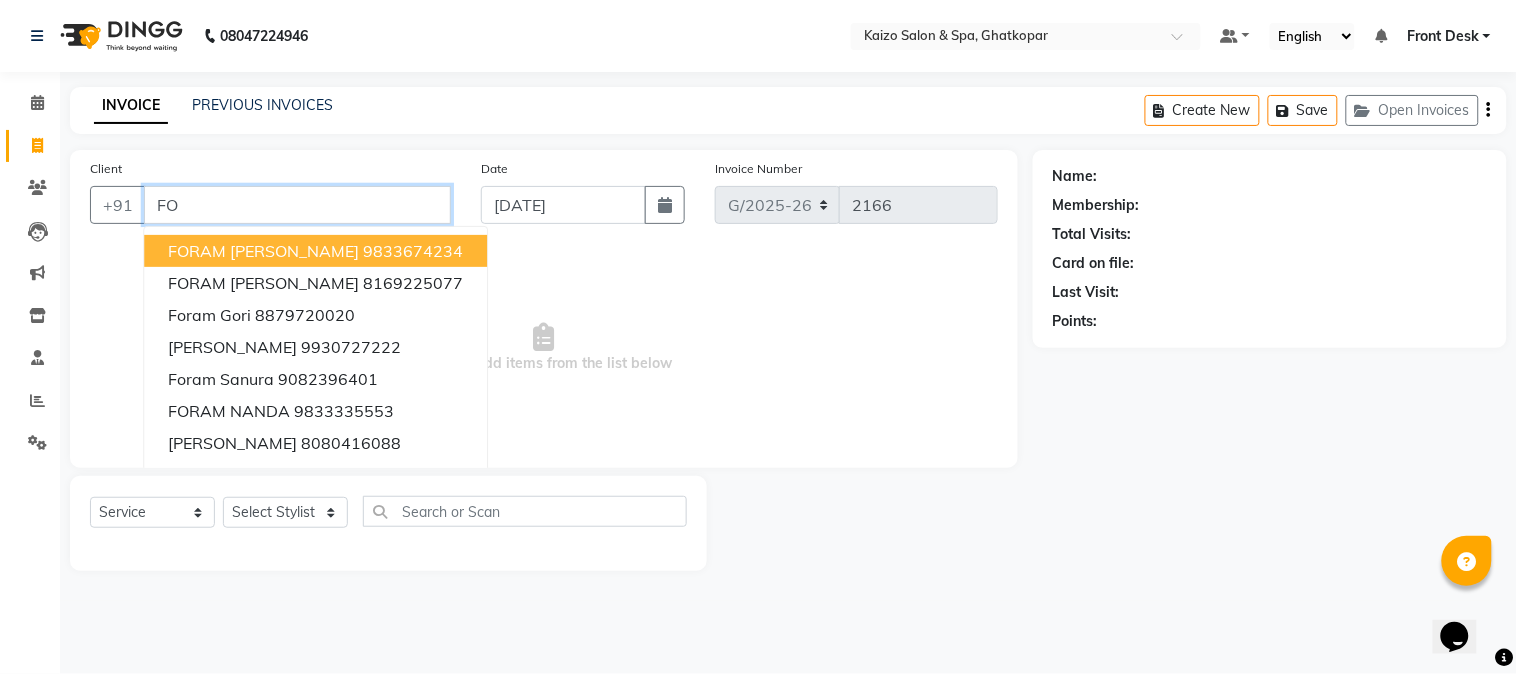 type on "F" 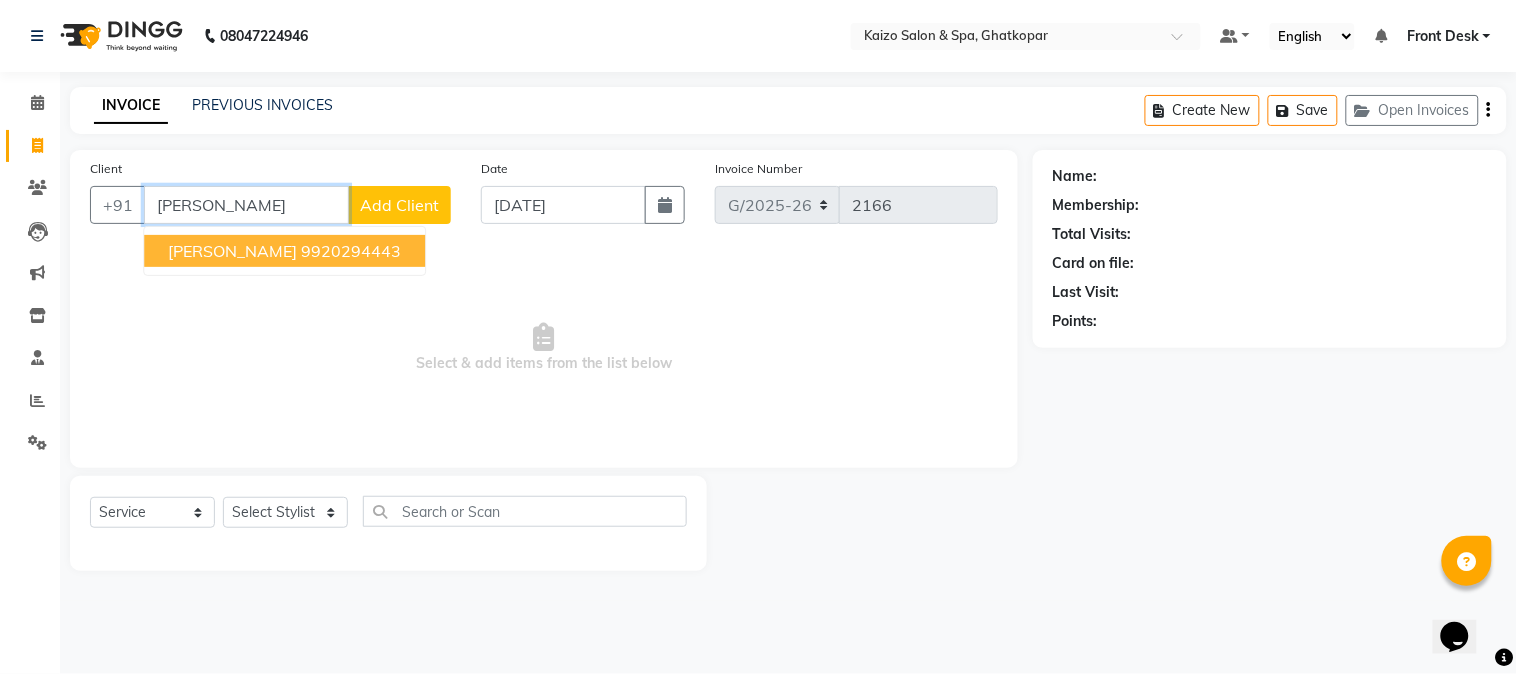 click on "9920294443" at bounding box center (351, 251) 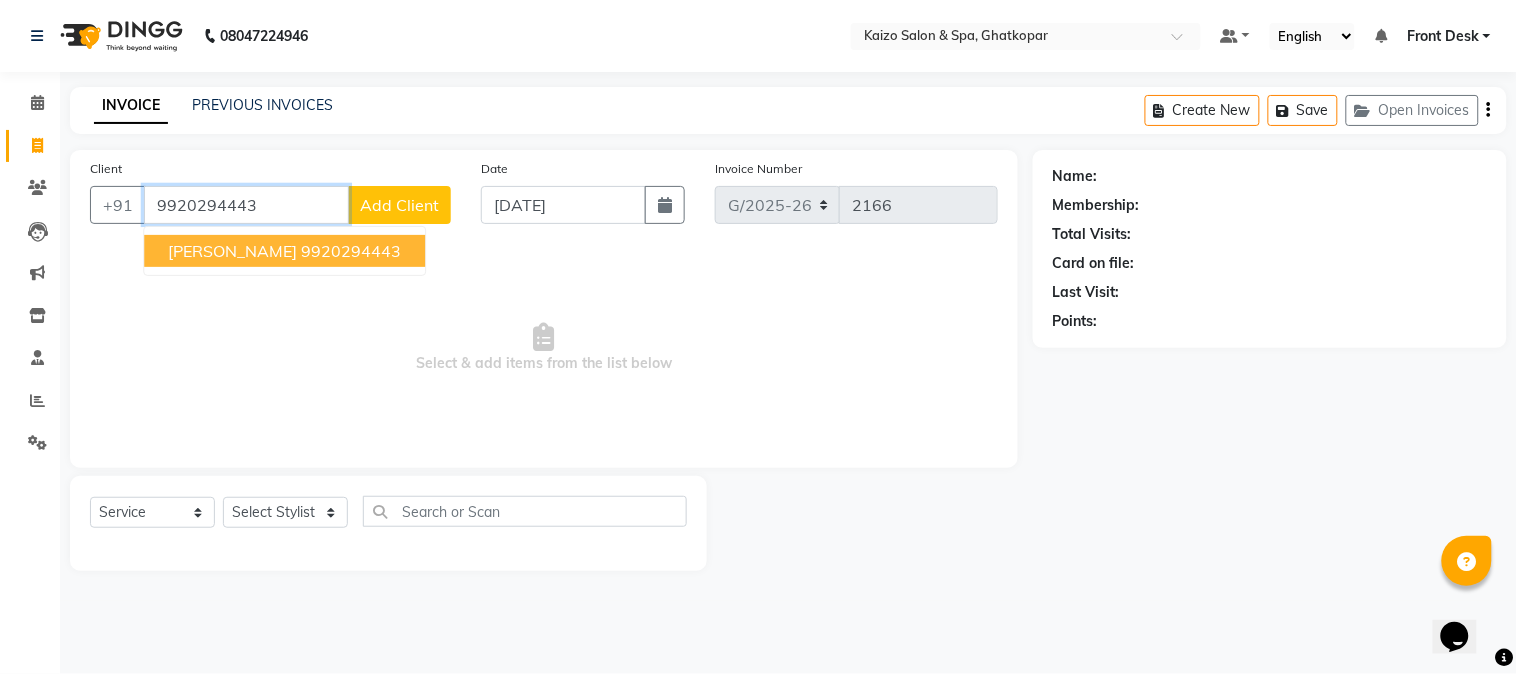 type on "9920294443" 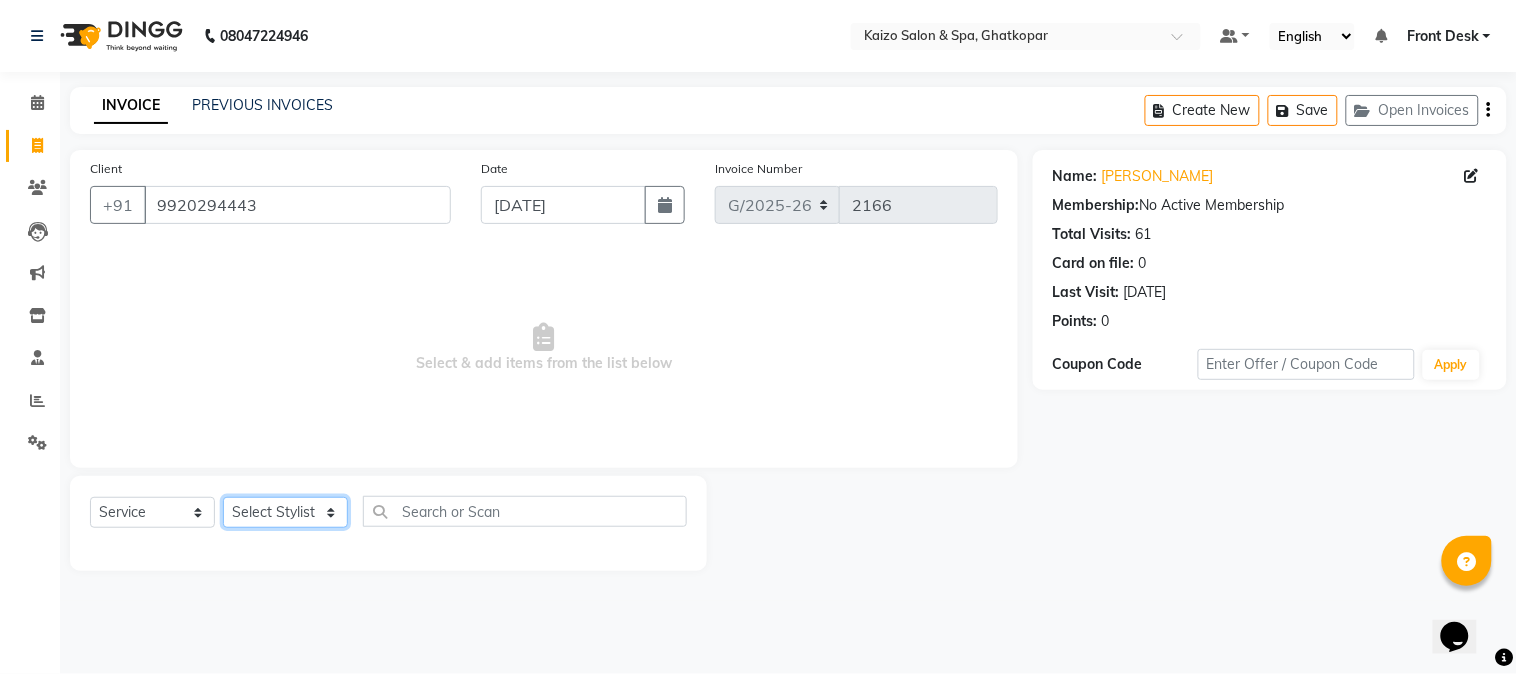 click on "Select Stylist [PERSON_NAME] ANJALI [PERSON_NAME] [PERSON_NAME] Front Desk [PERSON_NAME] IFTESHA [PERSON_NAME] [MEDICAL_DATA][PERSON_NAME] [PERSON_NAME] [PERSON_NAME] [PERSON_NAME] [PERSON_NAME] GALA [PERSON_NAME] [PERSON_NAME] YASH" 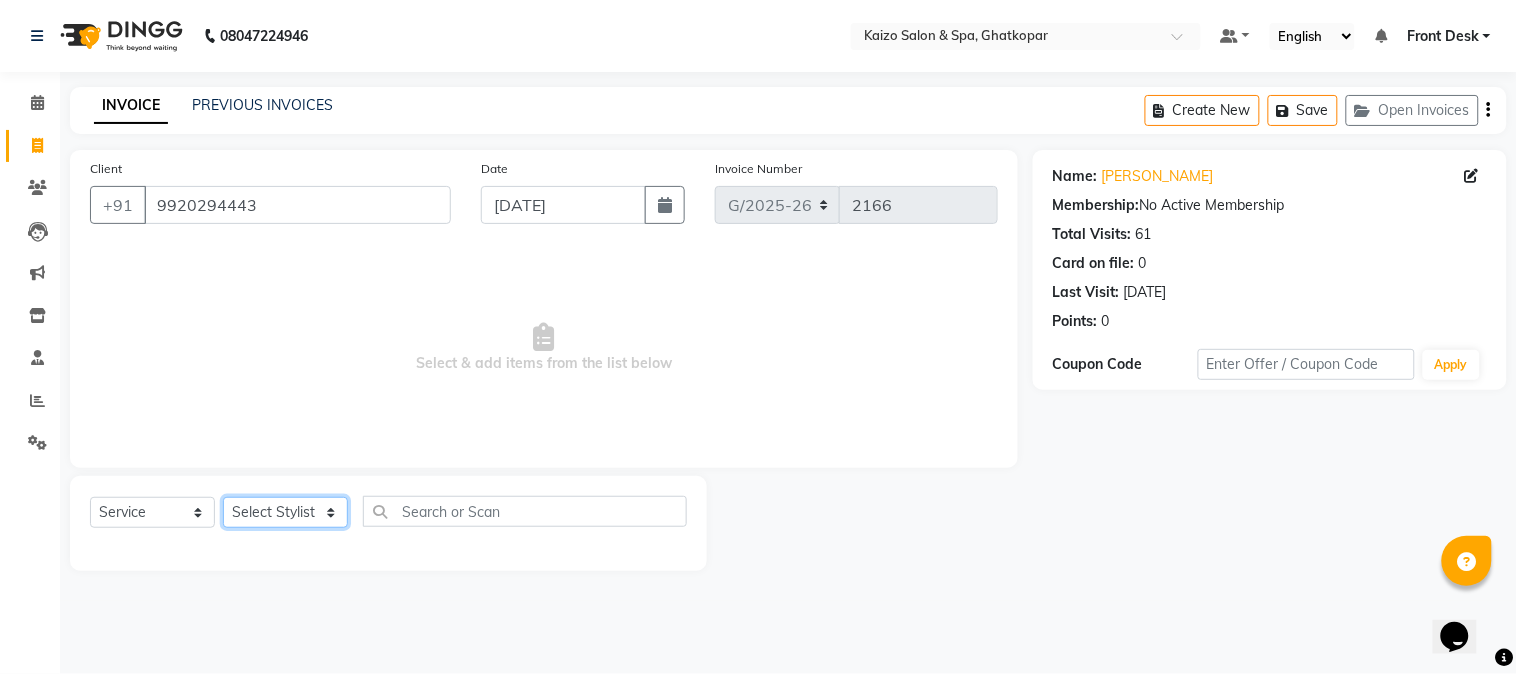 click on "Select Stylist [PERSON_NAME] ANJALI [PERSON_NAME] [PERSON_NAME] Front Desk [PERSON_NAME] IFTESHA [PERSON_NAME] [MEDICAL_DATA][PERSON_NAME] [PERSON_NAME] [PERSON_NAME] [PERSON_NAME] [PERSON_NAME] GALA [PERSON_NAME] [PERSON_NAME] YASH" 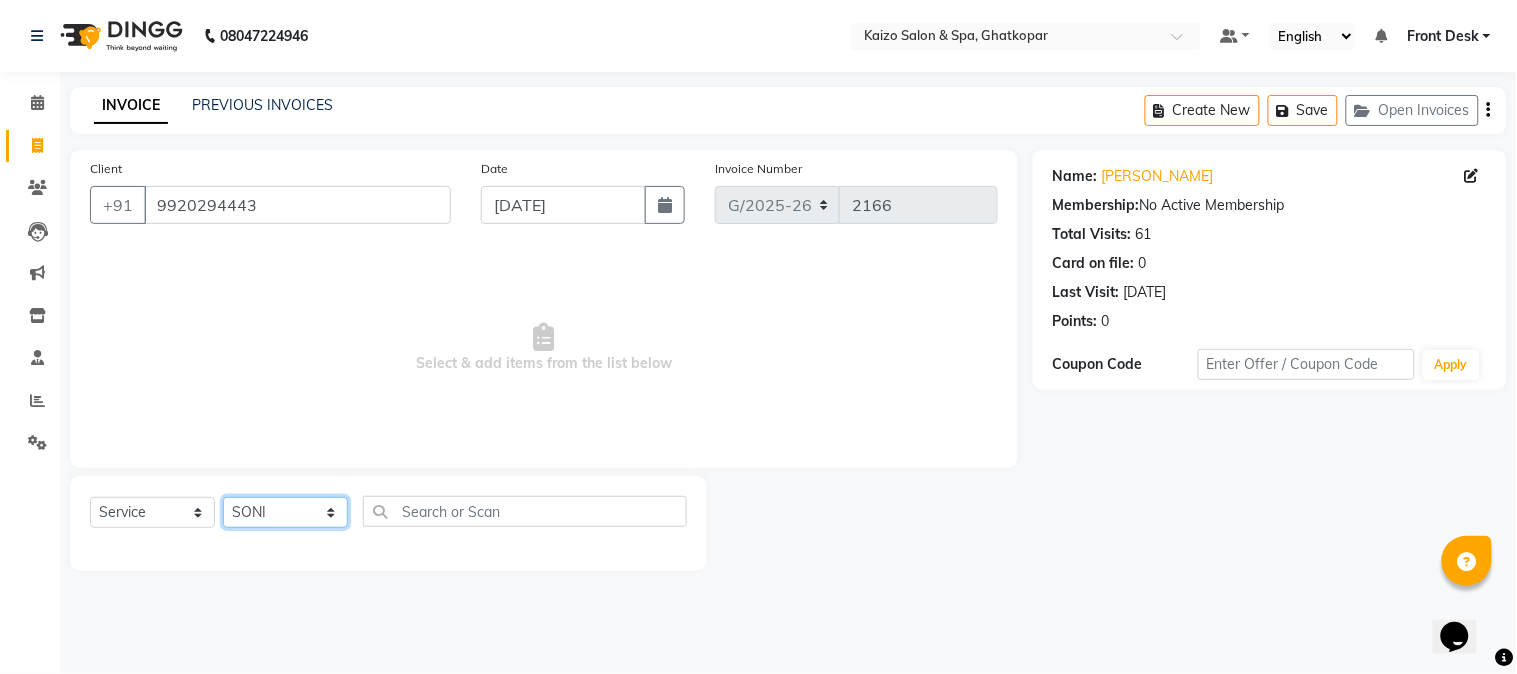 click on "Select Stylist [PERSON_NAME] ANJALI [PERSON_NAME] [PERSON_NAME] Front Desk [PERSON_NAME] IFTESHA [PERSON_NAME] [MEDICAL_DATA][PERSON_NAME] [PERSON_NAME] [PERSON_NAME] [PERSON_NAME] [PERSON_NAME] GALA [PERSON_NAME] [PERSON_NAME] YASH" 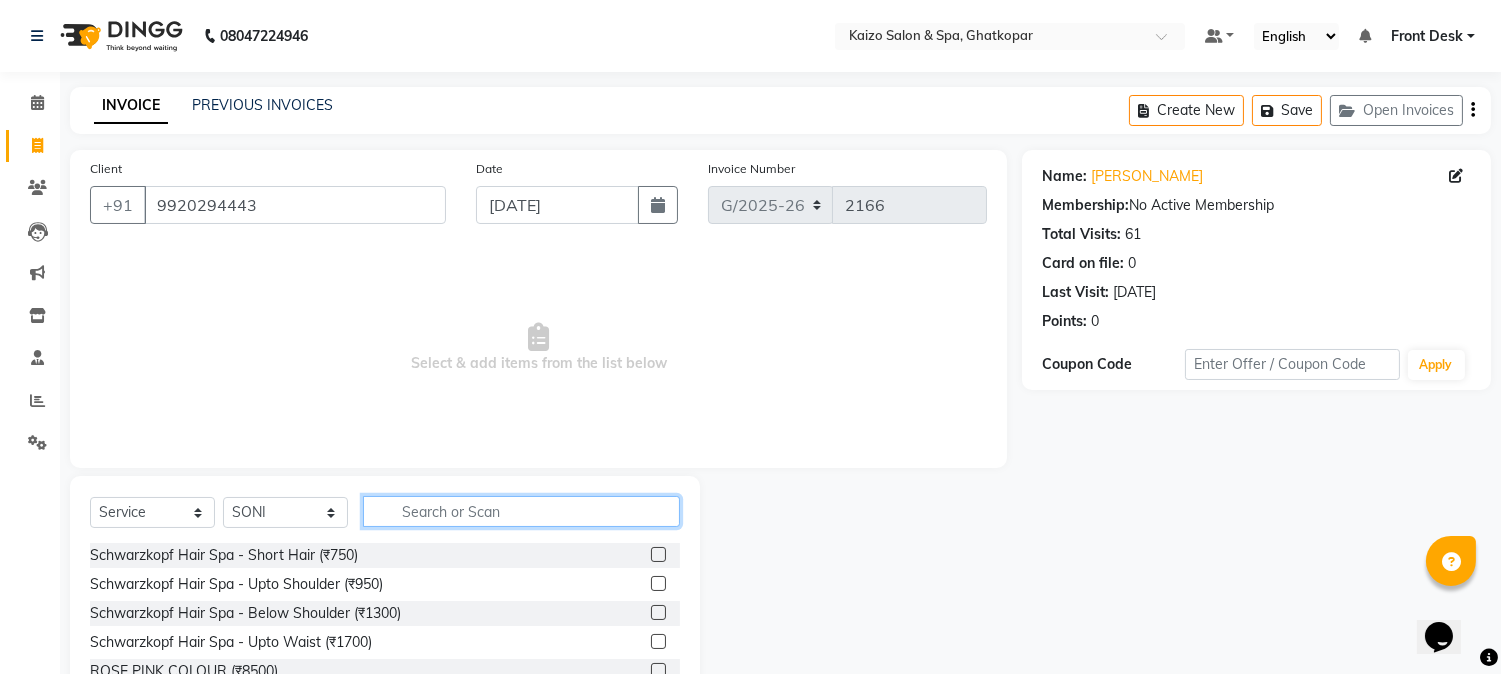 click 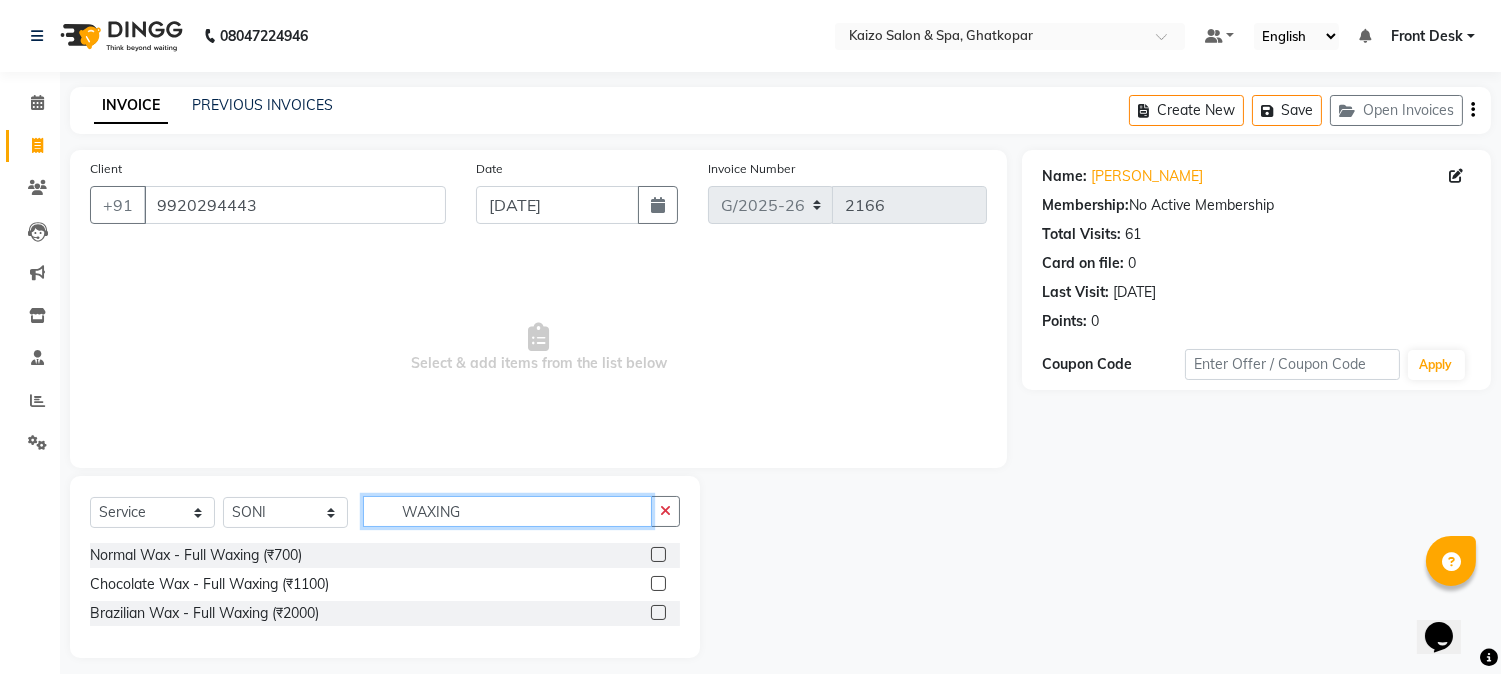 type on "WAXING" 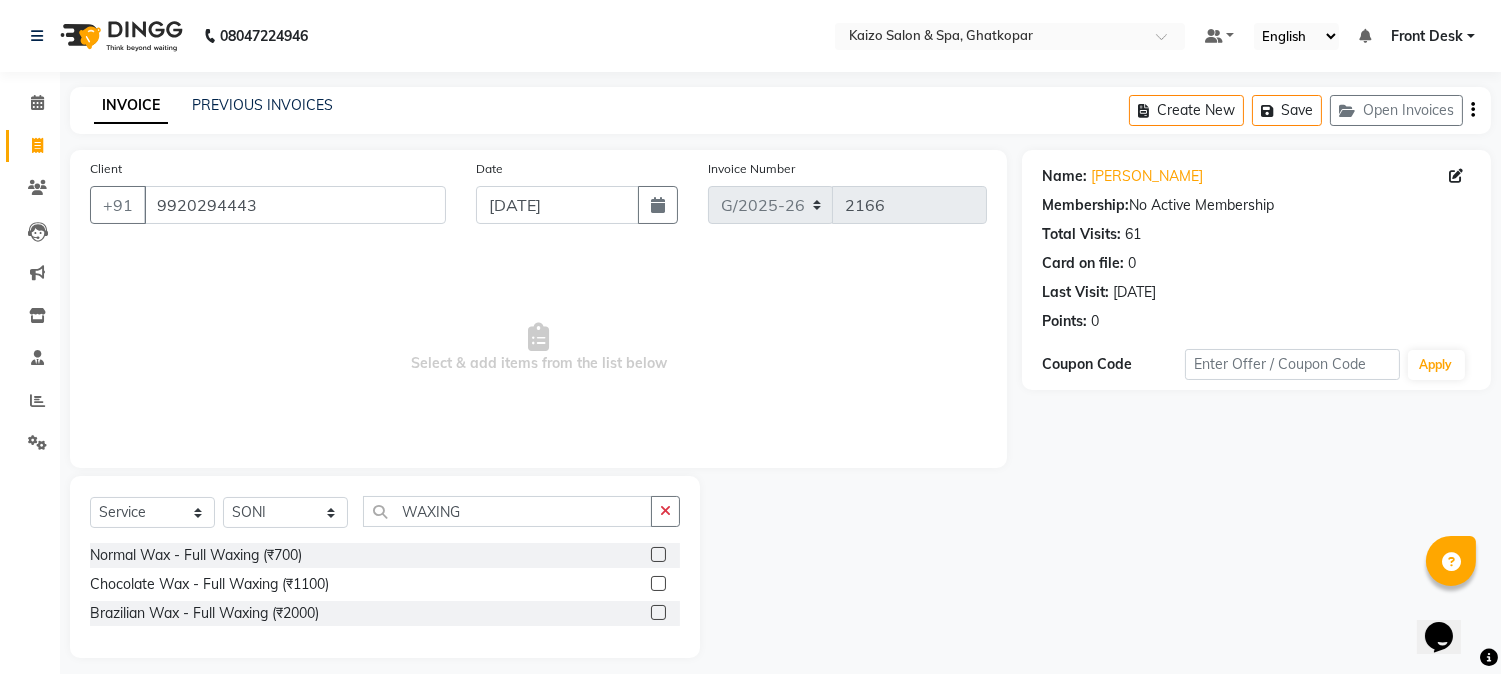 click 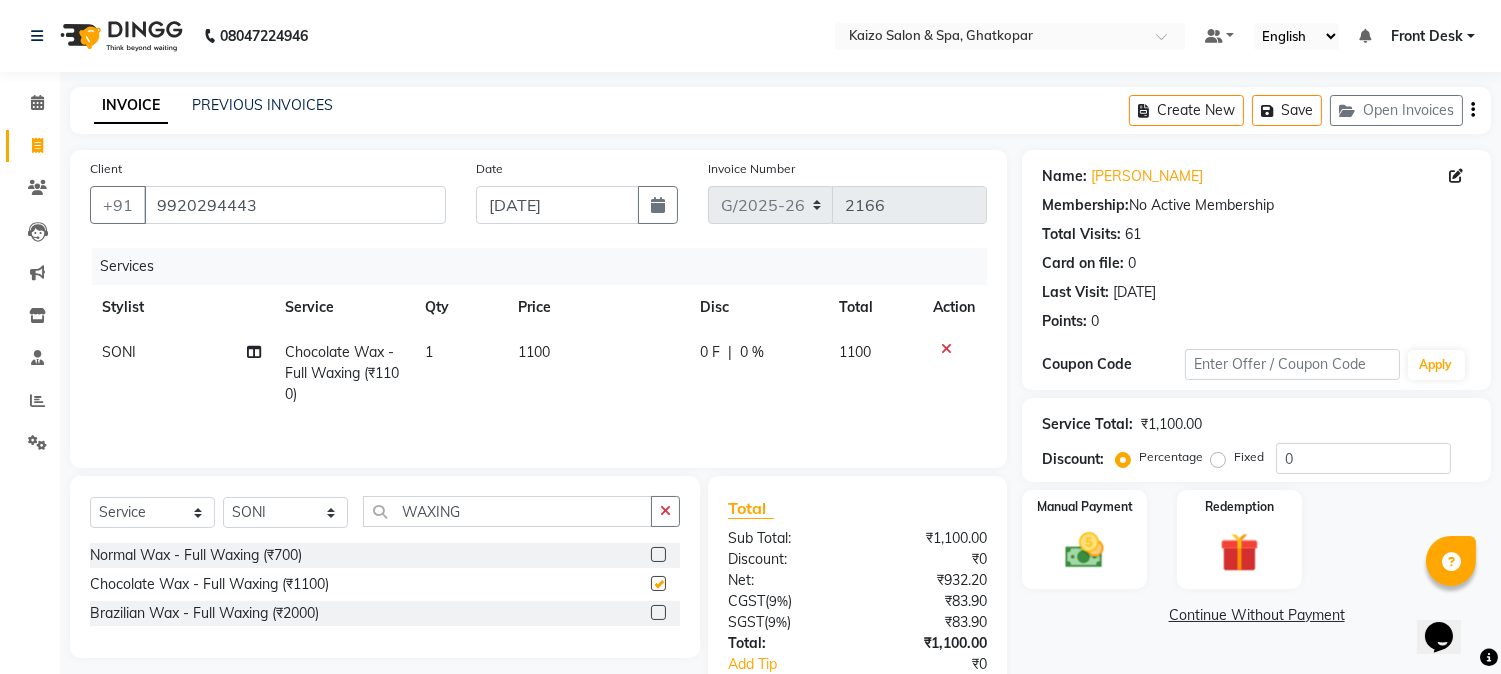 checkbox on "false" 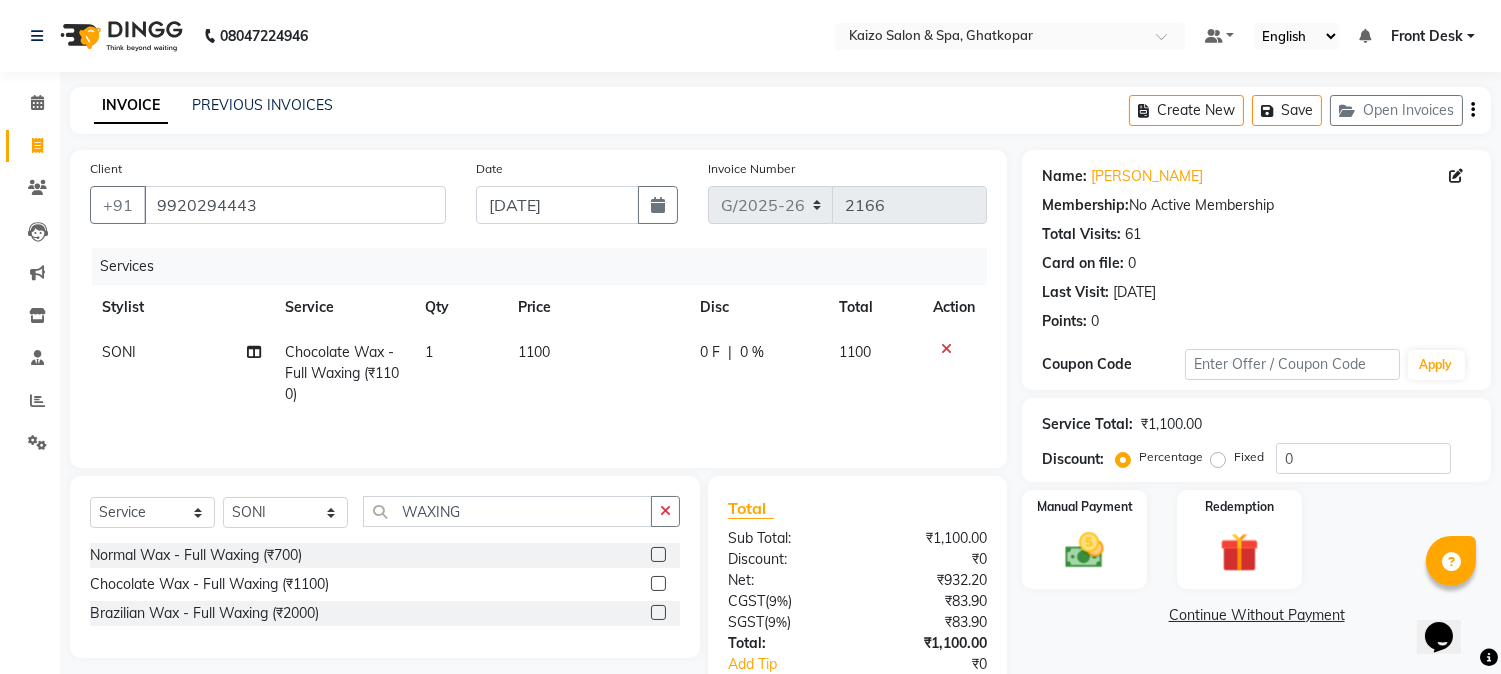 click on "1100" 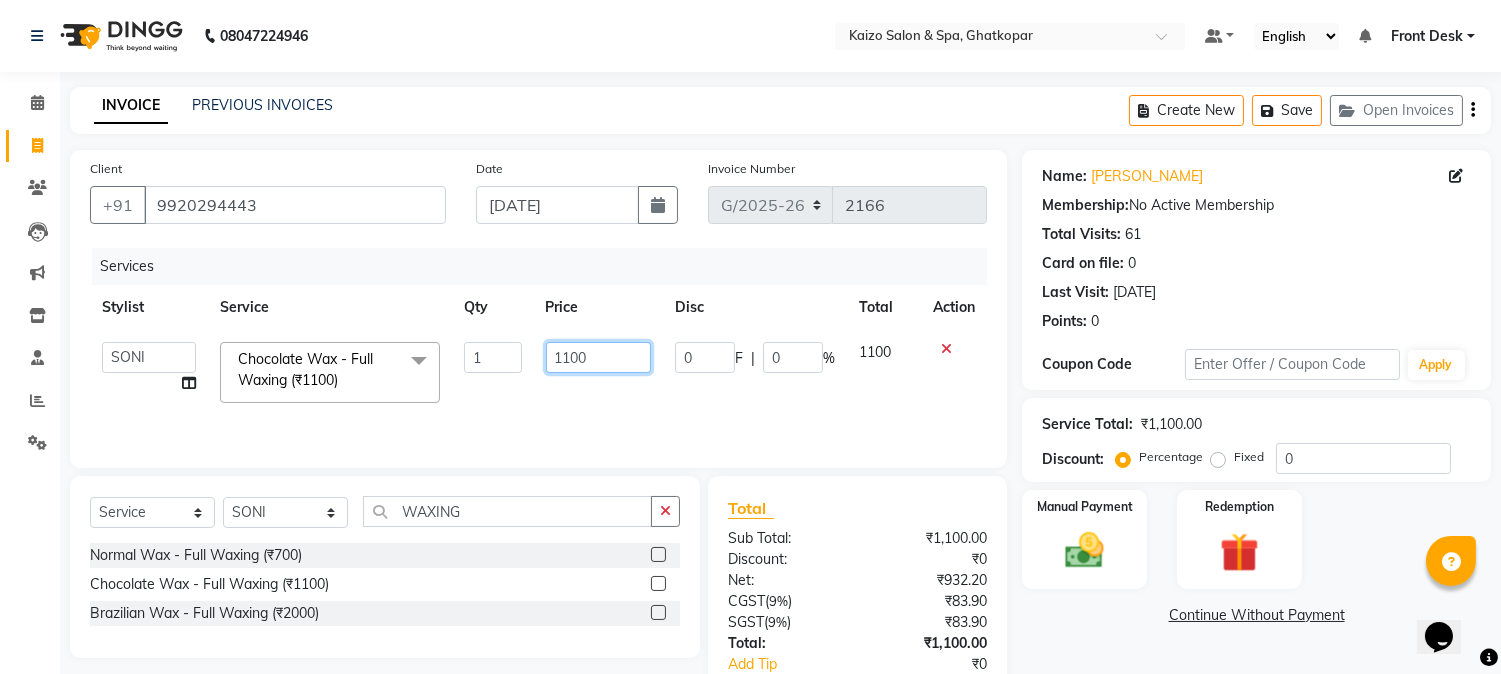click on "1100" 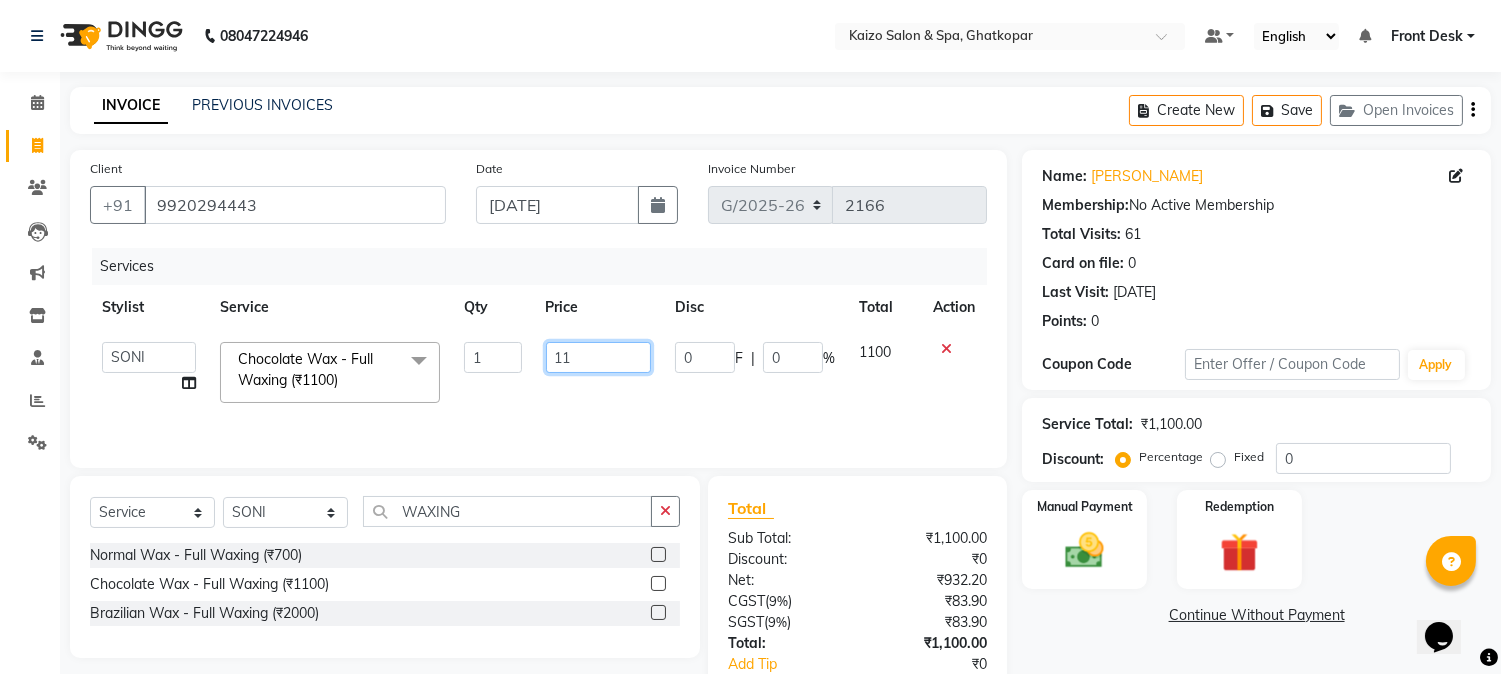 type on "1" 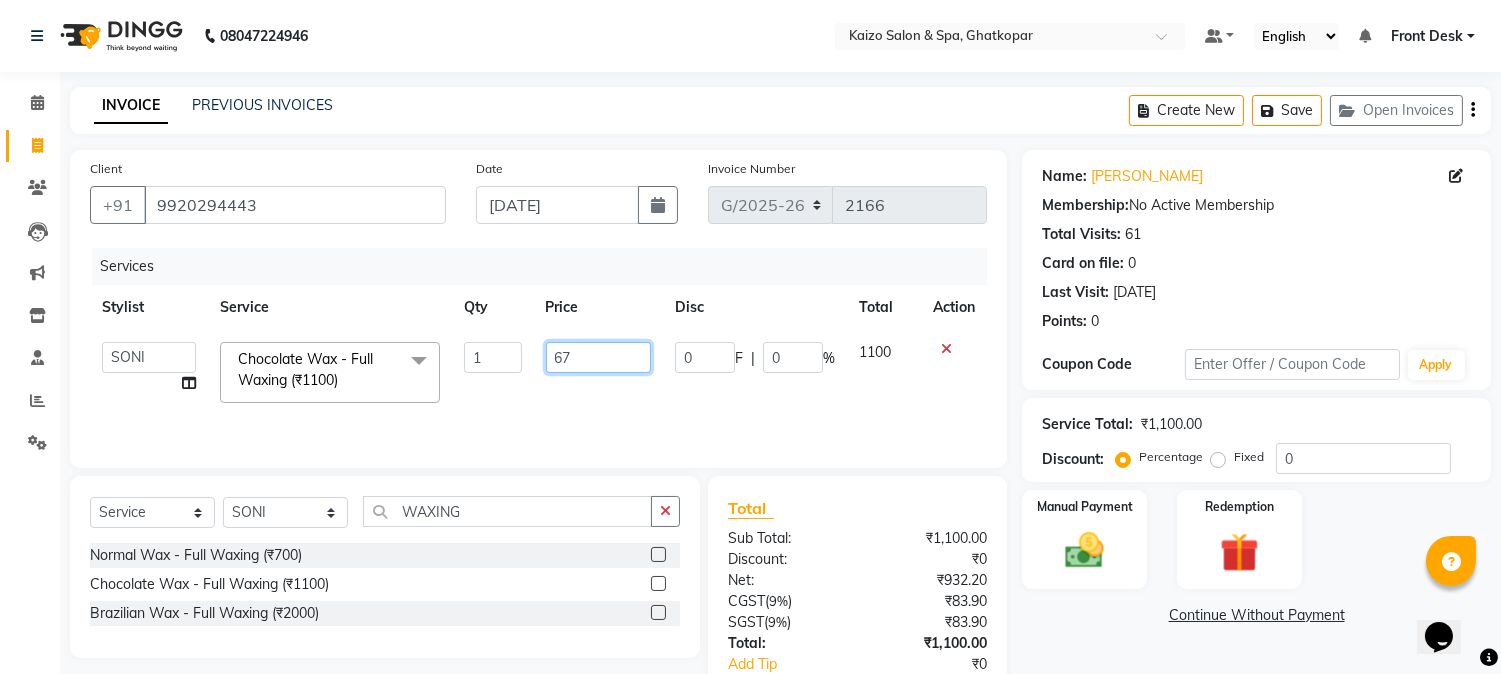 type on "675" 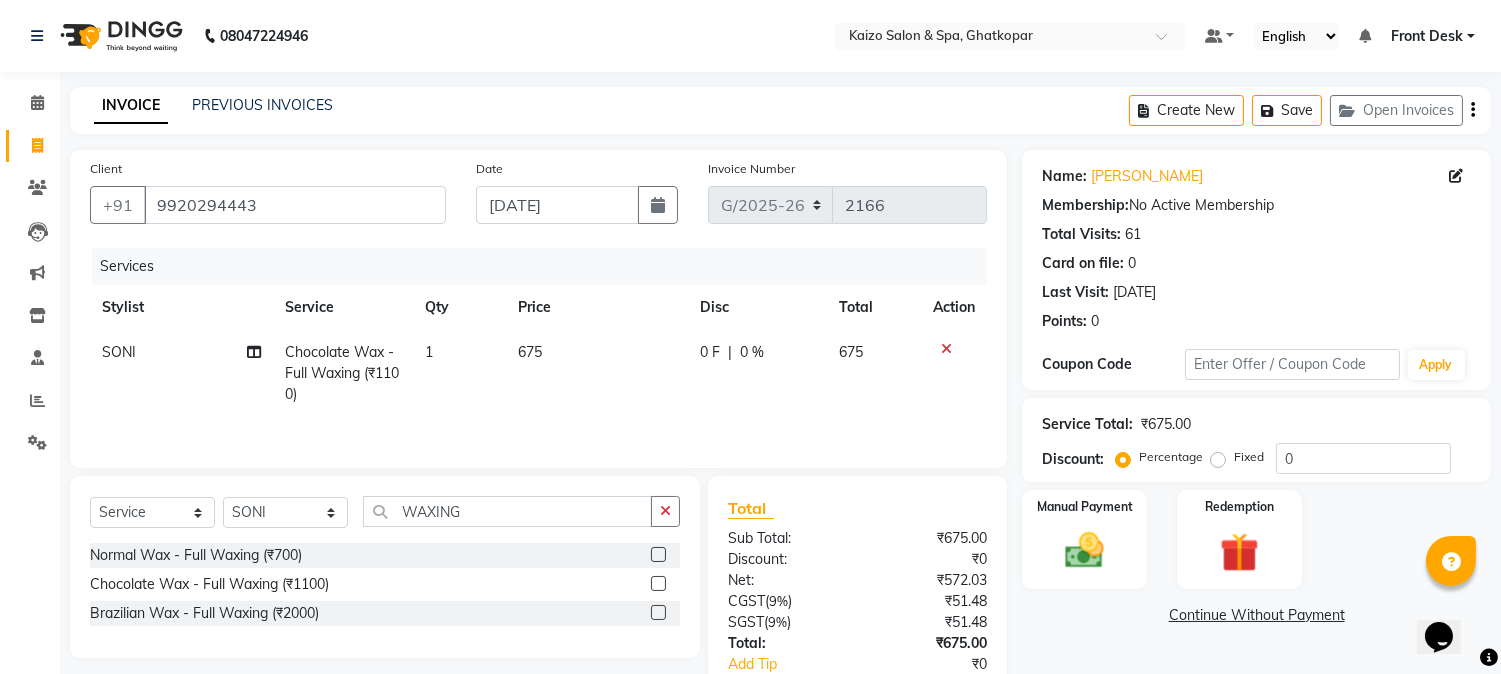 click on "675" 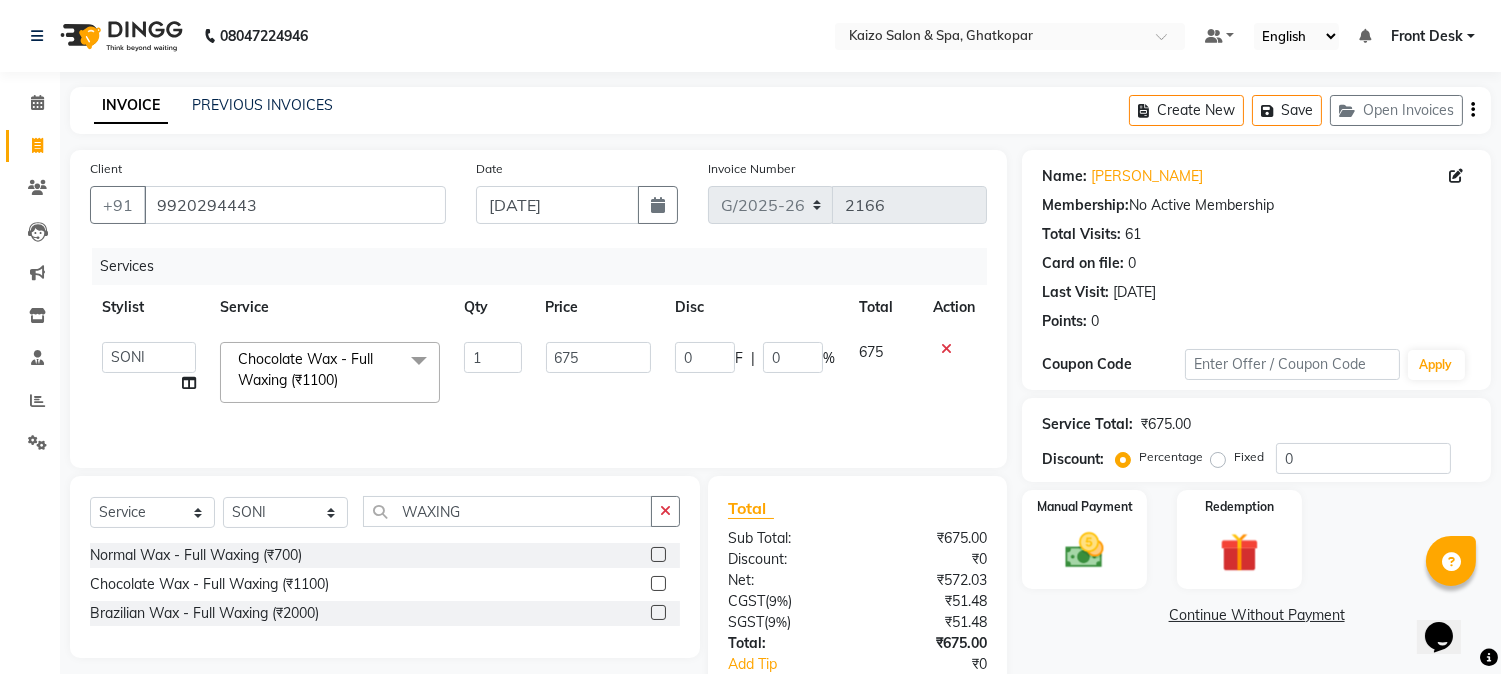 click on "675" 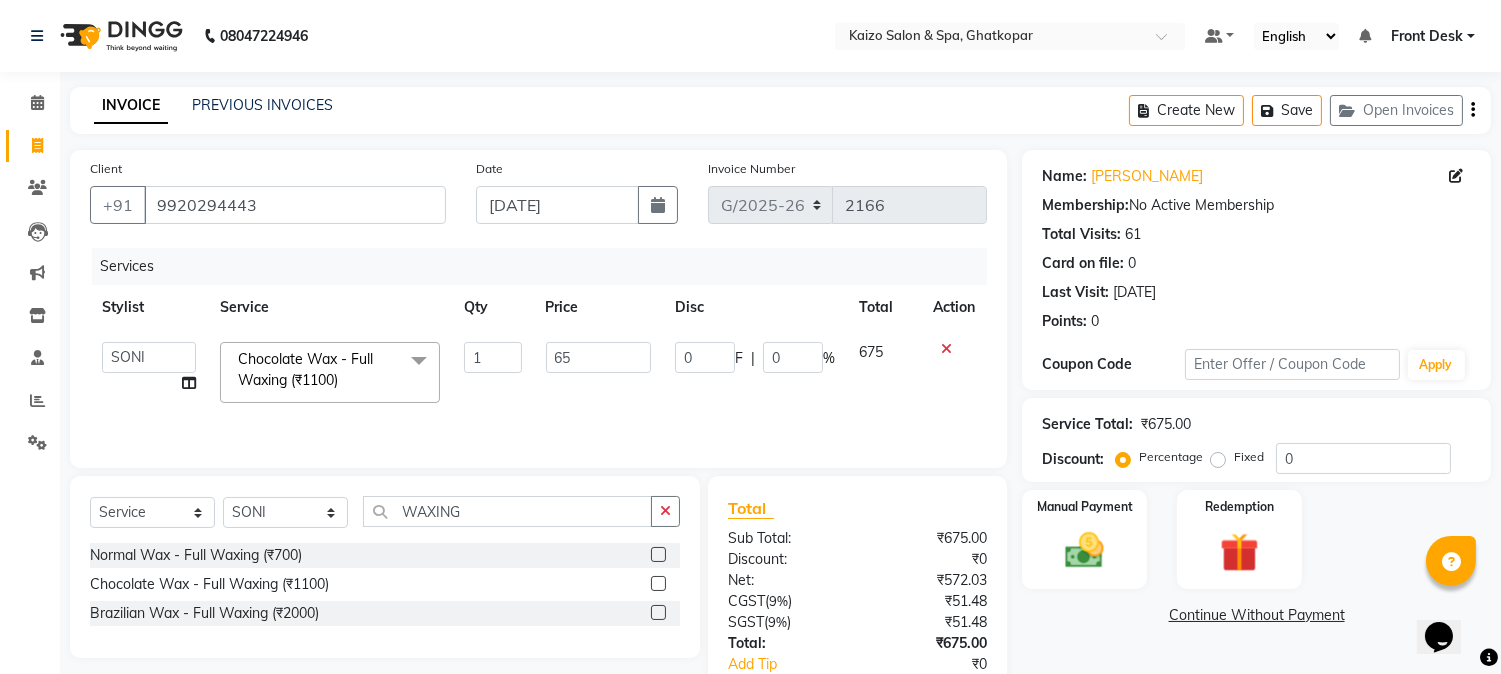 type on "657" 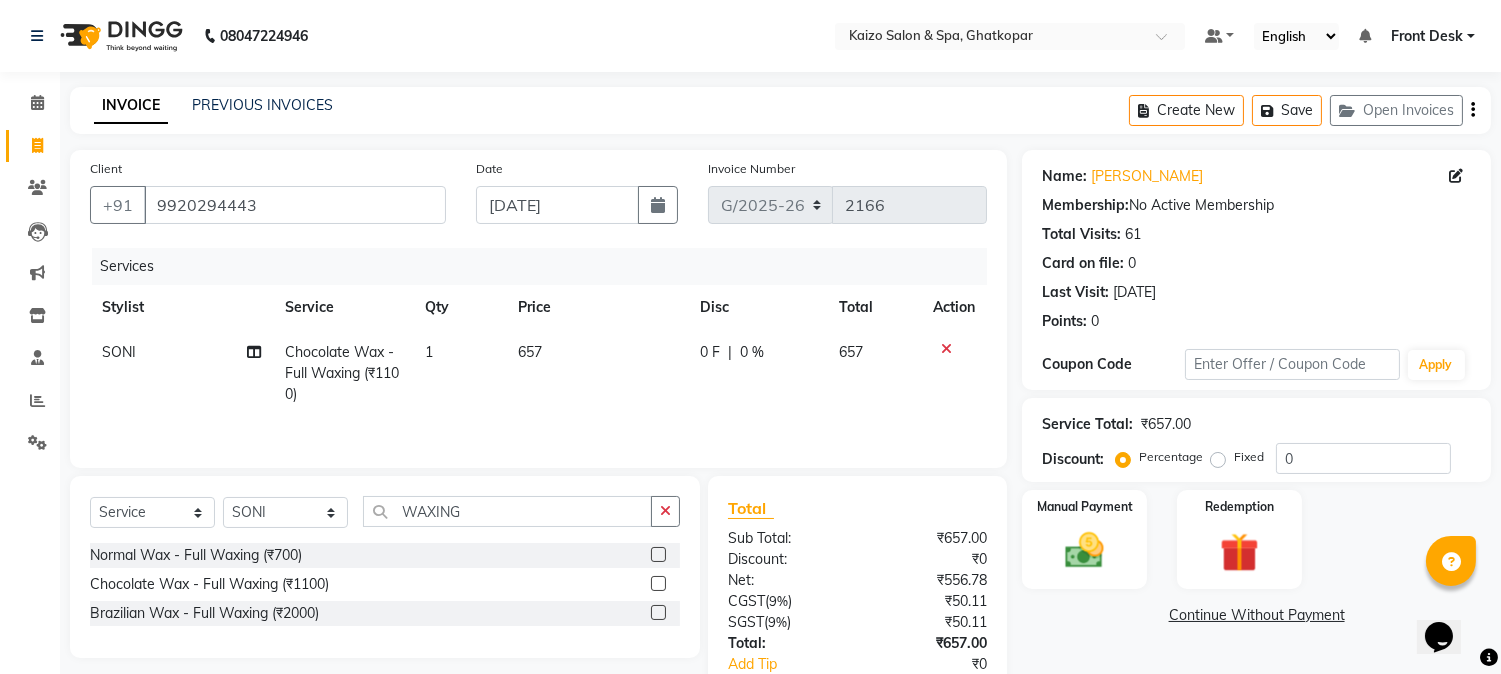 click on "657" 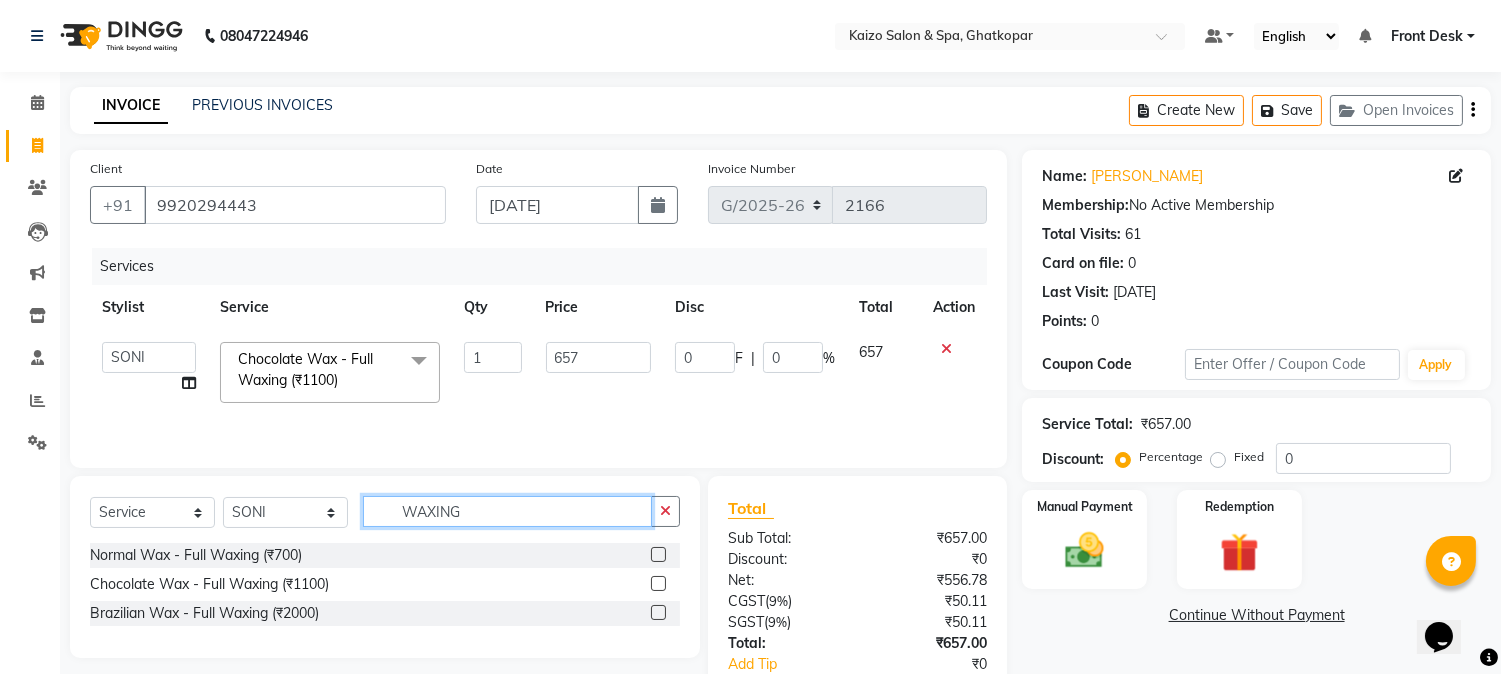 click on "WAXING" 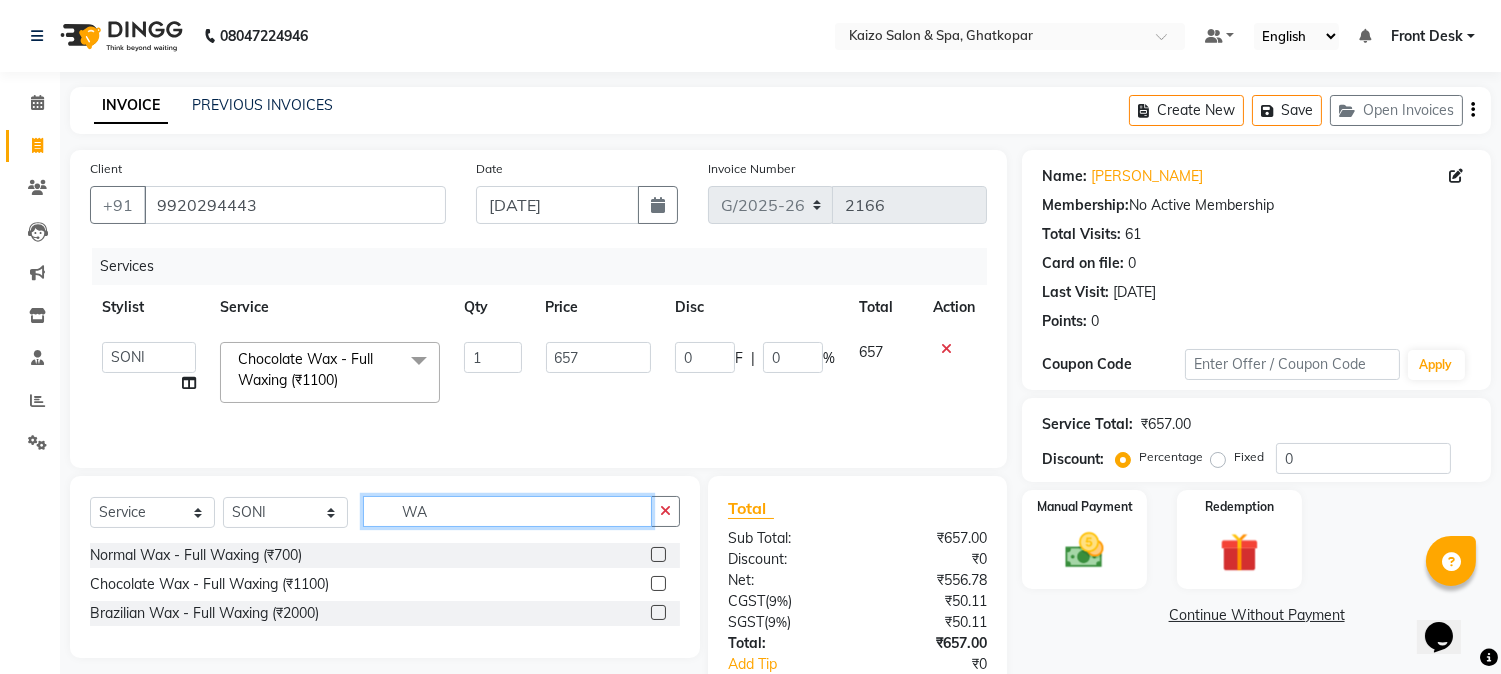 type on "W" 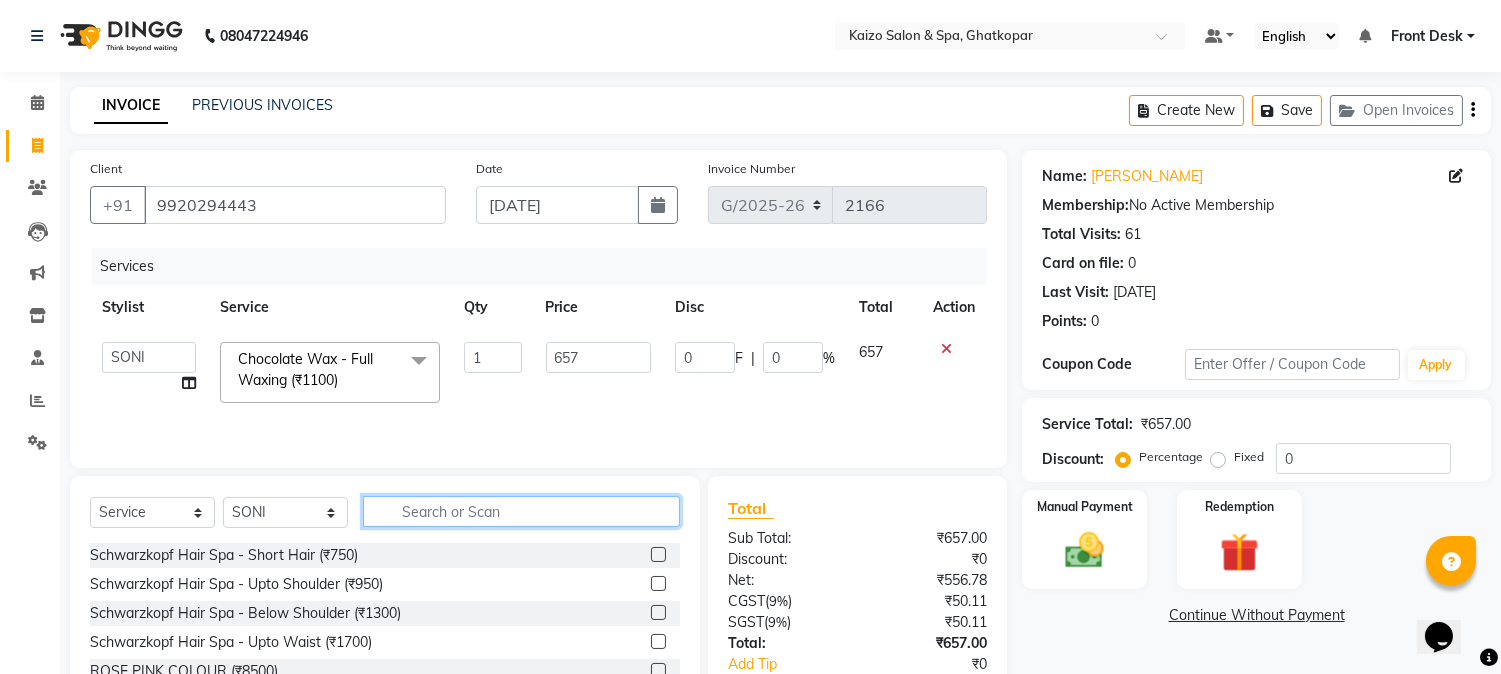 type 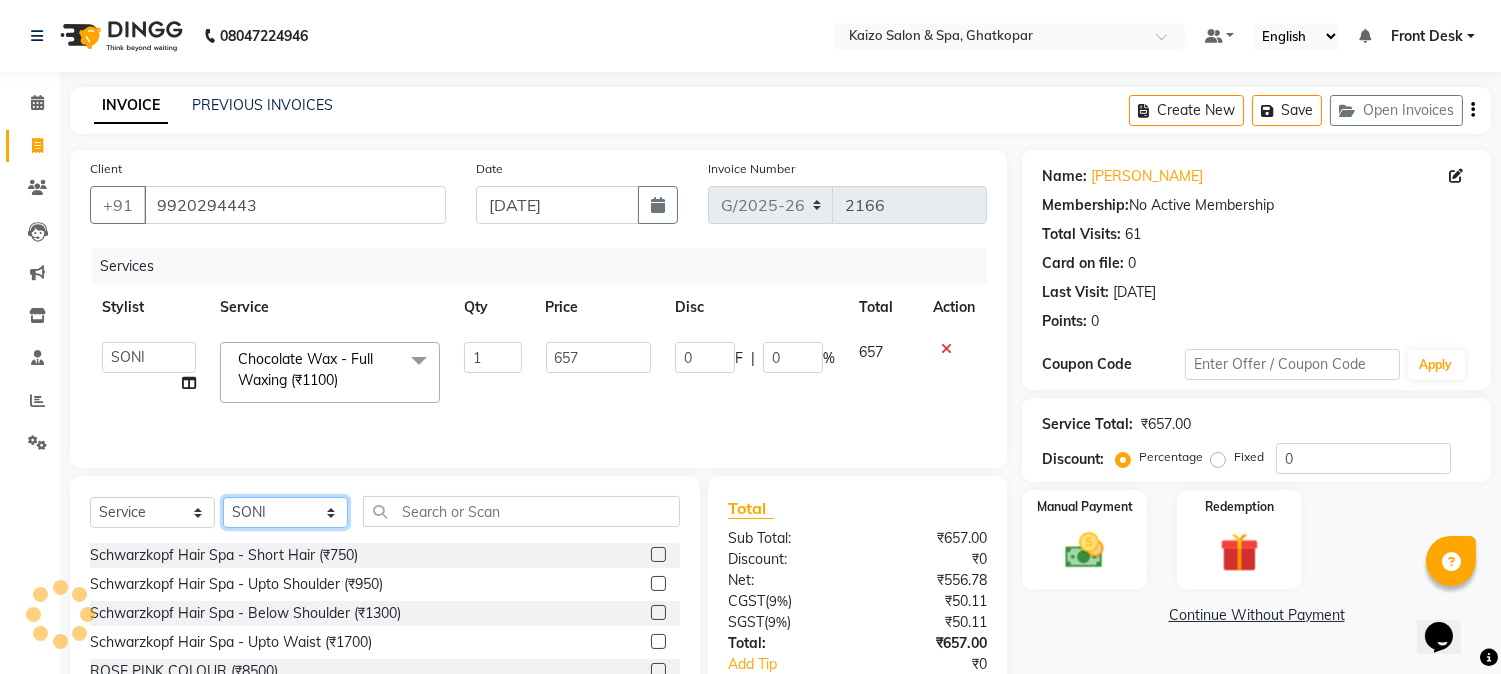 click on "Select Stylist [PERSON_NAME] ANJALI [PERSON_NAME] [PERSON_NAME] Front Desk [PERSON_NAME] IFTESHA [PERSON_NAME] [MEDICAL_DATA][PERSON_NAME] [PERSON_NAME] [PERSON_NAME] [PERSON_NAME] [PERSON_NAME] GALA [PERSON_NAME] [PERSON_NAME] YASH" 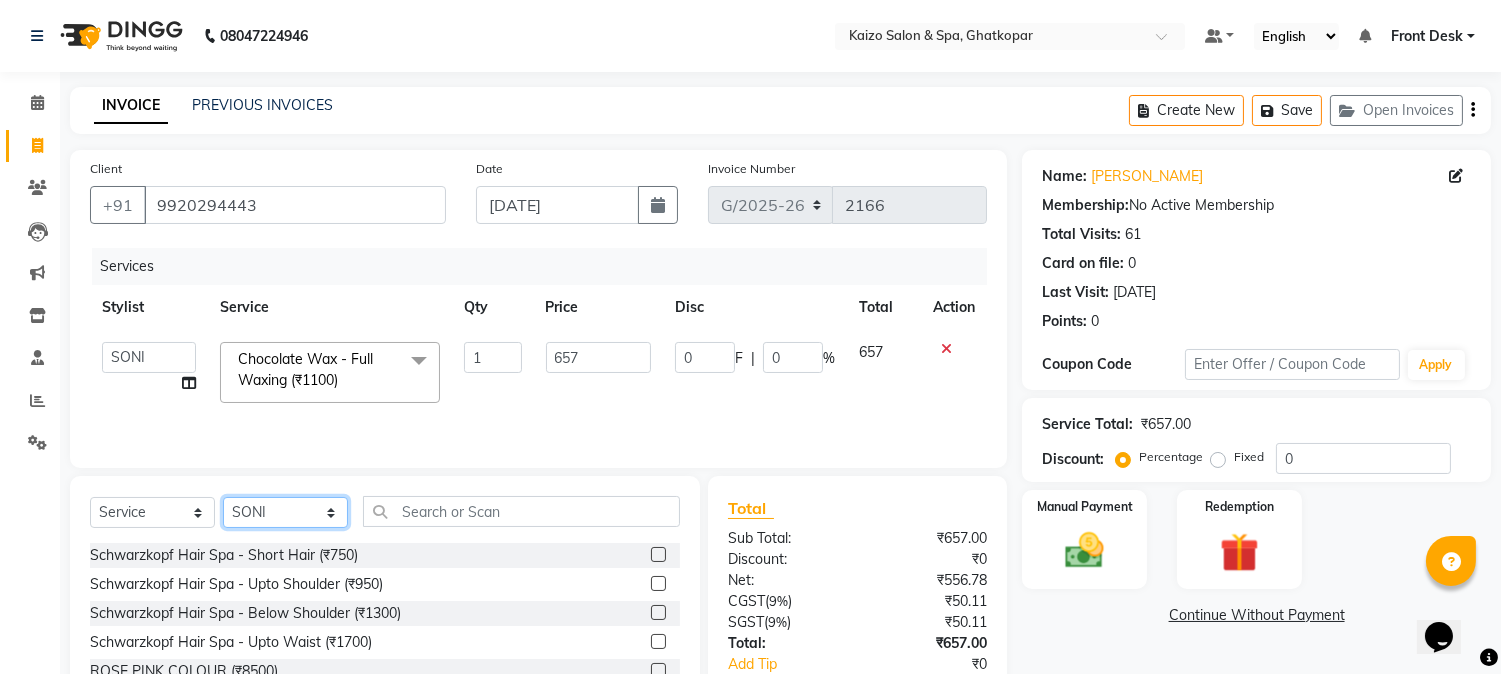 select on "59527" 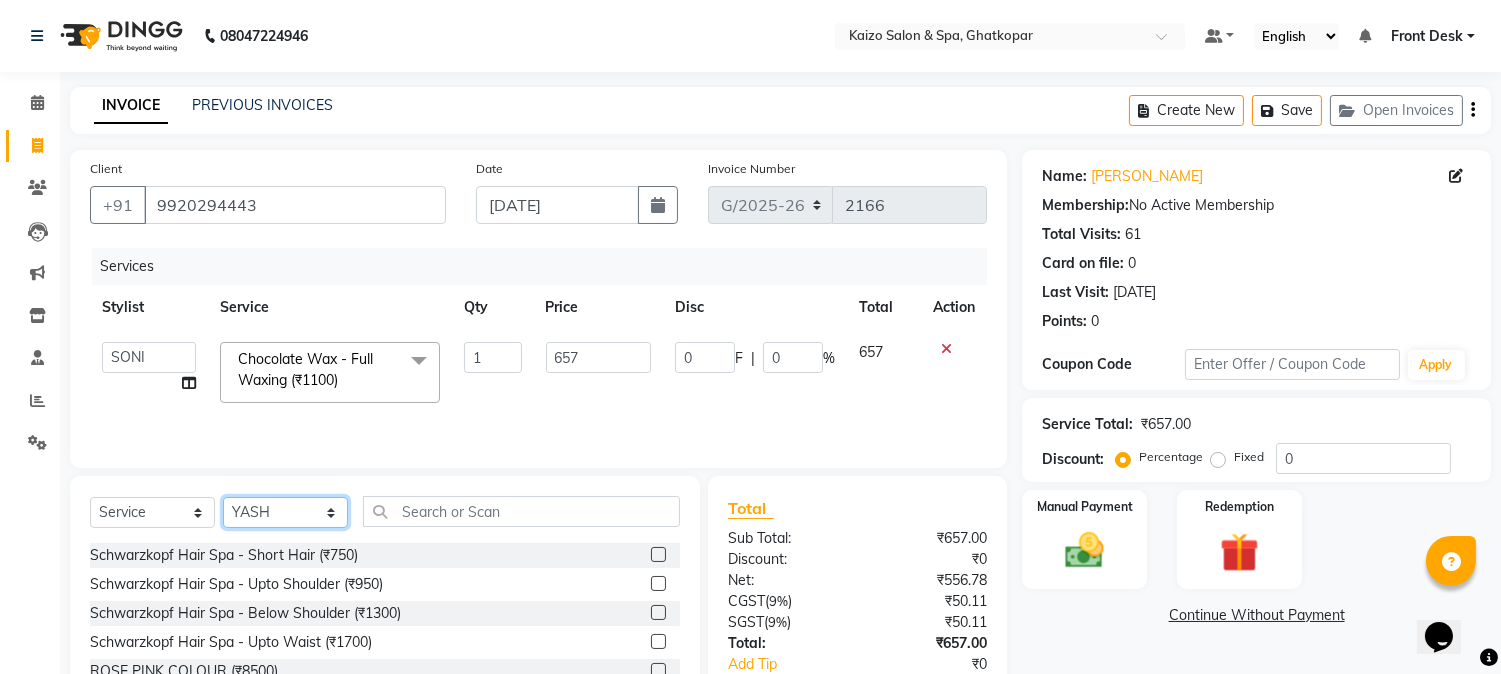 click on "Select Stylist [PERSON_NAME] ANJALI [PERSON_NAME] [PERSON_NAME] Front Desk [PERSON_NAME] IFTESHA [PERSON_NAME] [MEDICAL_DATA][PERSON_NAME] [PERSON_NAME] [PERSON_NAME] [PERSON_NAME] [PERSON_NAME] GALA [PERSON_NAME] [PERSON_NAME] YASH" 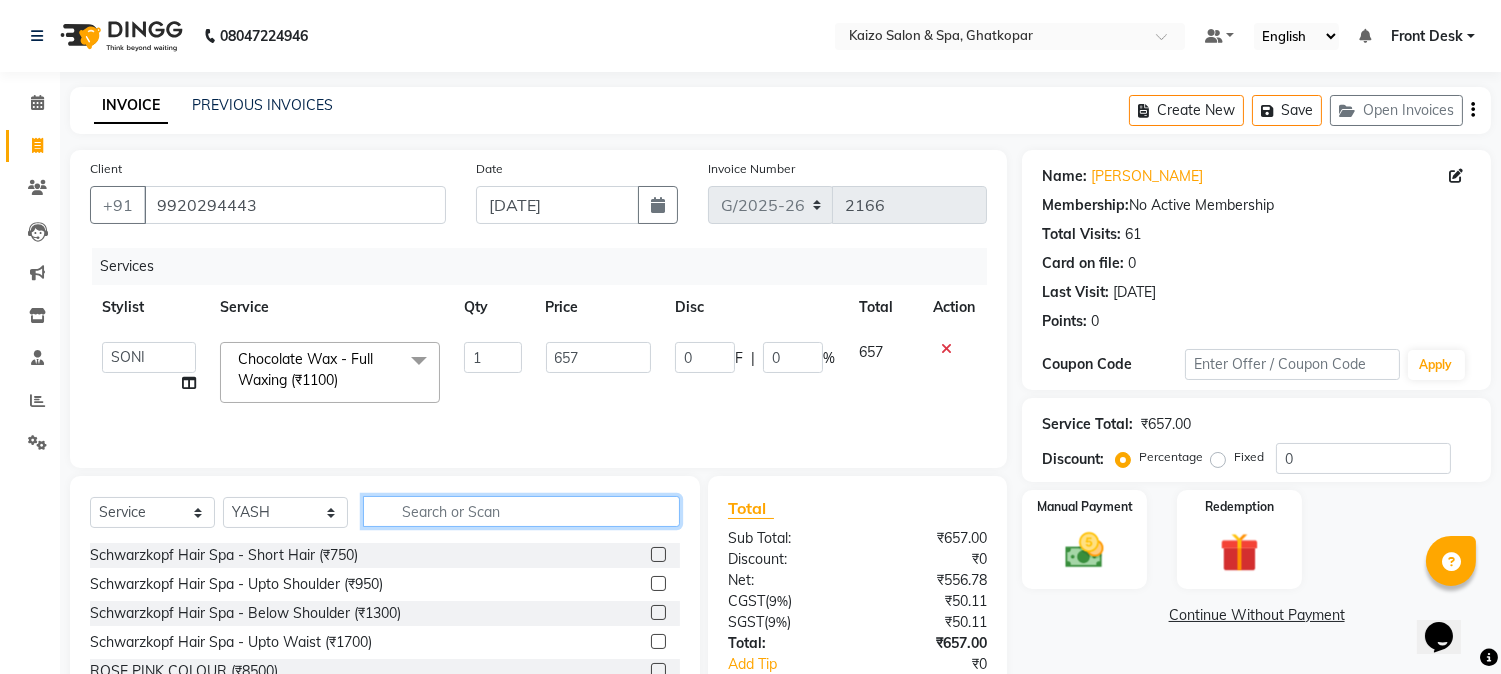 click 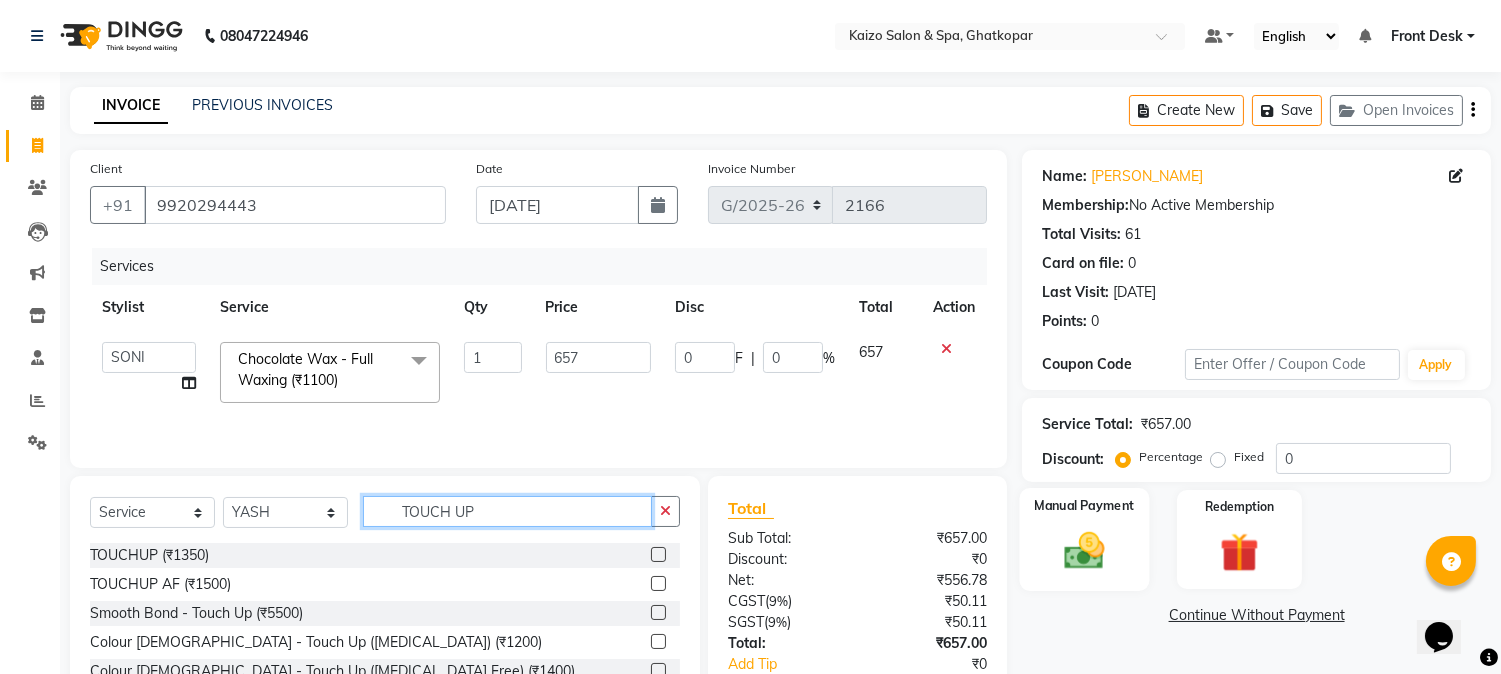 scroll, scrollTop: 111, scrollLeft: 0, axis: vertical 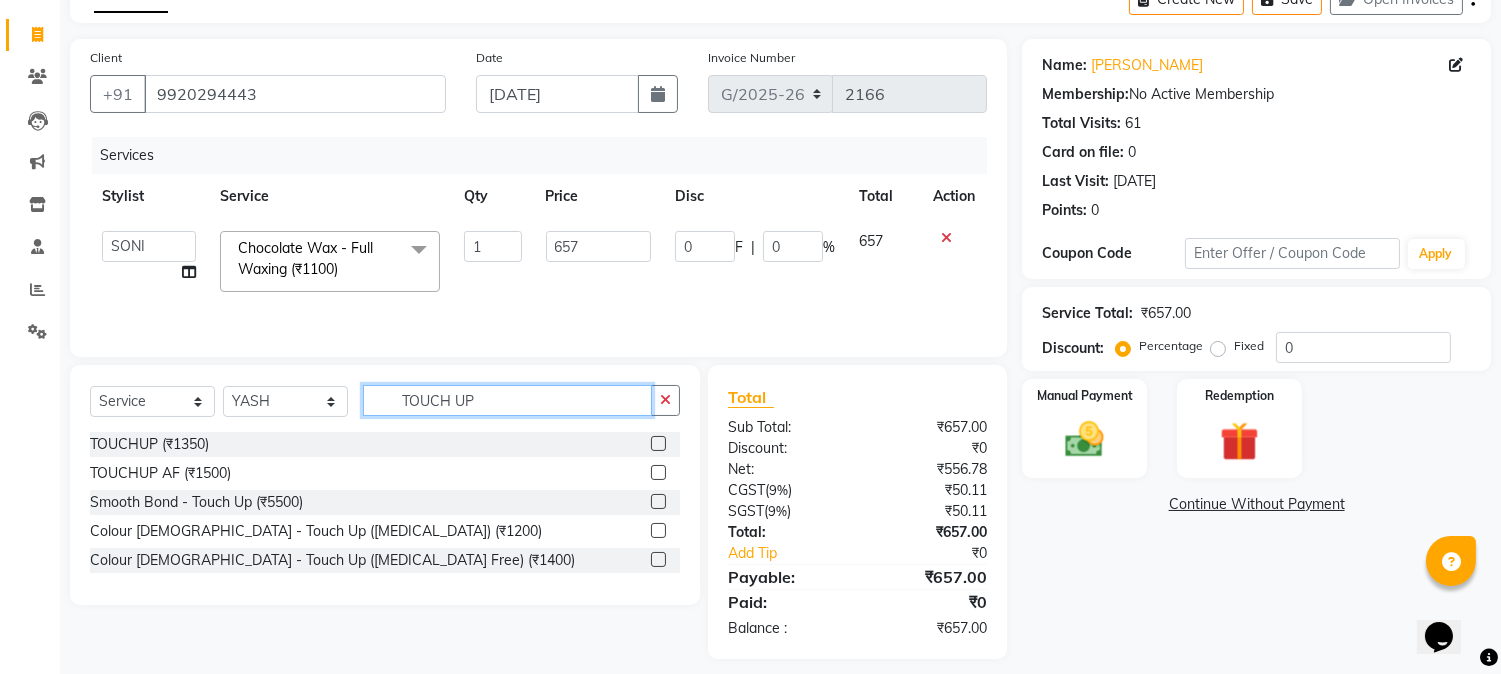 type on "TOUCH UP" 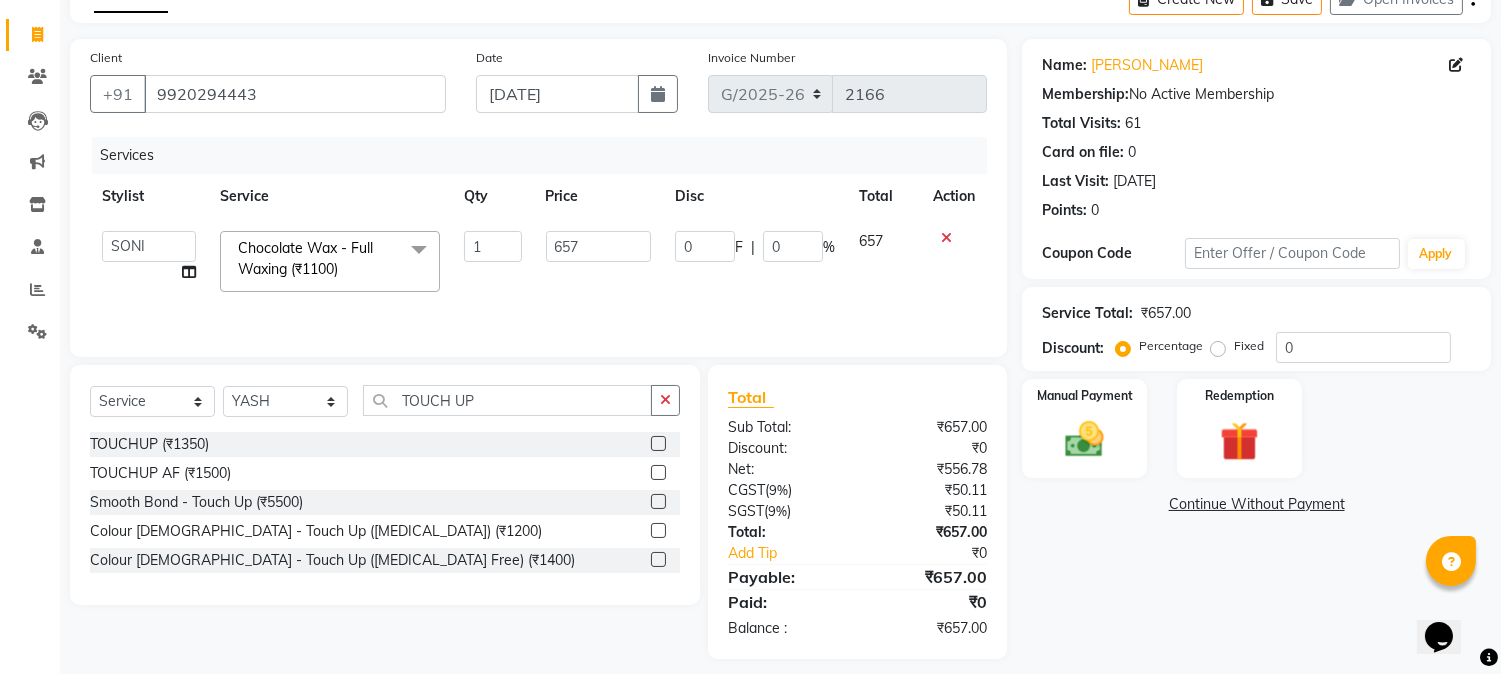 click 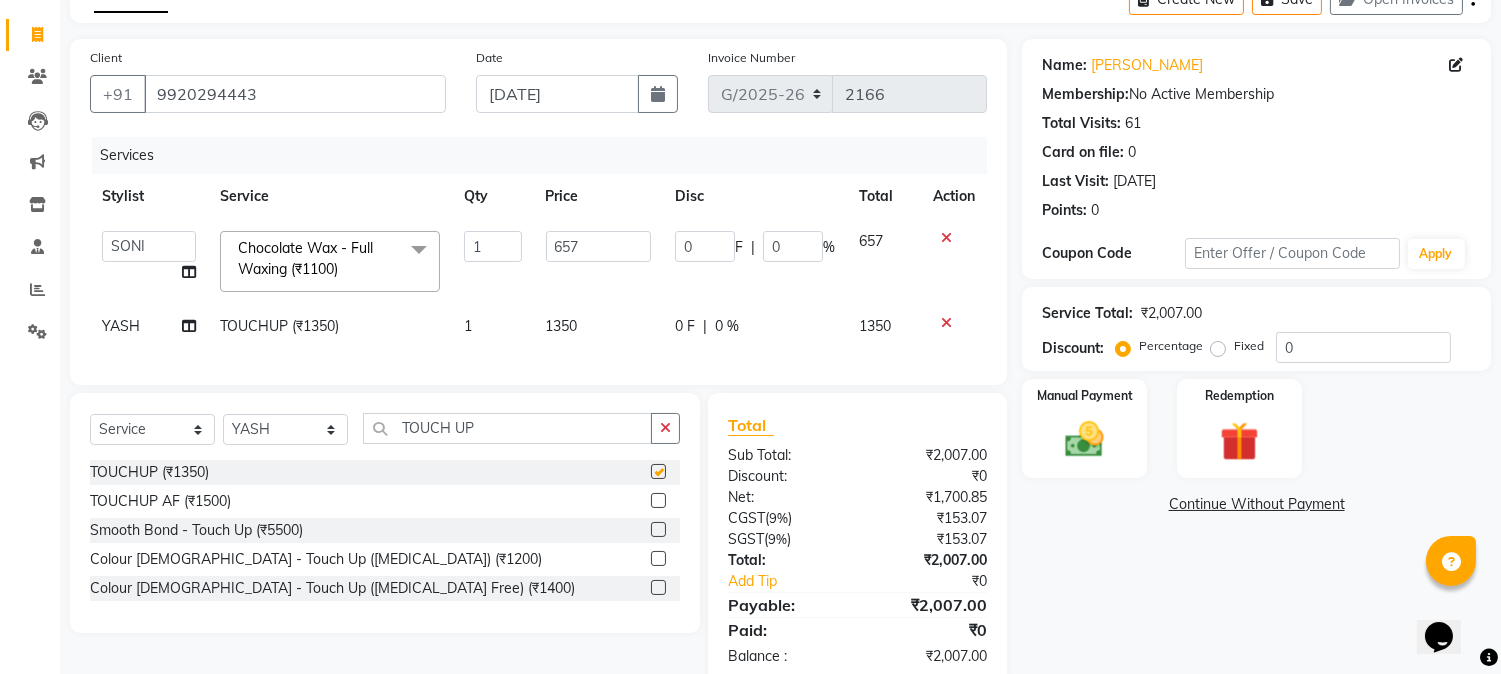 checkbox on "false" 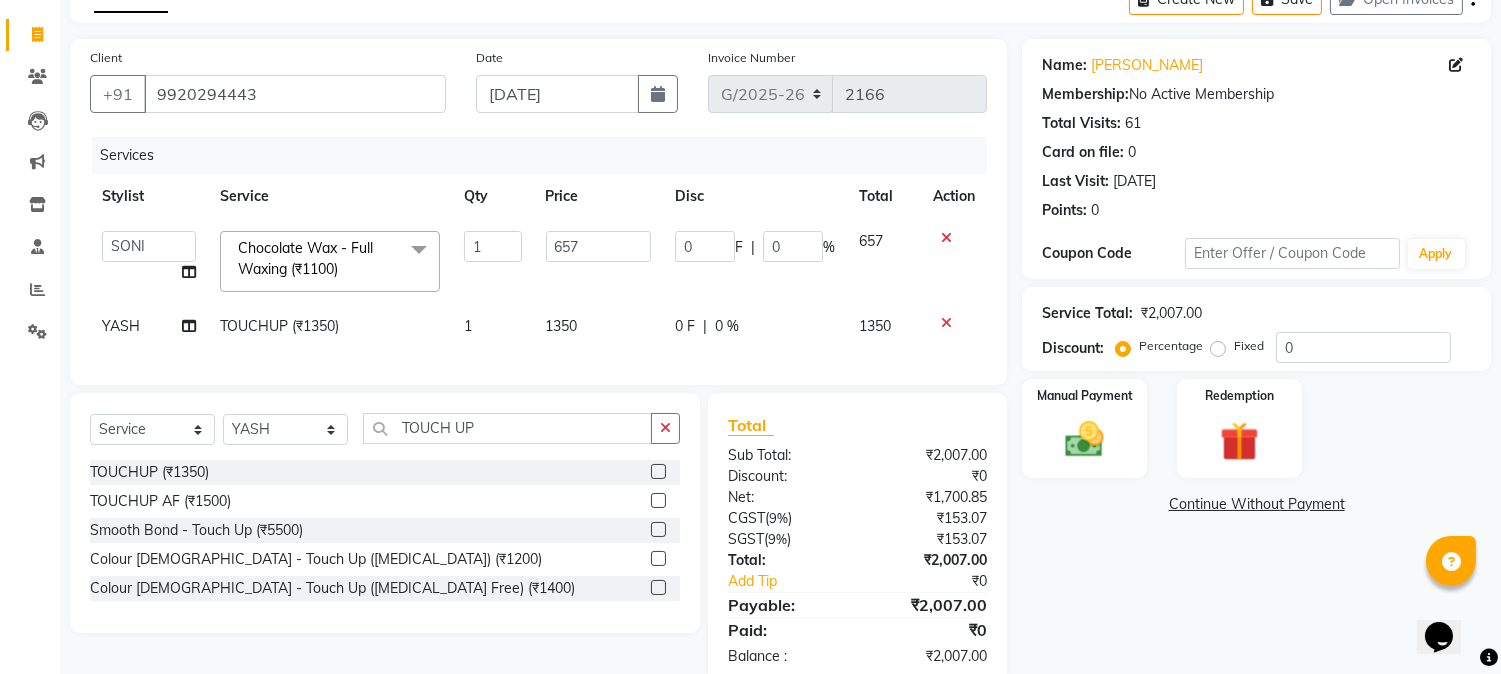 click on "1350" 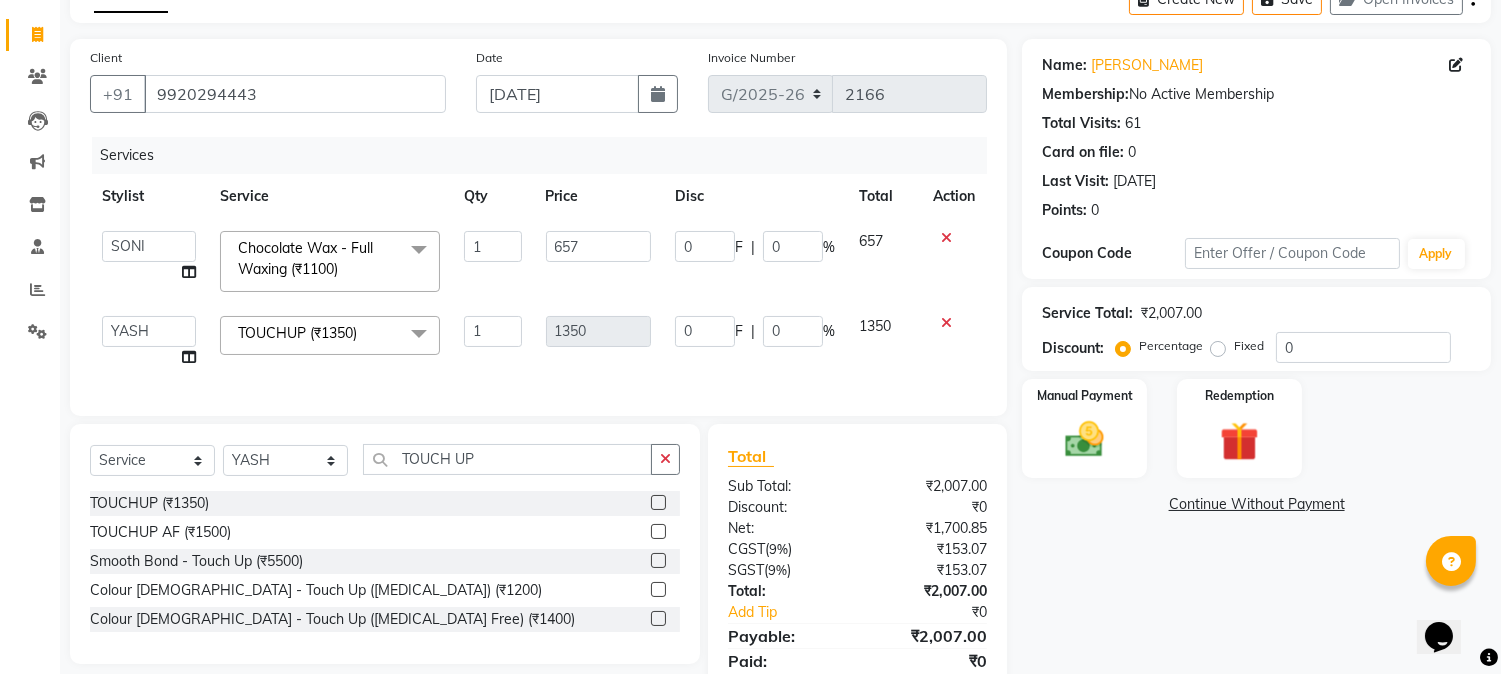 click on "1350" 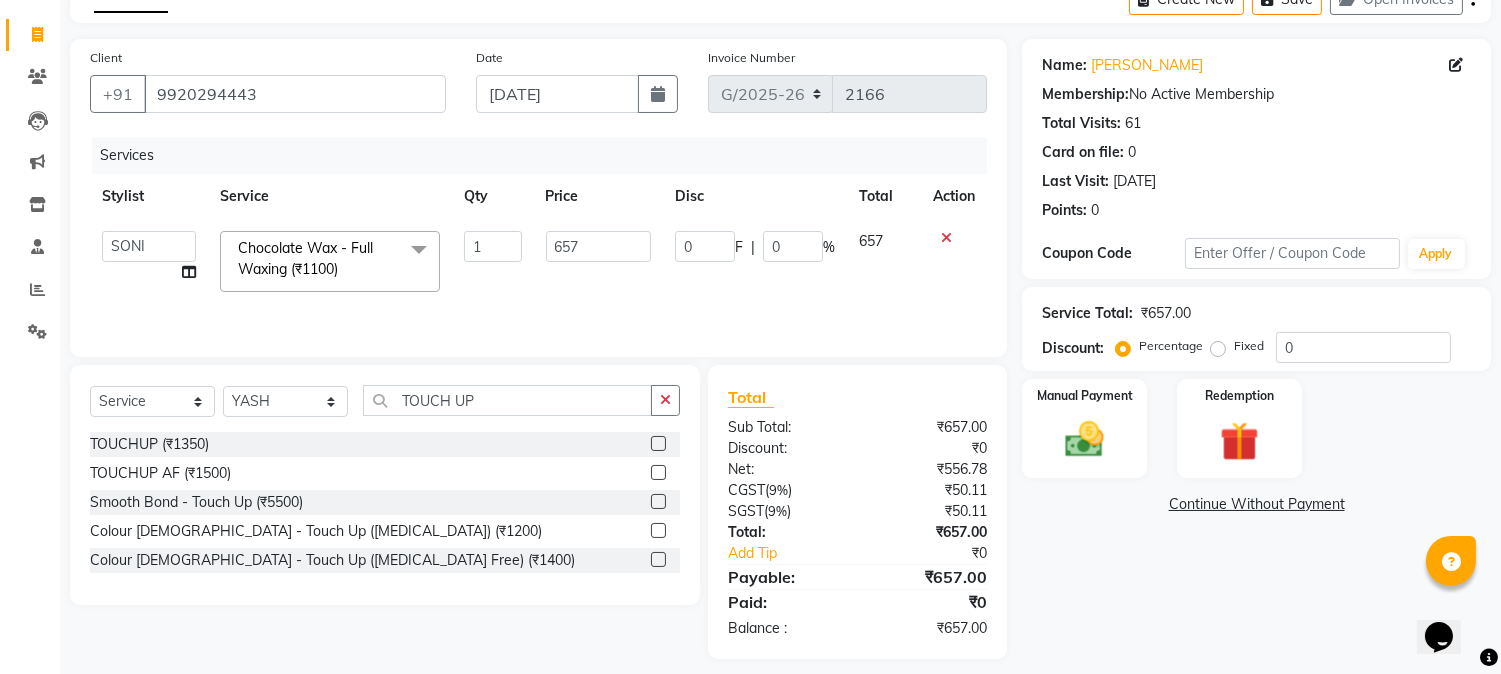 click 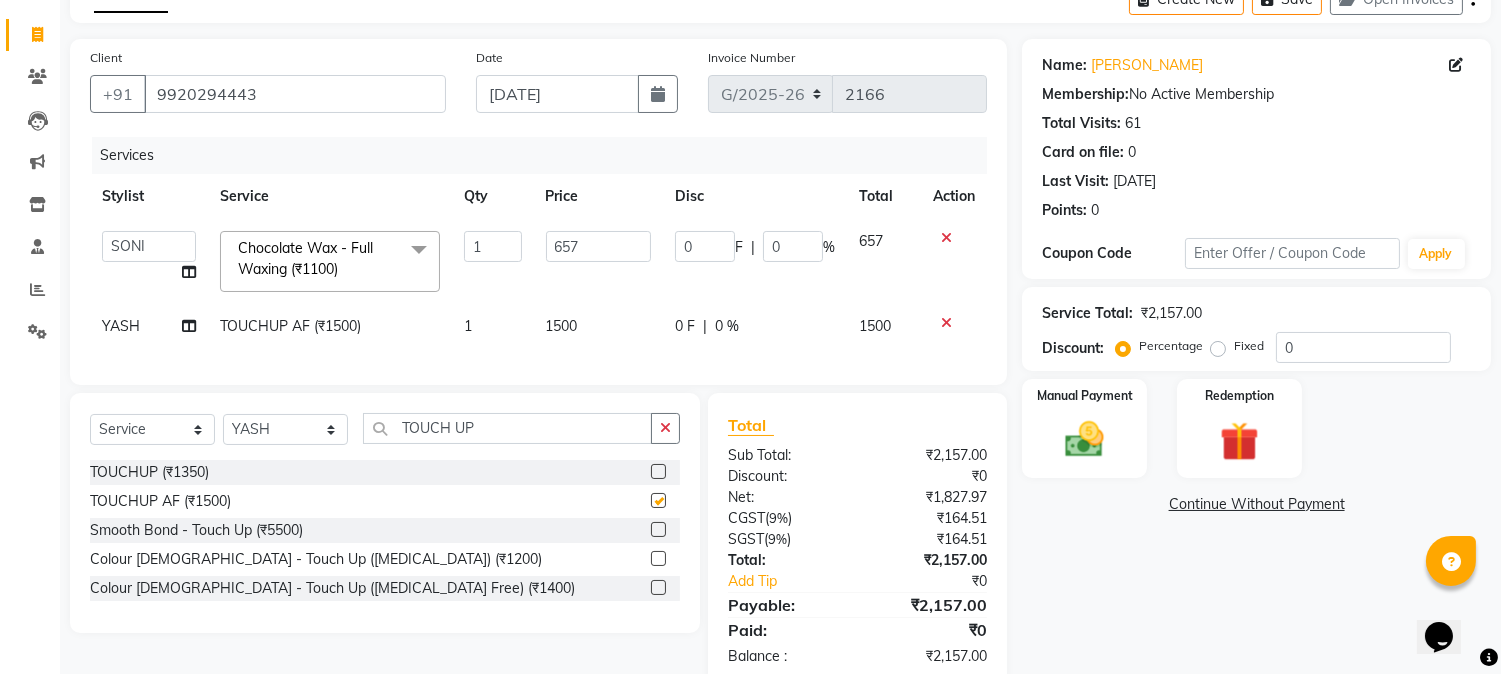 checkbox on "false" 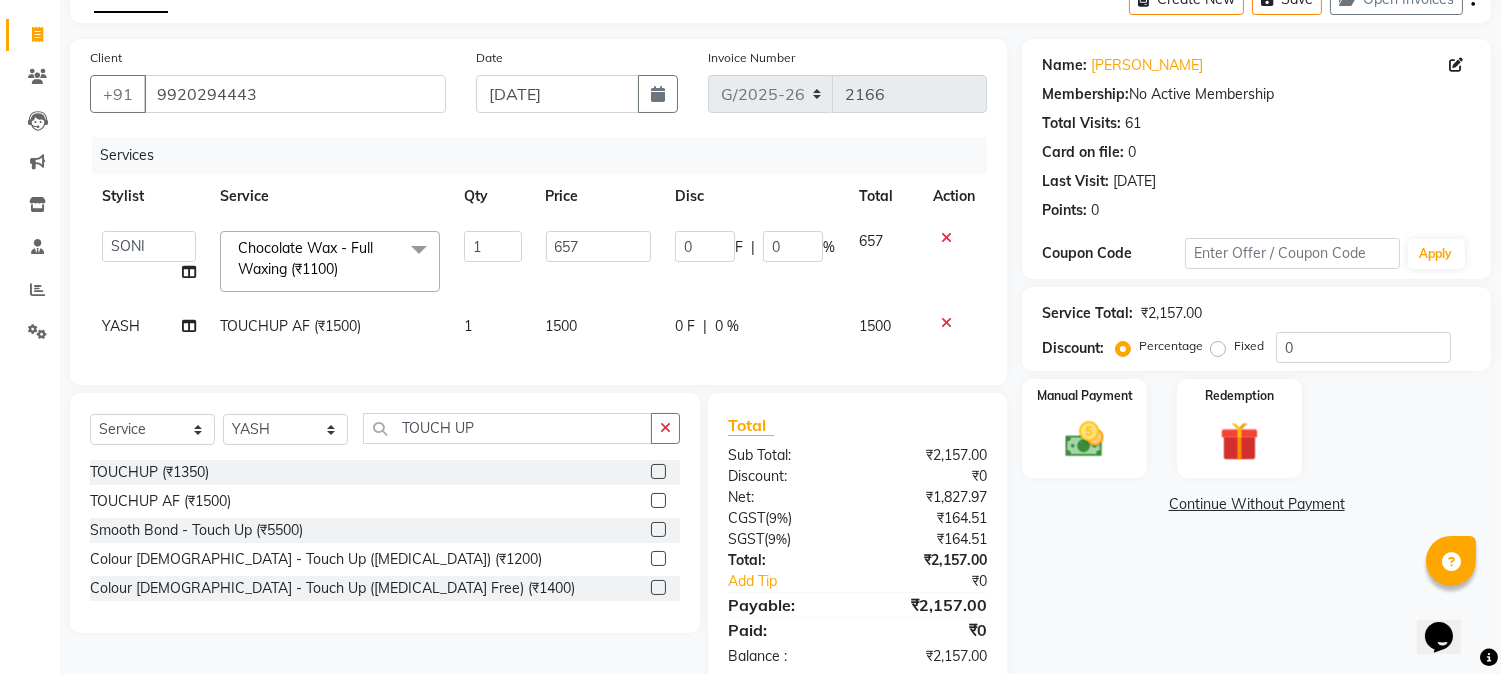click on "1500" 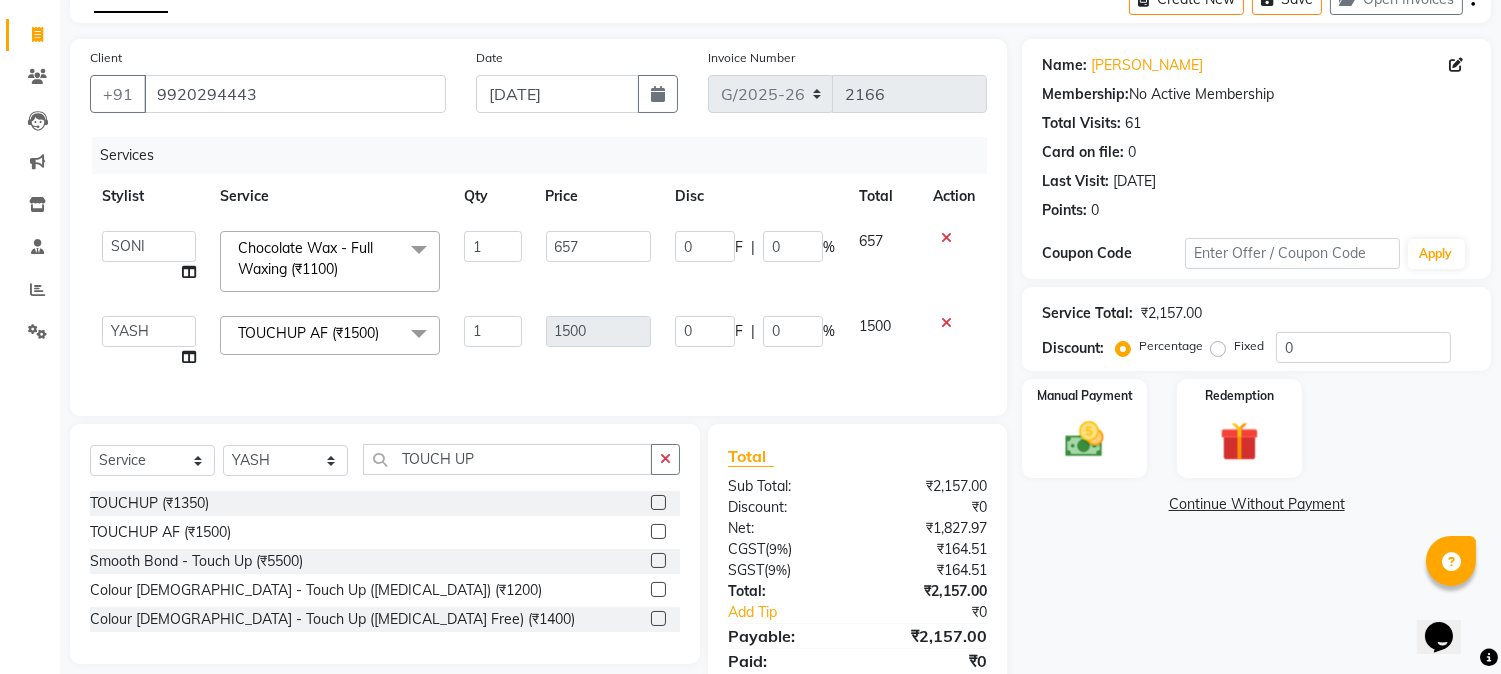 click 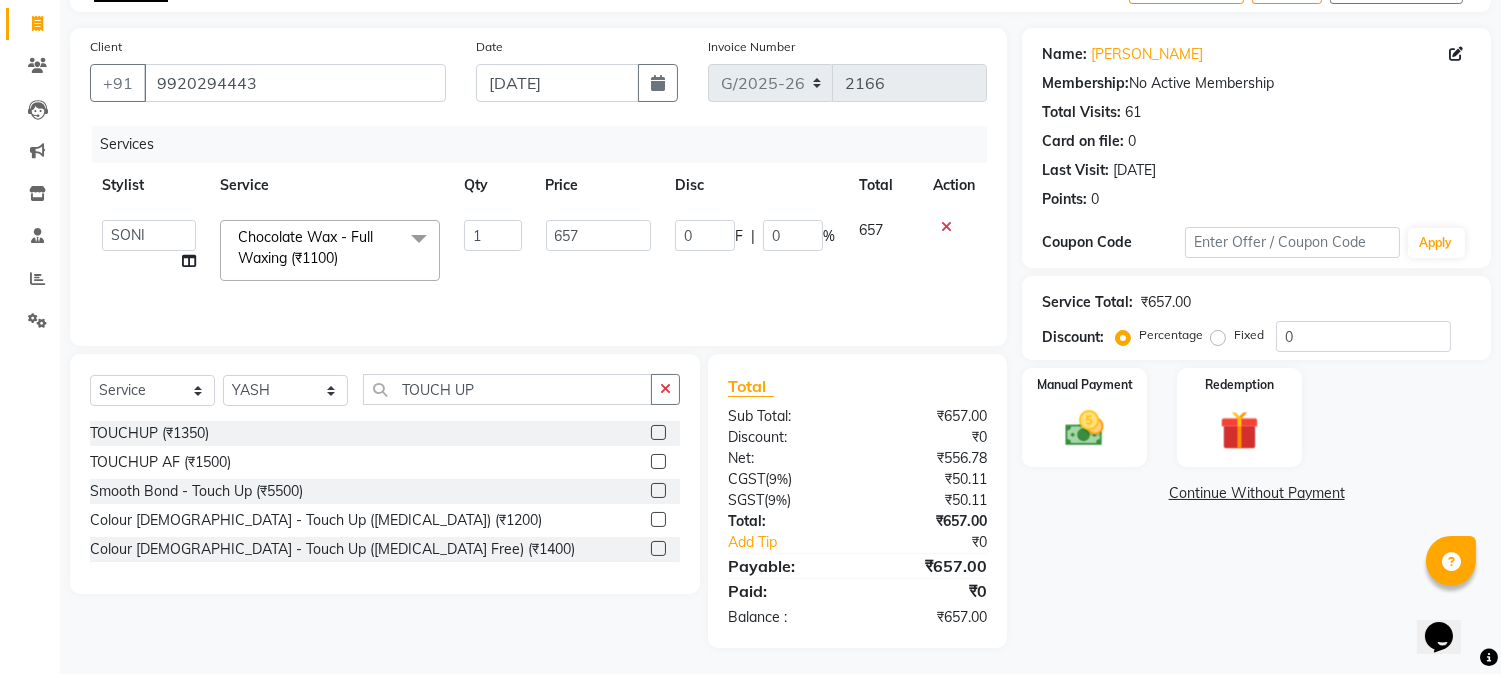 scroll, scrollTop: 125, scrollLeft: 0, axis: vertical 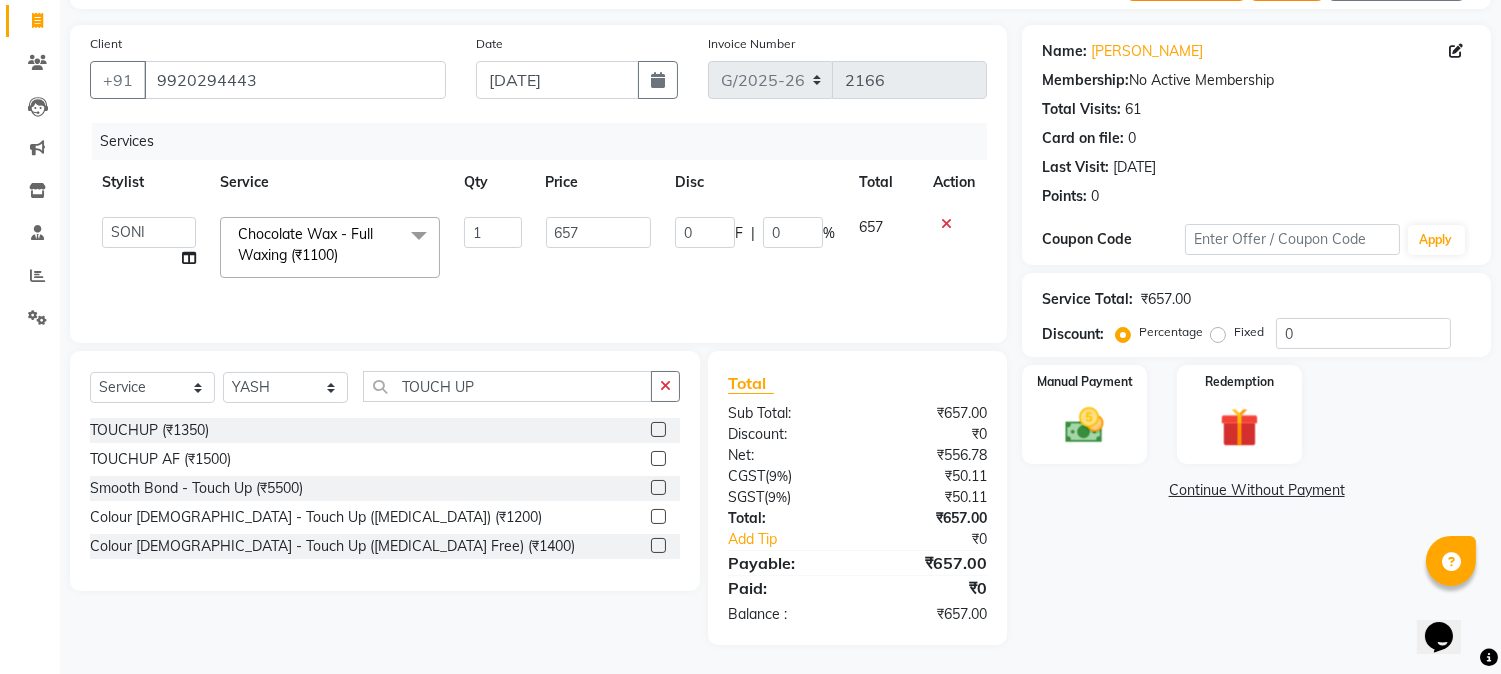 click 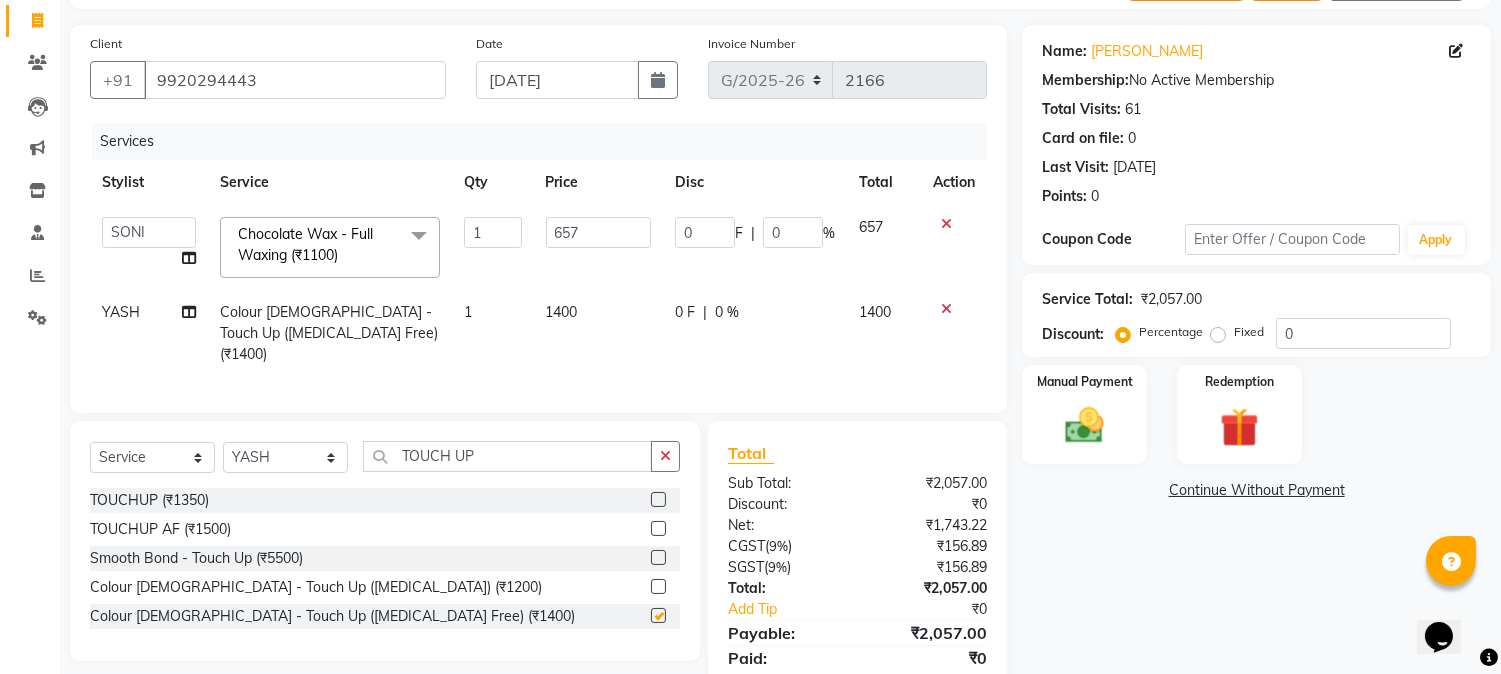 checkbox on "false" 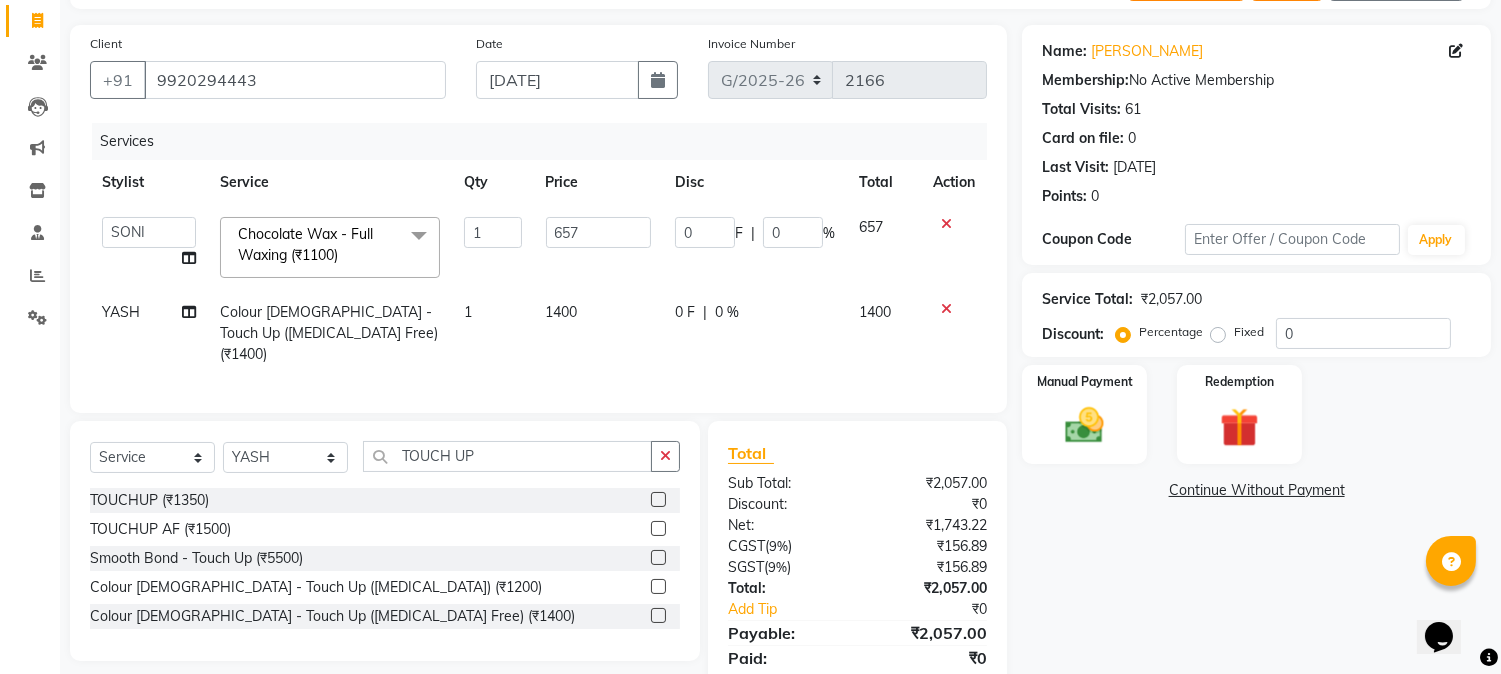 click on "1400" 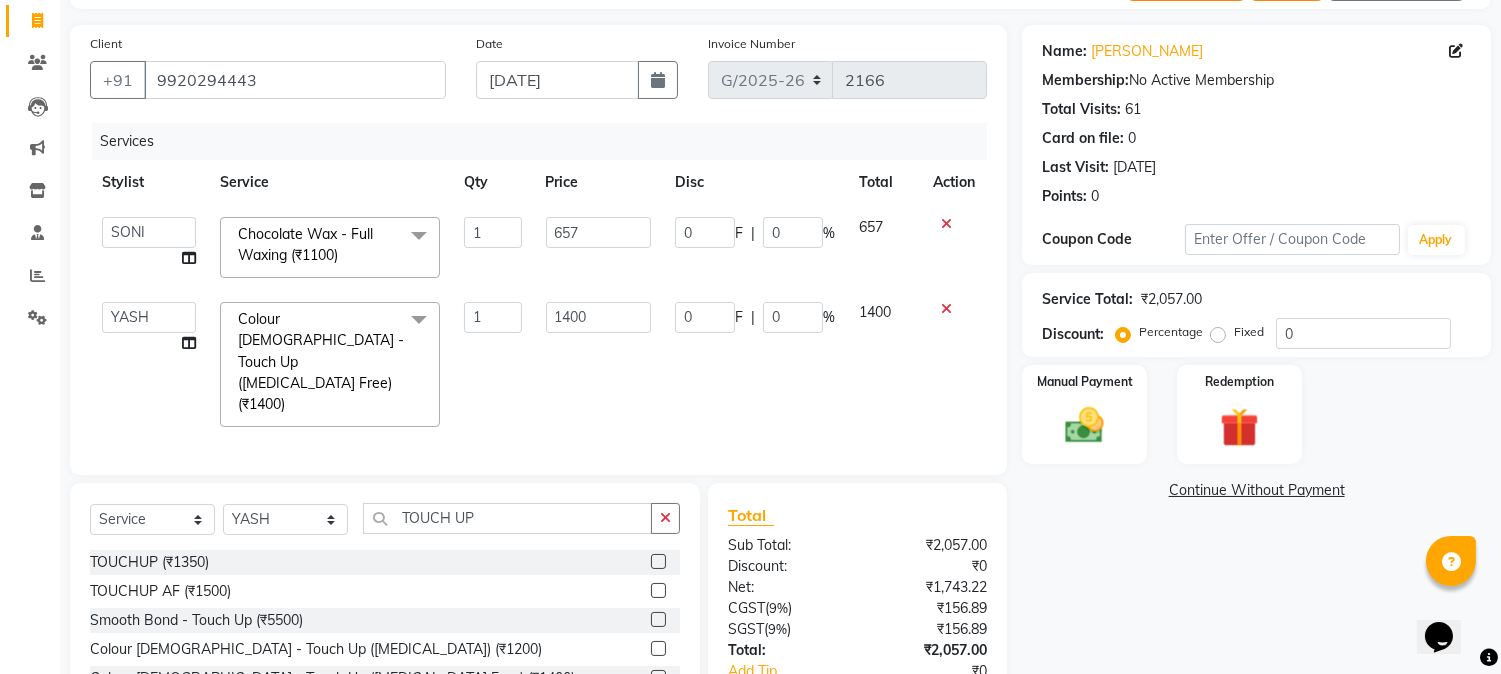 click on "1400" 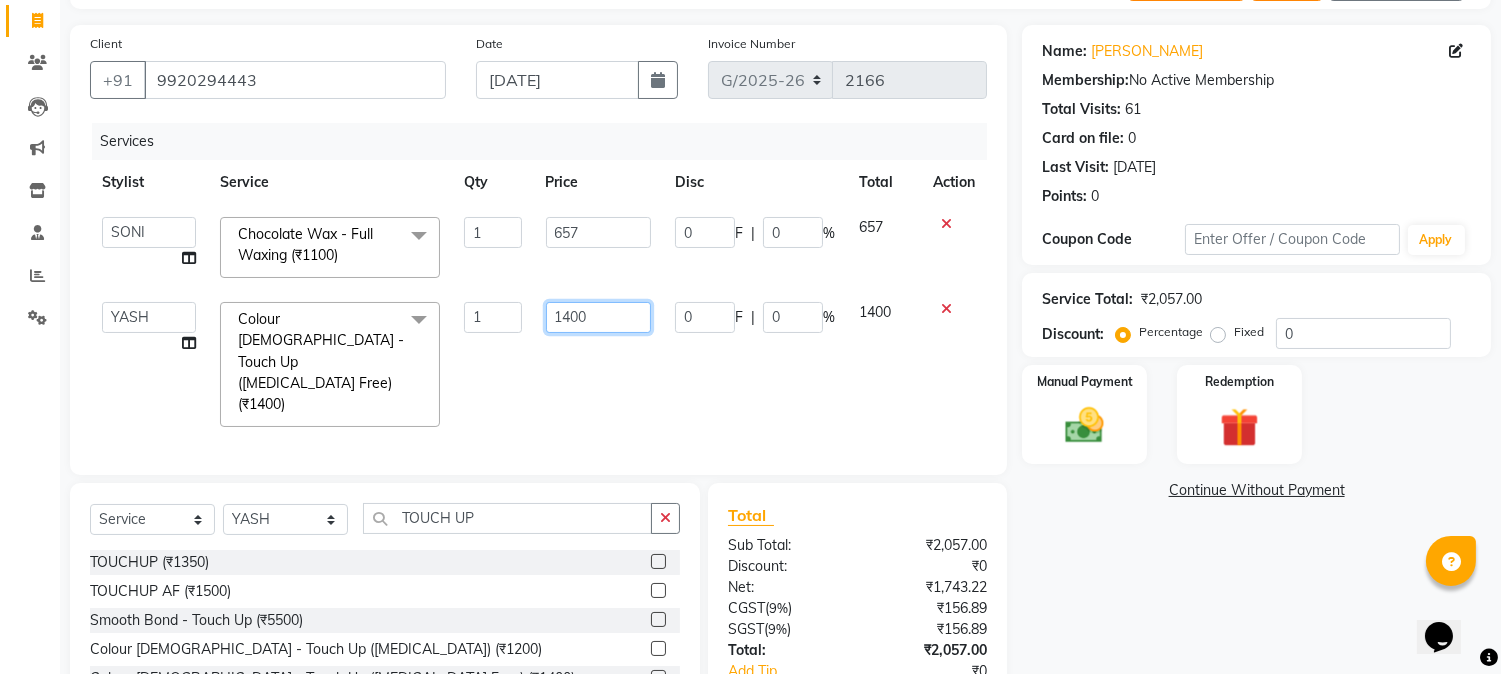 click on "1400" 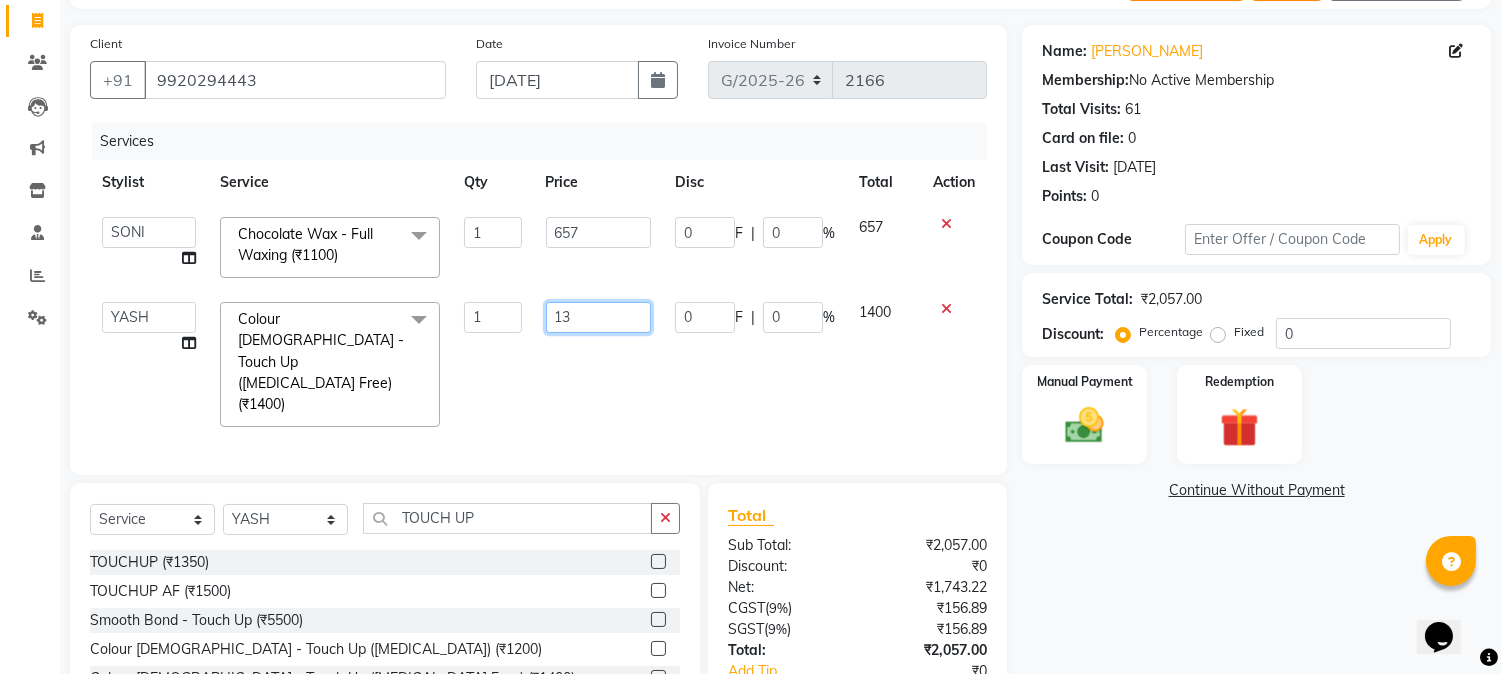 type on "1" 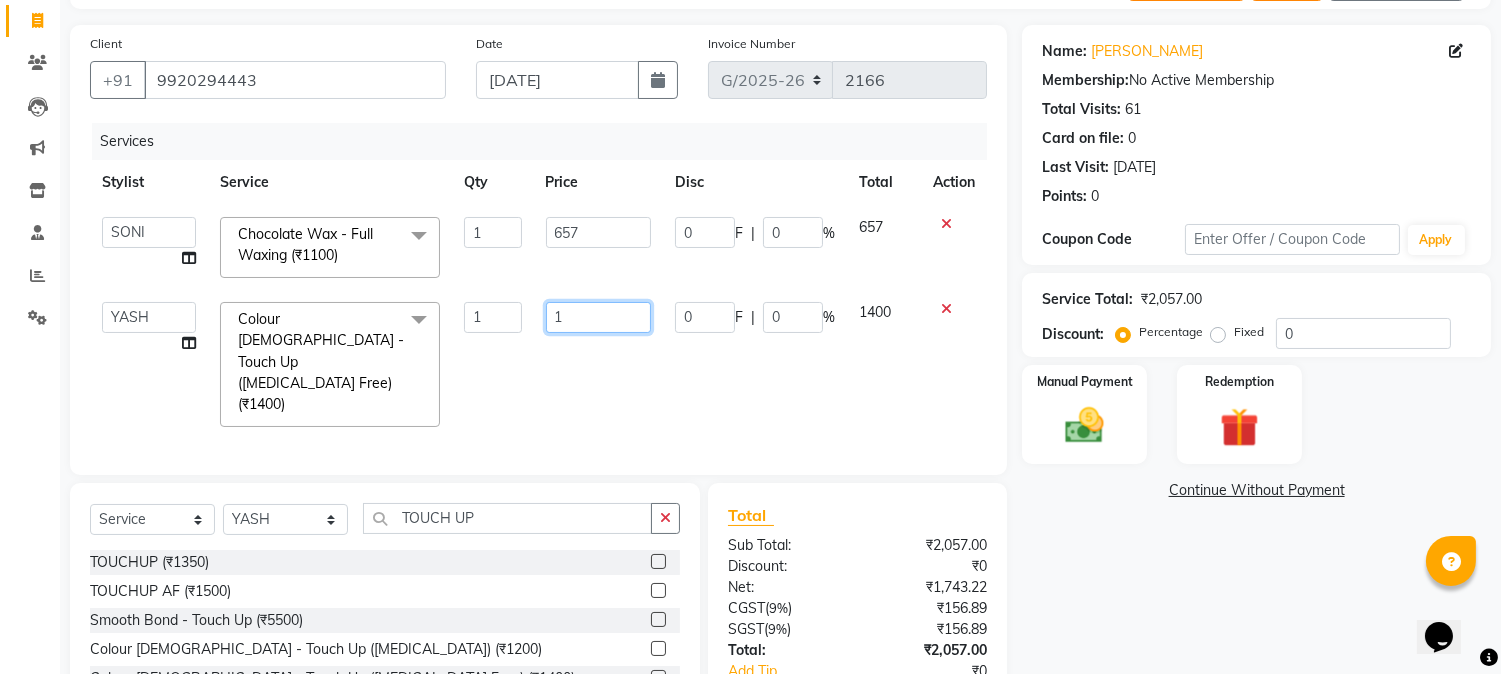 type 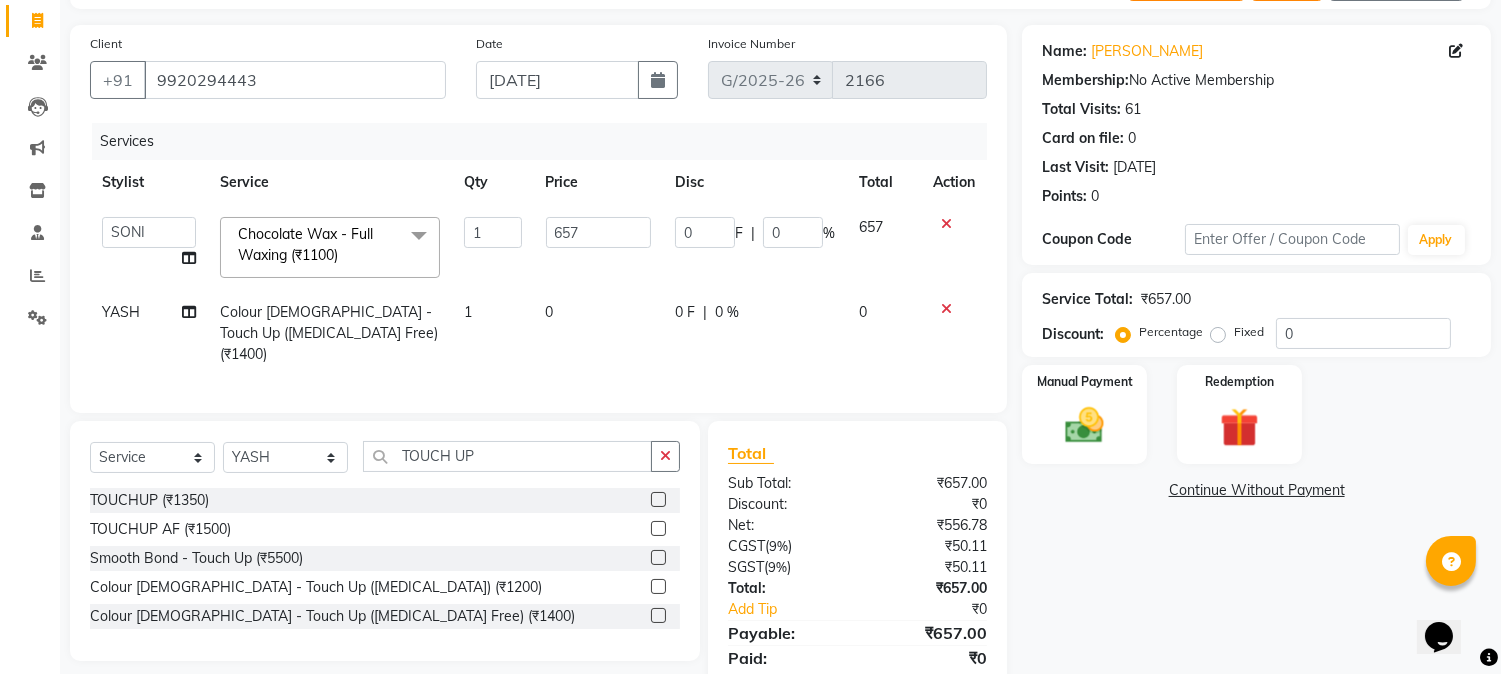 click on "0" 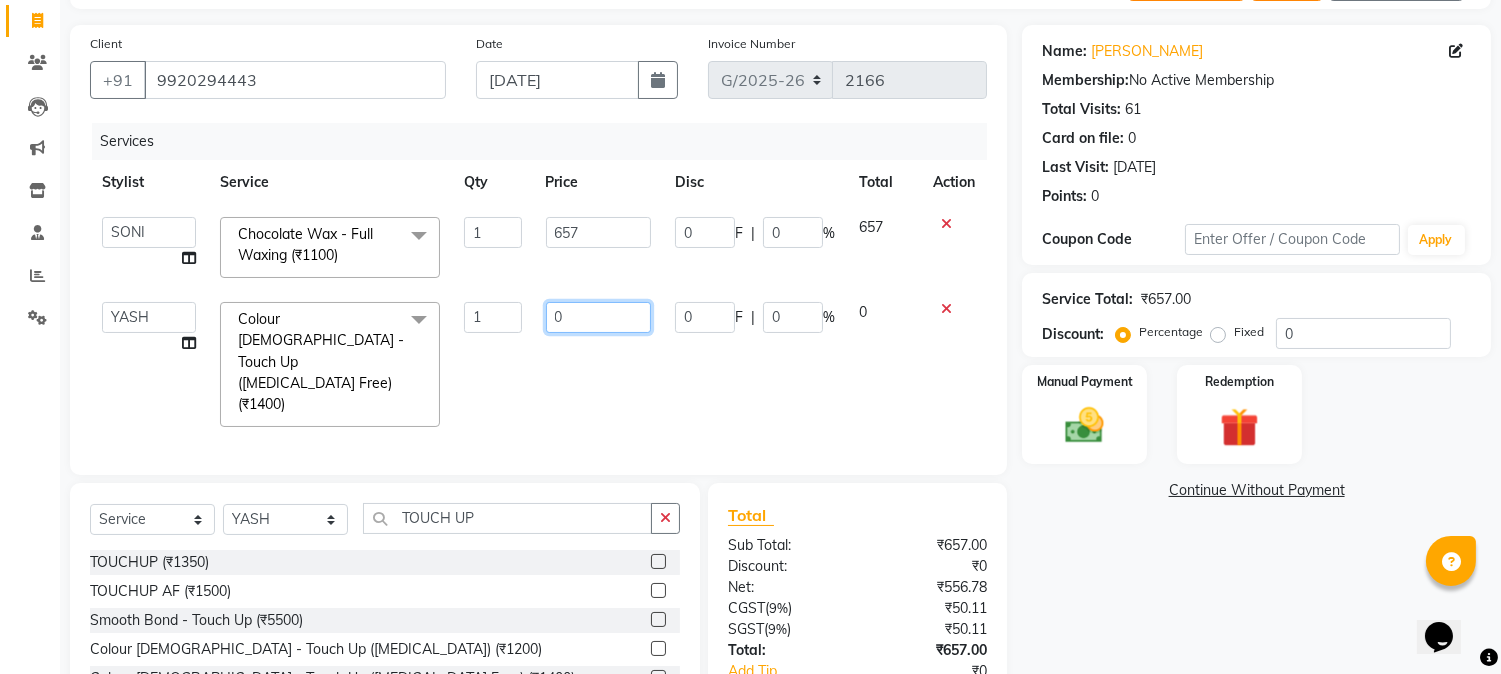 click on "0" 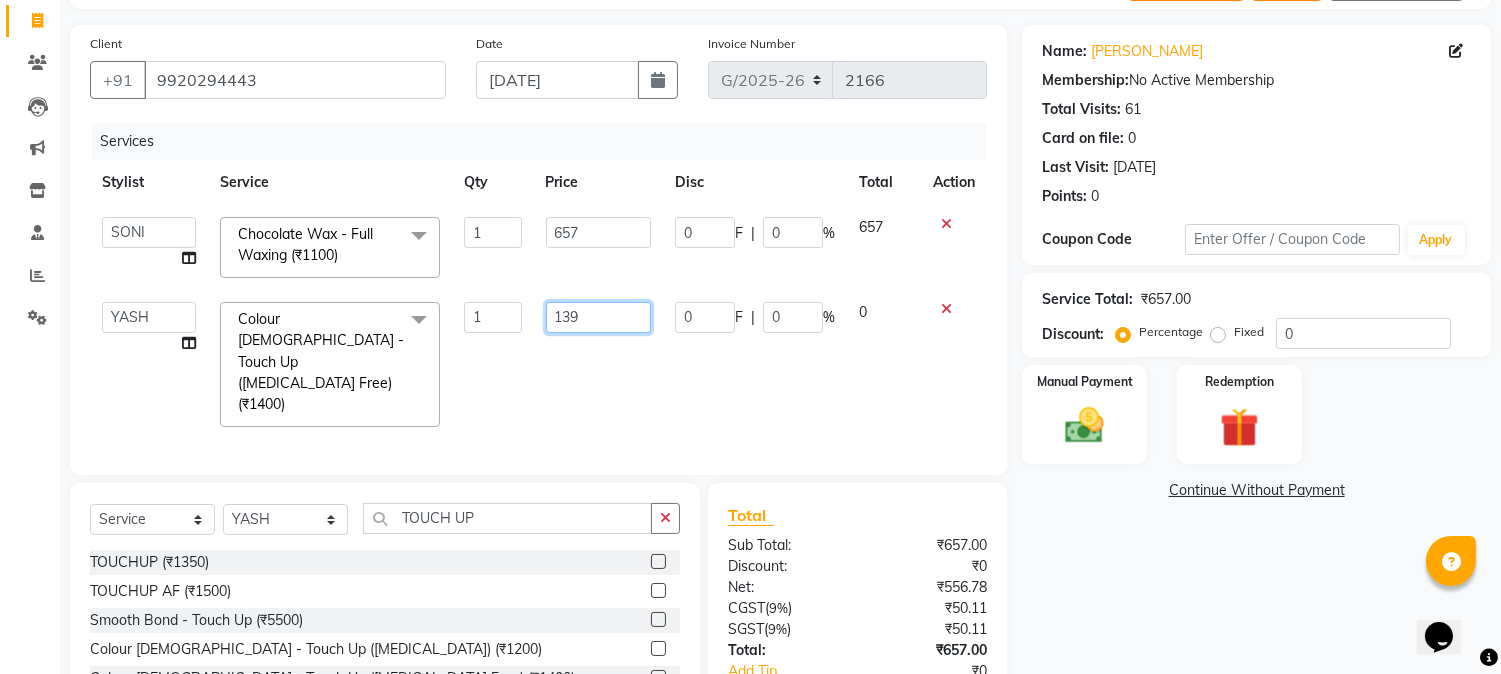 type on "1395" 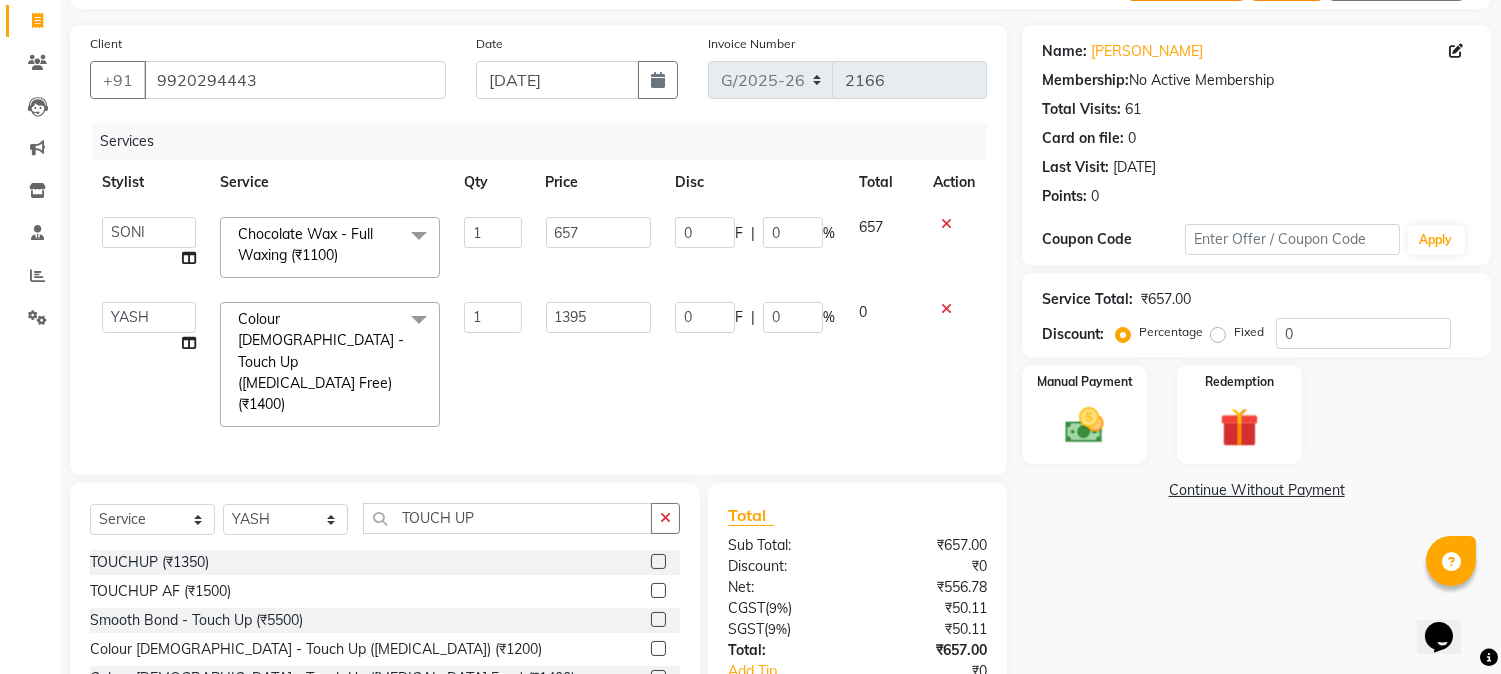 click on "Services Stylist Service Qty Price Disc Total Action  [PERSON_NAME]   ANJALI   [PERSON_NAME]   [PERSON_NAME]   Front Desk   [PERSON_NAME]   IFTESHA   [PERSON_NAME]   [MEDICAL_DATA][PERSON_NAME]   [PERSON_NAME]   [PERSON_NAME]   [PERSON_NAME]   [PERSON_NAME] GALA   [PERSON_NAME]   [PERSON_NAME]   YASH  Chocolate Wax - Full Waxing (₹1100)  x Schwarzkopf Hair Spa - Short Hair (₹750) Schwarzkopf Hair Spa - Upto Shoulder (₹950) Schwarzkopf Hair Spa - Below Shoulder (₹1300) Schwarzkopf Hair Spa - Upto Waist (₹1700) ROSE PINK COLOUR (₹8500) HAIRSTYLIST COURSE  (₹35000) NECK WAX BRAZILAIN (₹600) TOUCHUP (₹1350) TOUCHUP AF (₹1500) CANDLE ANITAS PEDICURE (₹2000) CANDLE ANITAS MANICURE (₹2000) COLOR AMPOULE (₹1500) DEEP CONDITIONING (₹800) FIBRE PLEX (₹2500) PERMING (₹10000) BOTOPLAST TREATMENT (₹10000) [MEDICAL_DATA] TREATMENT (₹8000) BIOTINE TREATMENT (₹10000) Smooth Bond - Upto Shoulder (₹4000) Smooth Bond - Below Shoulder (₹6000) Smooth Bond - Touch Up (₹5500) Smooth Bond - Upto Waist (₹9000) 1 657 0 F | 0 %" 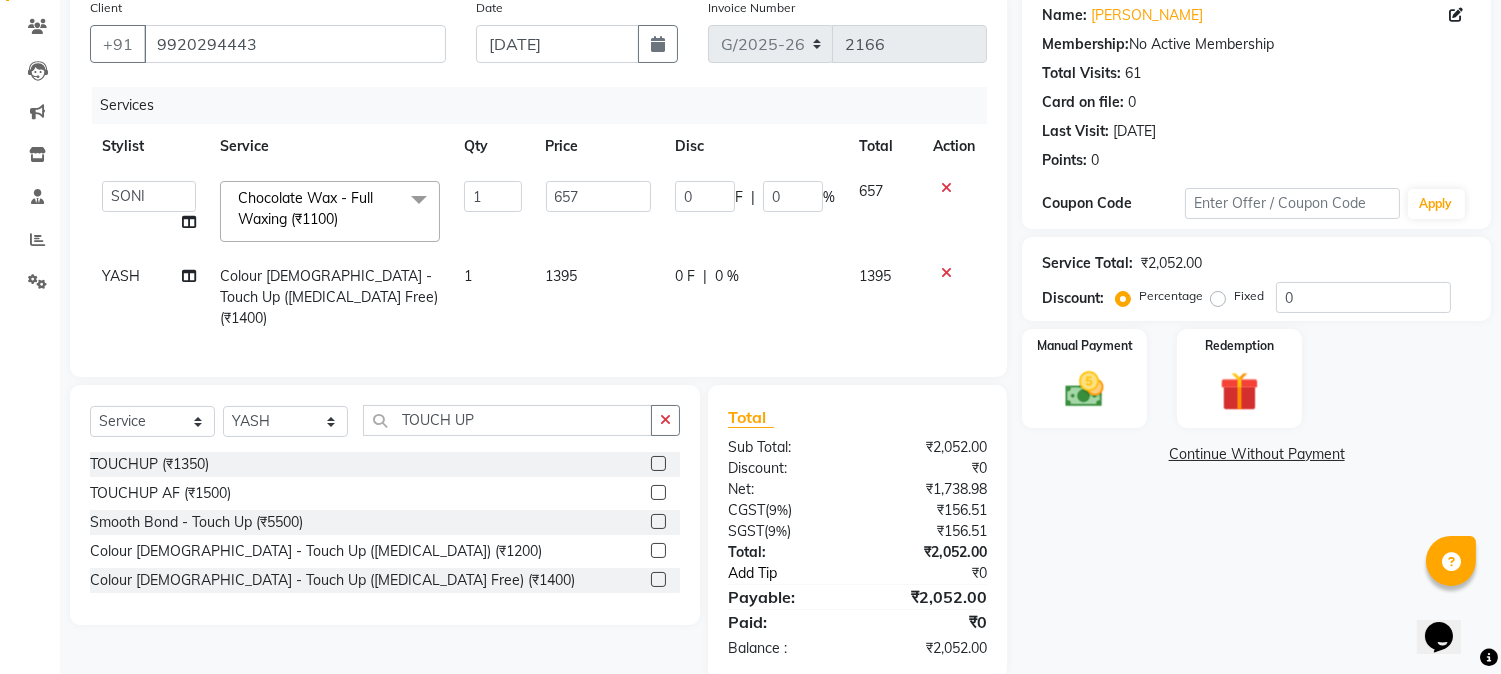 scroll, scrollTop: 191, scrollLeft: 0, axis: vertical 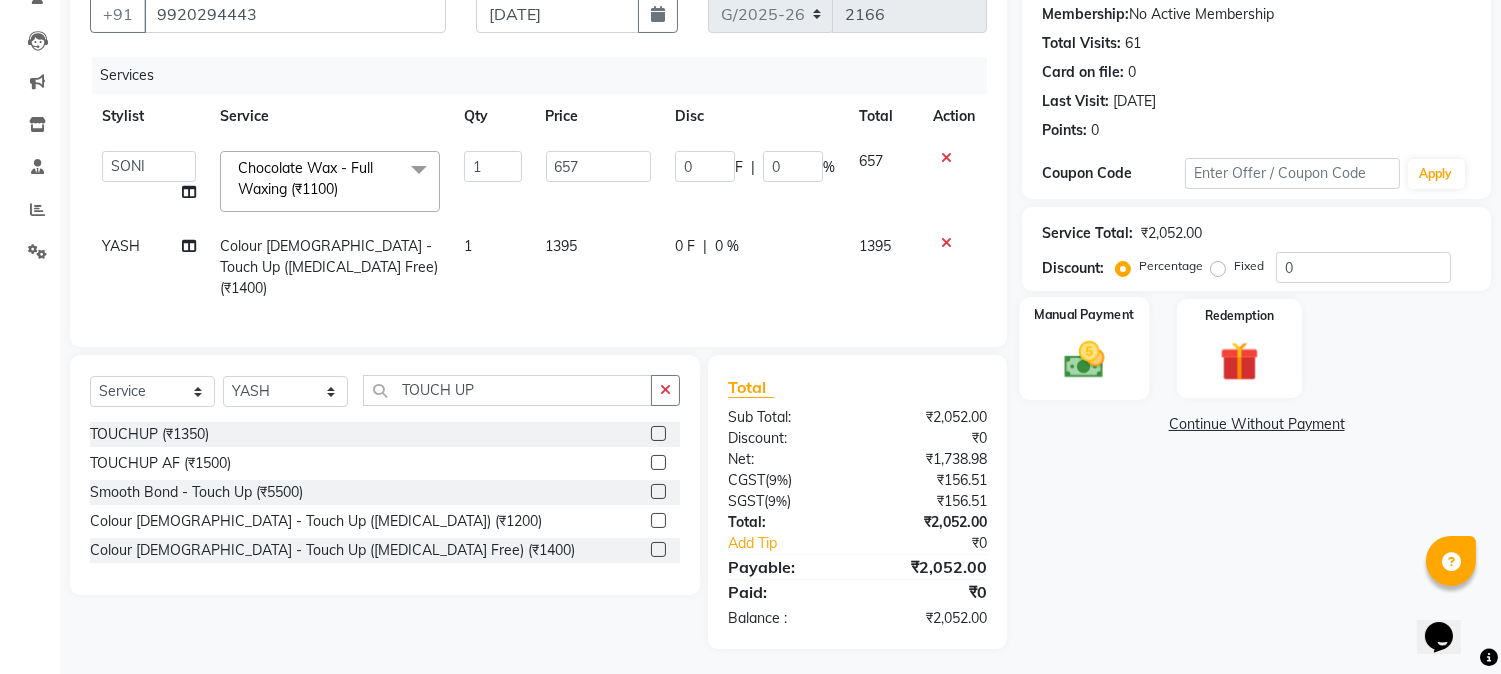 click 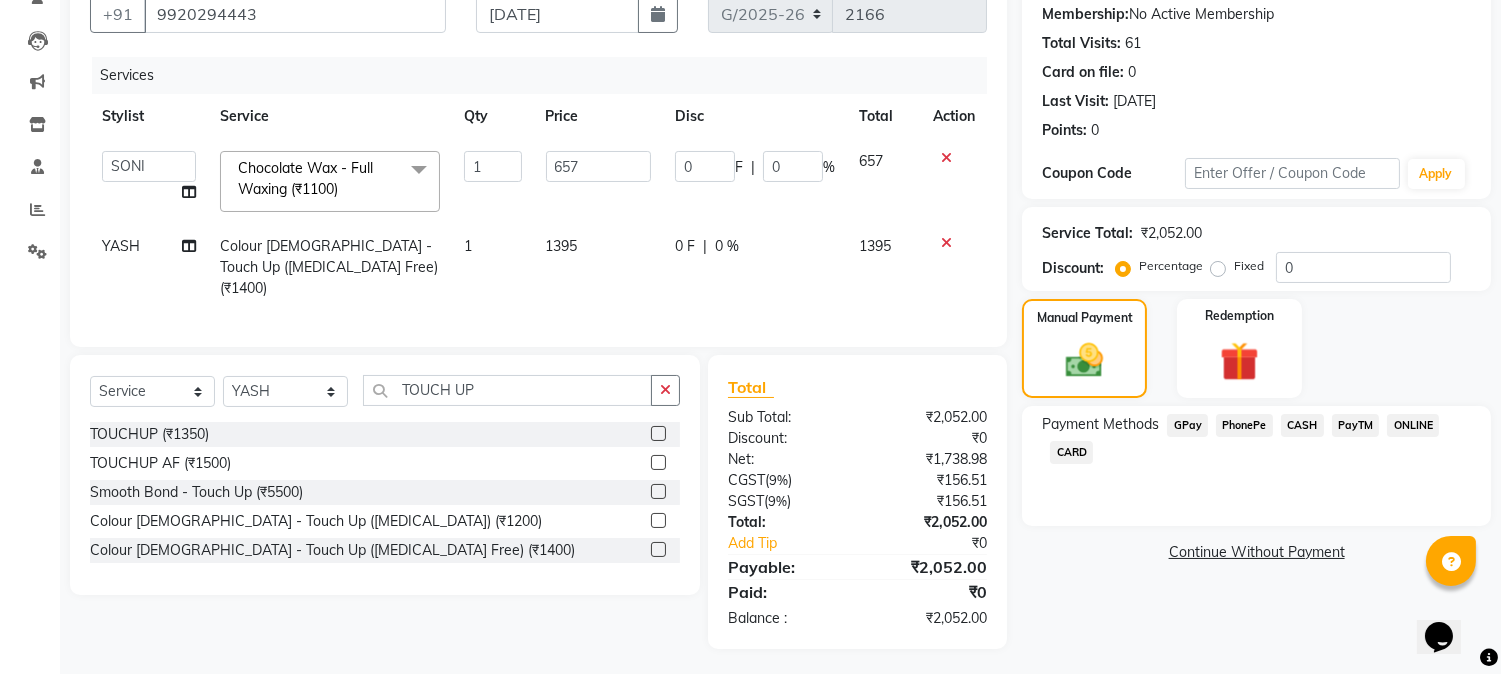 click on "CARD" 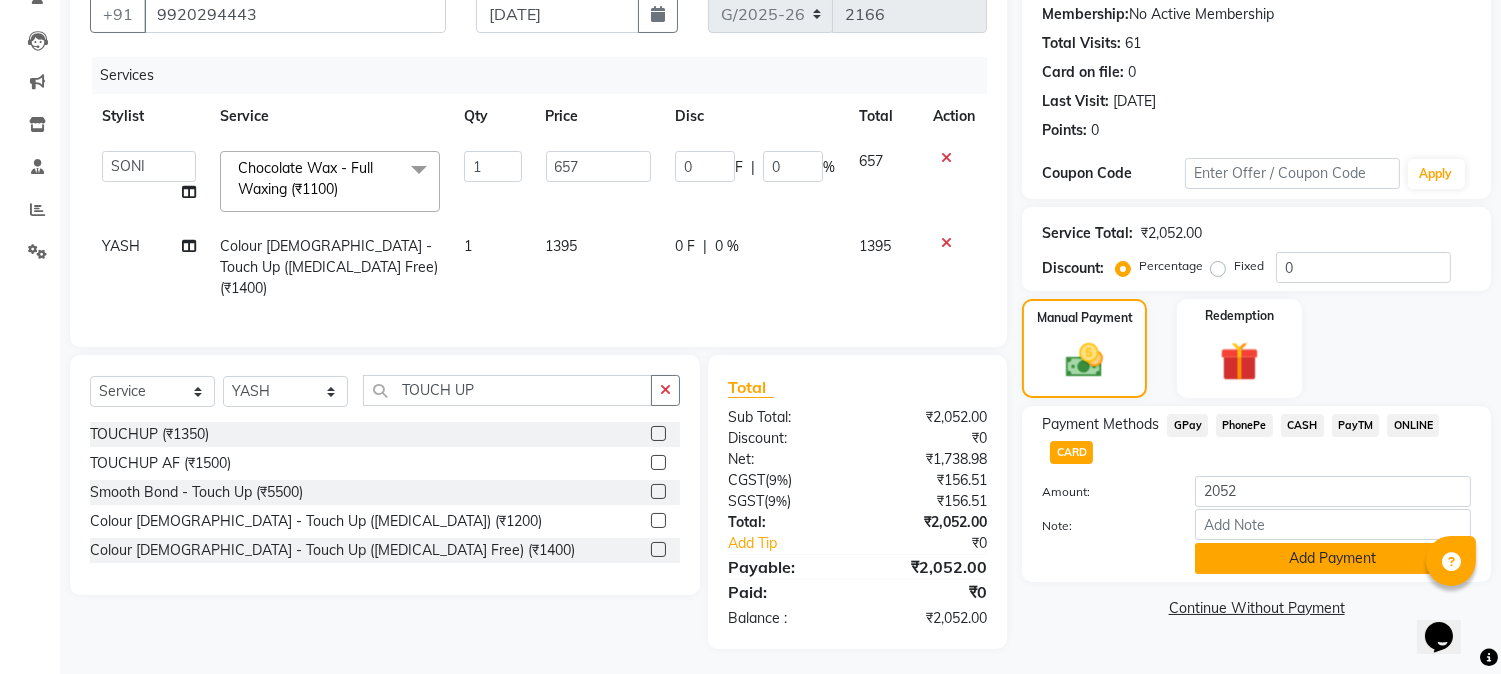 click on "Add Payment" 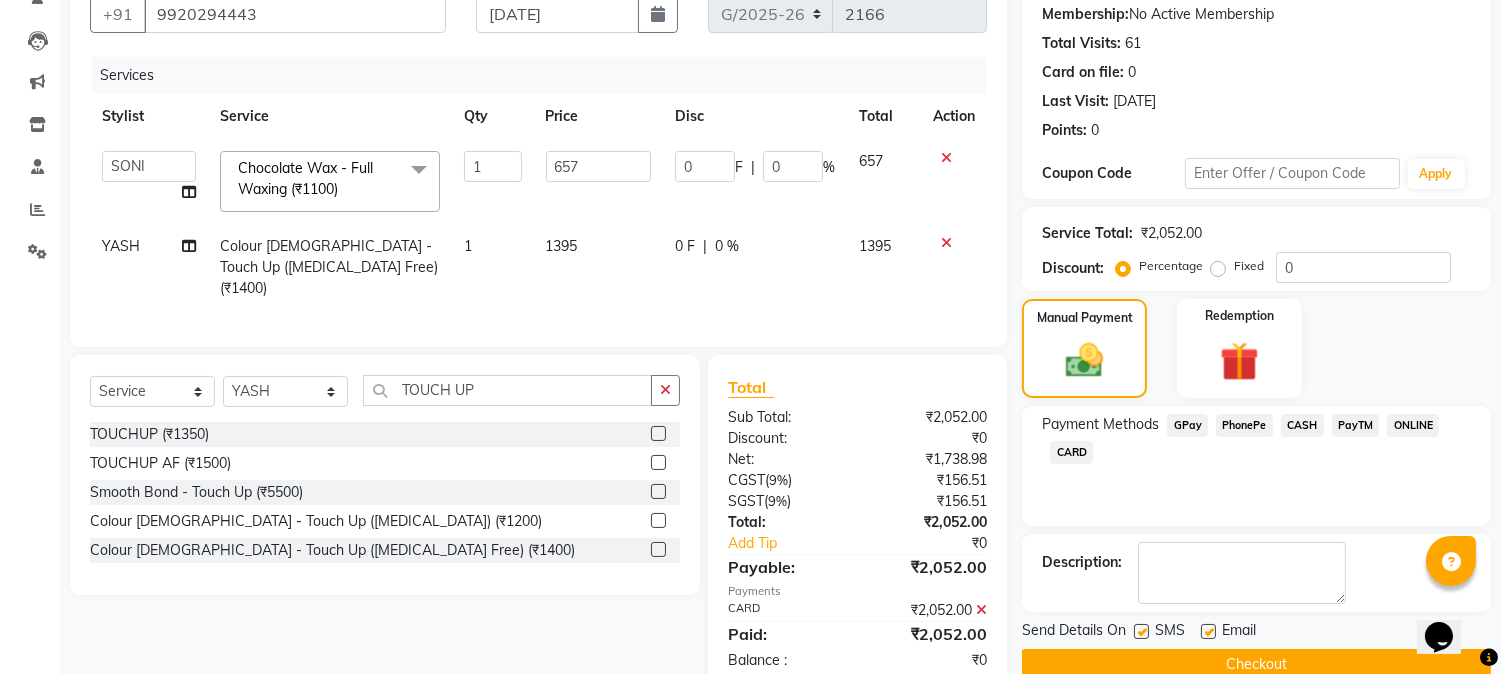 click 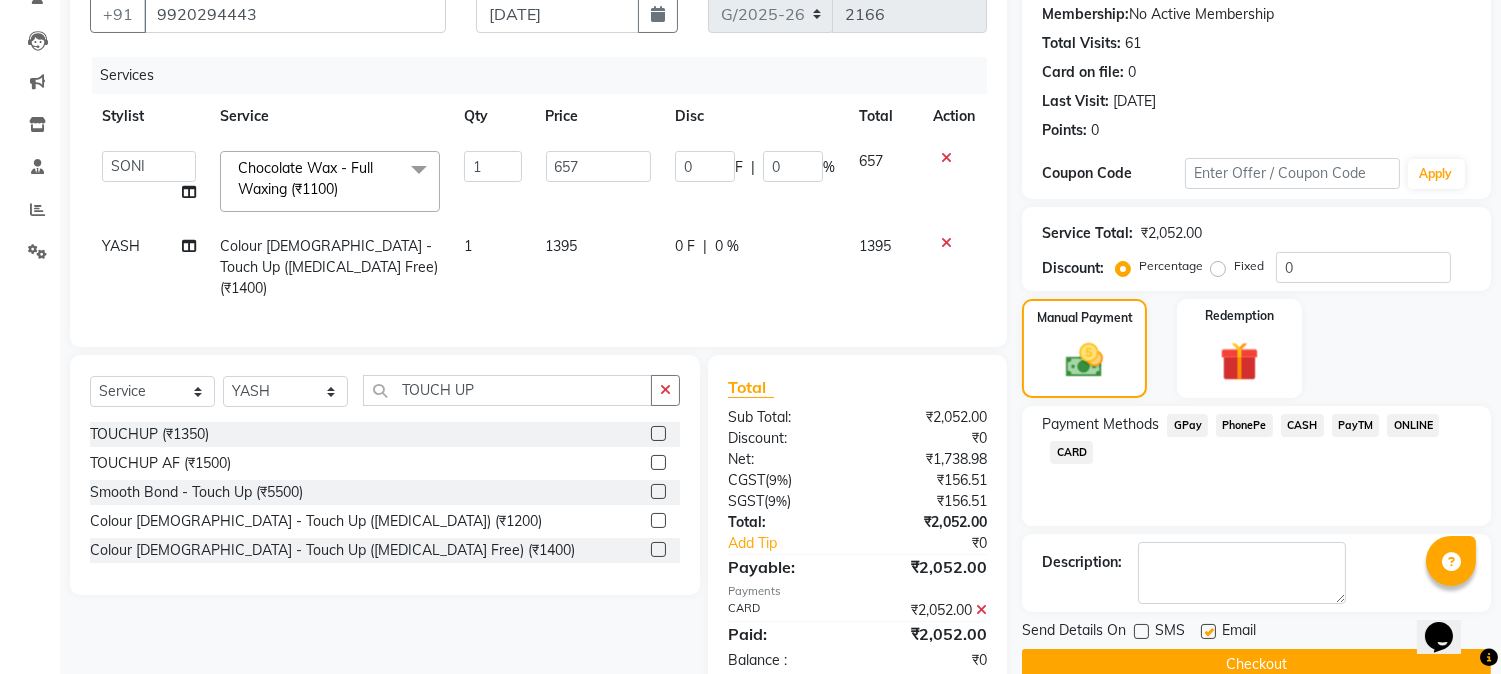 click 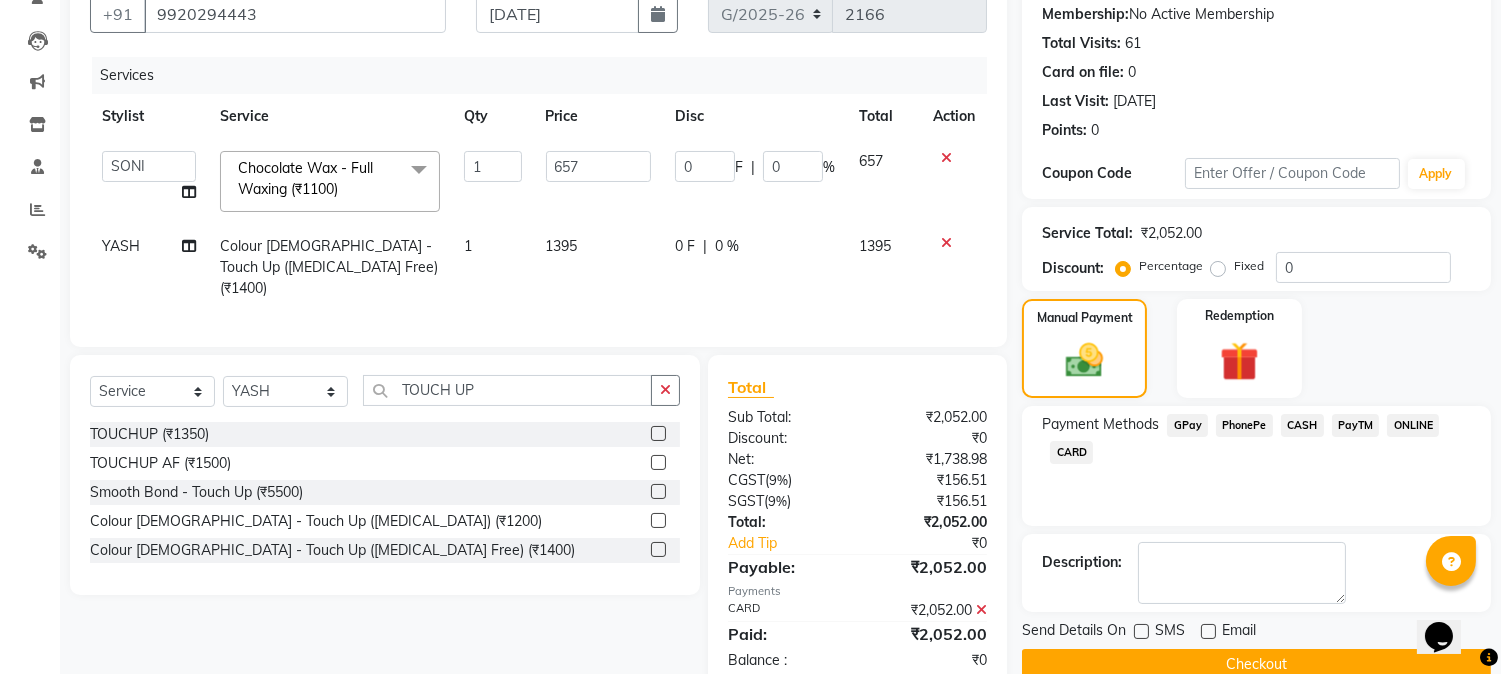 scroll, scrollTop: 233, scrollLeft: 0, axis: vertical 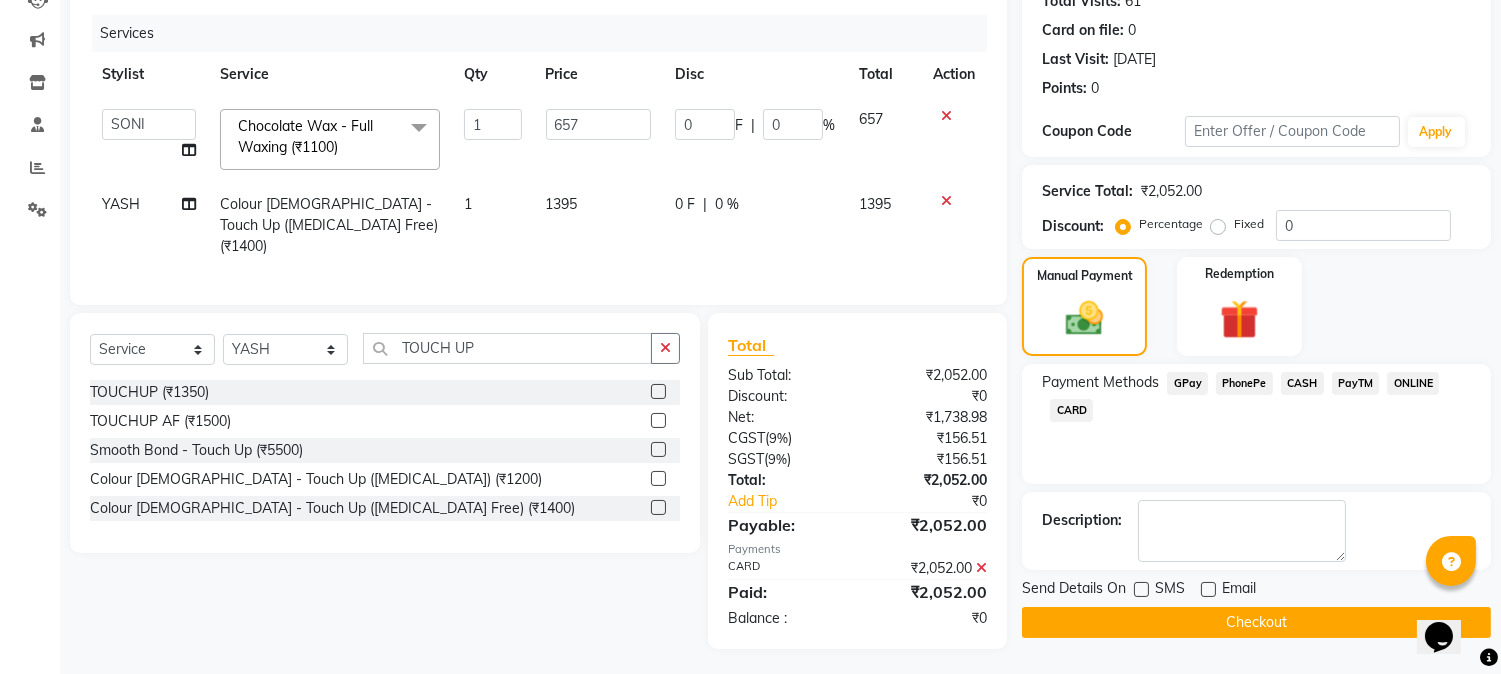 click on "Checkout" 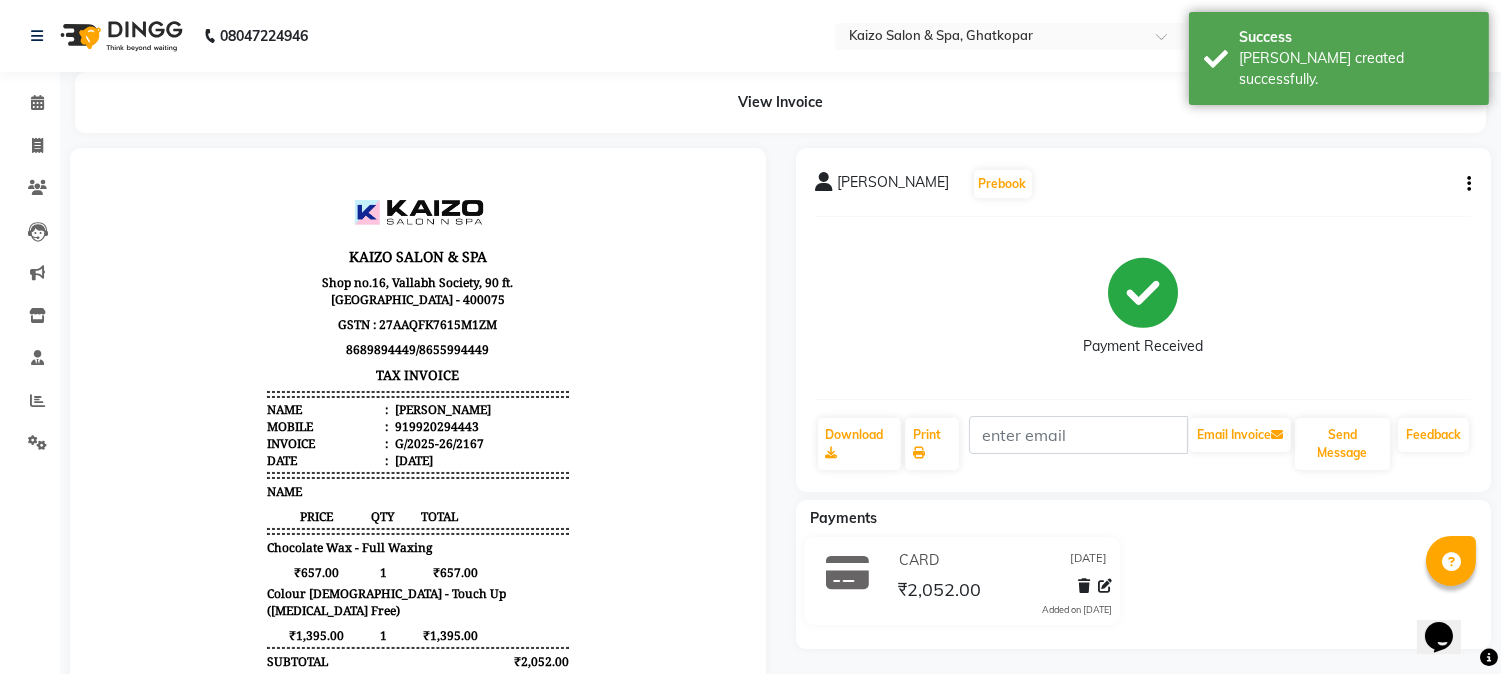 scroll, scrollTop: 0, scrollLeft: 0, axis: both 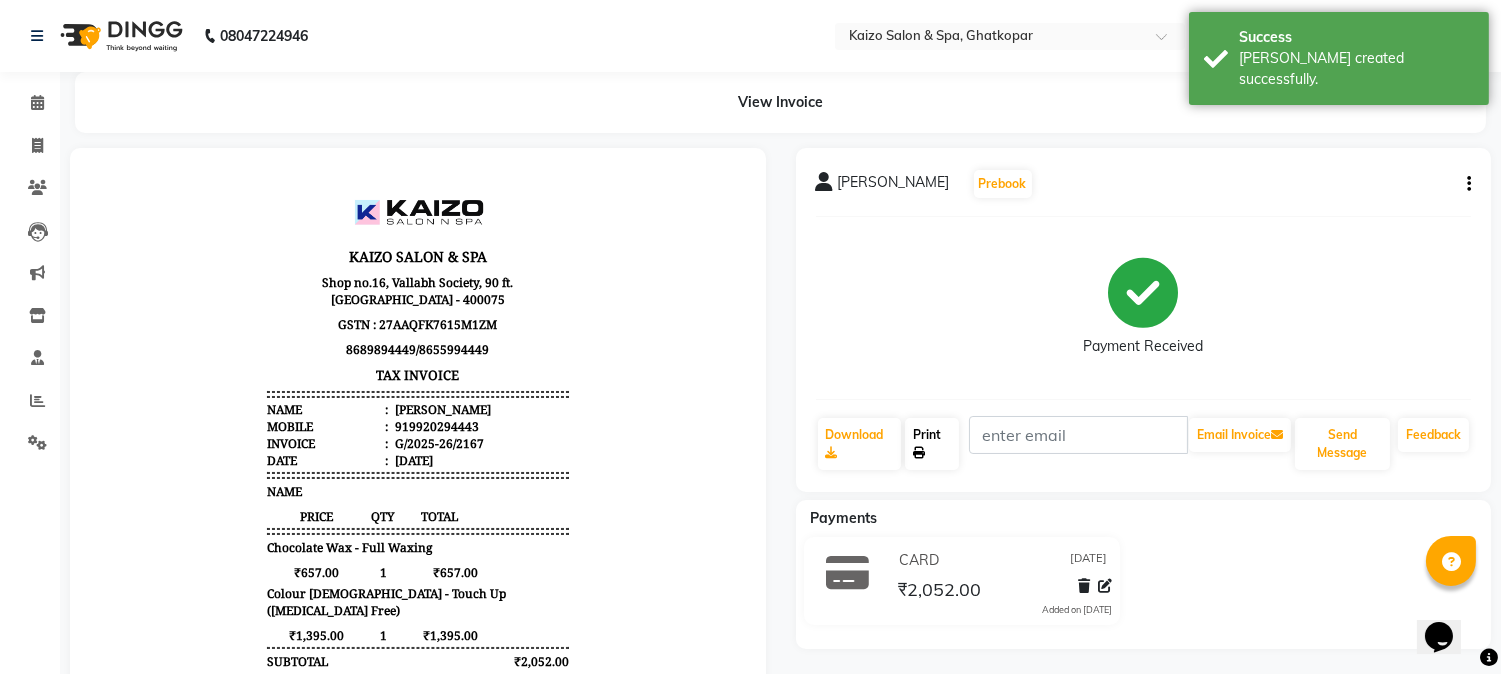 click on "Print" 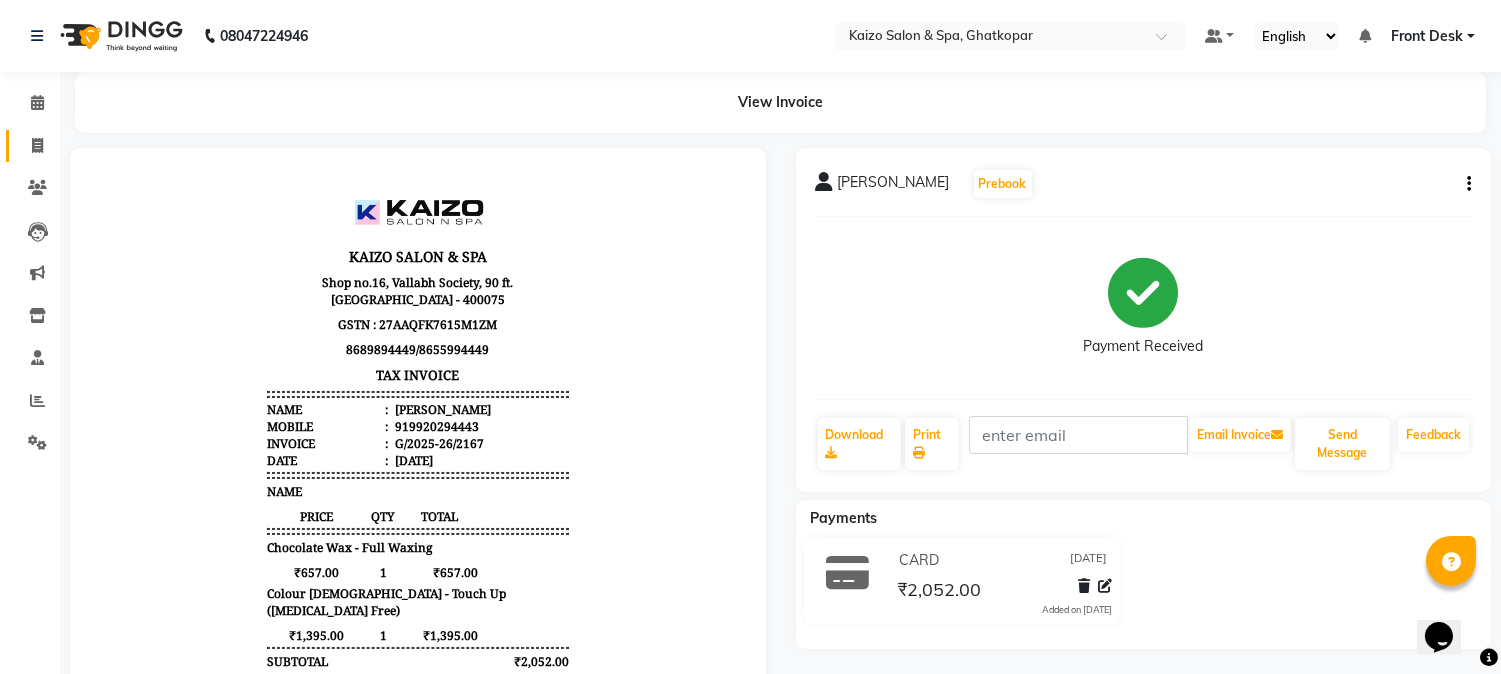 click on "Invoice" 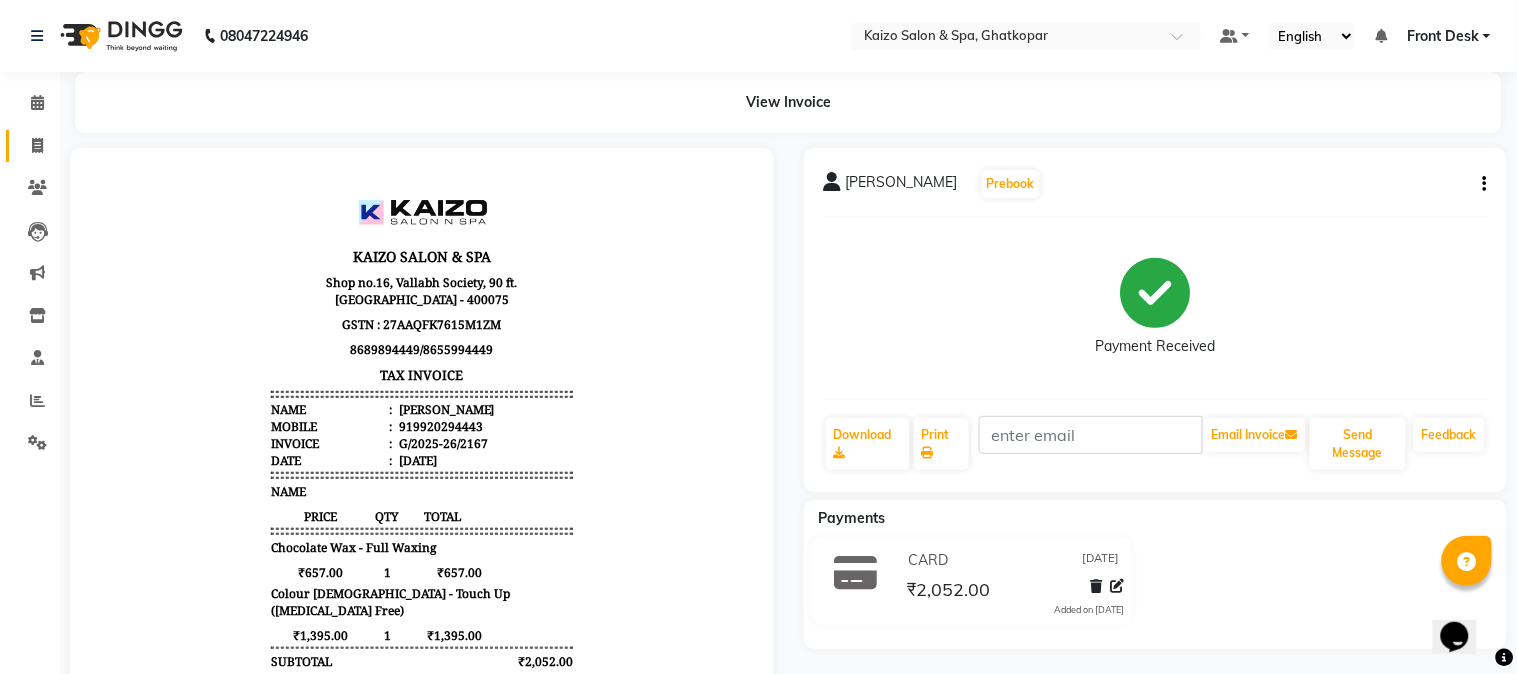 select on "service" 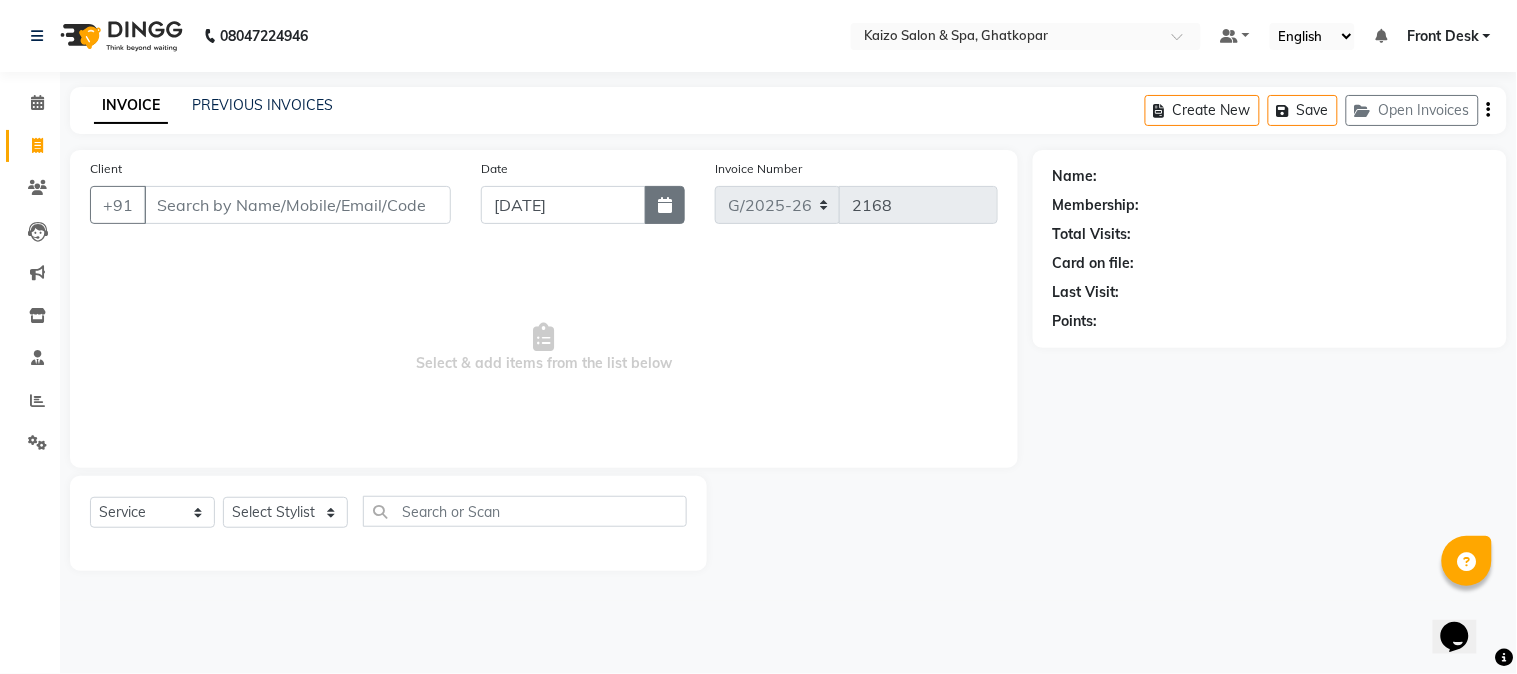 click 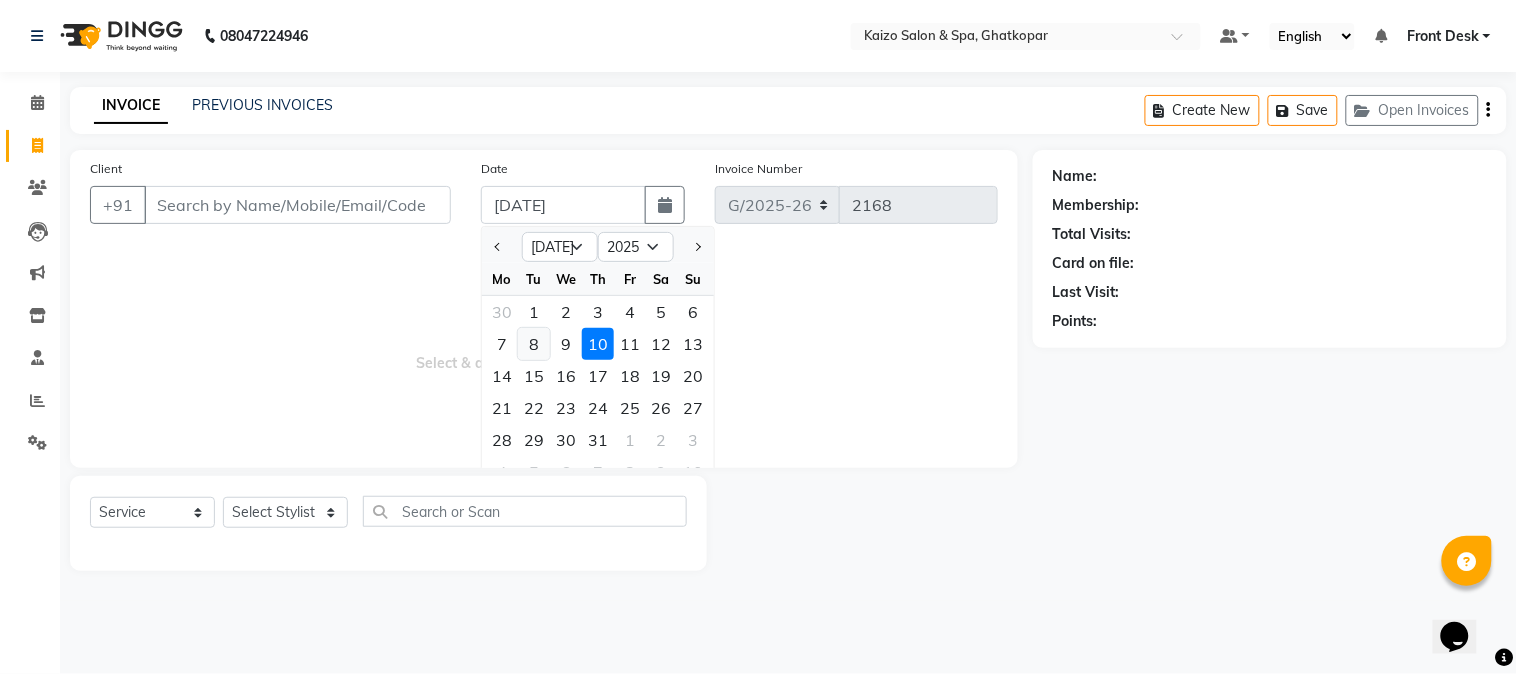 click on "8" 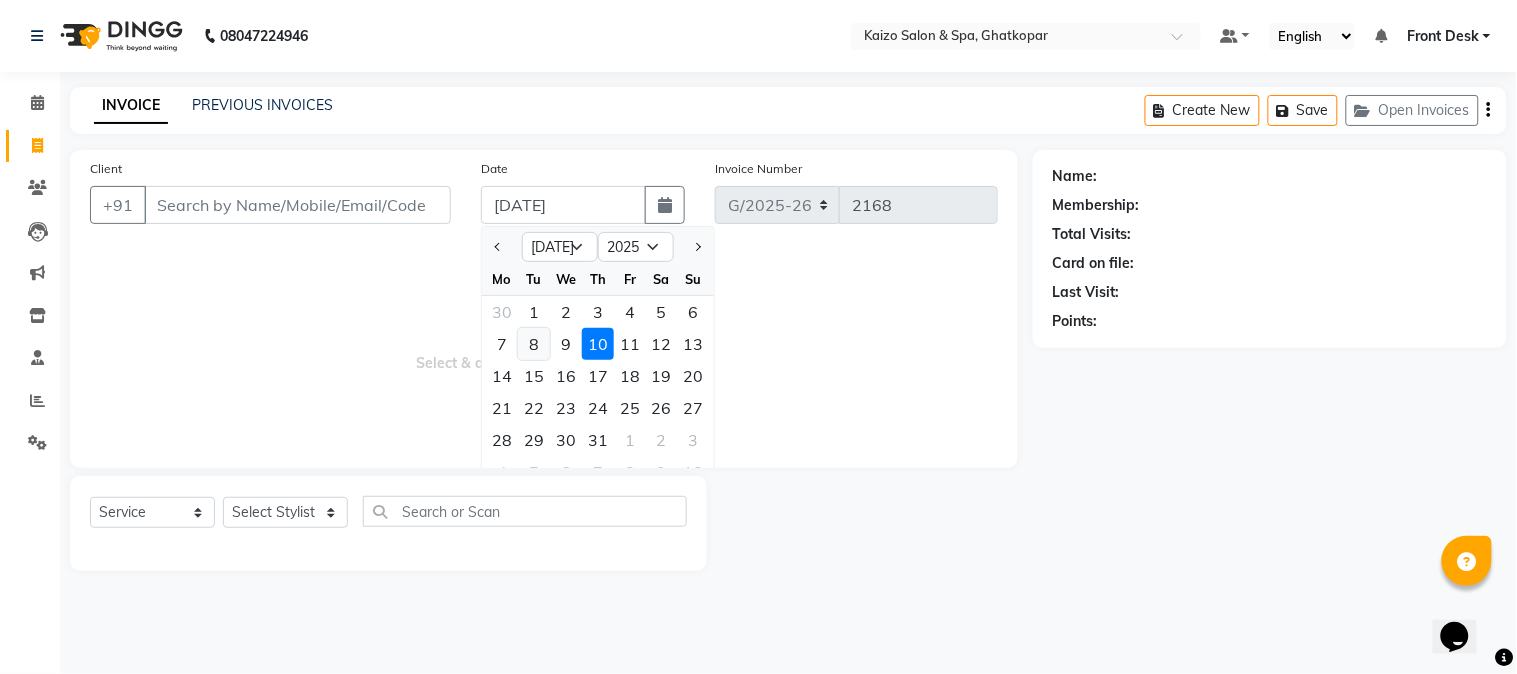 type on "[DATE]" 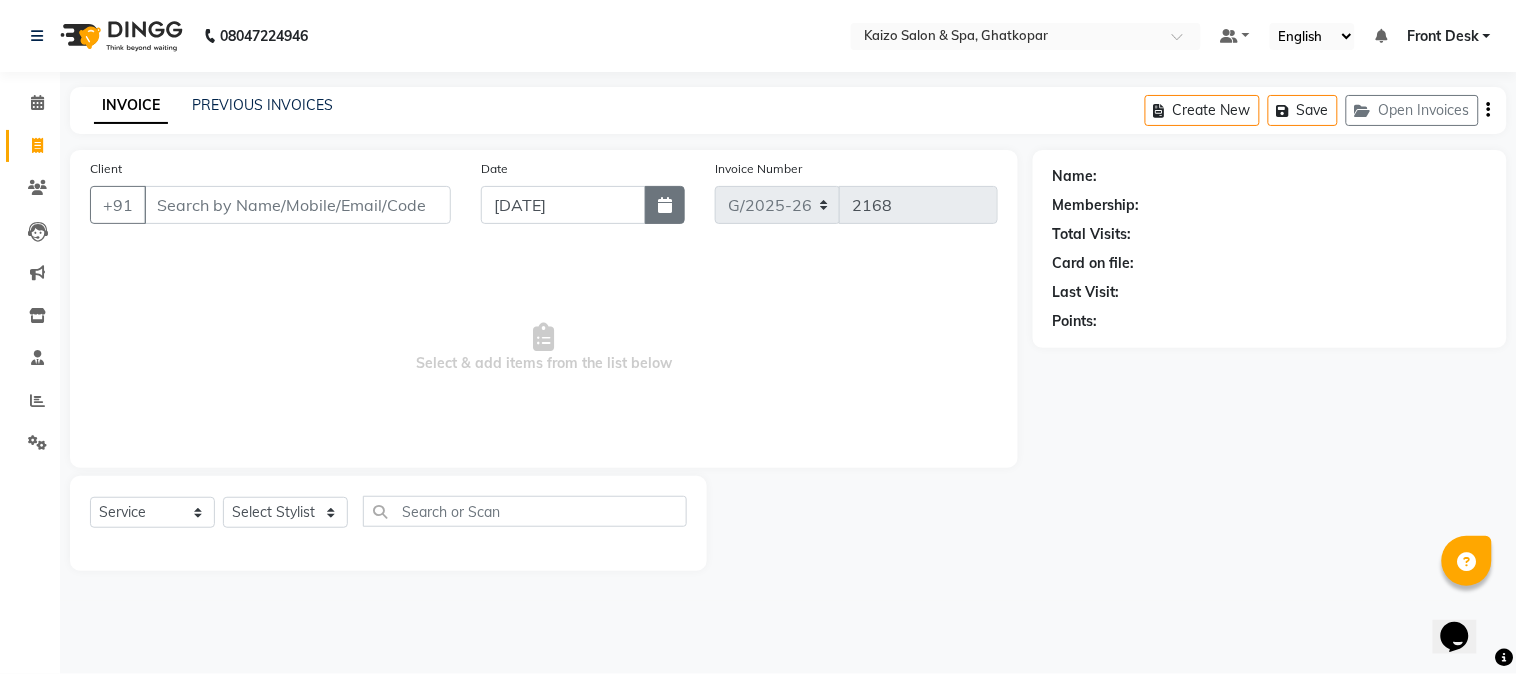 click 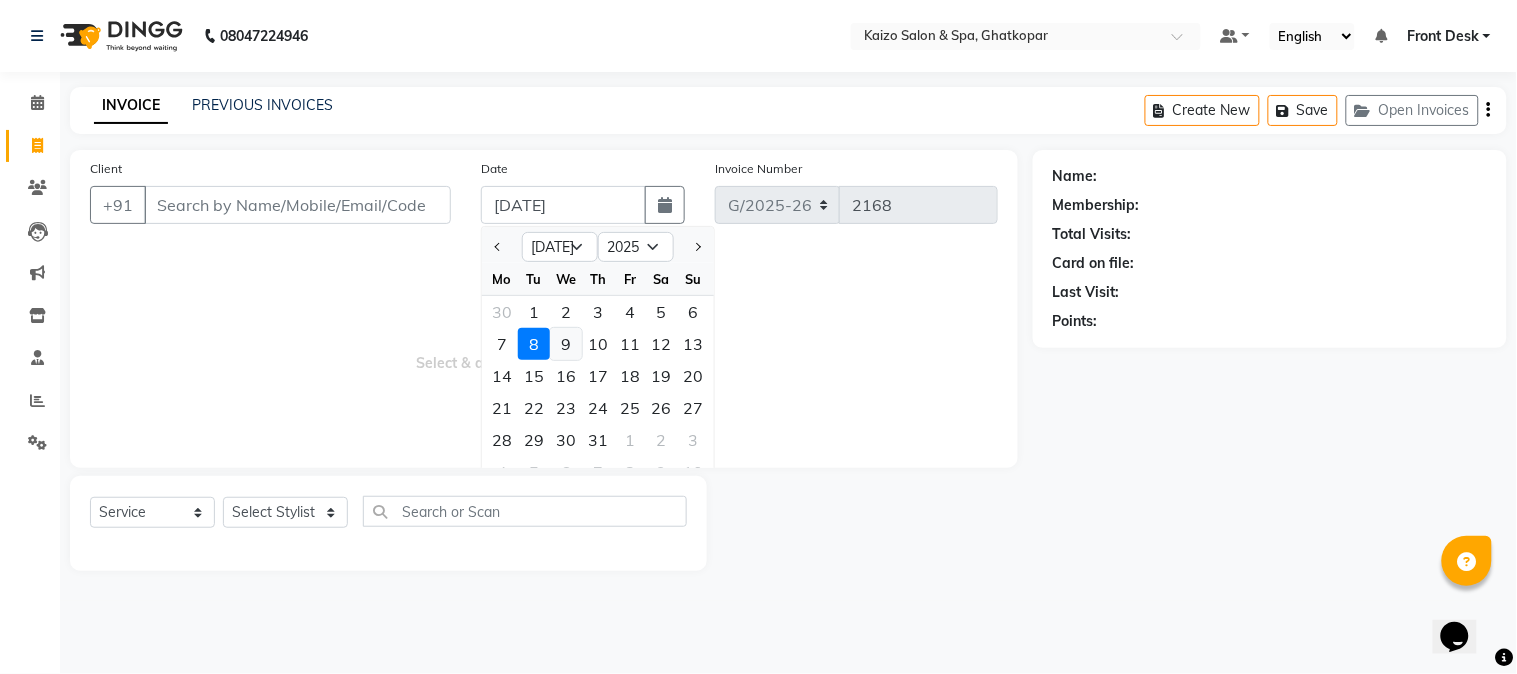 click on "9" 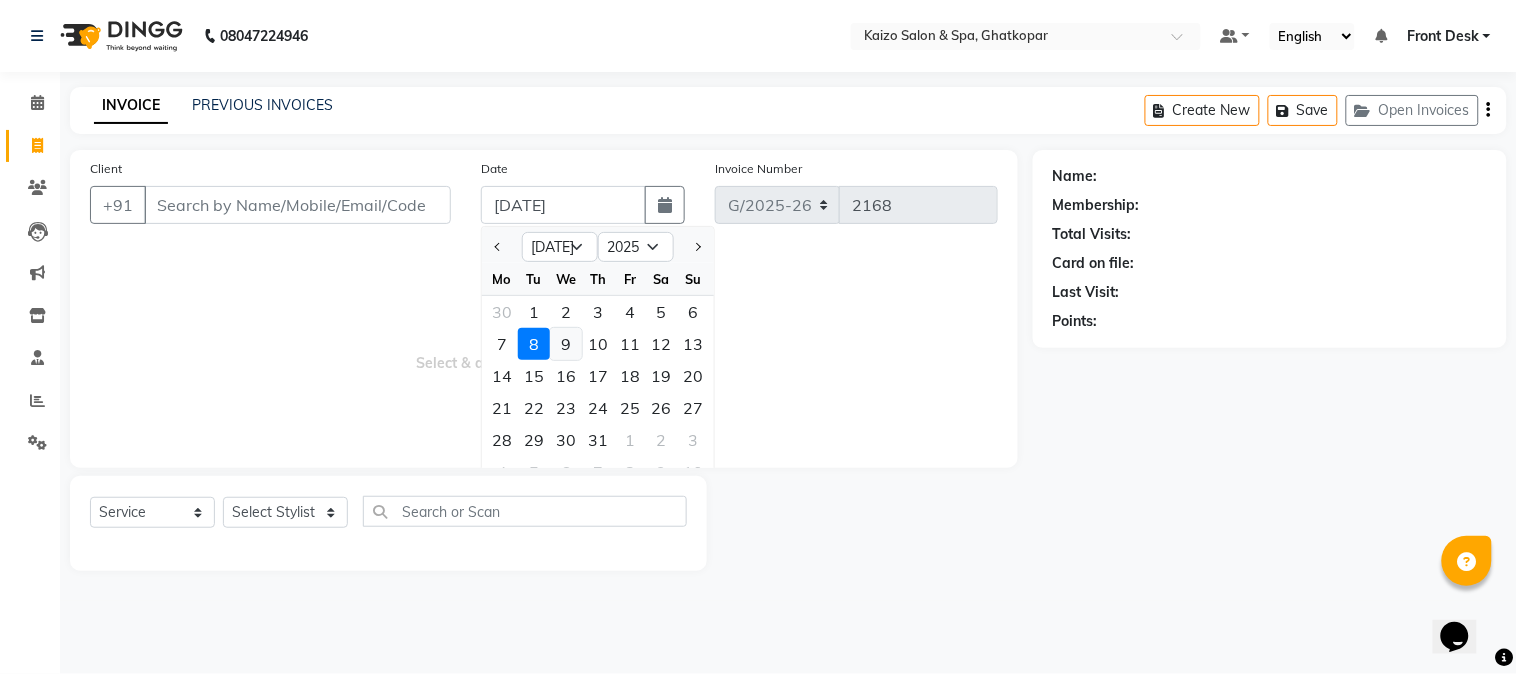 type on "[DATE]" 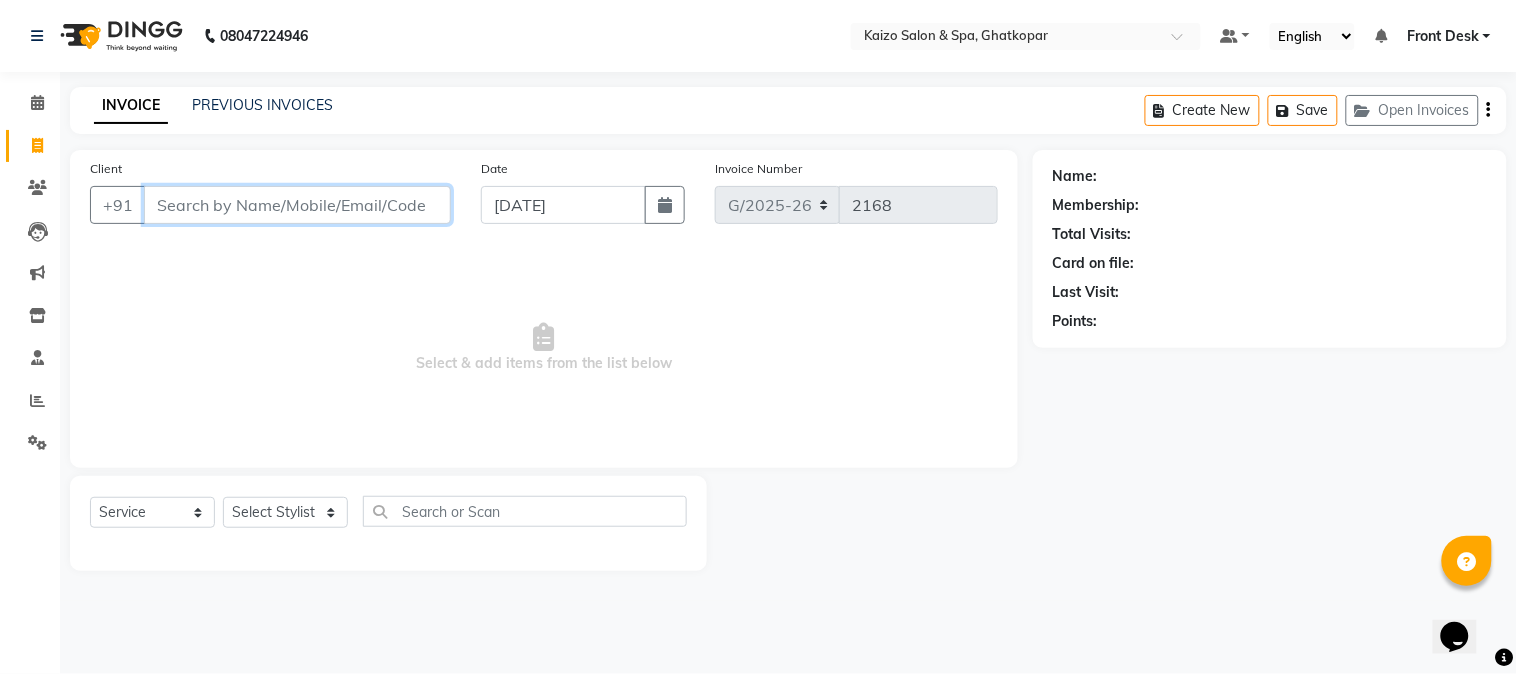 click on "Client" at bounding box center [297, 205] 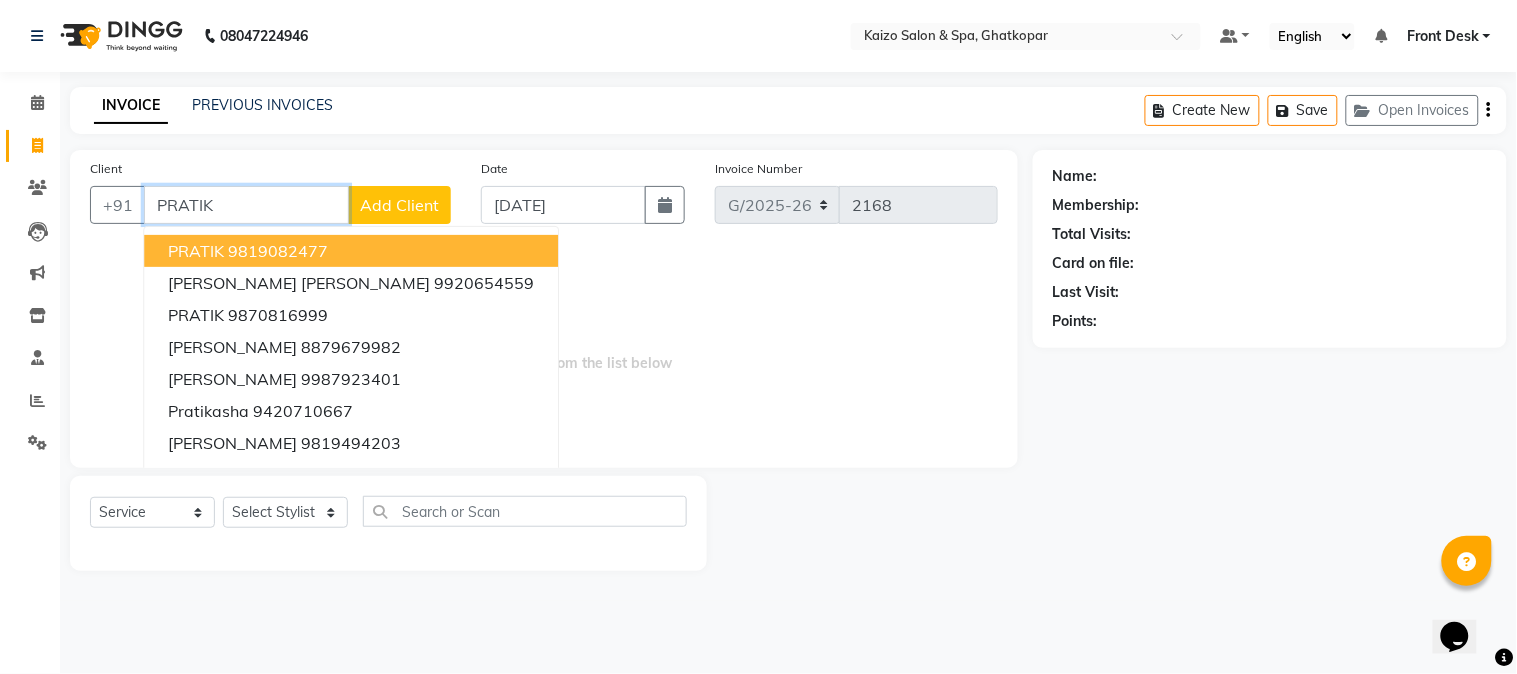 click on "9819082477" at bounding box center [278, 251] 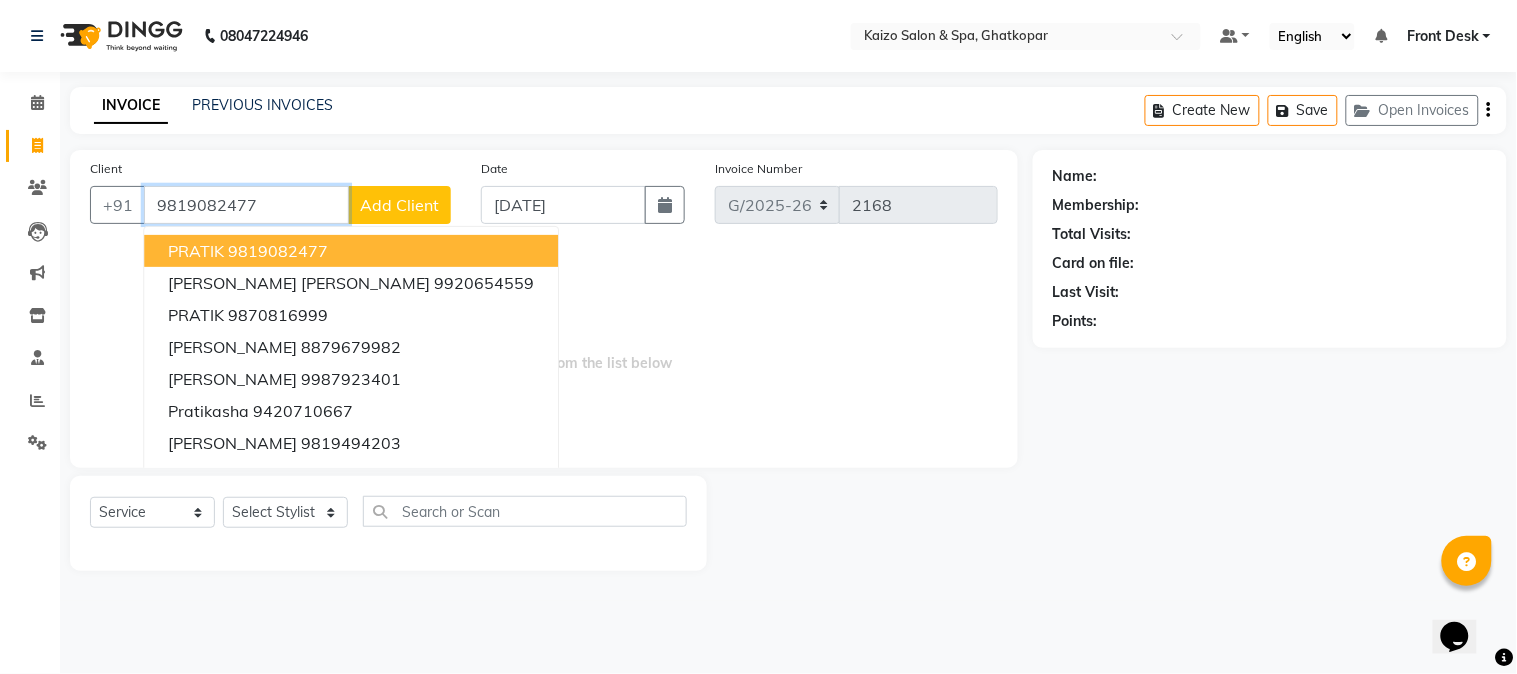 type on "9819082477" 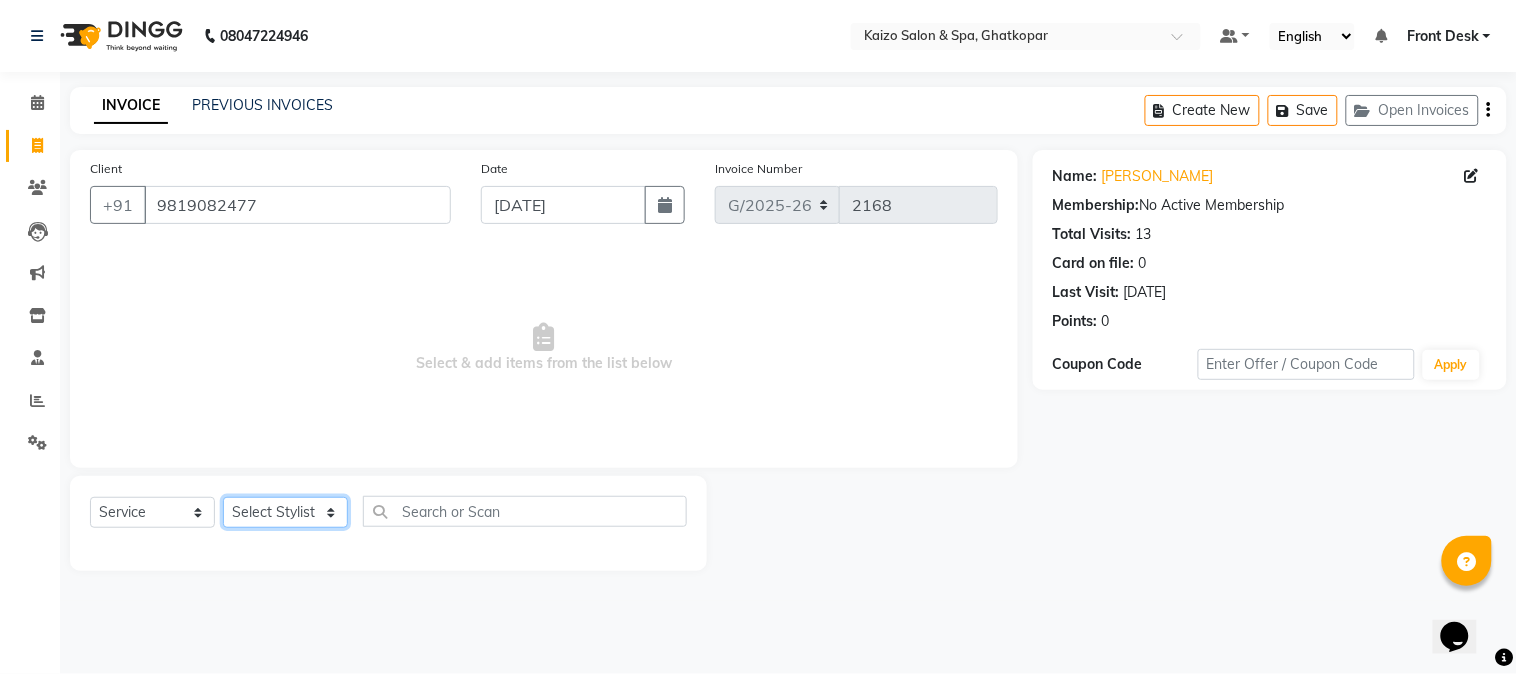 click on "Select Stylist [PERSON_NAME] ANJALI [PERSON_NAME] [PERSON_NAME] Front Desk [PERSON_NAME] IFTESHA [PERSON_NAME] [MEDICAL_DATA][PERSON_NAME] [PERSON_NAME] [PERSON_NAME] [PERSON_NAME] [PERSON_NAME] GALA [PERSON_NAME] [PERSON_NAME] YASH" 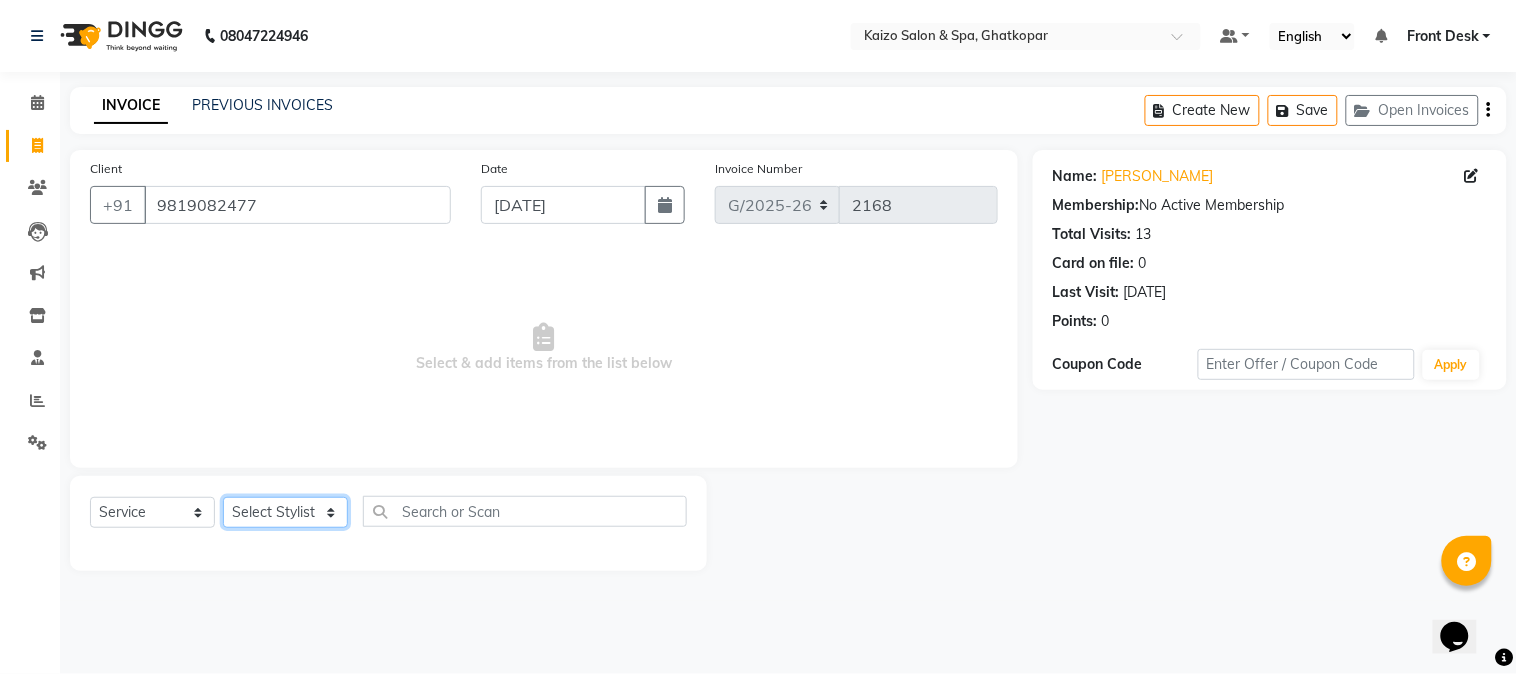click on "Select Stylist [PERSON_NAME] ANJALI [PERSON_NAME] [PERSON_NAME] Front Desk [PERSON_NAME] IFTESHA [PERSON_NAME] [MEDICAL_DATA][PERSON_NAME] [PERSON_NAME] [PERSON_NAME] [PERSON_NAME] [PERSON_NAME] GALA [PERSON_NAME] [PERSON_NAME] YASH" 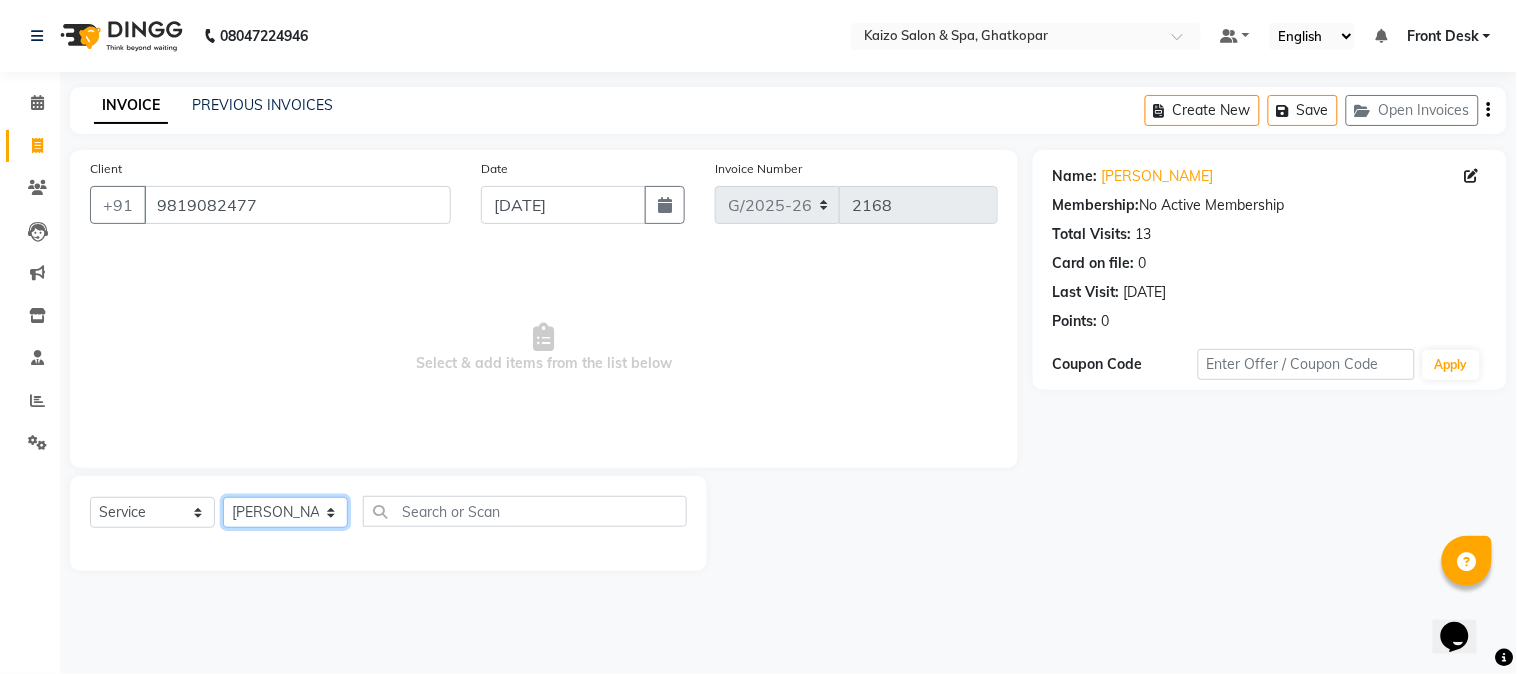 click on "Select Stylist [PERSON_NAME] ANJALI [PERSON_NAME] [PERSON_NAME] Front Desk [PERSON_NAME] IFTESHA [PERSON_NAME] [MEDICAL_DATA][PERSON_NAME] [PERSON_NAME] [PERSON_NAME] [PERSON_NAME] [PERSON_NAME] GALA [PERSON_NAME] [PERSON_NAME] YASH" 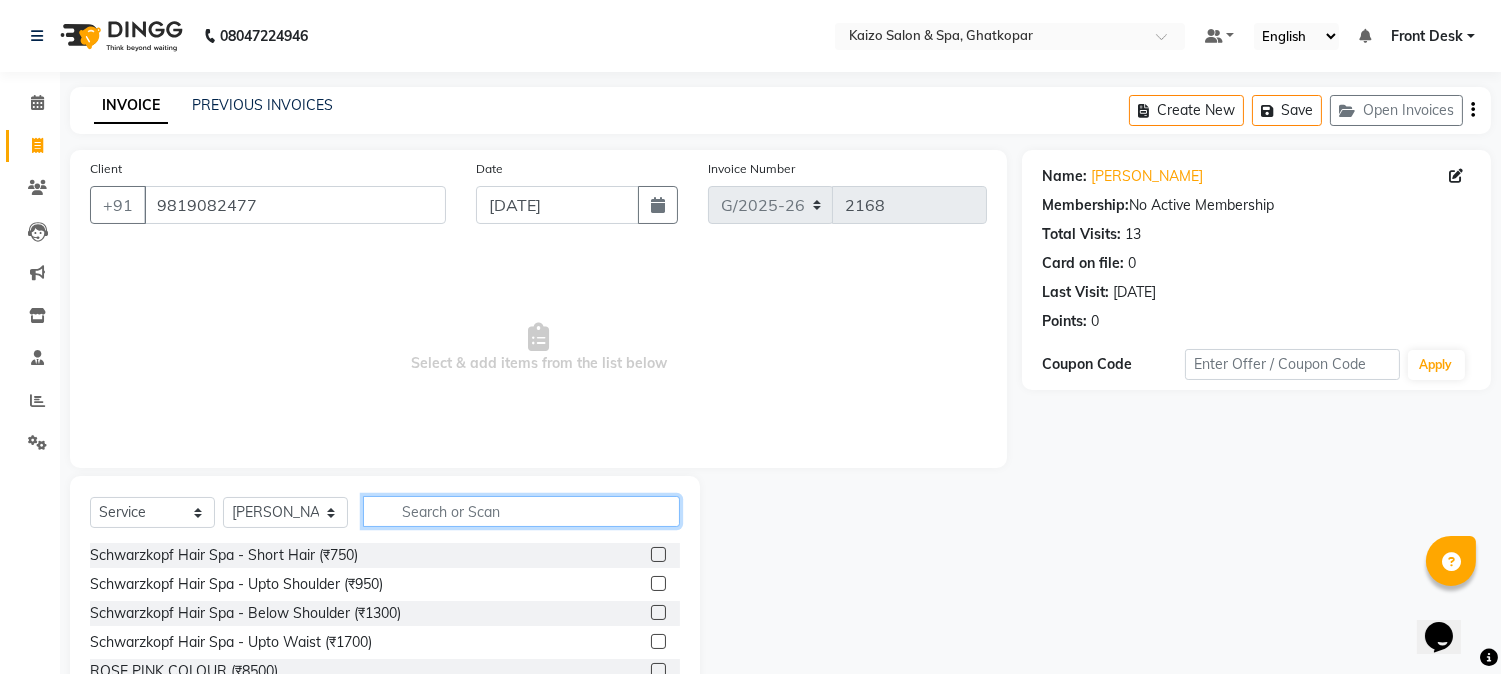 click 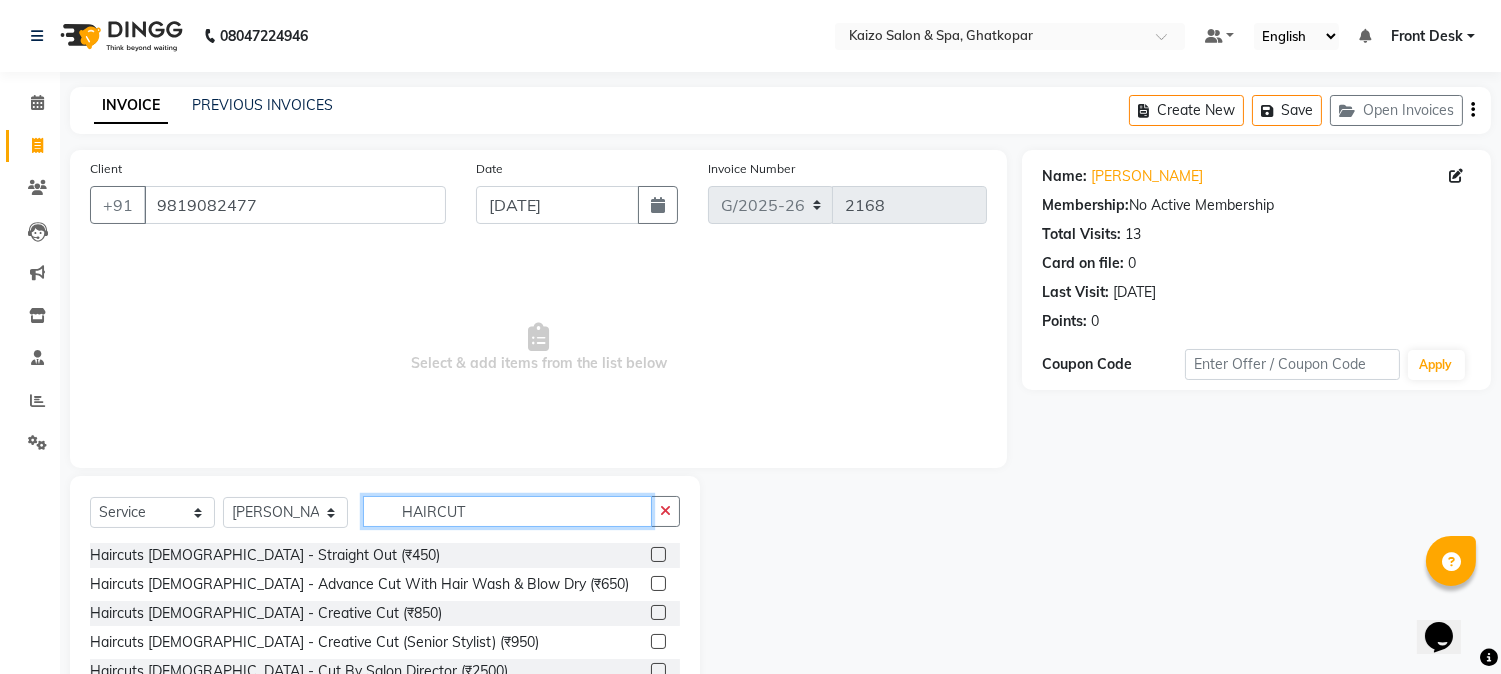 scroll, scrollTop: 263, scrollLeft: 0, axis: vertical 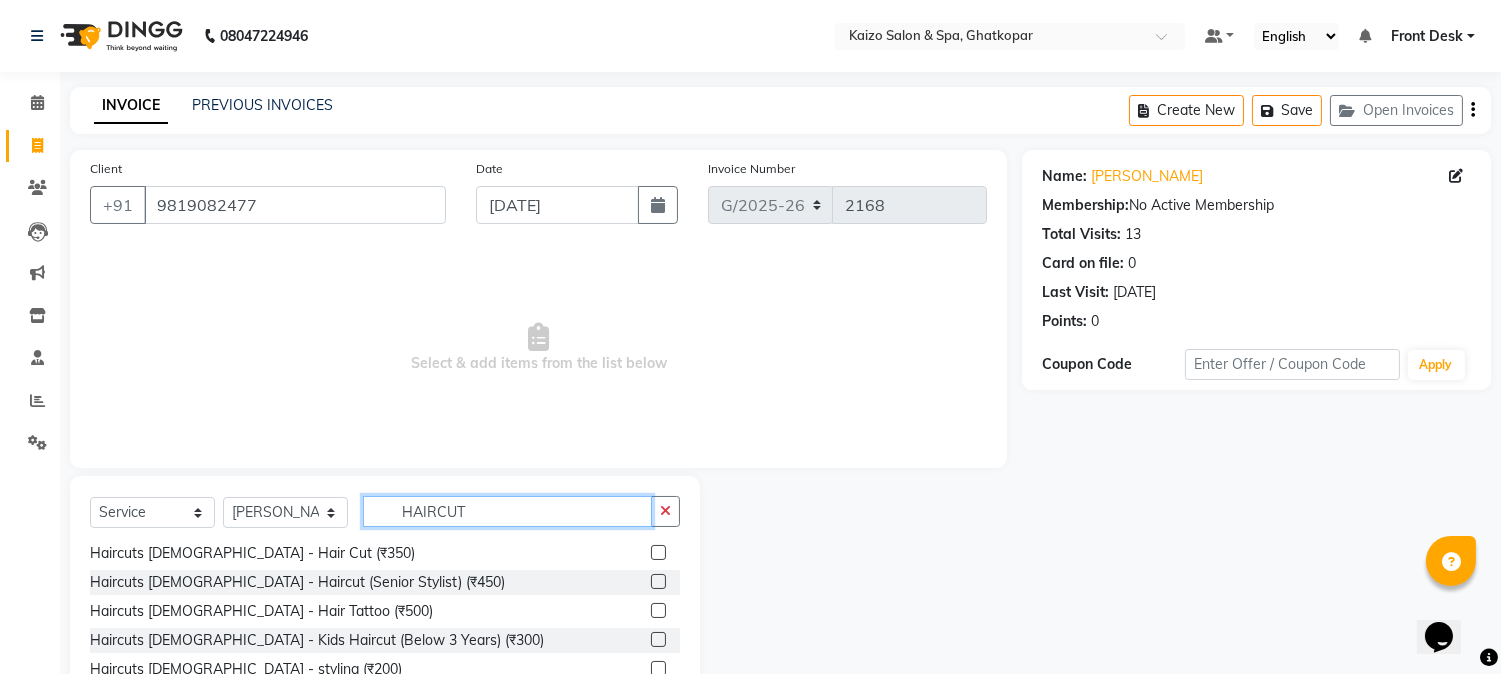 type on "HAIRCUT" 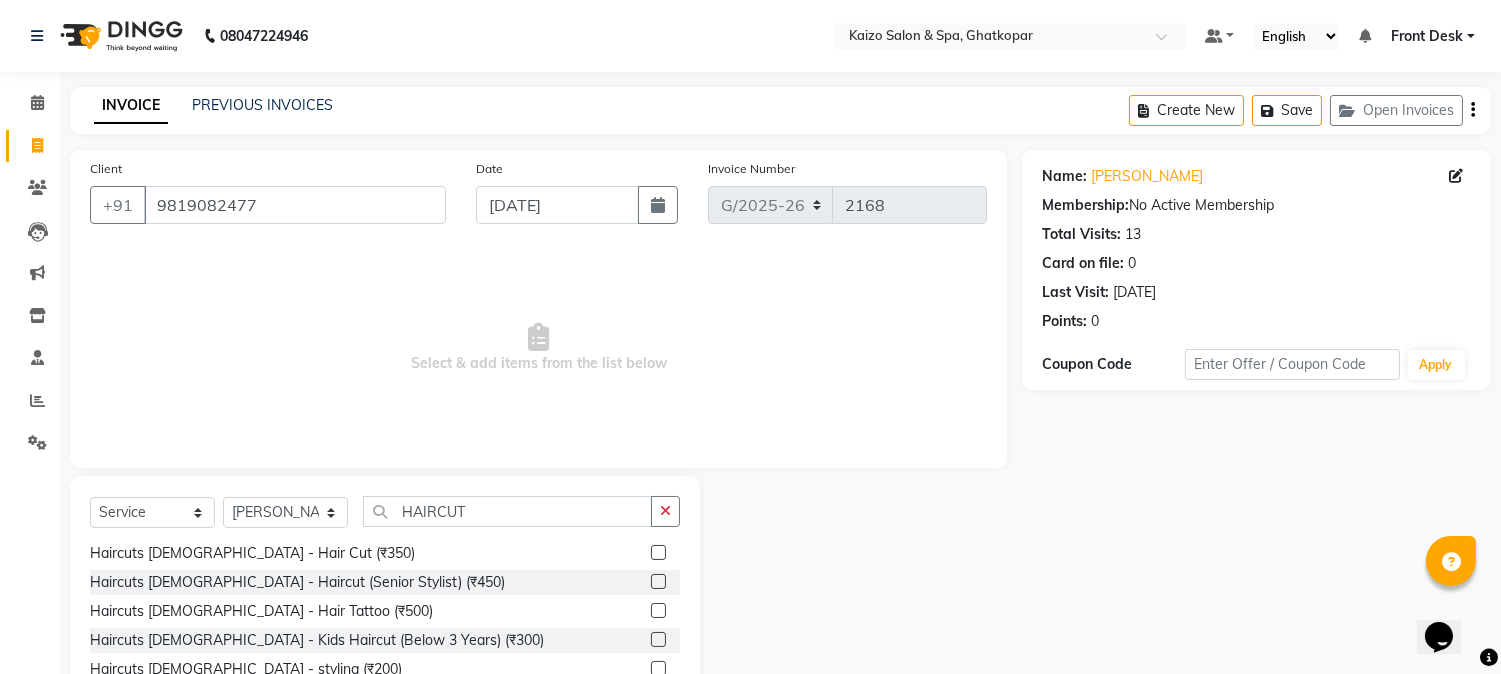 click 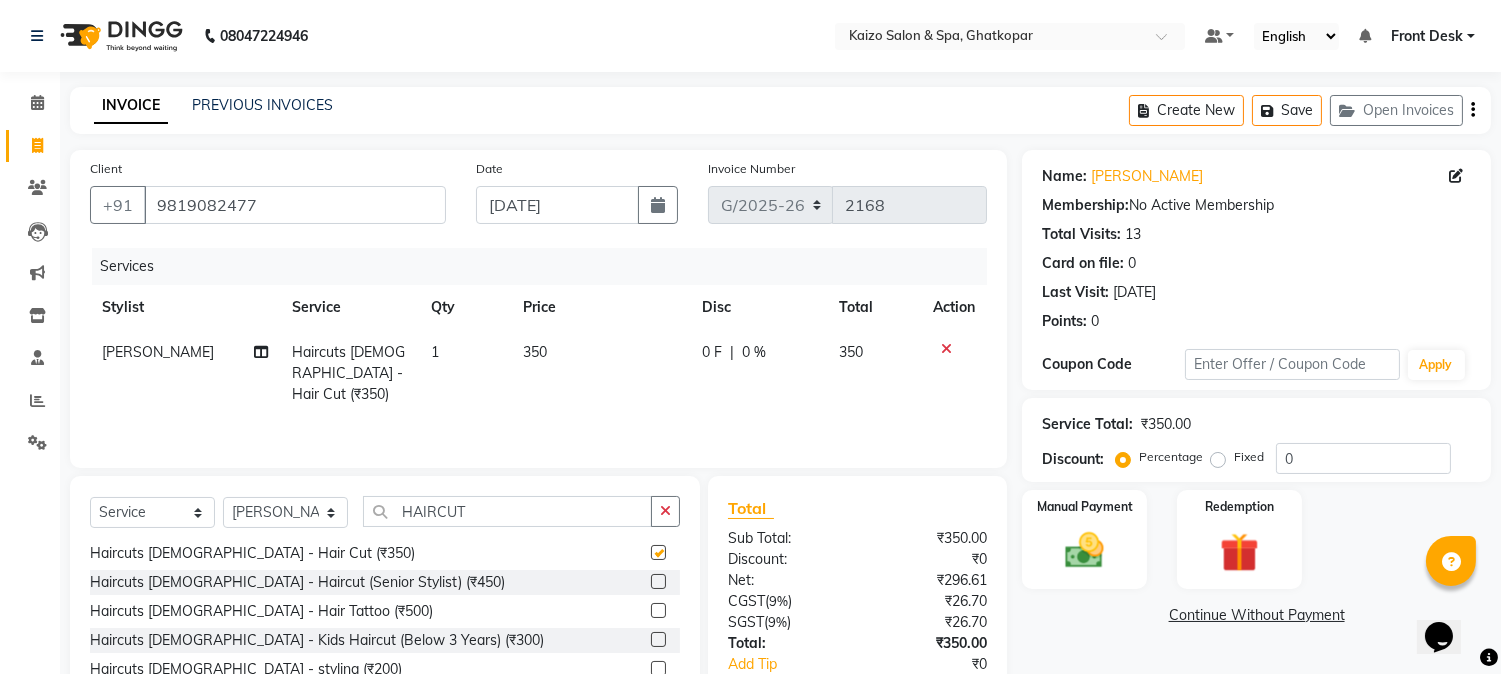 checkbox on "false" 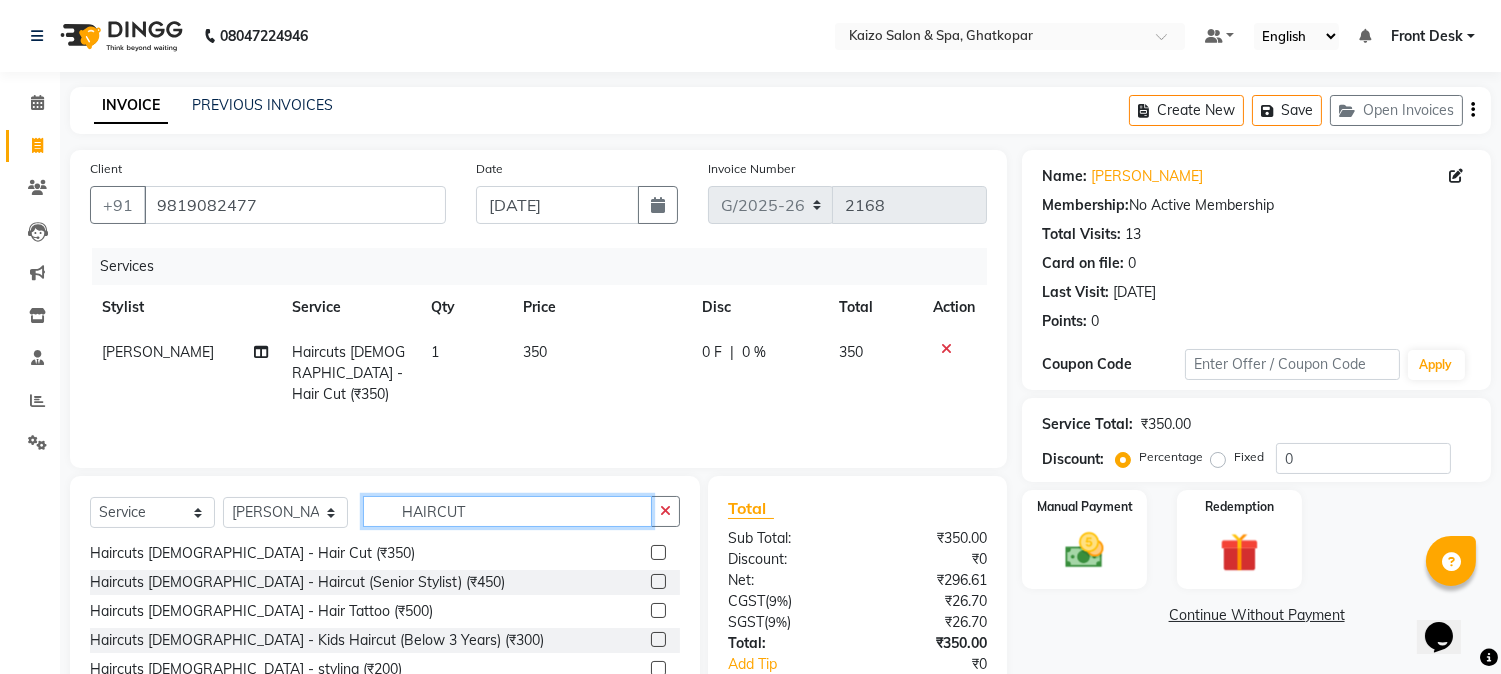 click on "HAIRCUT" 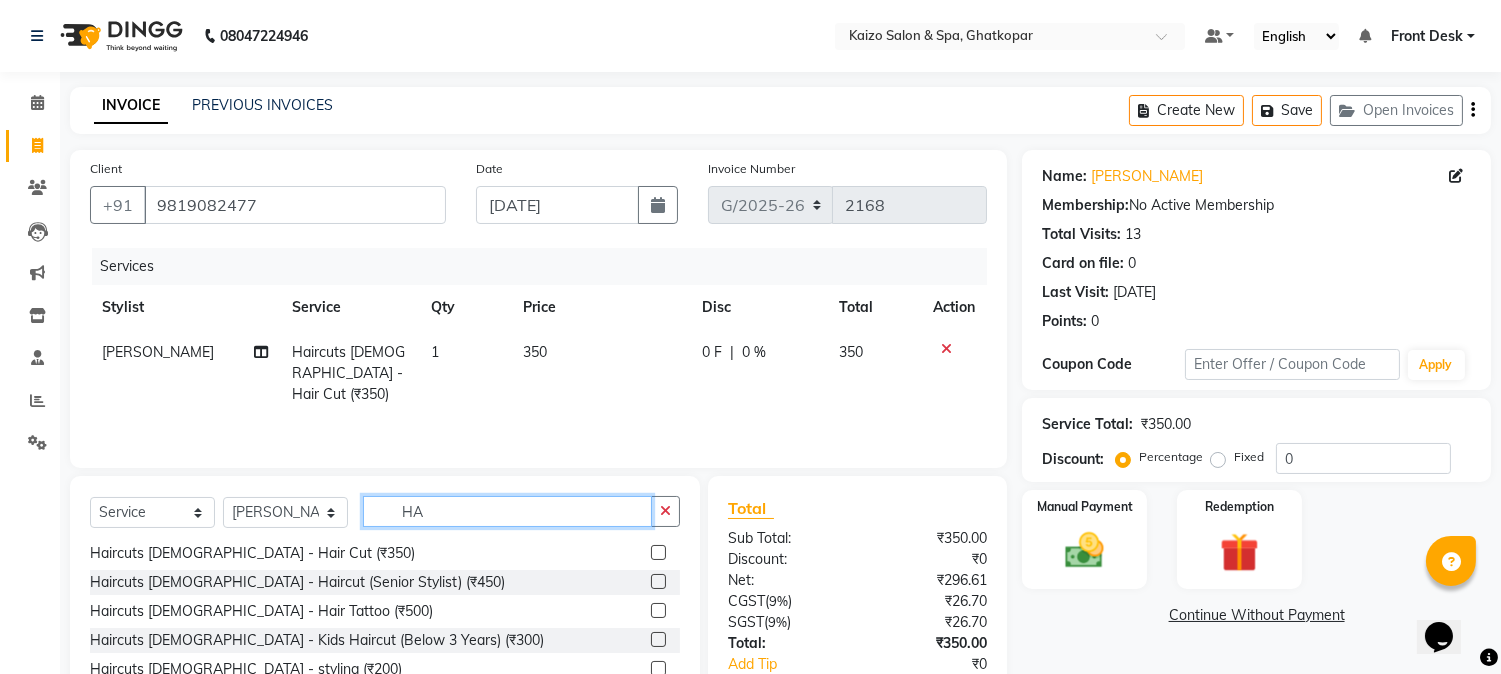 type on "H" 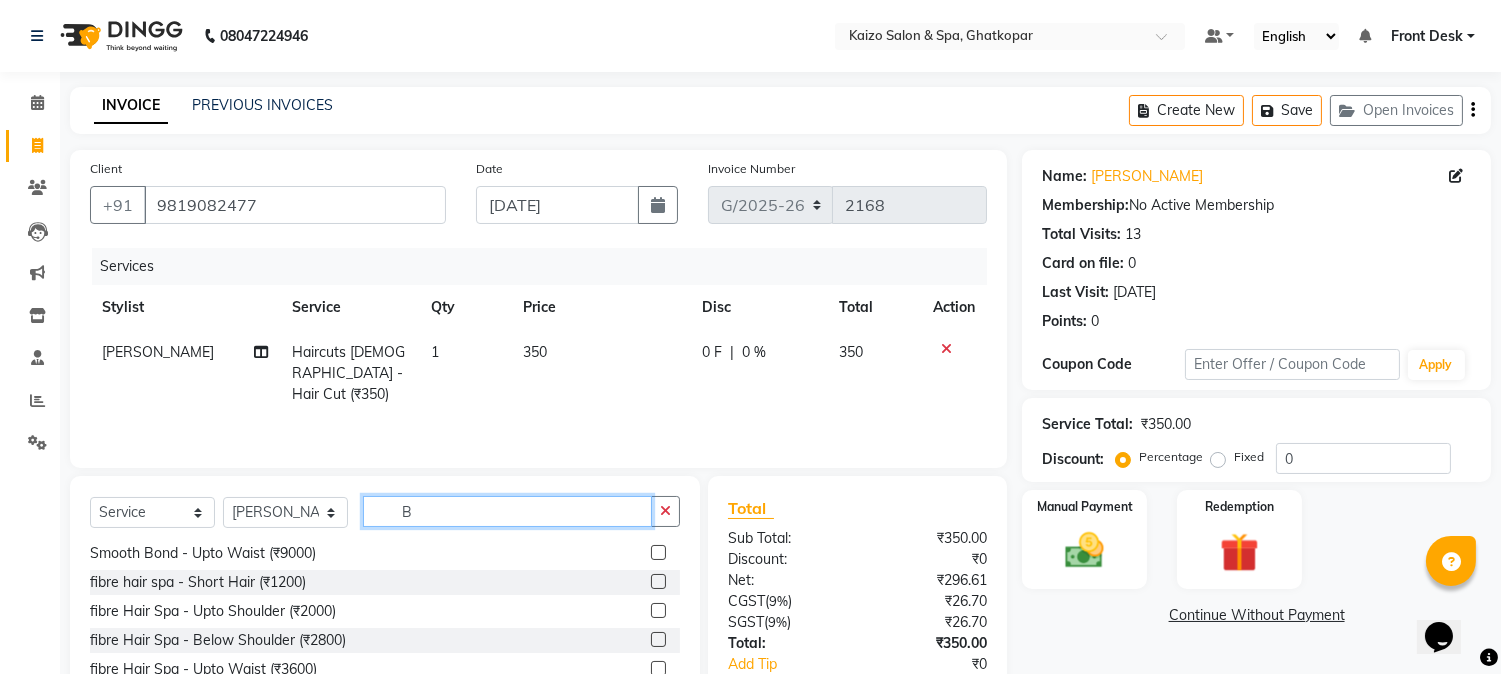 scroll, scrollTop: 0, scrollLeft: 0, axis: both 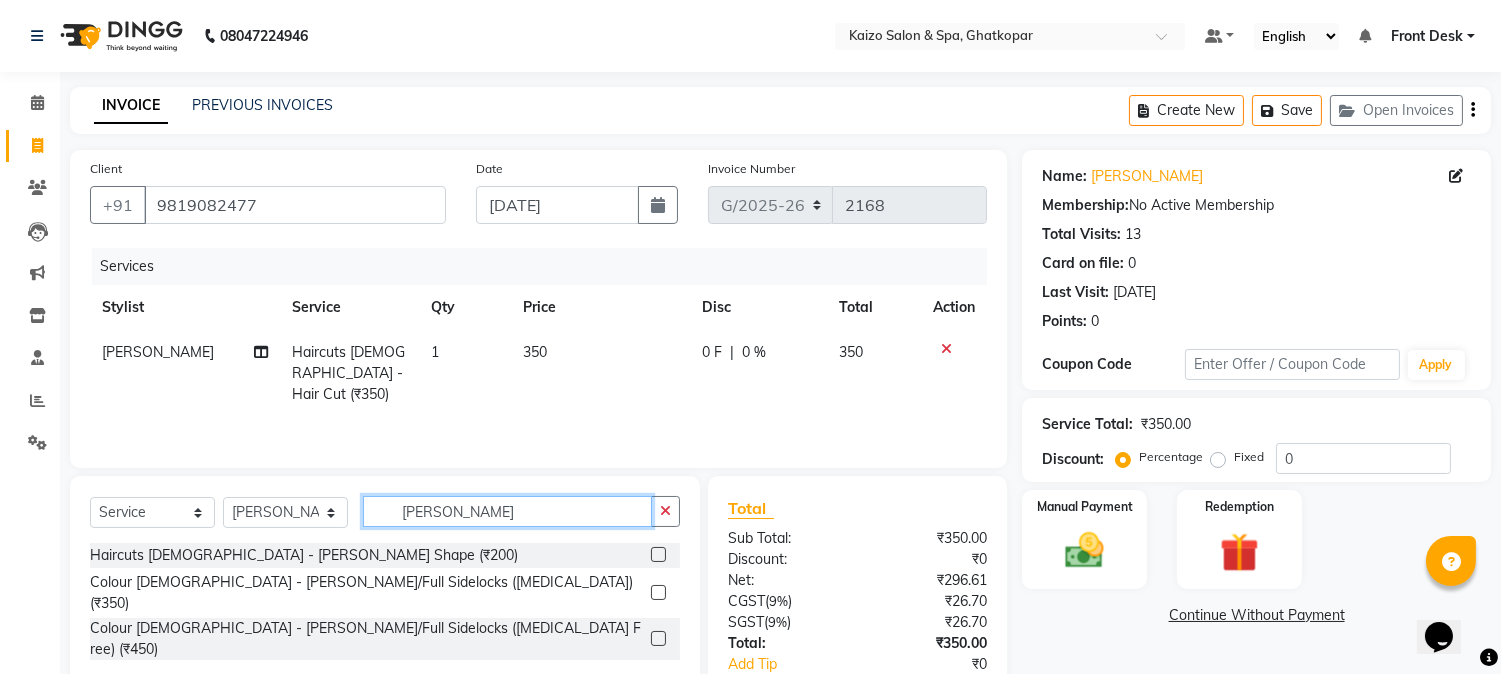 type on "[PERSON_NAME]" 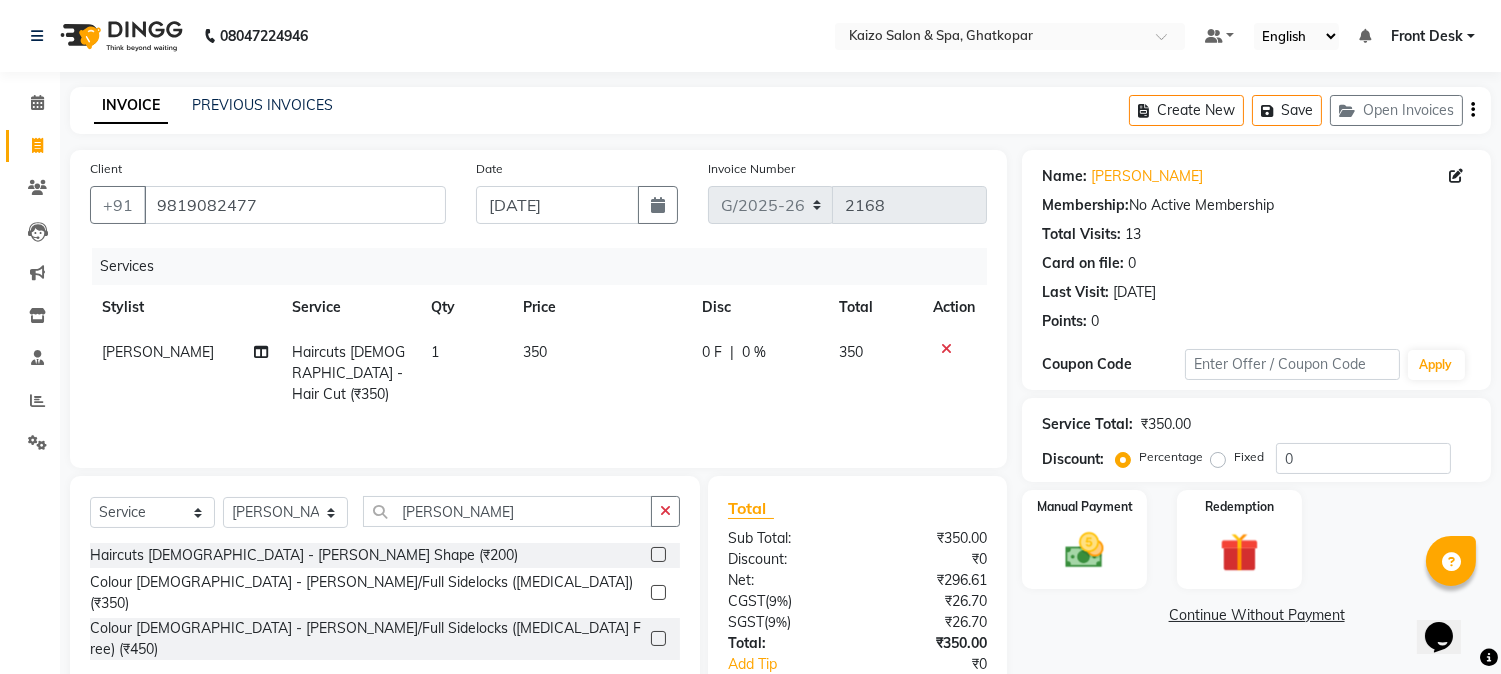 click 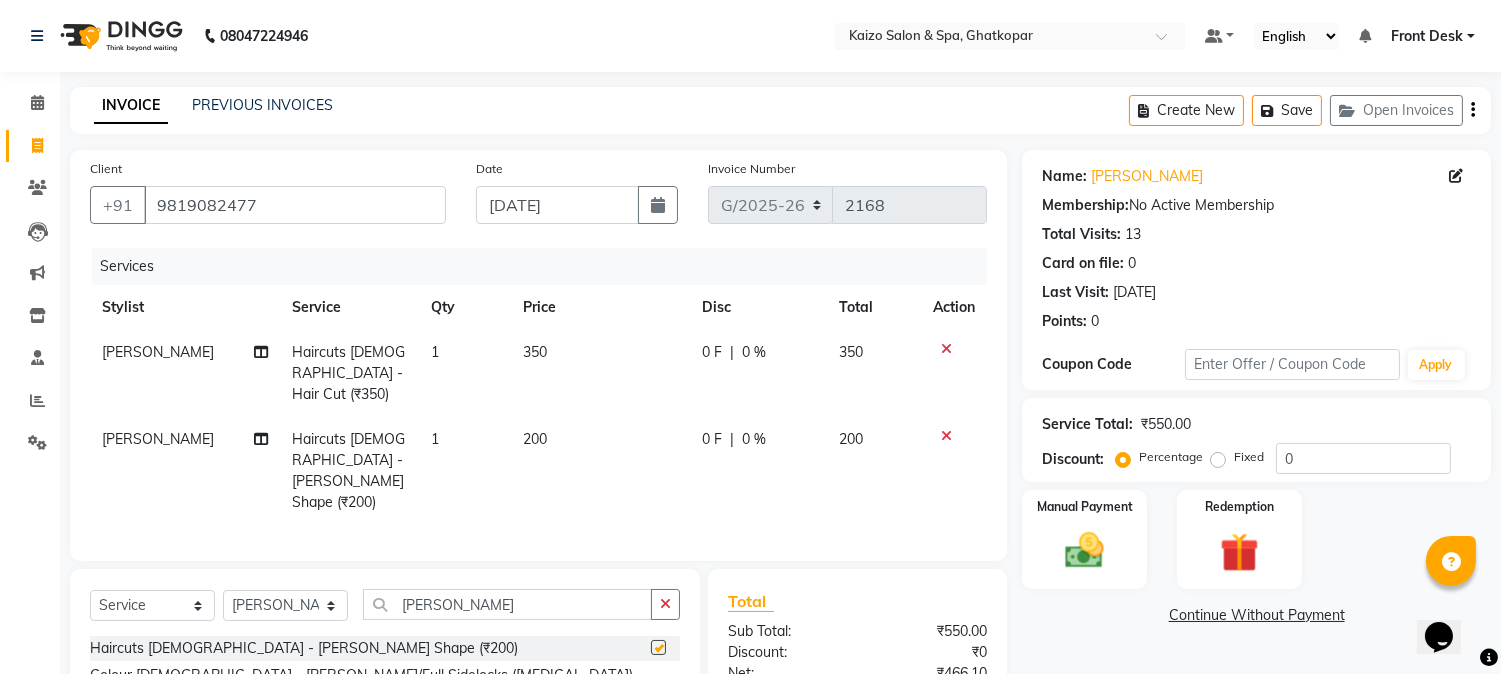 checkbox on "false" 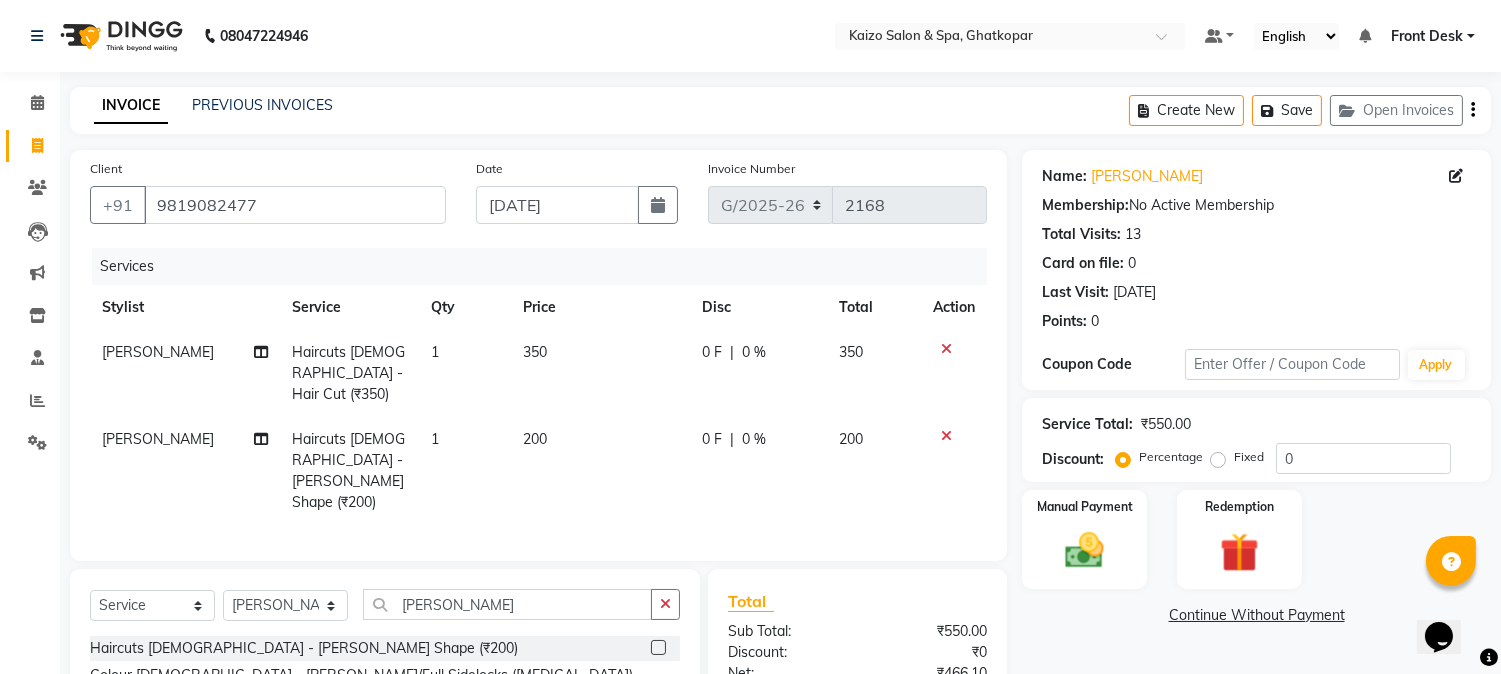 click on "200" 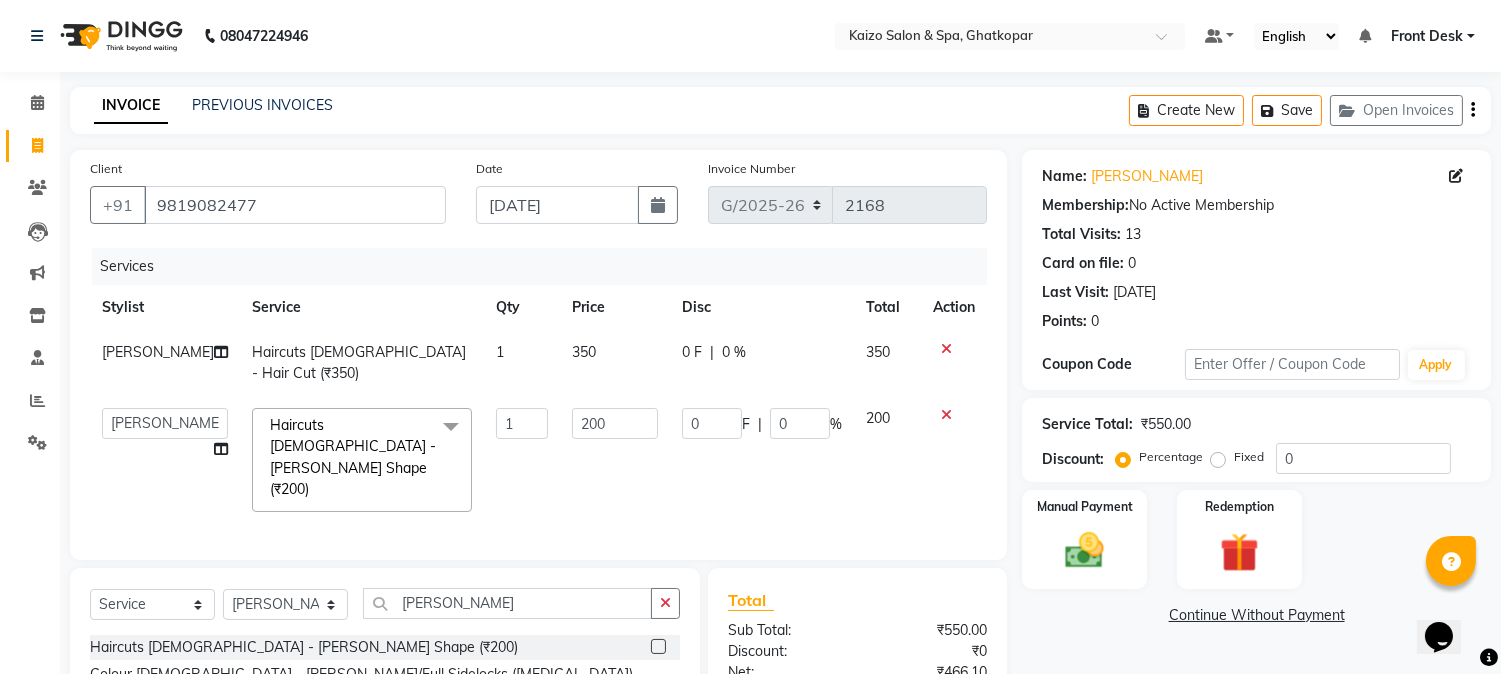 click on "200" 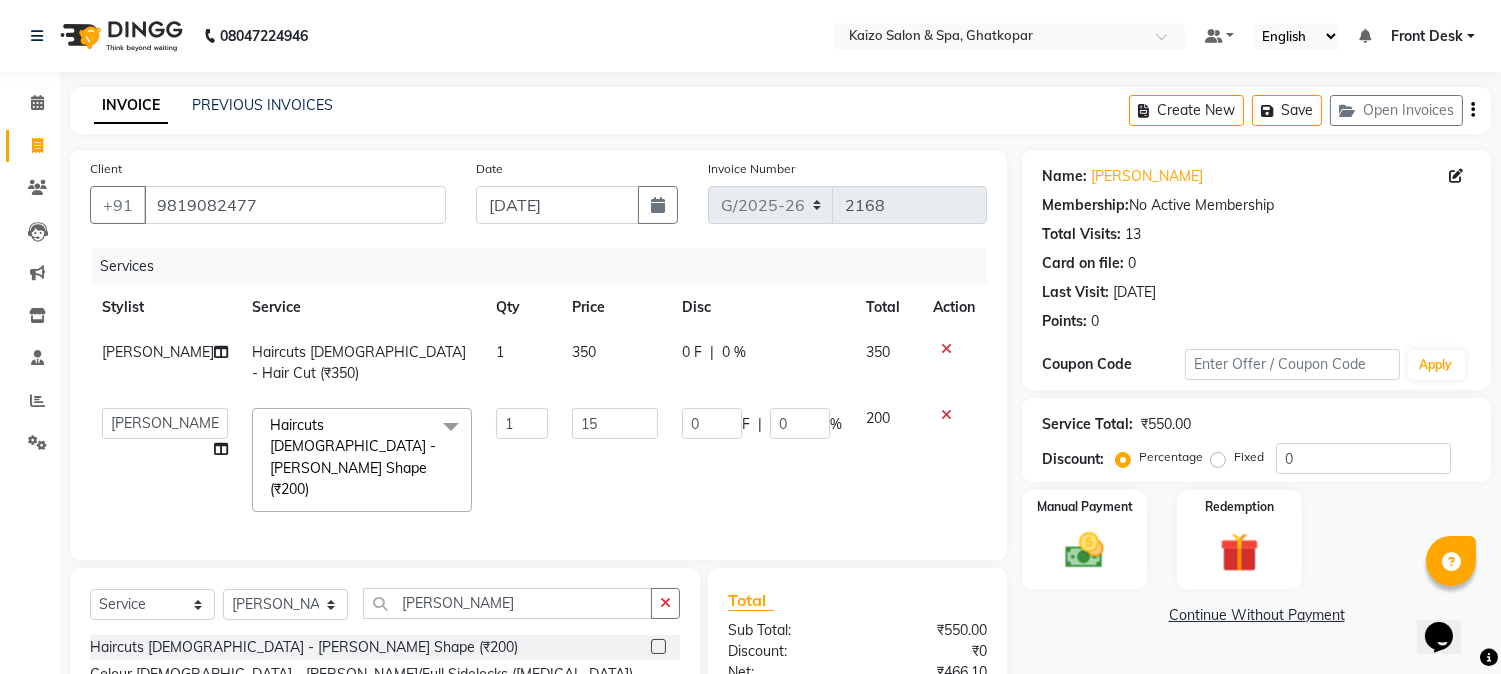type on "150" 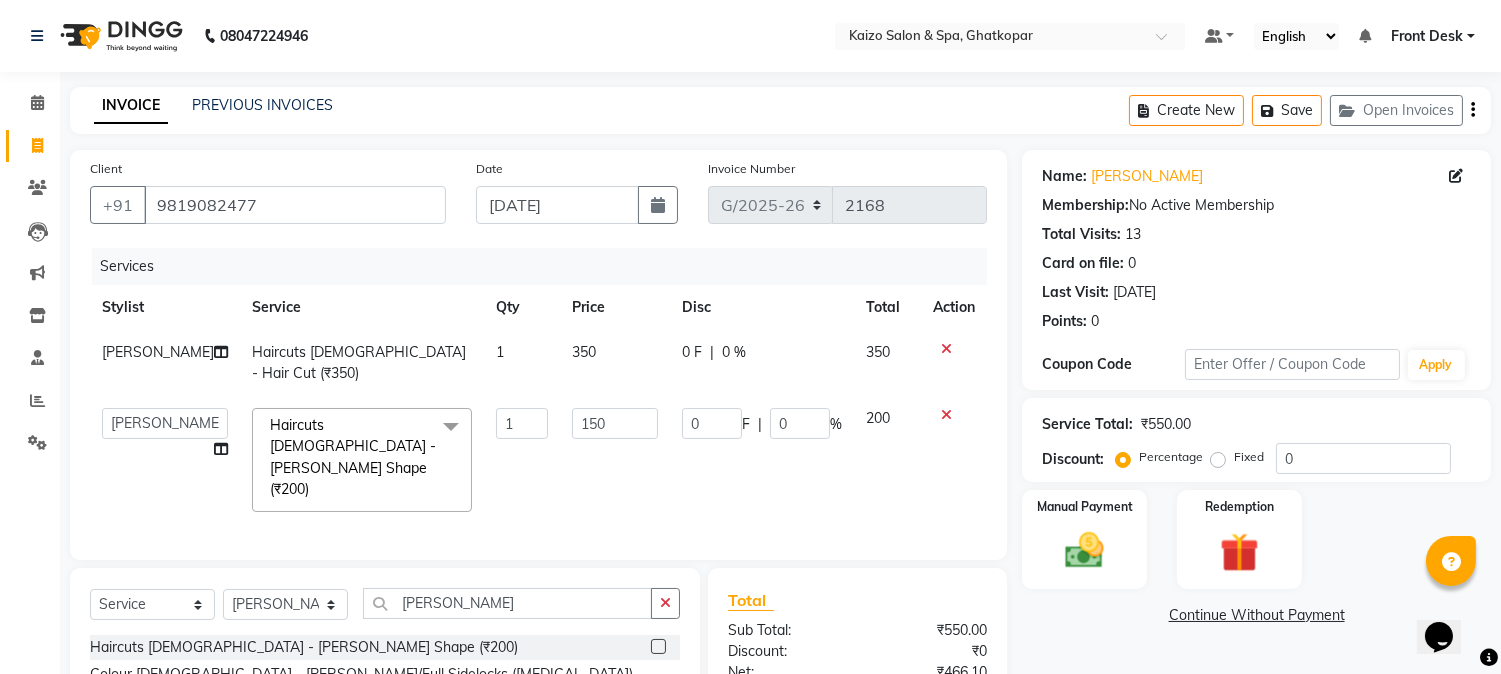 click on "150" 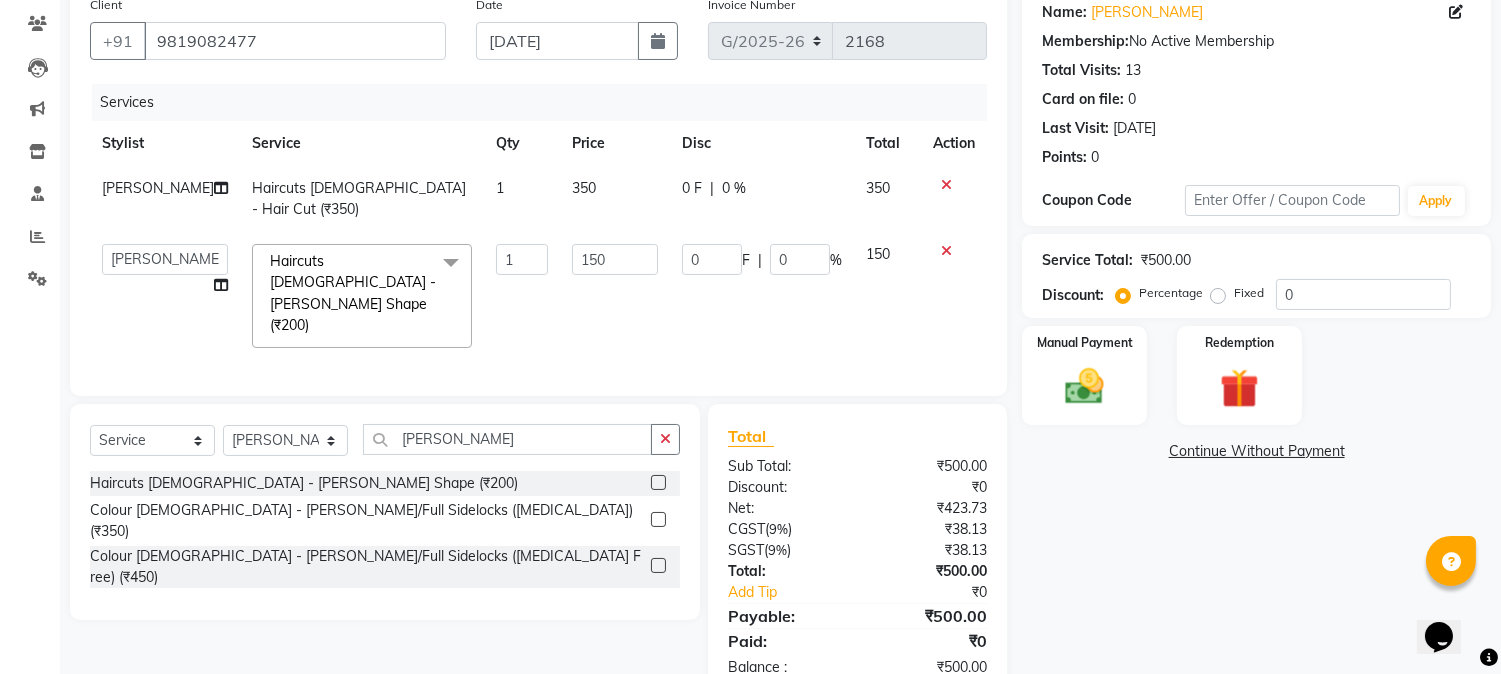 scroll, scrollTop: 170, scrollLeft: 0, axis: vertical 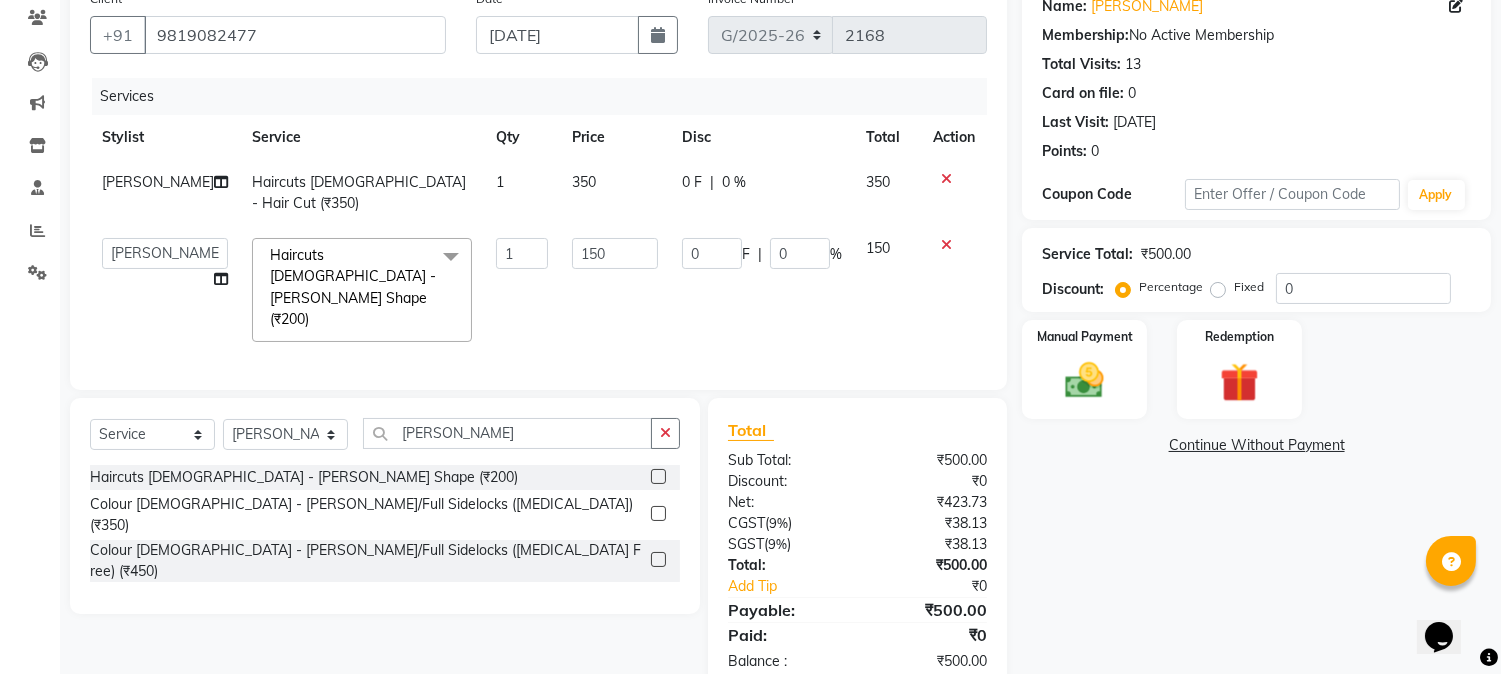 click 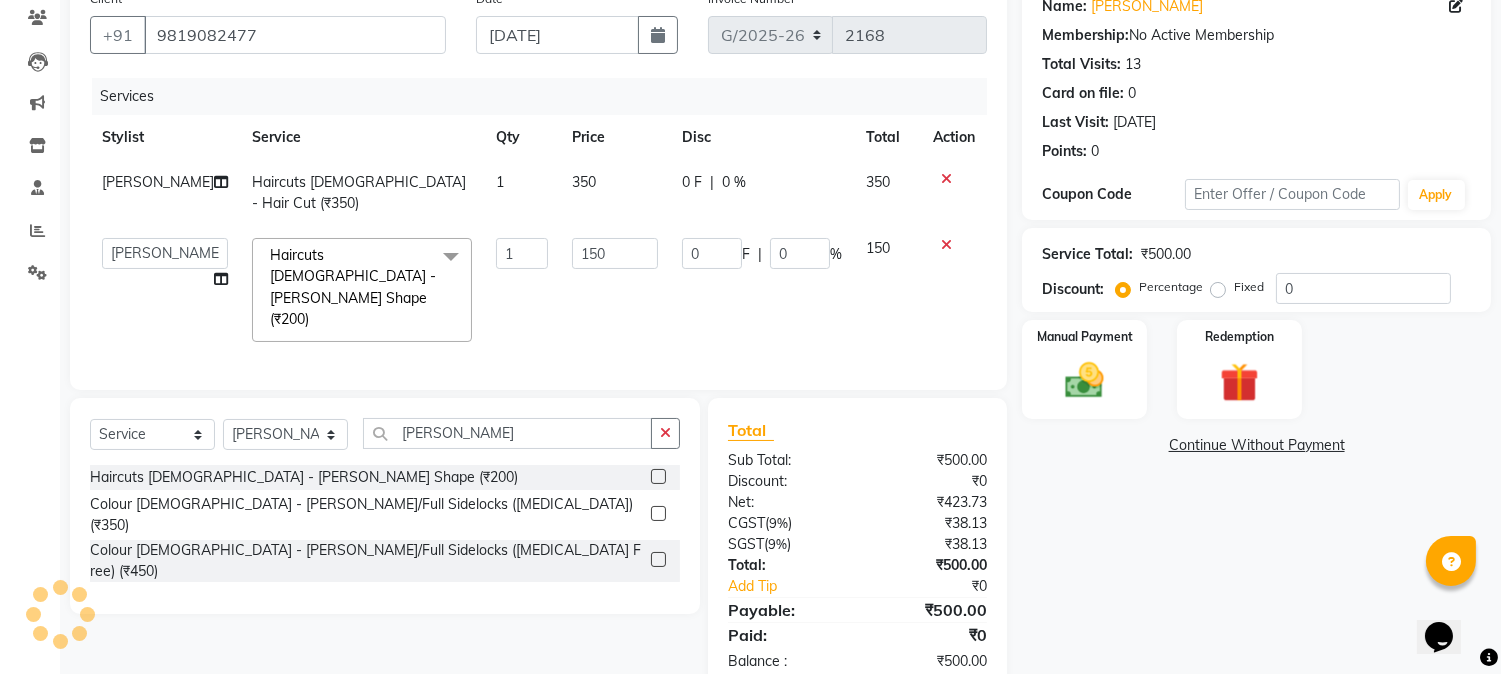 click 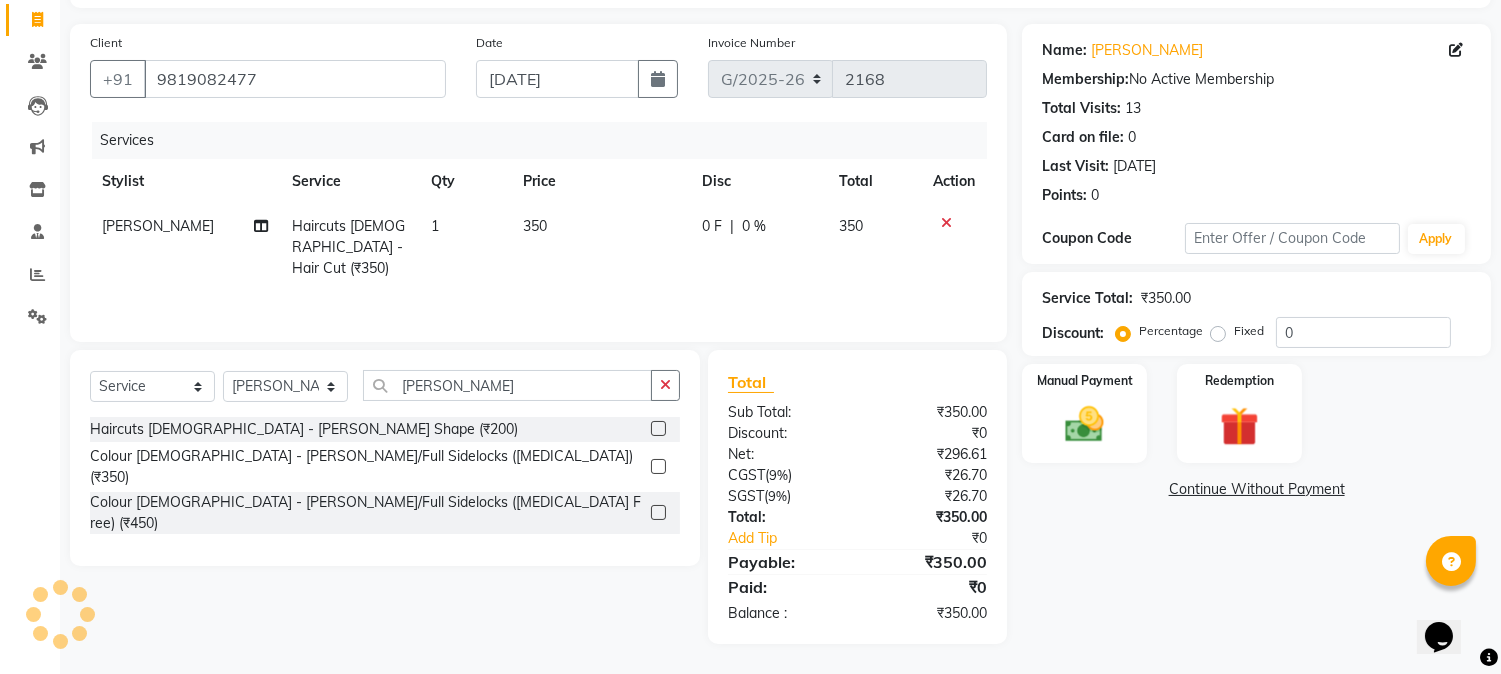 scroll, scrollTop: 125, scrollLeft: 0, axis: vertical 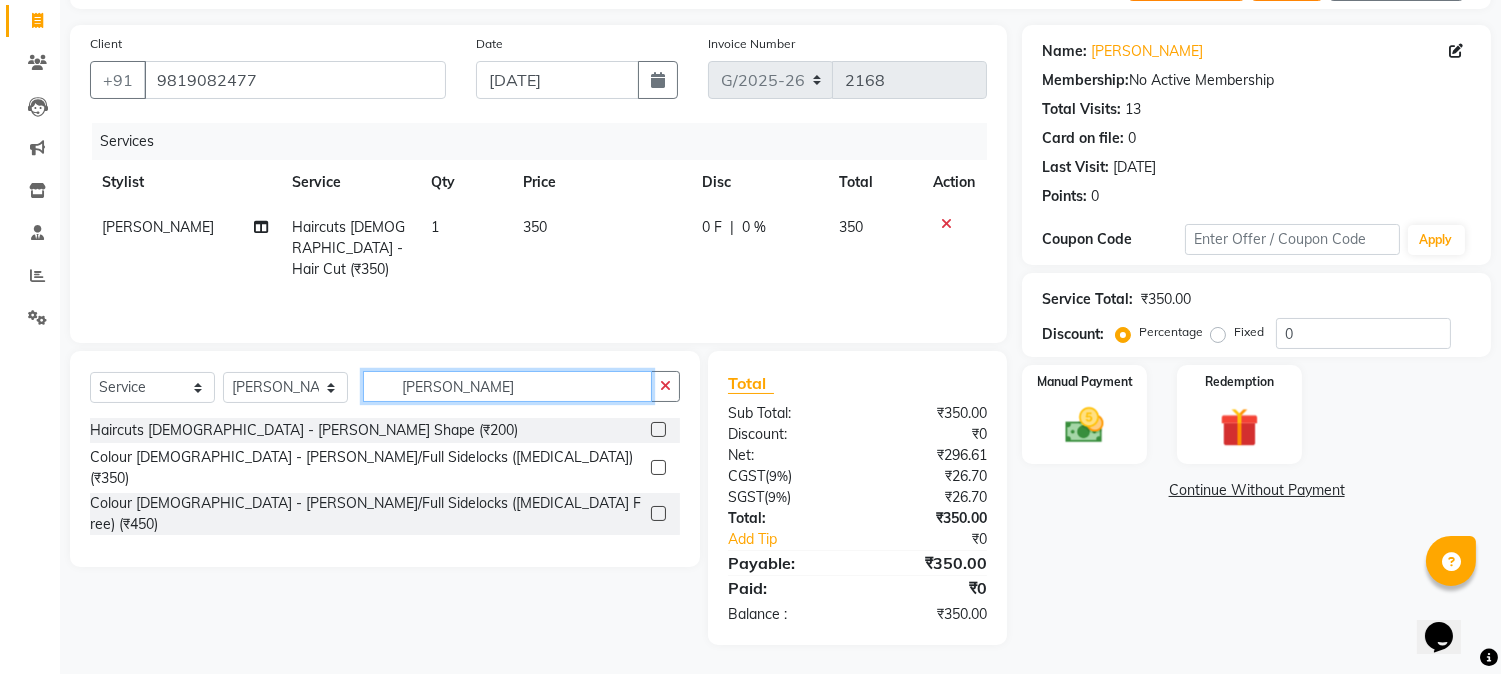click on "[PERSON_NAME]" 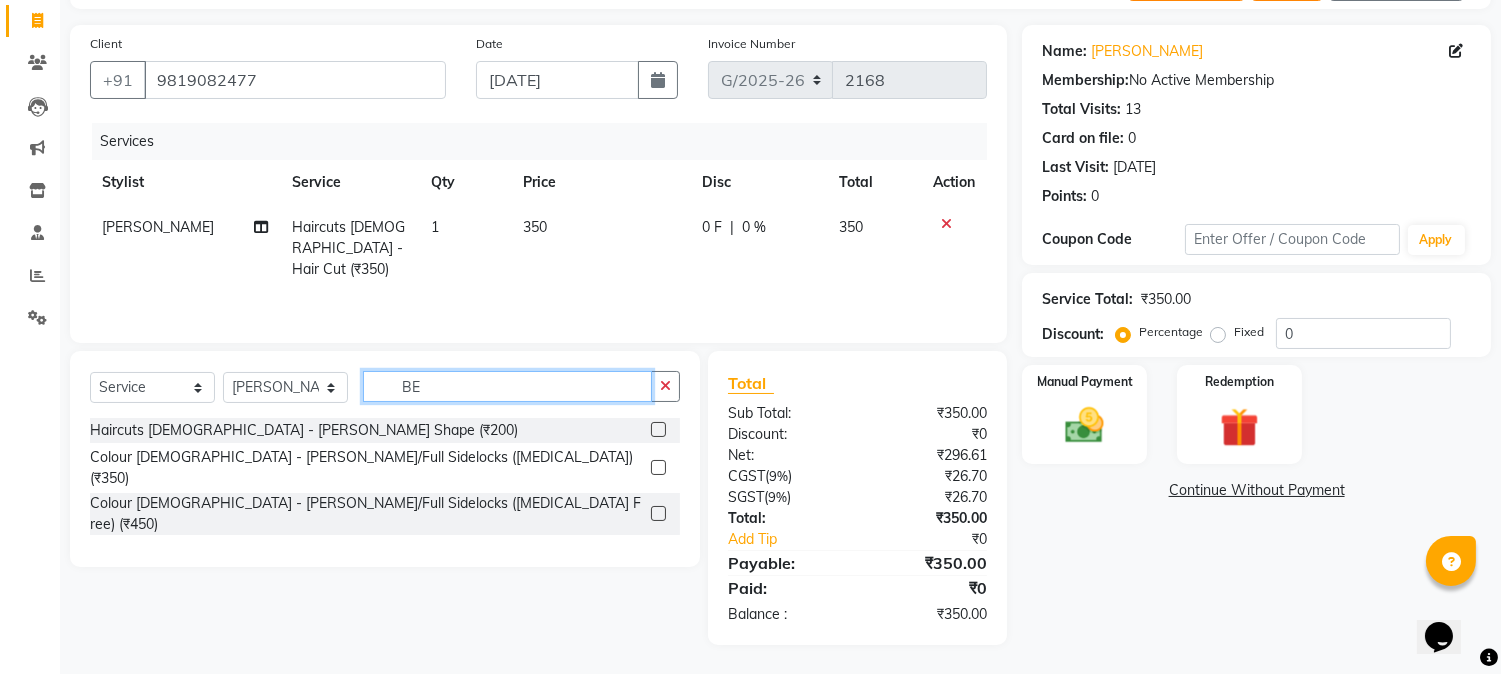 type on "B" 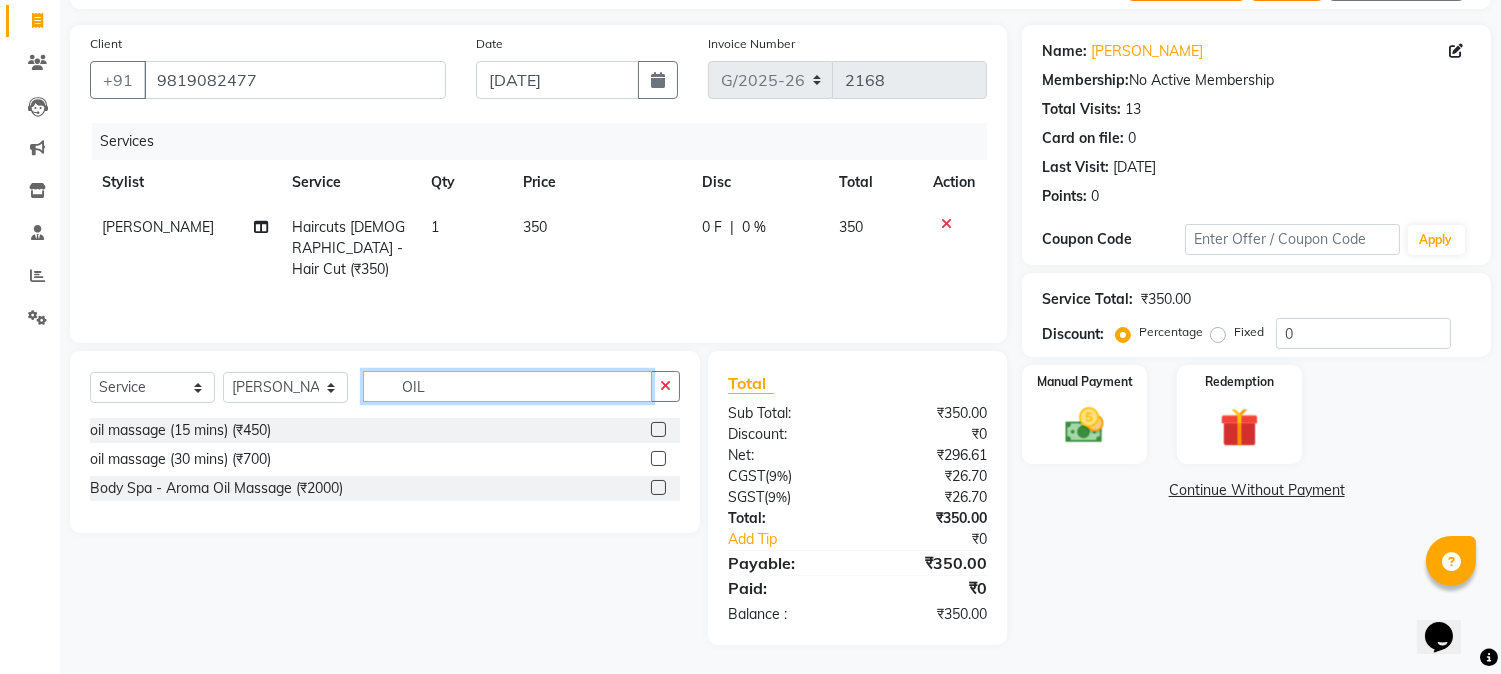 type on "OIL" 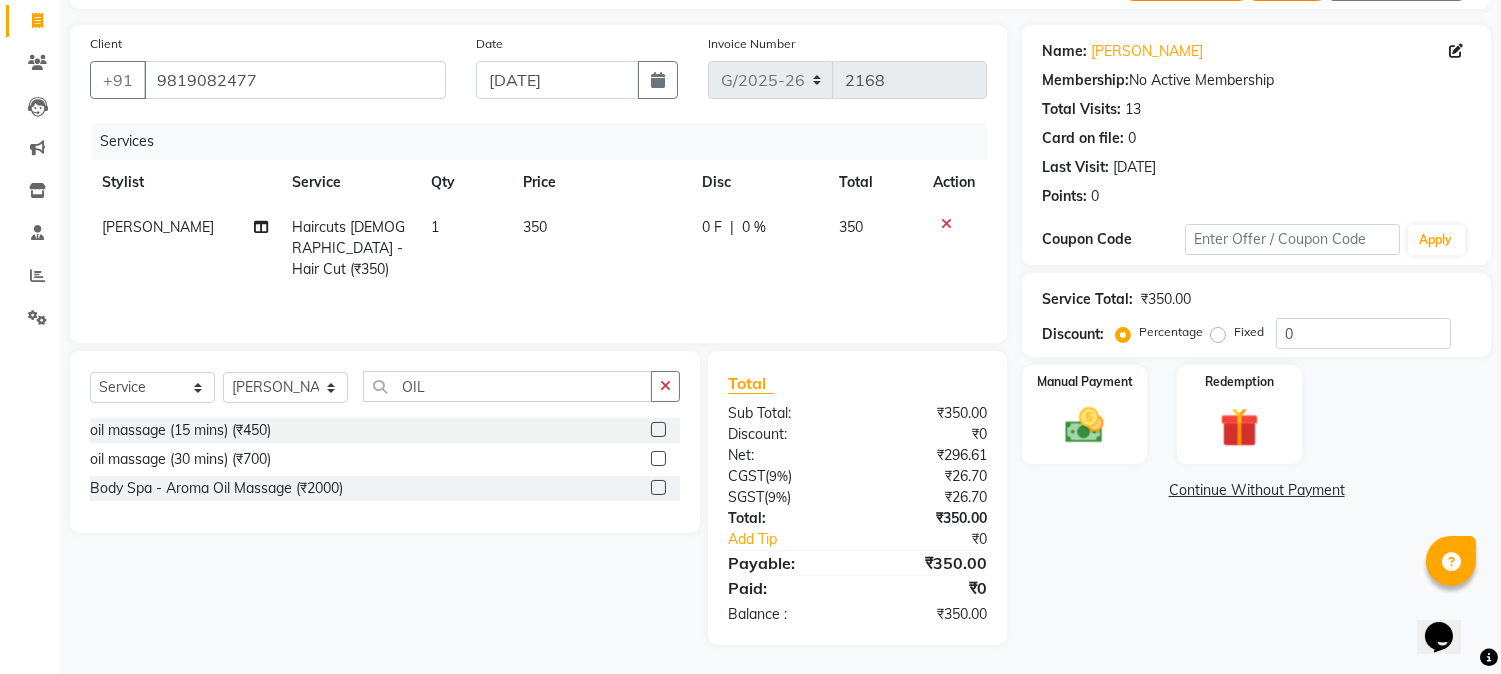click 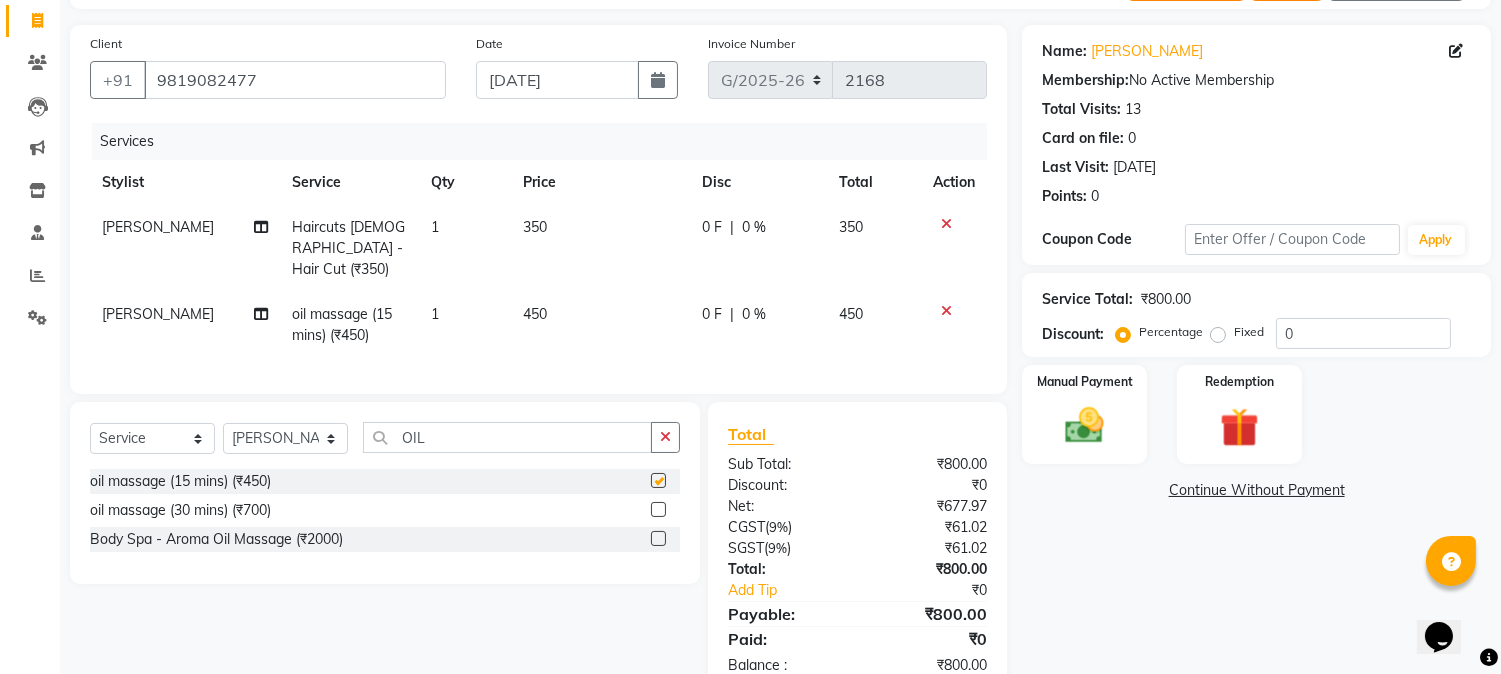 checkbox on "false" 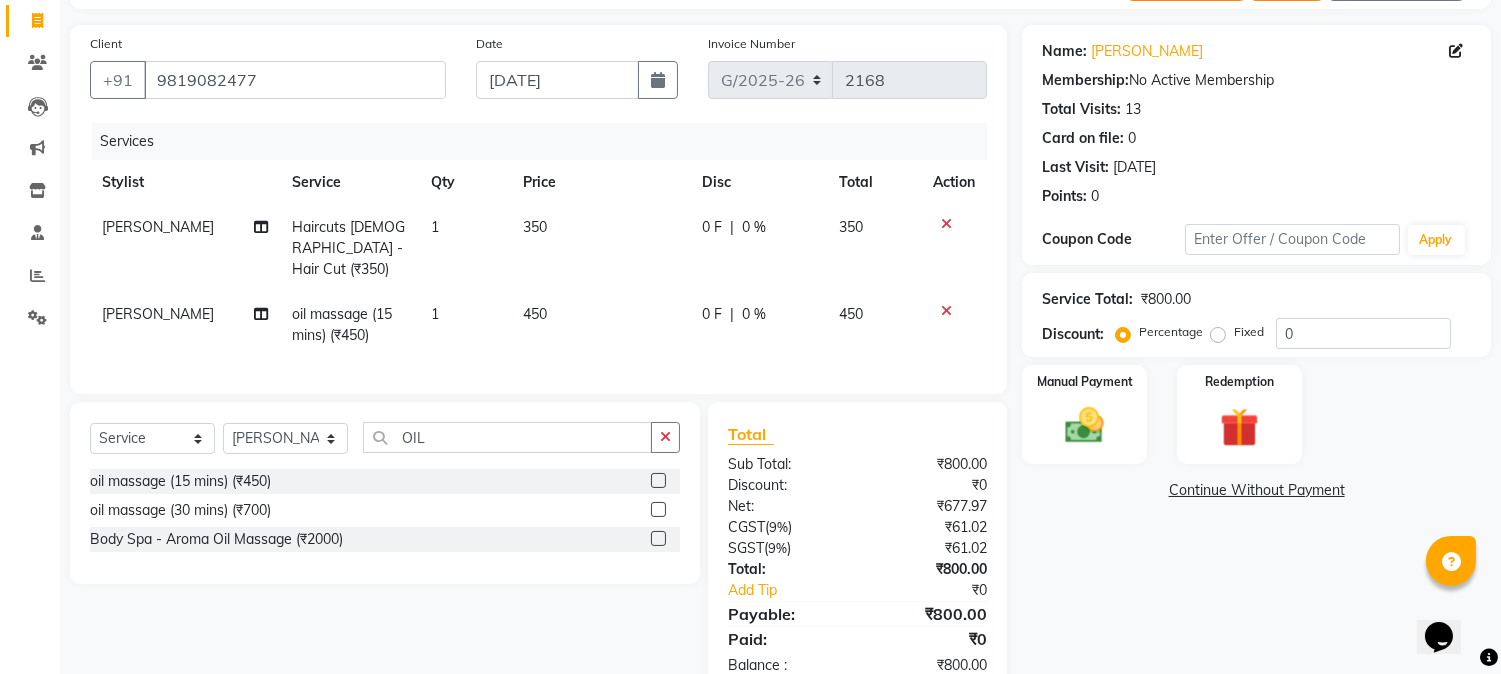 click on "450" 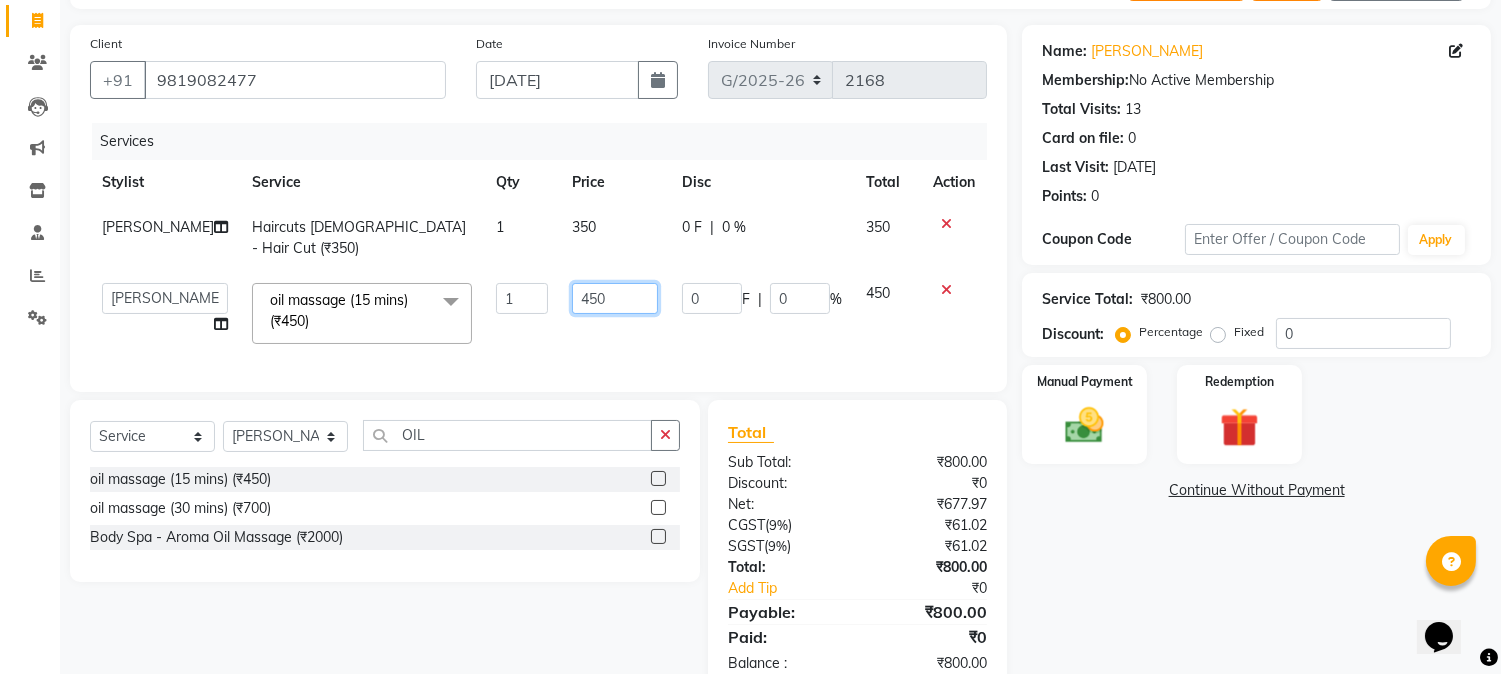 click on "450" 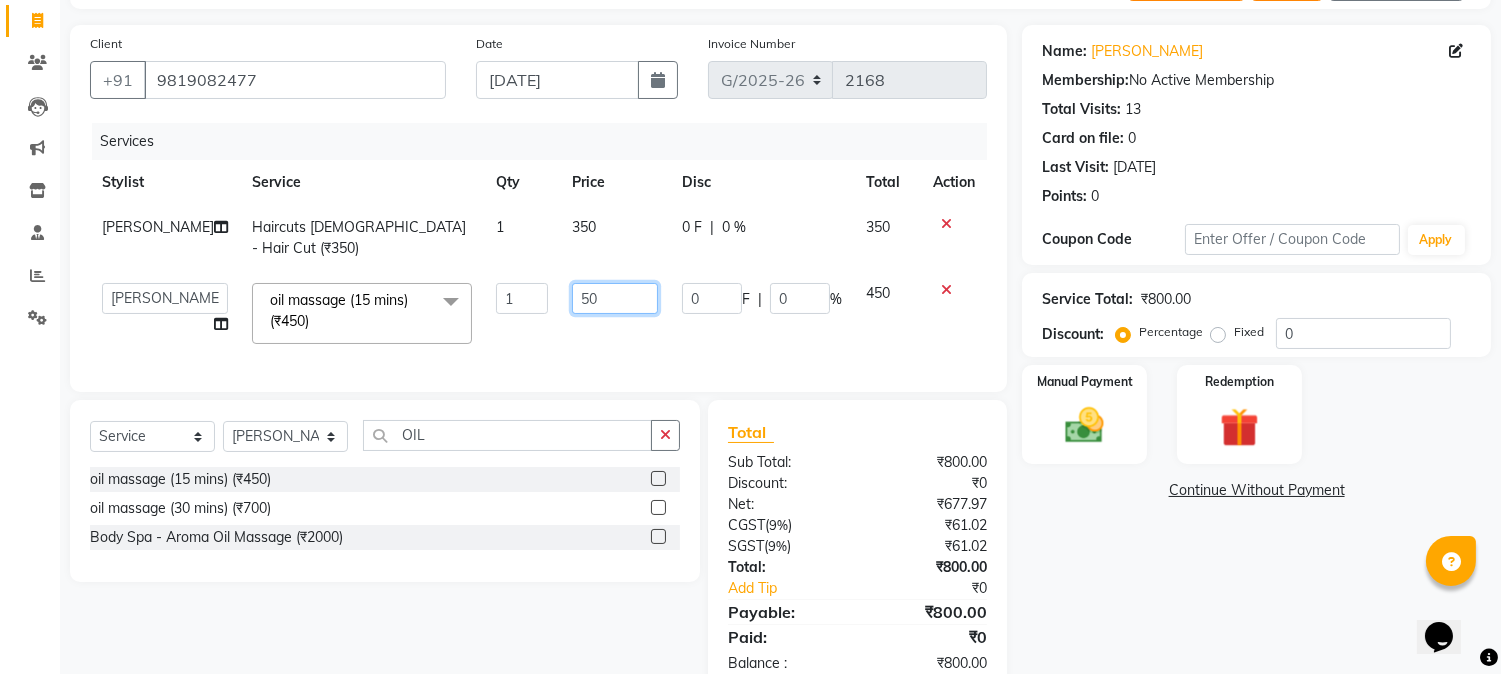 type on "500" 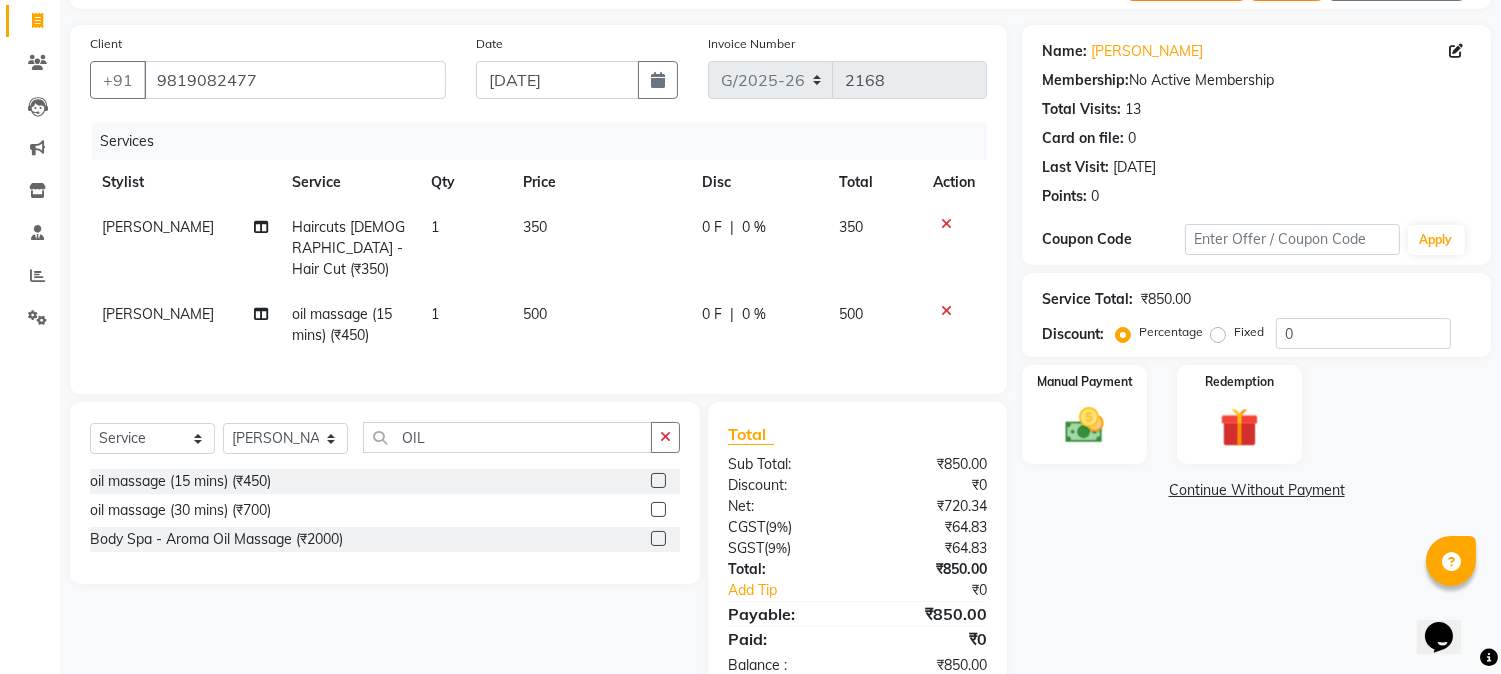 click on "0 F | 0 %" 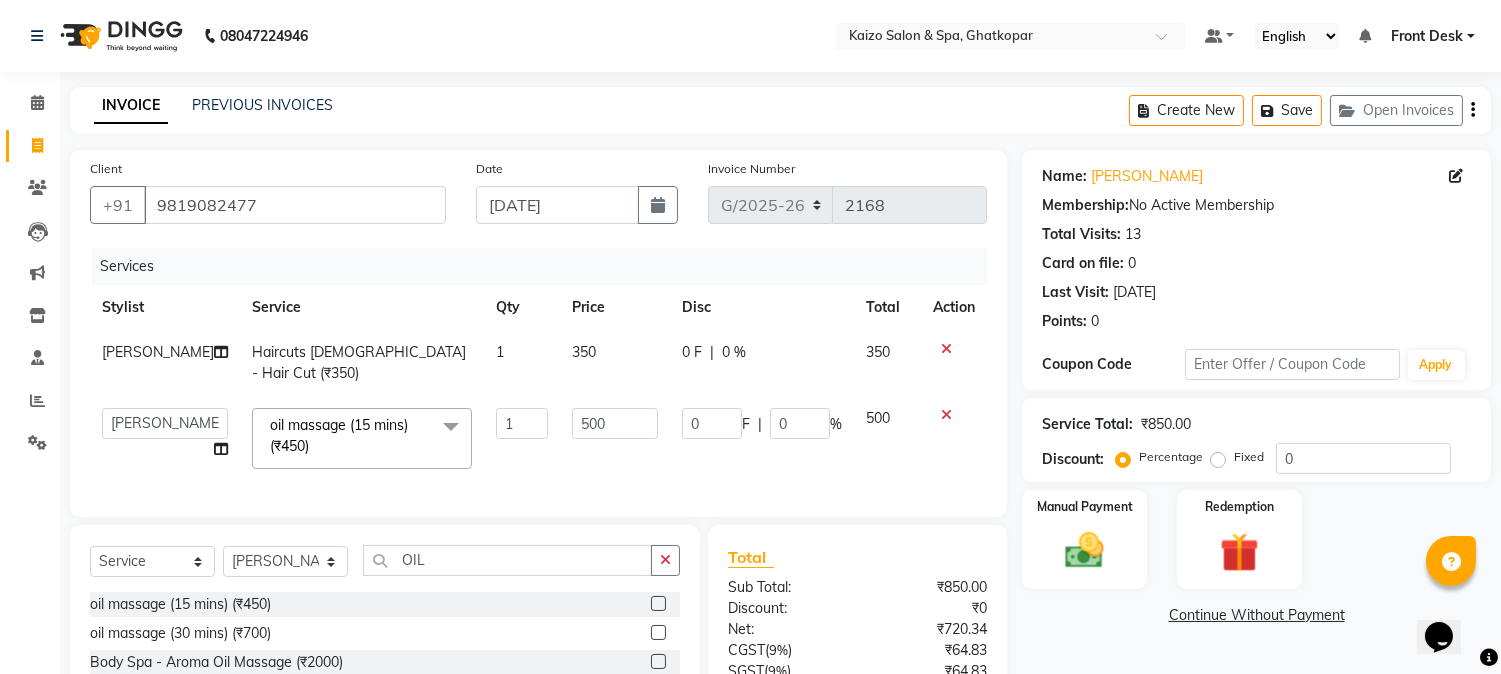 scroll, scrollTop: 170, scrollLeft: 0, axis: vertical 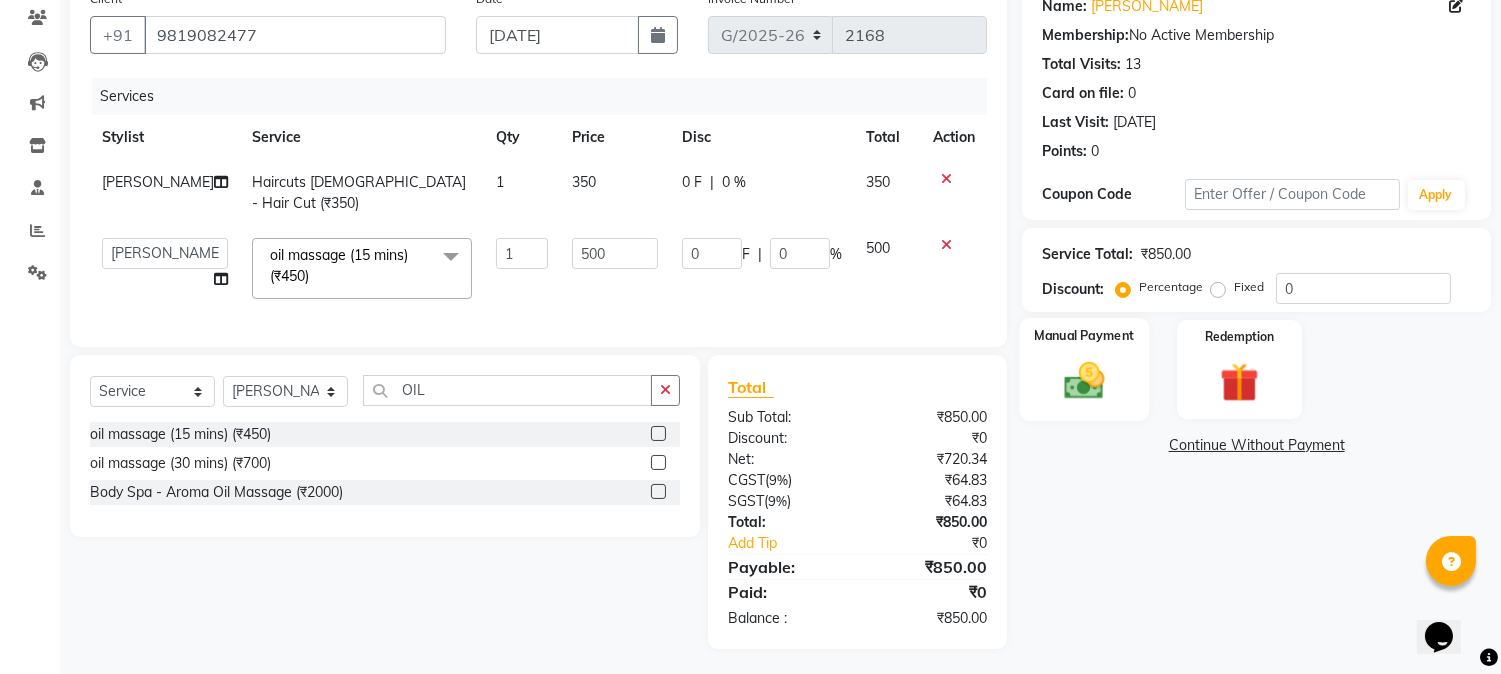 click 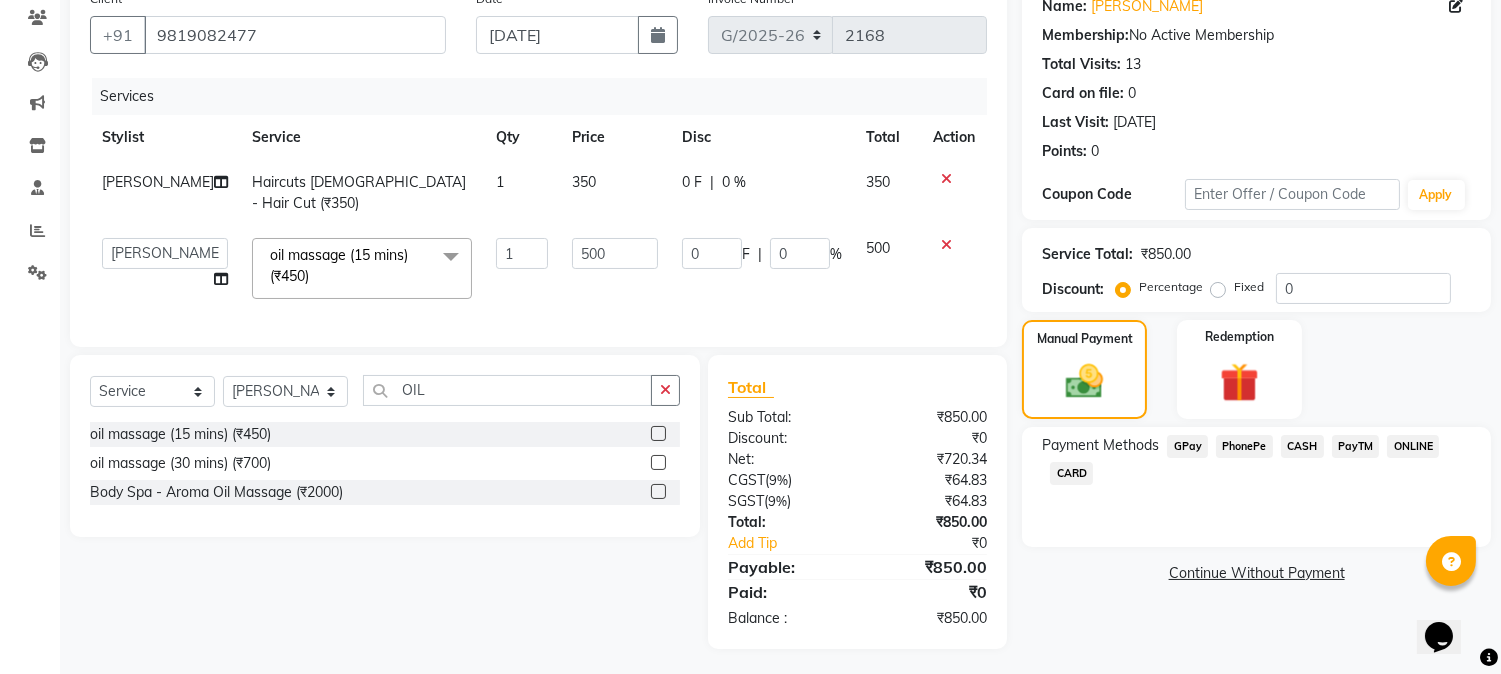 click on "CASH" 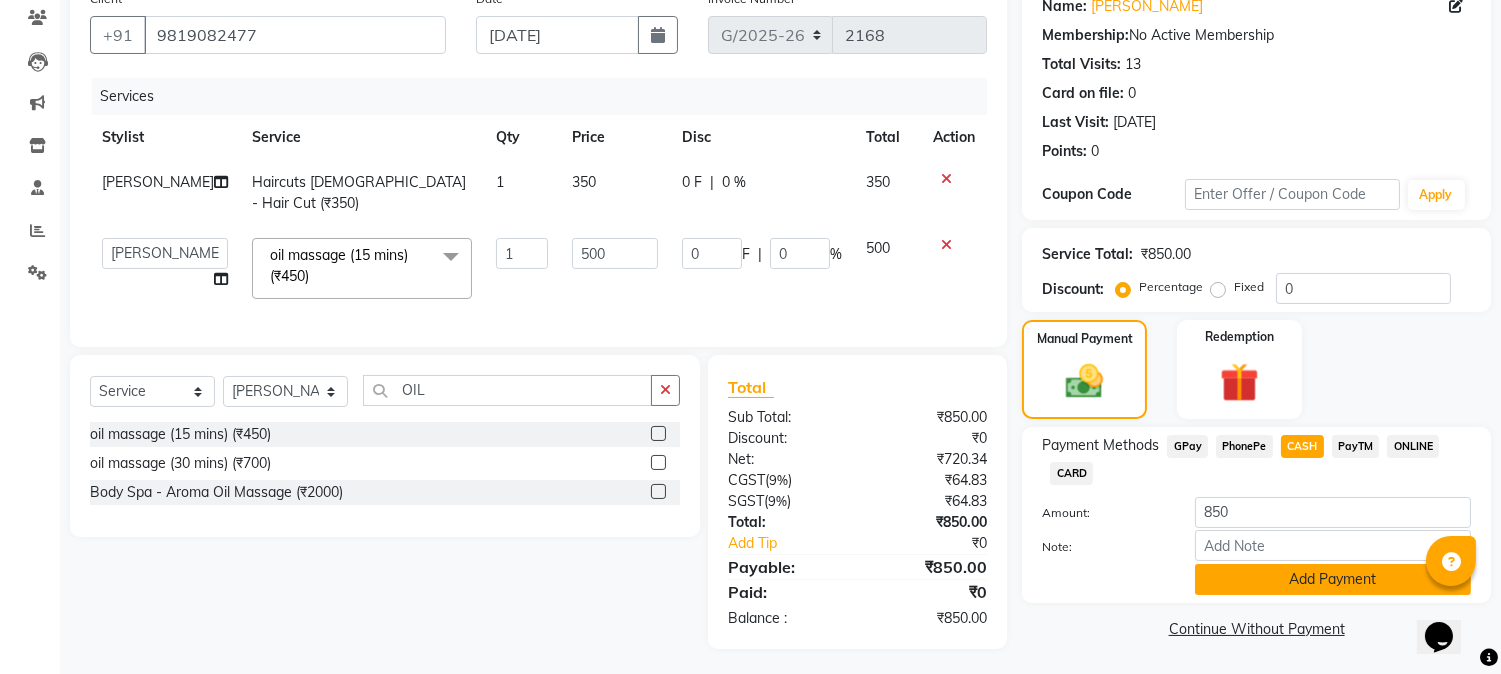 click on "Add Payment" 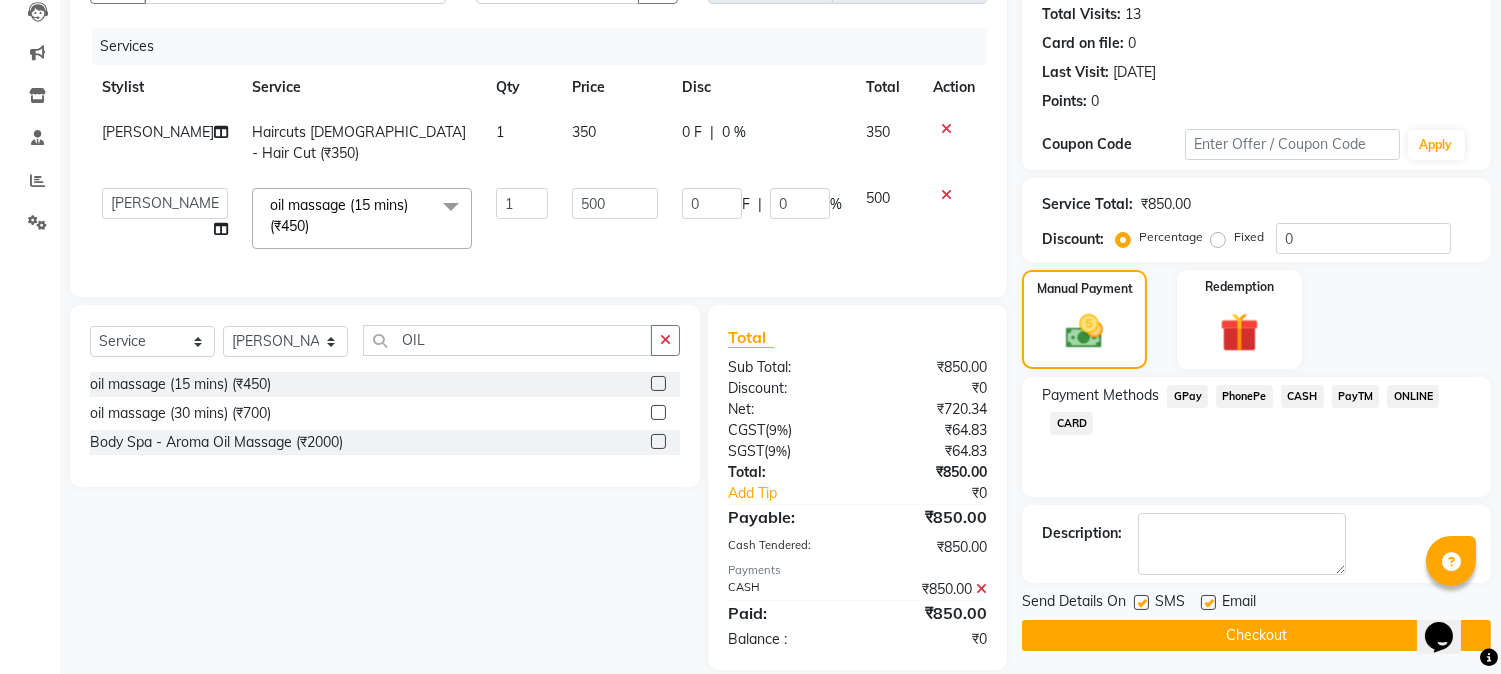 scroll, scrollTop: 241, scrollLeft: 0, axis: vertical 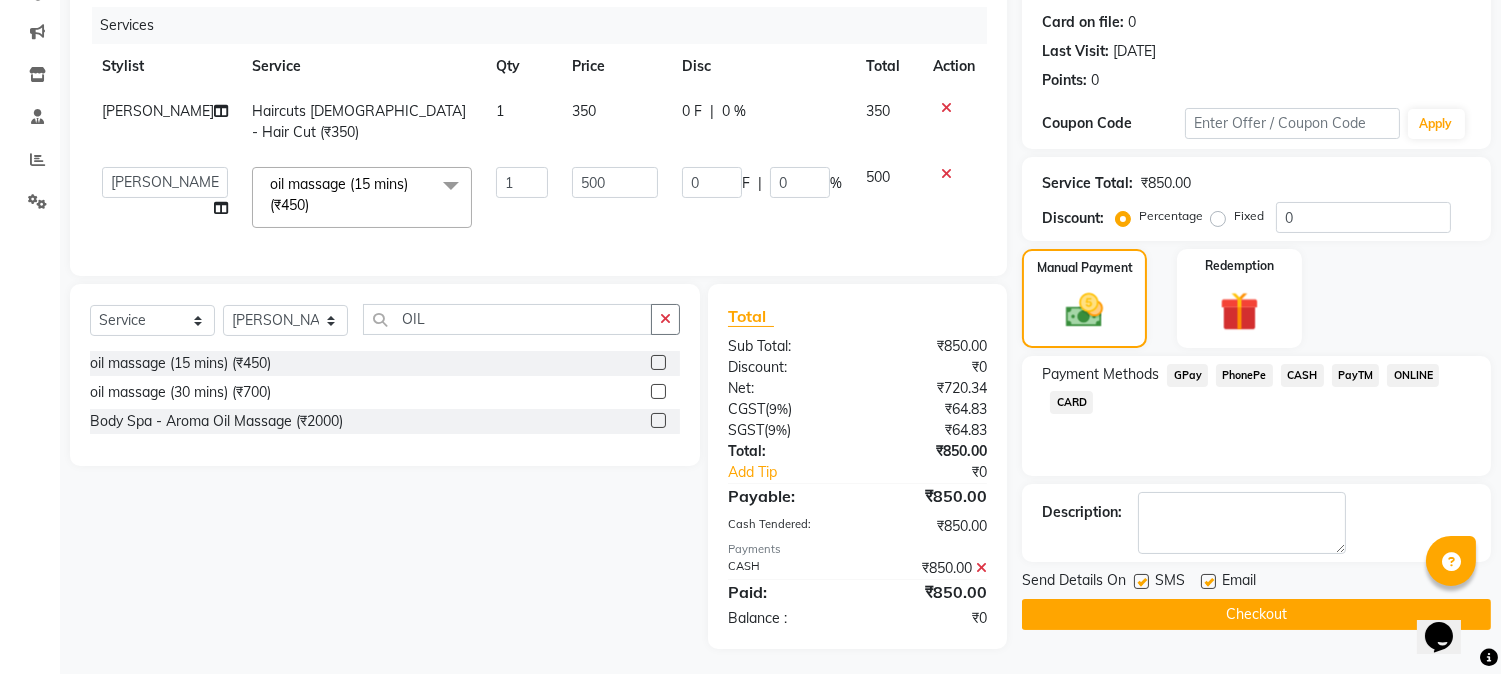click 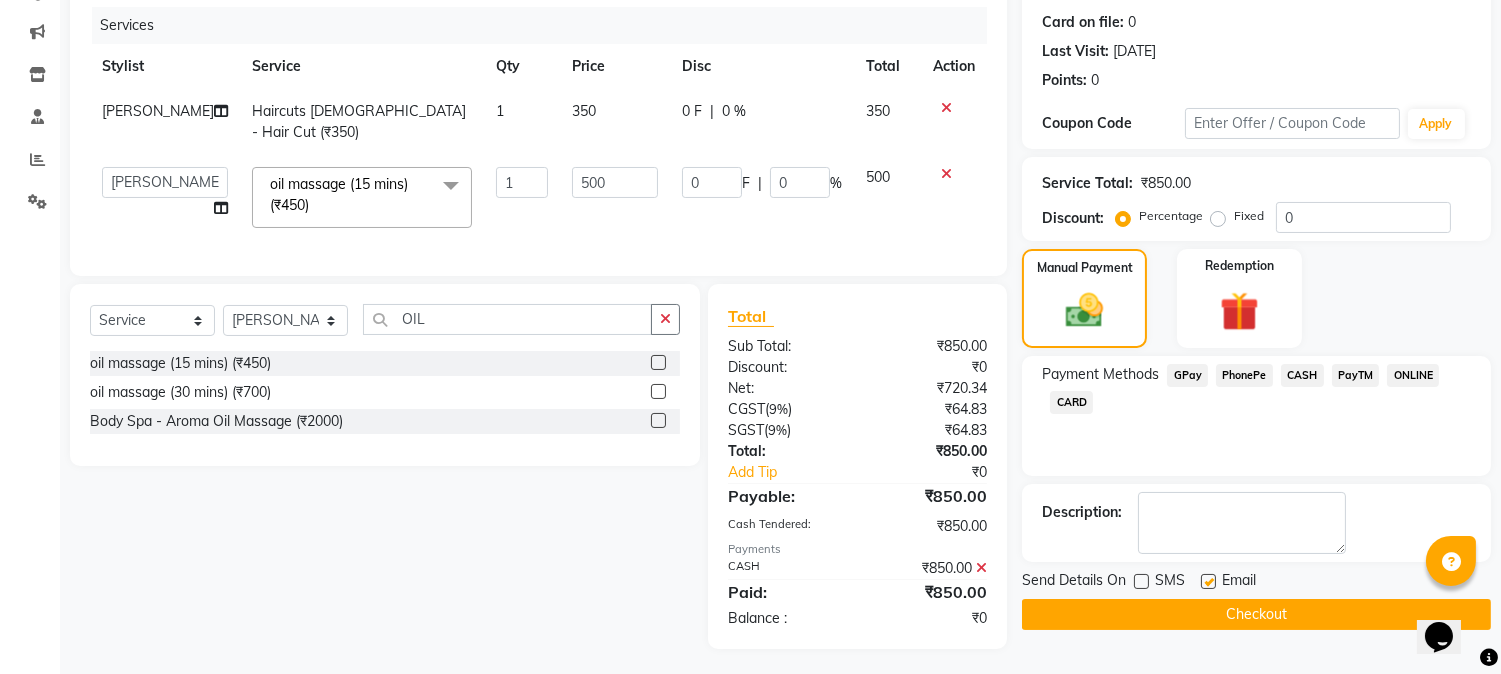 click 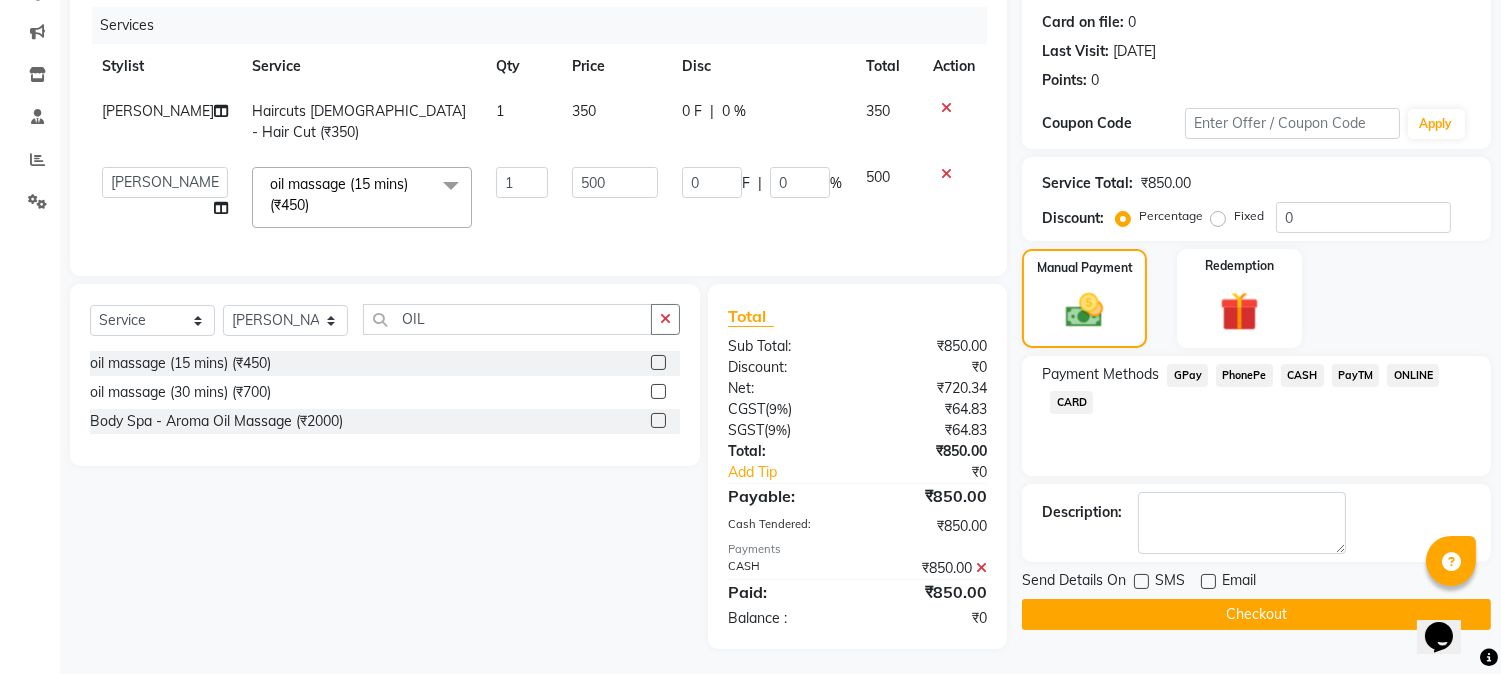 click on "Checkout" 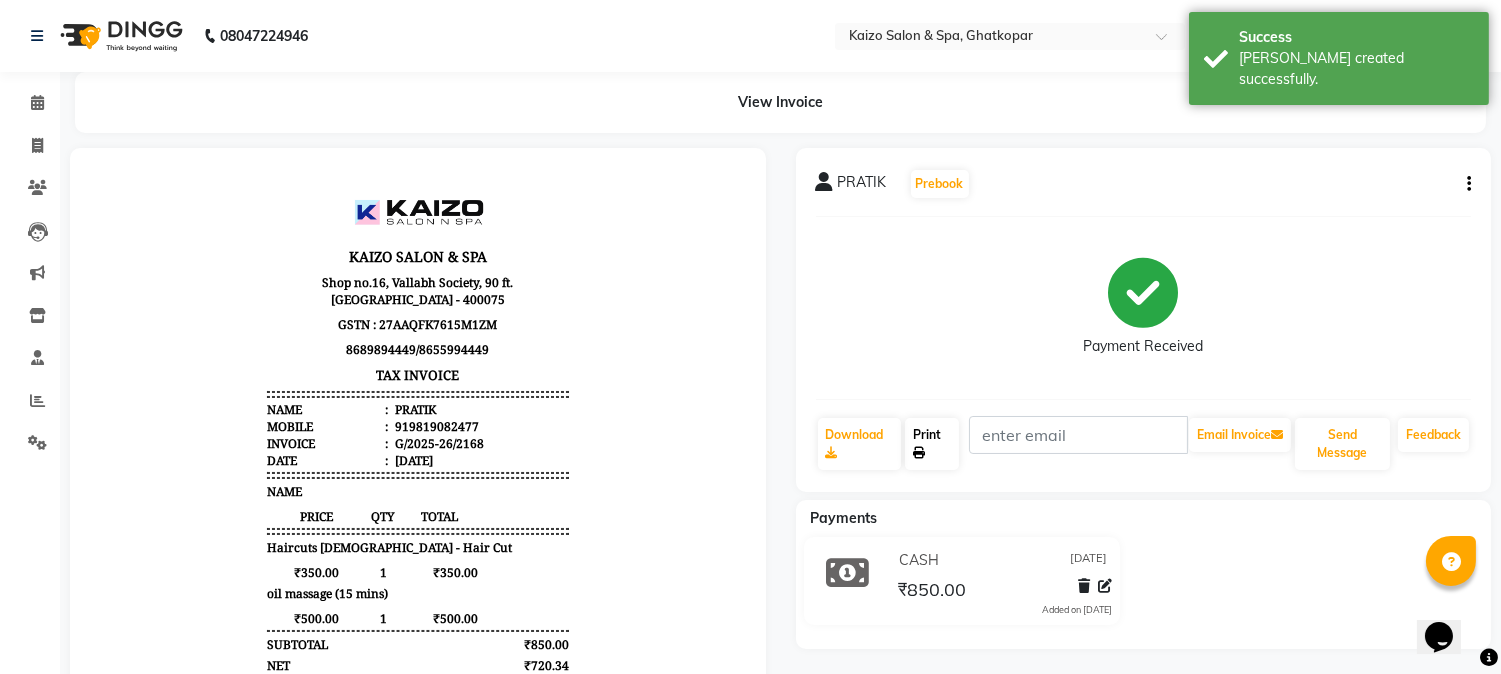 scroll, scrollTop: 0, scrollLeft: 0, axis: both 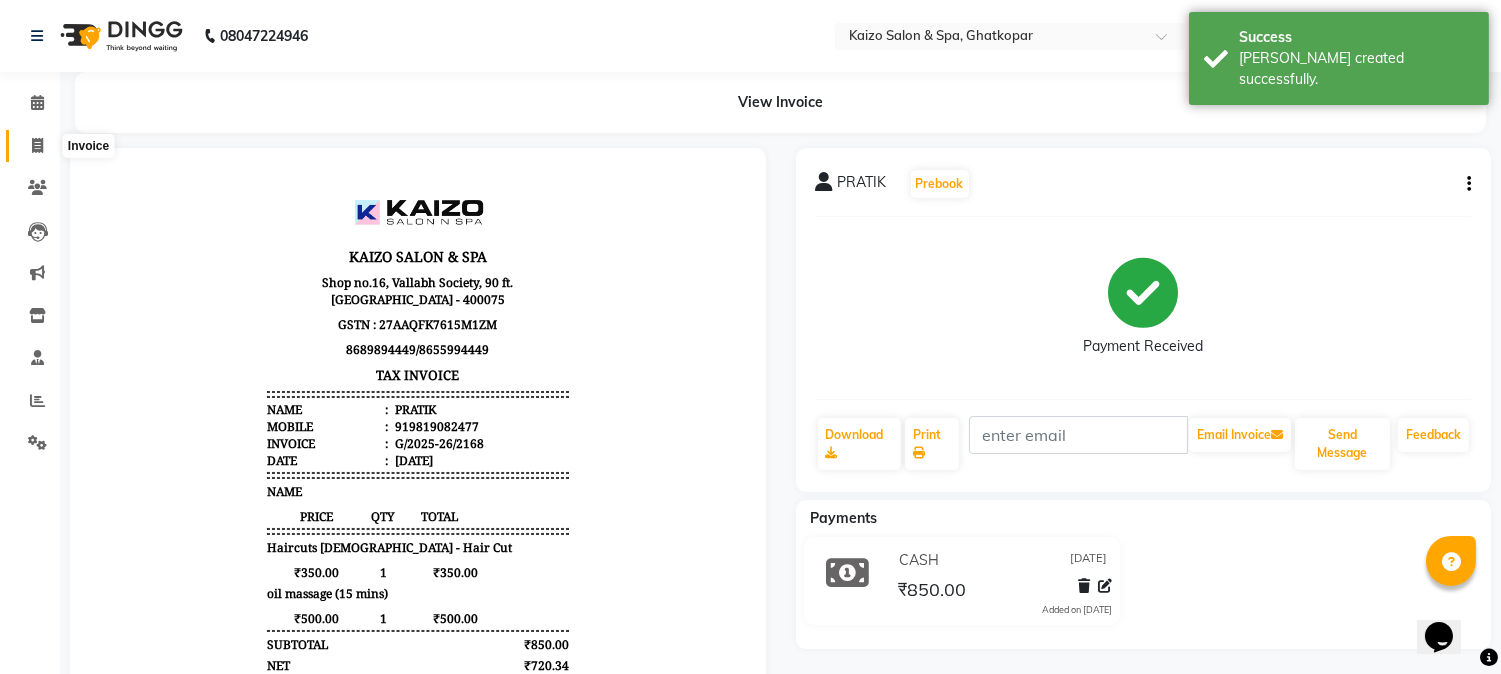 click 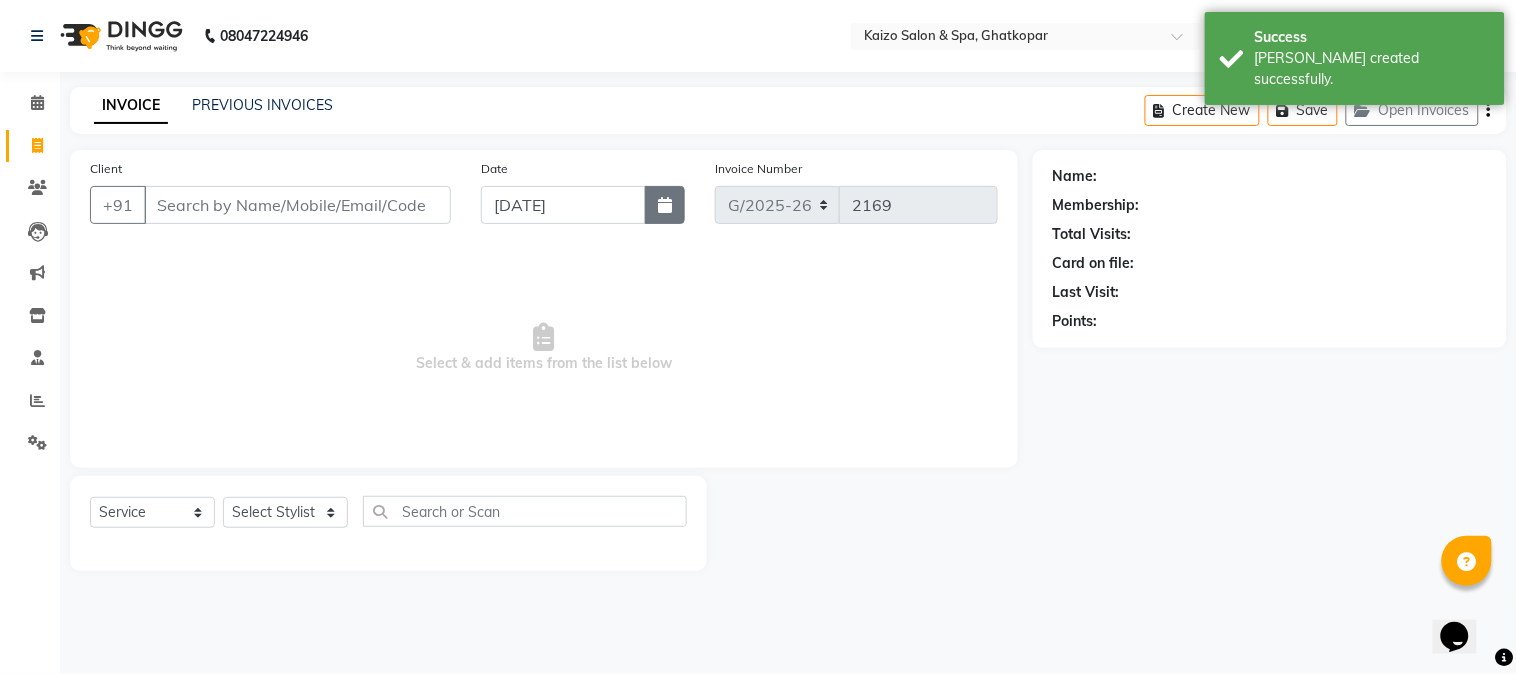 click 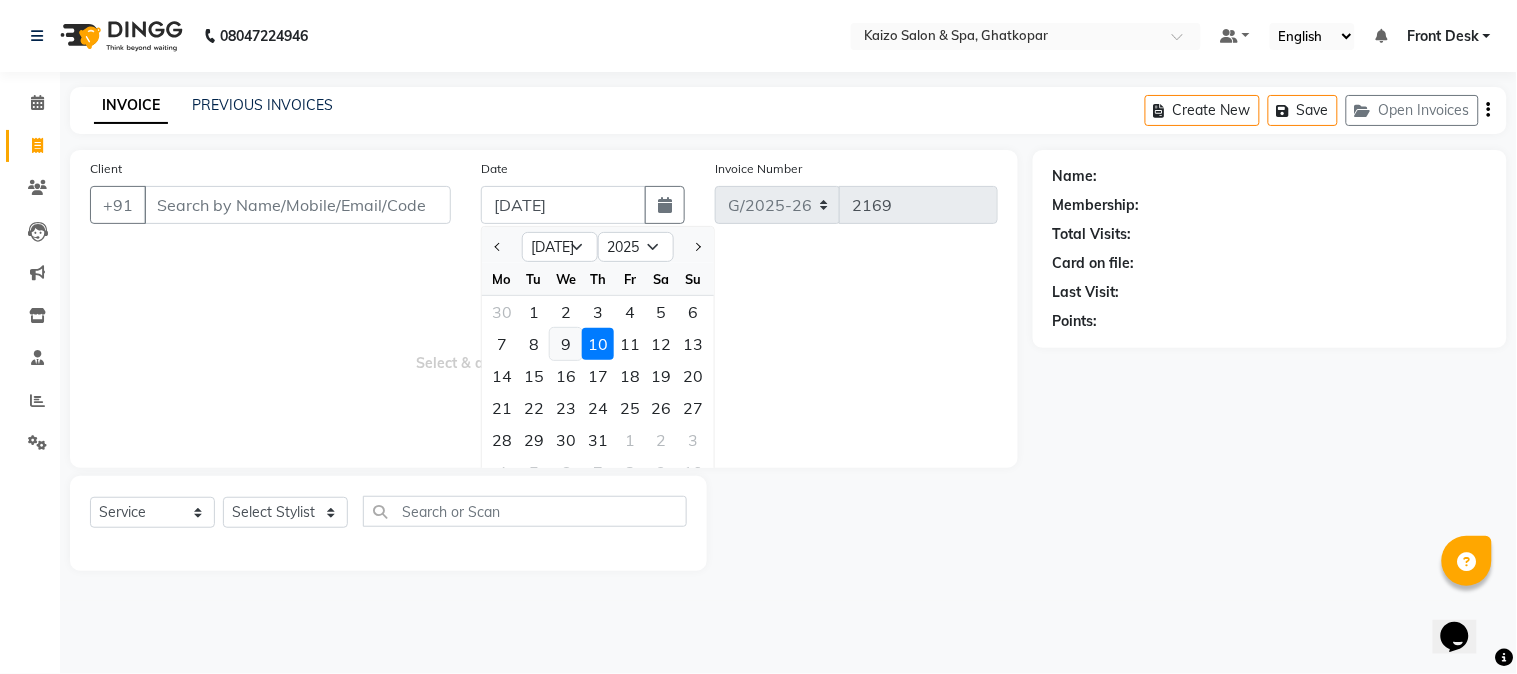 click on "9" 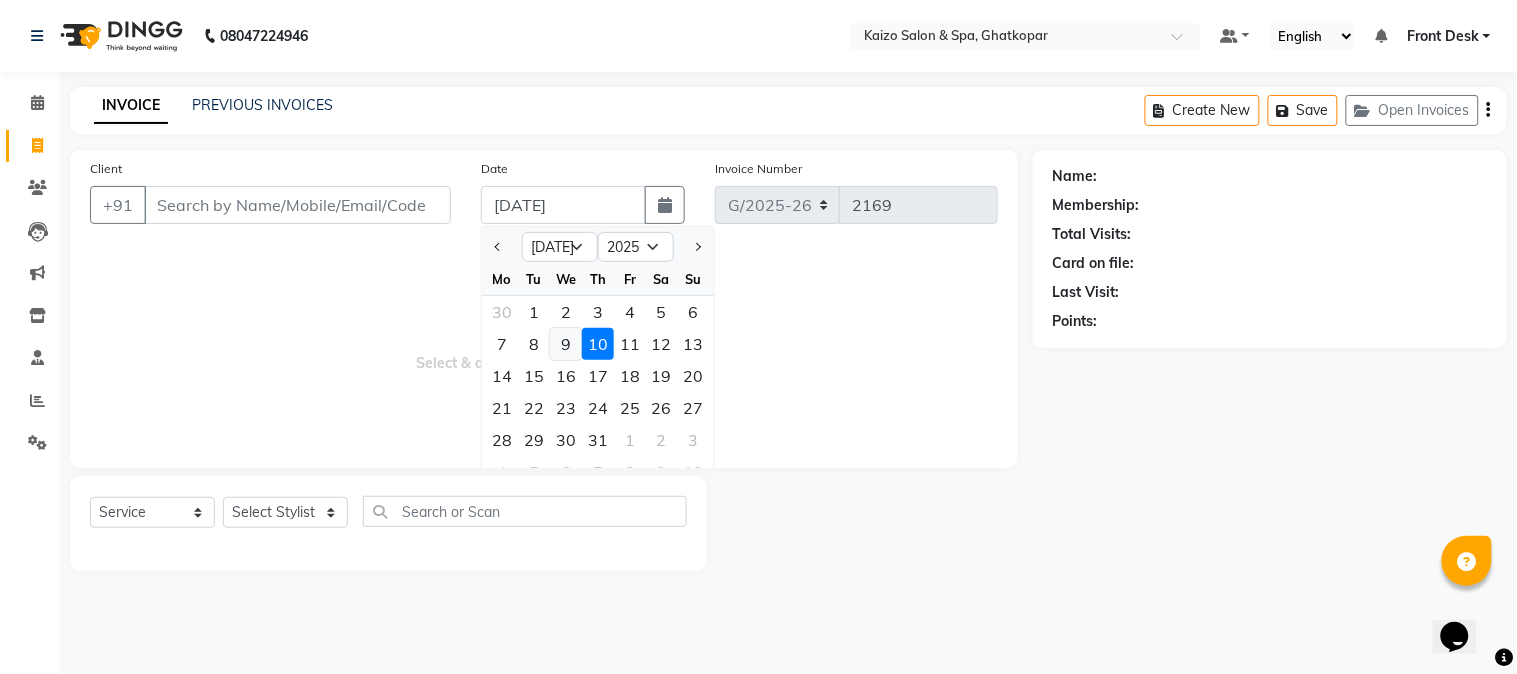 type on "[DATE]" 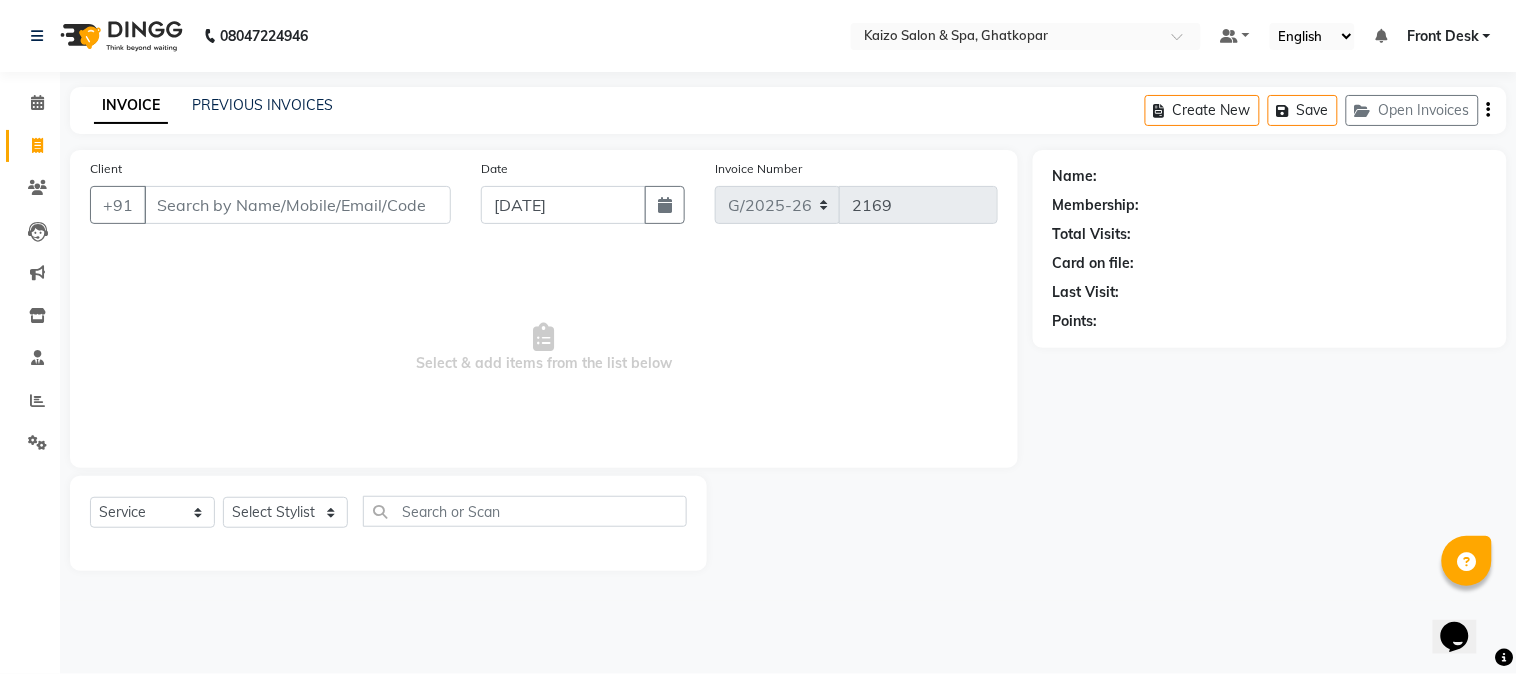 click on "Client +91" 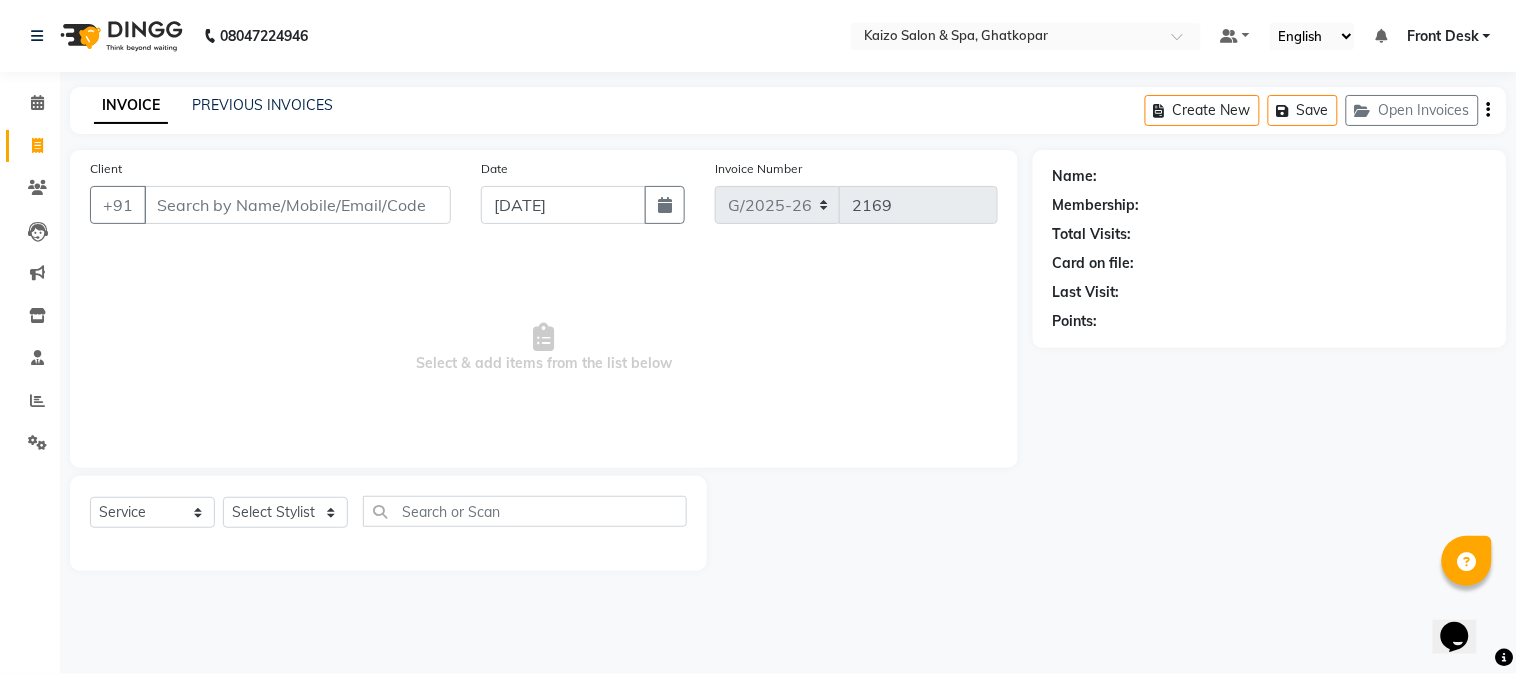 click on "Select & add items from the list below" at bounding box center (544, 348) 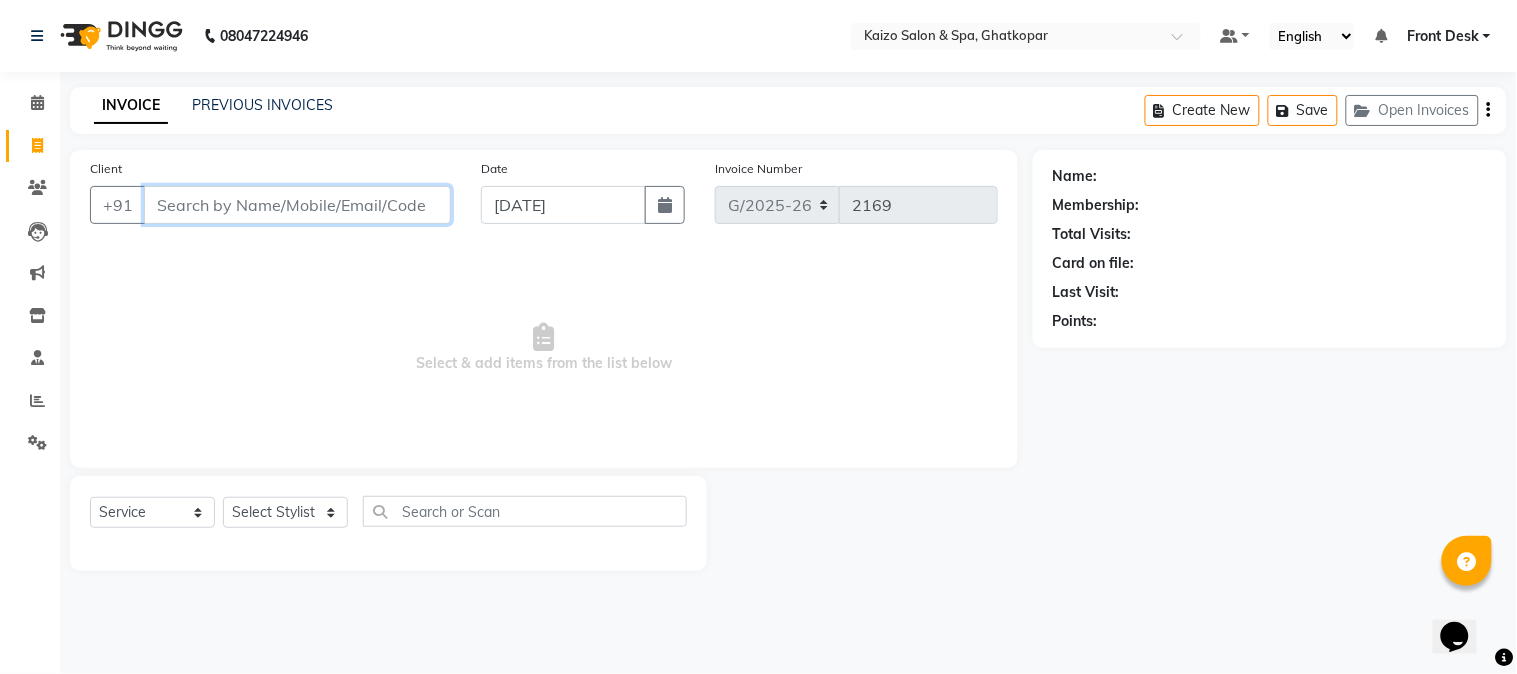 click on "Client" at bounding box center (297, 205) 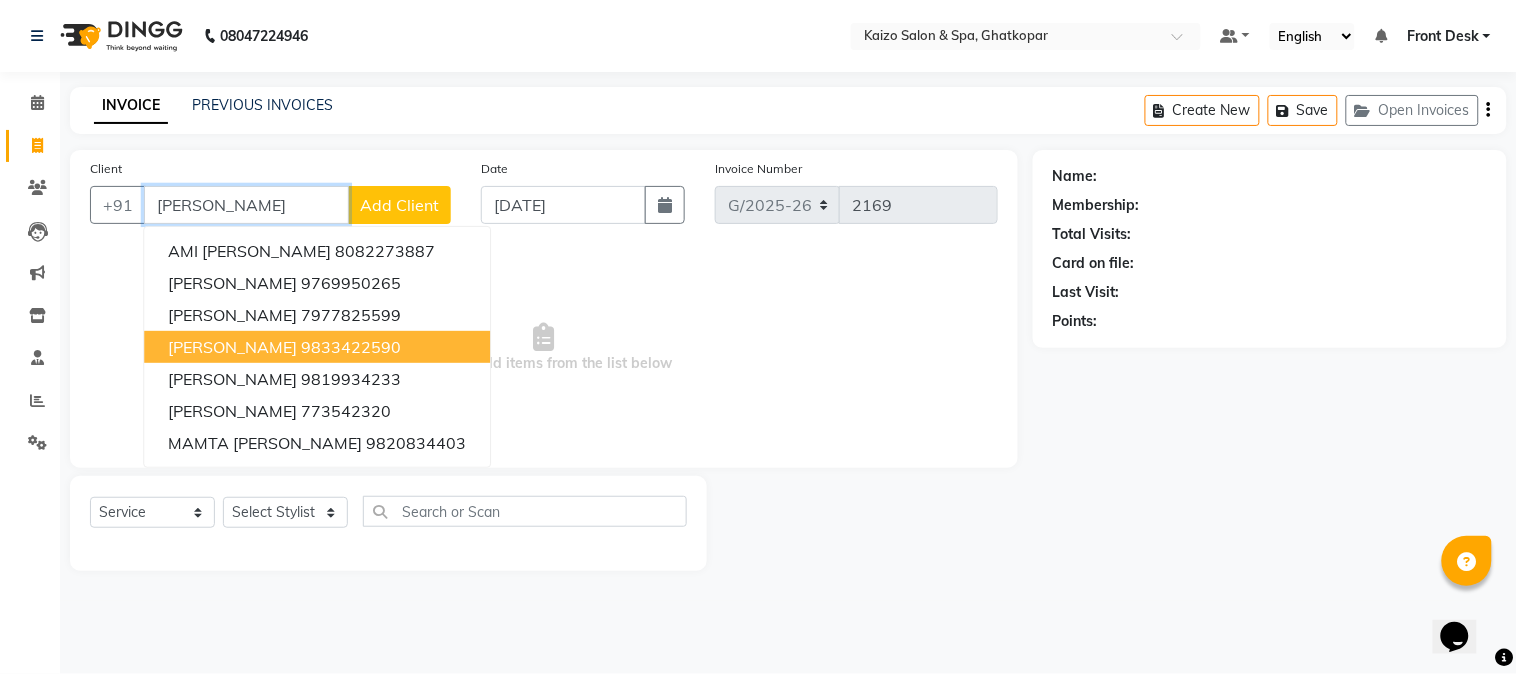 click on "9833422590" at bounding box center [351, 347] 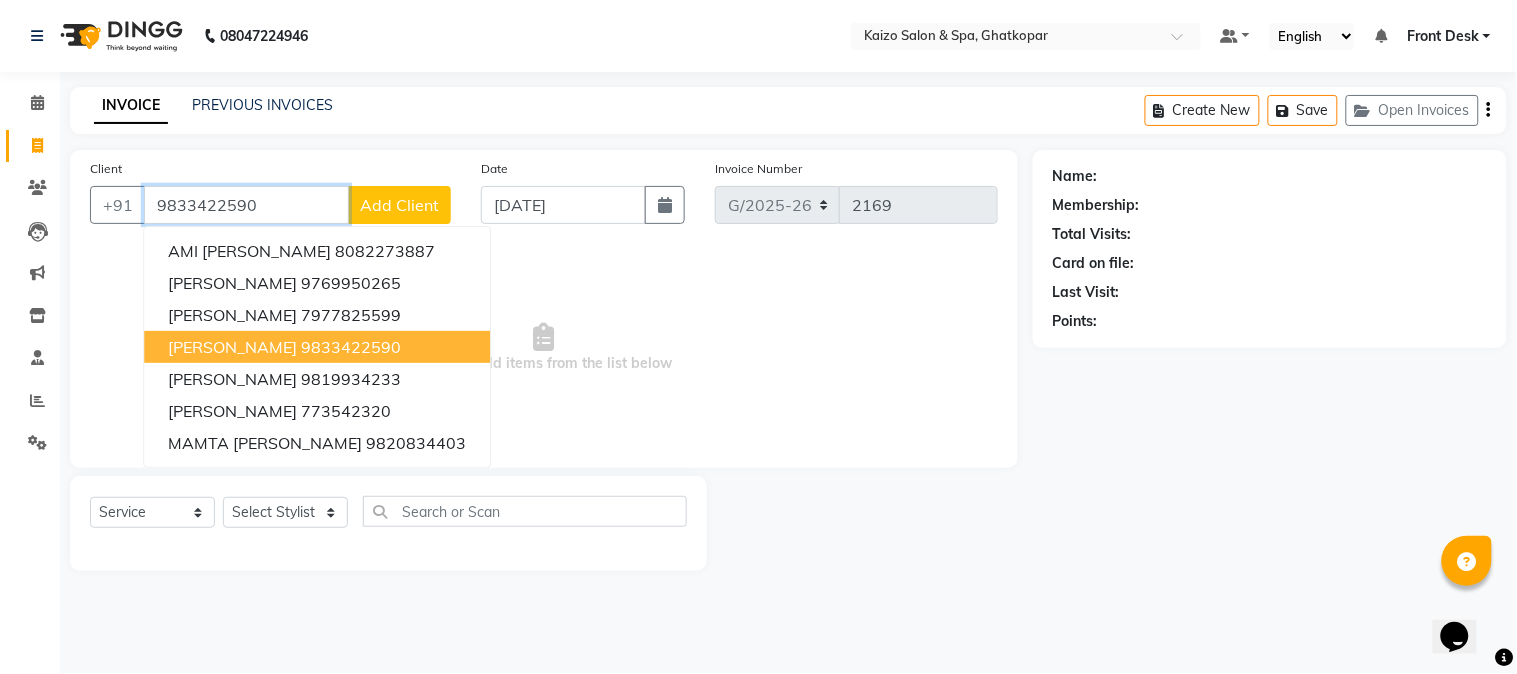 type on "9833422590" 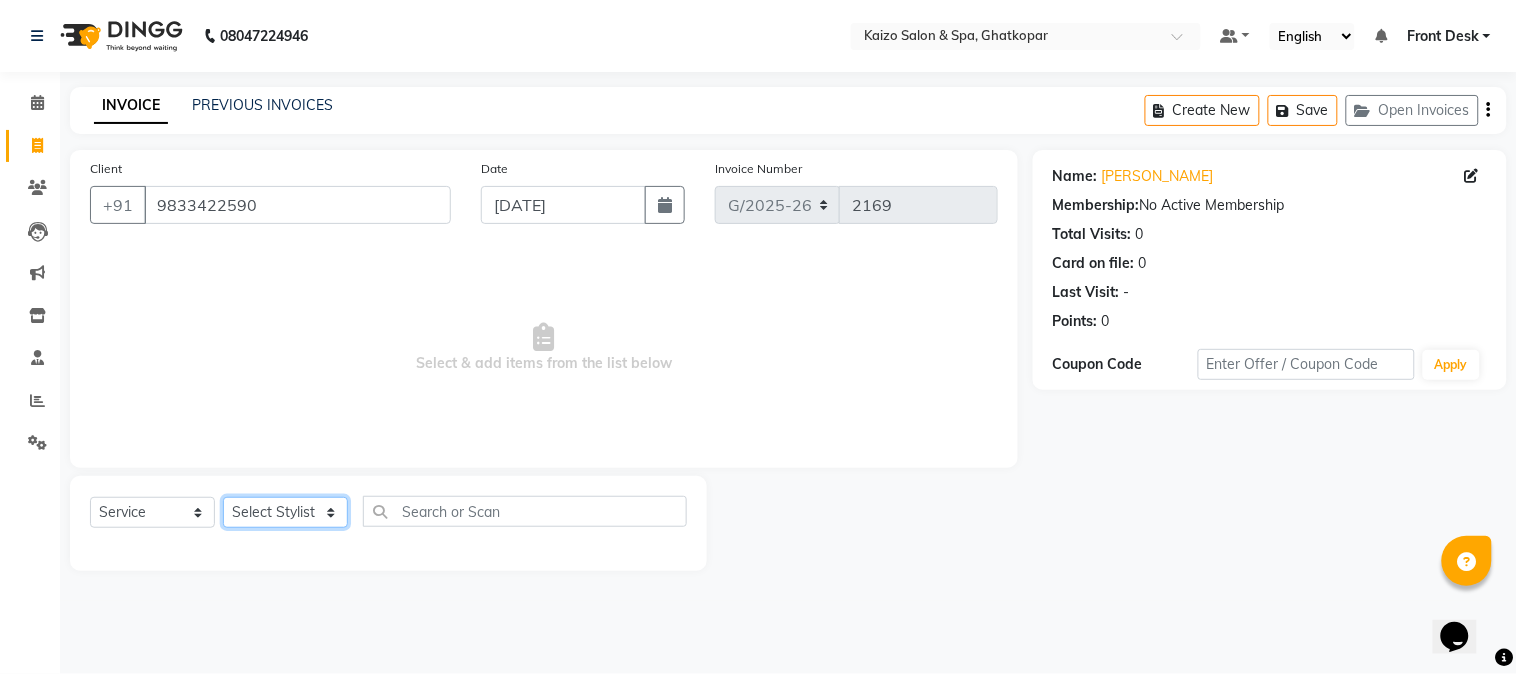 click on "Select Stylist [PERSON_NAME] ANJALI [PERSON_NAME] [PERSON_NAME] Front Desk [PERSON_NAME] IFTESHA [PERSON_NAME] [MEDICAL_DATA][PERSON_NAME] [PERSON_NAME] [PERSON_NAME] [PERSON_NAME] [PERSON_NAME] GALA [PERSON_NAME] [PERSON_NAME] YASH" 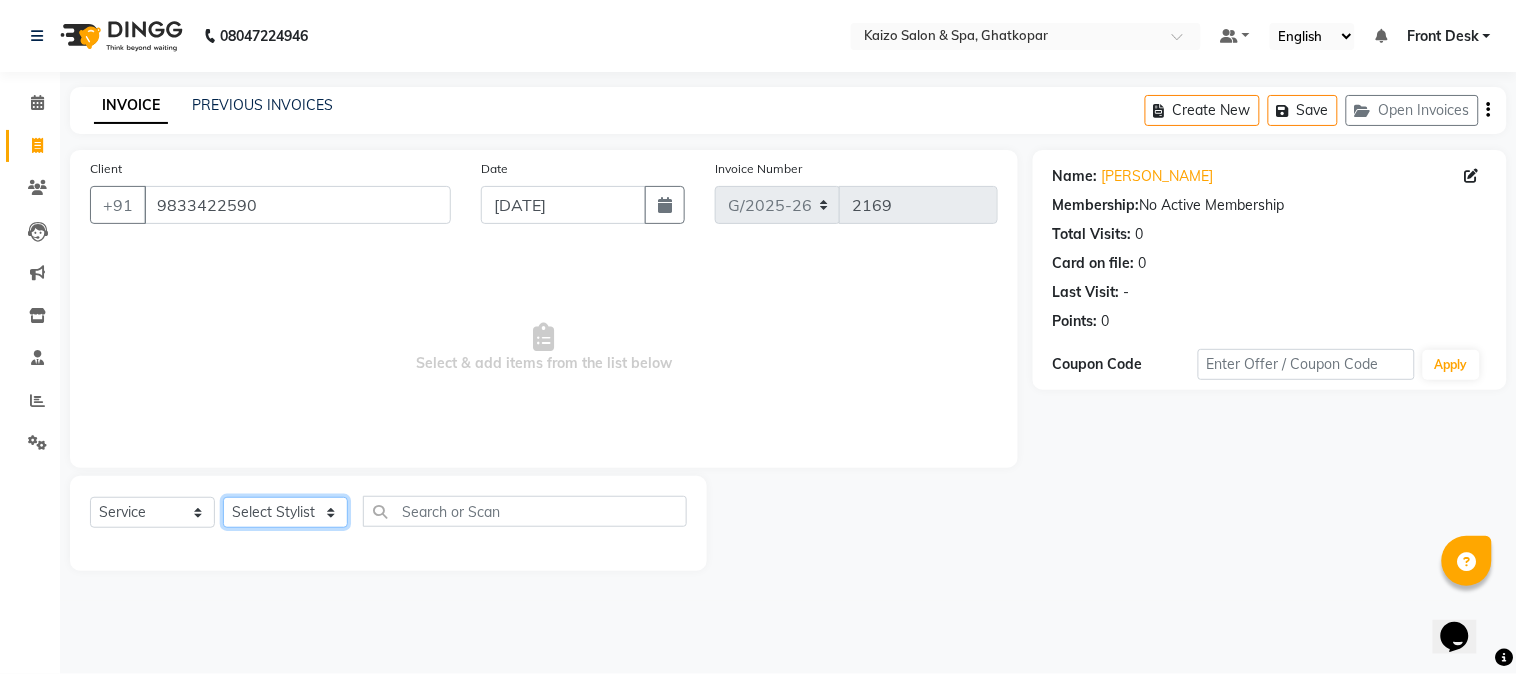 click on "Select Stylist [PERSON_NAME] ANJALI [PERSON_NAME] [PERSON_NAME] Front Desk [PERSON_NAME] IFTESHA [PERSON_NAME] [MEDICAL_DATA][PERSON_NAME] [PERSON_NAME] [PERSON_NAME] [PERSON_NAME] [PERSON_NAME] GALA [PERSON_NAME] [PERSON_NAME] YASH" 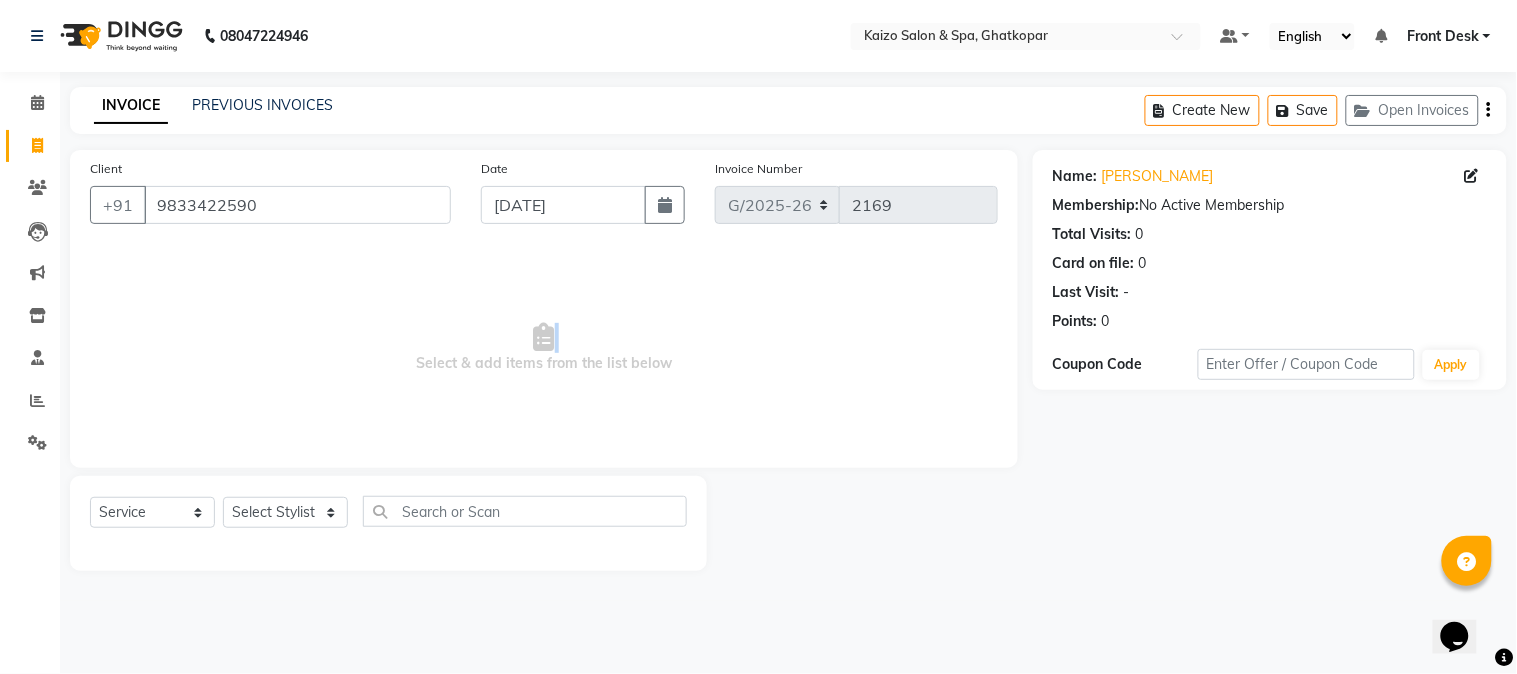 drag, startPoint x: 356, startPoint y: 327, endPoint x: 361, endPoint y: 356, distance: 29.427877 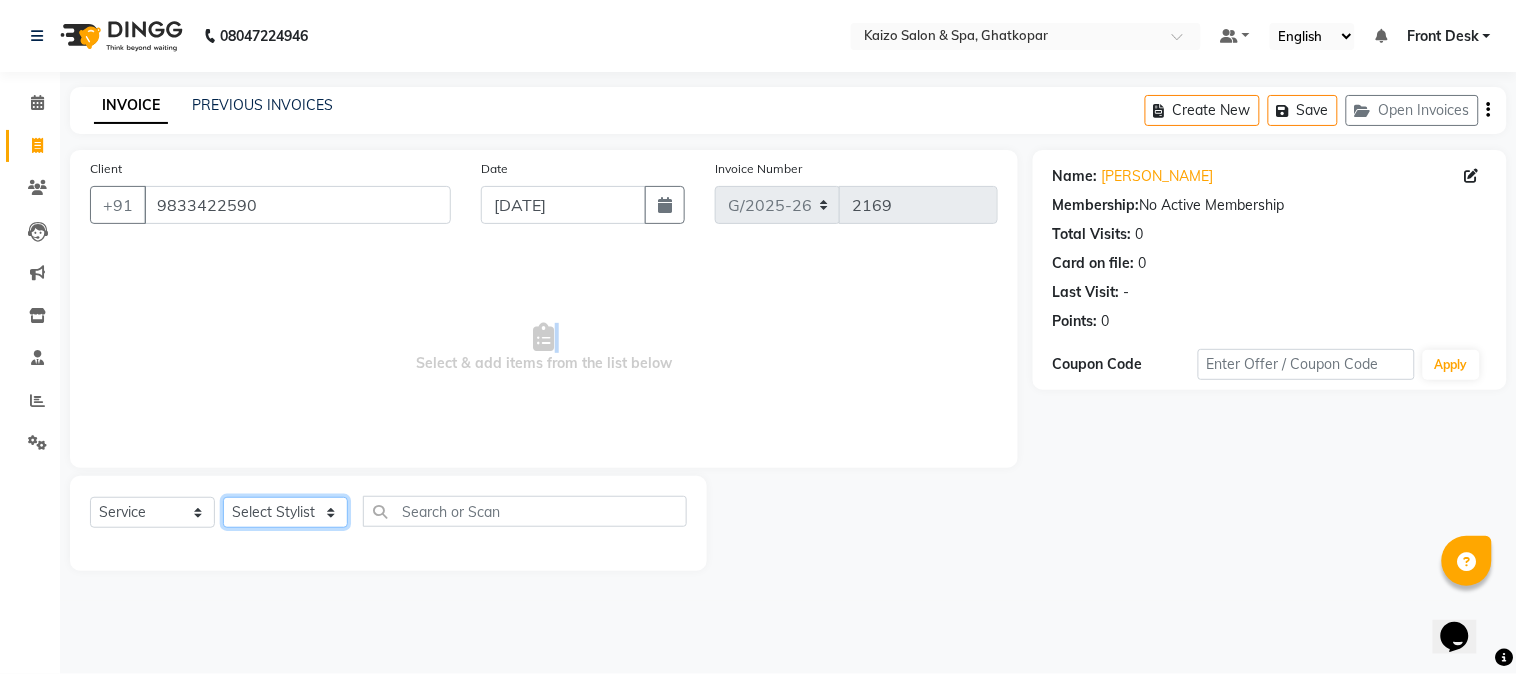 click on "Select Stylist [PERSON_NAME] ANJALI [PERSON_NAME] [PERSON_NAME] Front Desk [PERSON_NAME] IFTESHA [PERSON_NAME] [MEDICAL_DATA][PERSON_NAME] [PERSON_NAME] [PERSON_NAME] [PERSON_NAME] [PERSON_NAME] GALA [PERSON_NAME] [PERSON_NAME] YASH" 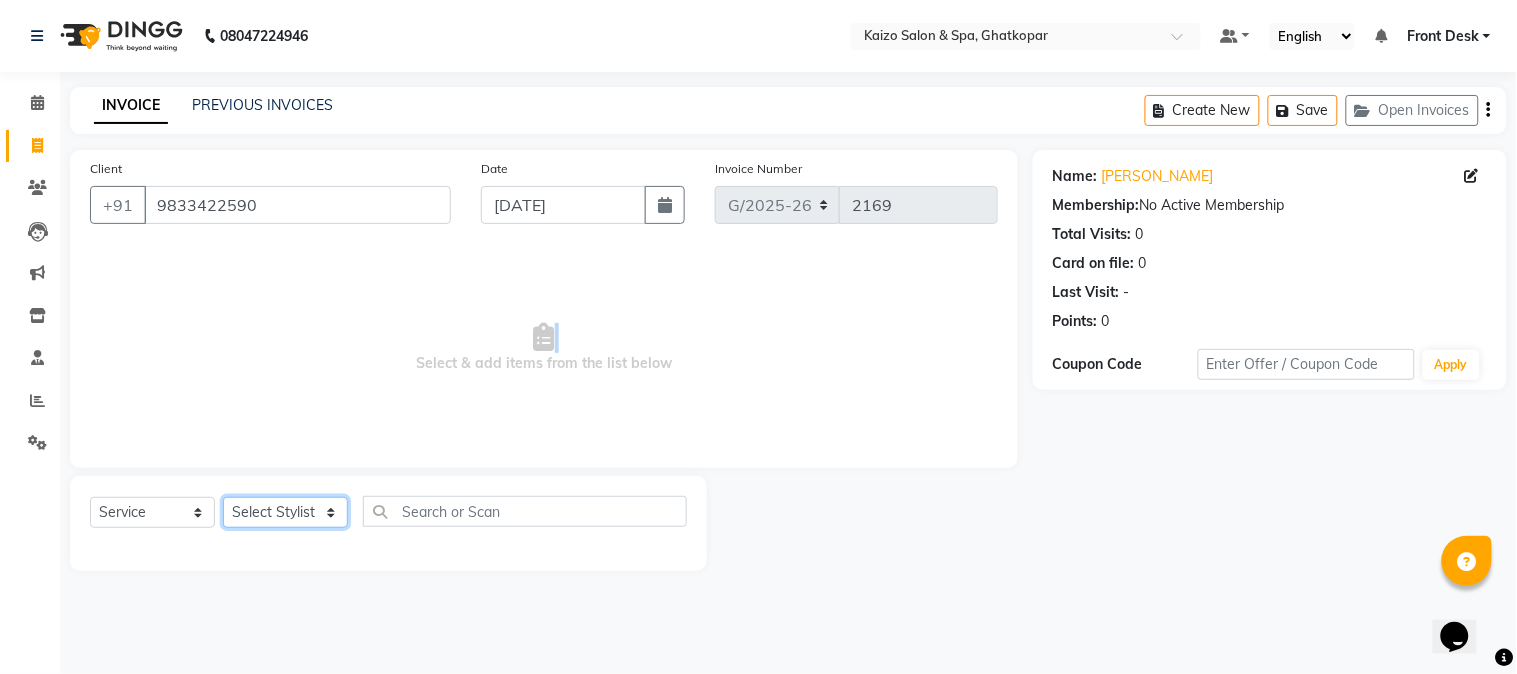 select on "8838" 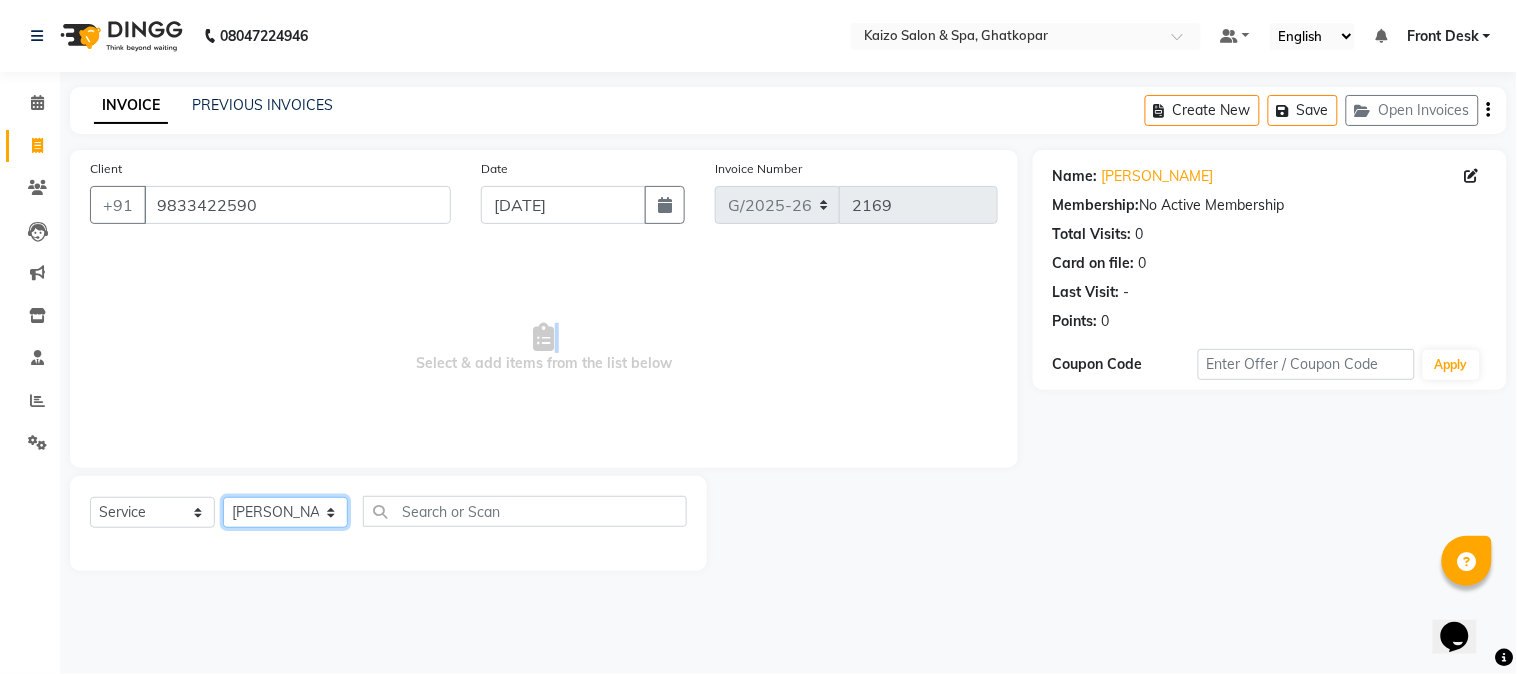 click on "Select Stylist [PERSON_NAME] ANJALI [PERSON_NAME] [PERSON_NAME] Front Desk [PERSON_NAME] IFTESHA [PERSON_NAME] [MEDICAL_DATA][PERSON_NAME] [PERSON_NAME] [PERSON_NAME] [PERSON_NAME] [PERSON_NAME] GALA [PERSON_NAME] [PERSON_NAME] YASH" 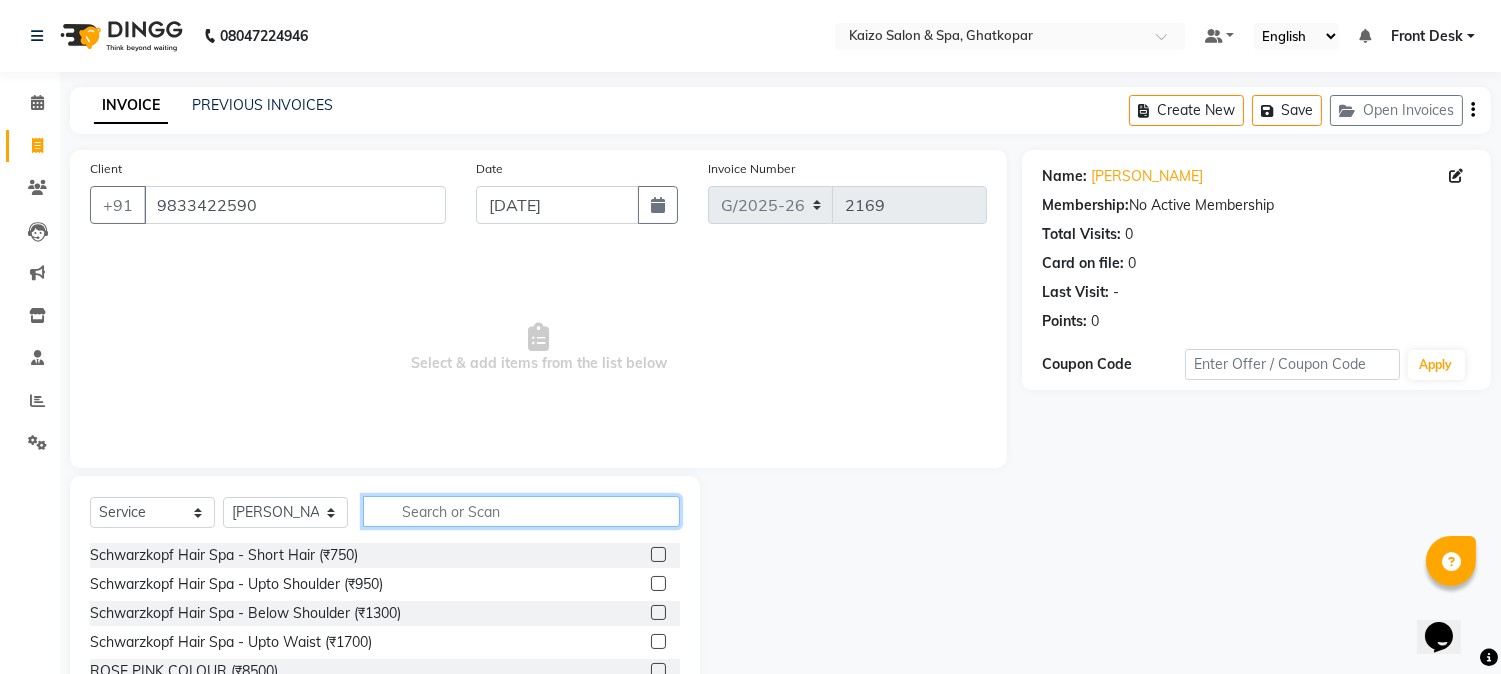 click 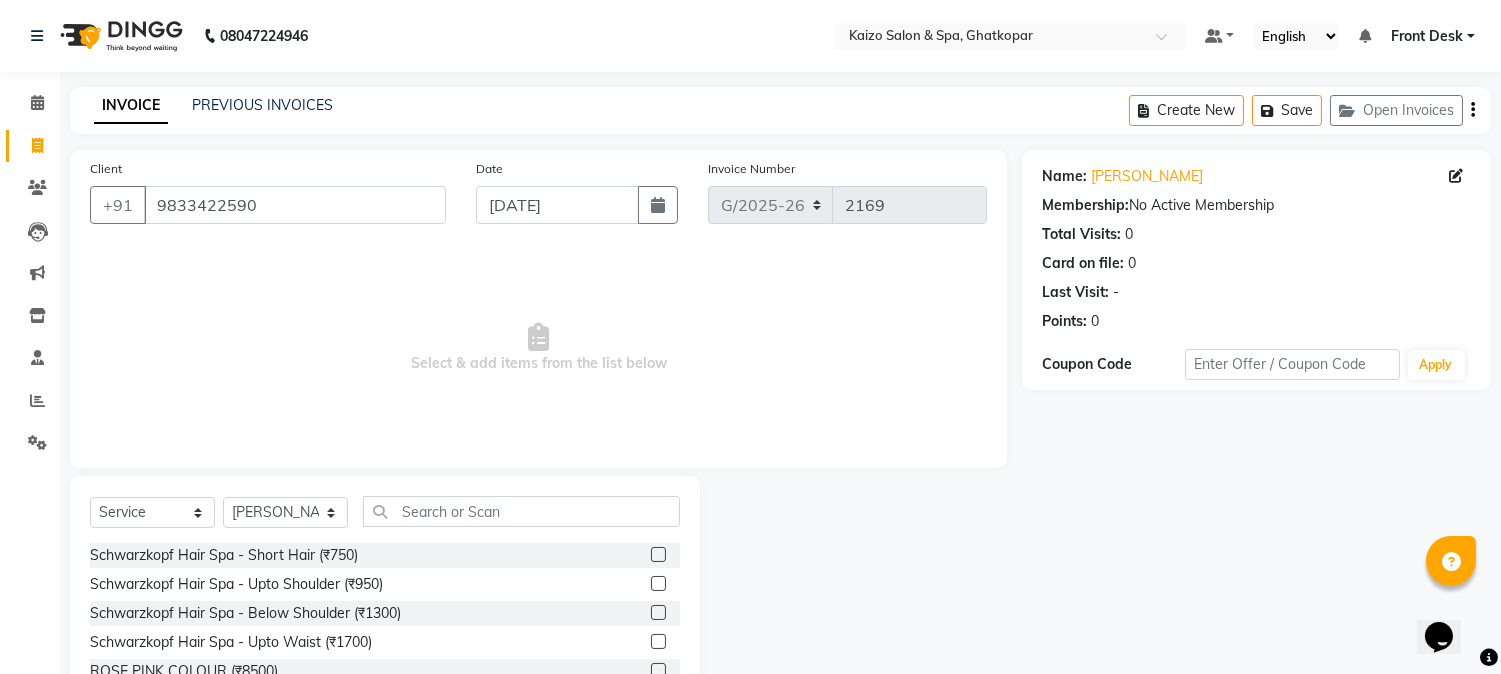 click on "Select  Service  Product  Membership  Package Voucher Prepaid Gift Card  Select Stylist [PERSON_NAME] ANJALI [PERSON_NAME] [PERSON_NAME] Front Desk [PERSON_NAME] IFTESHA [PERSON_NAME] [MEDICAL_DATA][PERSON_NAME] [PERSON_NAME] [PERSON_NAME] [PERSON_NAME] [PERSON_NAME] GALA [PERSON_NAME] [PERSON_NAME] [PERSON_NAME] Hair Spa - Short Hair (₹750)  Schwarzkopf Hair Spa - Upto Shoulder (₹950)  Schwarzkopf Hair Spa - Below Shoulder (₹1300)  Schwarzkopf Hair Spa - Upto Waist (₹1700)  ROSE PINK COLOUR (₹8500)  HAIRSTYLIST COURSE  (₹35000)  NECK WAX BRAZILAIN (₹600)  TOUCHUP (₹1350)  TOUCHUP AF (₹1500)  CANDLE ANITAS PEDICURE (₹2000)  CANDLE ANITAS MANICURE (₹2000)  COLOR AMPOULE (₹1500)  DEEP CONDITIONING (₹800)  FIBRE PLEX (₹2500)  PERMING (₹10000)  BOTOPLAST TREATMENT (₹10000)  [MEDICAL_DATA] TREATMENT (₹8000)  BIOTINE TREATMENT (₹10000)  Smooth Bond - Upto Shoulder (₹4000)  Smooth Bond - Below Shoulder (₹6000)  Smooth Bond - Touch Up (₹5500)  Smooth Bond - Upto Waist (₹9000)  Protein Treatment (₹6000)  D-Tan - Feet (₹500)" 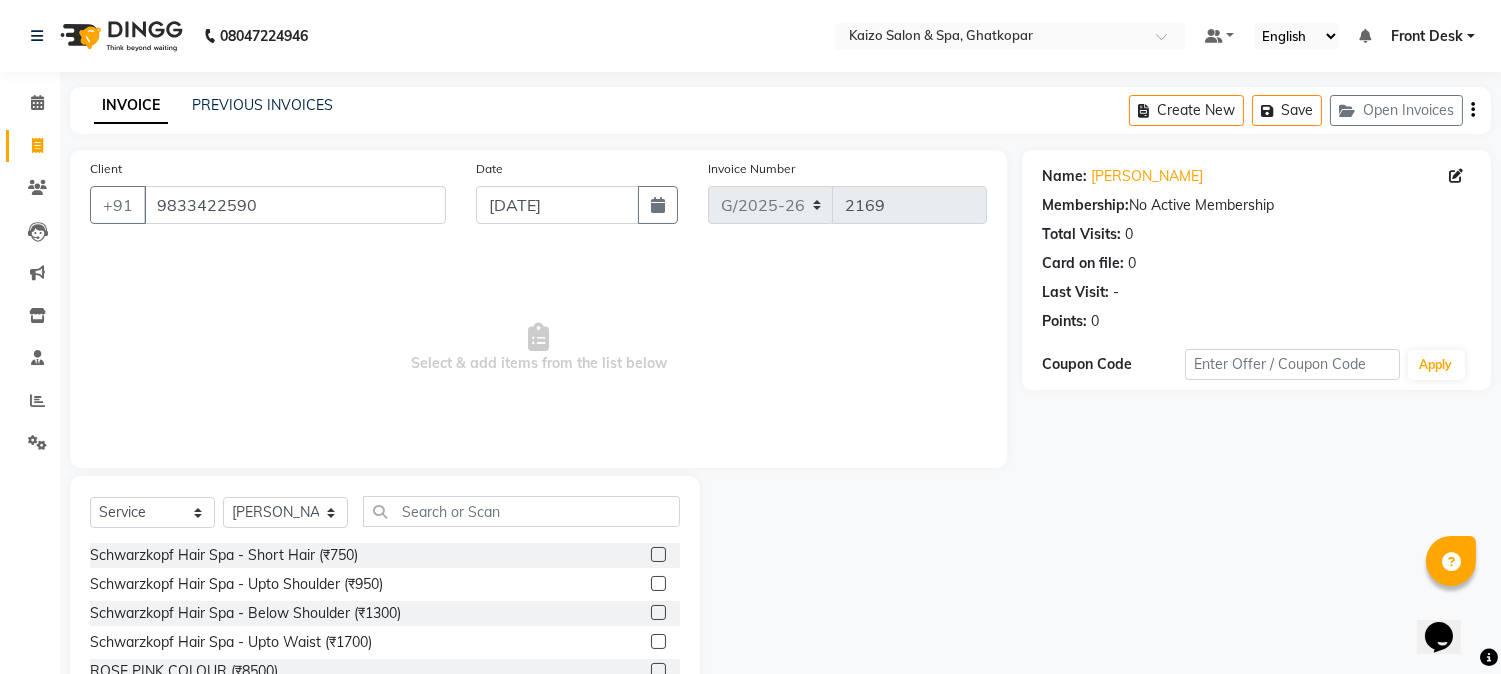 scroll, scrollTop: 126, scrollLeft: 0, axis: vertical 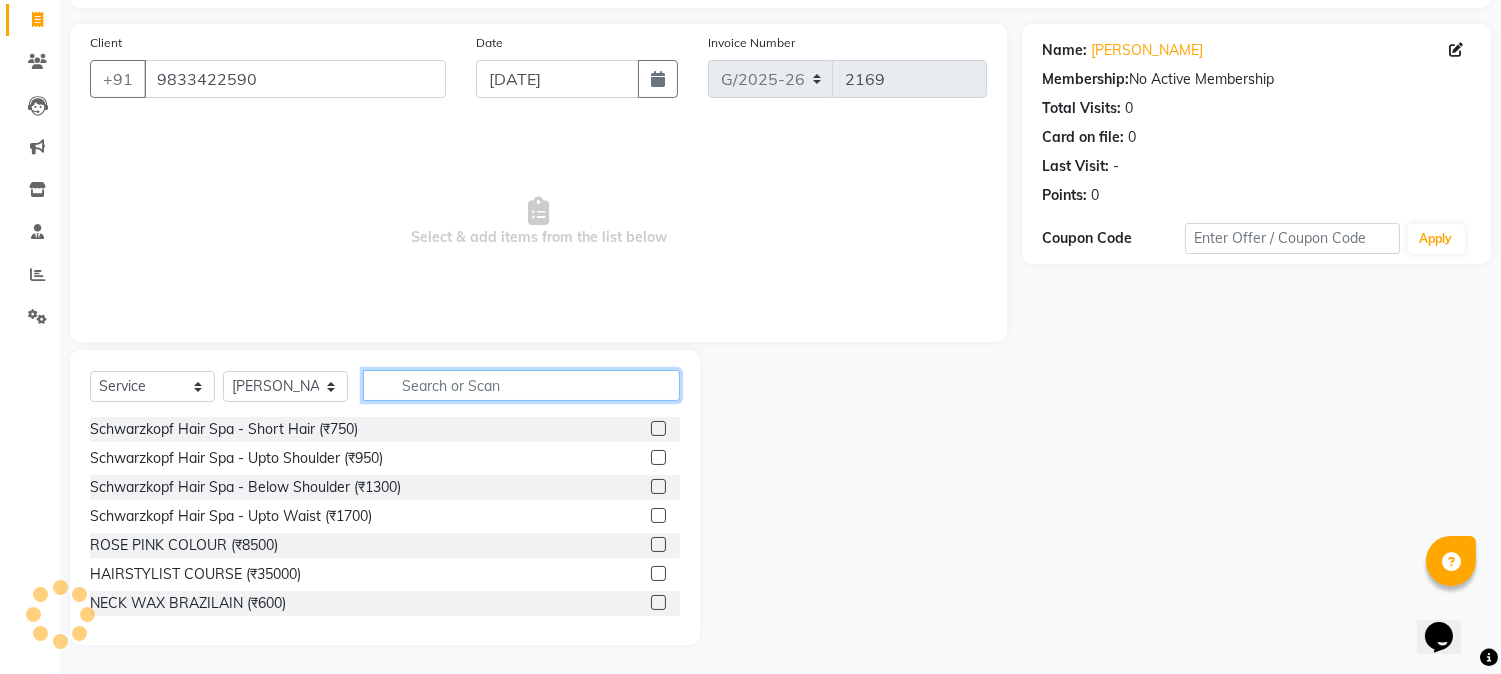 click 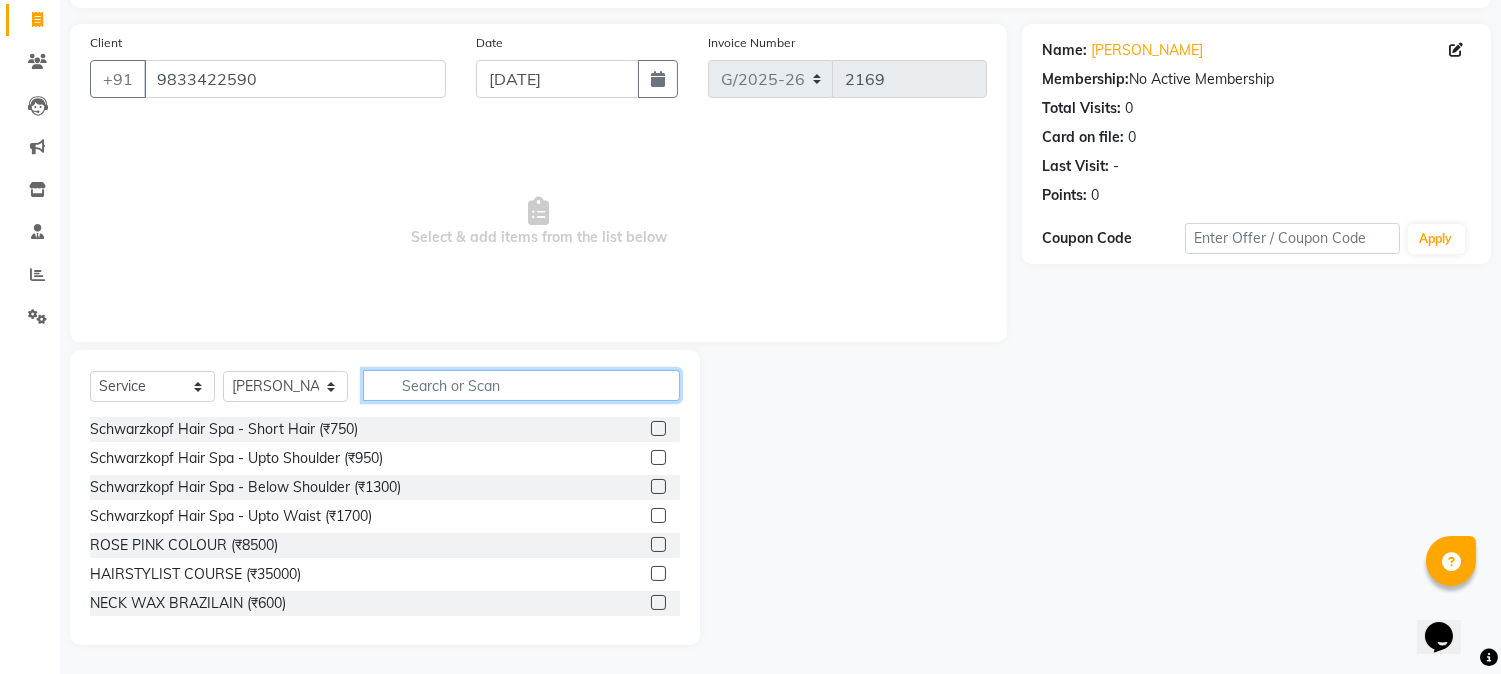 type on "0" 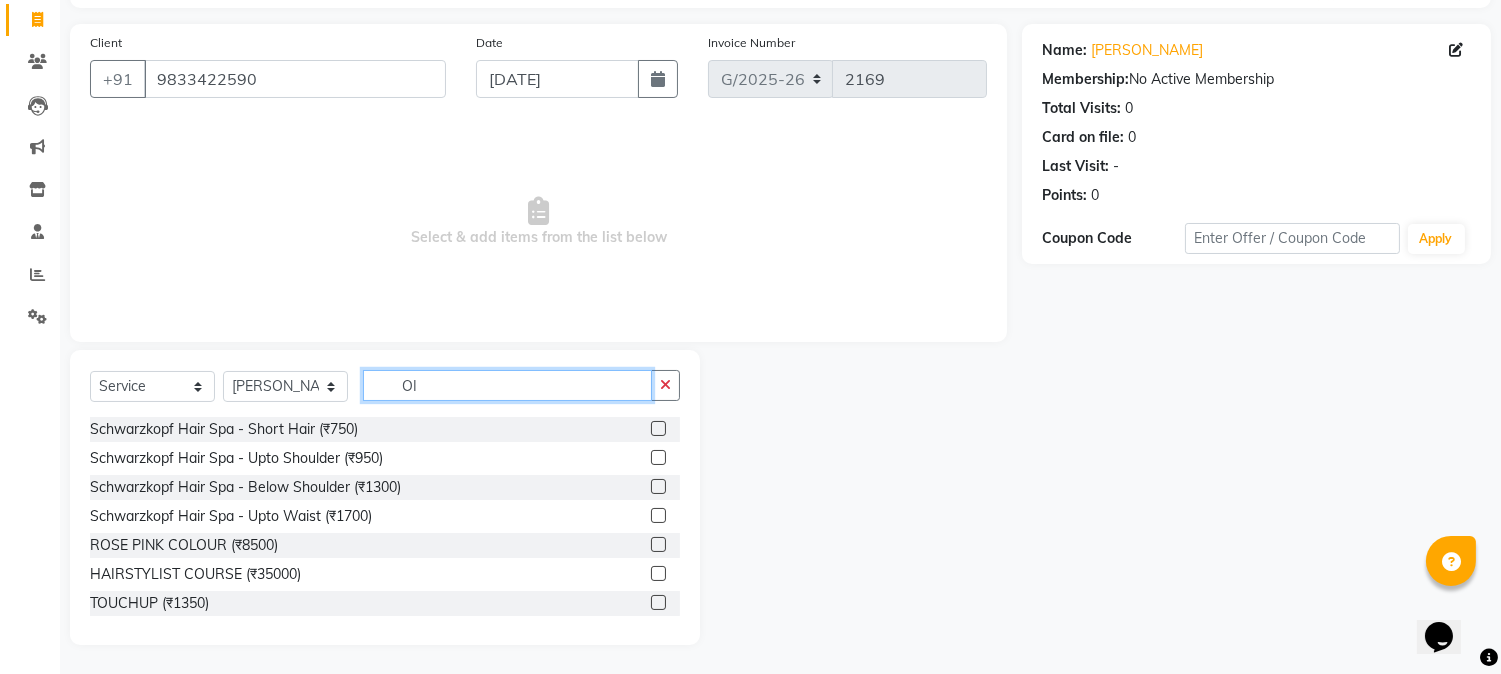scroll, scrollTop: 14, scrollLeft: 0, axis: vertical 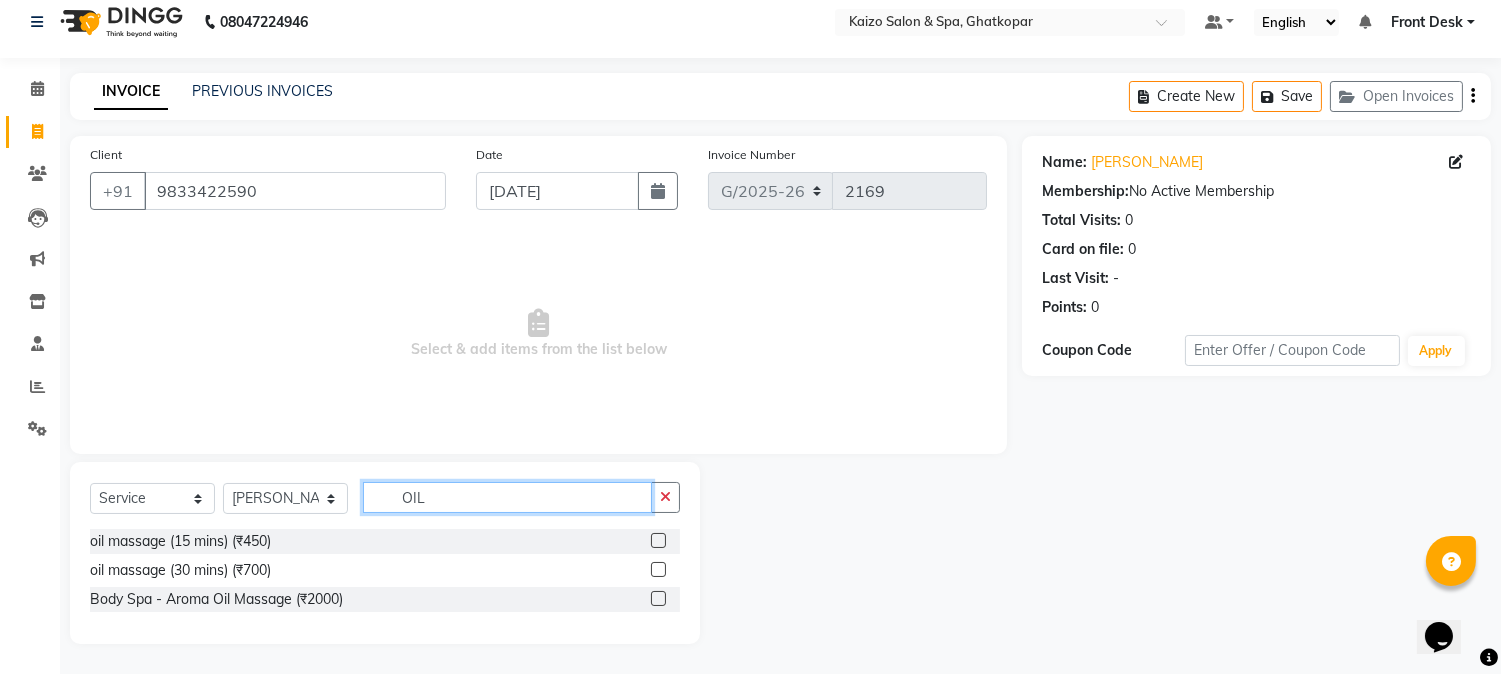 click on "OIL" 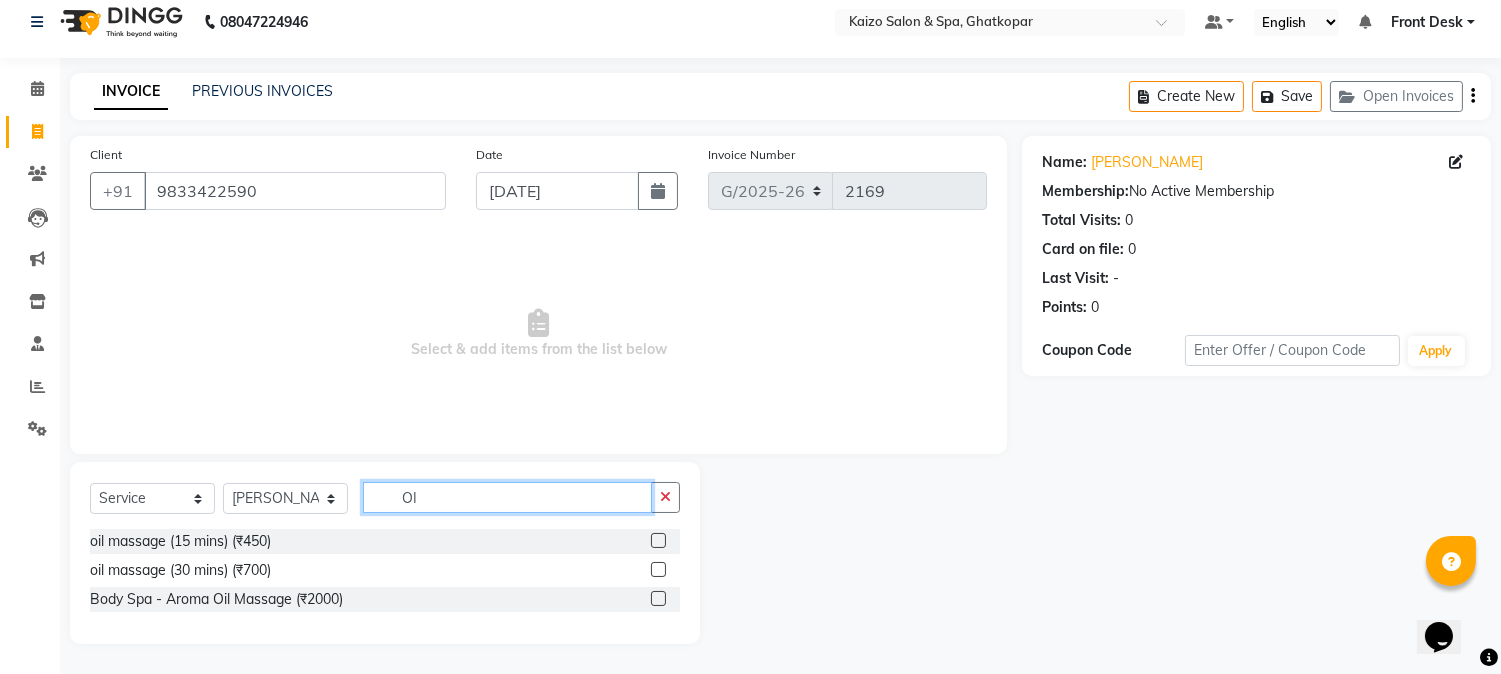 type on "O" 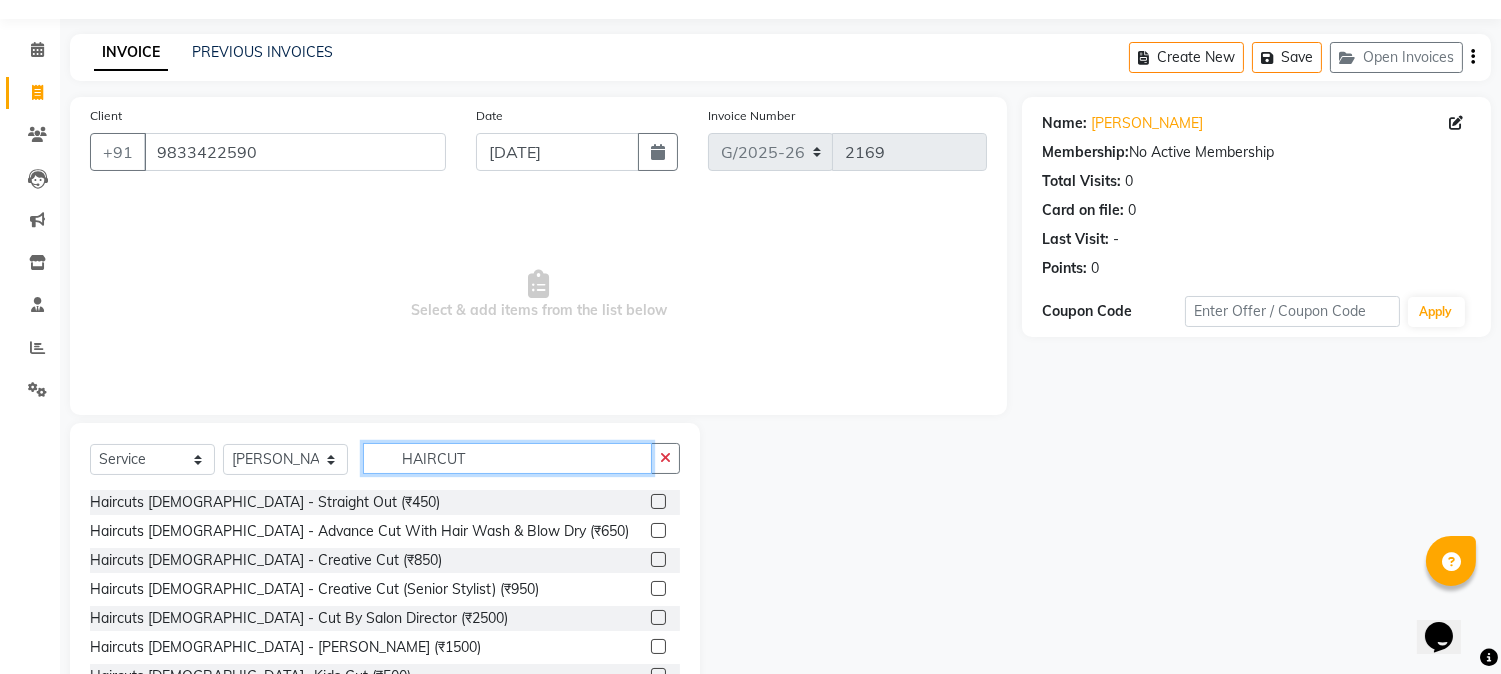 scroll, scrollTop: 15, scrollLeft: 0, axis: vertical 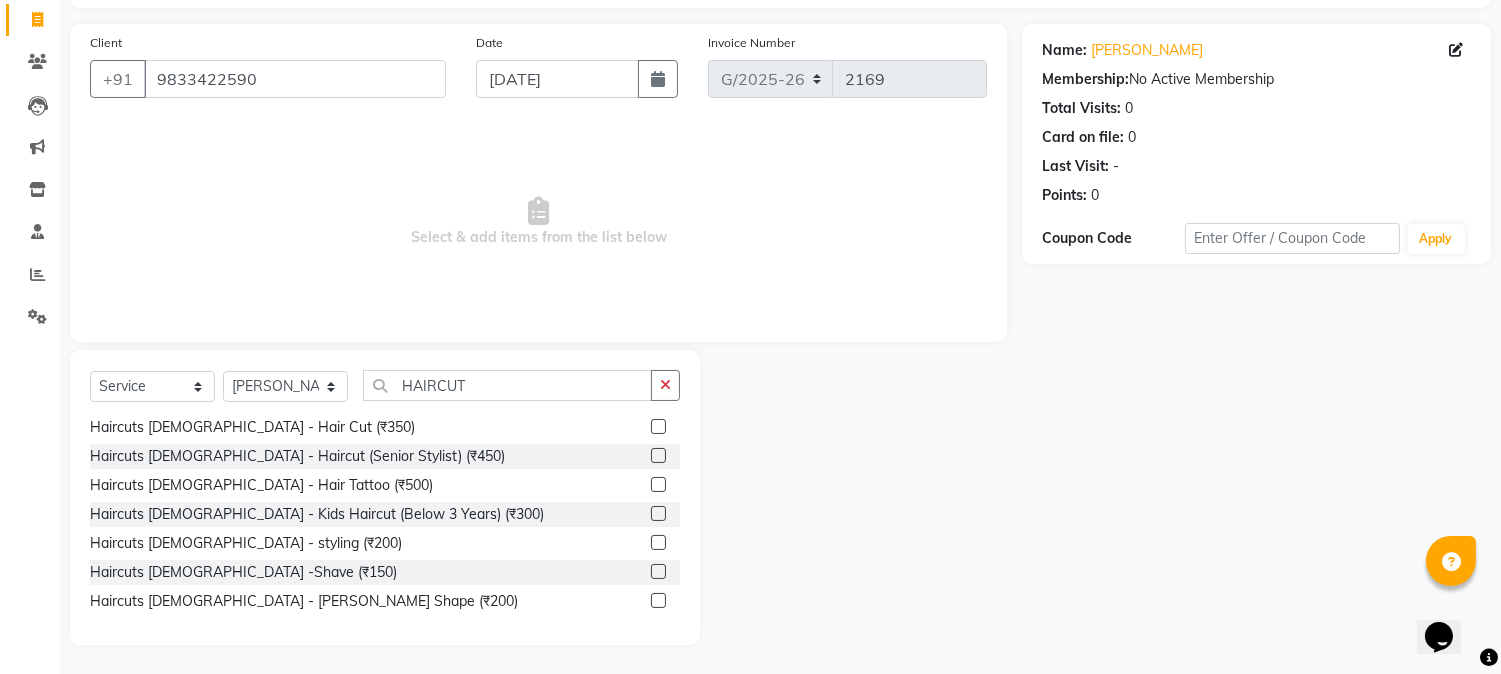 click 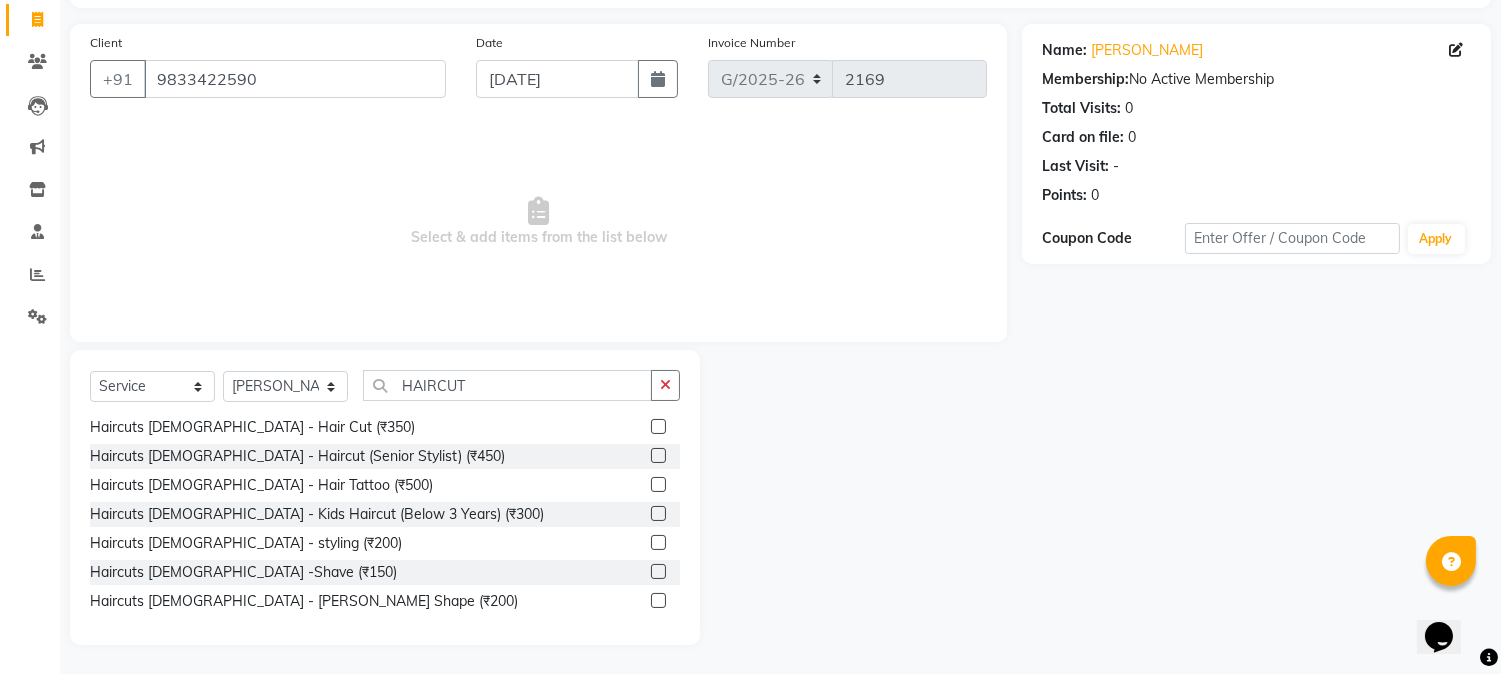 click on "Client [PHONE_NUMBER] Date [DATE] Invoice Number G/[PHONE_NUMBER]  Select & add items from the list below  Select  Service  Product  Membership  Package Voucher Prepaid Gift Card  Select Stylist [PERSON_NAME] ANJALI [PERSON_NAME] [PERSON_NAME] Front Desk [PERSON_NAME] IFTESHA [PERSON_NAME] [MEDICAL_DATA][PERSON_NAME] [PERSON_NAME] [PERSON_NAME] [PERSON_NAME] [PERSON_NAME] GALA [PERSON_NAME] [PERSON_NAME] YASH HAIRCUT Haircuts [DEMOGRAPHIC_DATA] - Straight Out (₹450)  Haircuts [DEMOGRAPHIC_DATA] - Advance Cut With Hair Wash & Blow Dry (₹650)  Haircuts [DEMOGRAPHIC_DATA] - Creative Cut (₹850)  Haircuts [DEMOGRAPHIC_DATA] - Creative Cut (Senior Stylist) (₹950)  Haircuts [DEMOGRAPHIC_DATA] - Cut By Salon Director (₹2500)  Haircuts [DEMOGRAPHIC_DATA] - [PERSON_NAME] (₹1500)  Haircuts [DEMOGRAPHIC_DATA]- Kids Cut (₹500)  Haircuts [DEMOGRAPHIC_DATA] - [PERSON_NAME] (Salon Director) (₹2500)  Haircuts [DEMOGRAPHIC_DATA] - Bangs (₹250)  Haircuts [DEMOGRAPHIC_DATA] - Hair Cut (₹350)  Haircuts [DEMOGRAPHIC_DATA] - Haircut (Senior Stylist) (₹450)  Haircuts [DEMOGRAPHIC_DATA] - Hair Tattoo (₹500)  Haircuts [DEMOGRAPHIC_DATA] - Kids Haircut (Below 3 Years) (₹300)  Haircuts [DEMOGRAPHIC_DATA] - styling (₹200)" 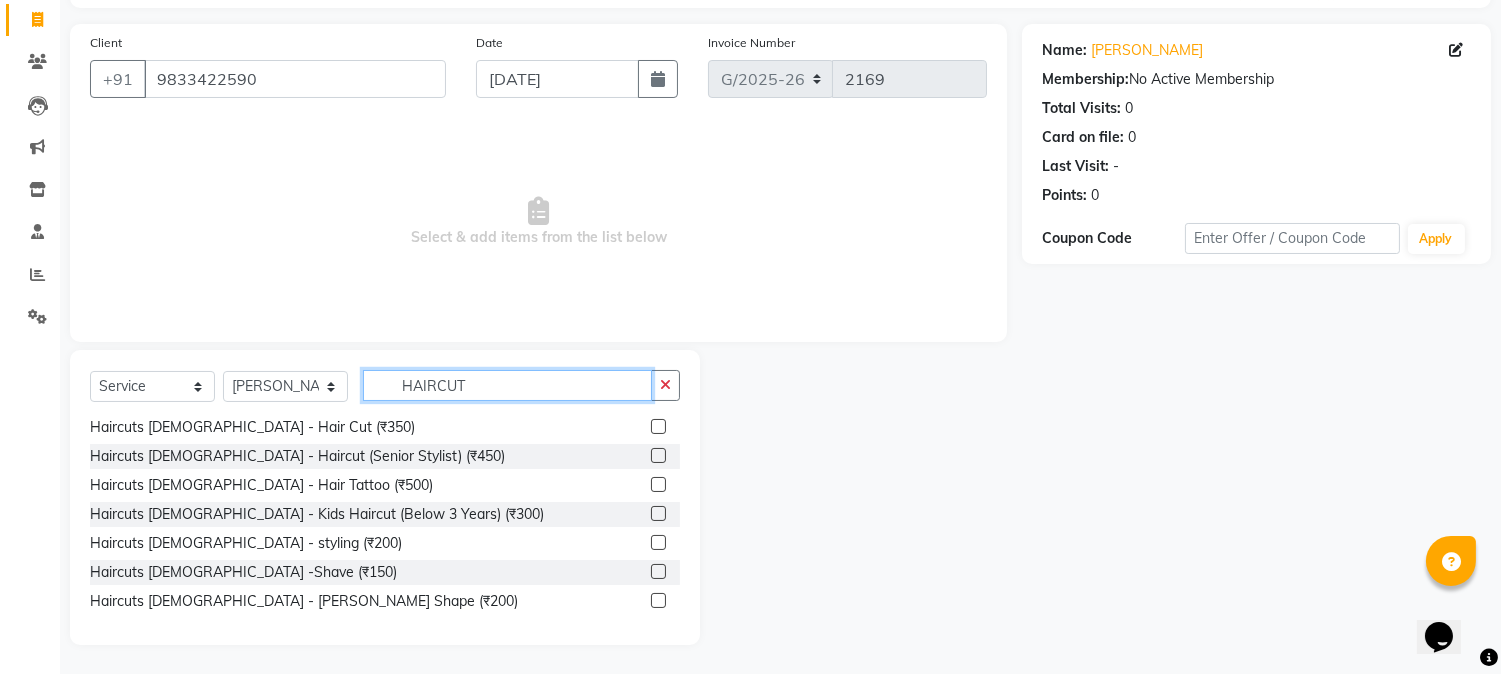 click on "HAIRCUT" 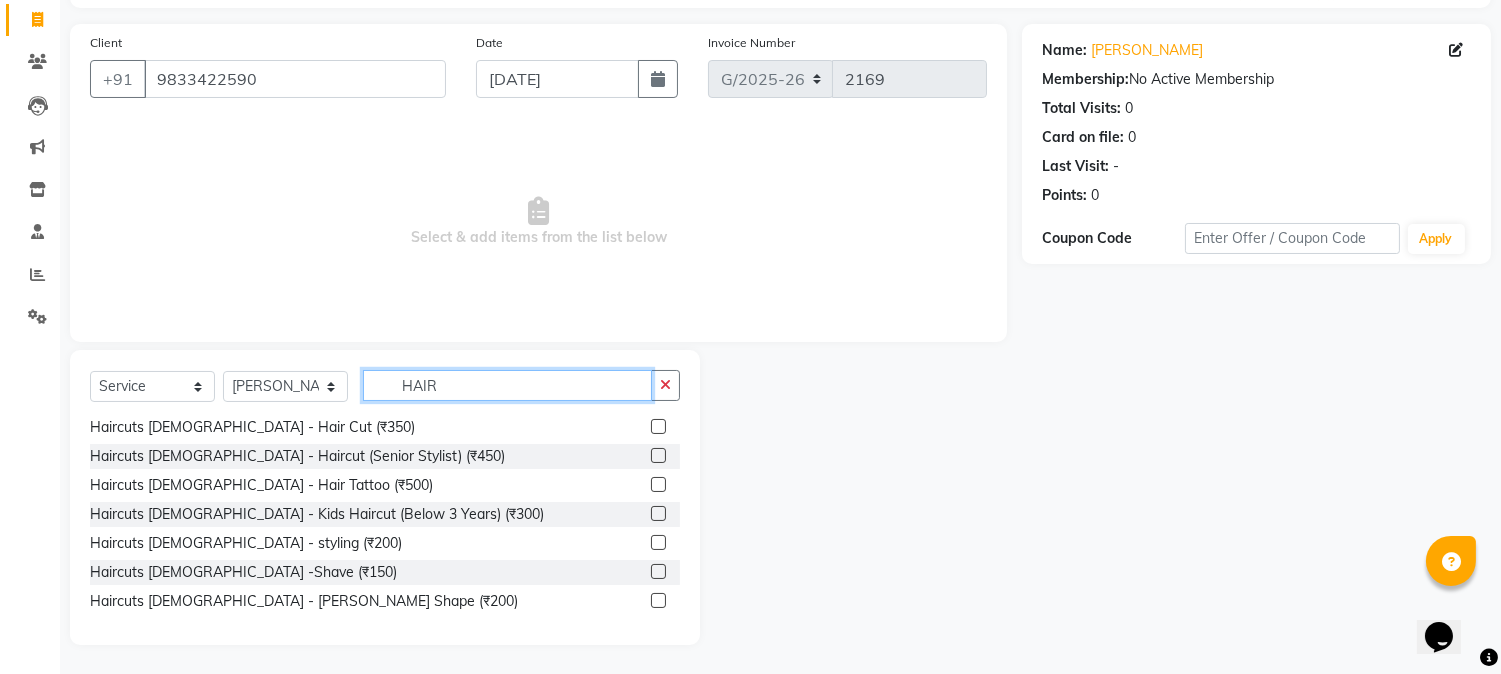 scroll, scrollTop: 784, scrollLeft: 0, axis: vertical 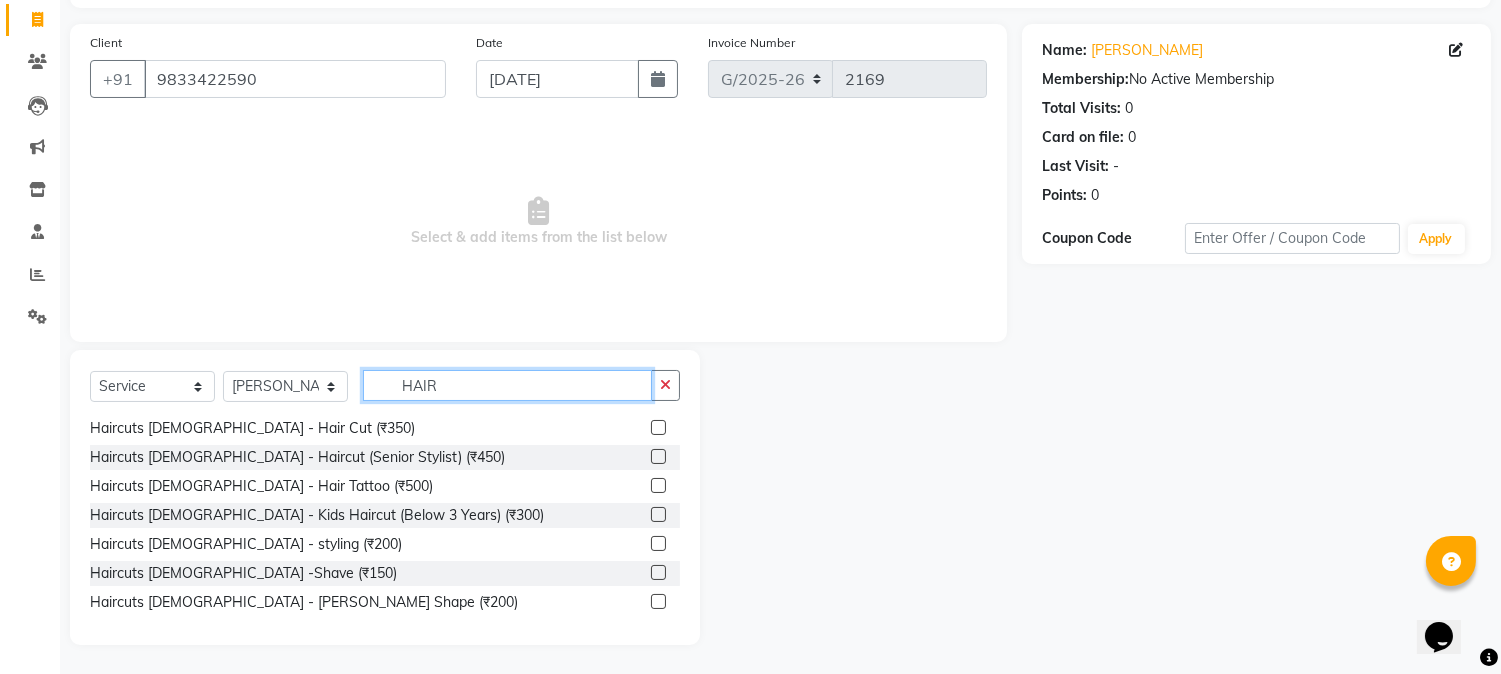 type on "HAIR" 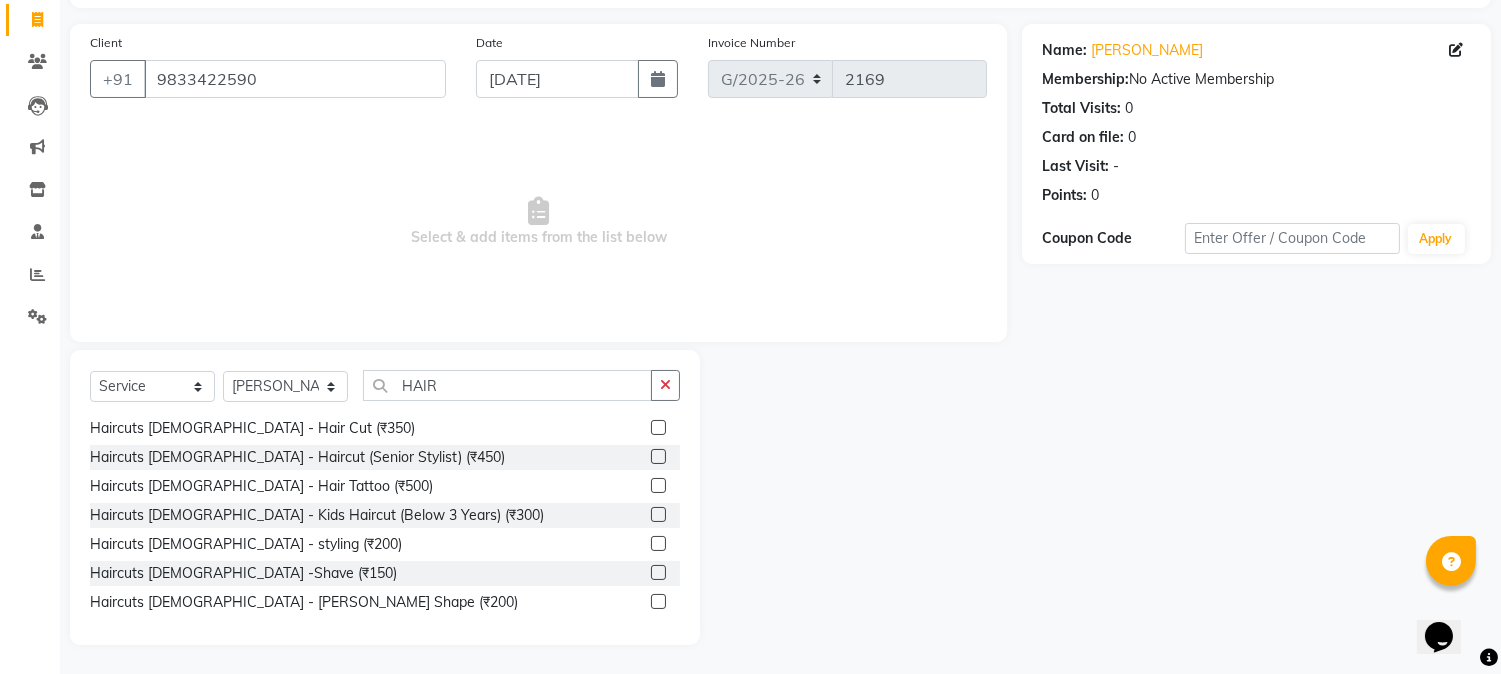click 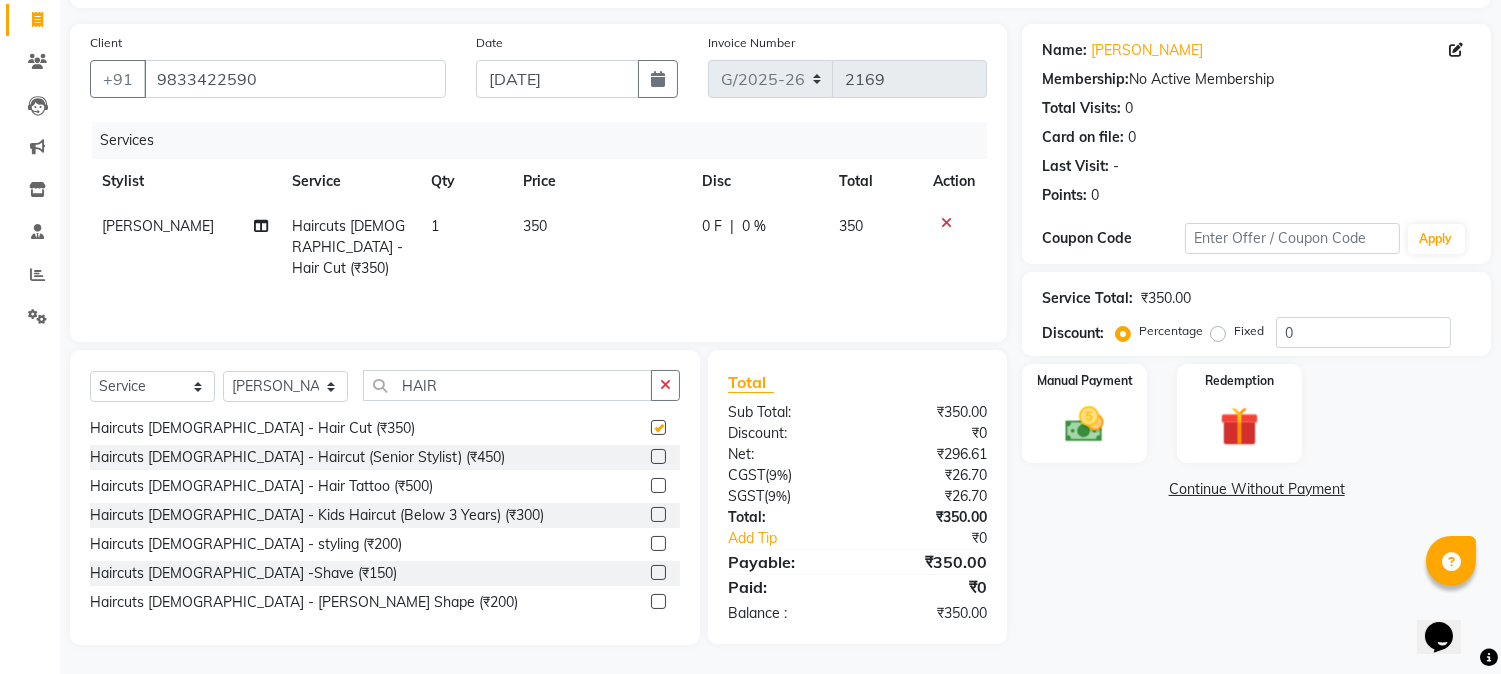 checkbox on "false" 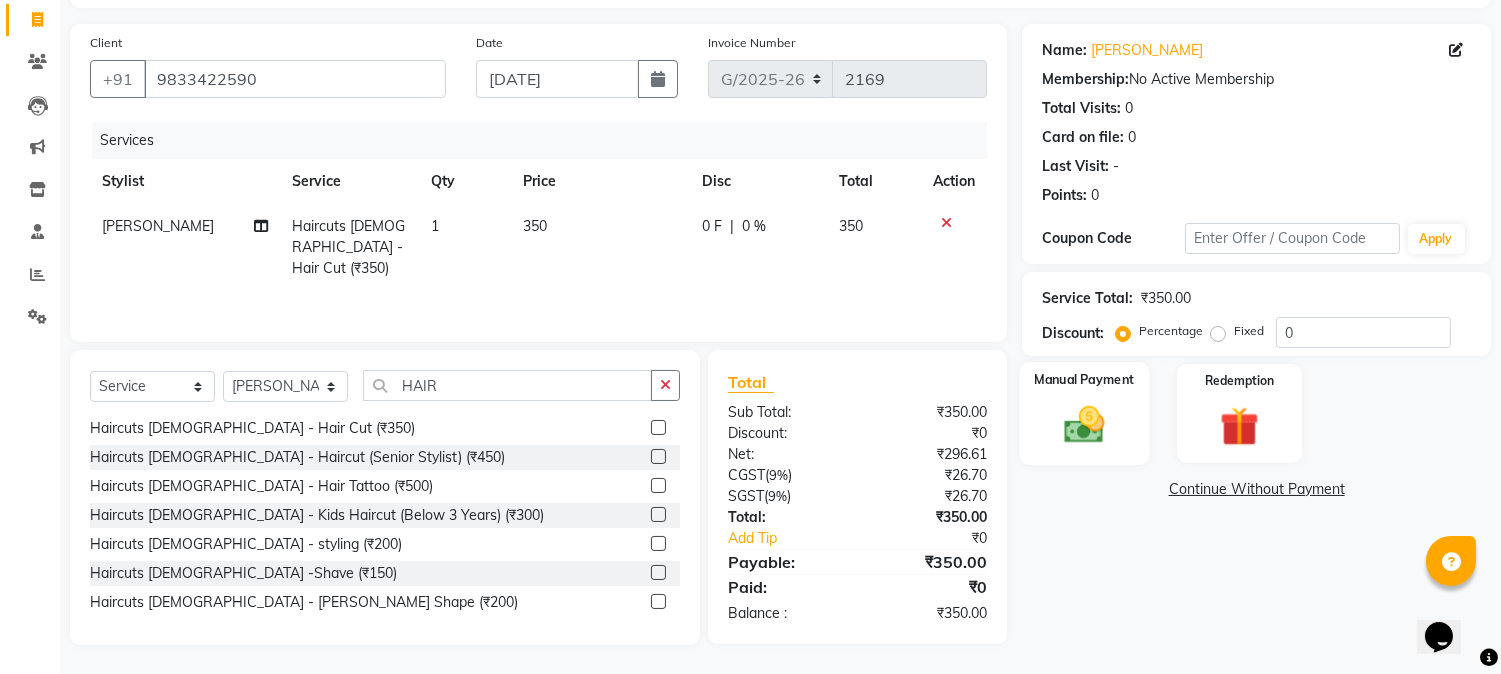 click 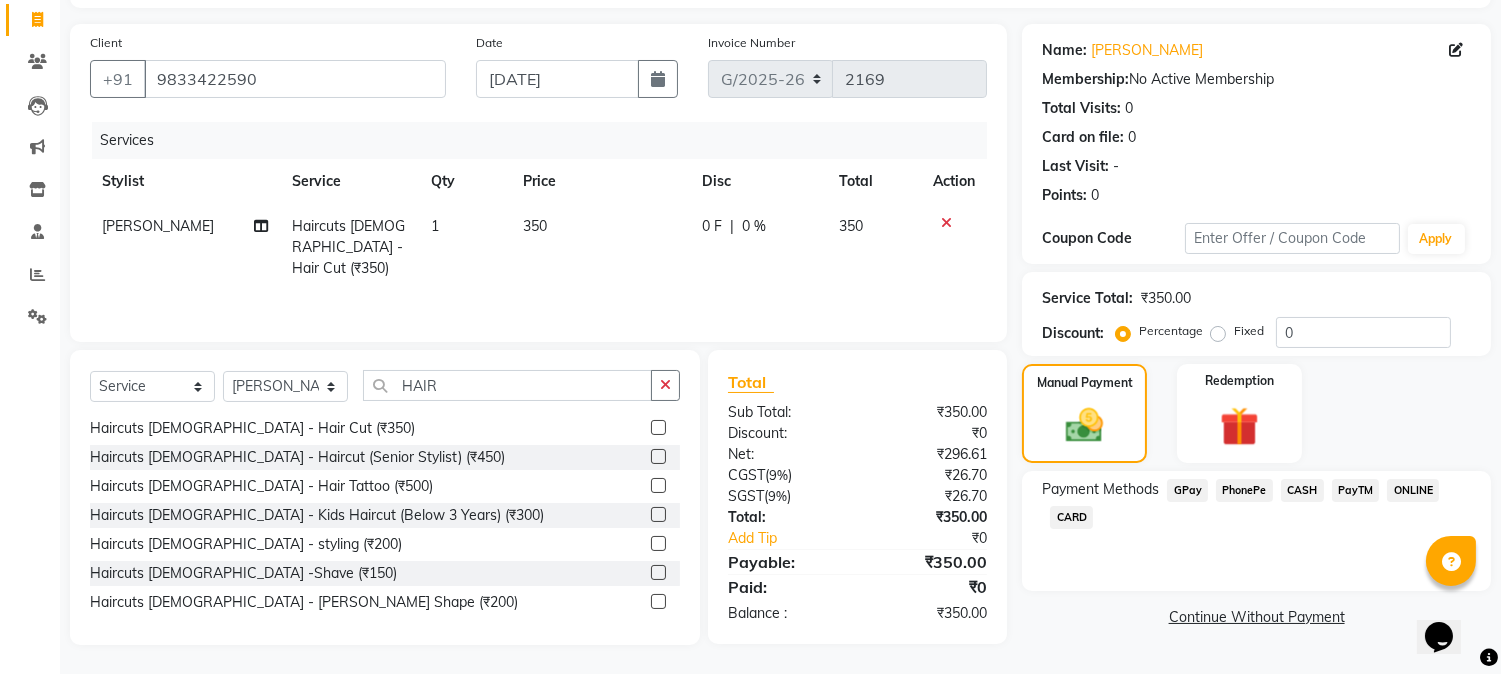 click on "CASH" 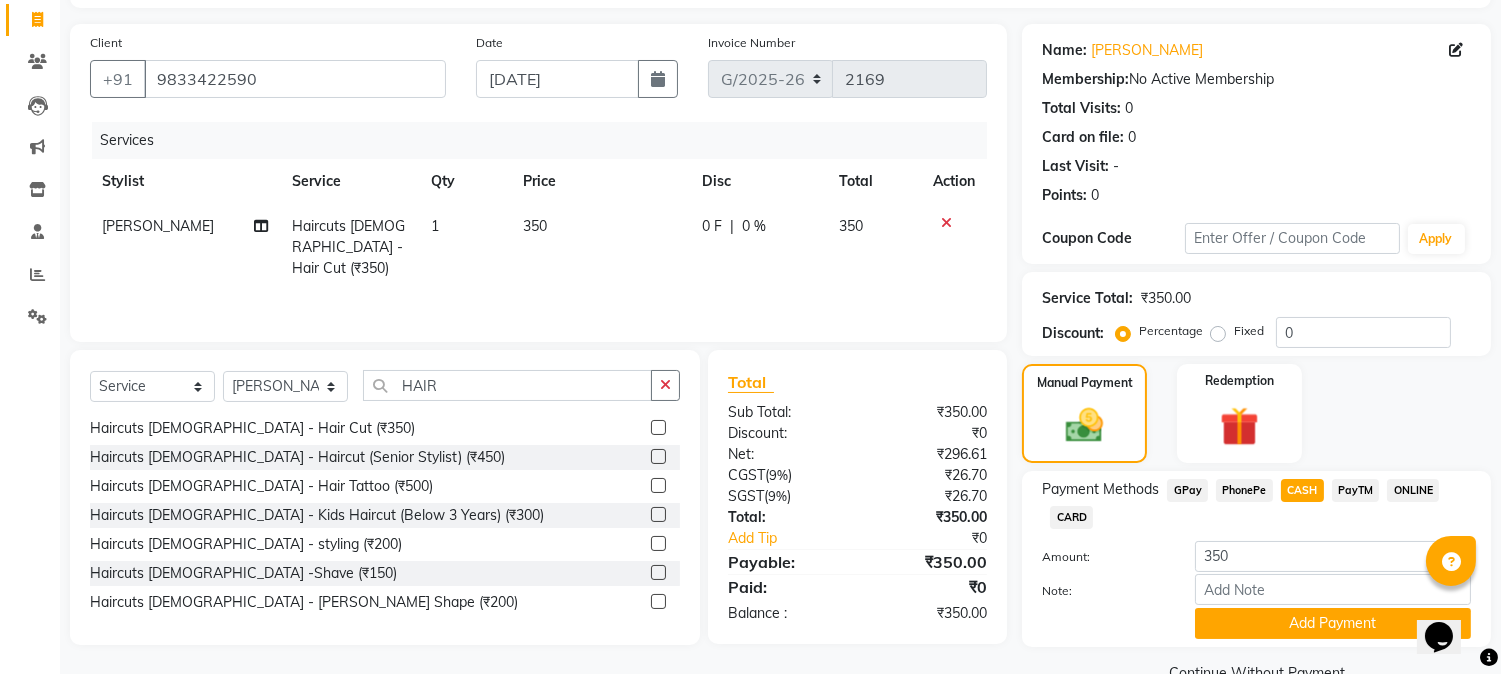 scroll, scrollTop: 170, scrollLeft: 0, axis: vertical 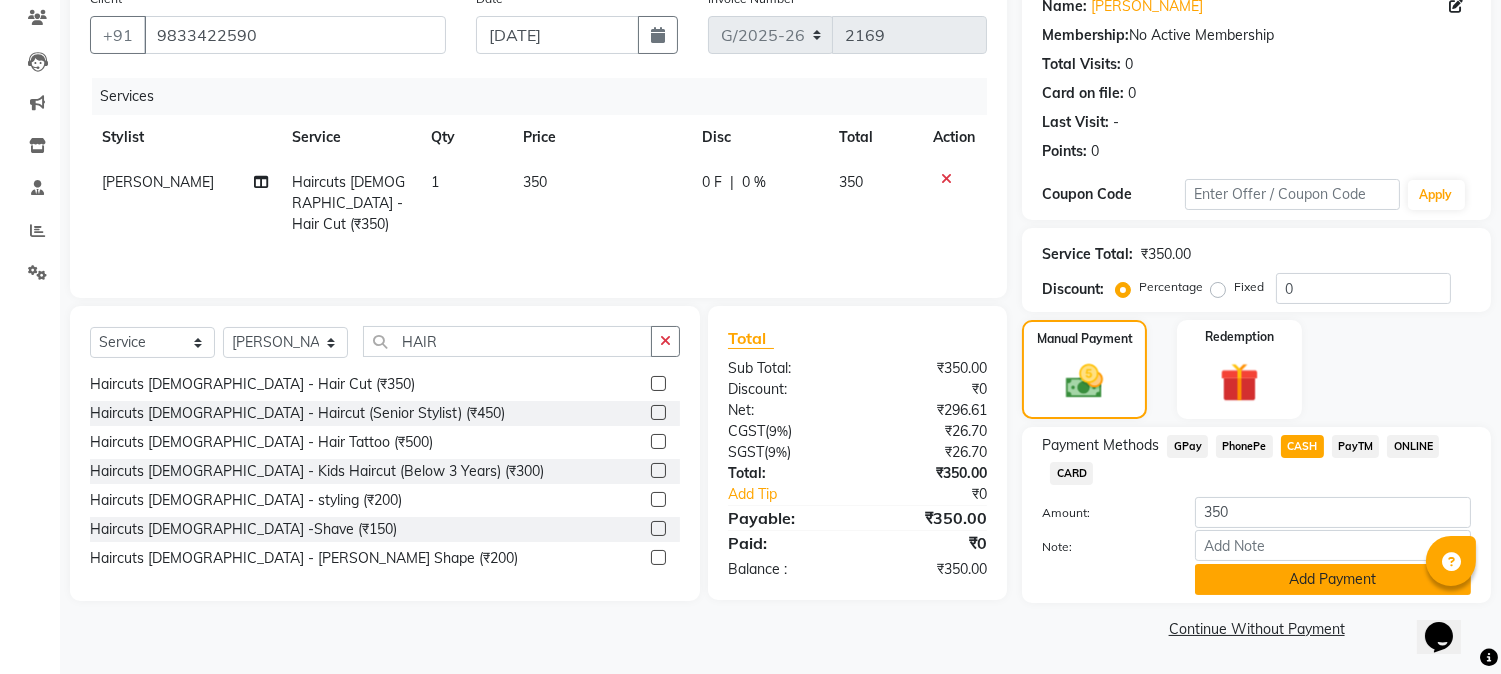 click on "Add Payment" 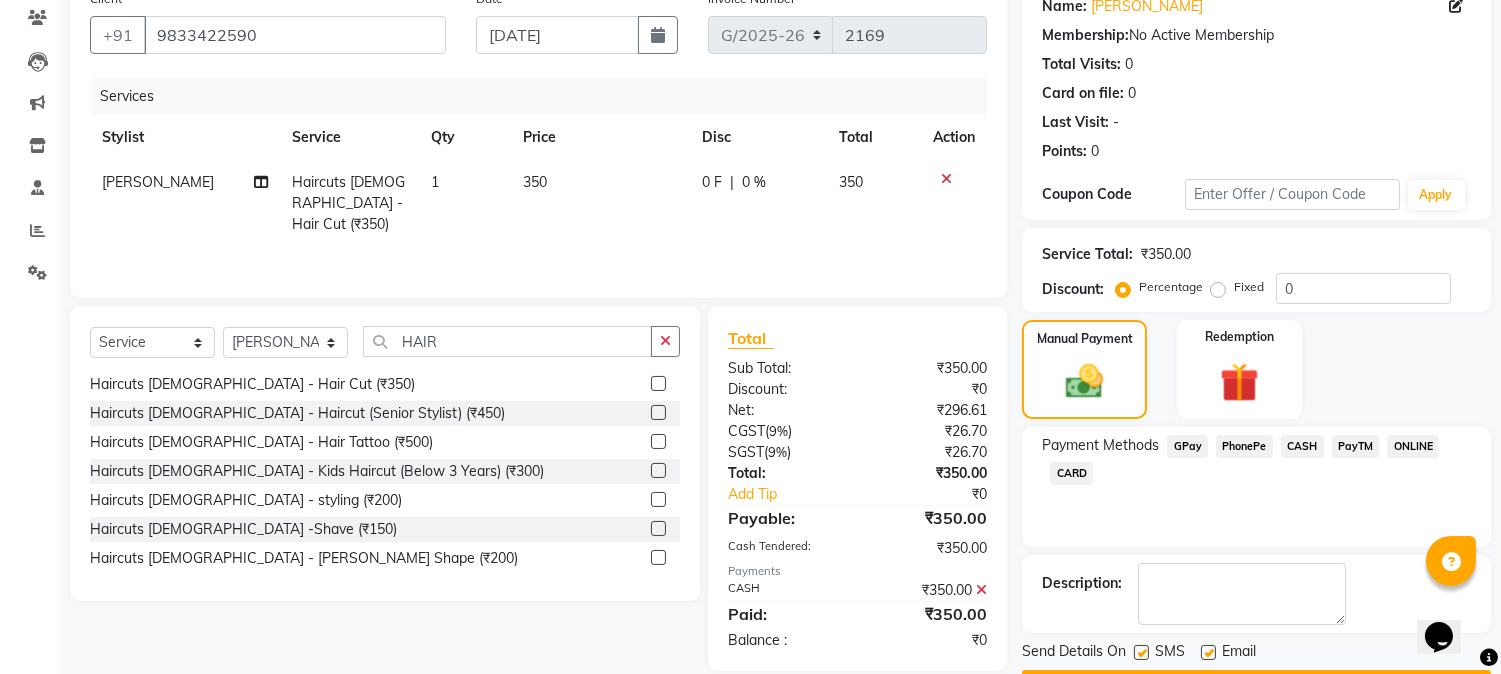 scroll, scrollTop: 225, scrollLeft: 0, axis: vertical 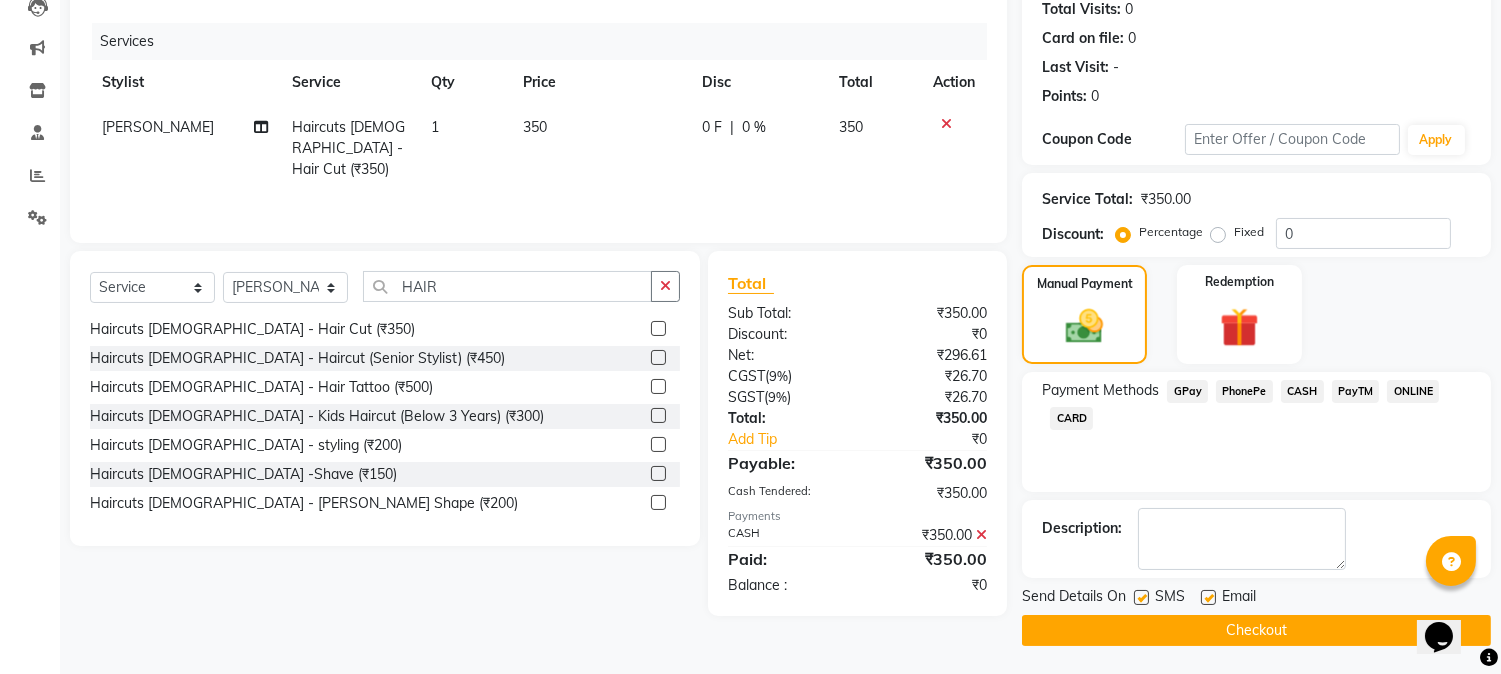 click 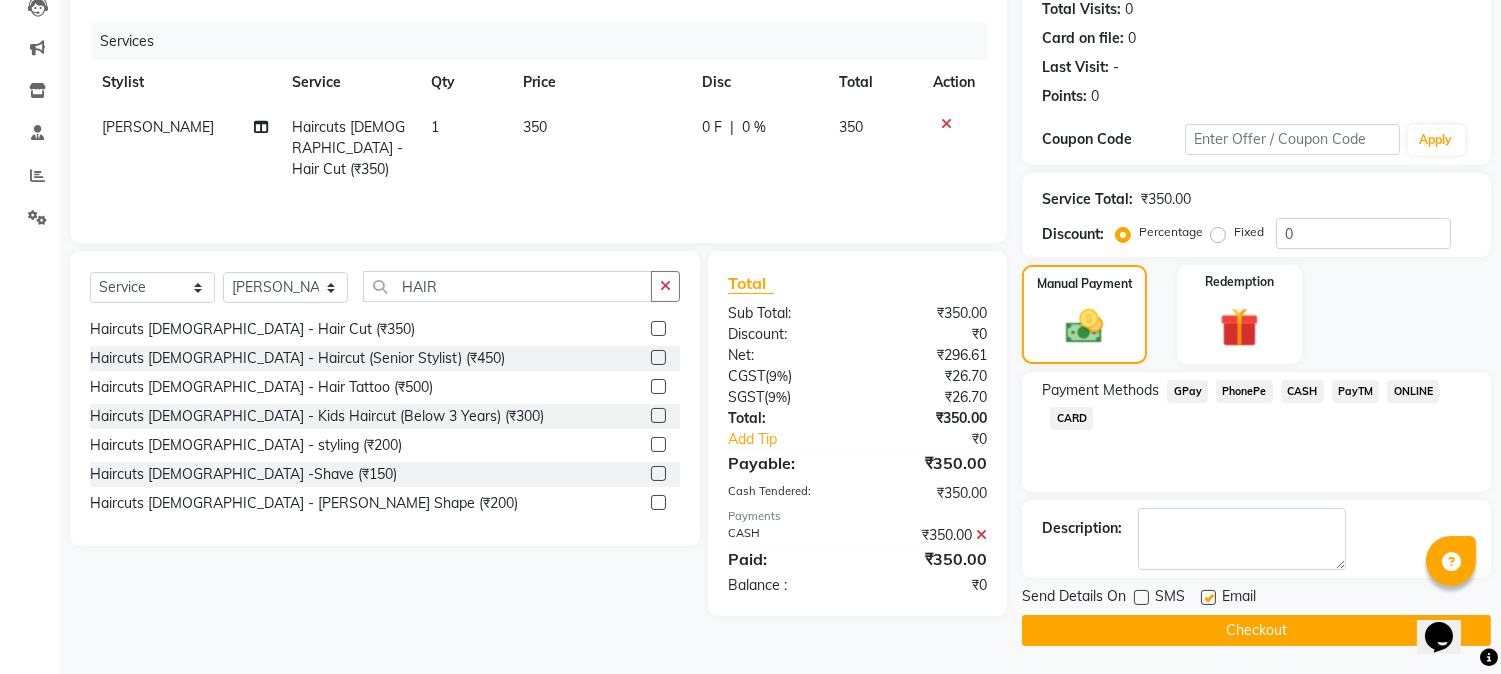 click 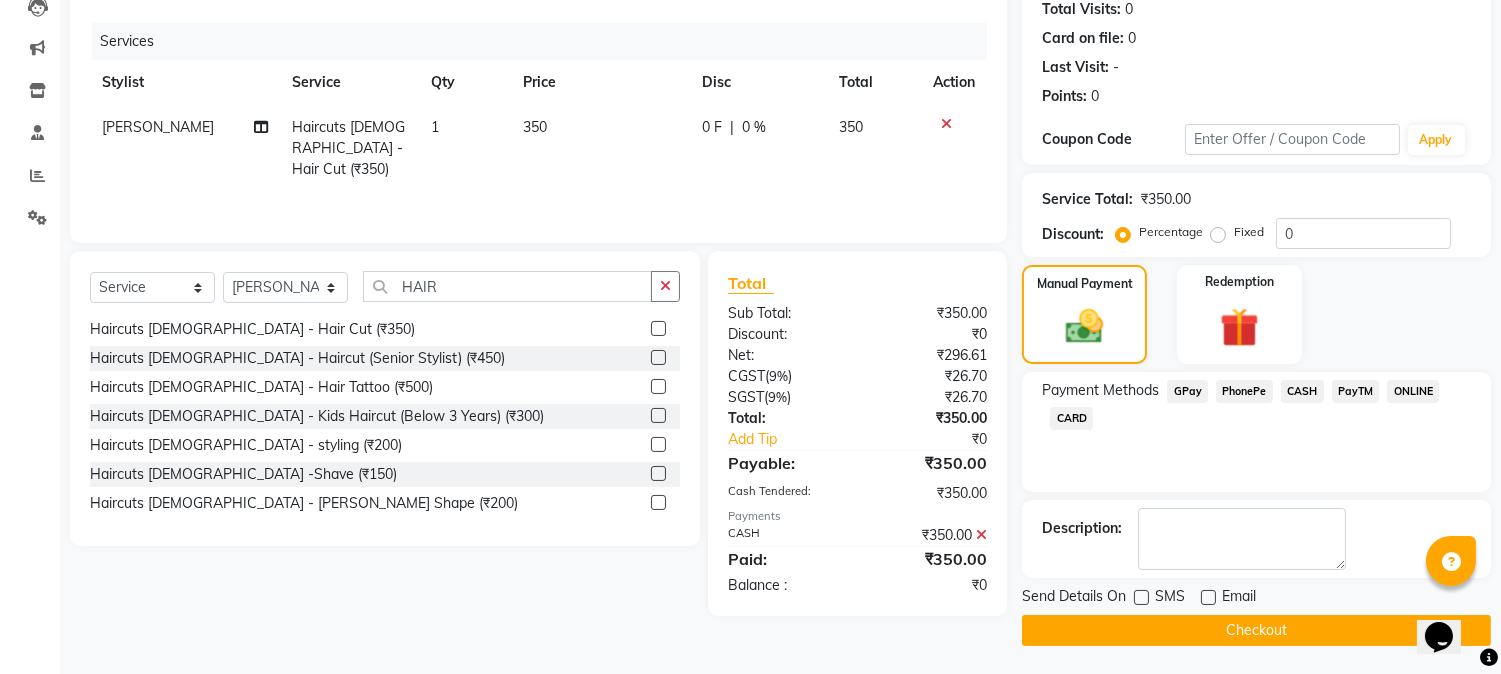 click on "Checkout" 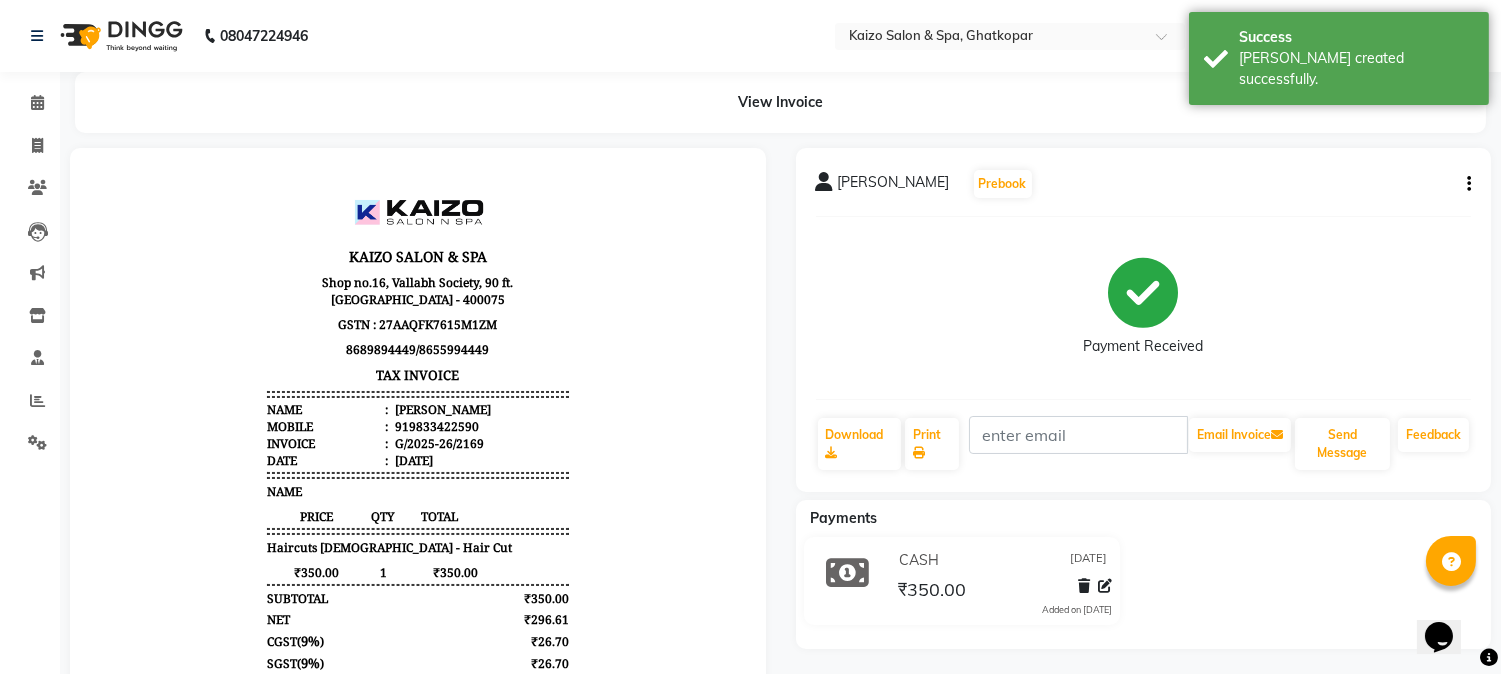 scroll, scrollTop: 0, scrollLeft: 0, axis: both 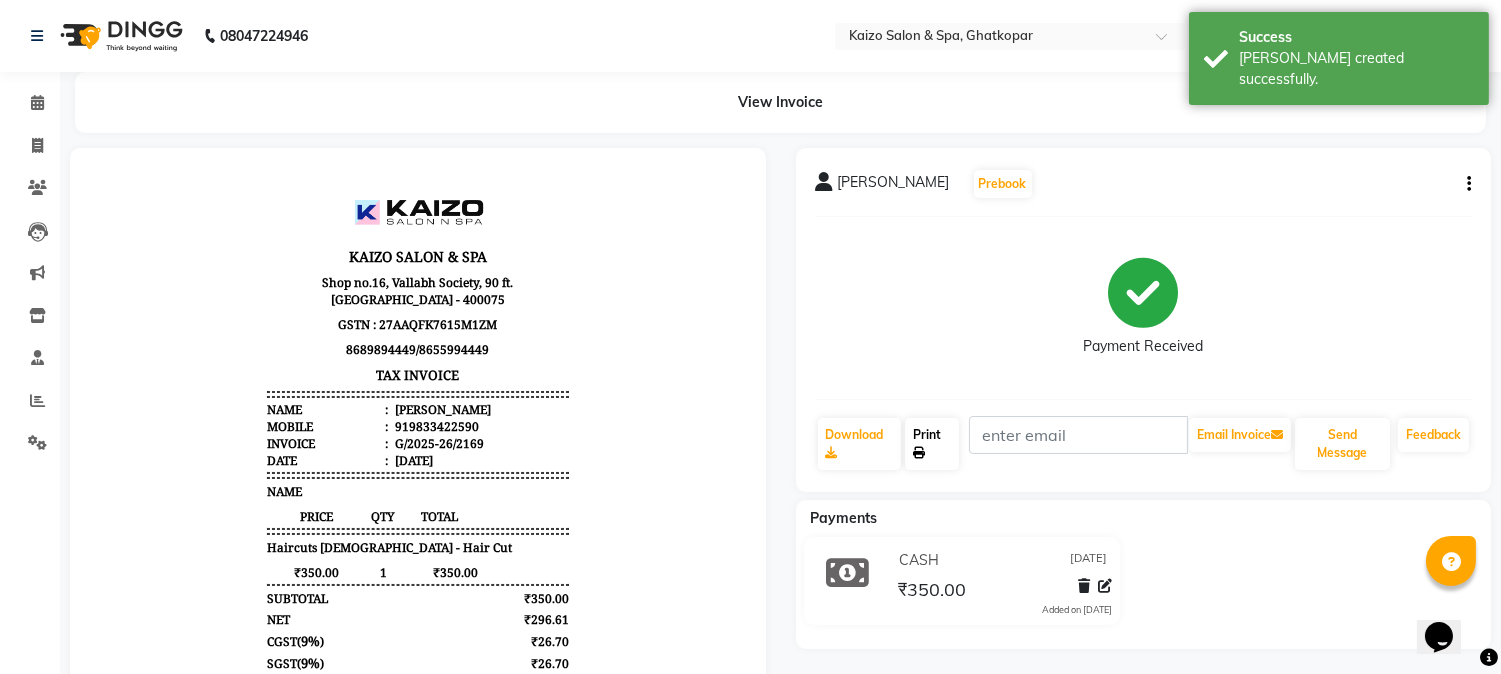 click on "Print" 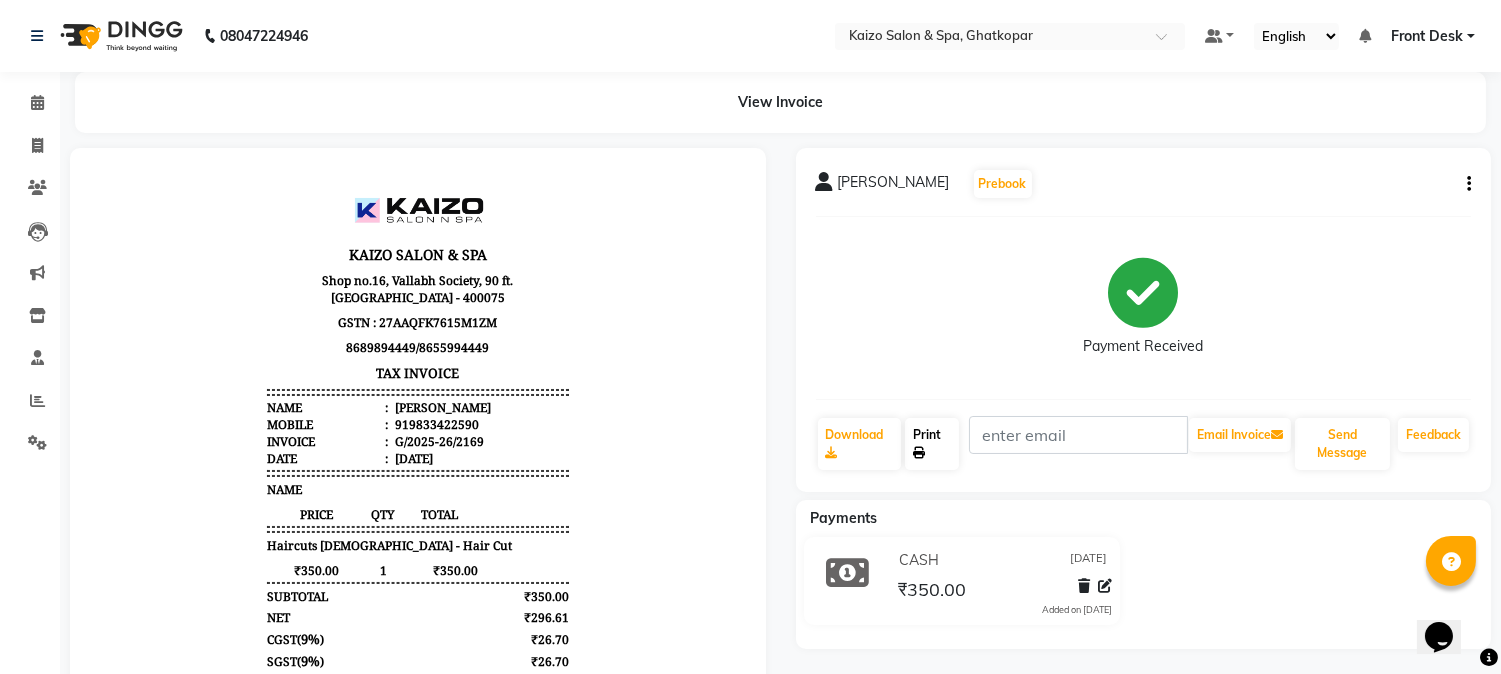 scroll, scrollTop: 0, scrollLeft: 0, axis: both 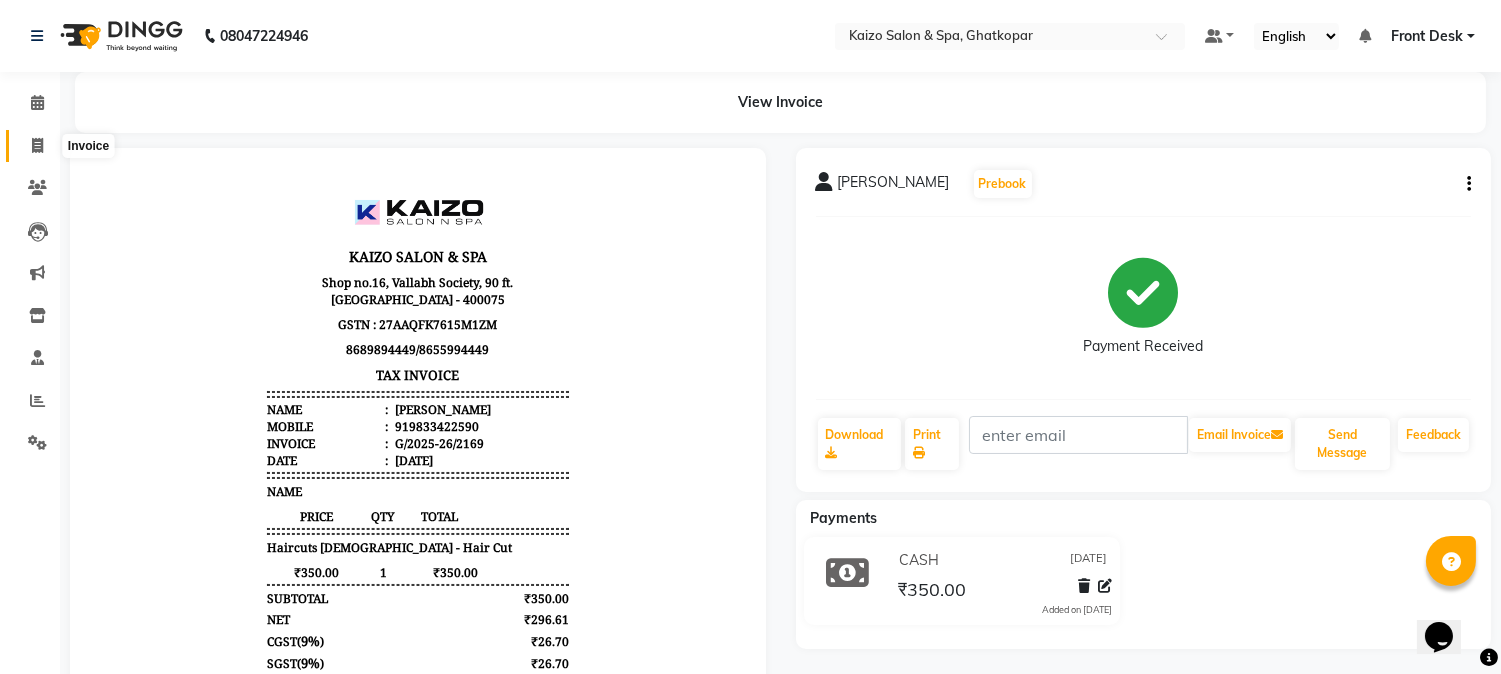 click 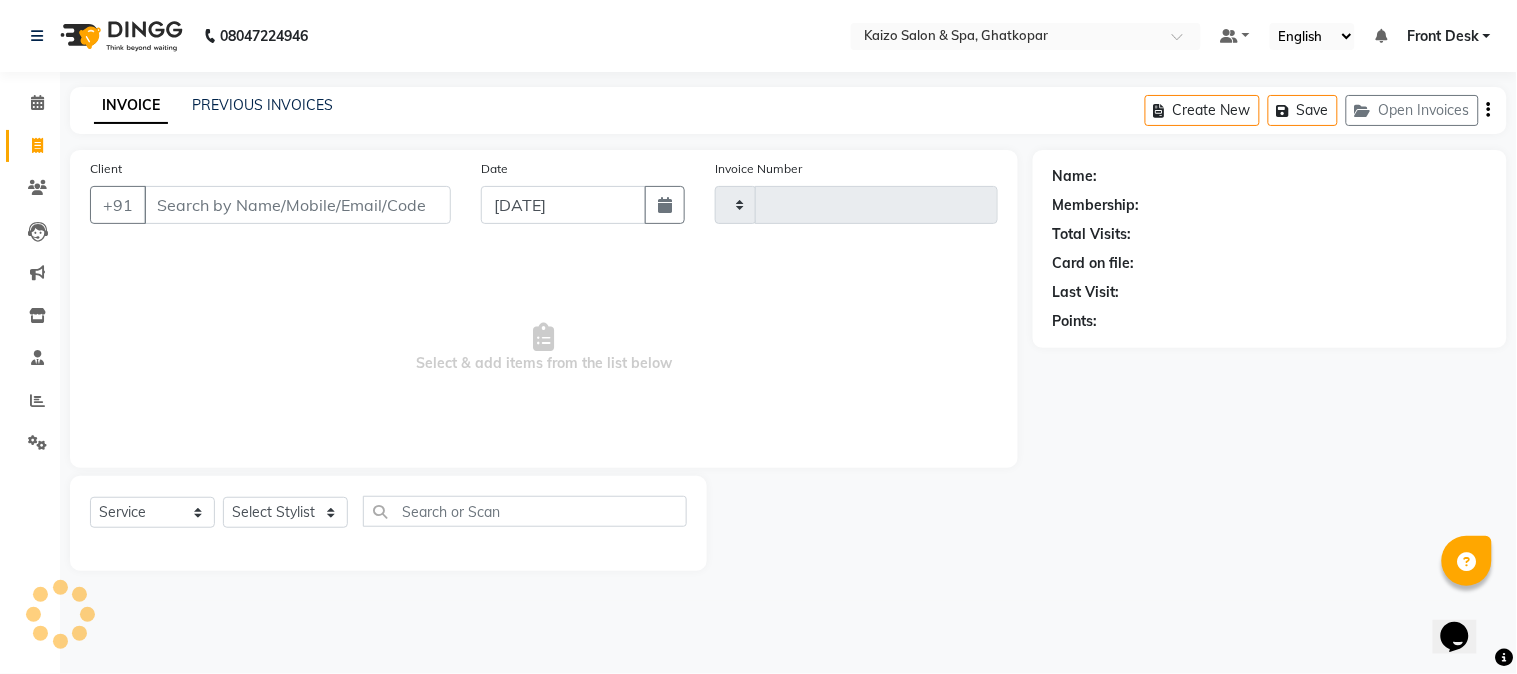 type on "2170" 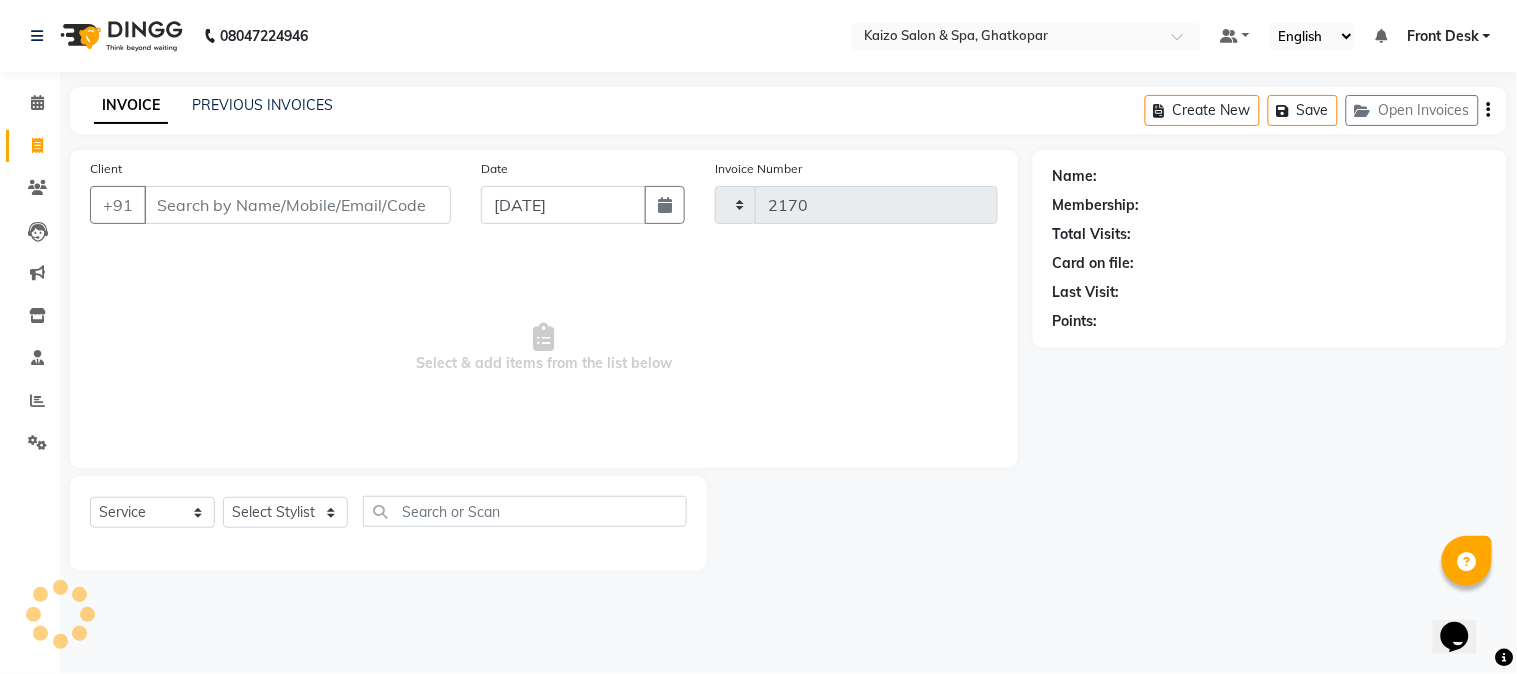 select on "3500" 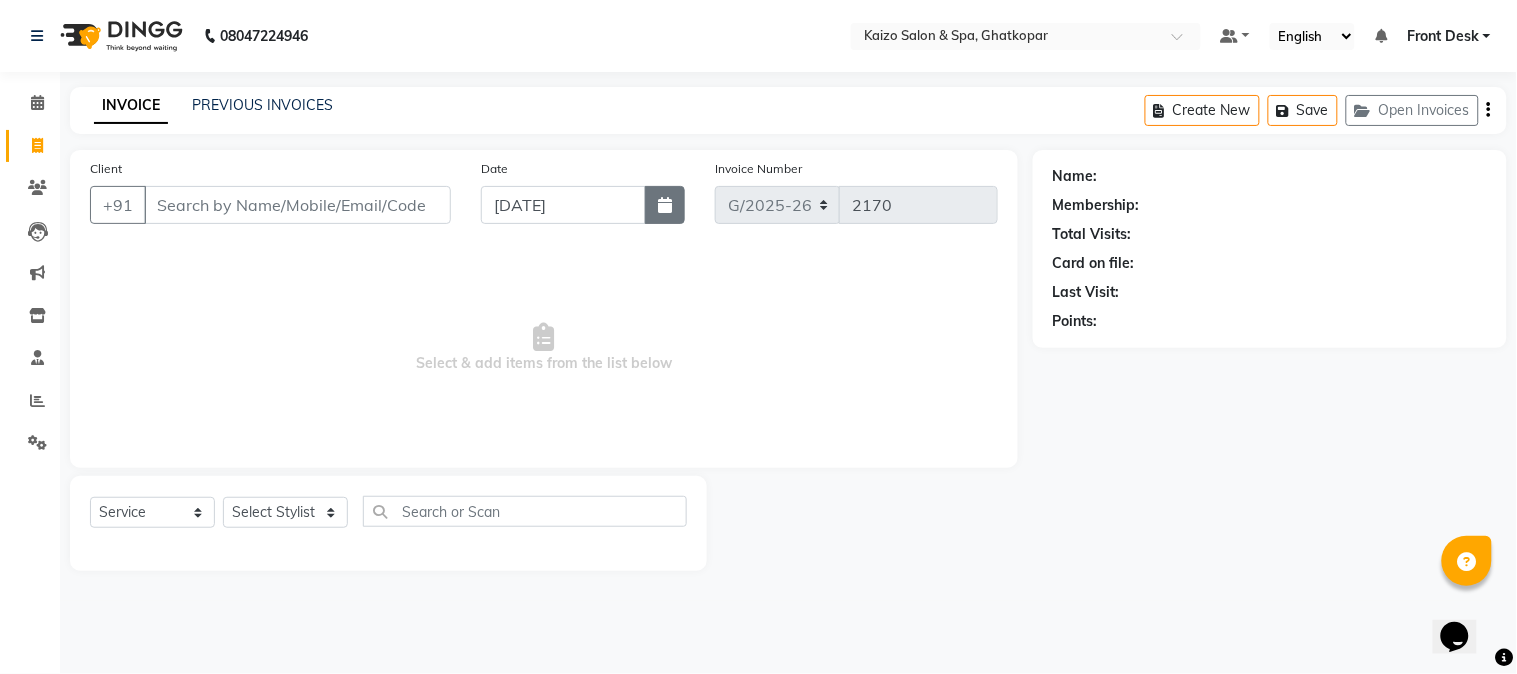 click 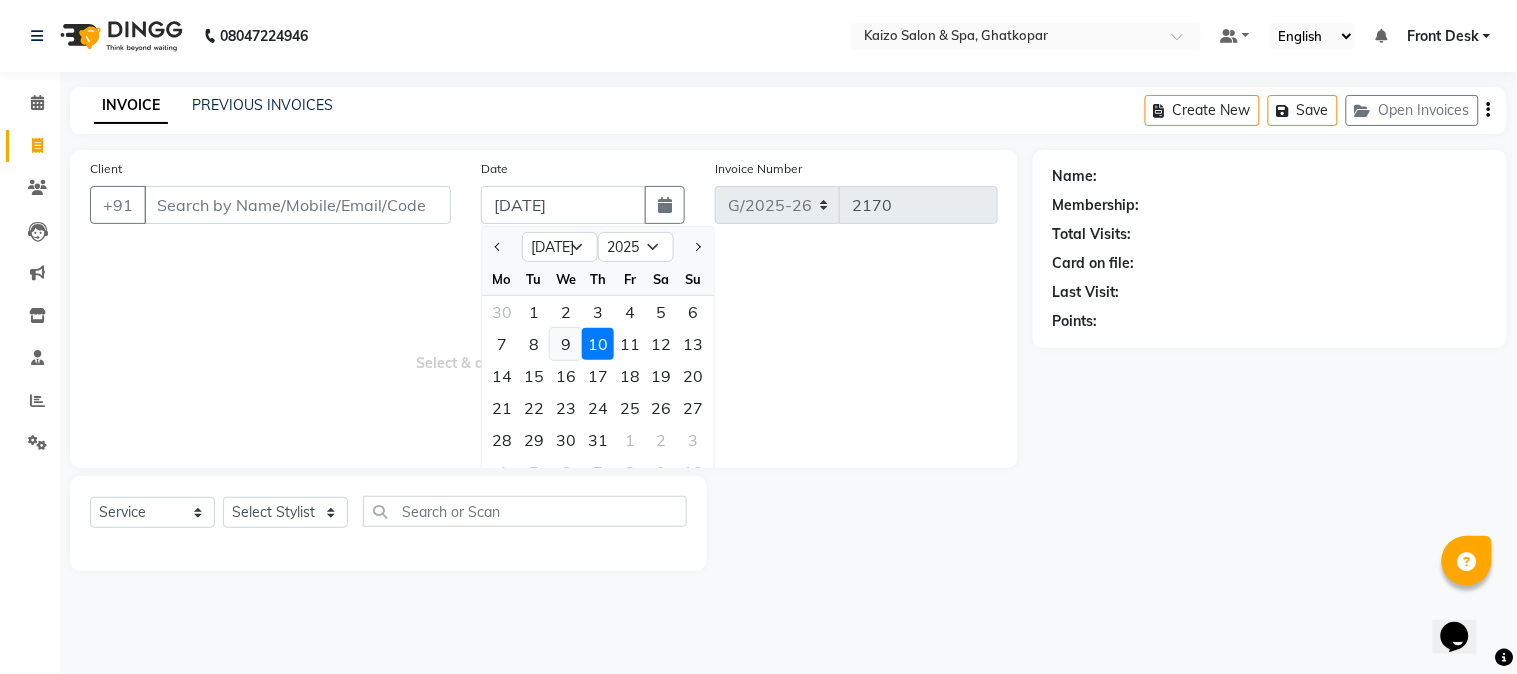 click on "9" 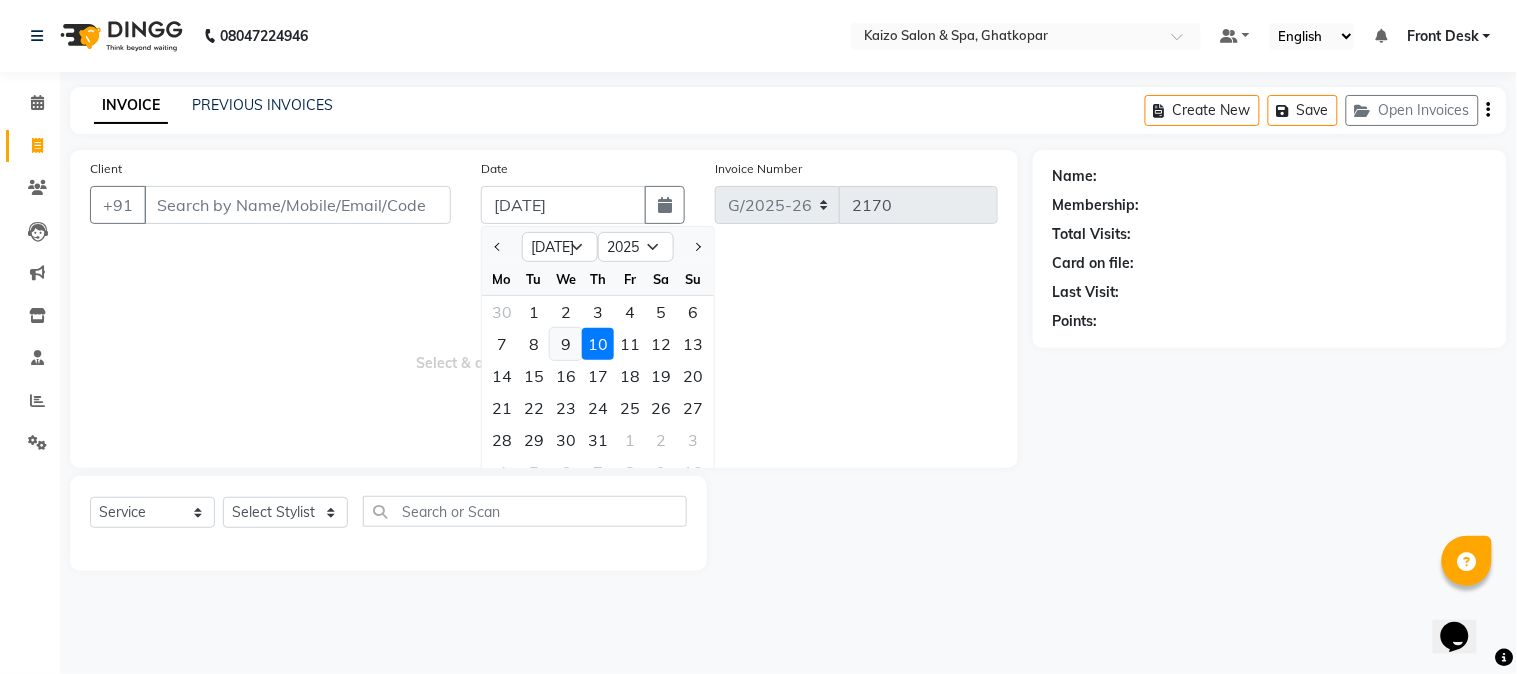 type on "[DATE]" 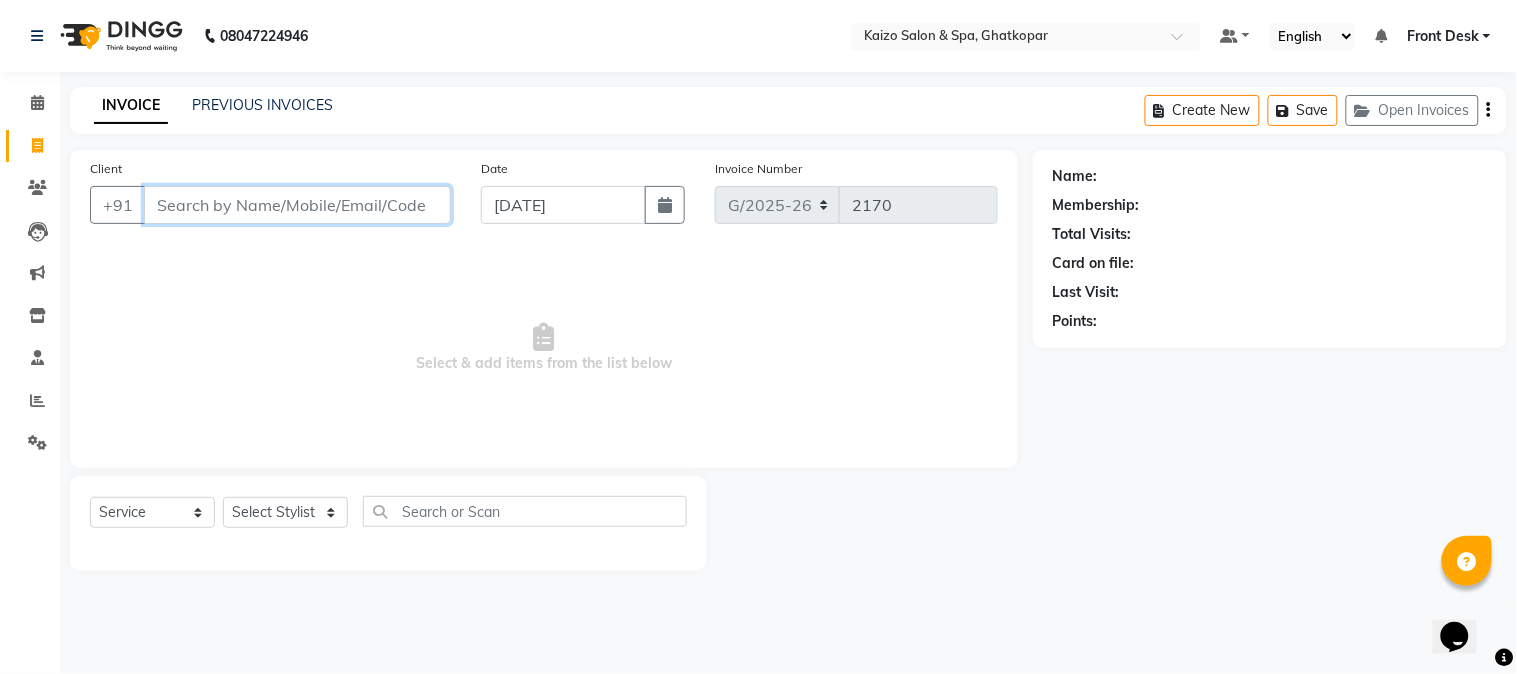 click on "Client" at bounding box center (297, 205) 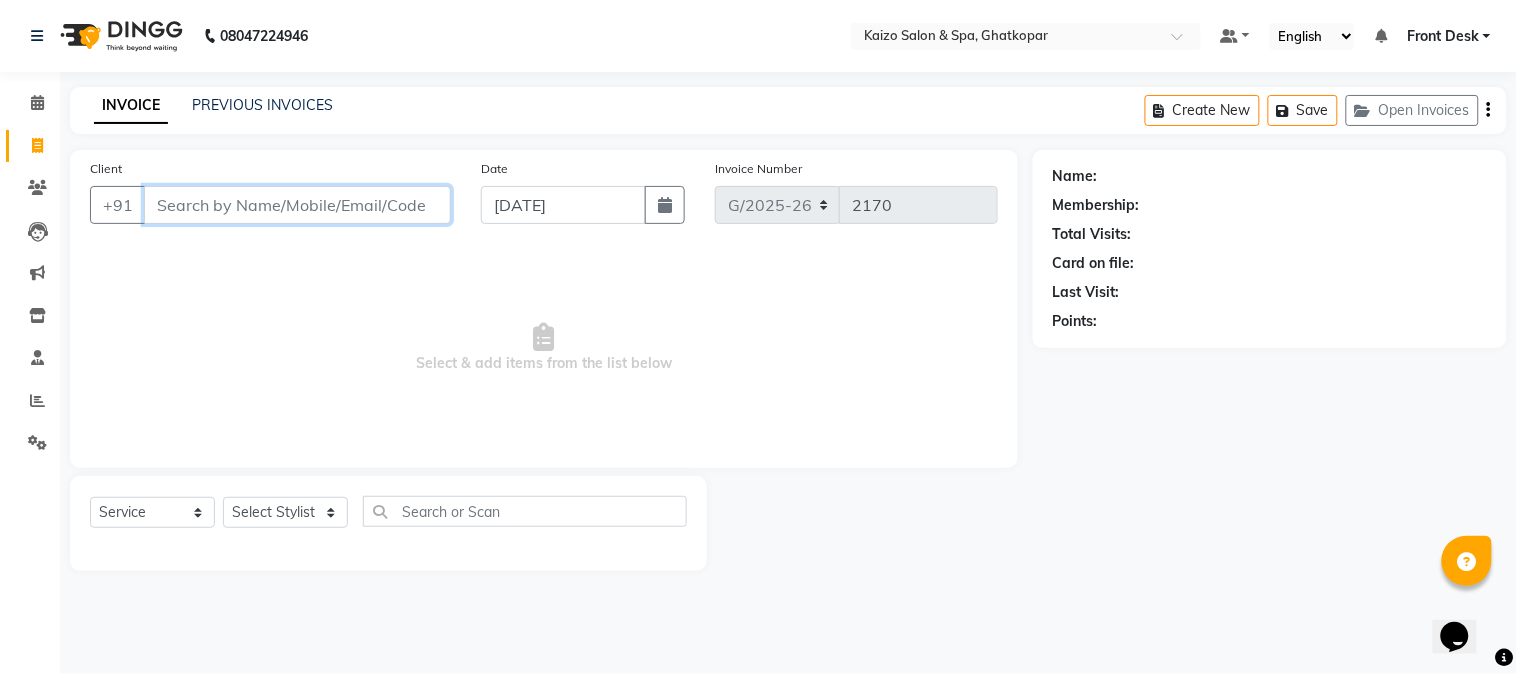 click on "Client" at bounding box center (297, 205) 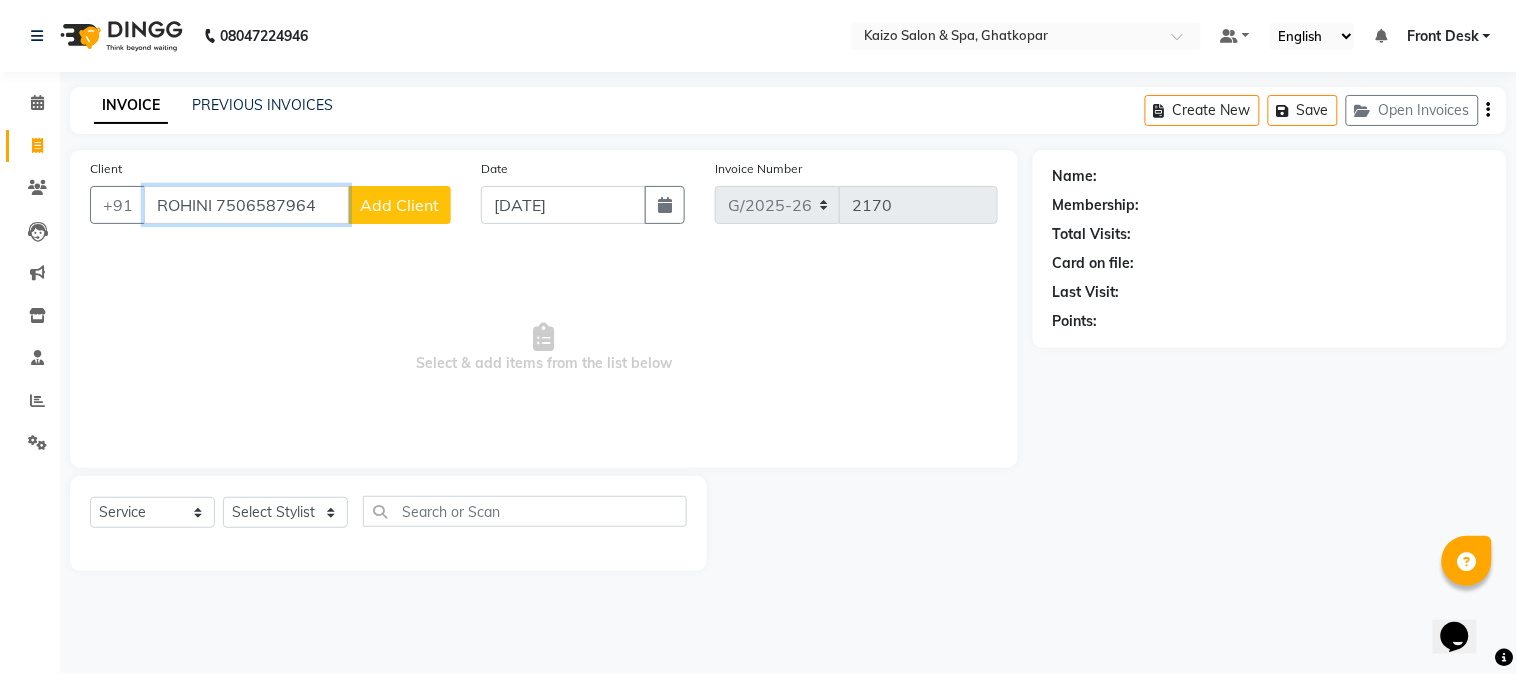 click on "ROHINI 7506587964" at bounding box center [246, 205] 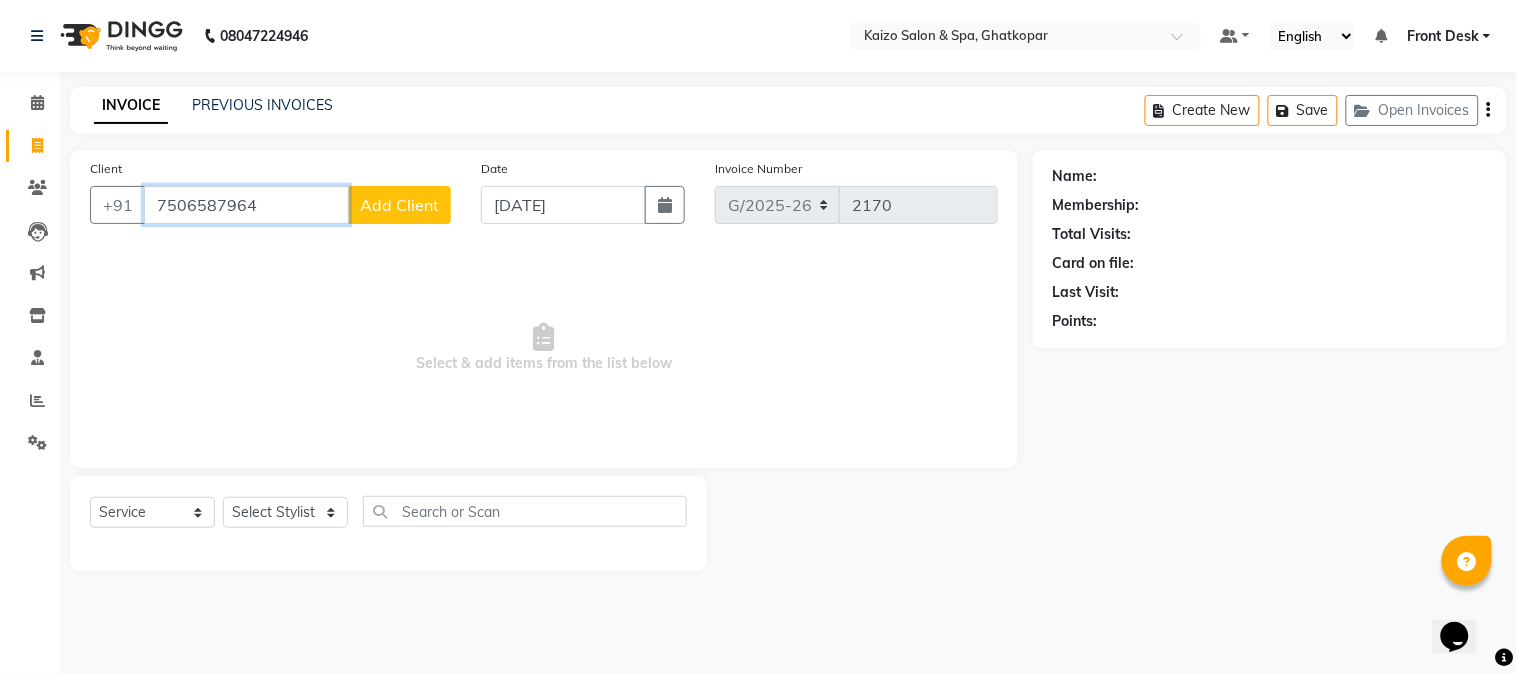 type on "7506587964" 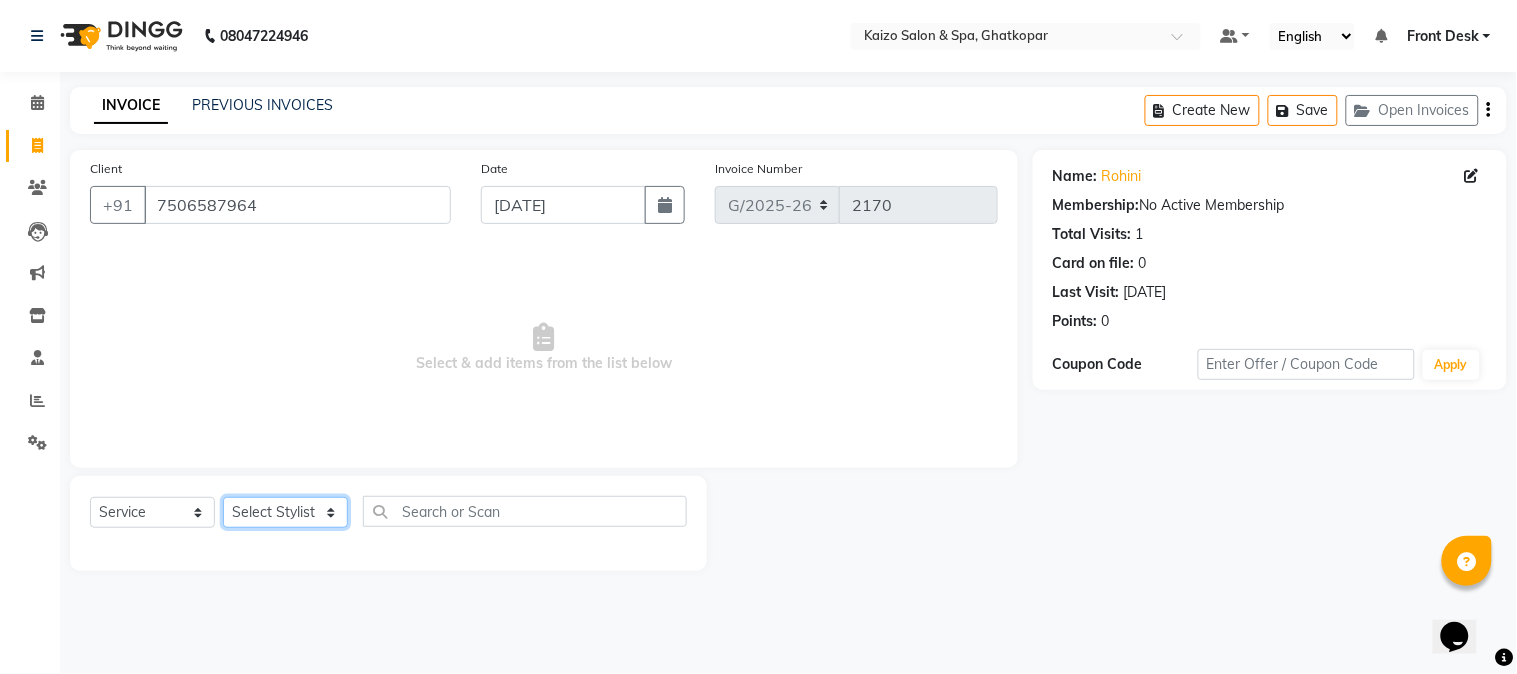 click on "Select Stylist [PERSON_NAME] ANJALI [PERSON_NAME] [PERSON_NAME] Front Desk [PERSON_NAME] IFTESHA [PERSON_NAME] [MEDICAL_DATA][PERSON_NAME] [PERSON_NAME] [PERSON_NAME] [PERSON_NAME] [PERSON_NAME] GALA [PERSON_NAME] [PERSON_NAME] YASH" 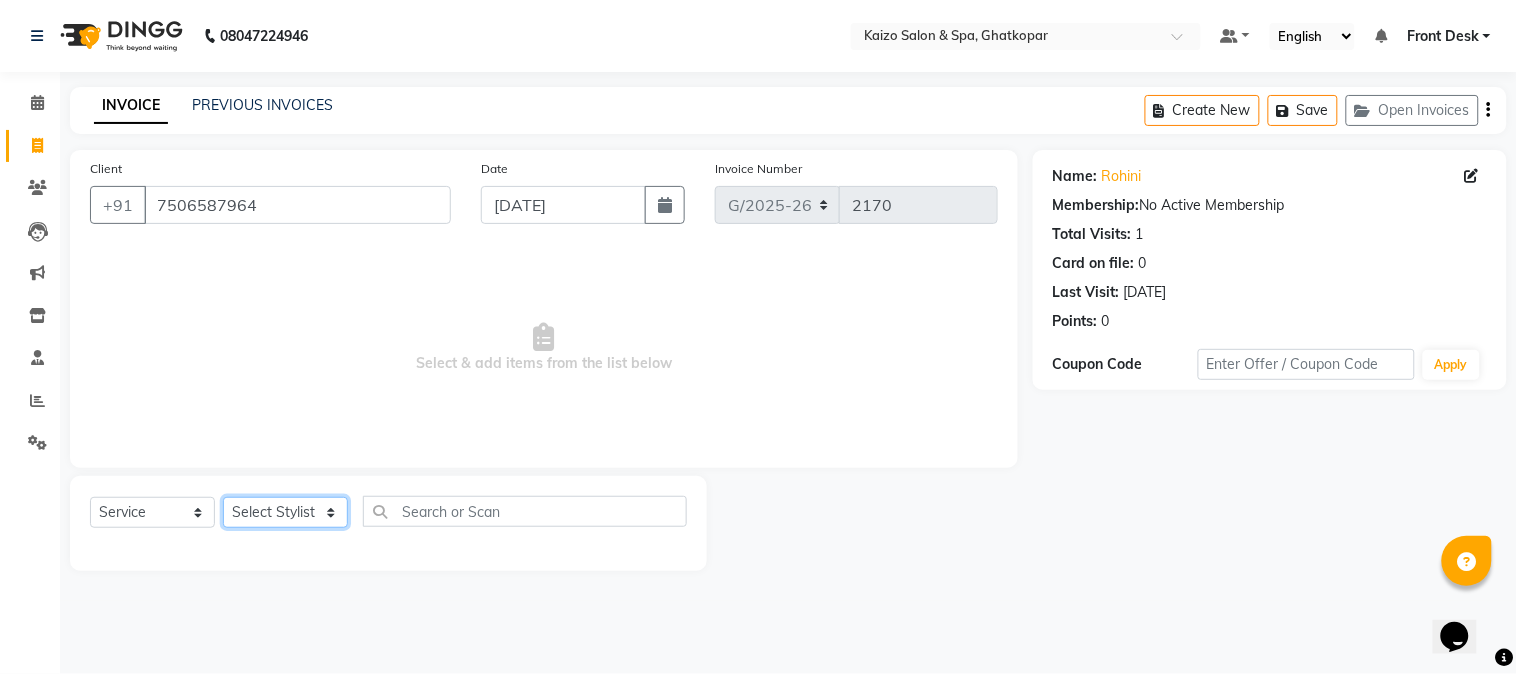 select on "8838" 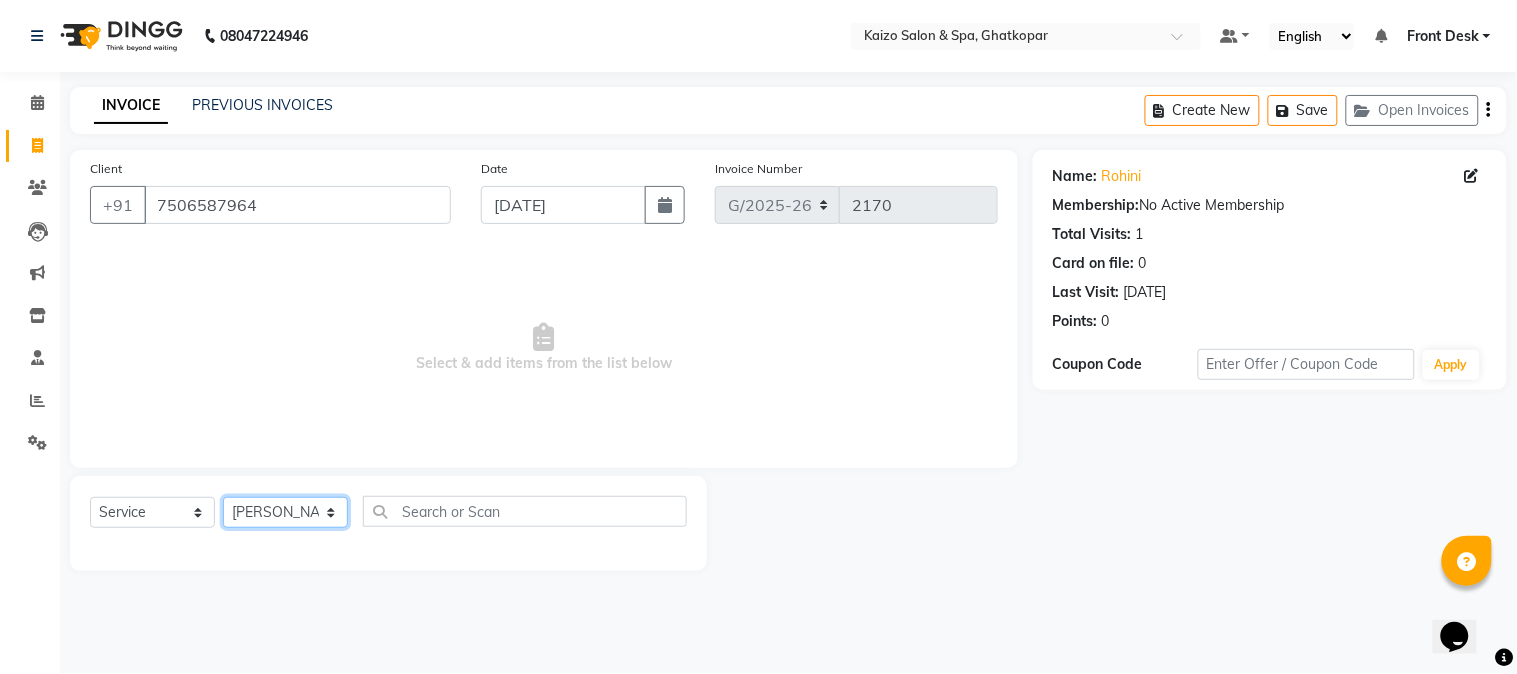 click on "Select Stylist [PERSON_NAME] ANJALI [PERSON_NAME] [PERSON_NAME] Front Desk [PERSON_NAME] IFTESHA [PERSON_NAME] [MEDICAL_DATA][PERSON_NAME] [PERSON_NAME] [PERSON_NAME] [PERSON_NAME] [PERSON_NAME] GALA [PERSON_NAME] [PERSON_NAME] YASH" 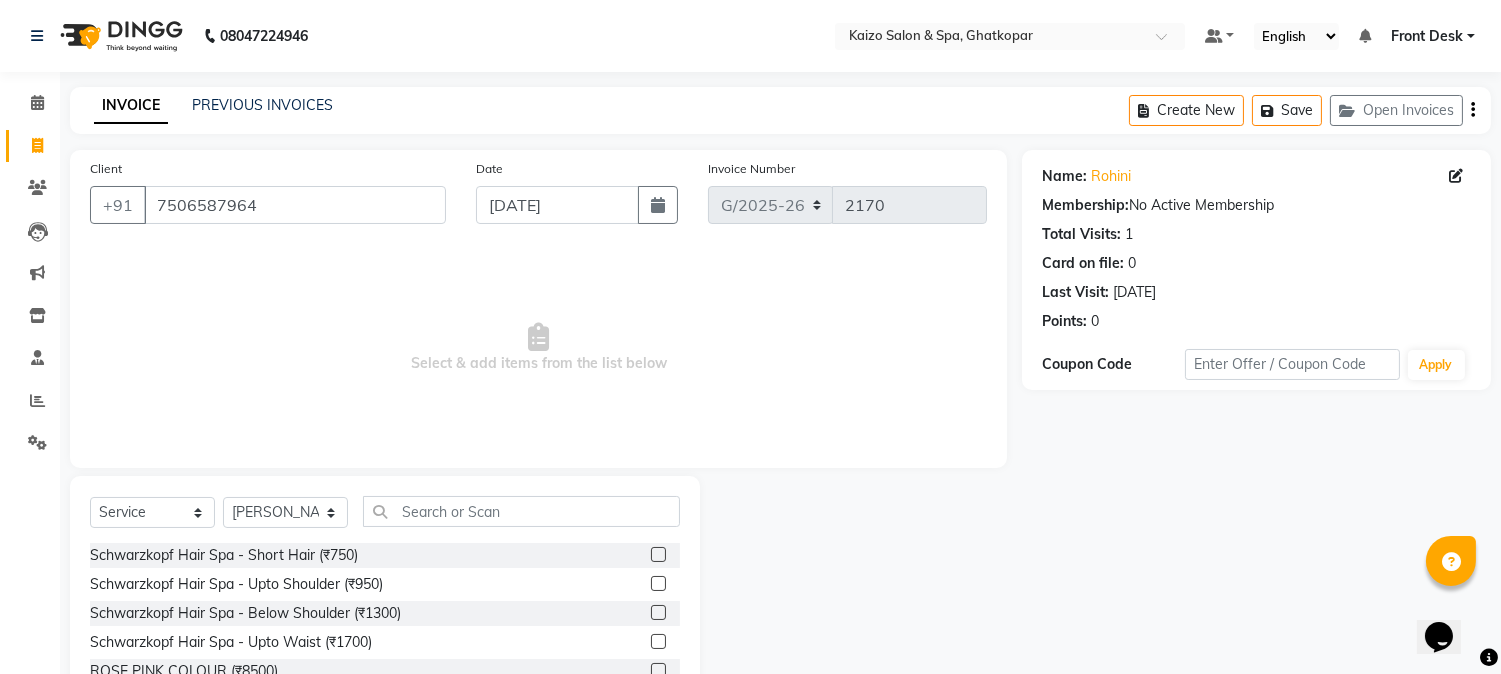 click on "Select  Service  Product  Membership  Package Voucher Prepaid Gift Card  Select Stylist [PERSON_NAME] ANJALI [PERSON_NAME] [PERSON_NAME] Front Desk [PERSON_NAME] IFTESHA [PERSON_NAME] [MEDICAL_DATA][PERSON_NAME] [PERSON_NAME] [PERSON_NAME] [PERSON_NAME] [PERSON_NAME] GALA [PERSON_NAME] [PERSON_NAME]" 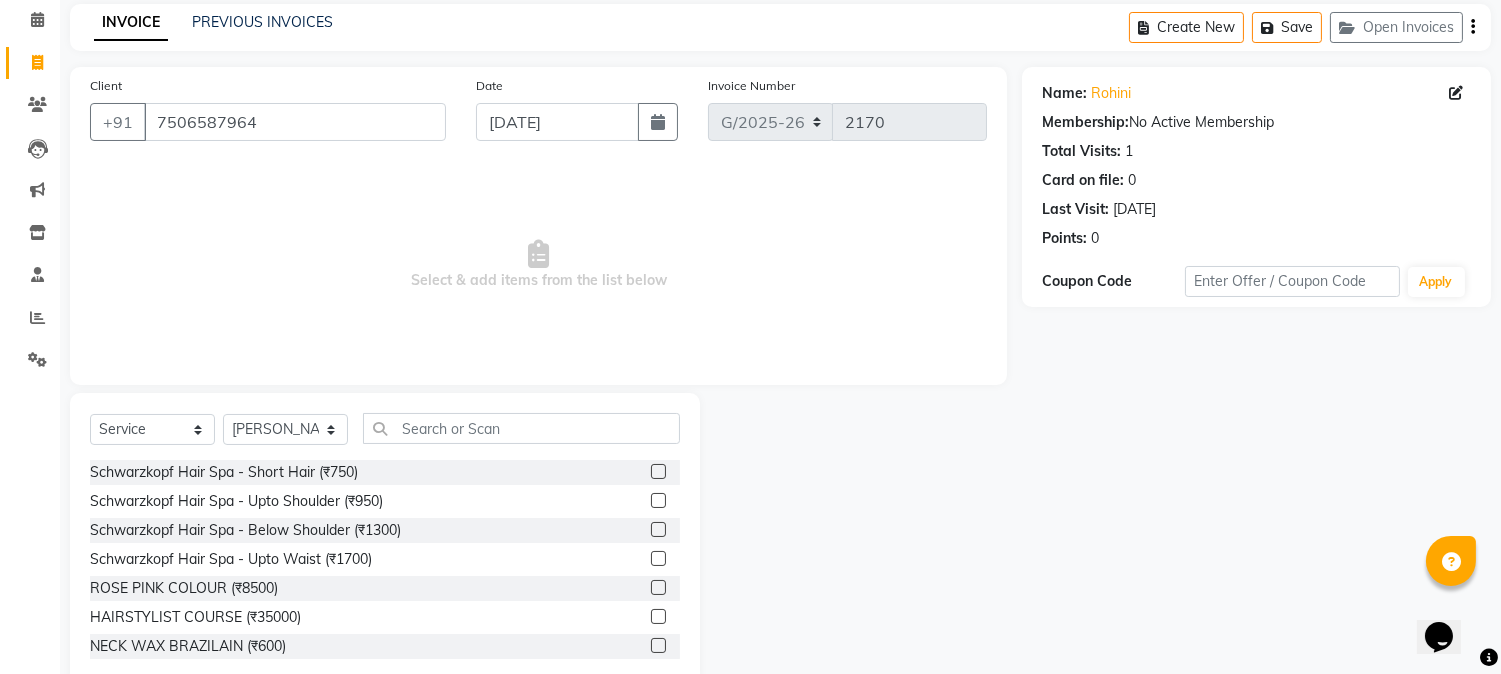 scroll, scrollTop: 126, scrollLeft: 0, axis: vertical 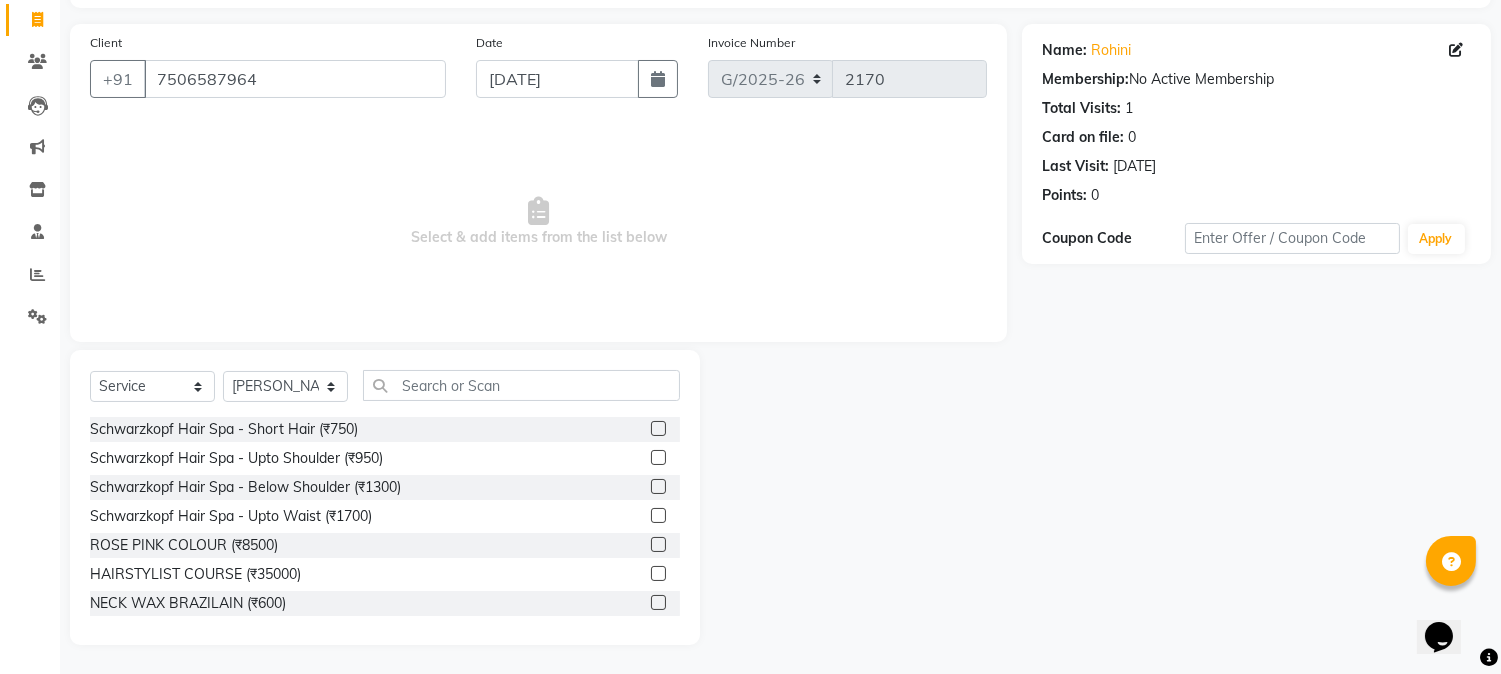 click 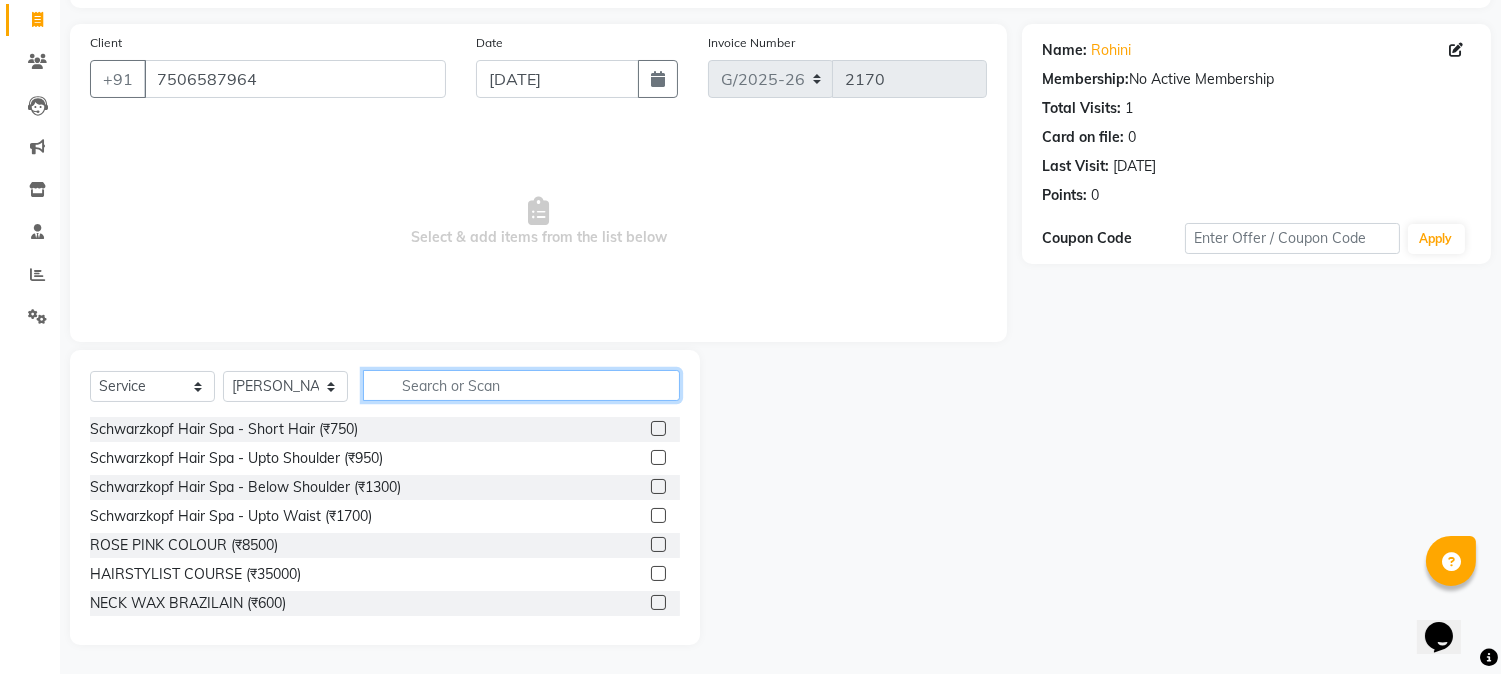 click 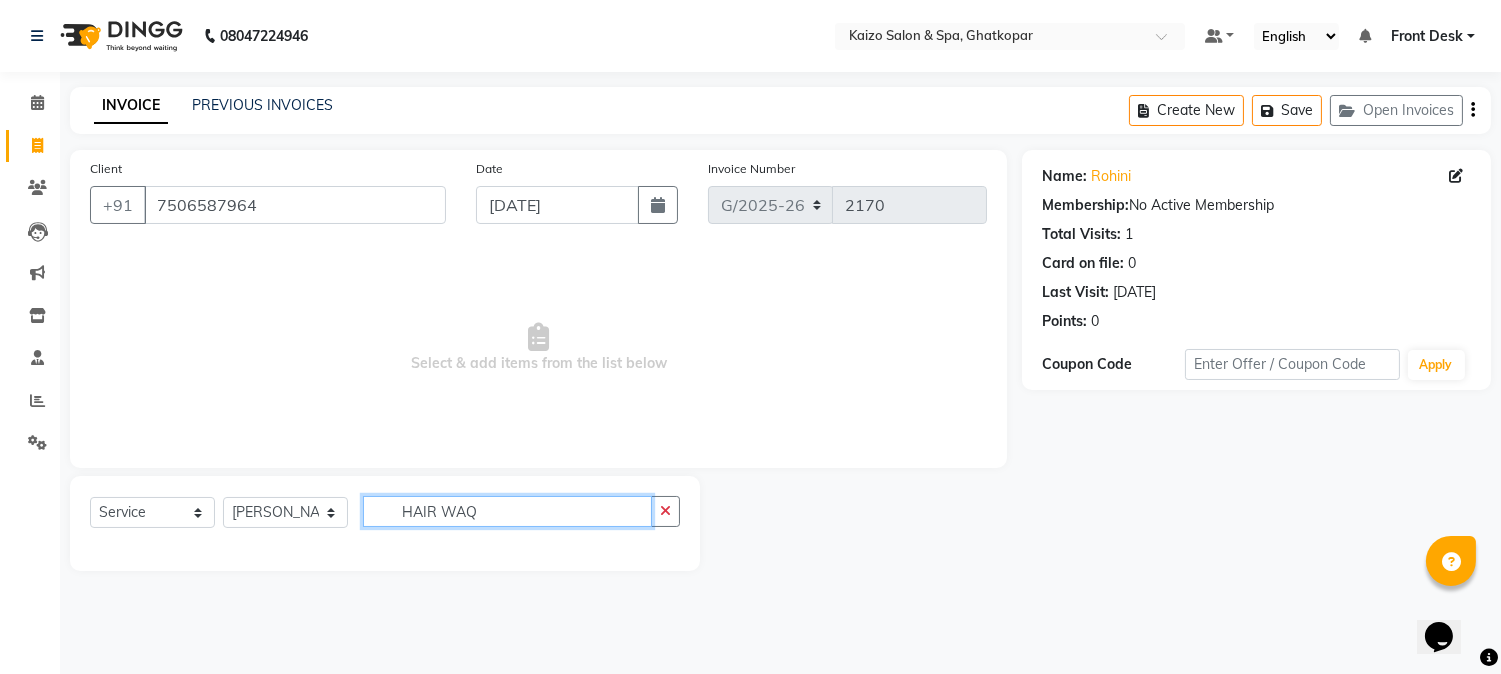scroll, scrollTop: 0, scrollLeft: 0, axis: both 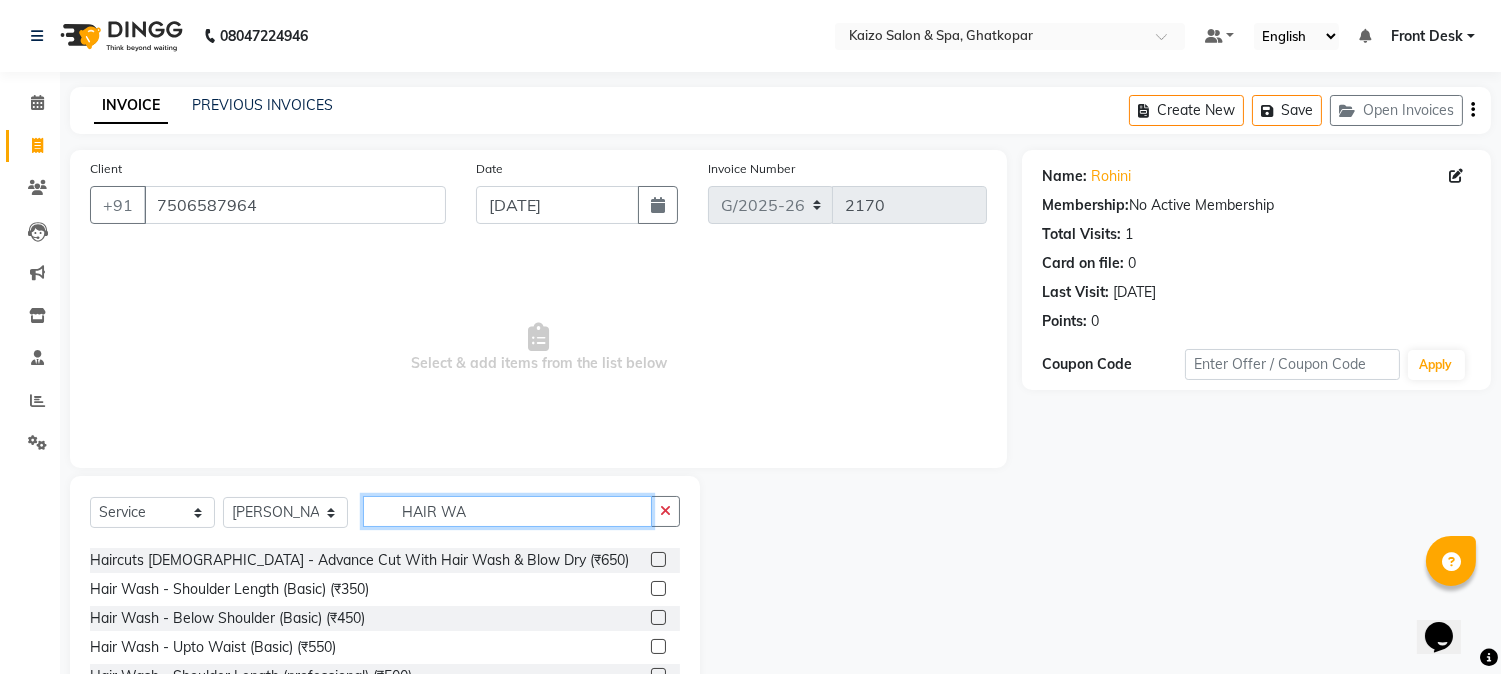 type on "HAIR WA" 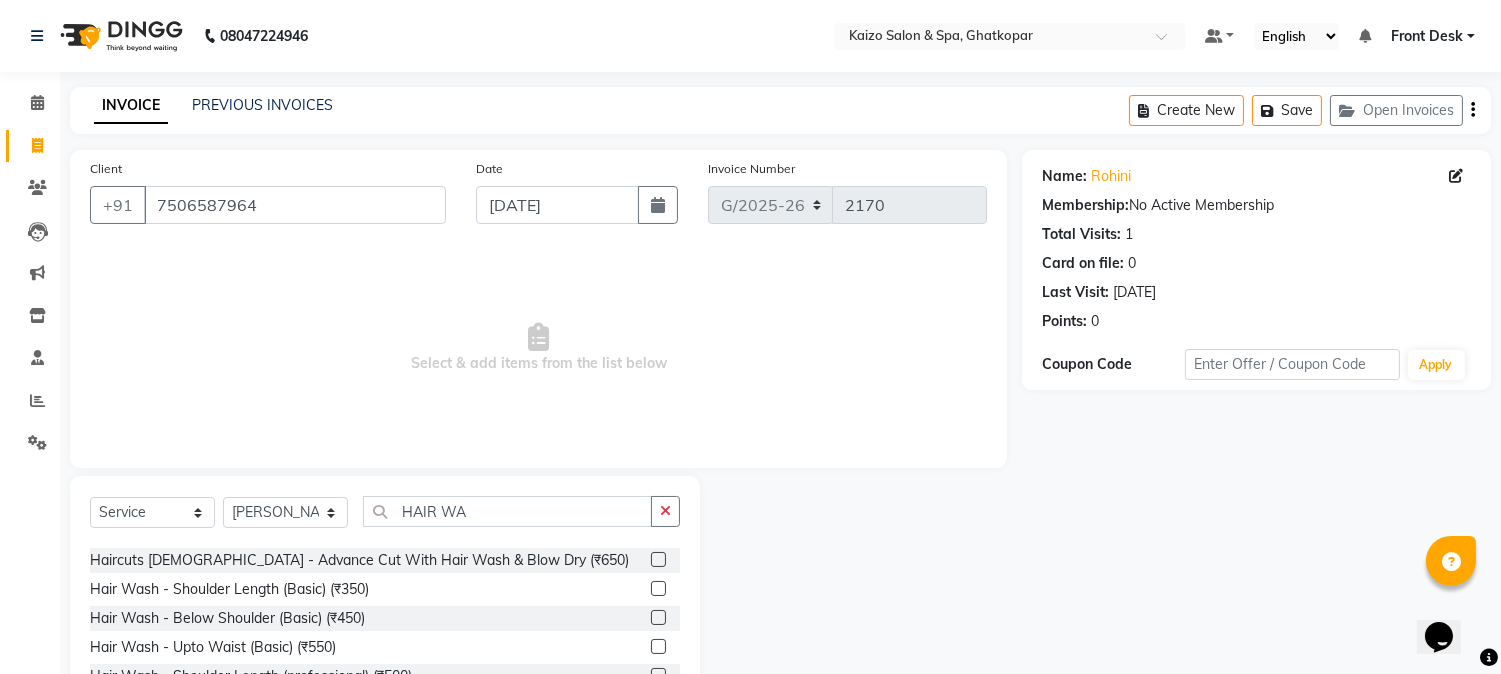 click 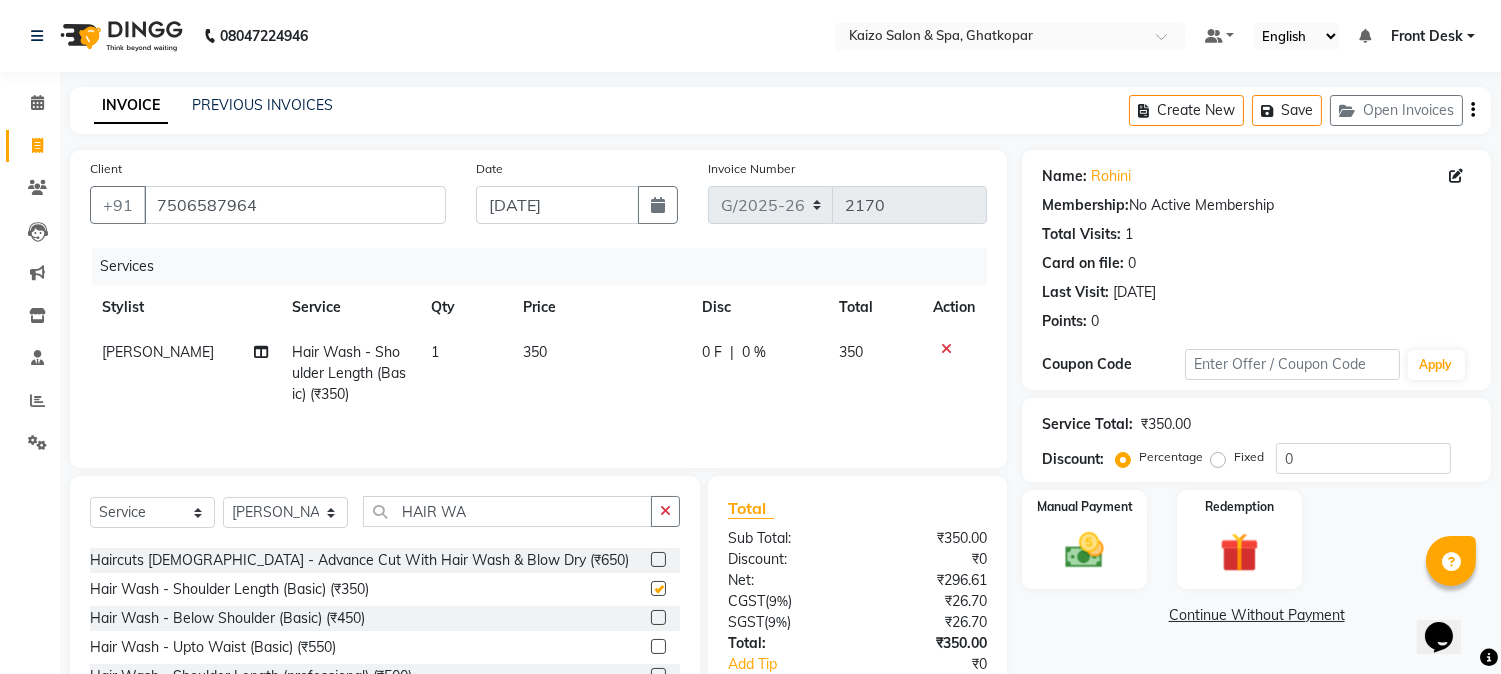 checkbox on "false" 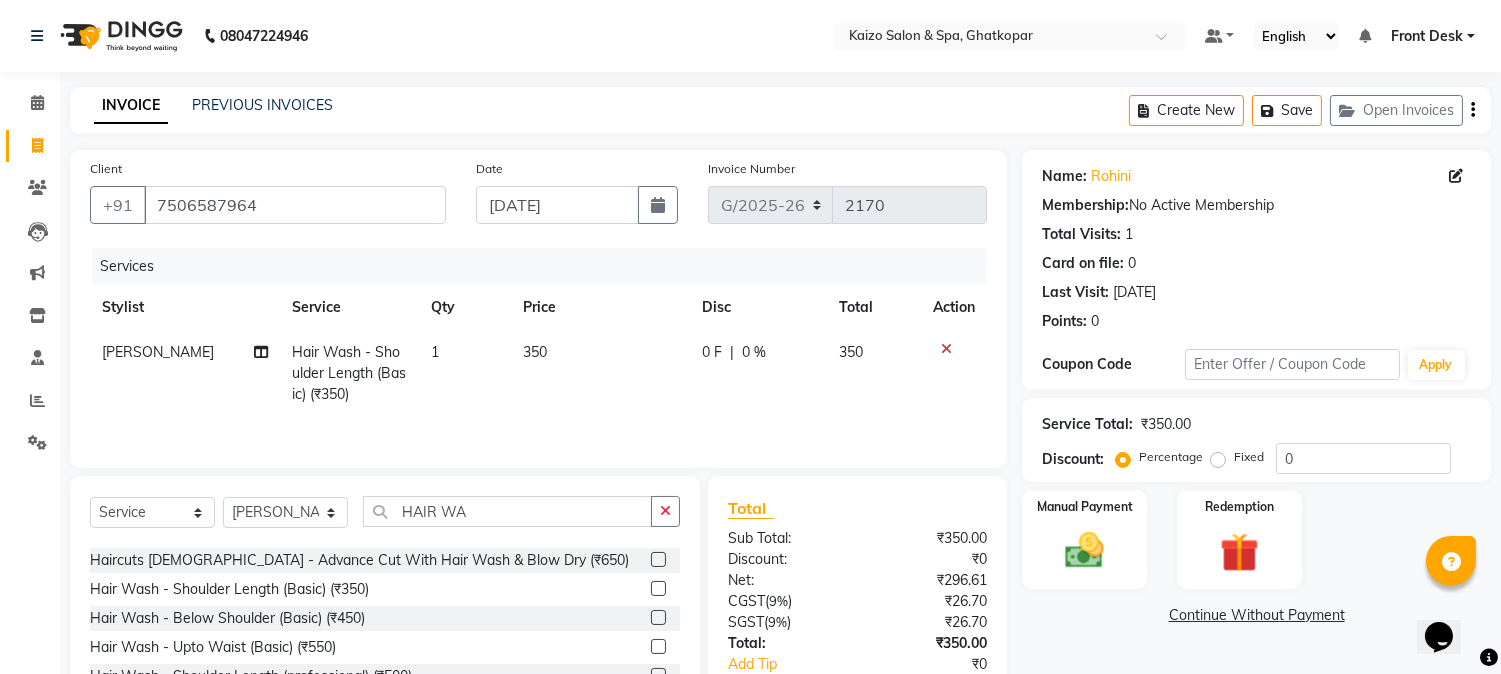 click on "350" 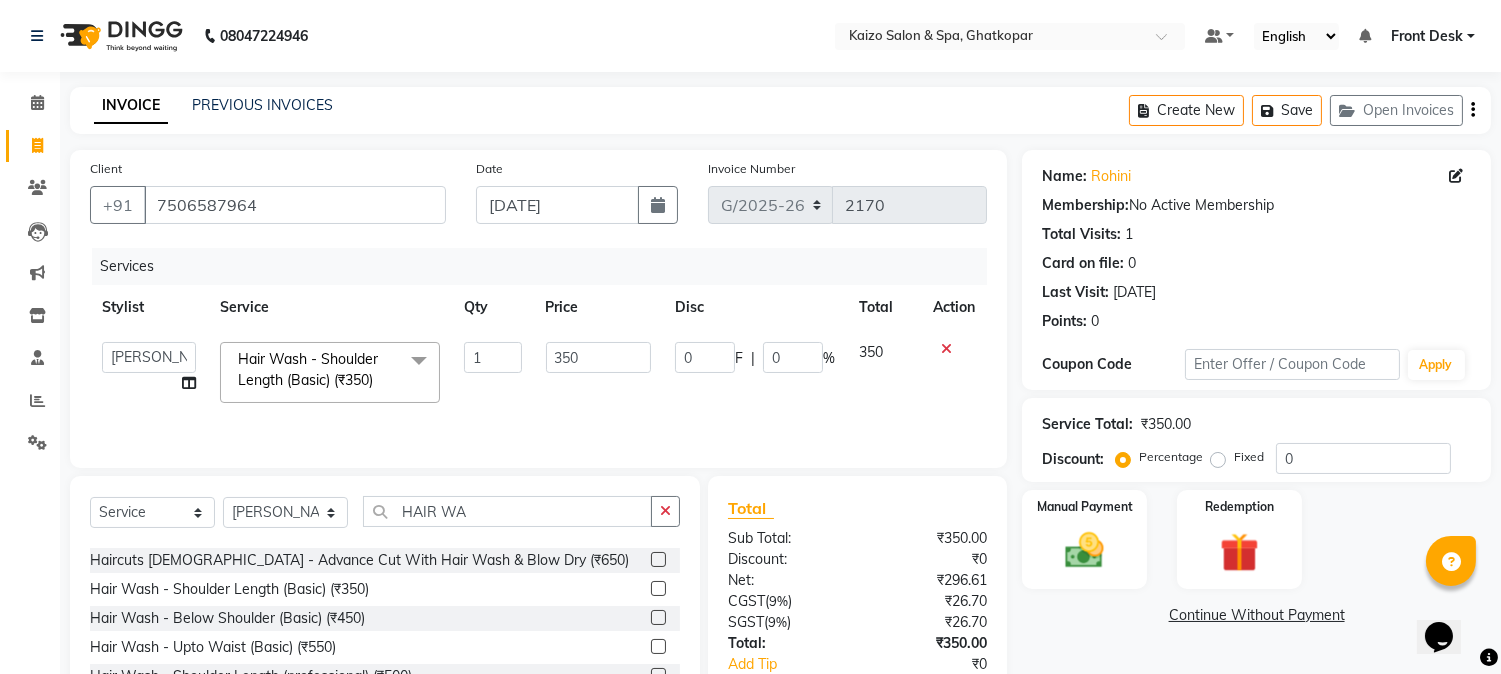 drag, startPoint x: 1305, startPoint y: 156, endPoint x: 1276, endPoint y: 142, distance: 32.202484 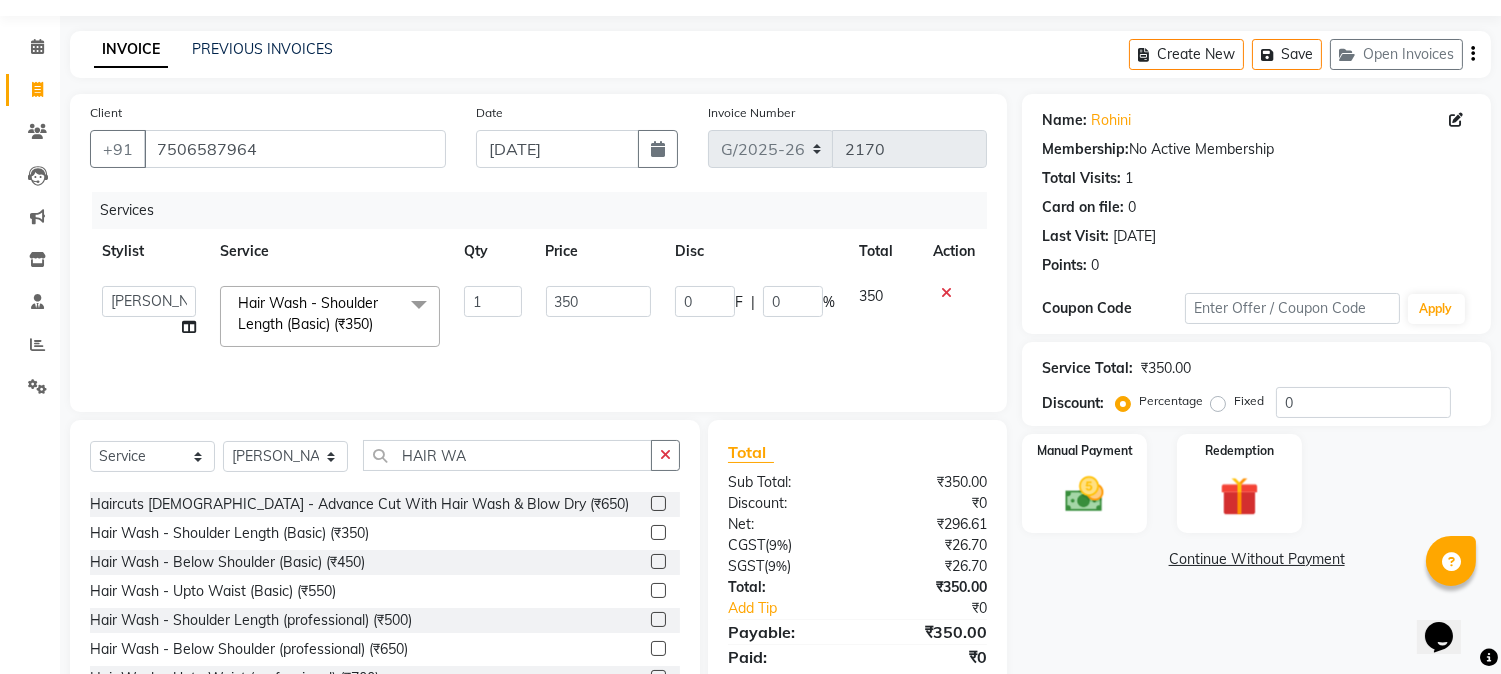 scroll, scrollTop: 0, scrollLeft: 0, axis: both 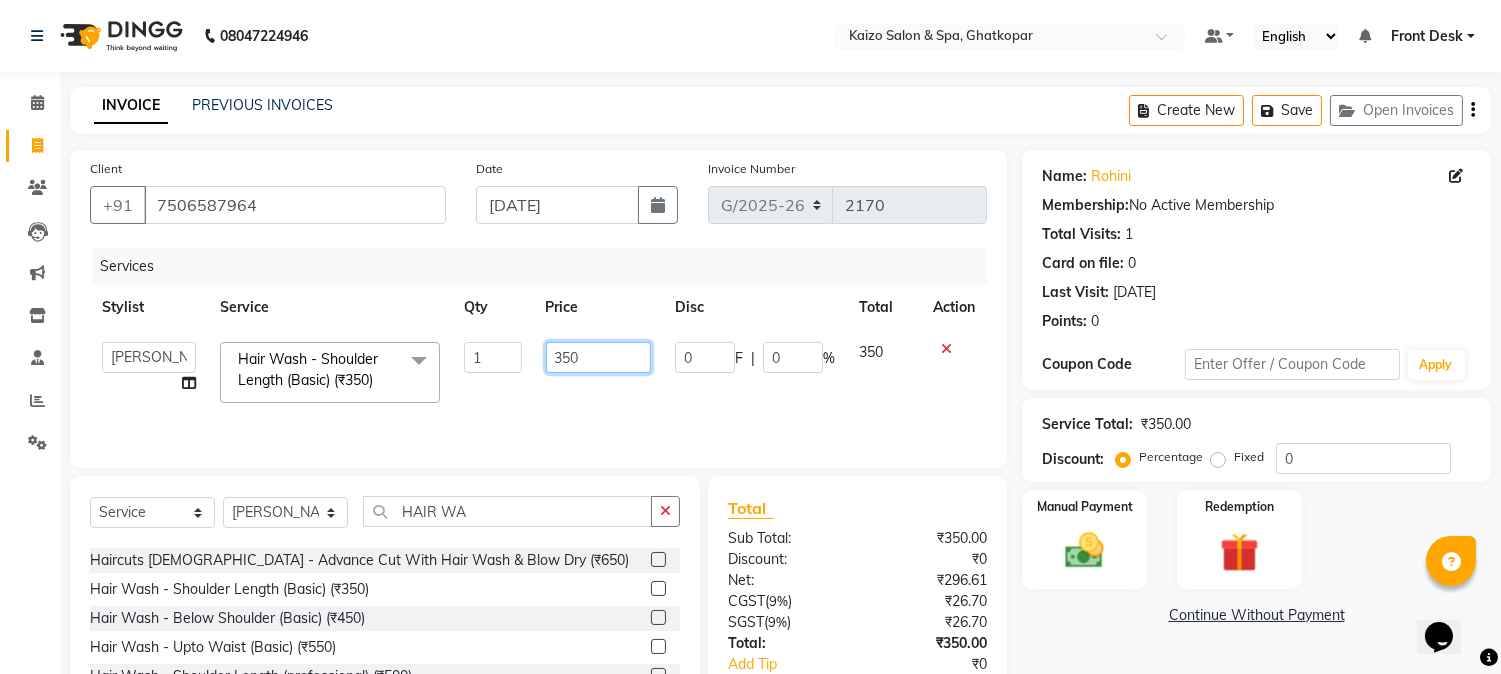click on "350" 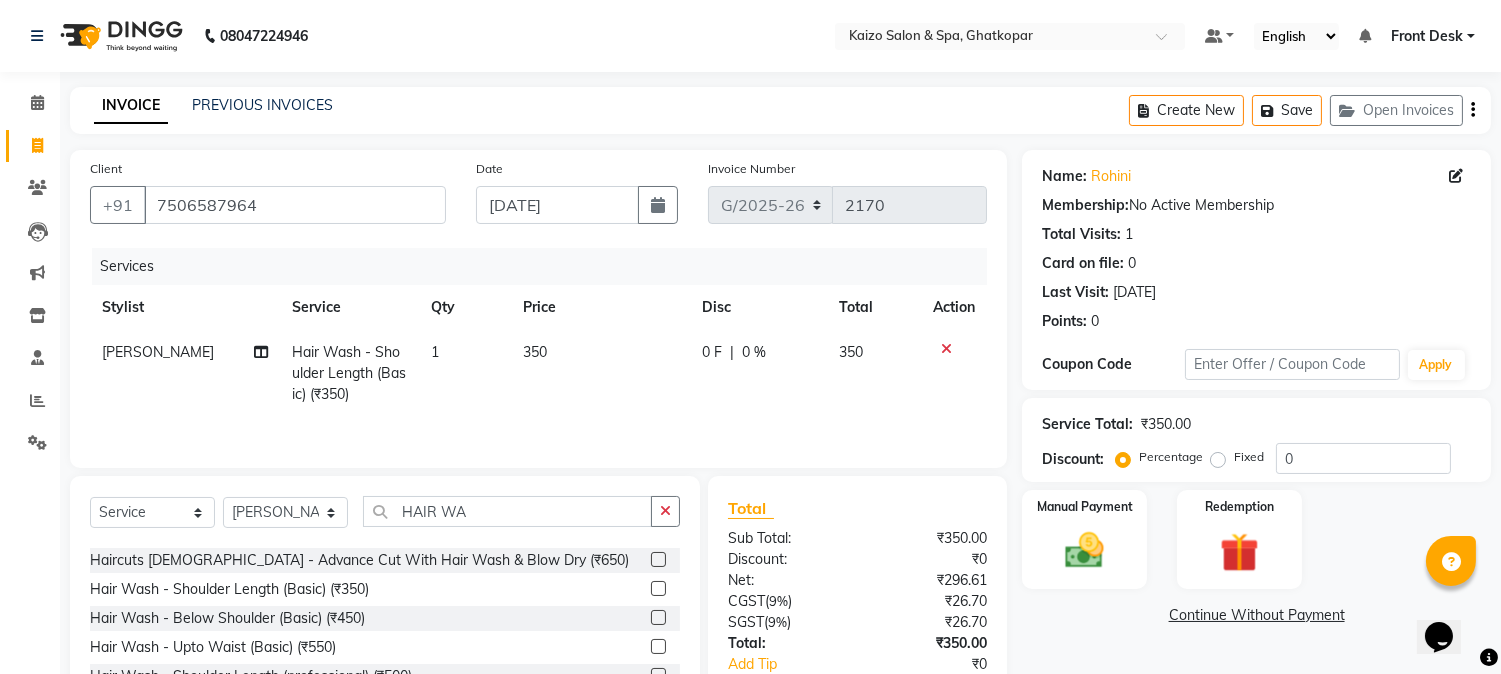 click on "Front Desk" at bounding box center [1427, 36] 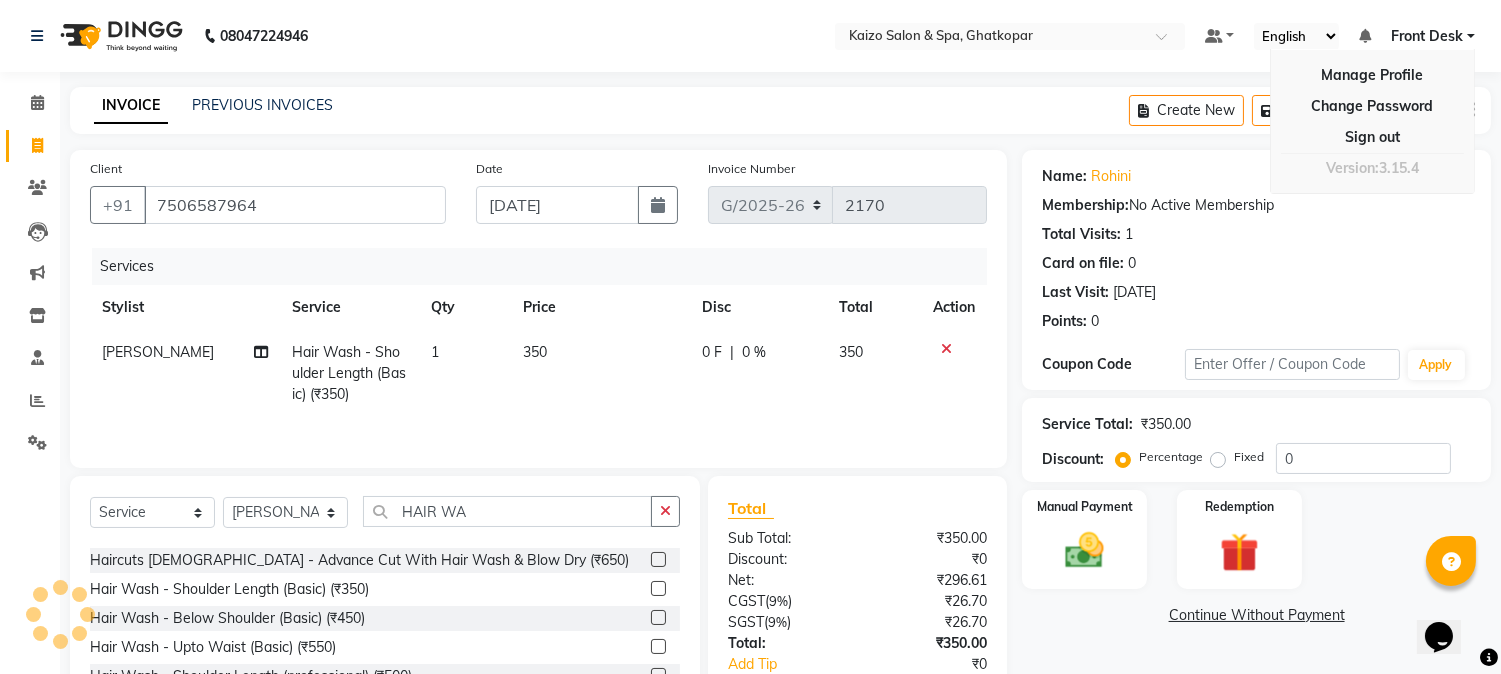 click on "350" 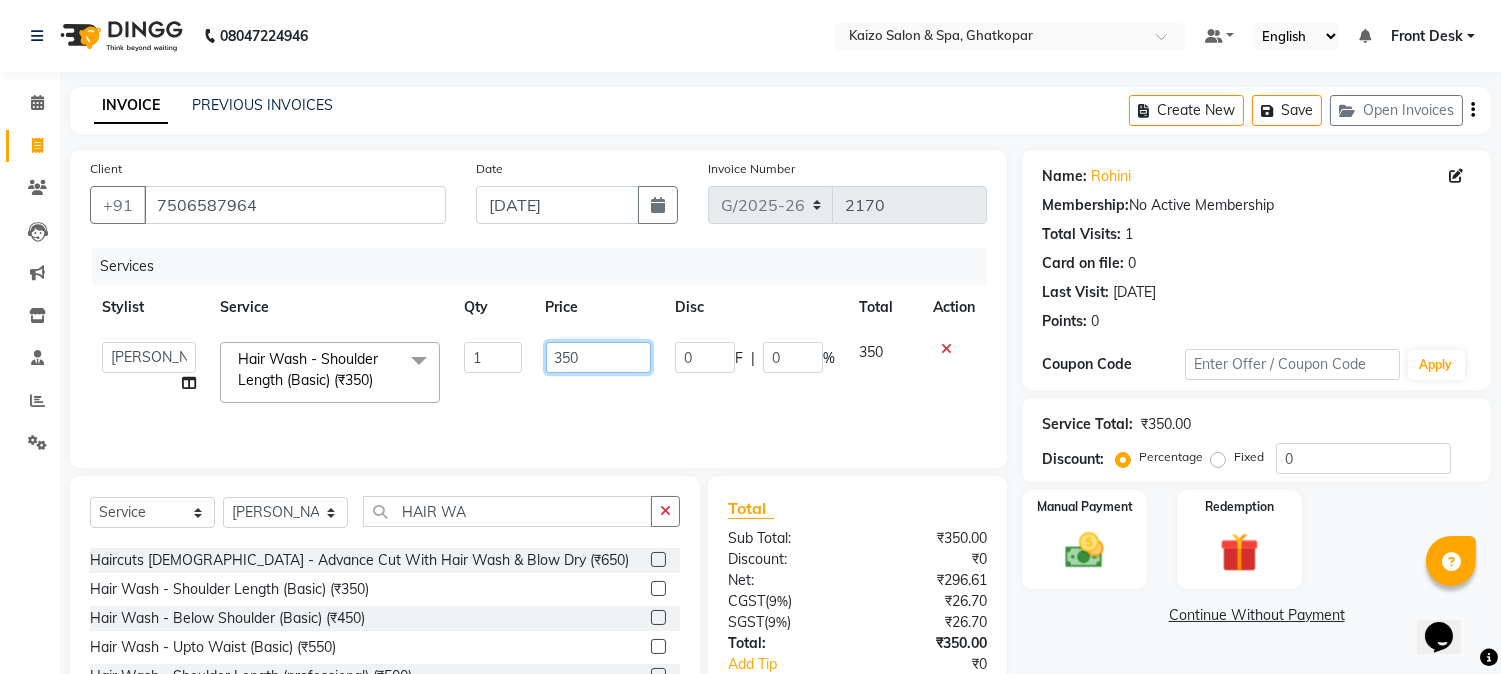 click on "350" 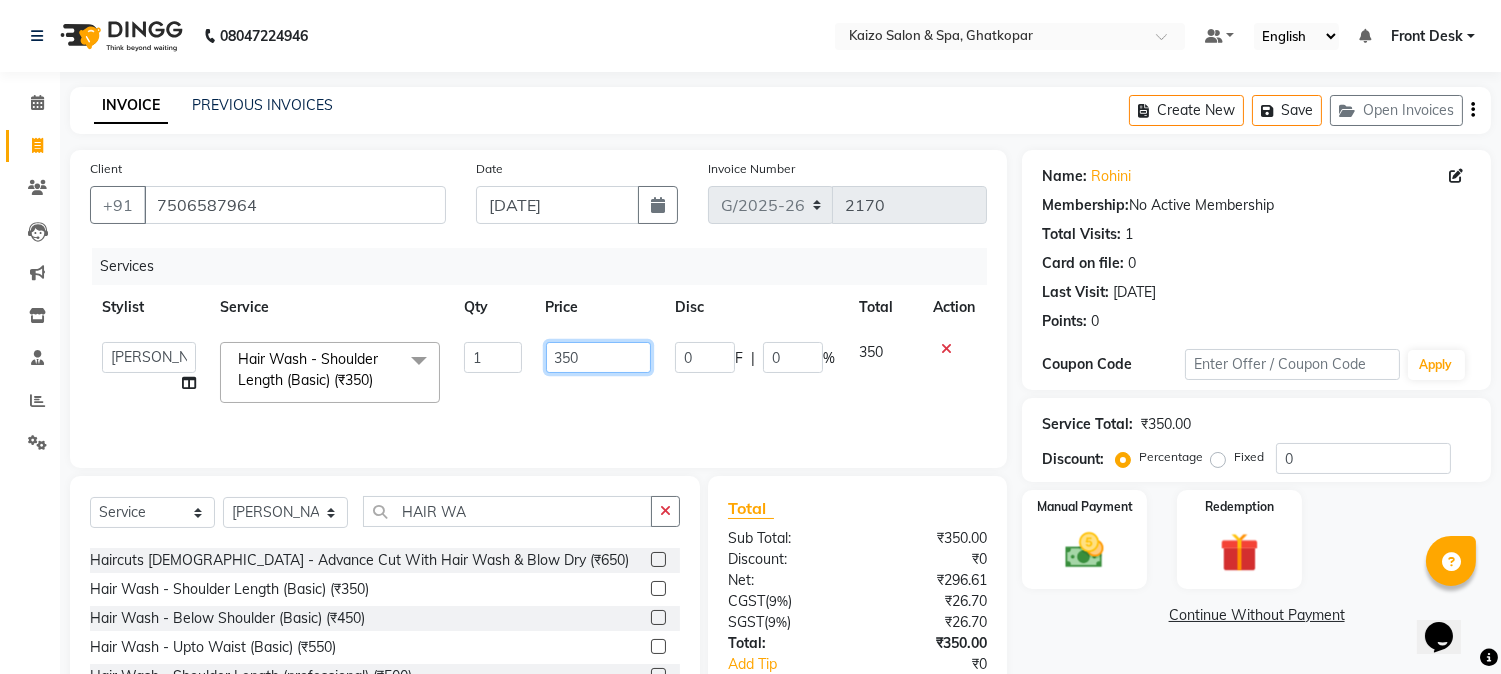 click on "350" 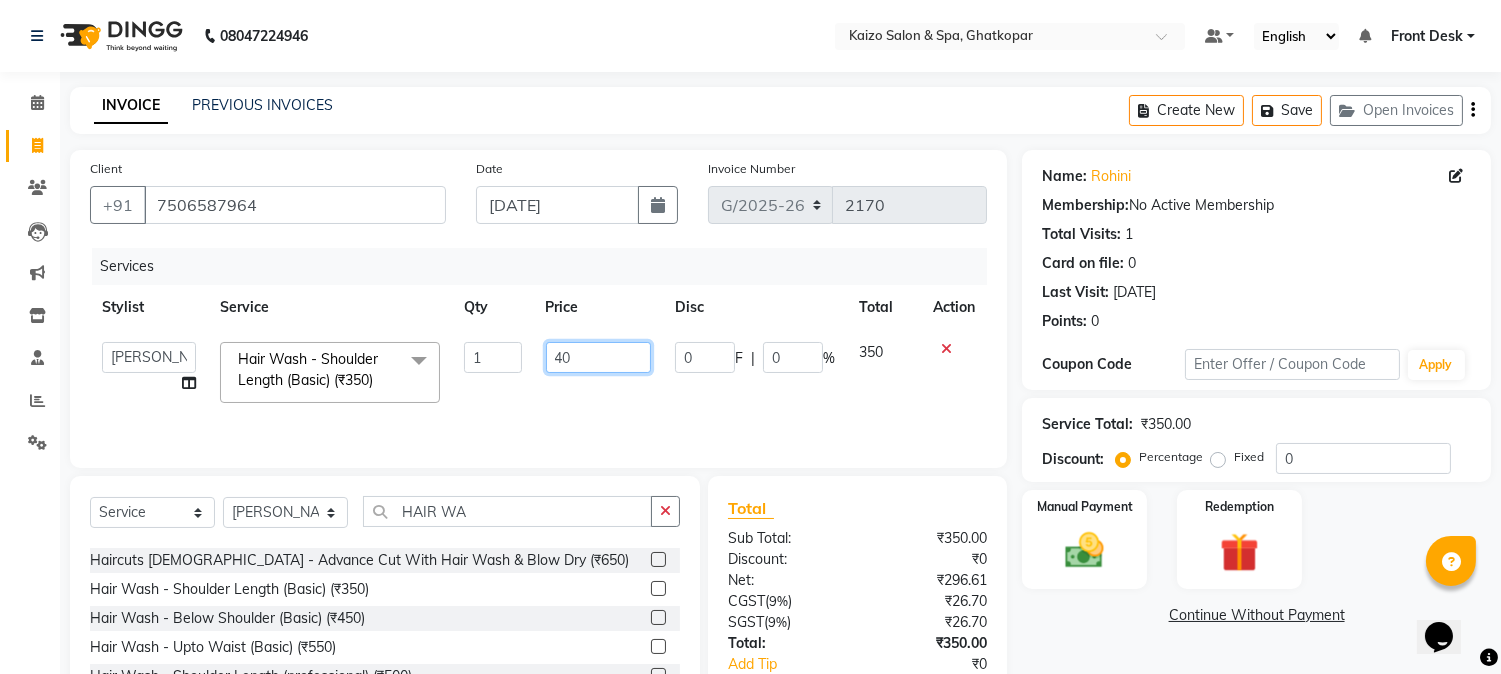 type on "400" 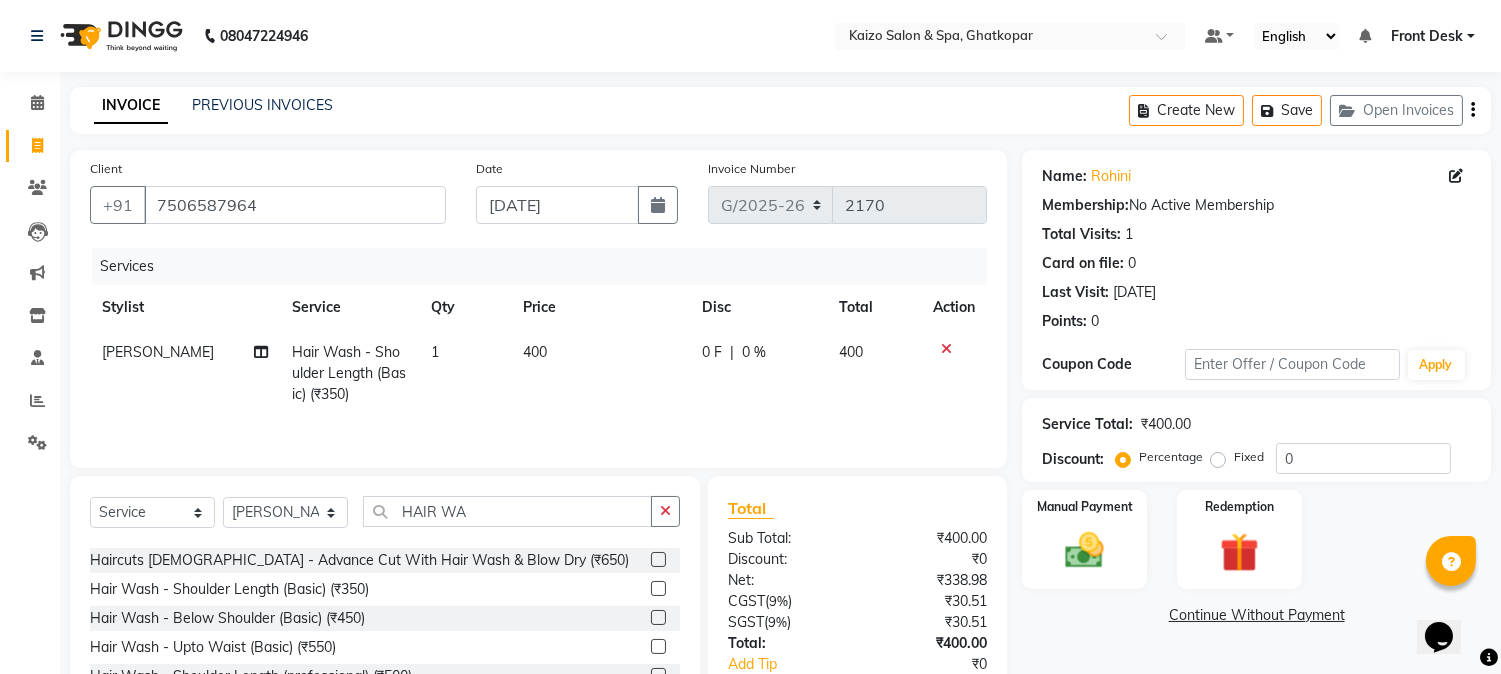 click on "0 F | 0 %" 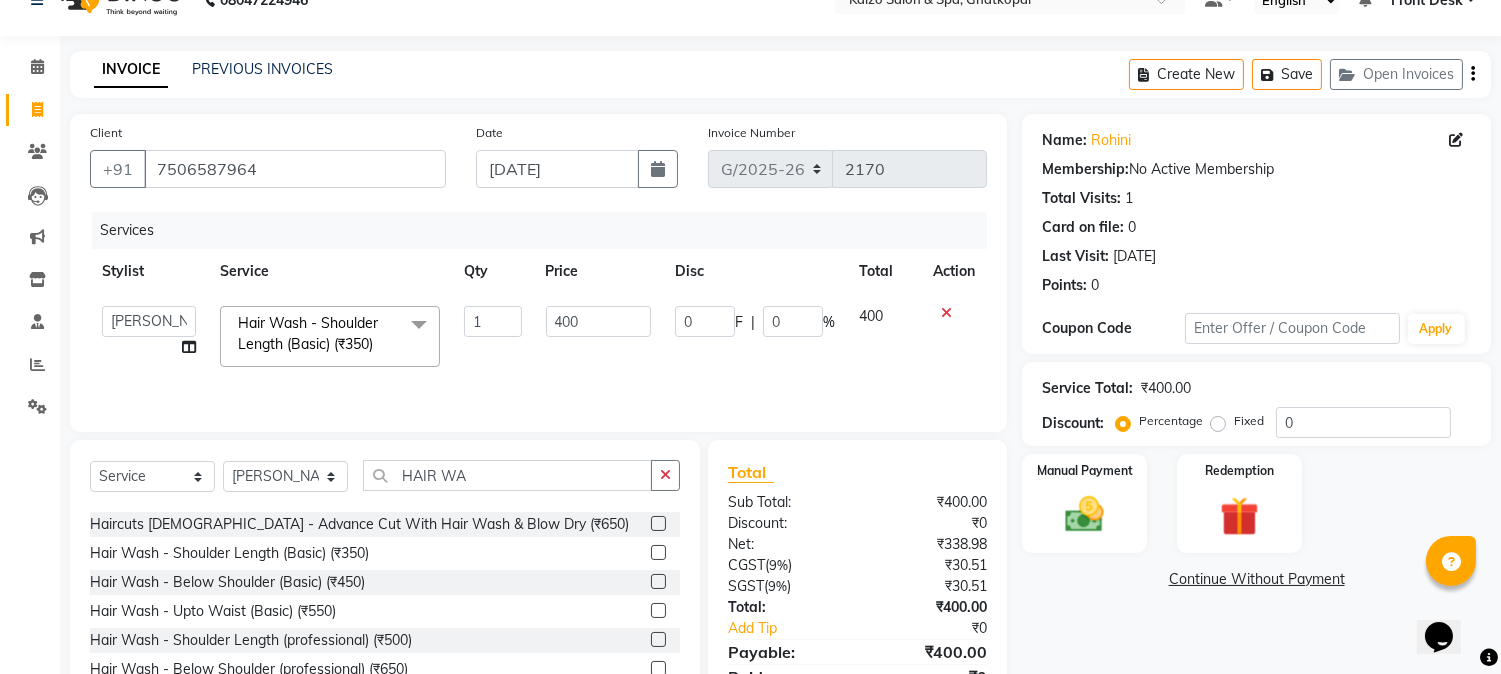 scroll, scrollTop: 126, scrollLeft: 0, axis: vertical 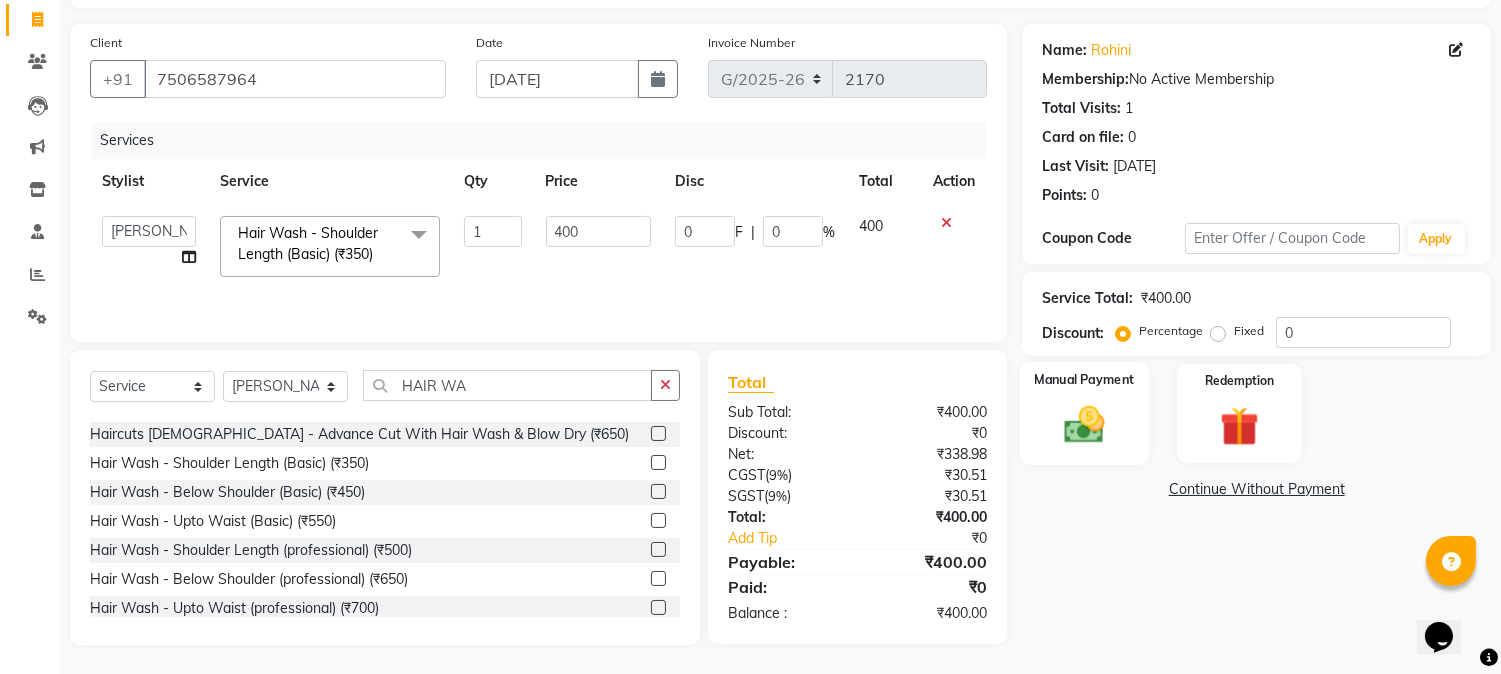 click 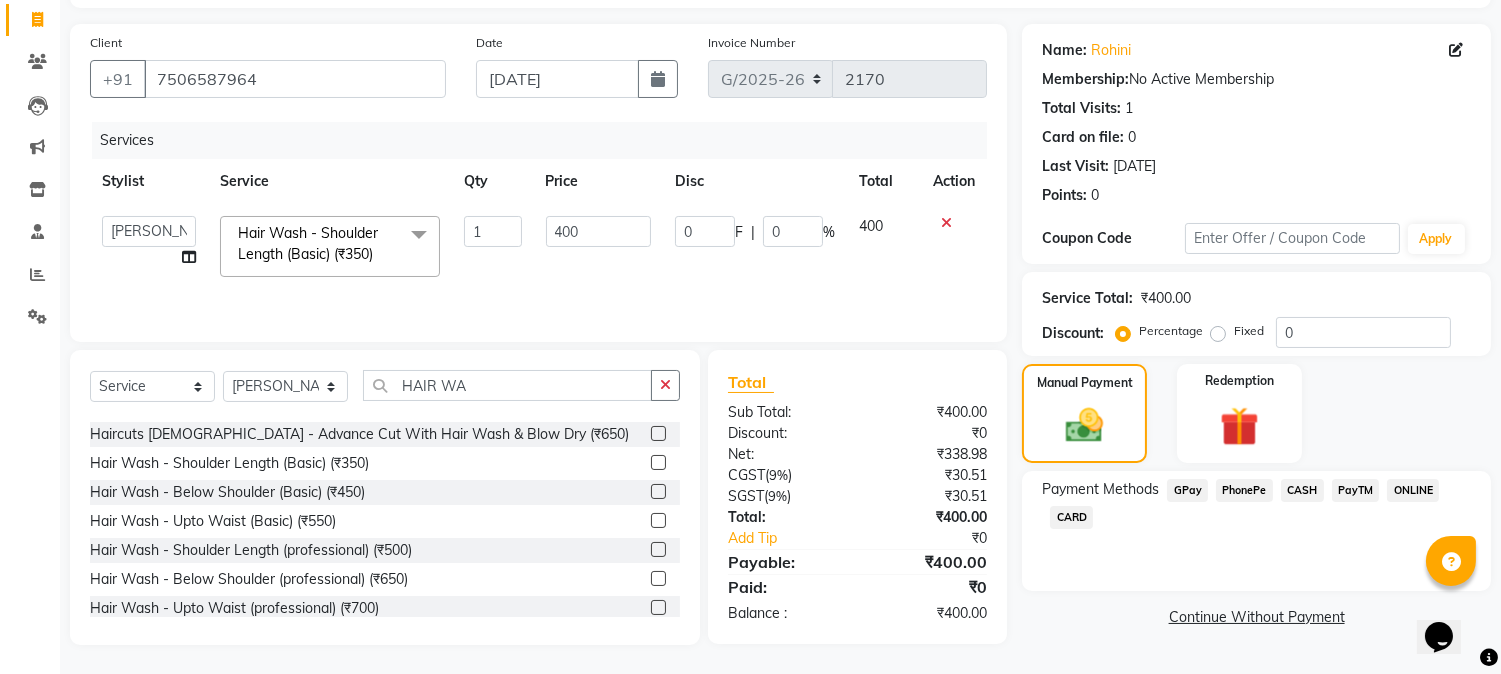 click on "PhonePe" 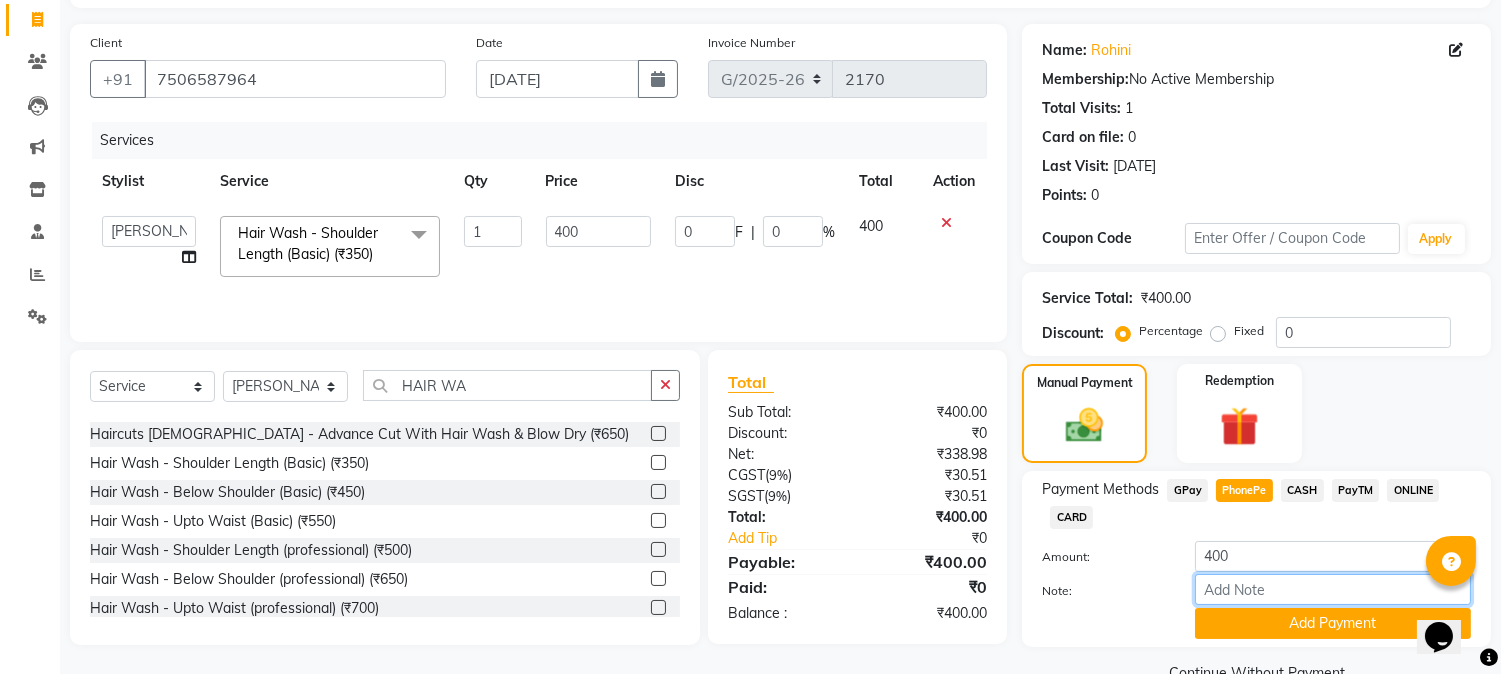 click on "Note:" at bounding box center [1333, 589] 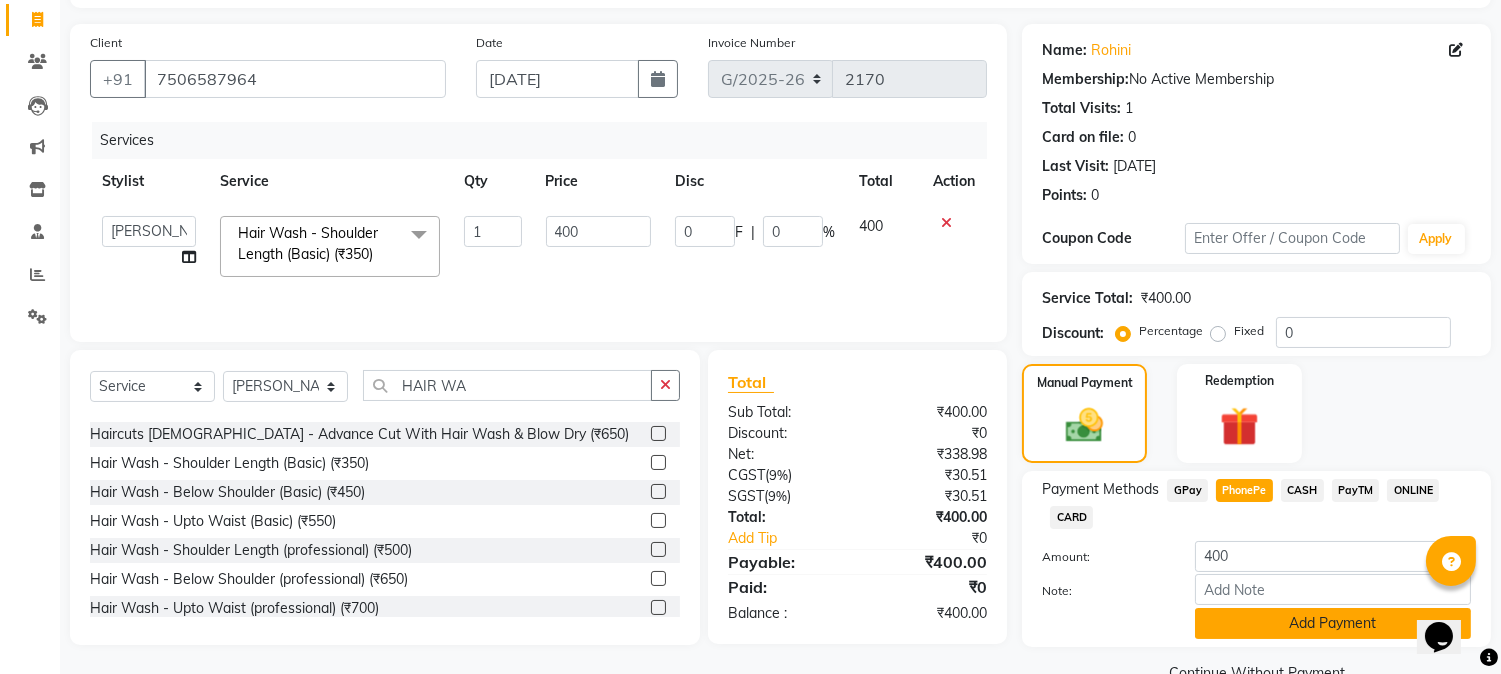 click on "Add Payment" 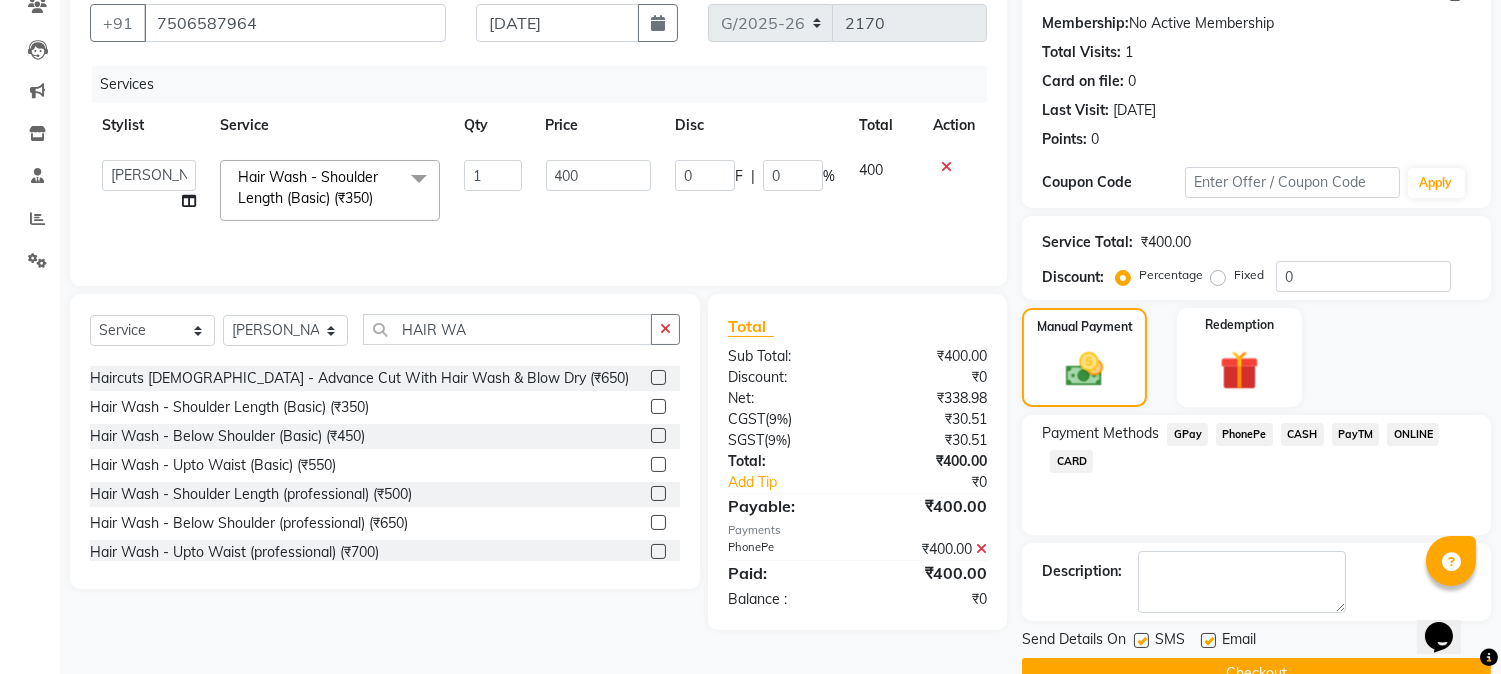 scroll, scrollTop: 225, scrollLeft: 0, axis: vertical 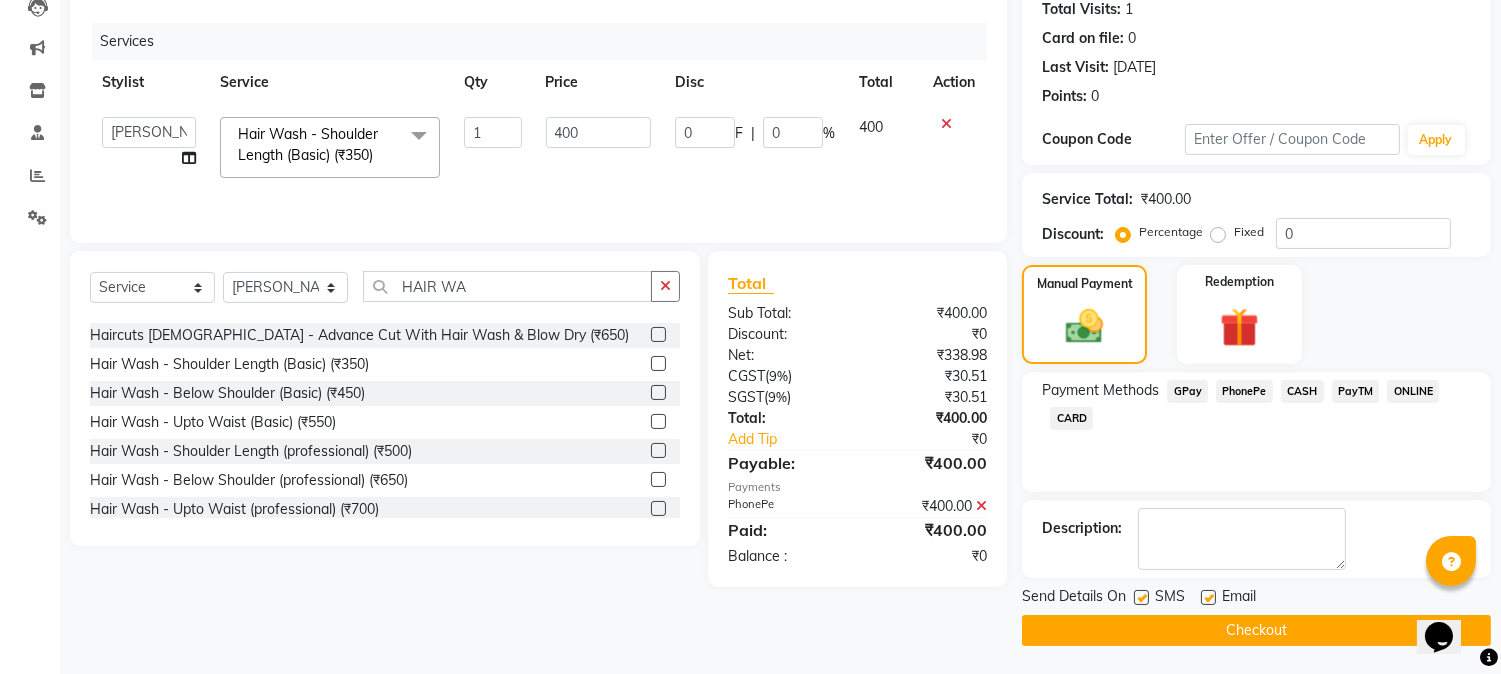 click 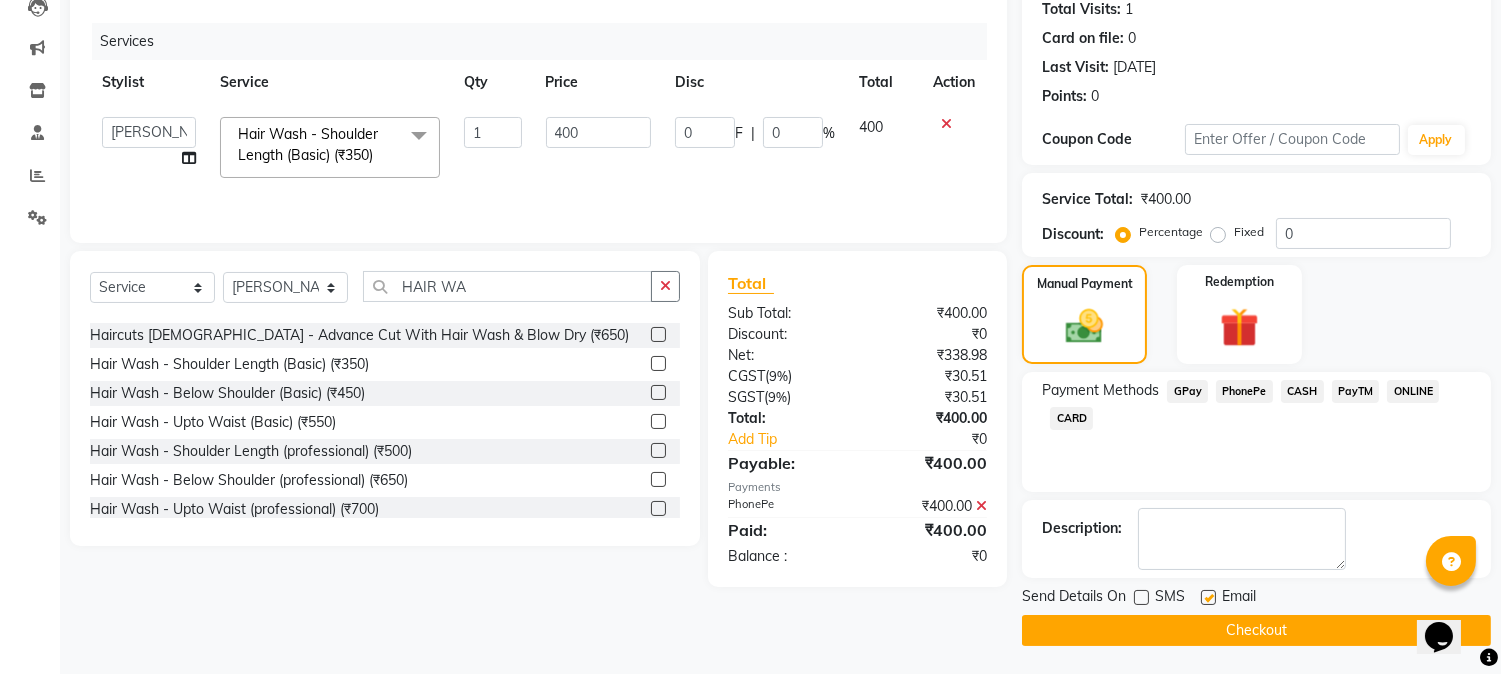 click on "SMS" 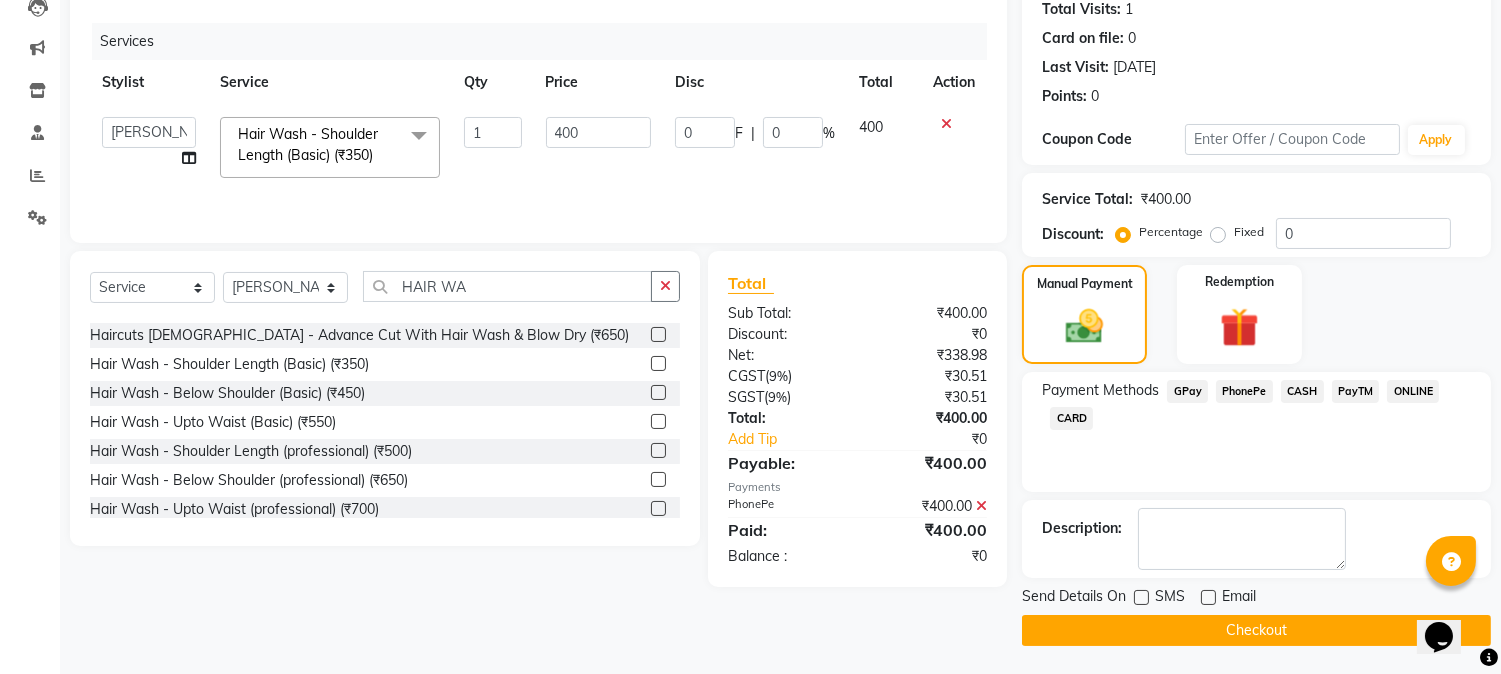 click on "Checkout" 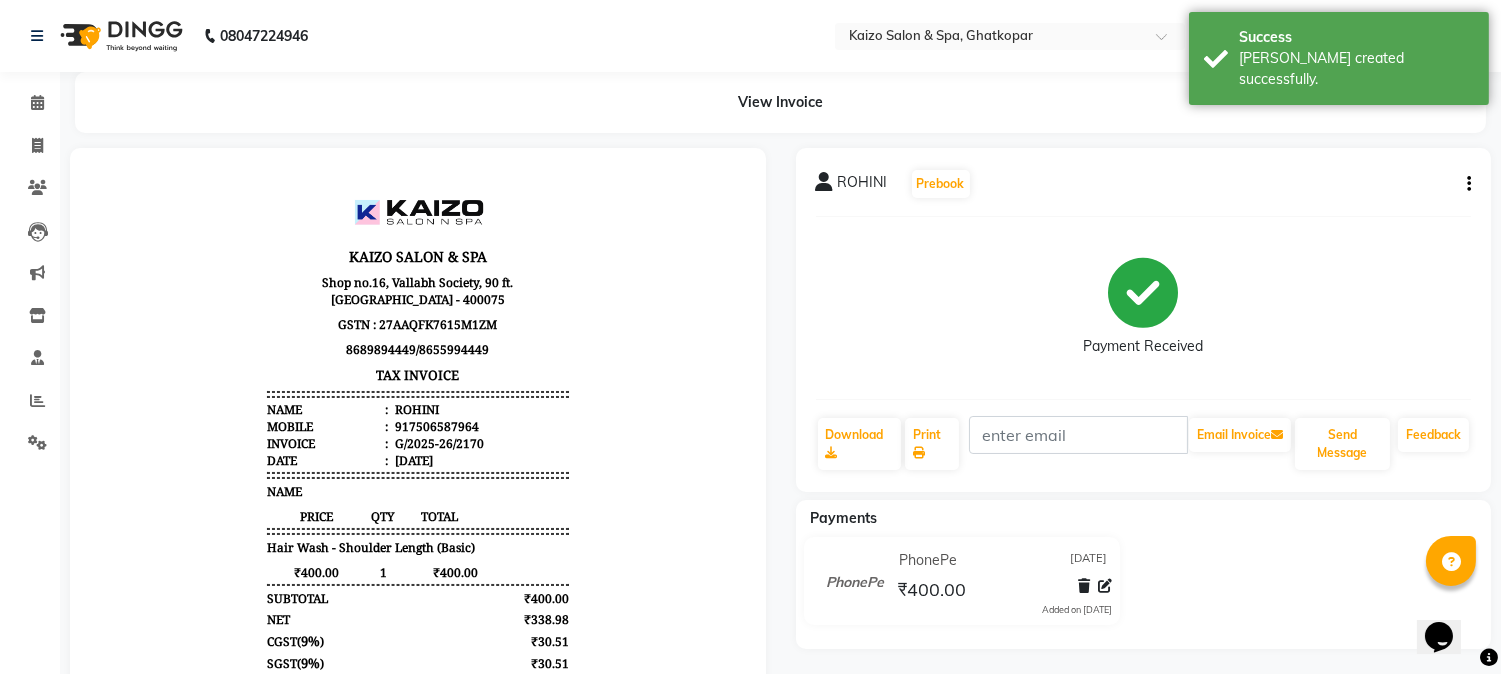 scroll, scrollTop: 0, scrollLeft: 0, axis: both 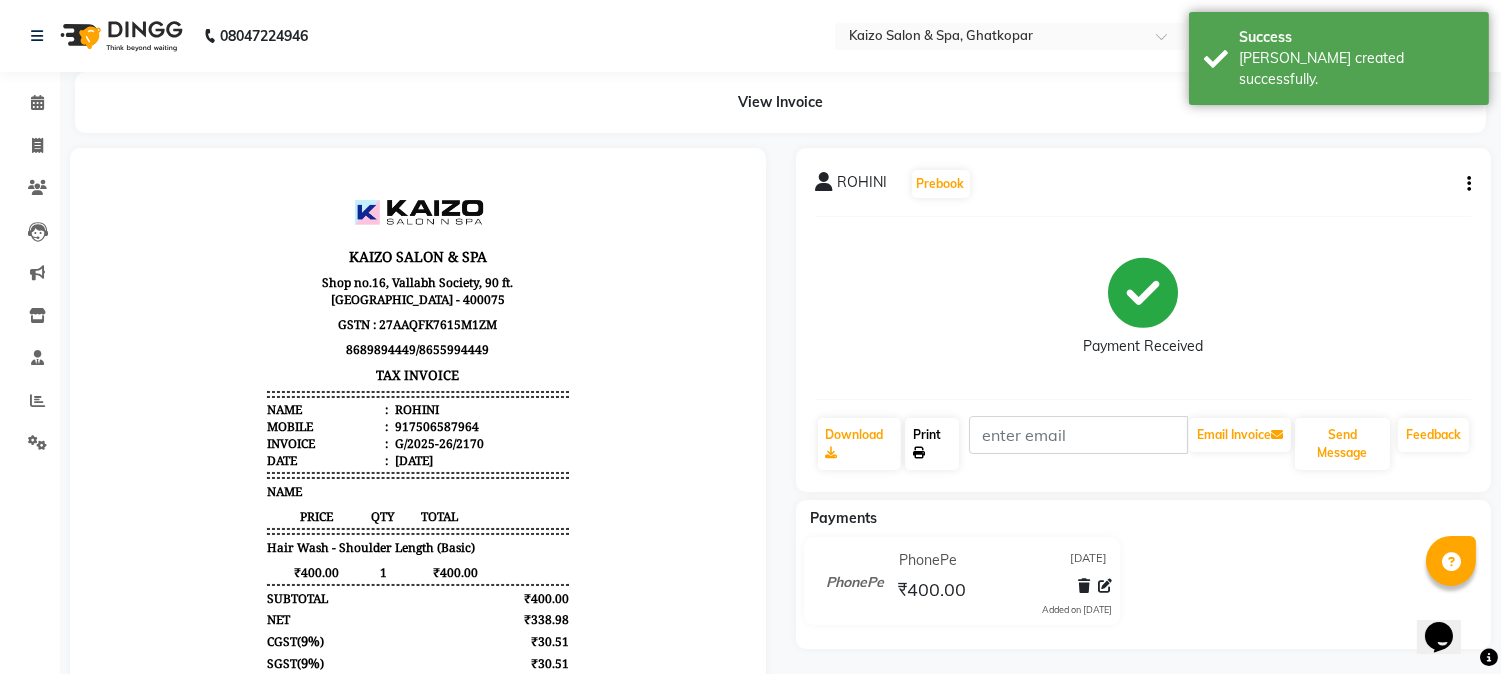 click on "Print" 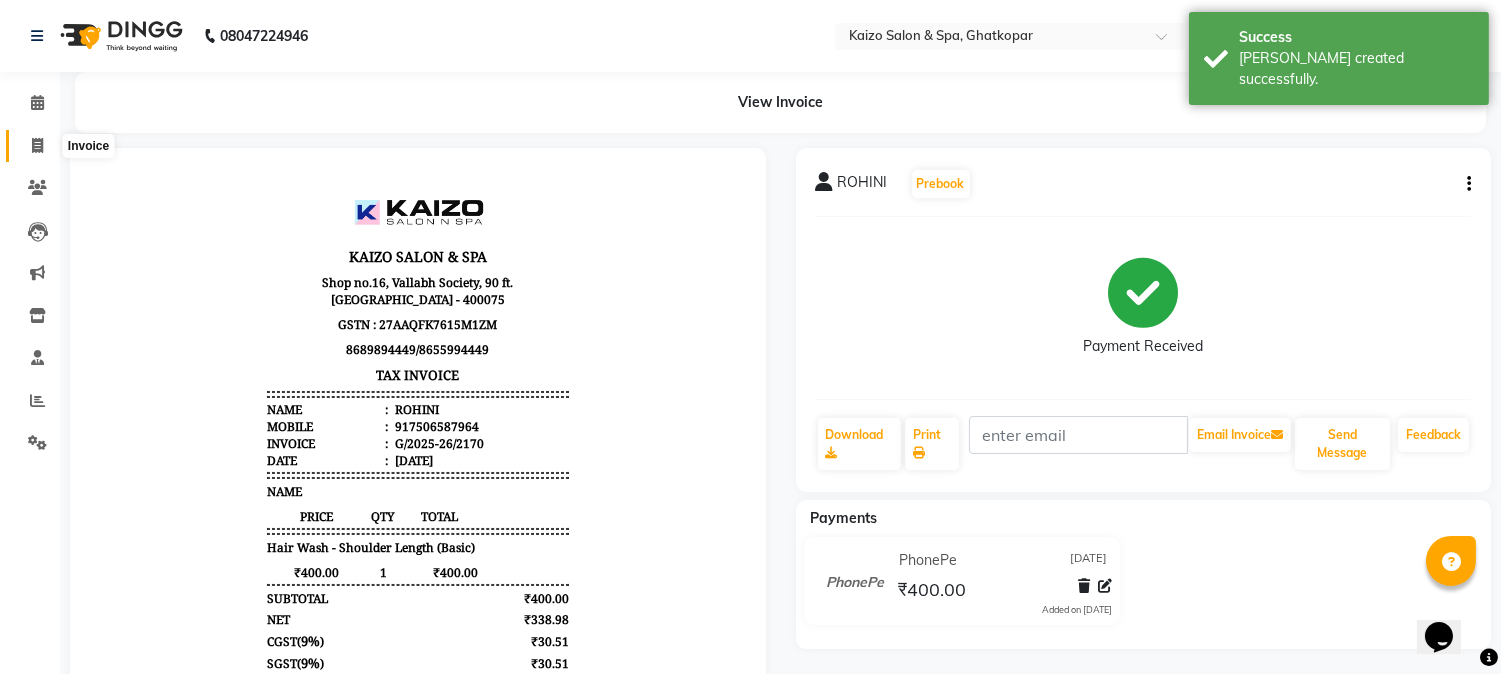 click 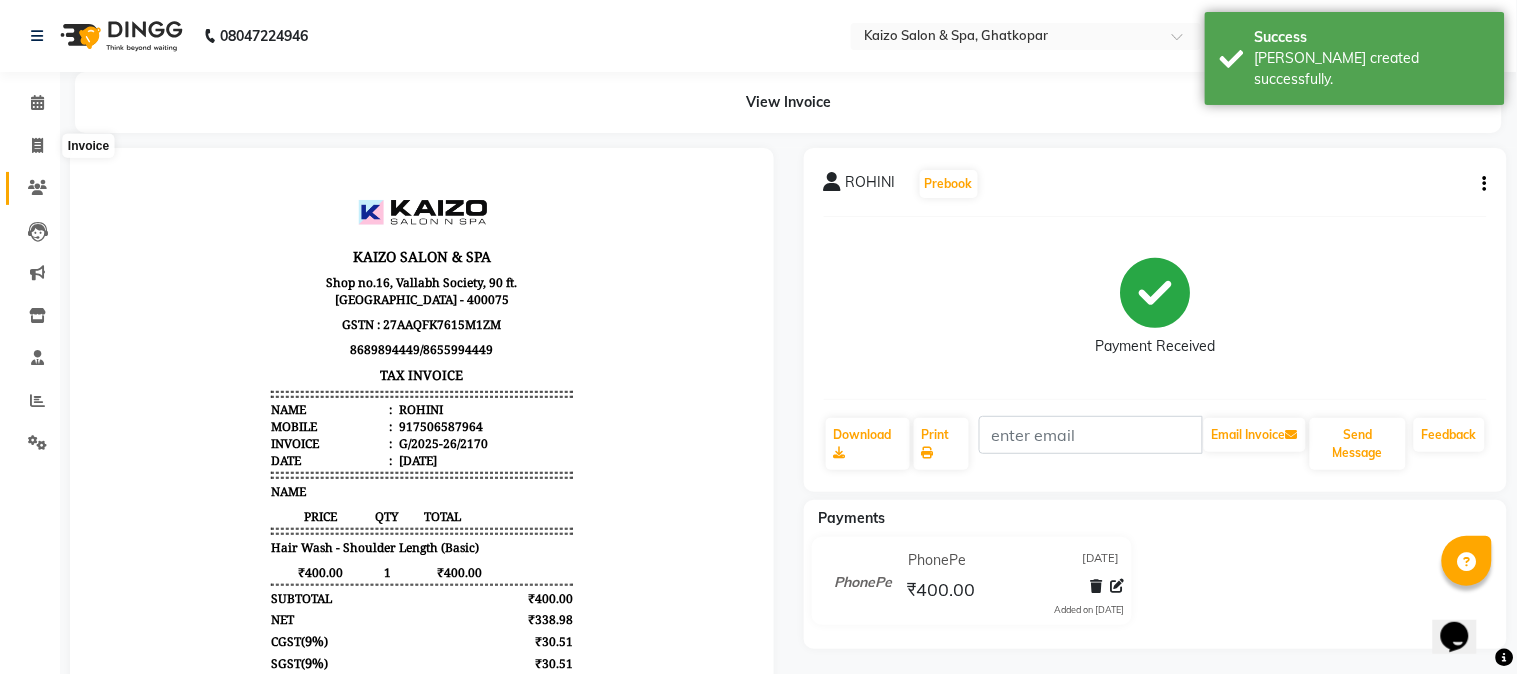 select on "service" 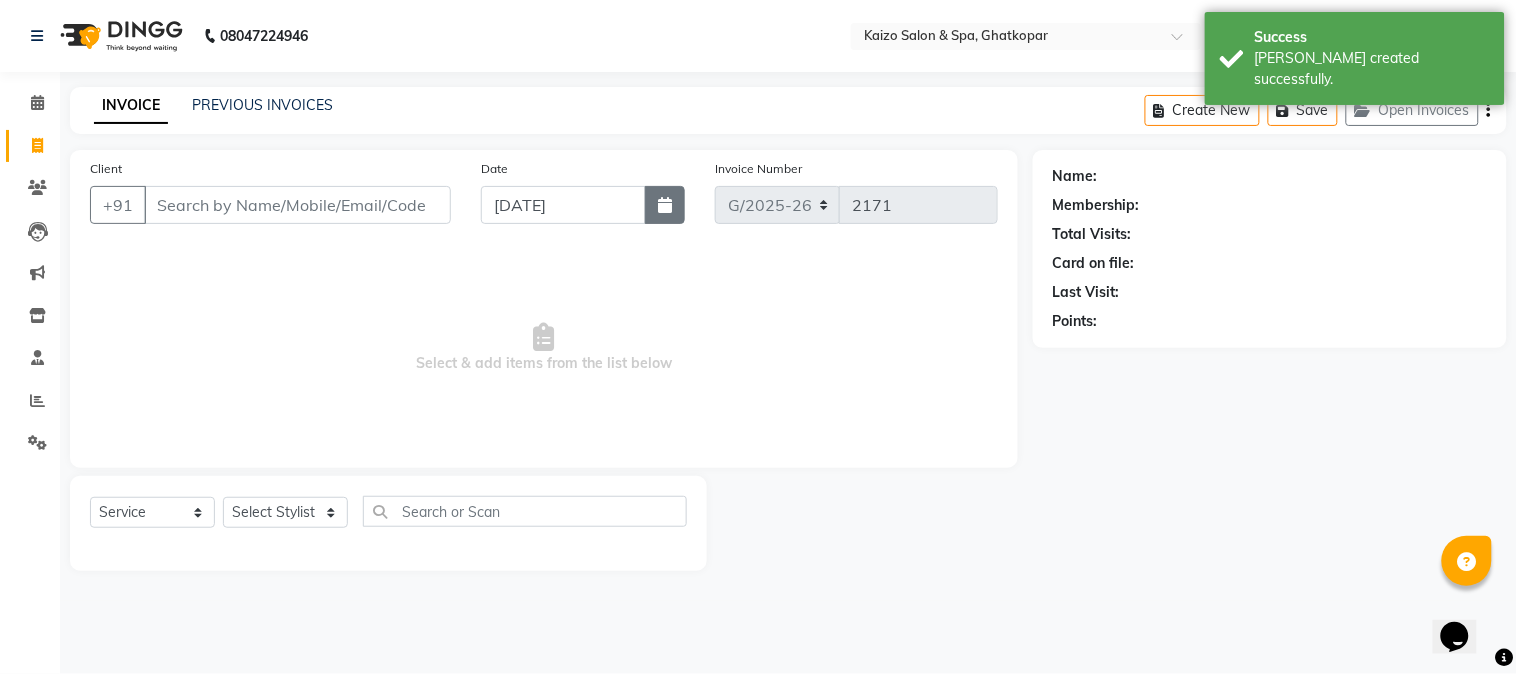 click 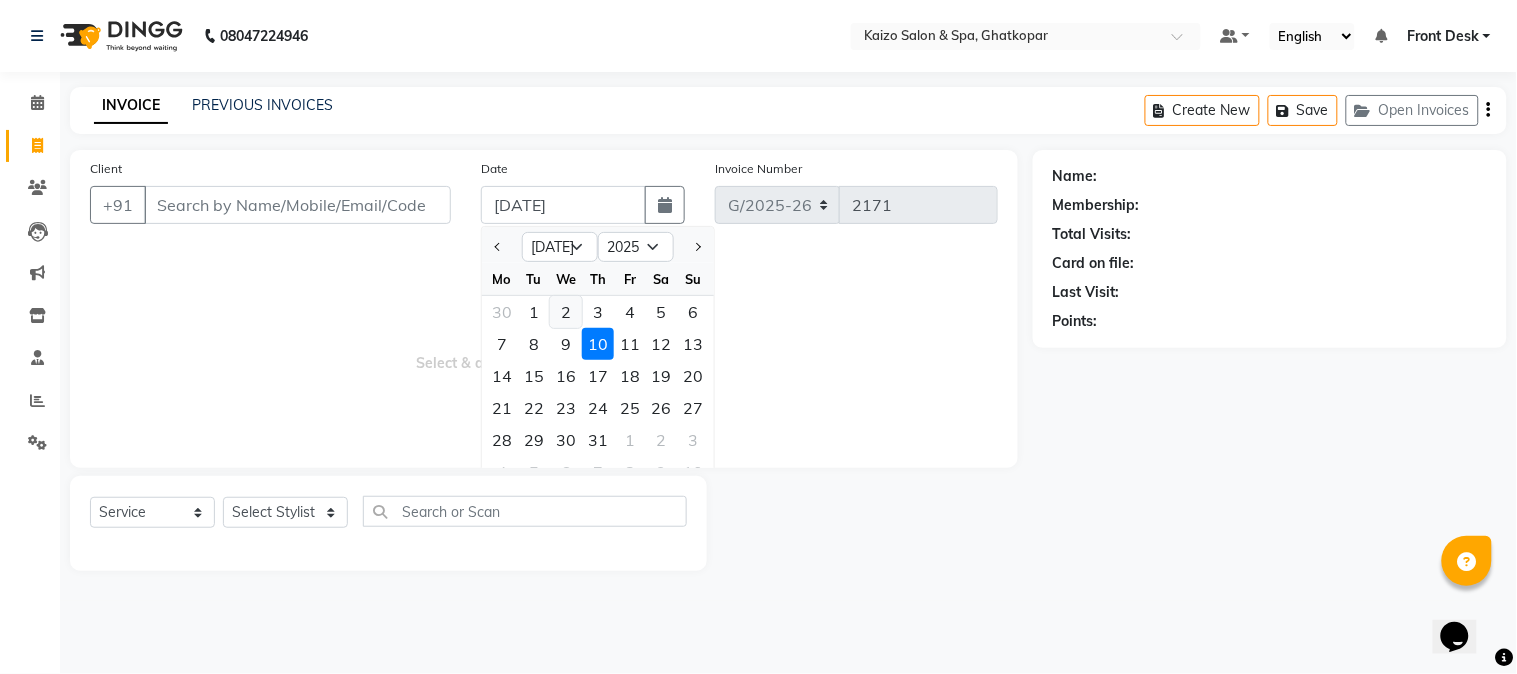 click on "2" 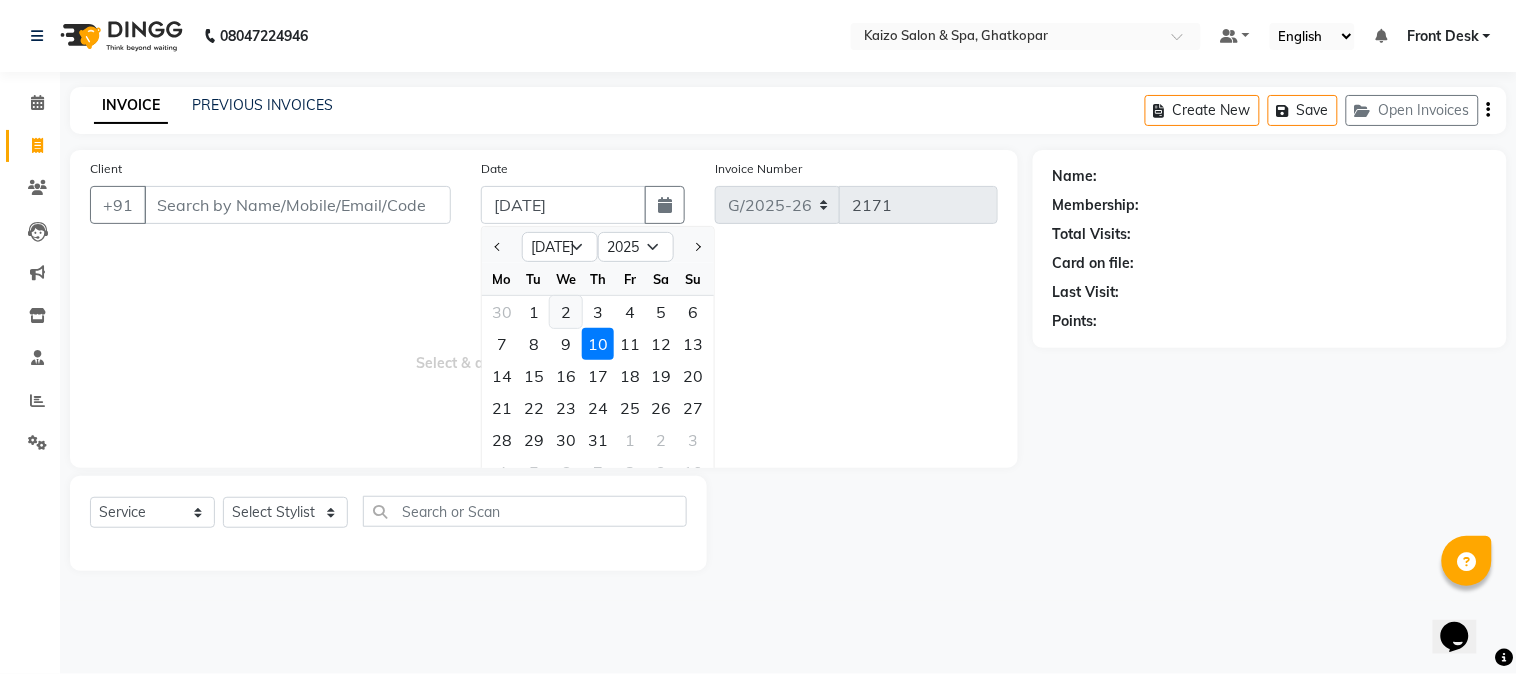 type on "[DATE]" 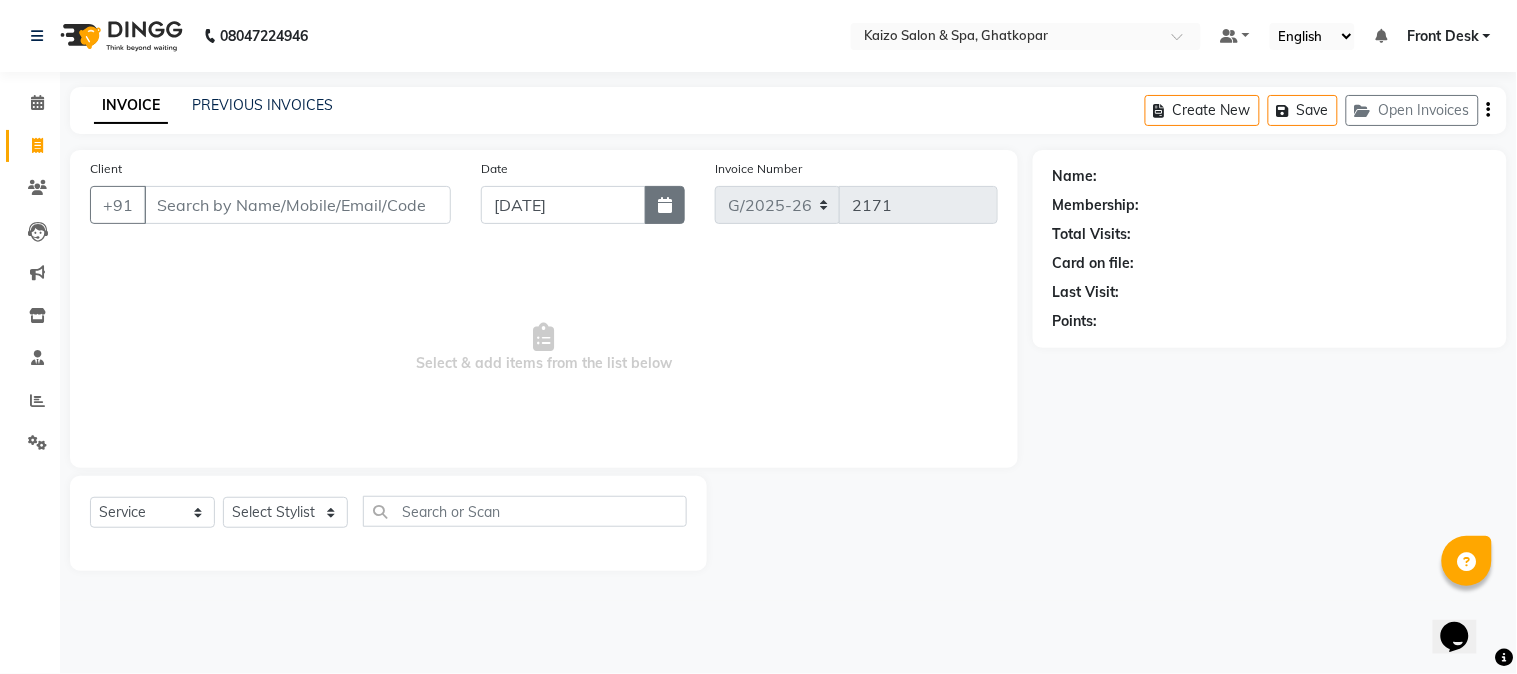 click 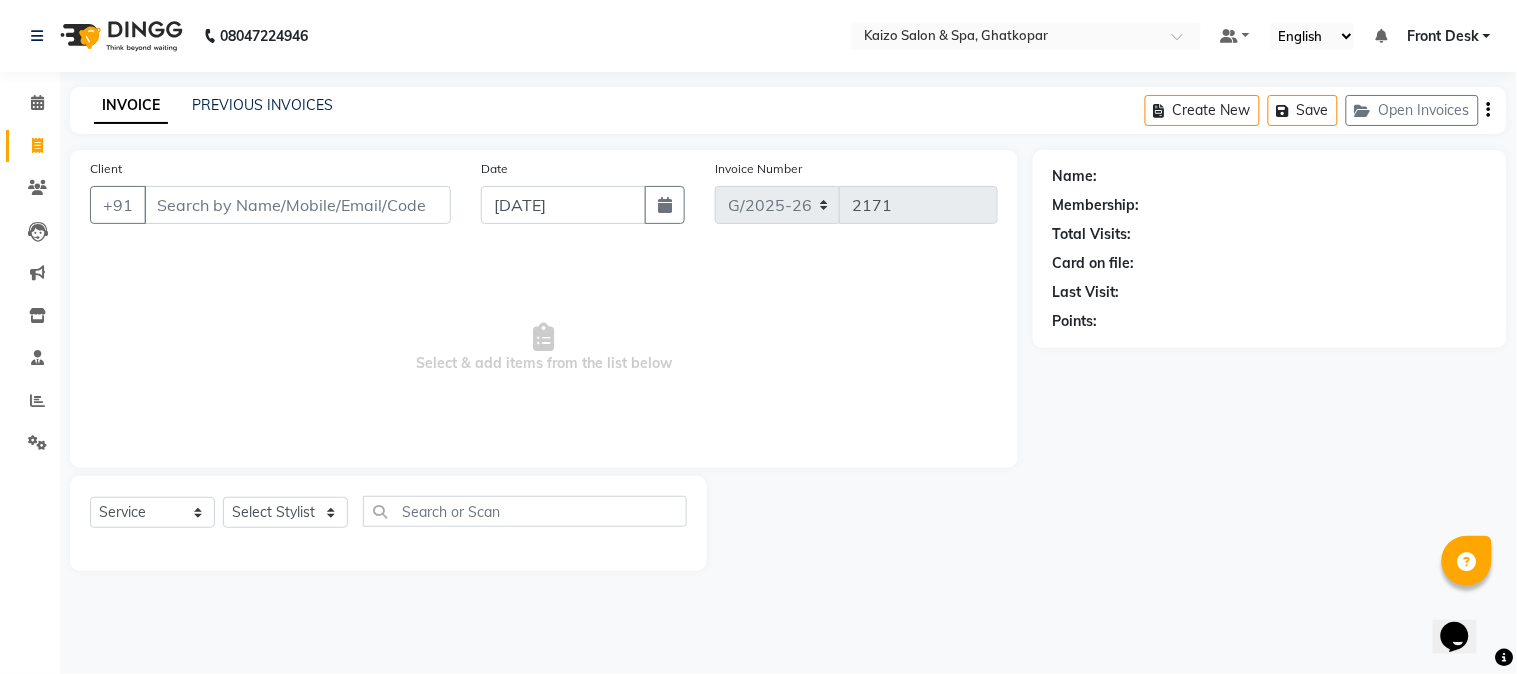select on "7" 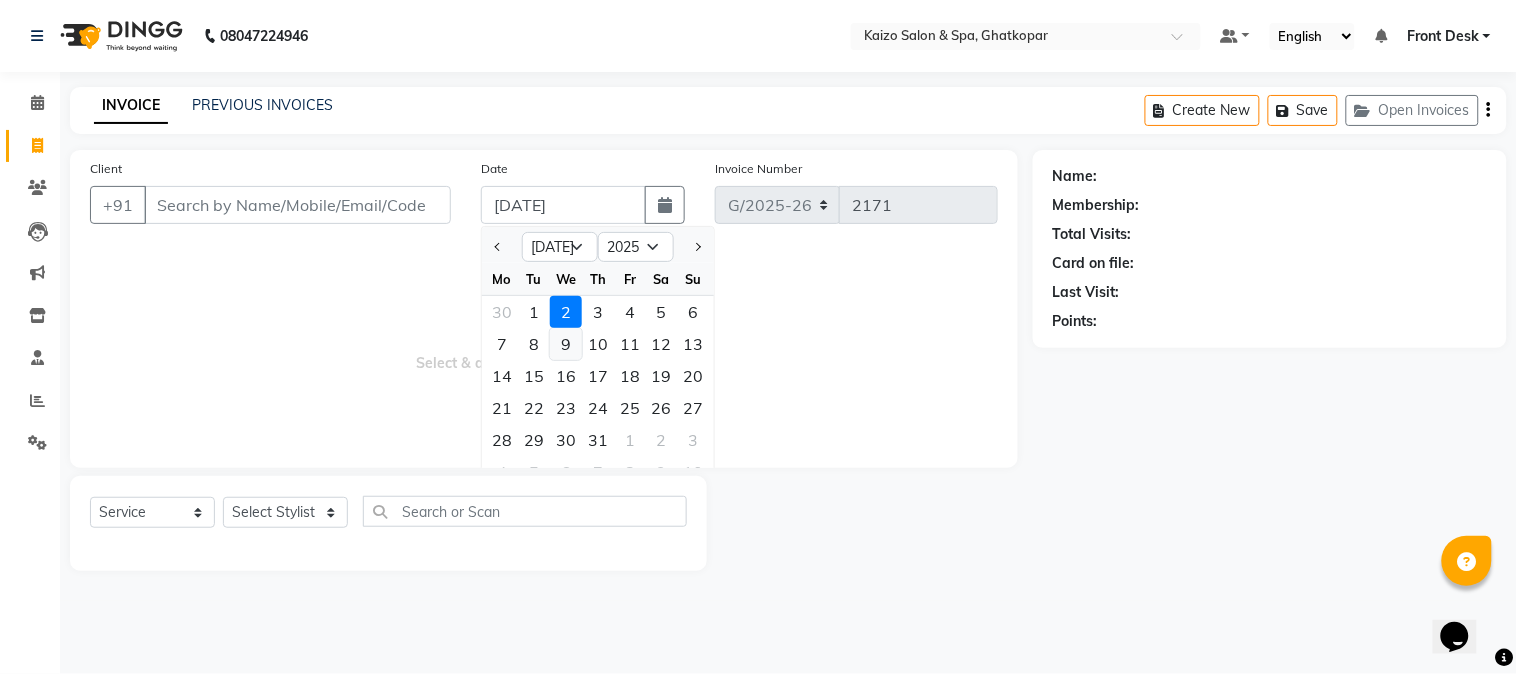 click on "9" 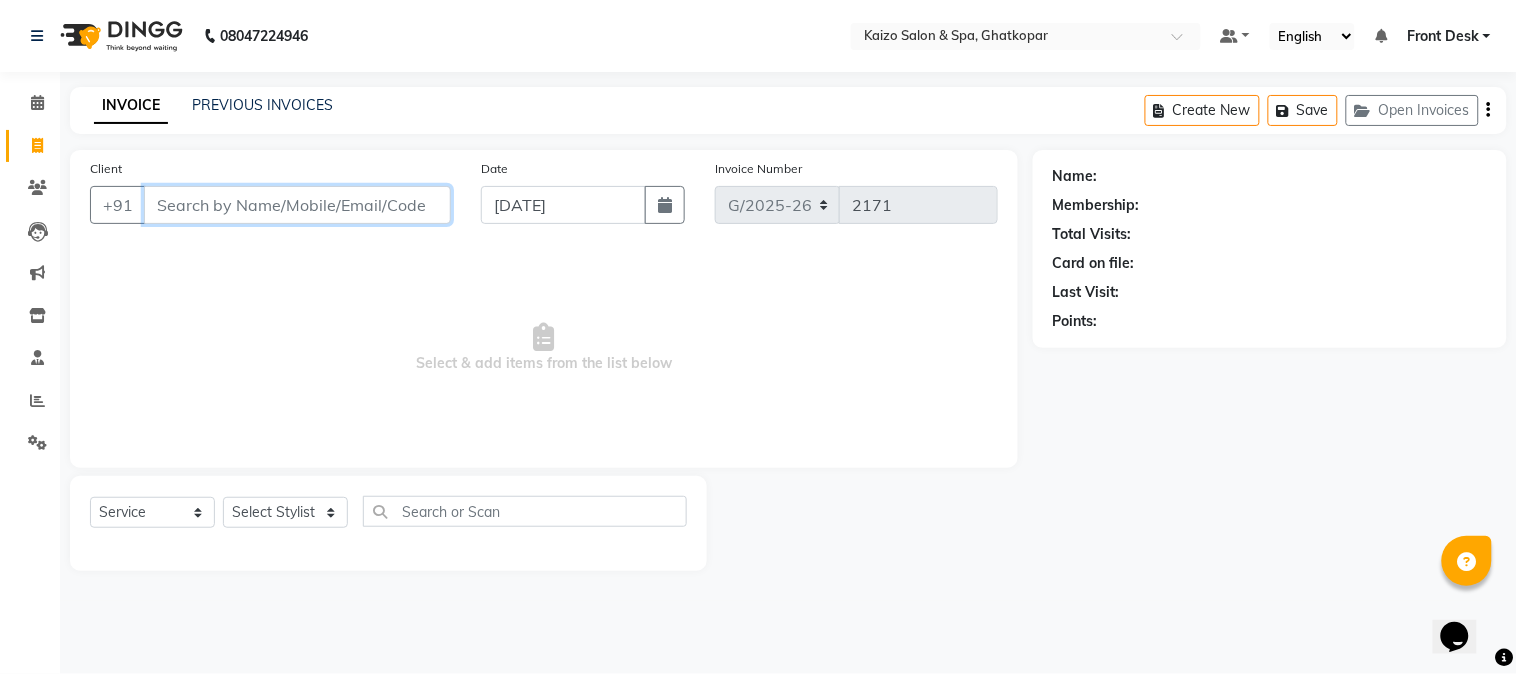 click on "Client" at bounding box center (297, 205) 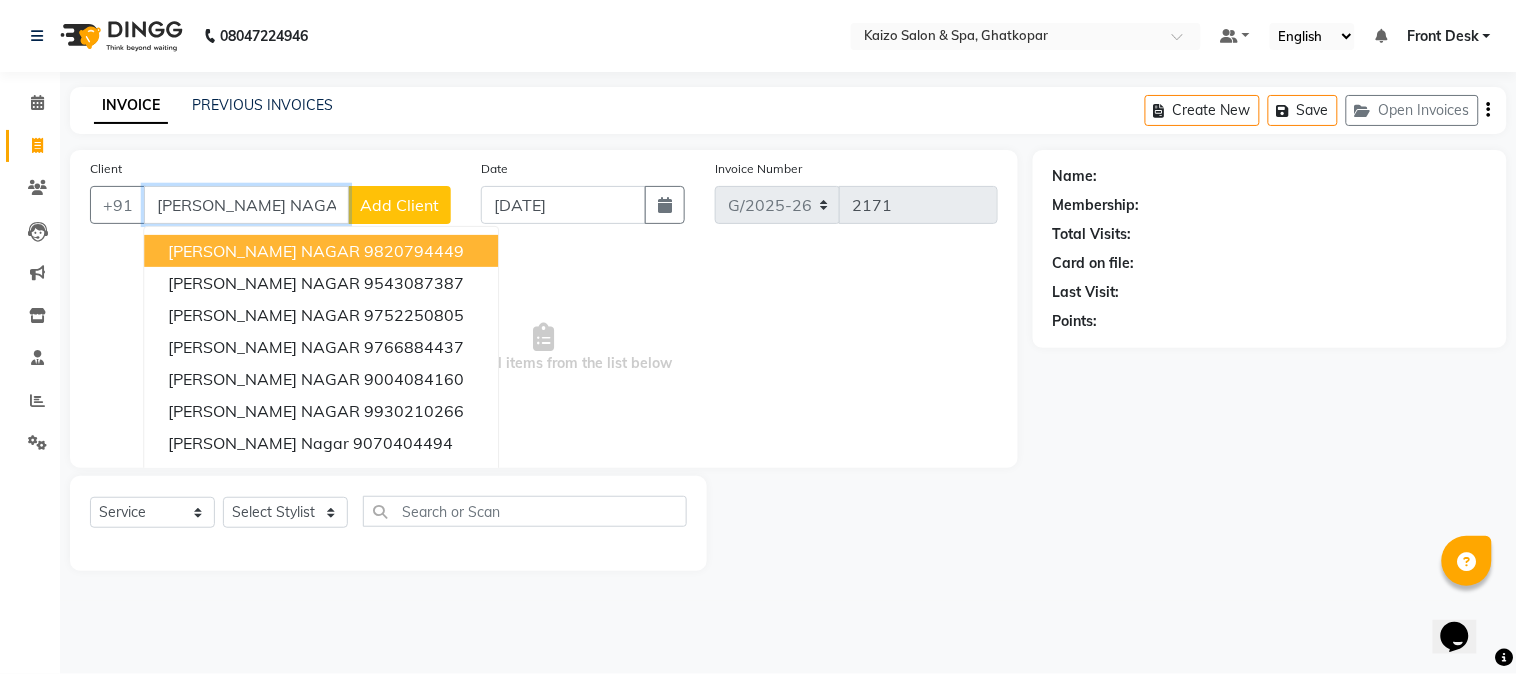 click on "9820794449" at bounding box center [414, 251] 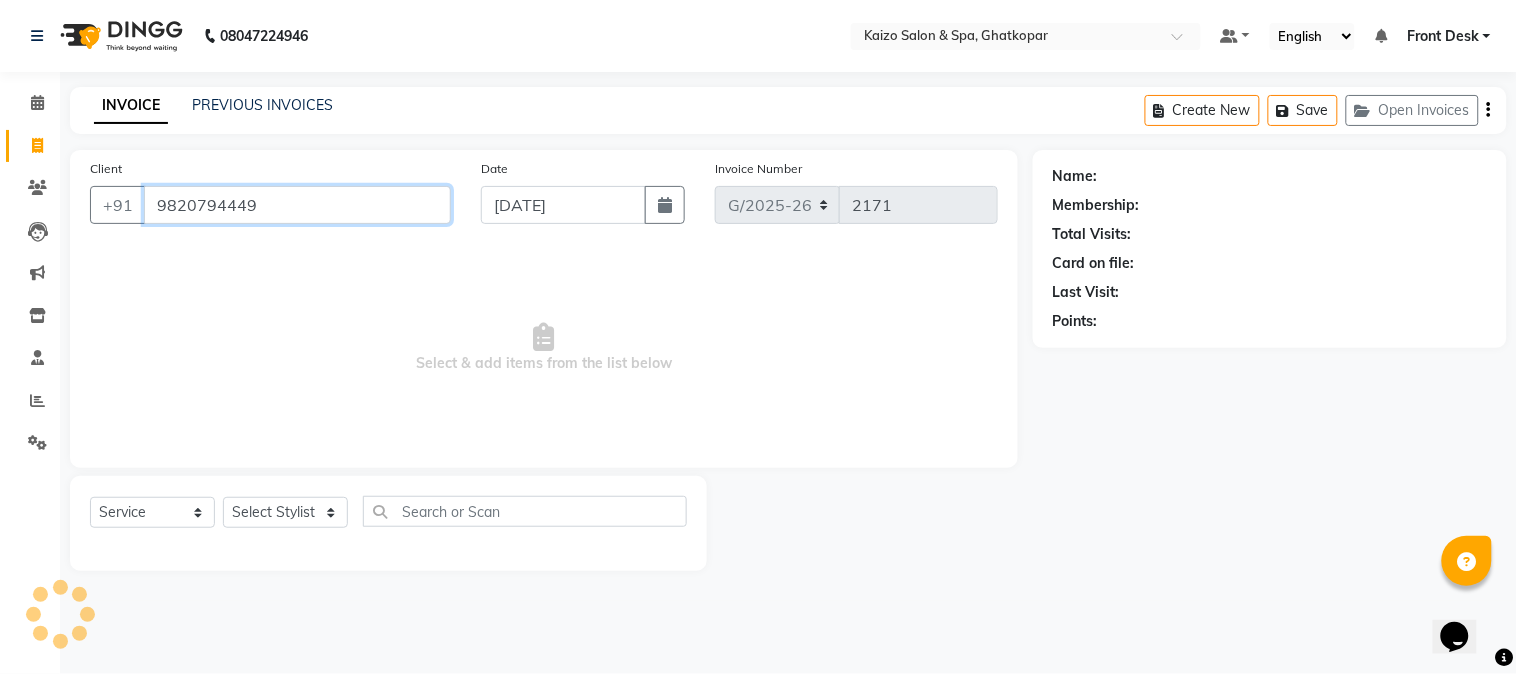 type on "9820794449" 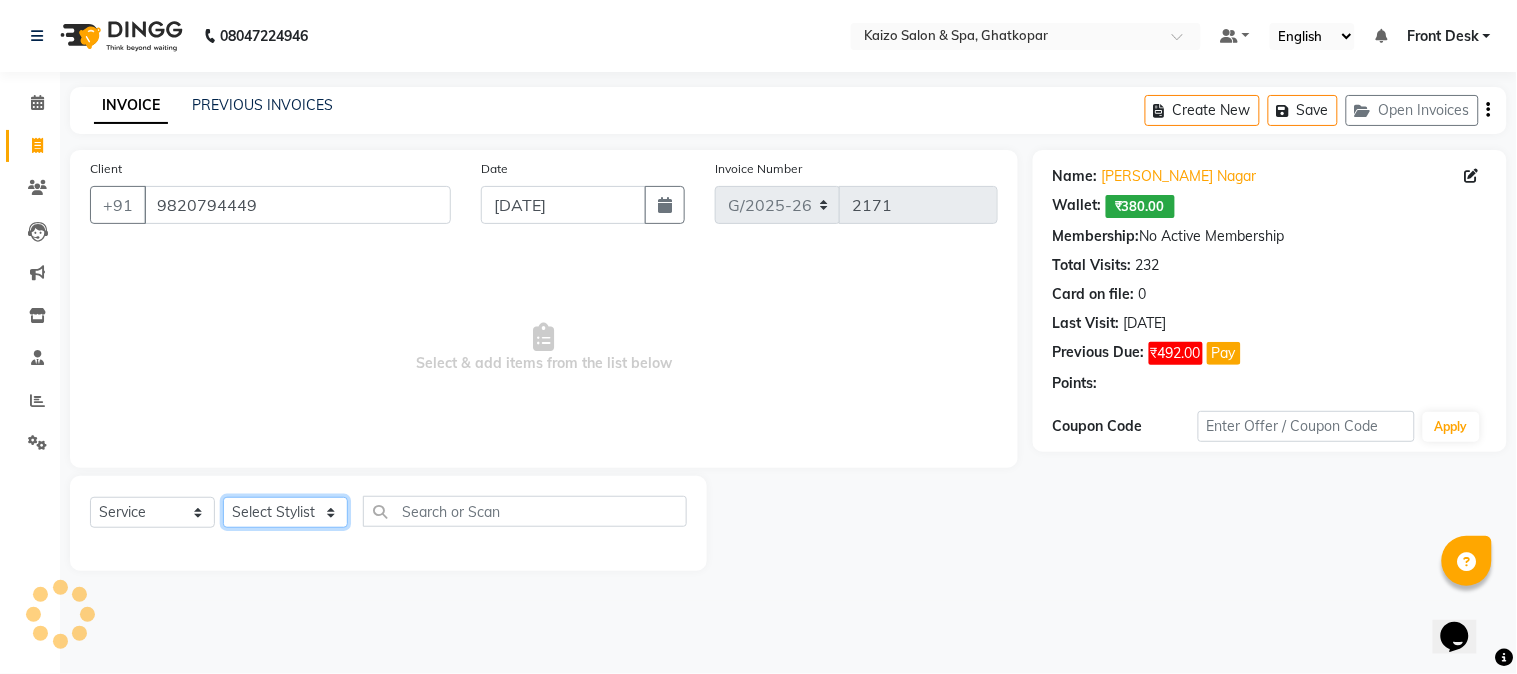 click on "Select Stylist [PERSON_NAME] ANJALI [PERSON_NAME] [PERSON_NAME] Front Desk [PERSON_NAME] IFTESHA [PERSON_NAME] [MEDICAL_DATA][PERSON_NAME] [PERSON_NAME] [PERSON_NAME] [PERSON_NAME] [PERSON_NAME] GALA [PERSON_NAME] [PERSON_NAME] YASH" 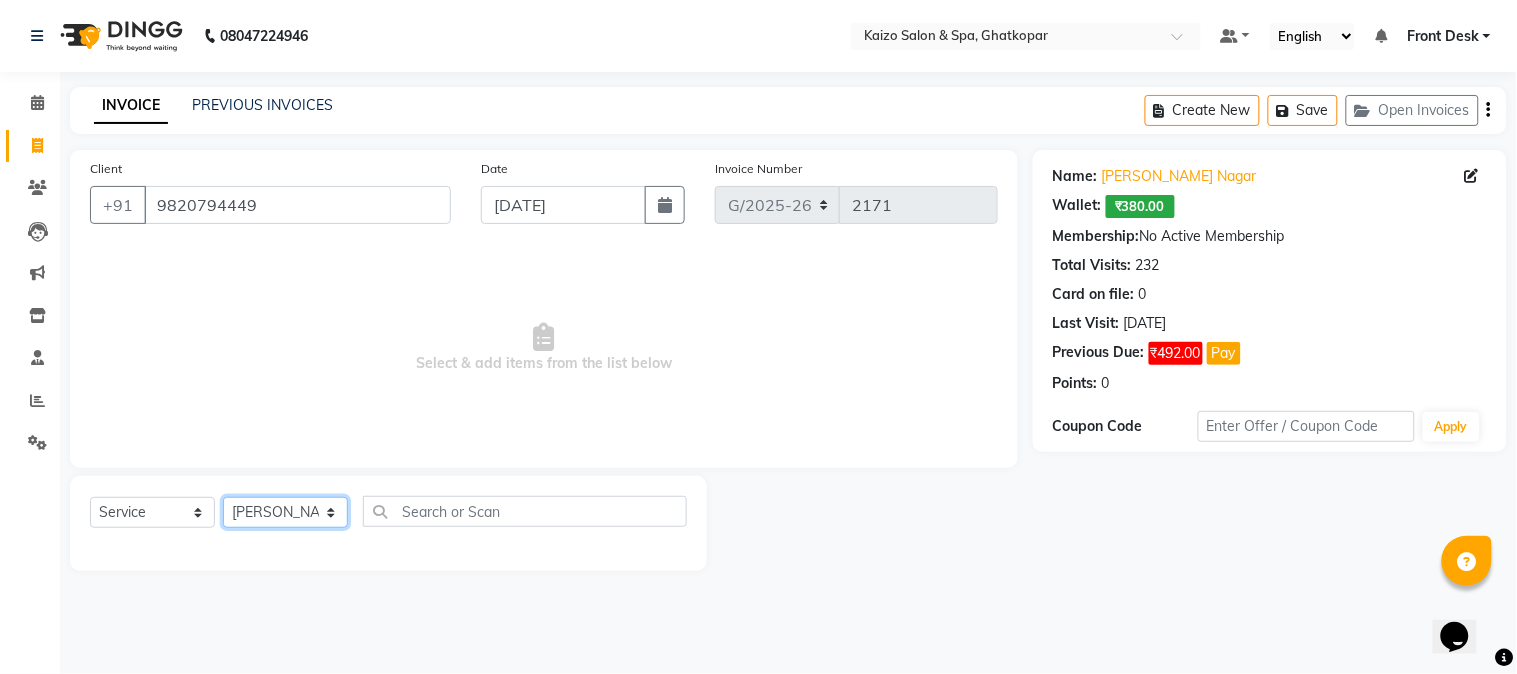 click on "Select Stylist [PERSON_NAME] ANJALI [PERSON_NAME] [PERSON_NAME] Front Desk [PERSON_NAME] IFTESHA [PERSON_NAME] [MEDICAL_DATA][PERSON_NAME] [PERSON_NAME] [PERSON_NAME] [PERSON_NAME] [PERSON_NAME] GALA [PERSON_NAME] [PERSON_NAME] YASH" 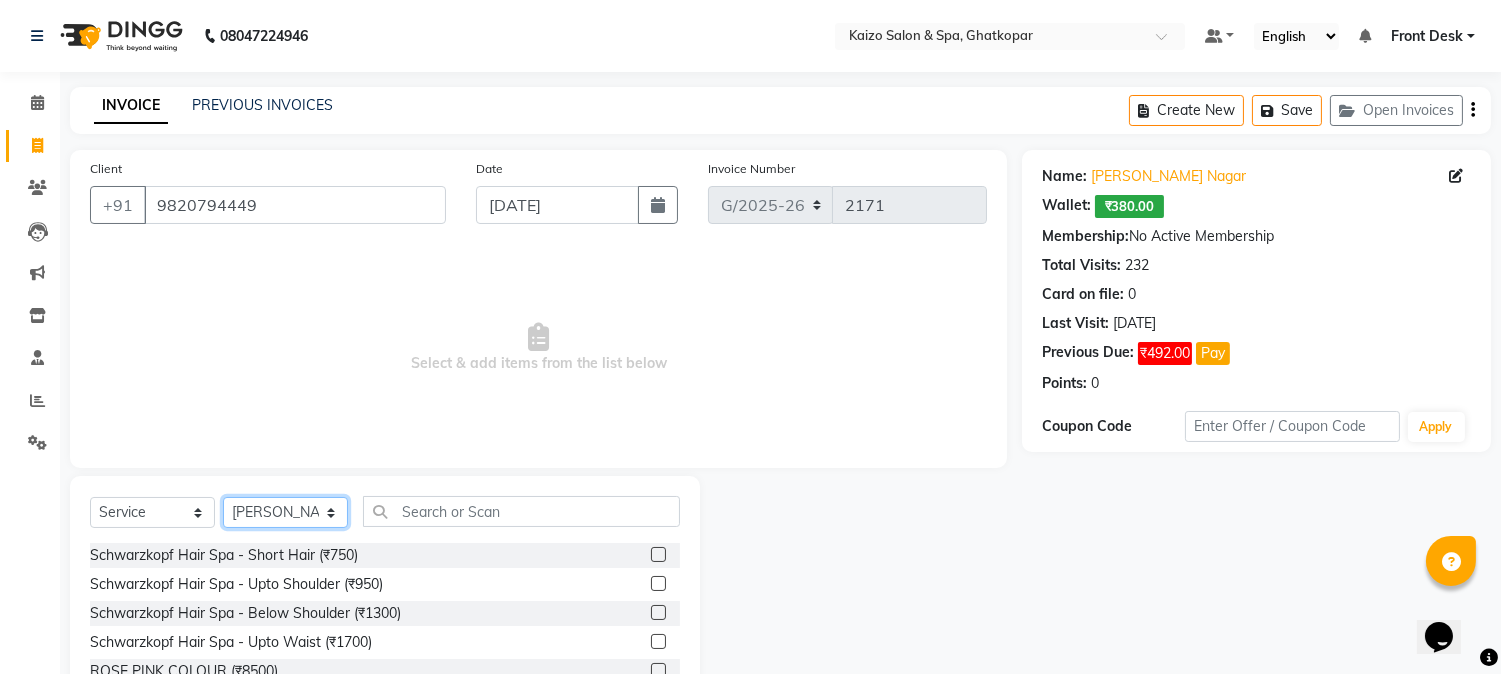click on "Select Stylist [PERSON_NAME] ANJALI [PERSON_NAME] [PERSON_NAME] Front Desk [PERSON_NAME] IFTESHA [PERSON_NAME] [MEDICAL_DATA][PERSON_NAME] [PERSON_NAME] [PERSON_NAME] [PERSON_NAME] [PERSON_NAME] GALA [PERSON_NAME] [PERSON_NAME] YASH" 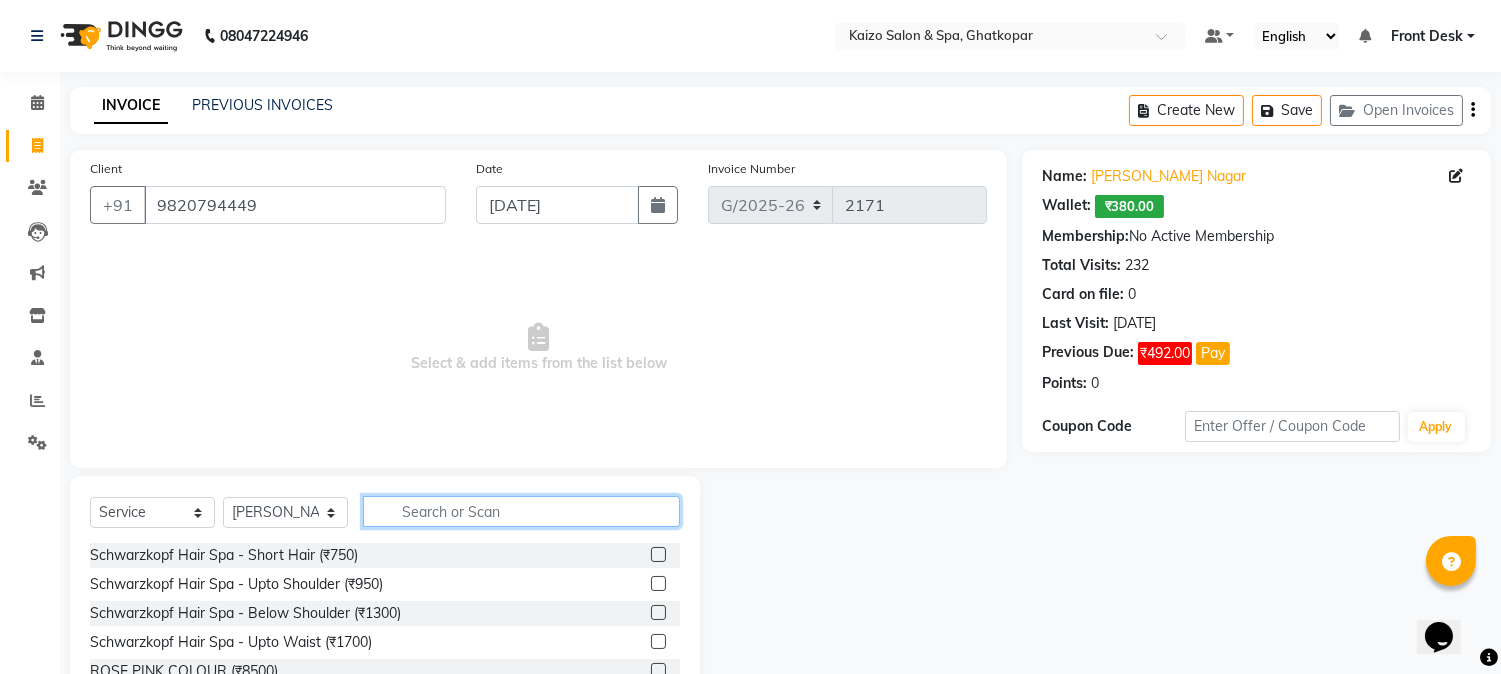 click 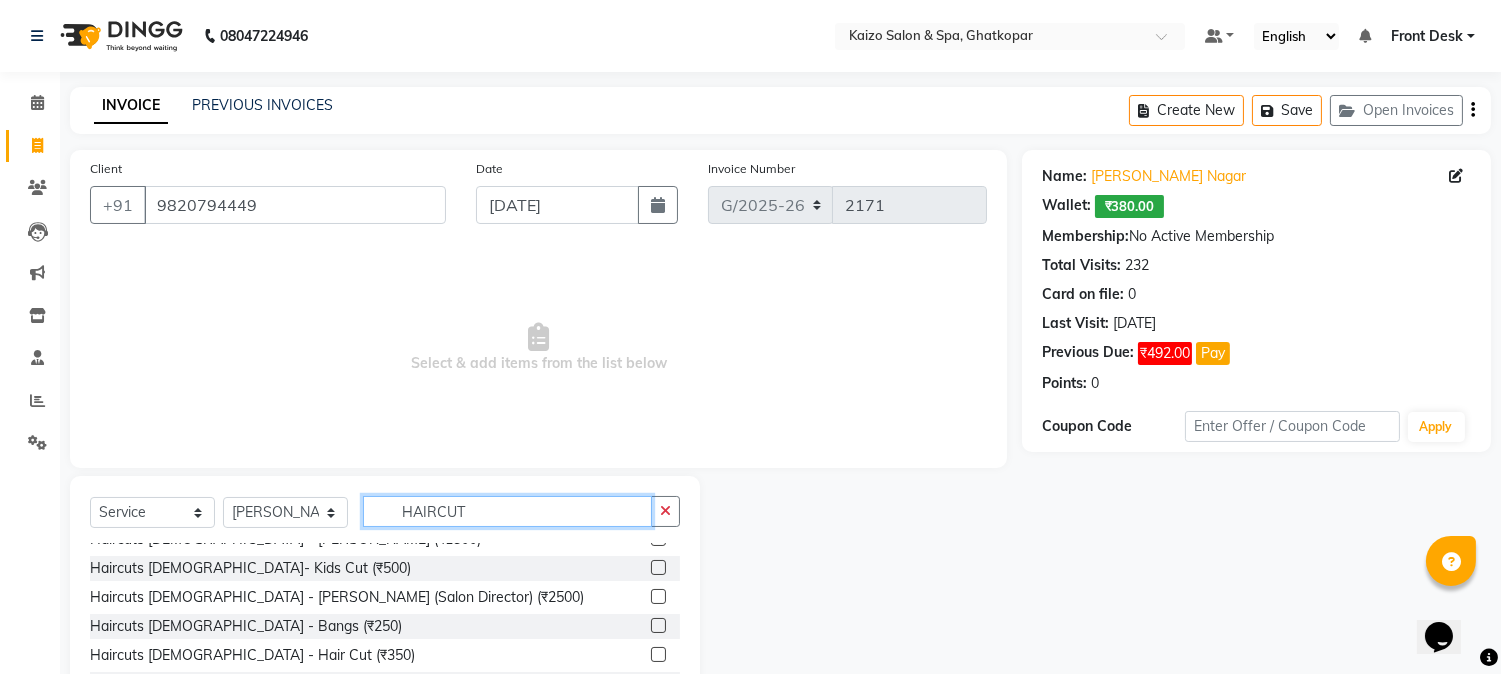 scroll, scrollTop: 263, scrollLeft: 0, axis: vertical 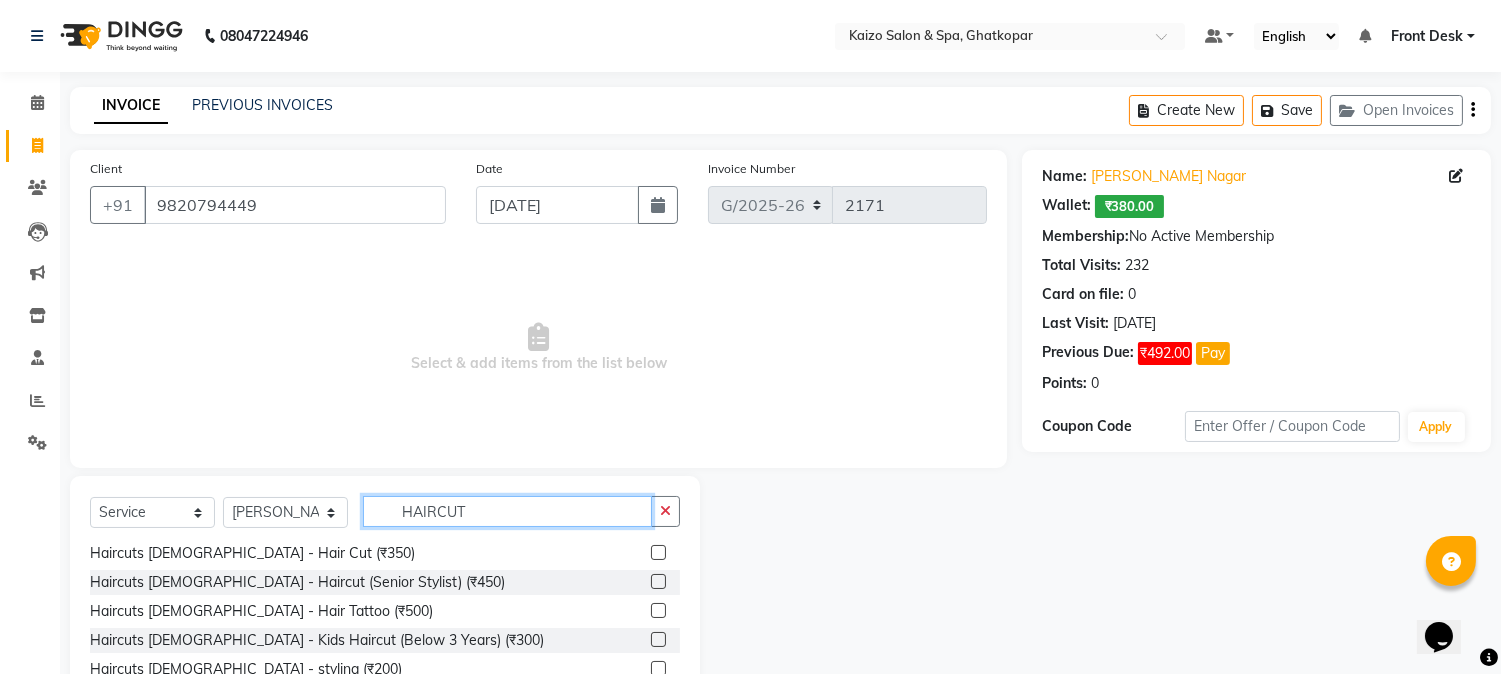 type on "HAIRCUT" 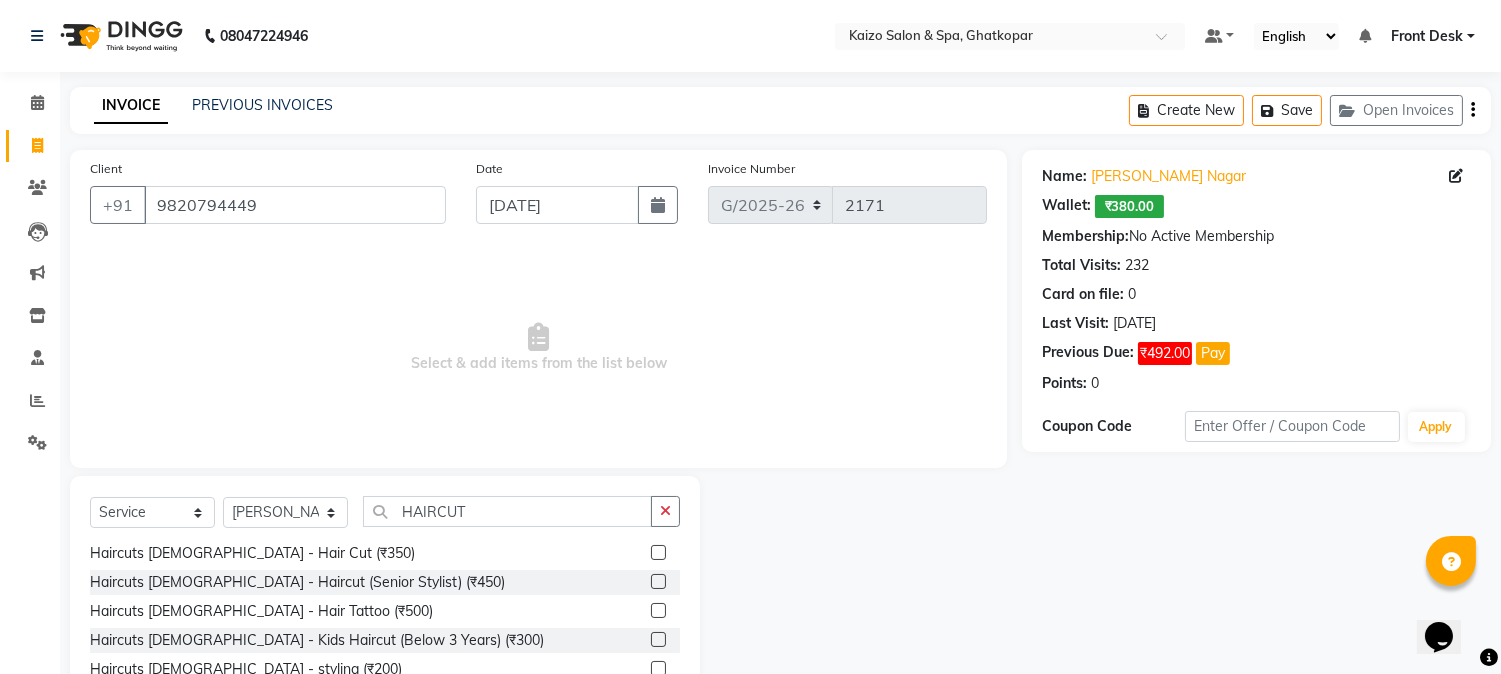 click 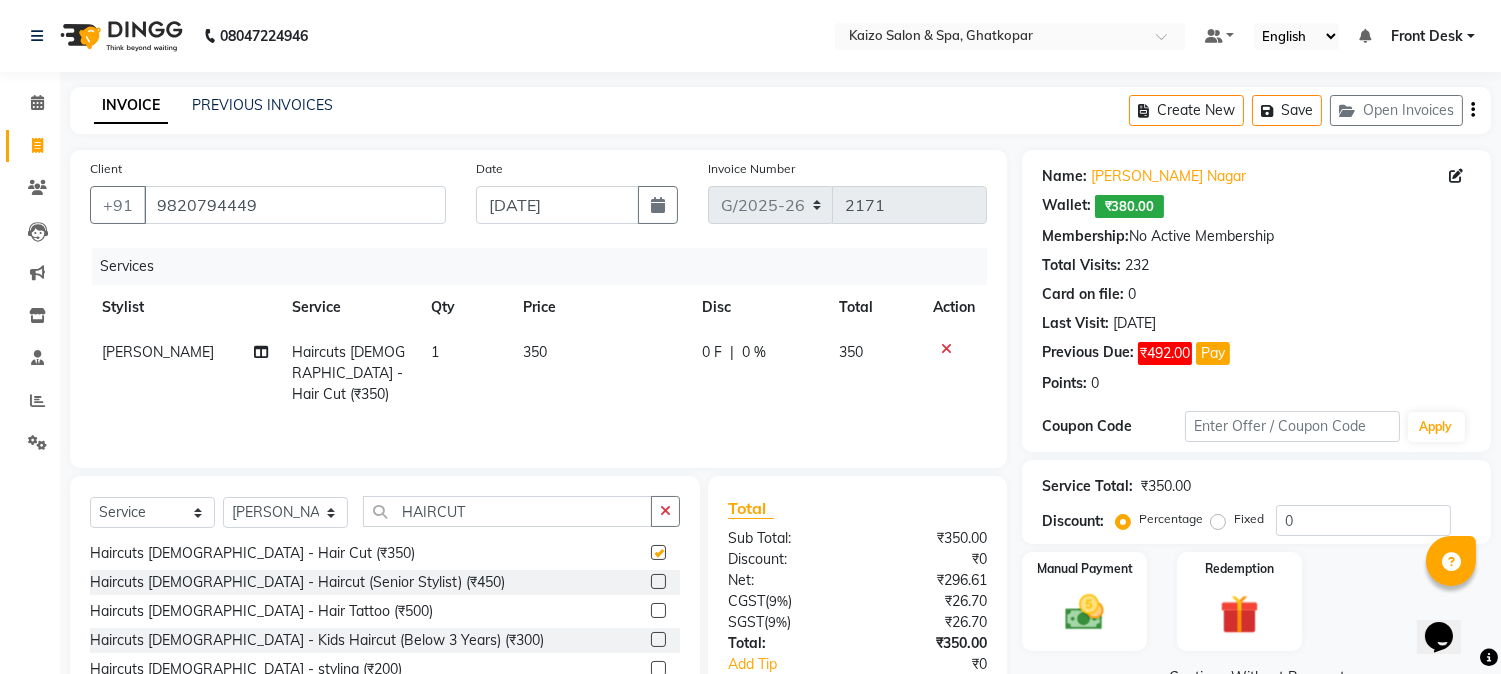 checkbox on "false" 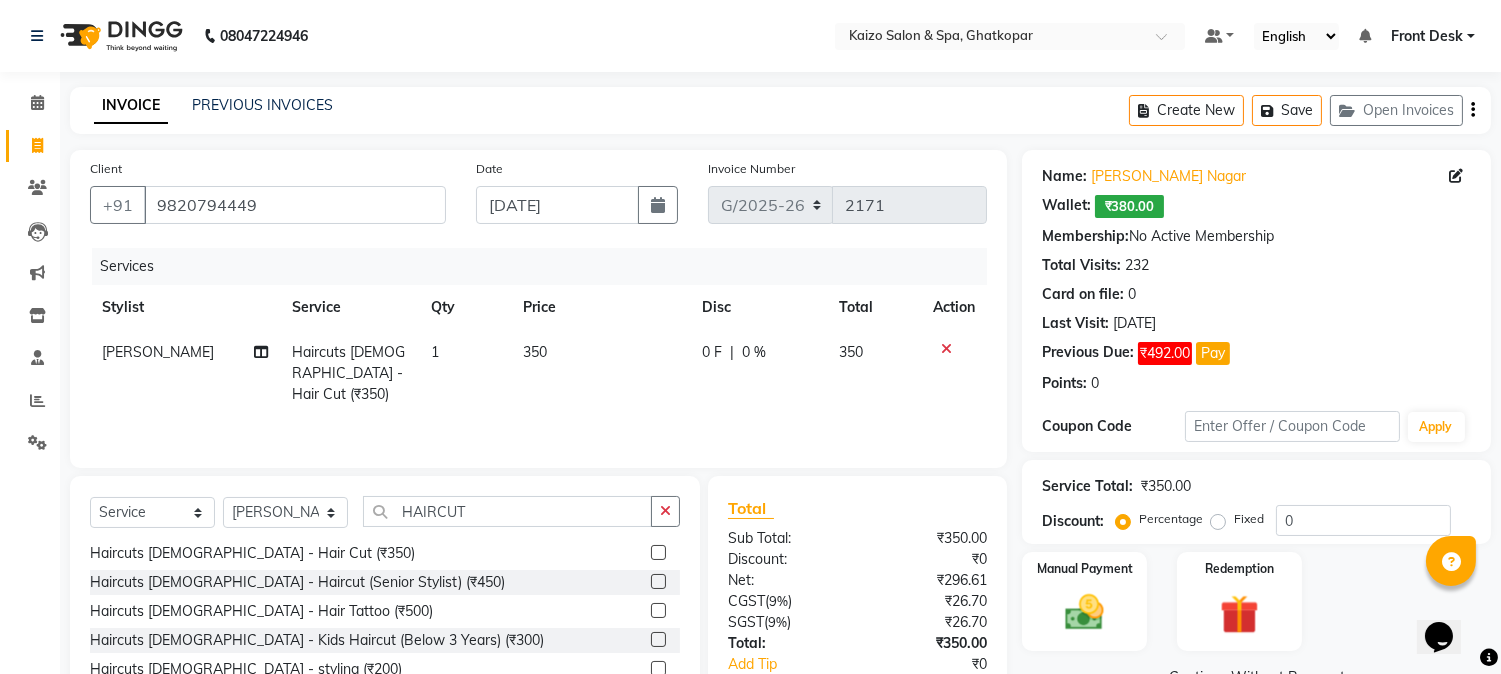 click on "[PERSON_NAME]" 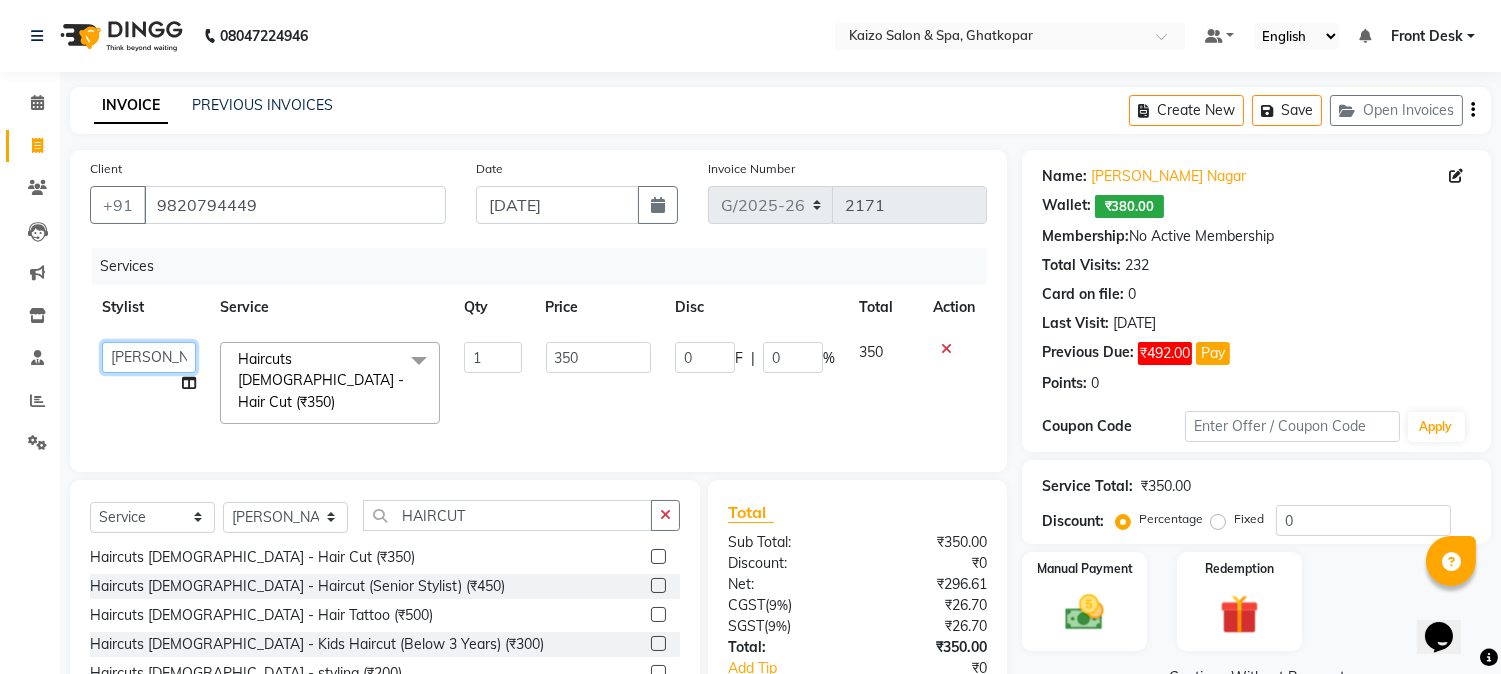 click on "[PERSON_NAME]   ANJALI   [PERSON_NAME]   [PERSON_NAME]   Front Desk   [PERSON_NAME]   IFTESHA   [PERSON_NAME]   [MEDICAL_DATA][PERSON_NAME]   [PERSON_NAME]   [PERSON_NAME]   [PERSON_NAME]   [PERSON_NAME] GALA   [PERSON_NAME]   [PERSON_NAME]   YASH" 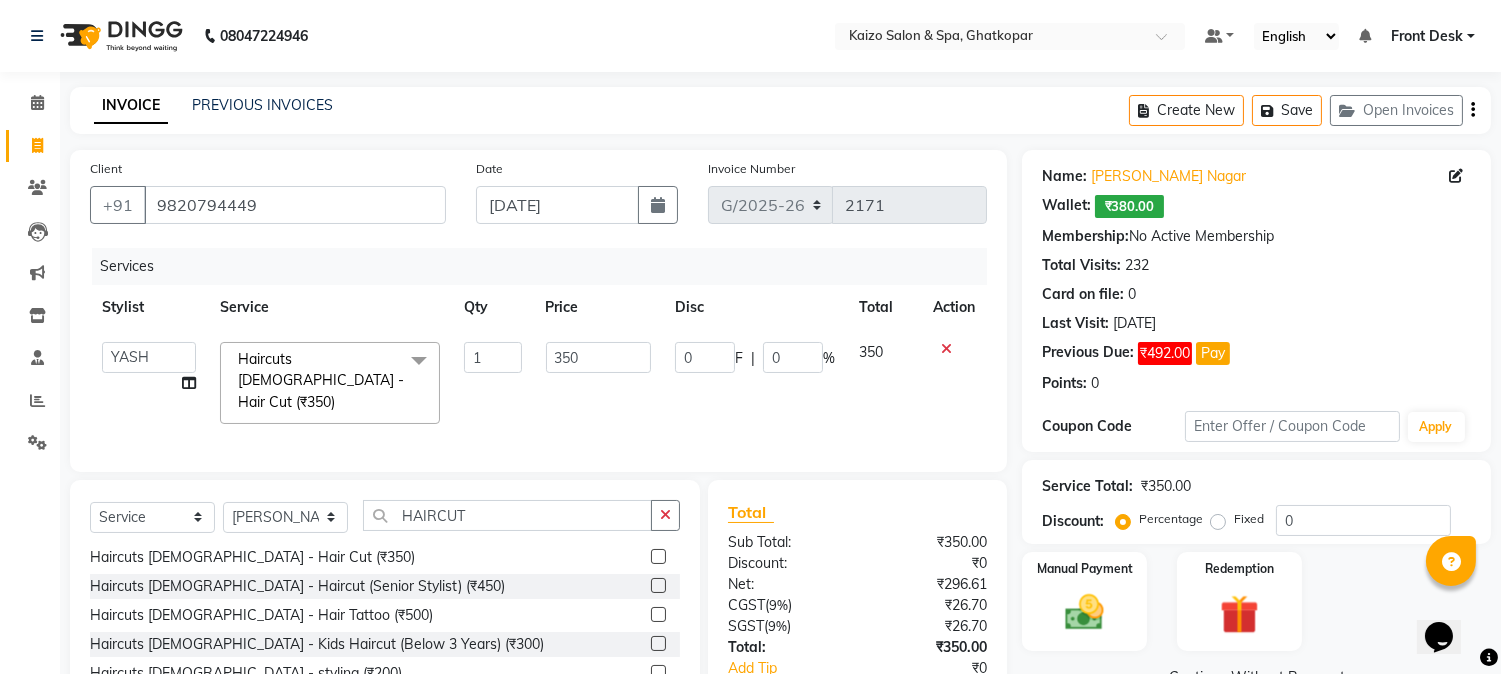 select on "59527" 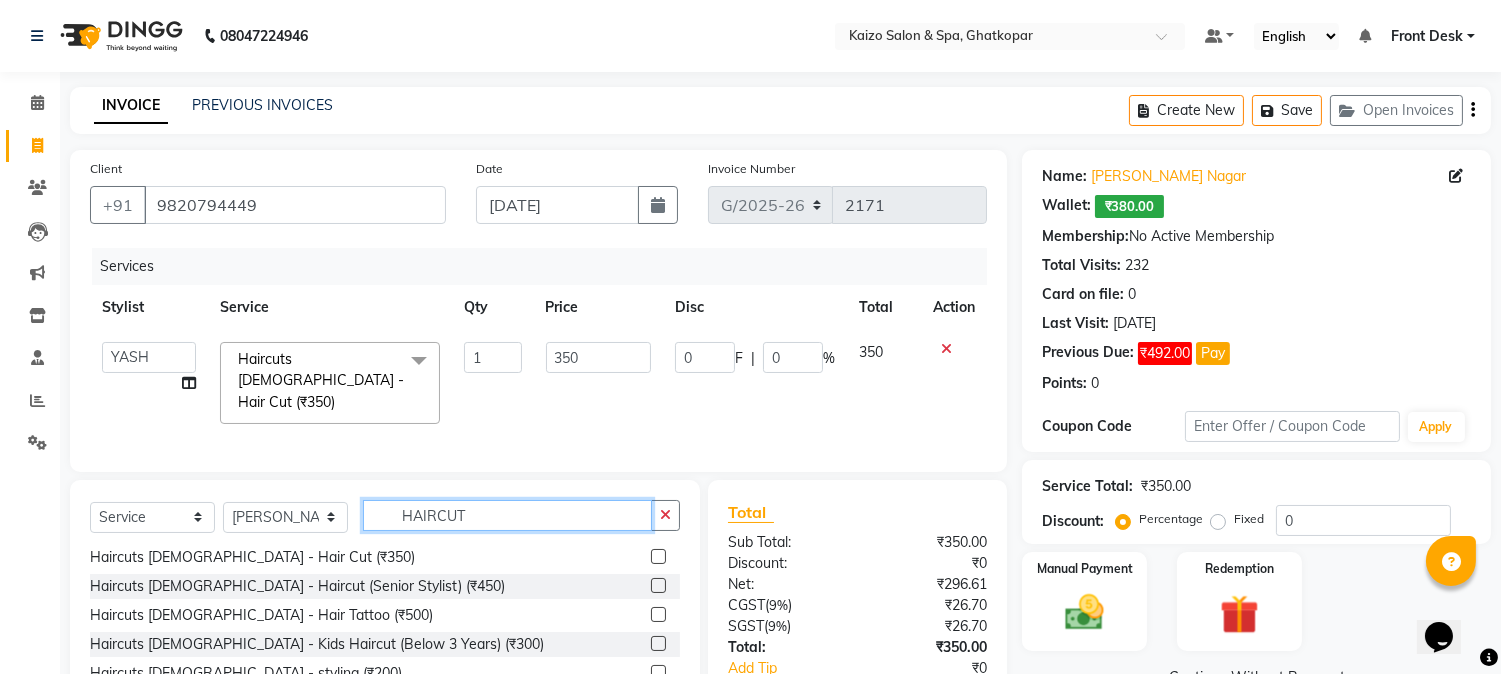 click on "HAIRCUT" 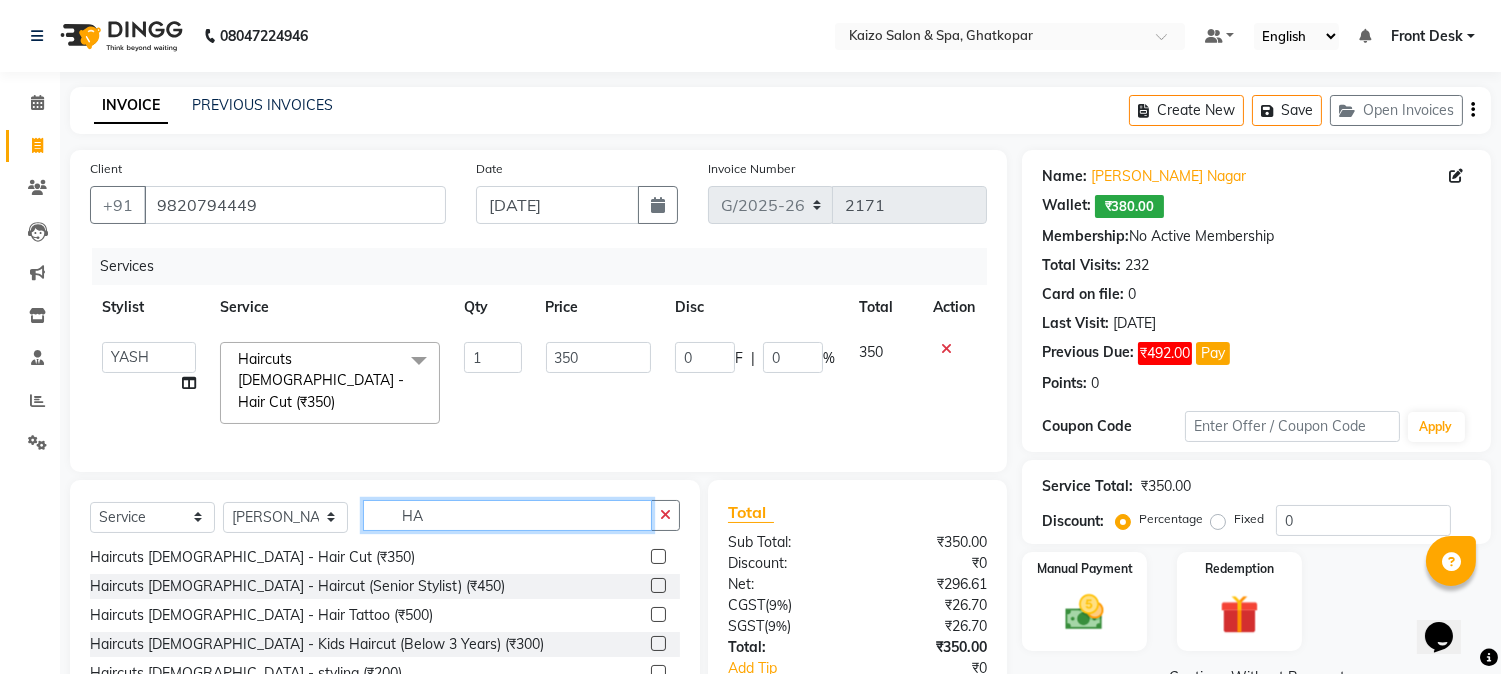 type on "H" 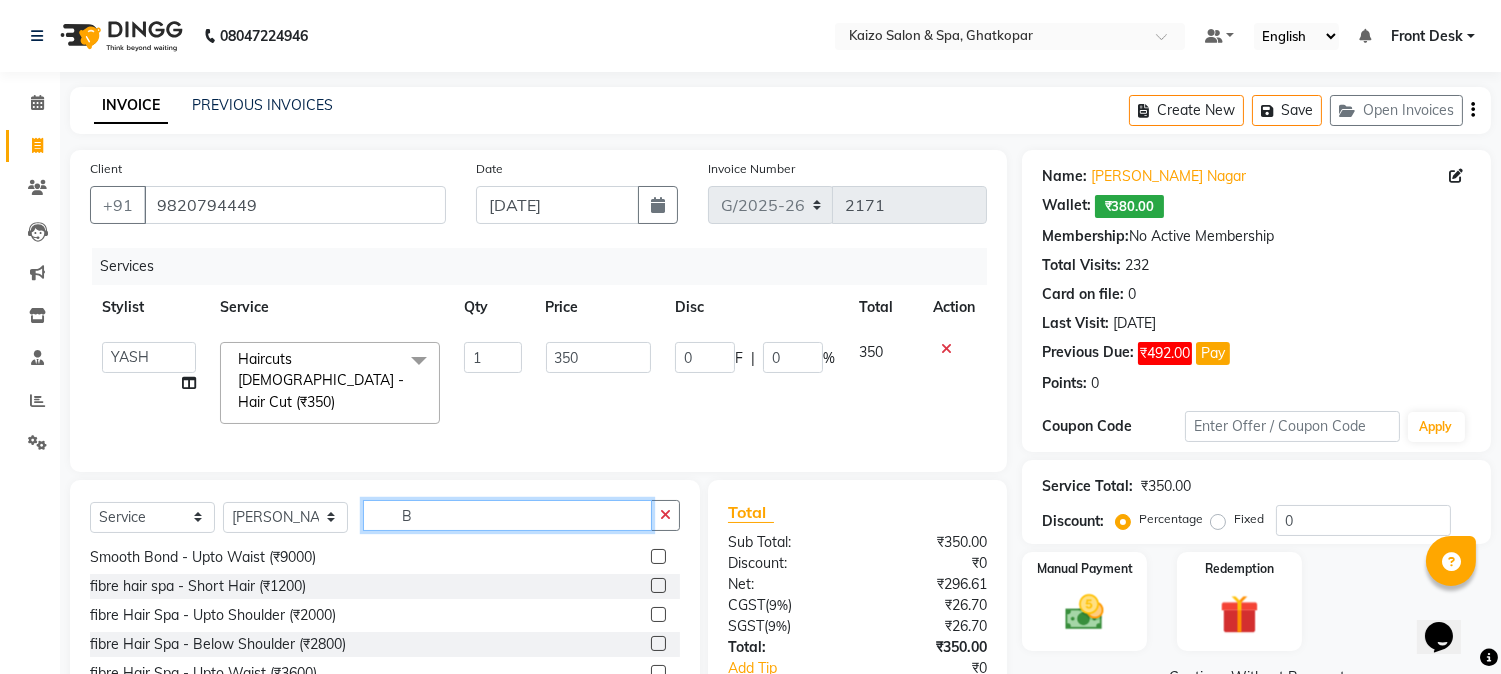 scroll, scrollTop: 0, scrollLeft: 0, axis: both 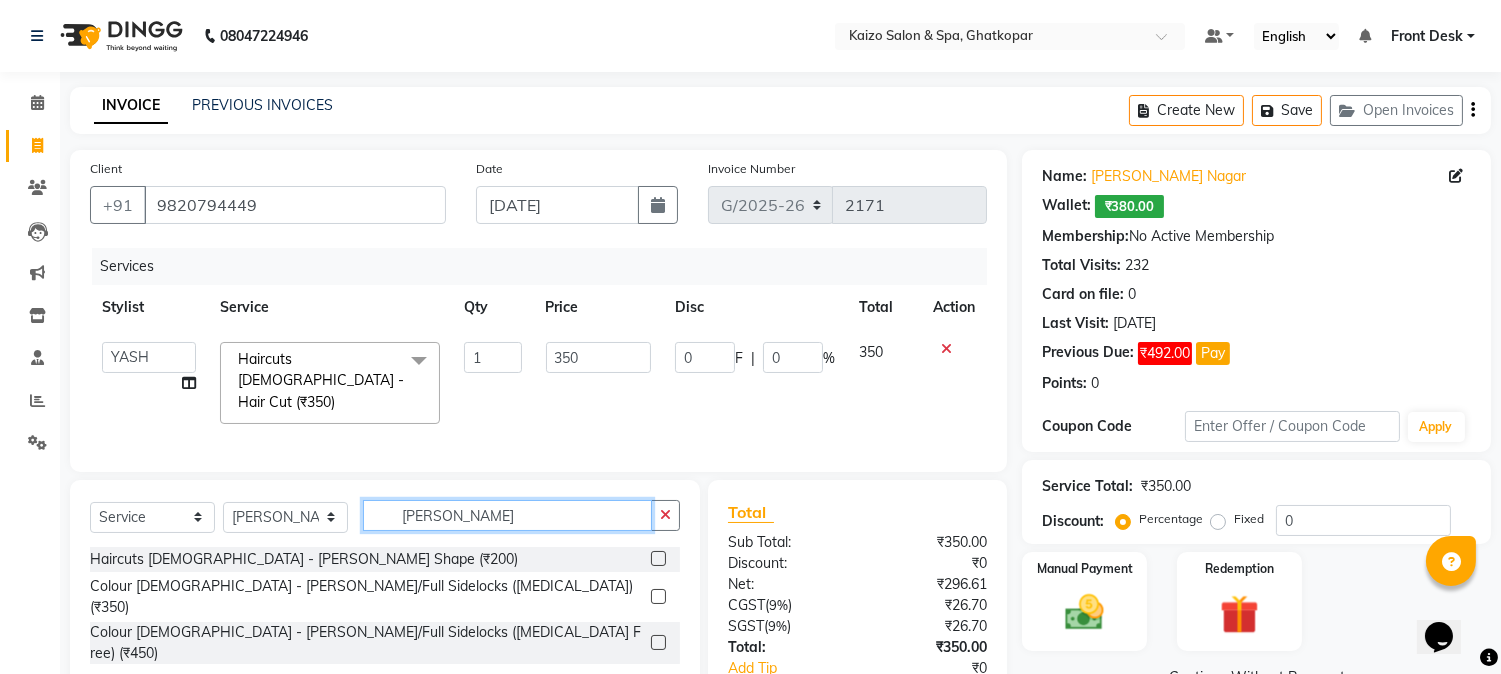 type on "[PERSON_NAME]" 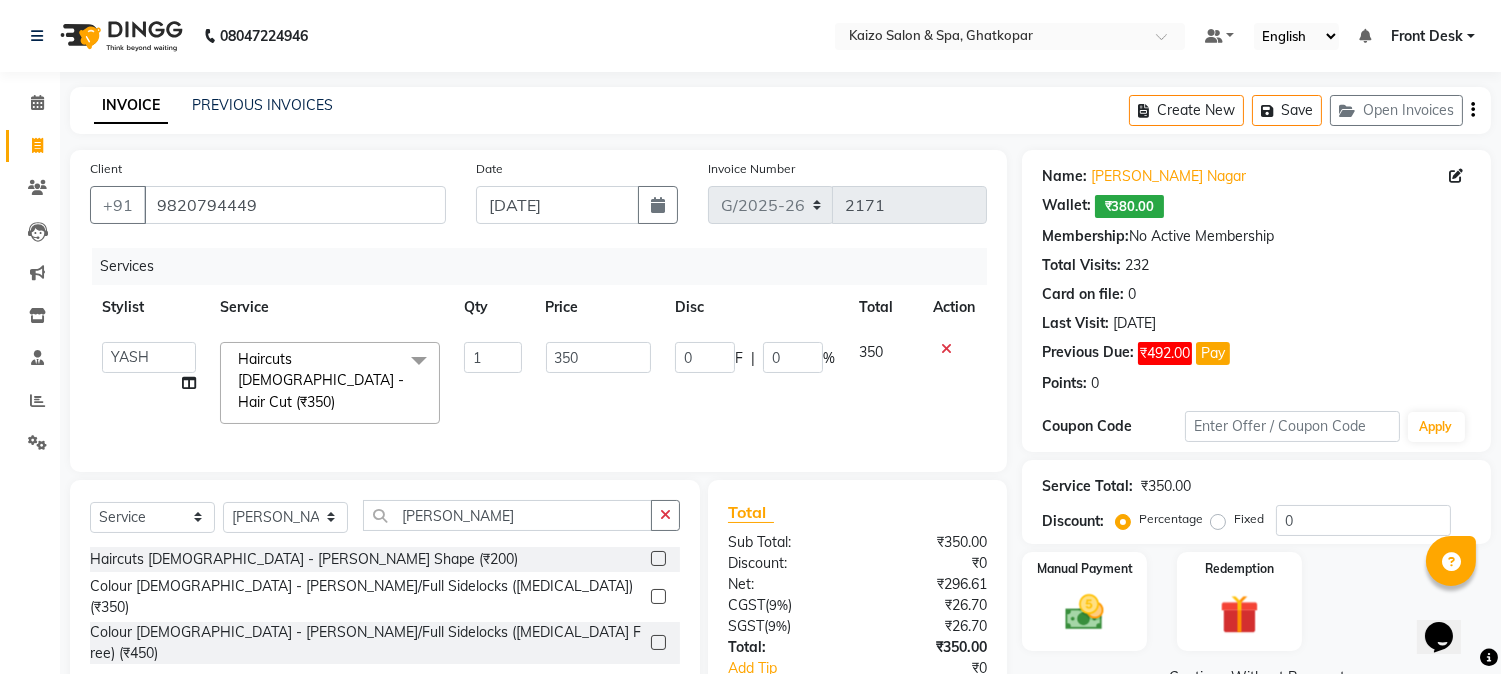 click 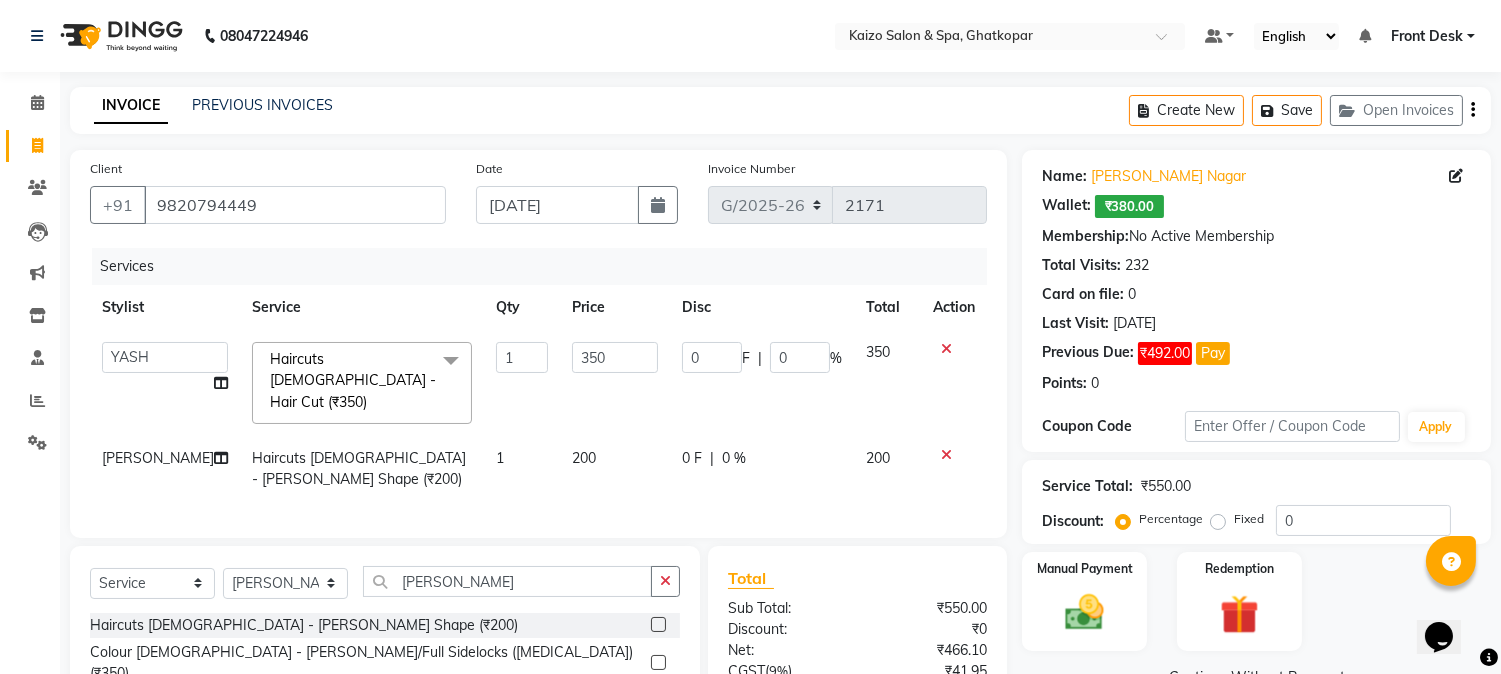 checkbox on "false" 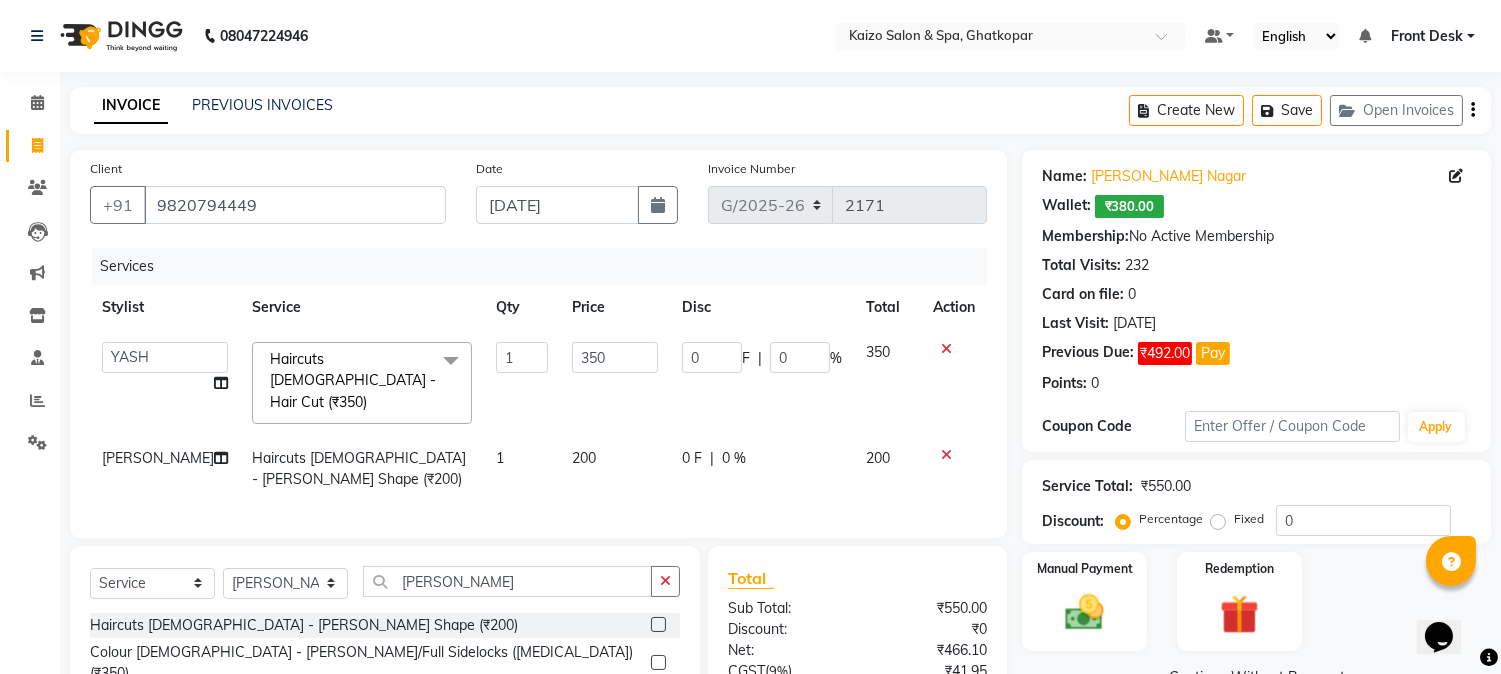 click on "200" 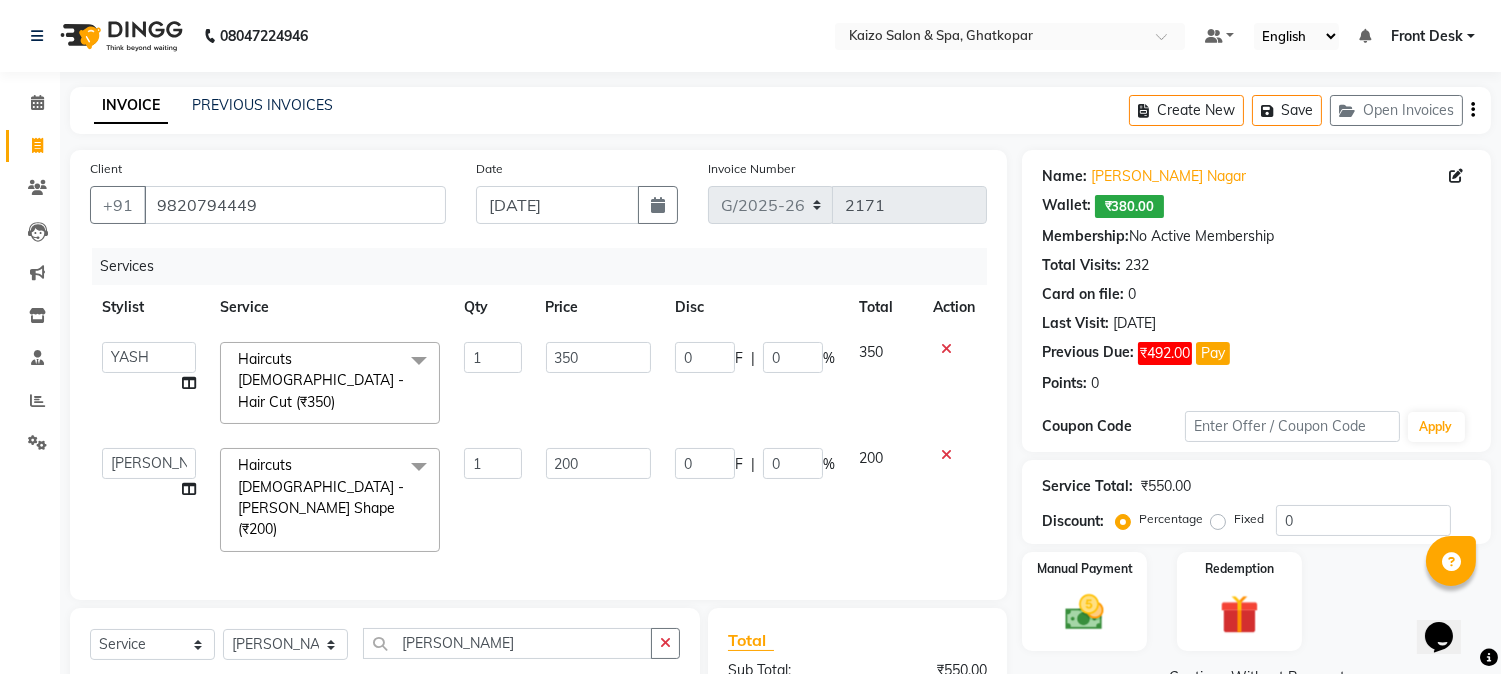 click on "200" 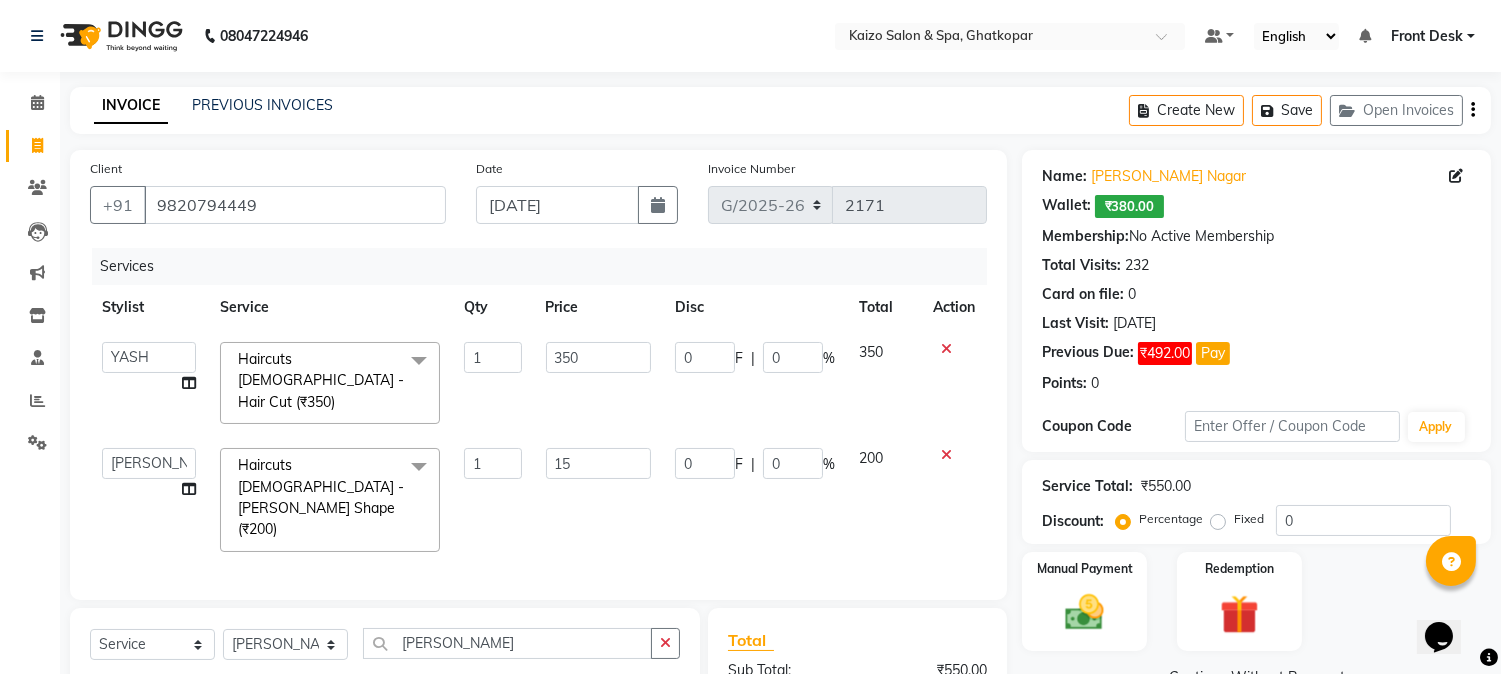 type on "150" 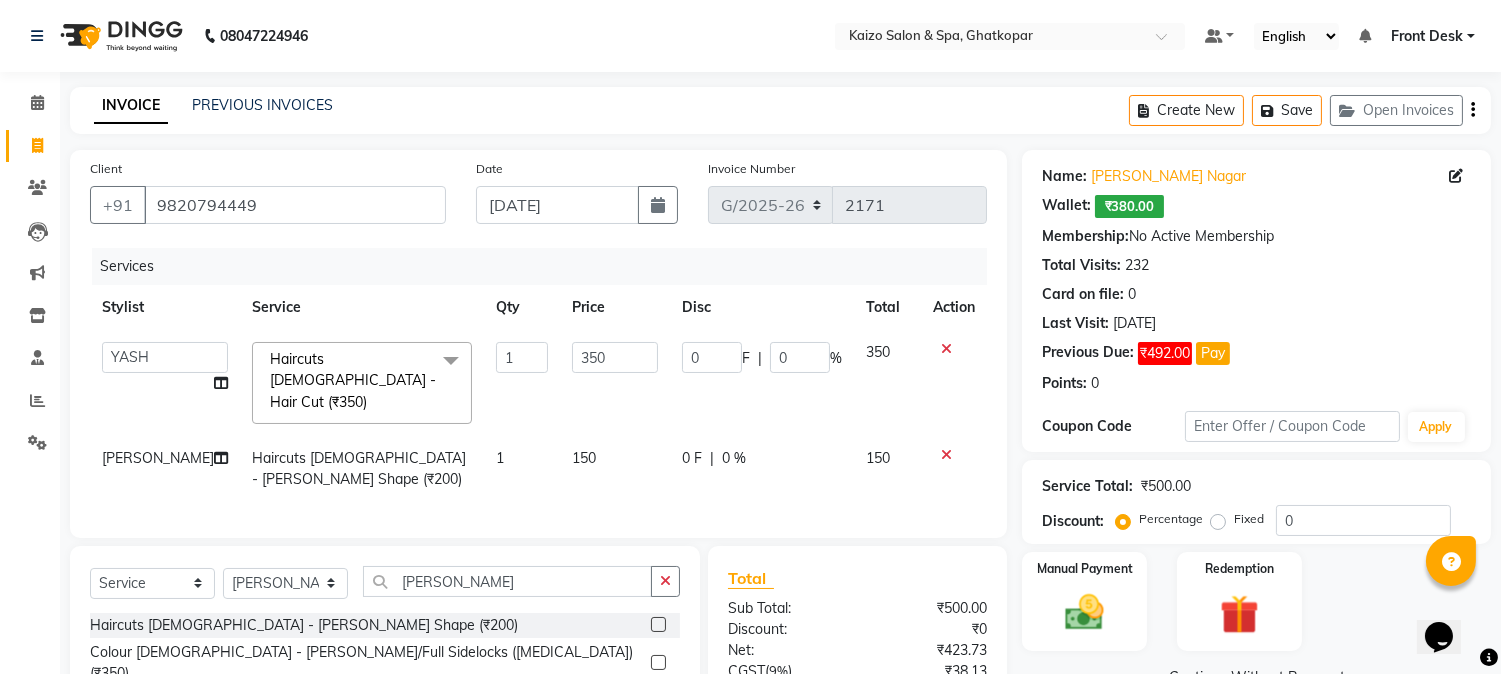 click on "Total Sub Total: ₹500.00 Discount: ₹0 Net: ₹423.73 CGST  ( 9% ) ₹38.13 SGST  ( 9% ) ₹38.13 Total: ₹500.00 Add Tip ₹0 Payable: ₹500.00 Paid: ₹0 Balance   : ₹500.00" 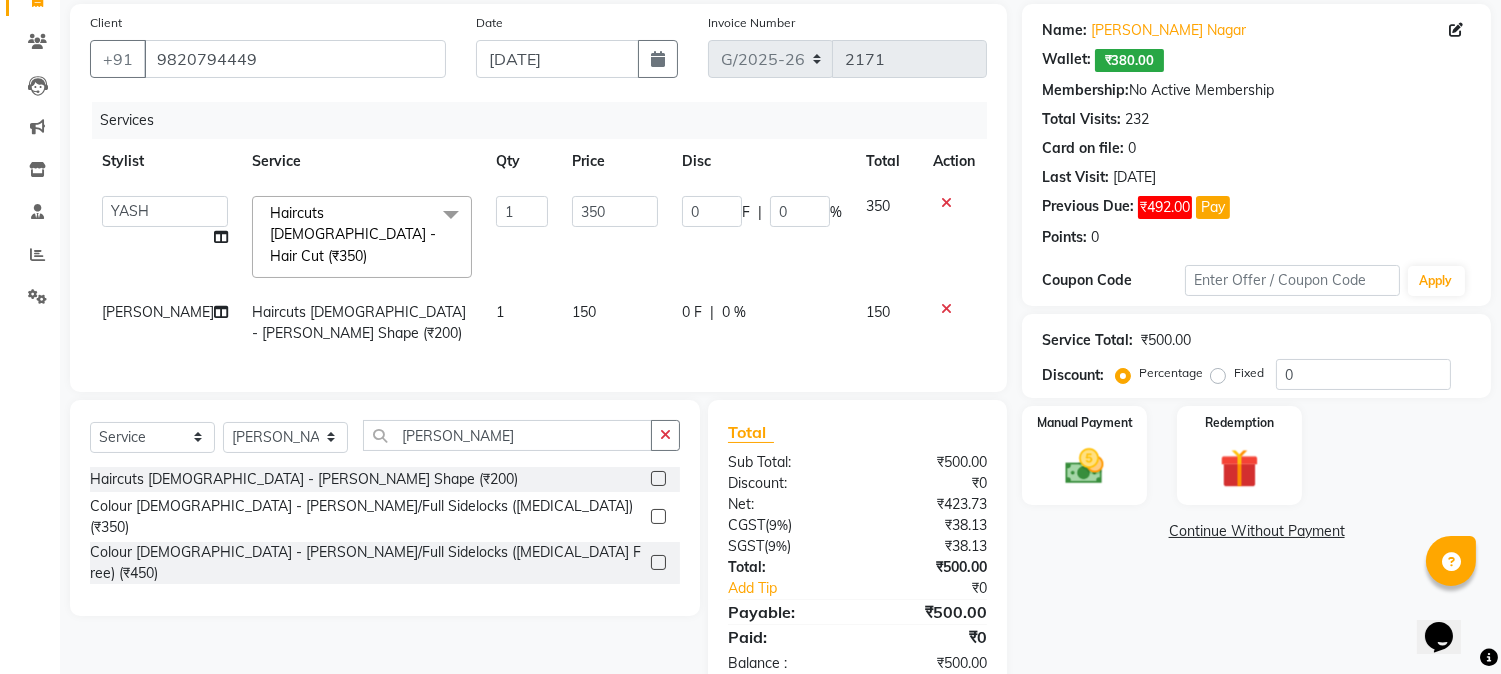 scroll, scrollTop: 191, scrollLeft: 0, axis: vertical 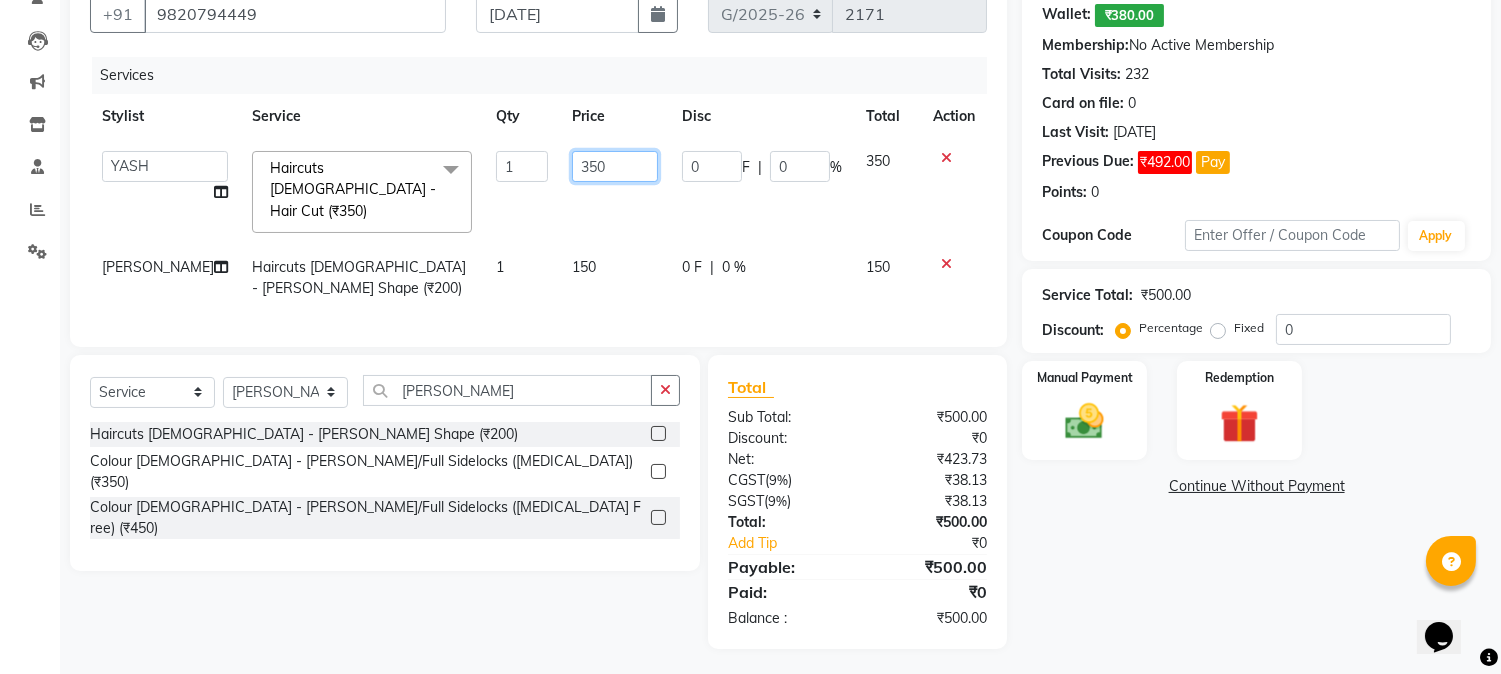 click on "350" 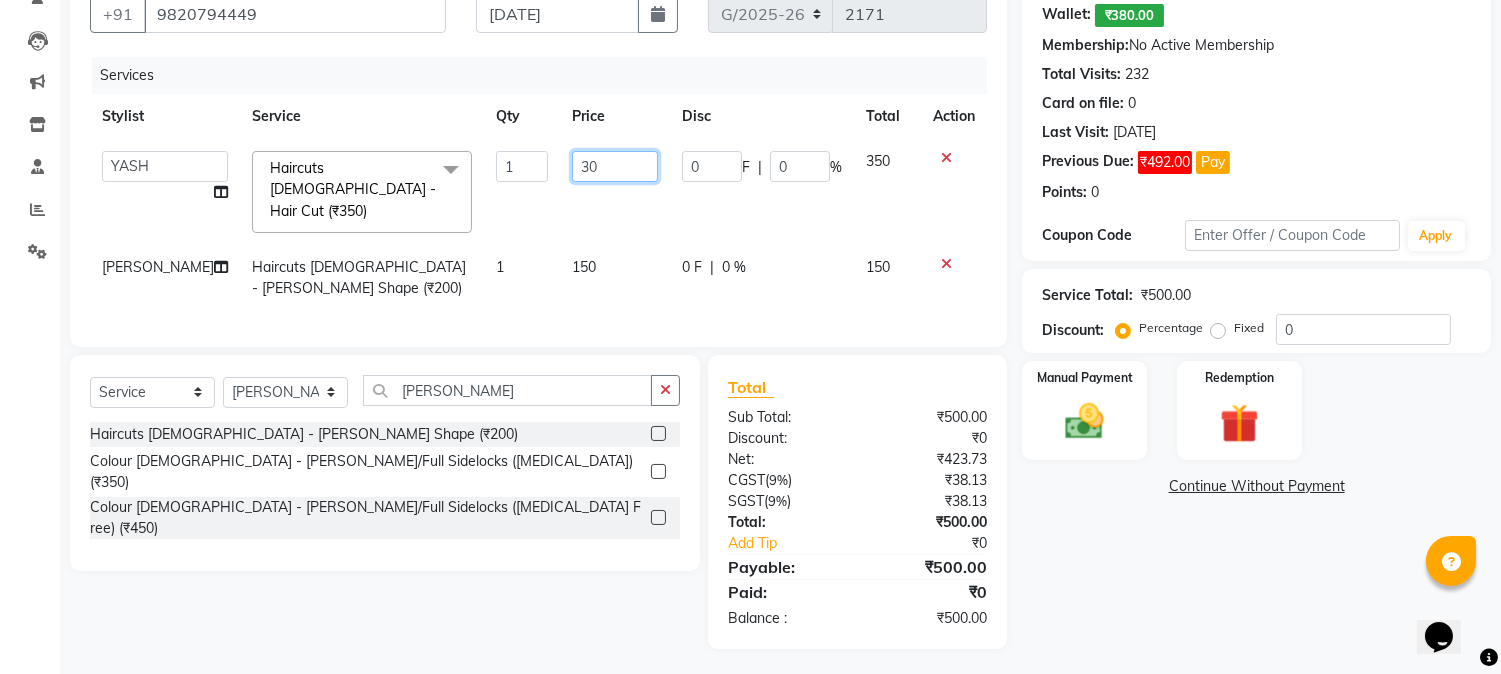 type on "300" 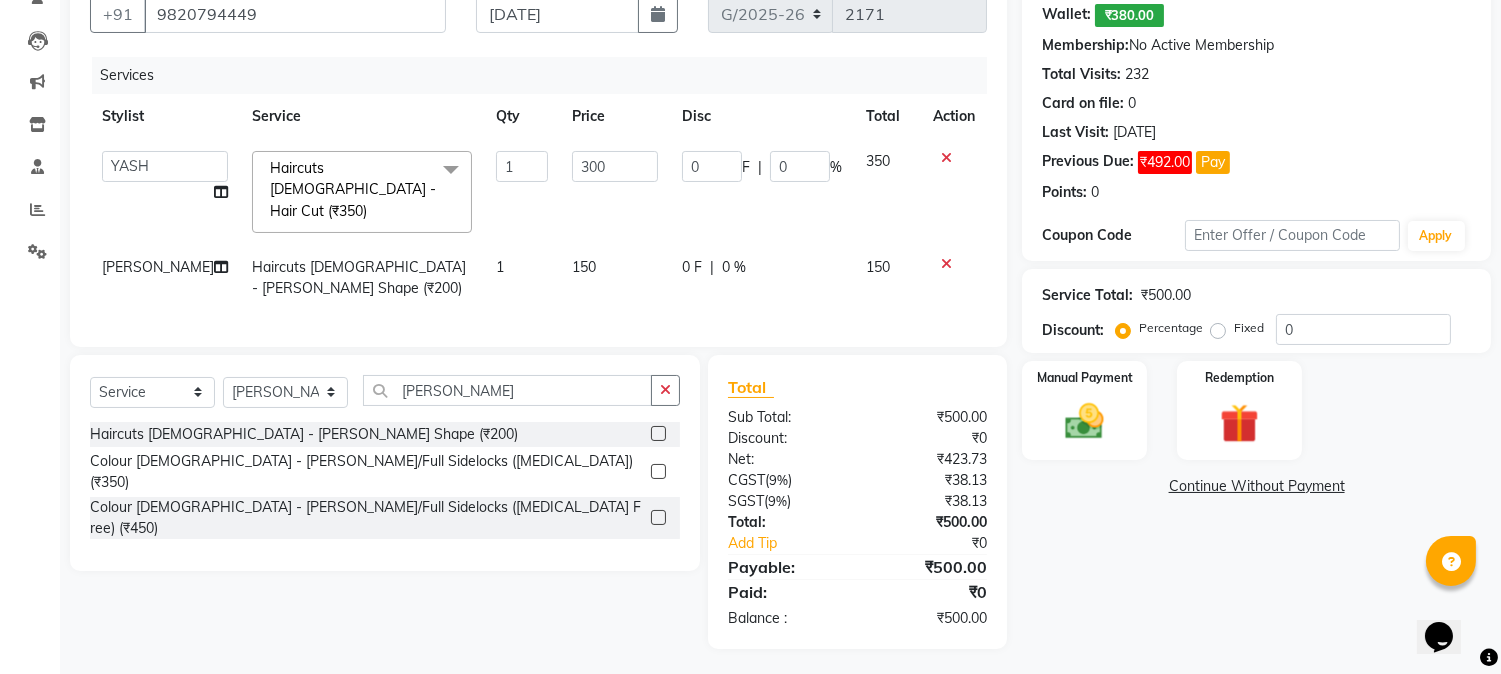 click on "Haircuts [DEMOGRAPHIC_DATA] - [PERSON_NAME] Shape (₹200)  Colour [DEMOGRAPHIC_DATA] - [PERSON_NAME]/Full Sidelocks ([MEDICAL_DATA]) (₹350)  Colour [DEMOGRAPHIC_DATA] - [PERSON_NAME]/Full Sidelocks ([MEDICAL_DATA] Free) (₹450)" 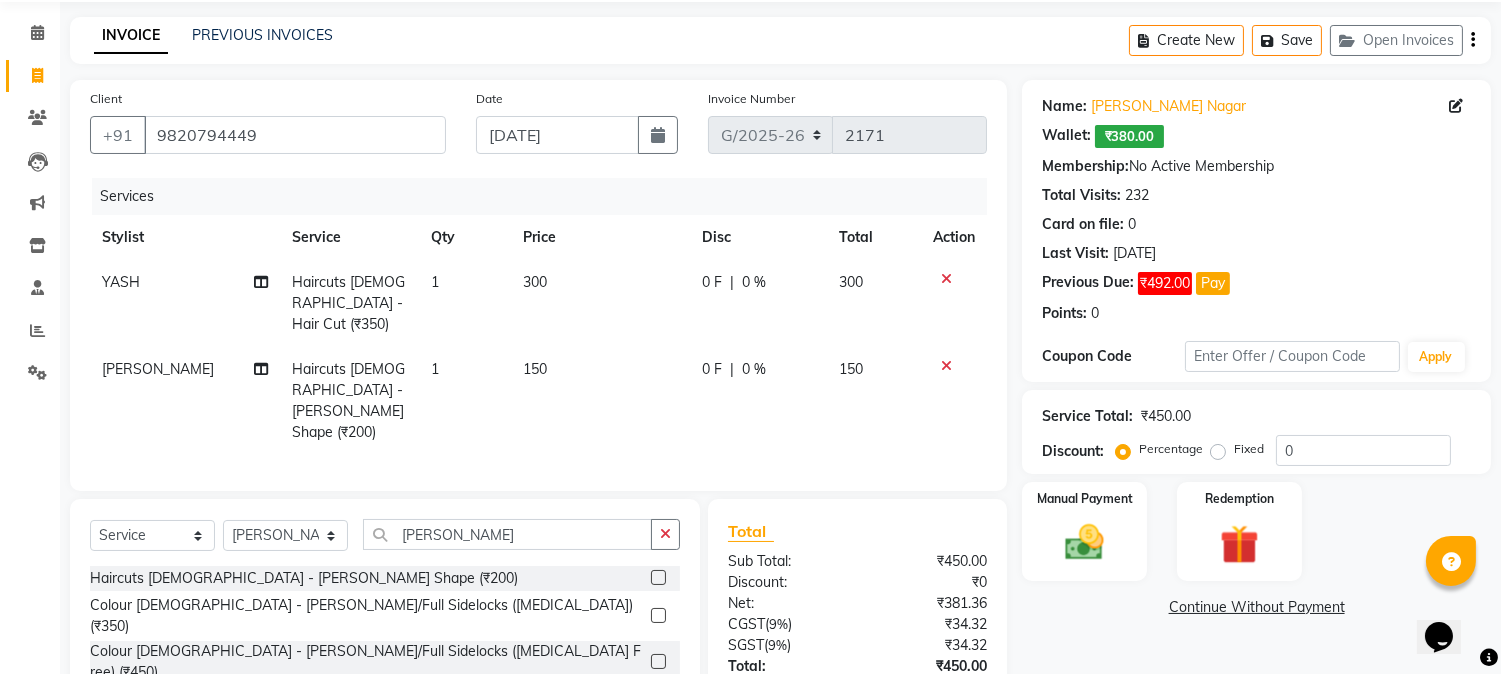 scroll, scrollTop: 0, scrollLeft: 0, axis: both 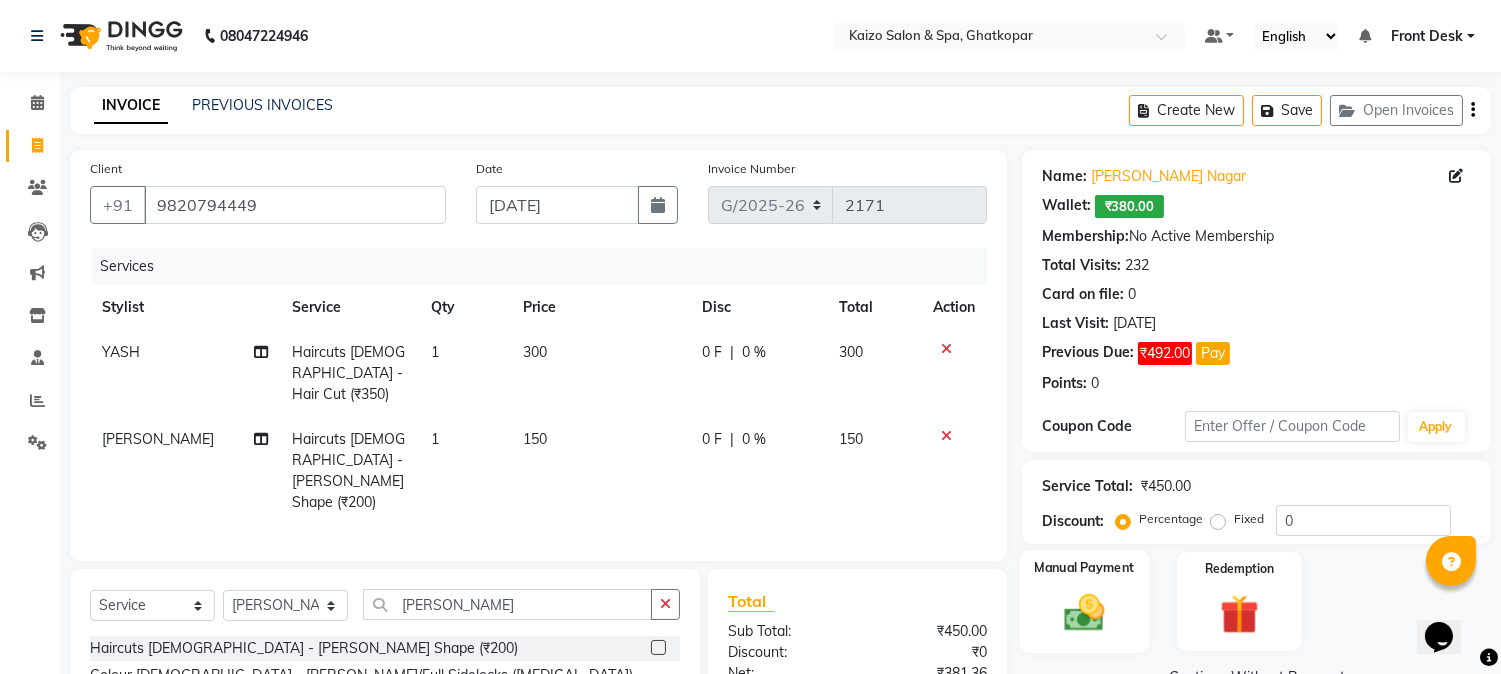 click 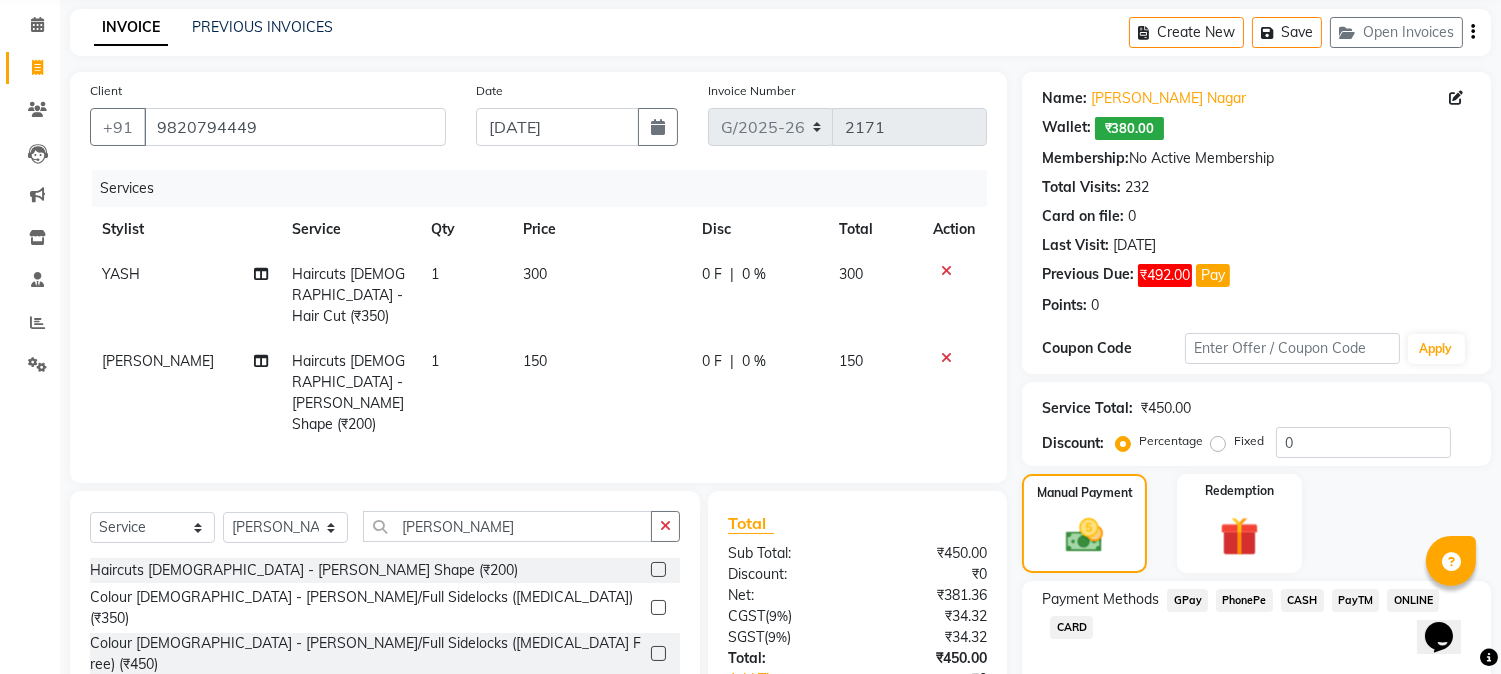 scroll, scrollTop: 193, scrollLeft: 0, axis: vertical 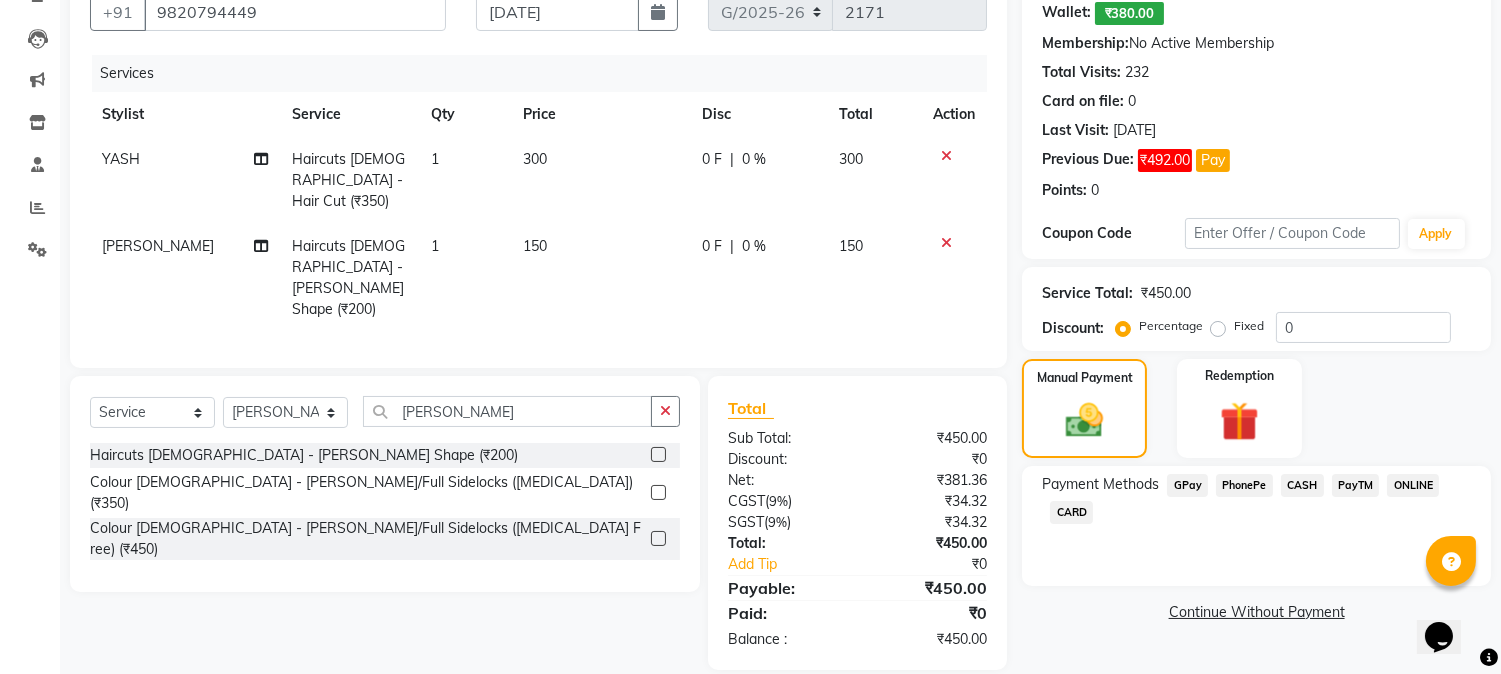 click on "CASH" 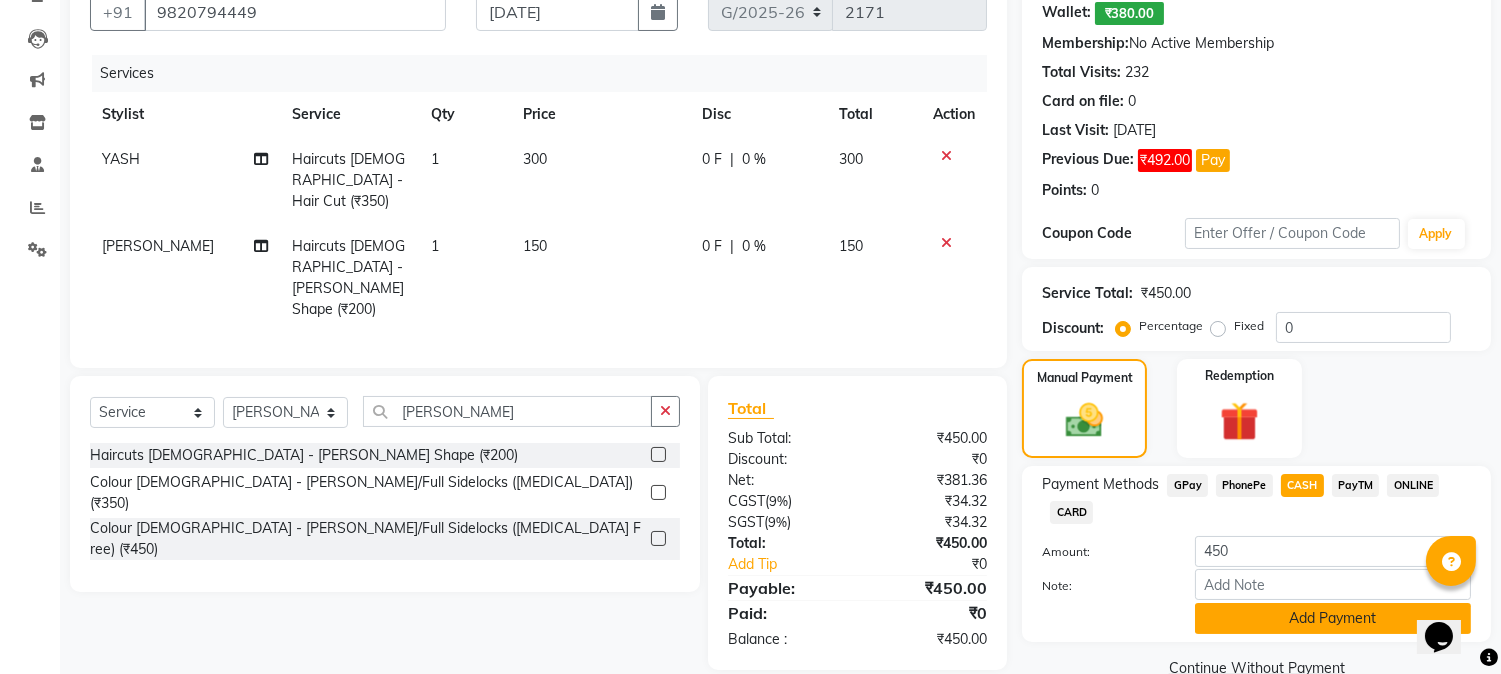 click on "Add Payment" 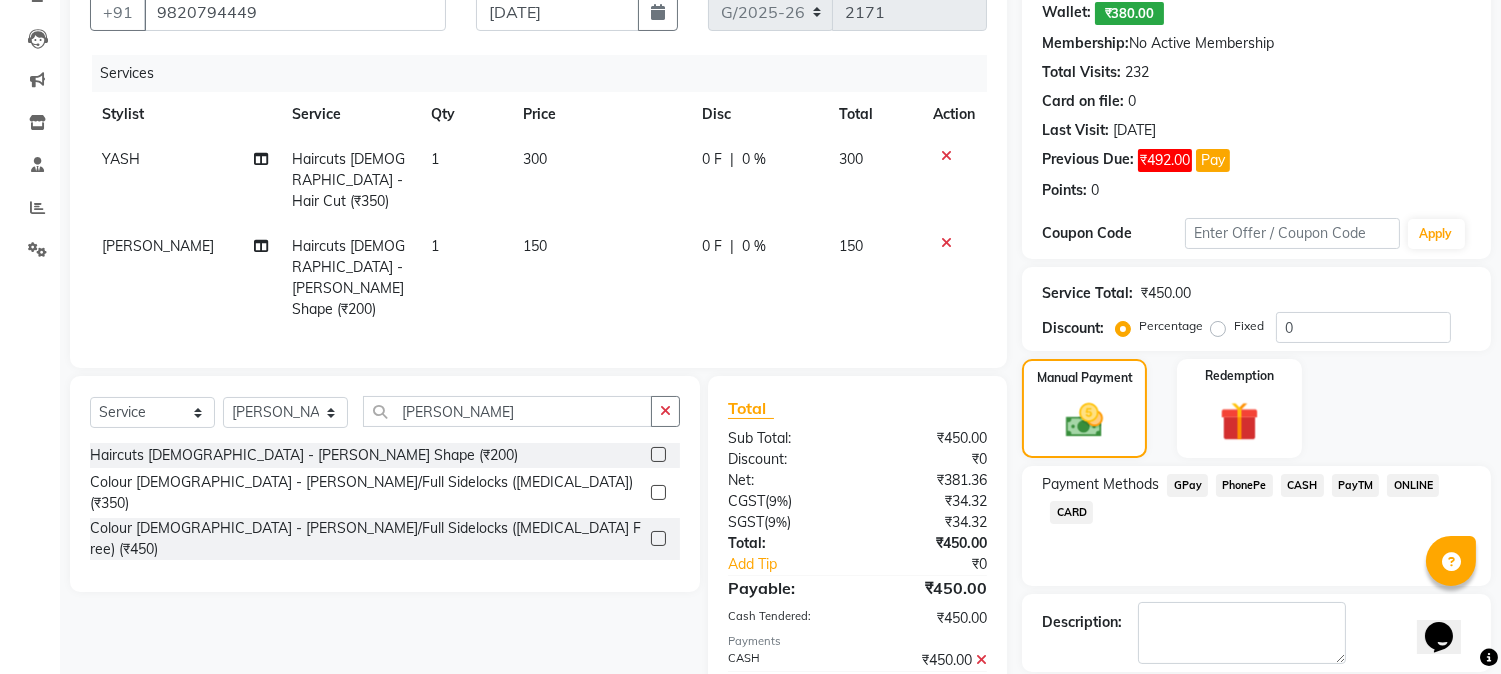 scroll, scrollTop: 287, scrollLeft: 0, axis: vertical 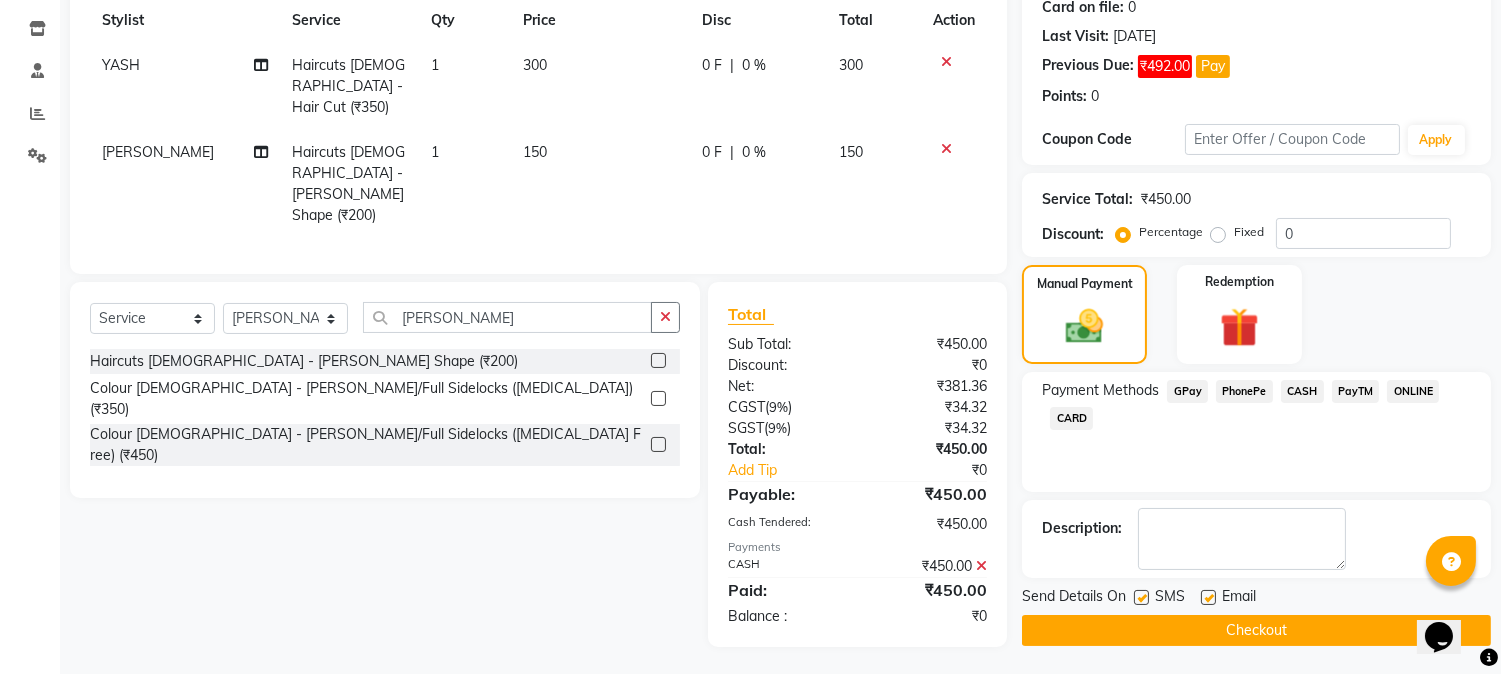 click 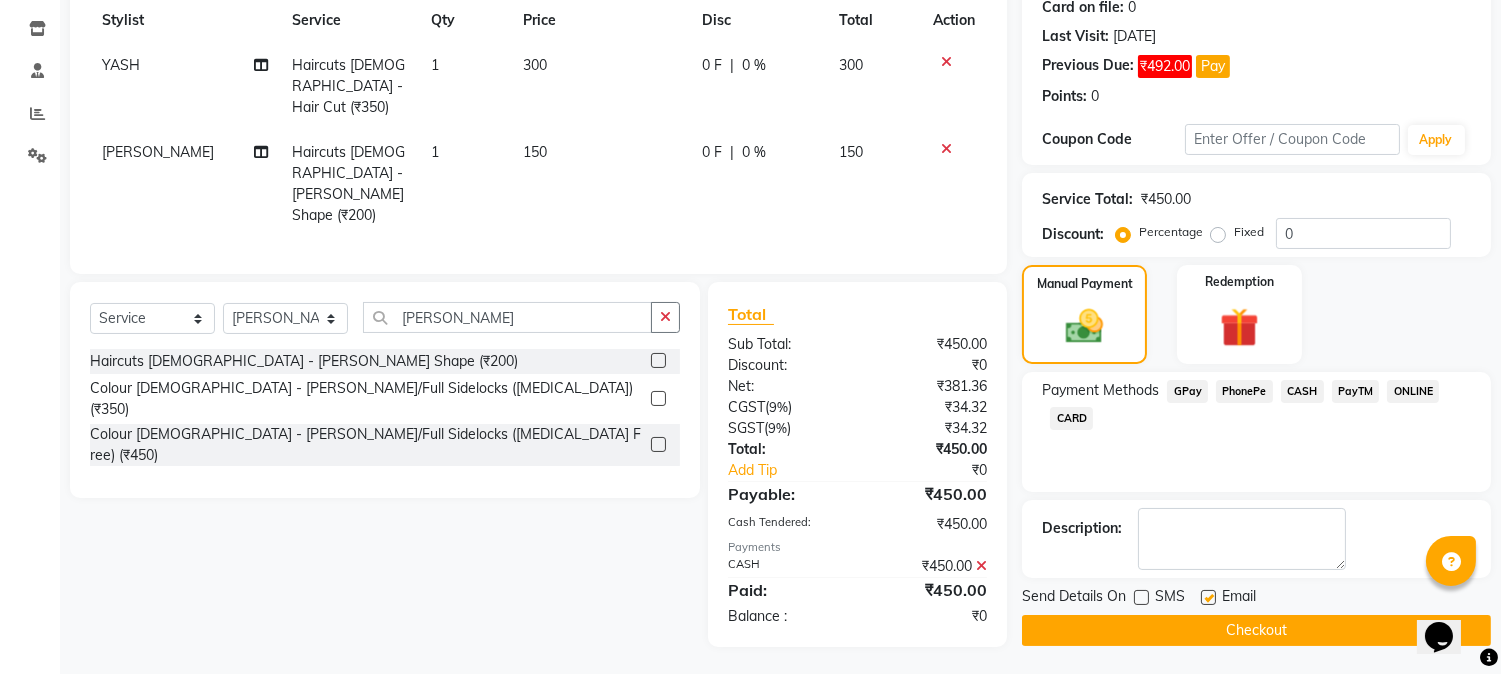 click on "SMS" 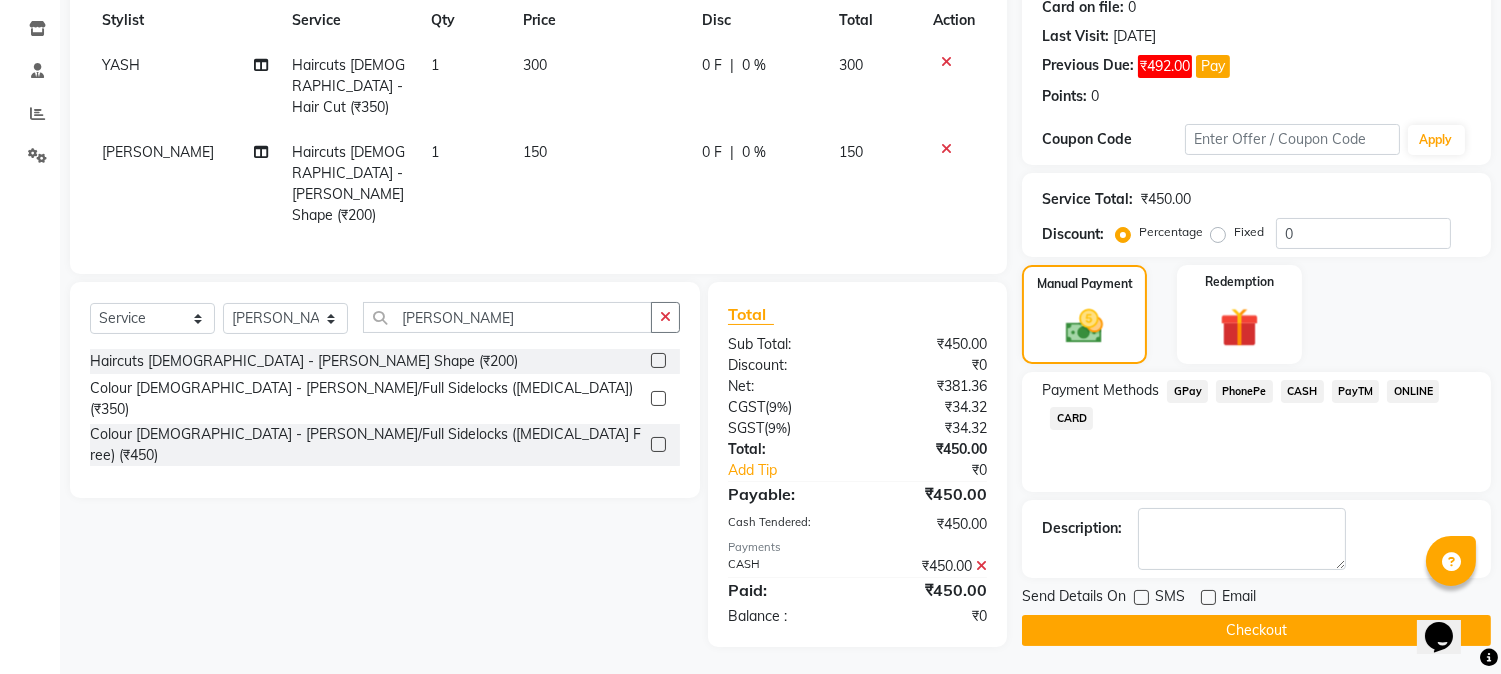 click on "Checkout" 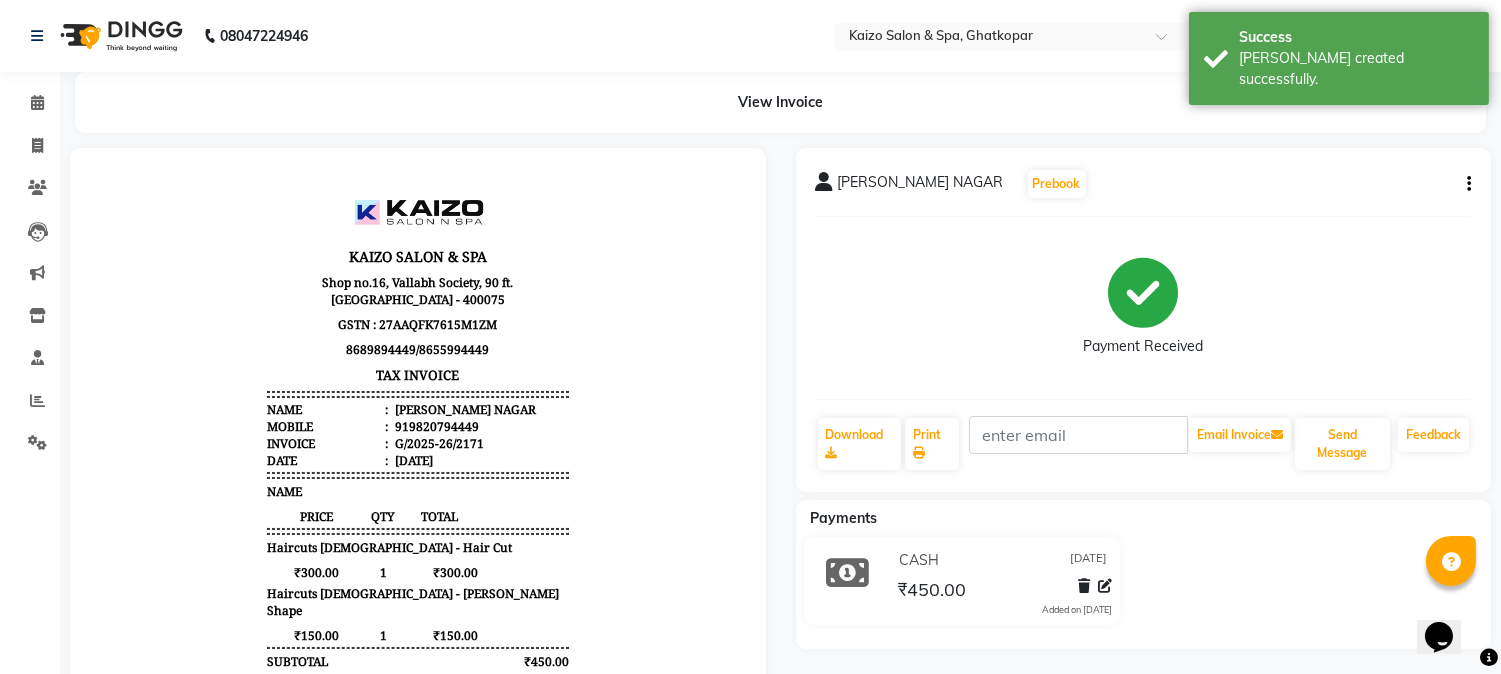 scroll, scrollTop: 0, scrollLeft: 0, axis: both 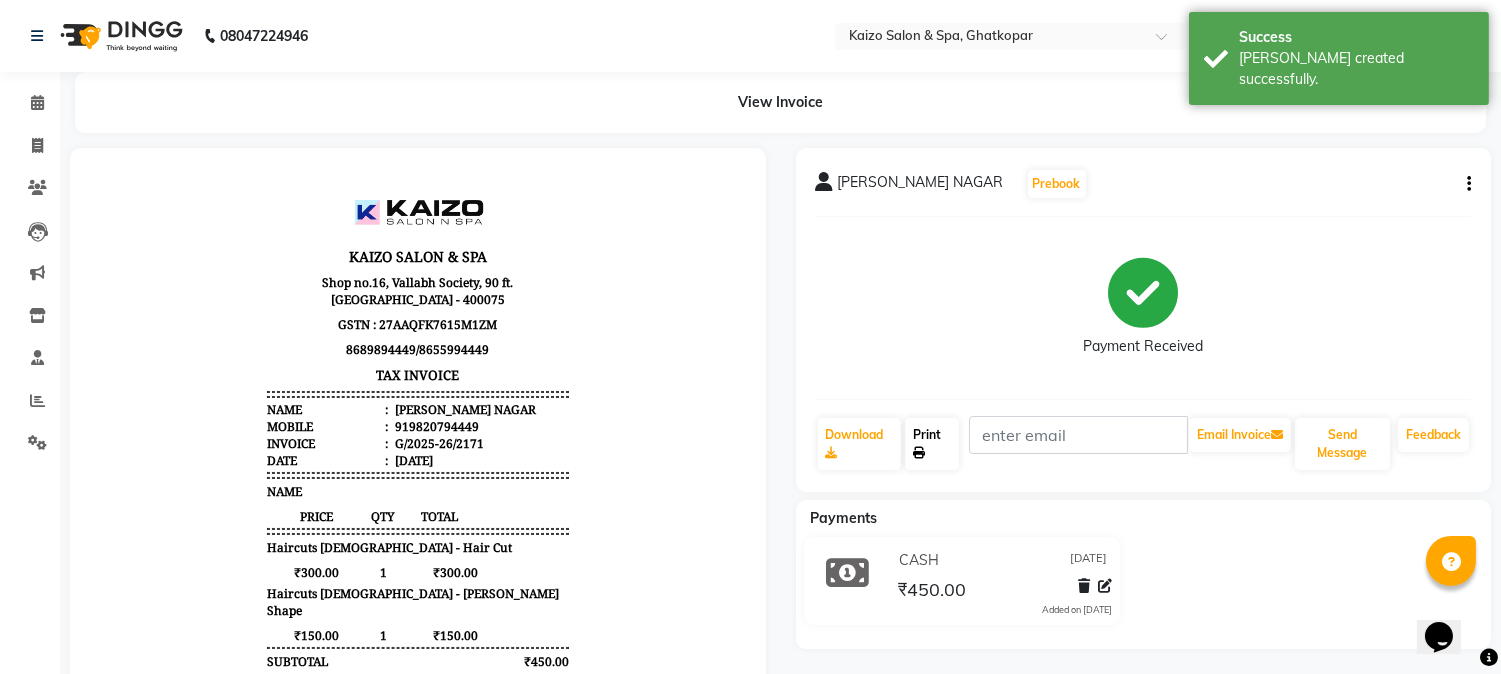 click on "Print" 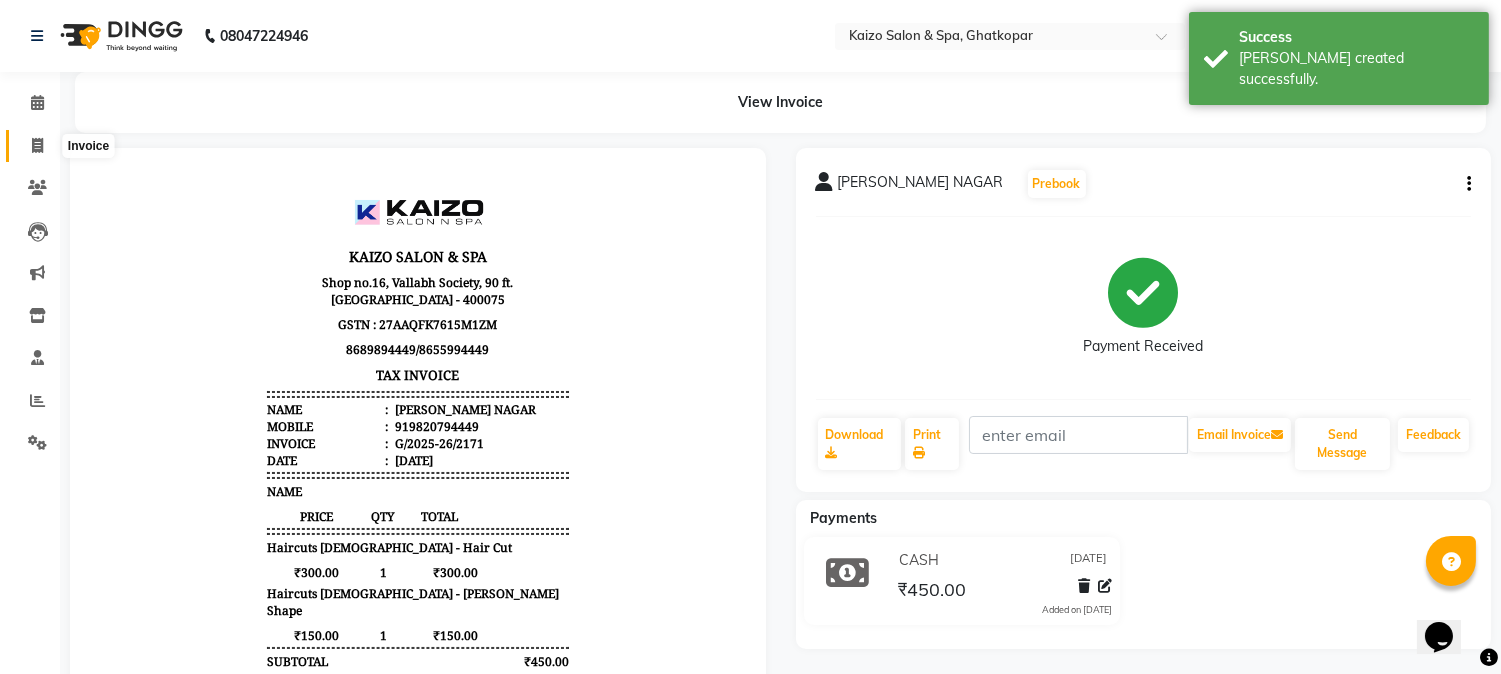 click 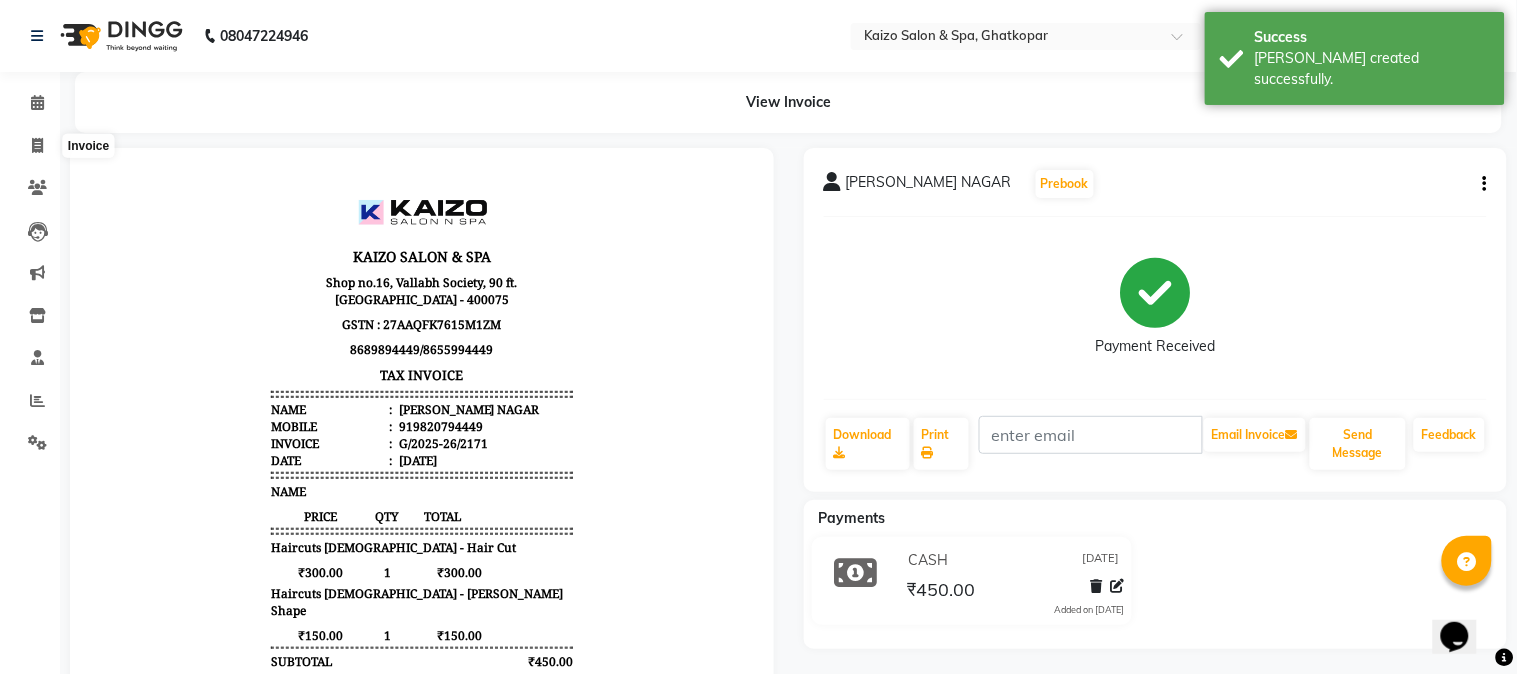 select on "service" 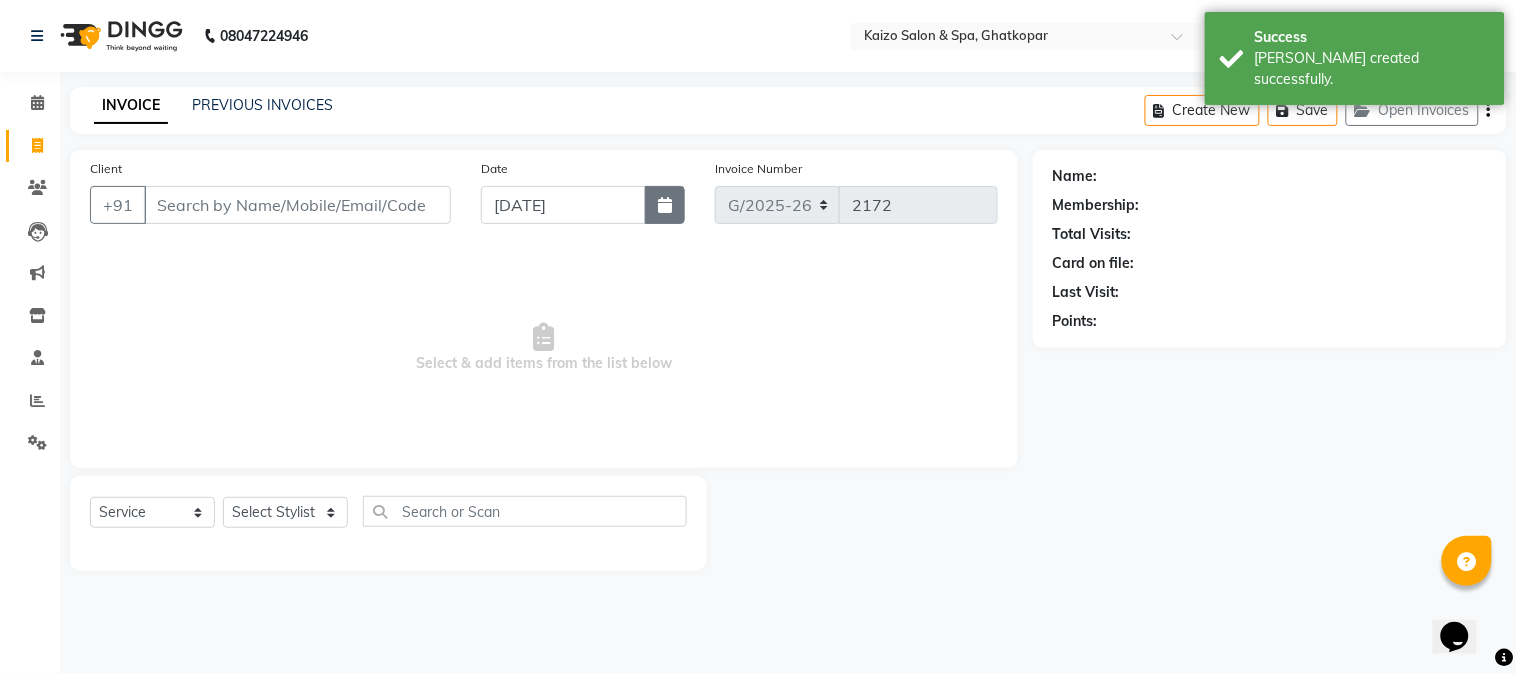 click 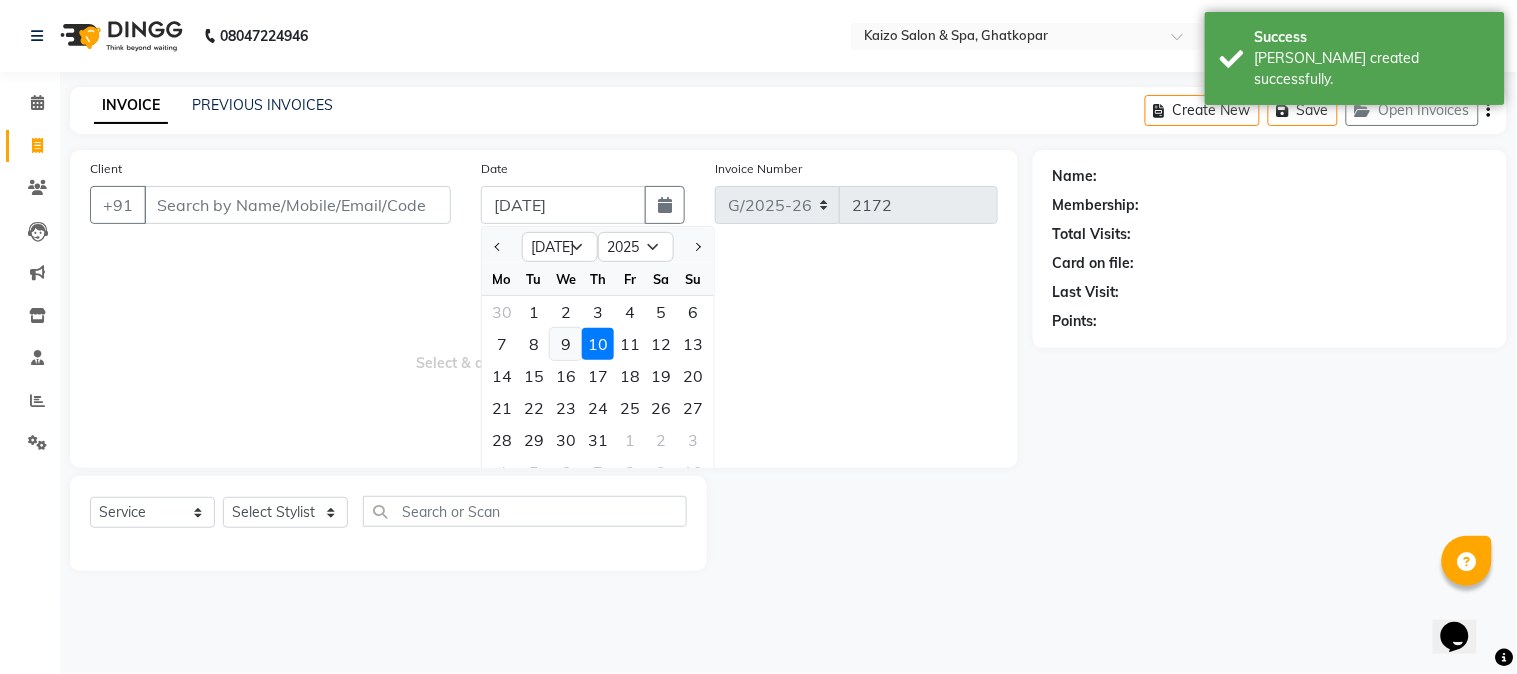 click on "9" 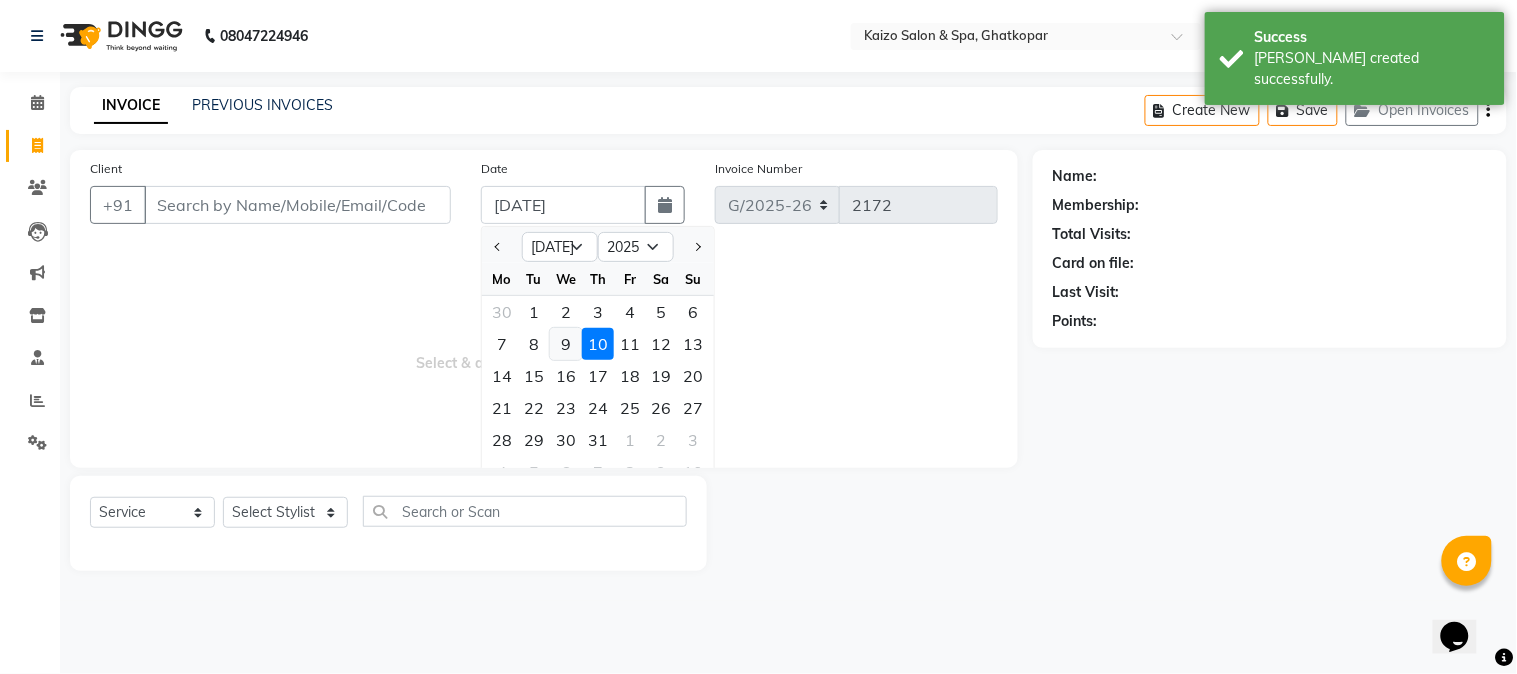 type on "[DATE]" 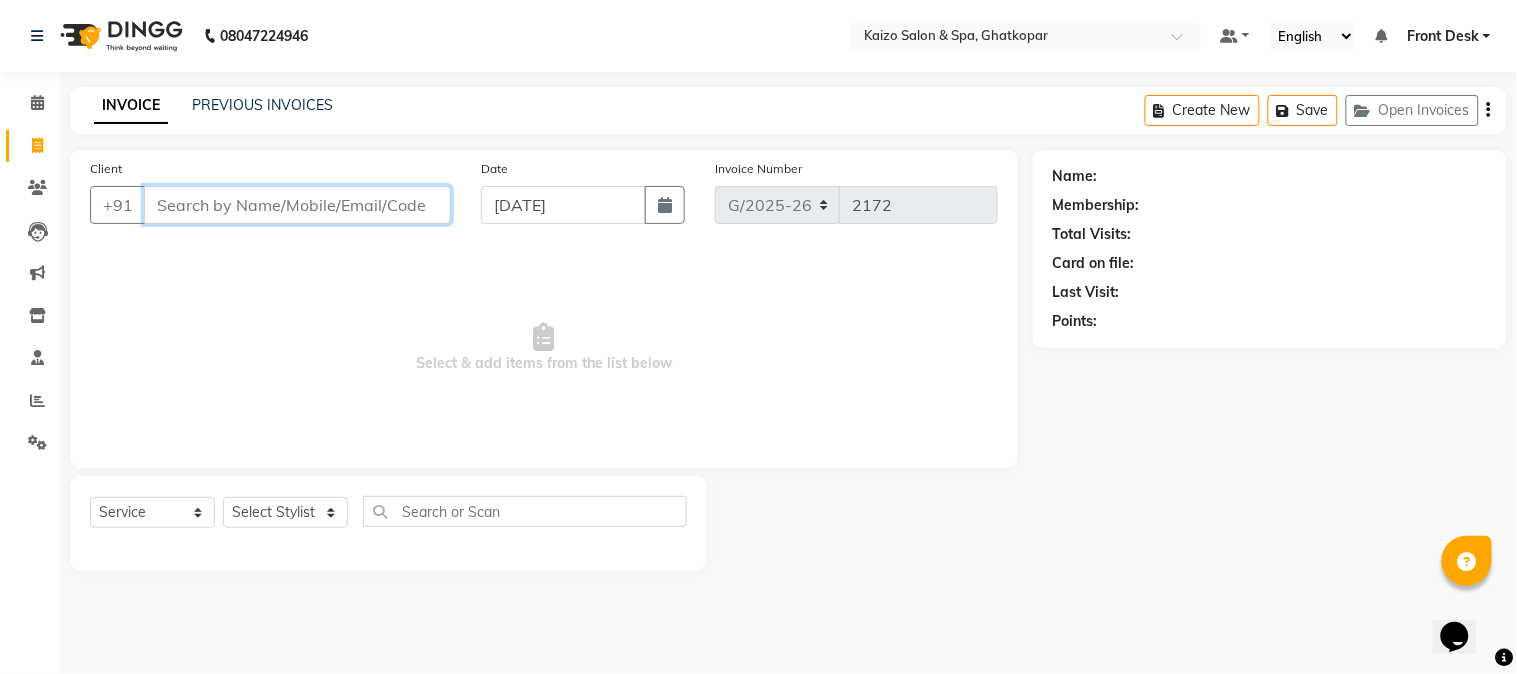 click on "Client" at bounding box center (297, 205) 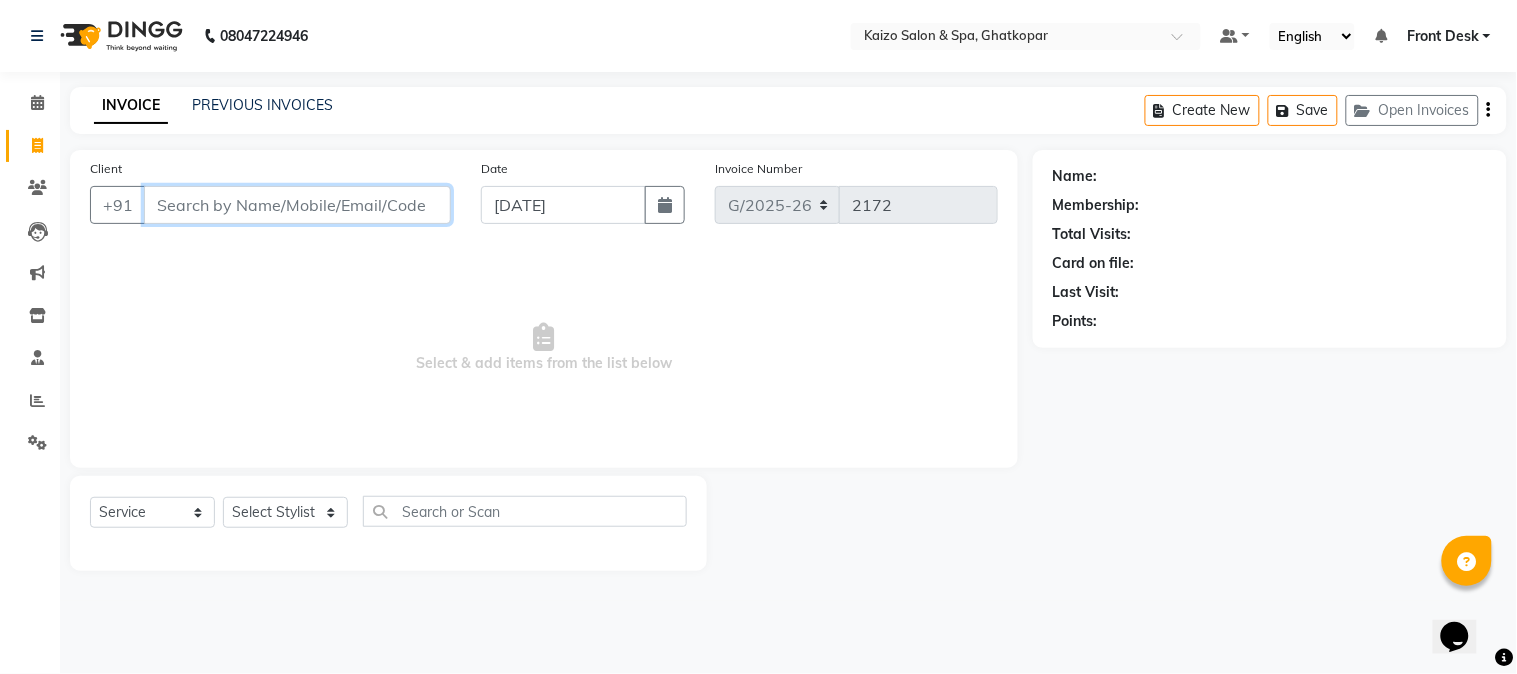 type on "D" 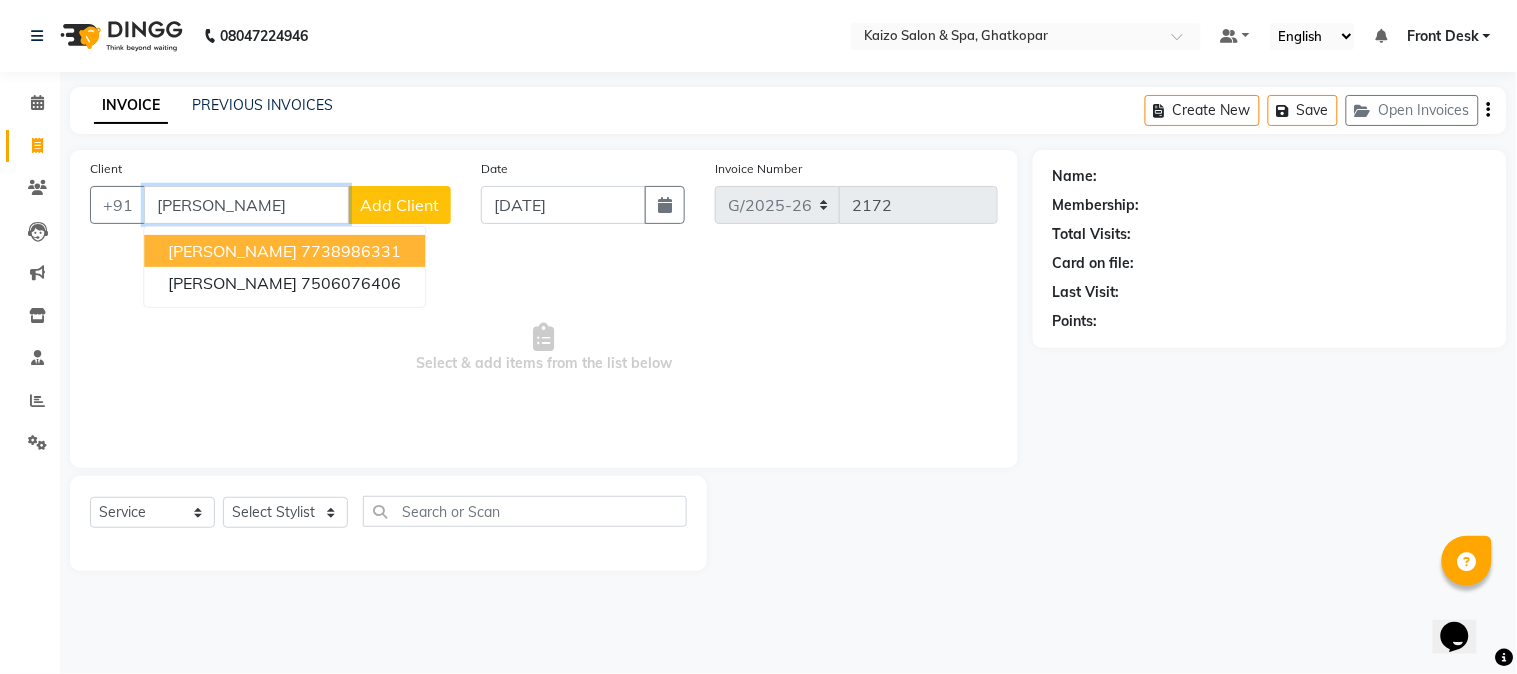 click on "7738986331" at bounding box center (351, 251) 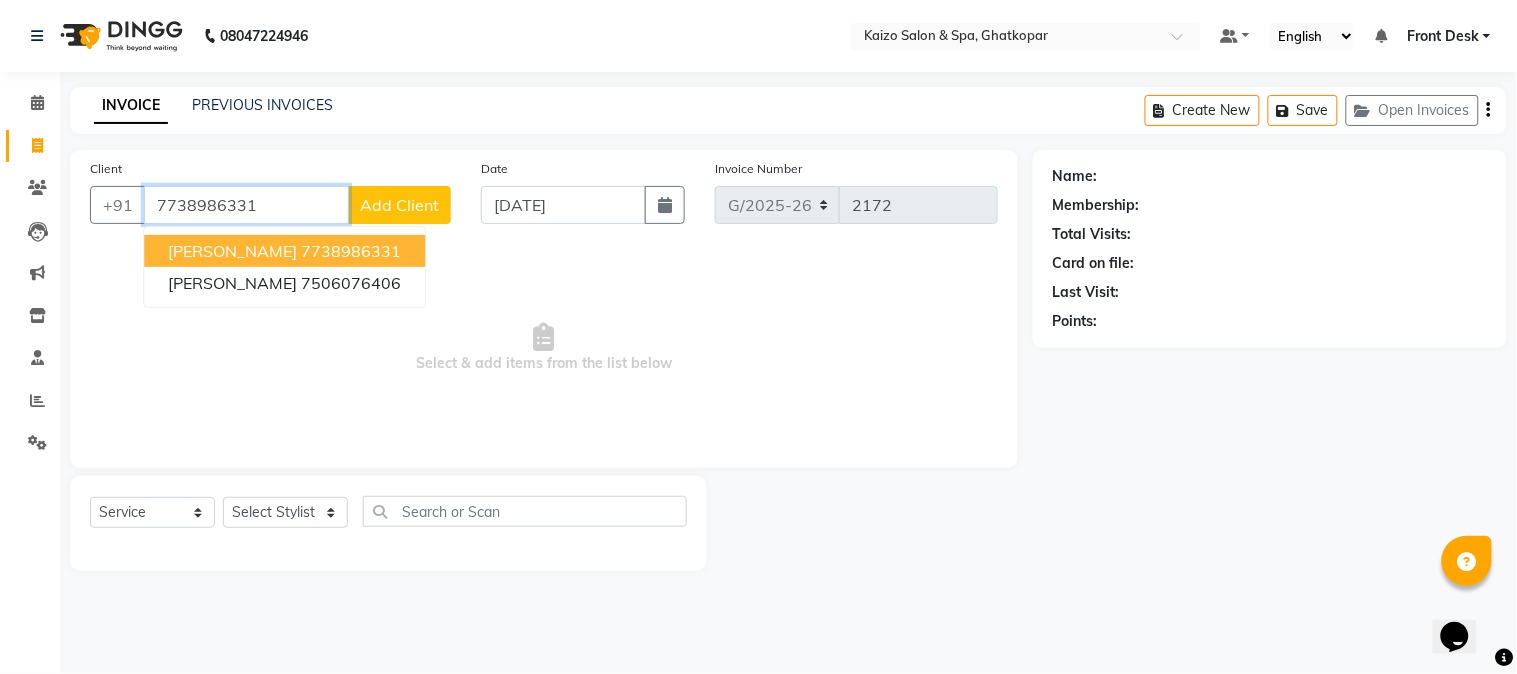 type on "7738986331" 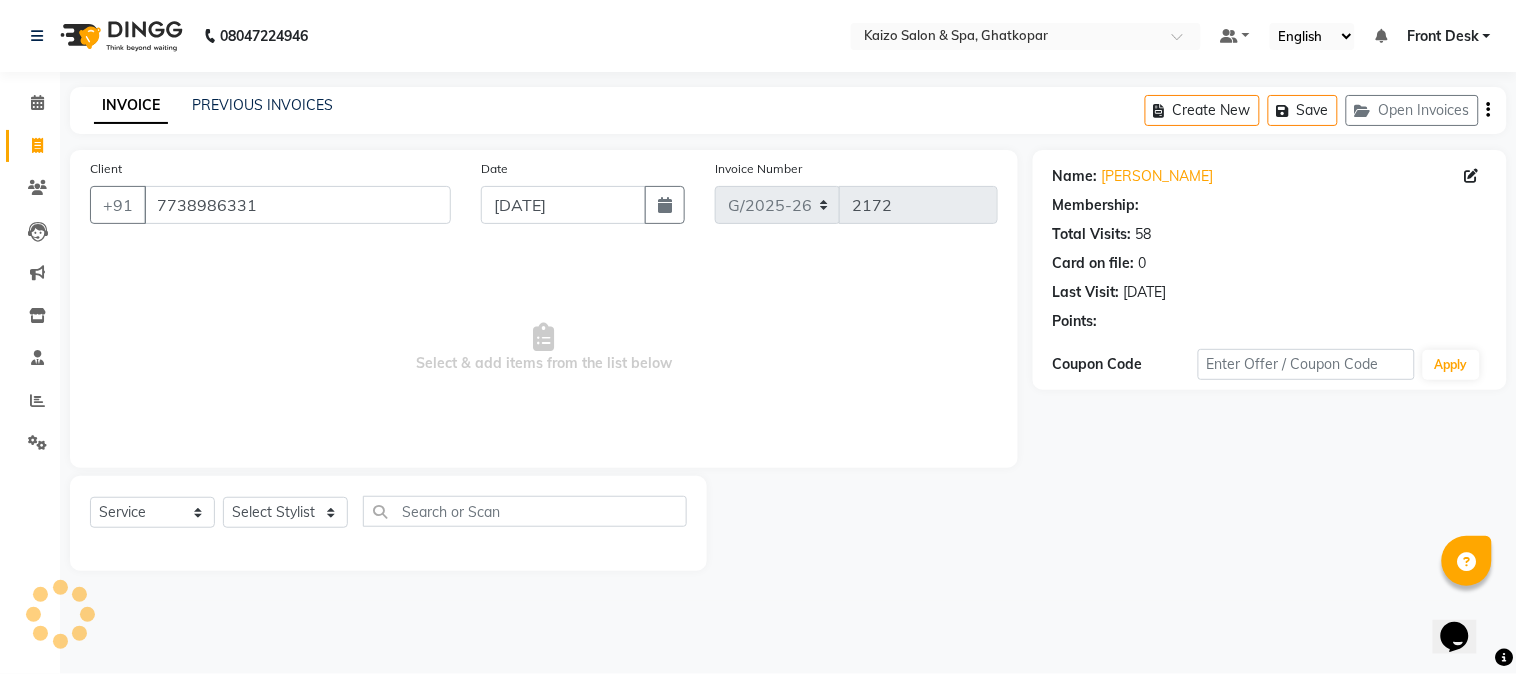 select on "1: Object" 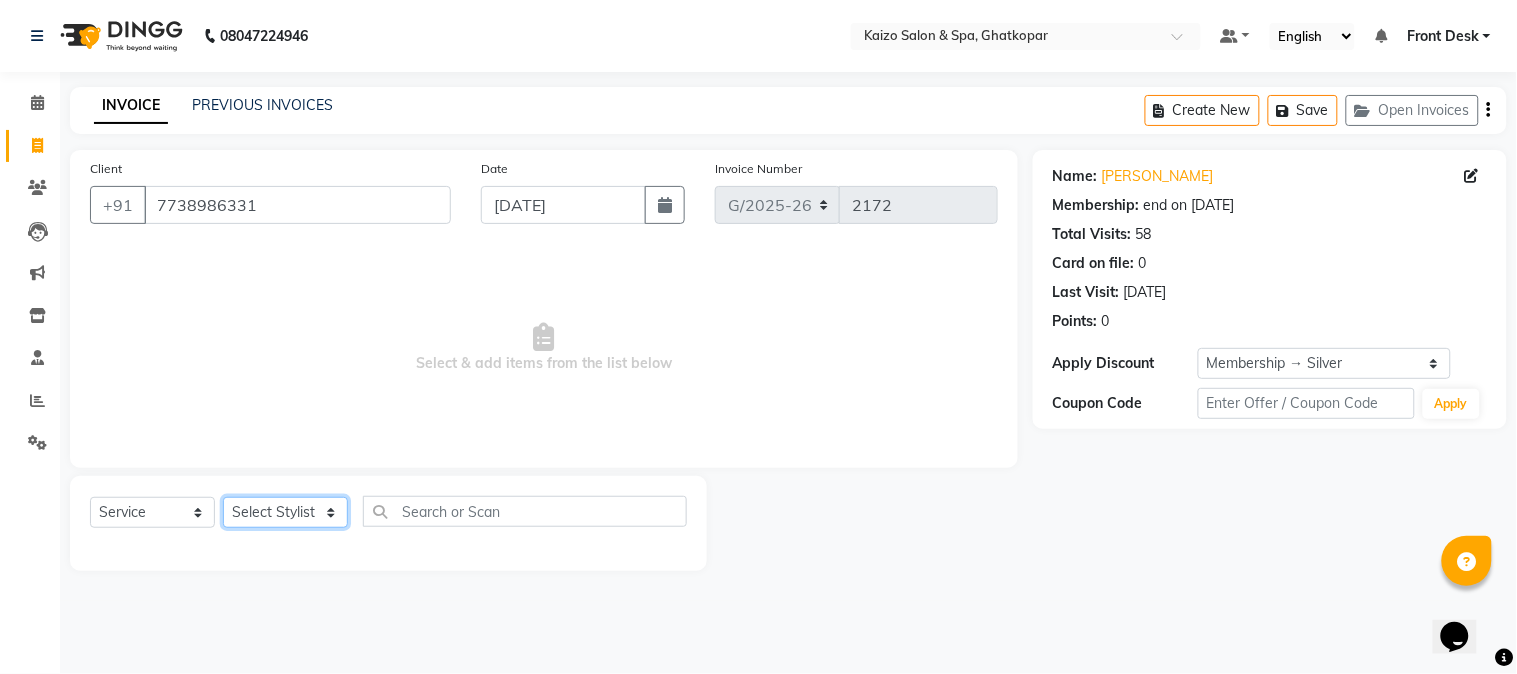click on "Select Stylist [PERSON_NAME] ANJALI [PERSON_NAME] [PERSON_NAME] Front Desk [PERSON_NAME] IFTESHA [PERSON_NAME] [MEDICAL_DATA][PERSON_NAME] [PERSON_NAME] [PERSON_NAME] [PERSON_NAME] [PERSON_NAME] GALA [PERSON_NAME] [PERSON_NAME] YASH" 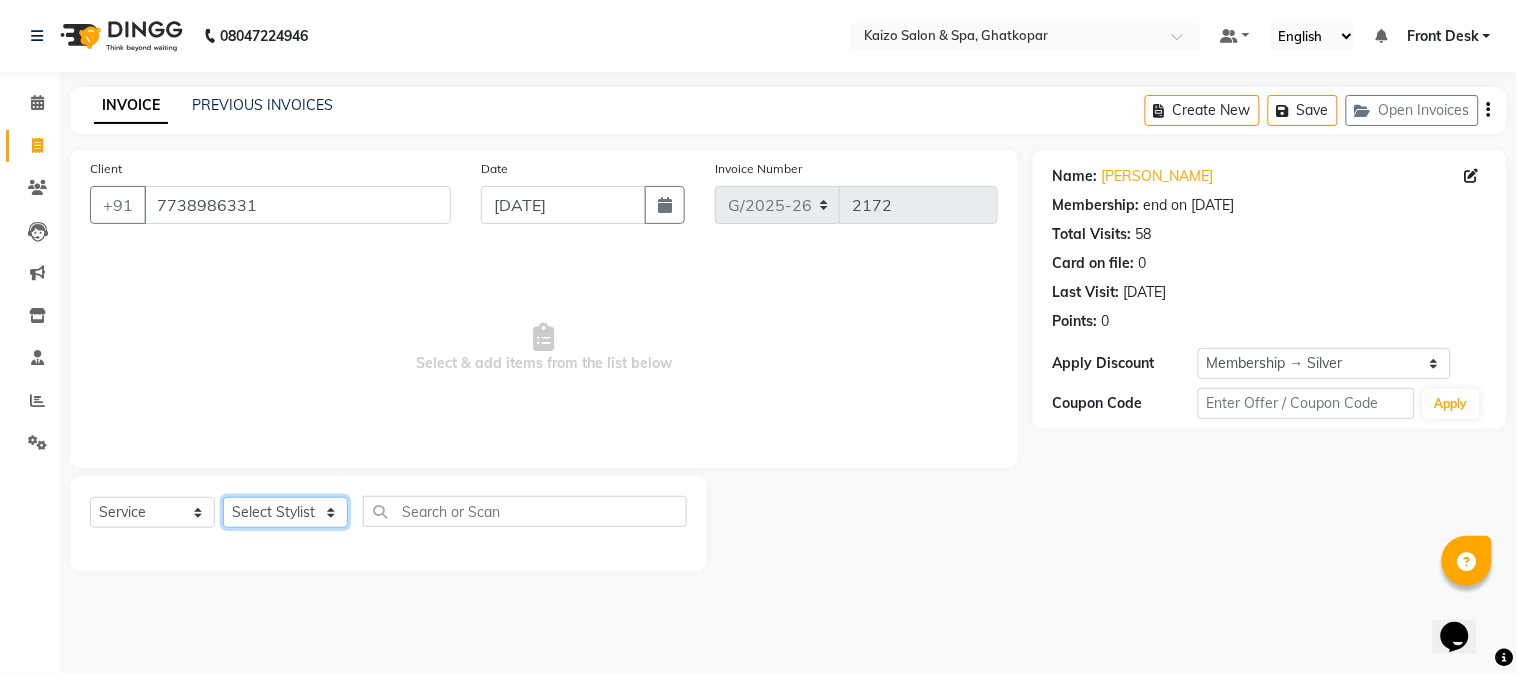 select on "8838" 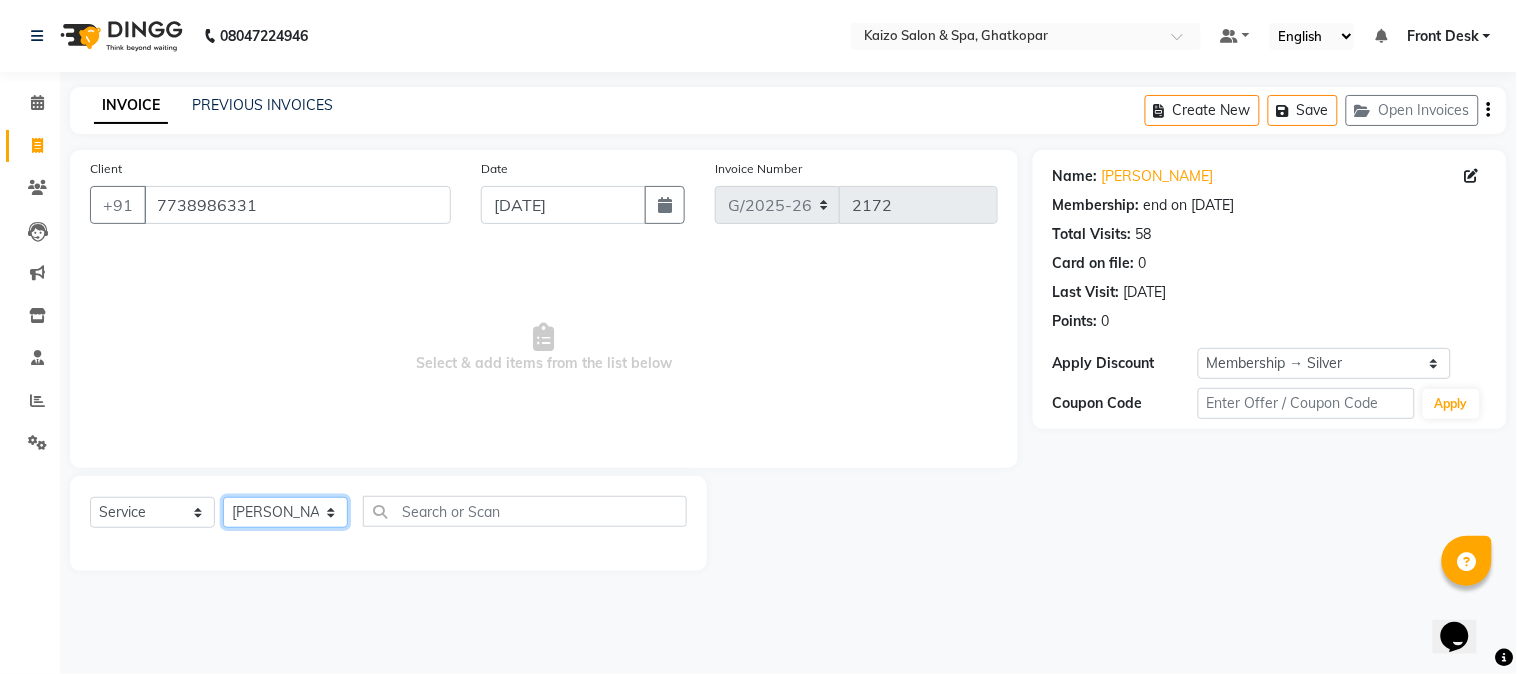 click on "Select Stylist [PERSON_NAME] ANJALI [PERSON_NAME] [PERSON_NAME] Front Desk [PERSON_NAME] IFTESHA [PERSON_NAME] [MEDICAL_DATA][PERSON_NAME] [PERSON_NAME] [PERSON_NAME] [PERSON_NAME] [PERSON_NAME] GALA [PERSON_NAME] [PERSON_NAME] YASH" 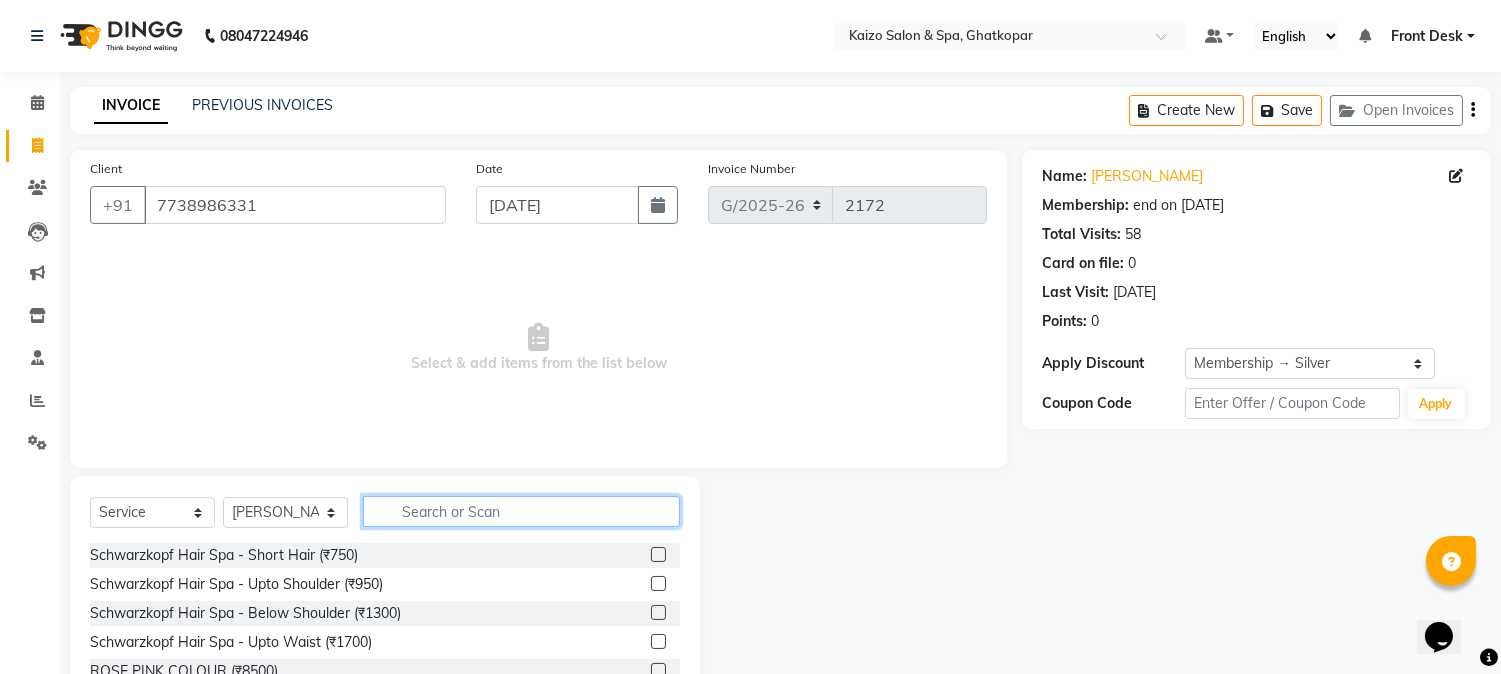 drag, startPoint x: 518, startPoint y: 524, endPoint x: 512, endPoint y: 534, distance: 11.661903 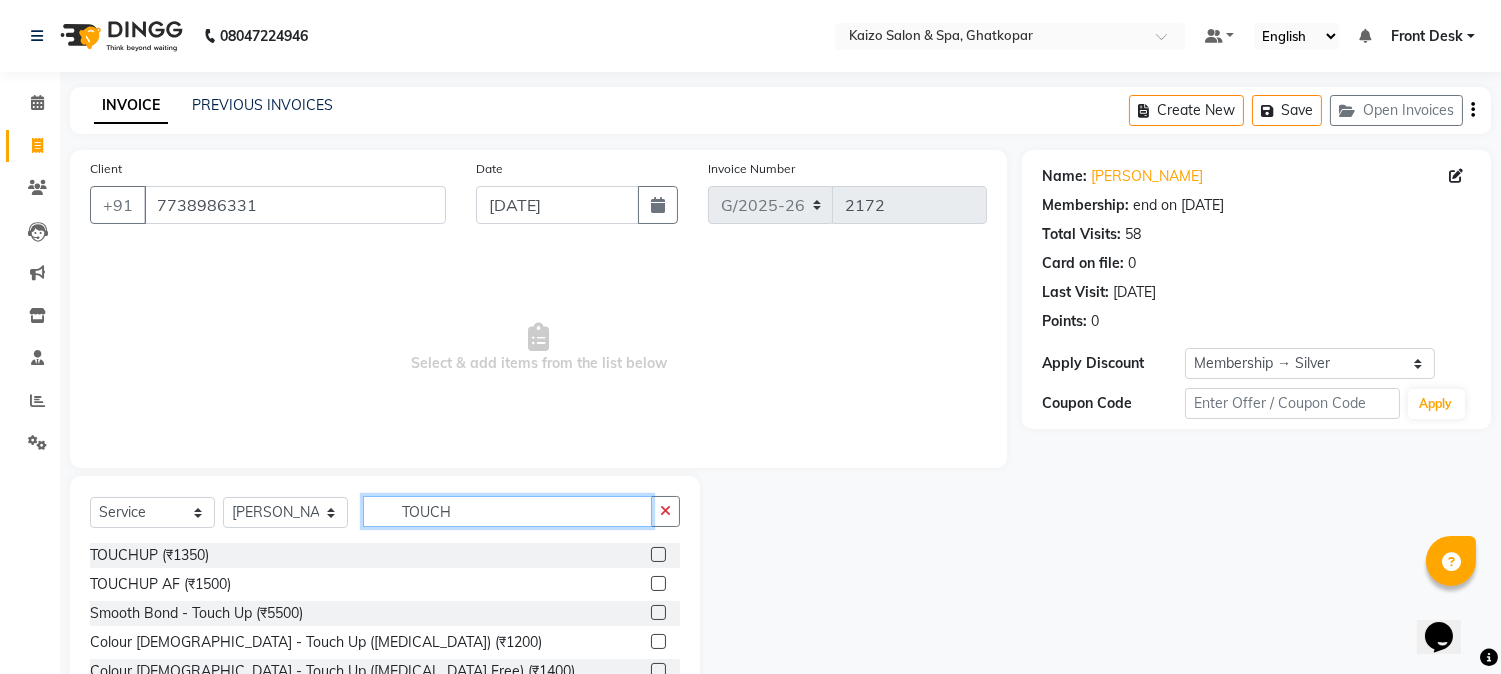 scroll, scrollTop: 72, scrollLeft: 0, axis: vertical 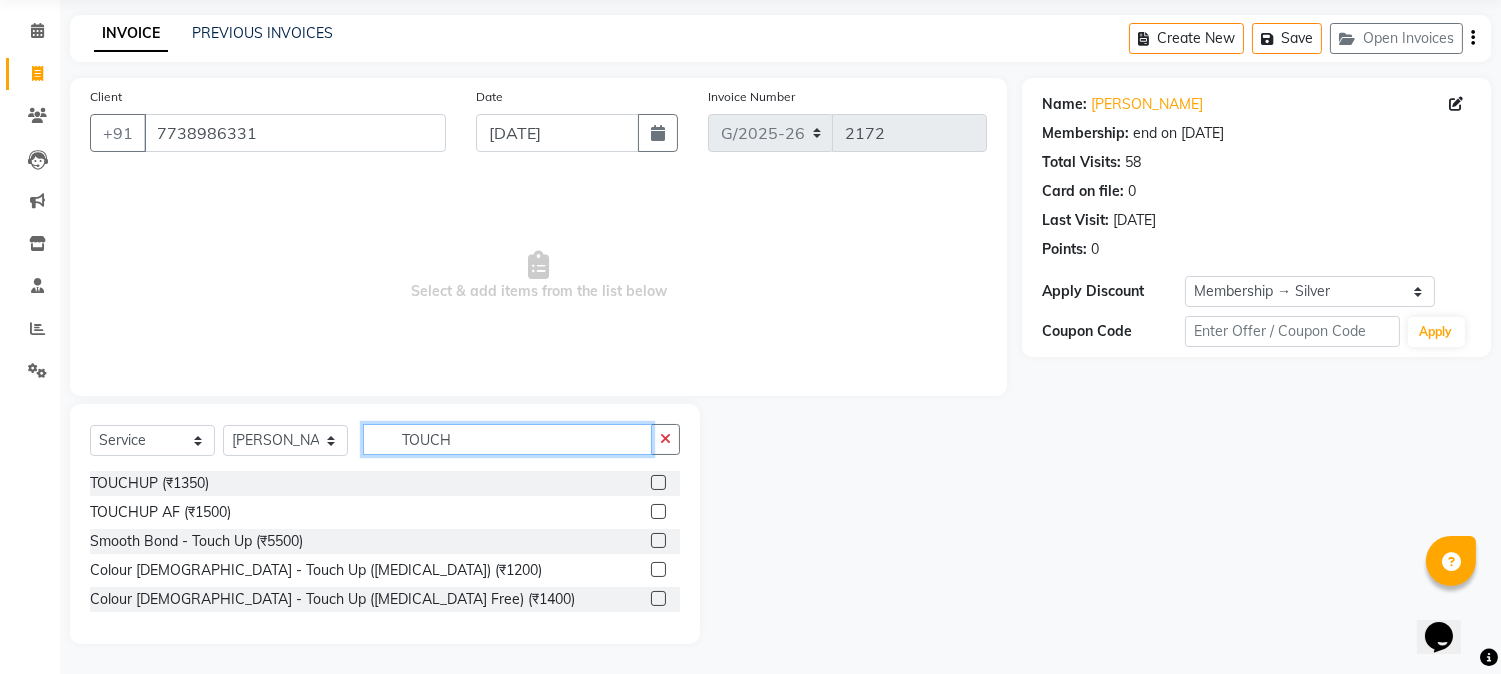 type on "TOUCH" 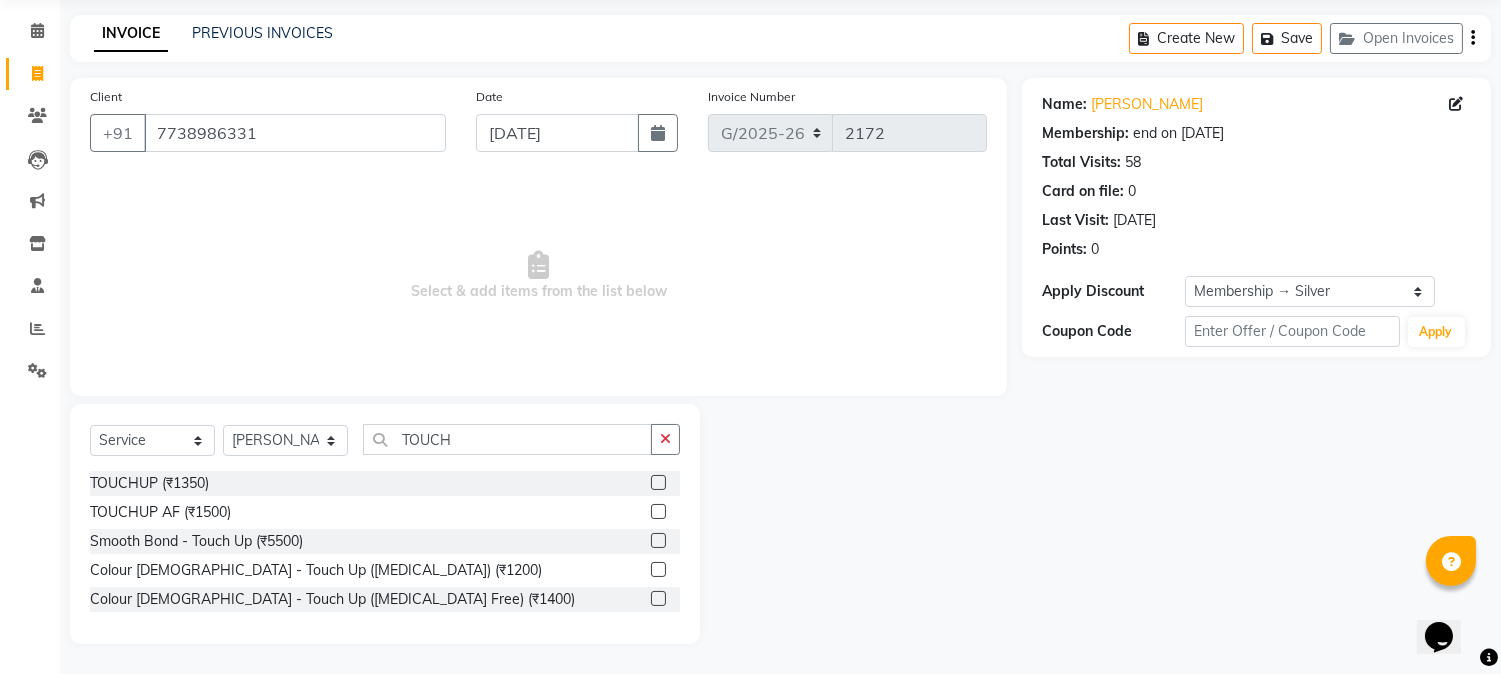 click 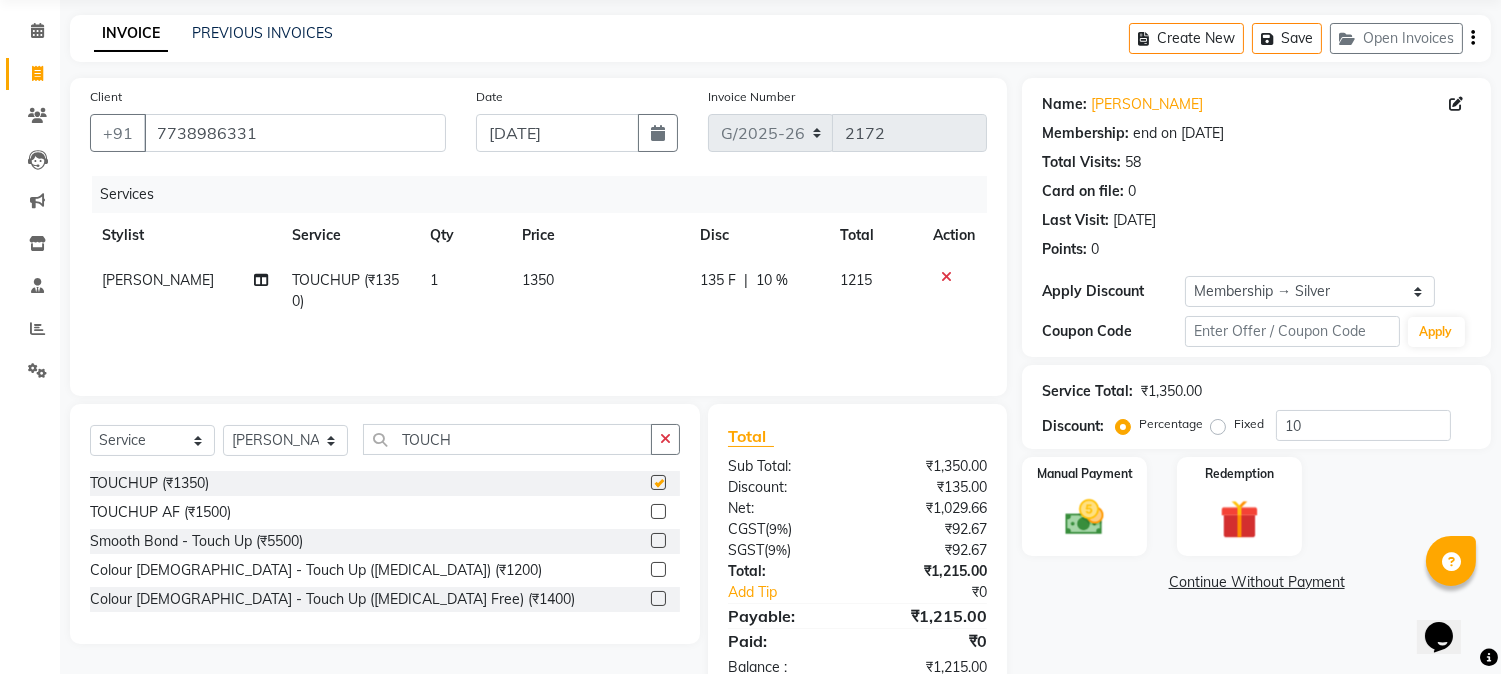 checkbox on "false" 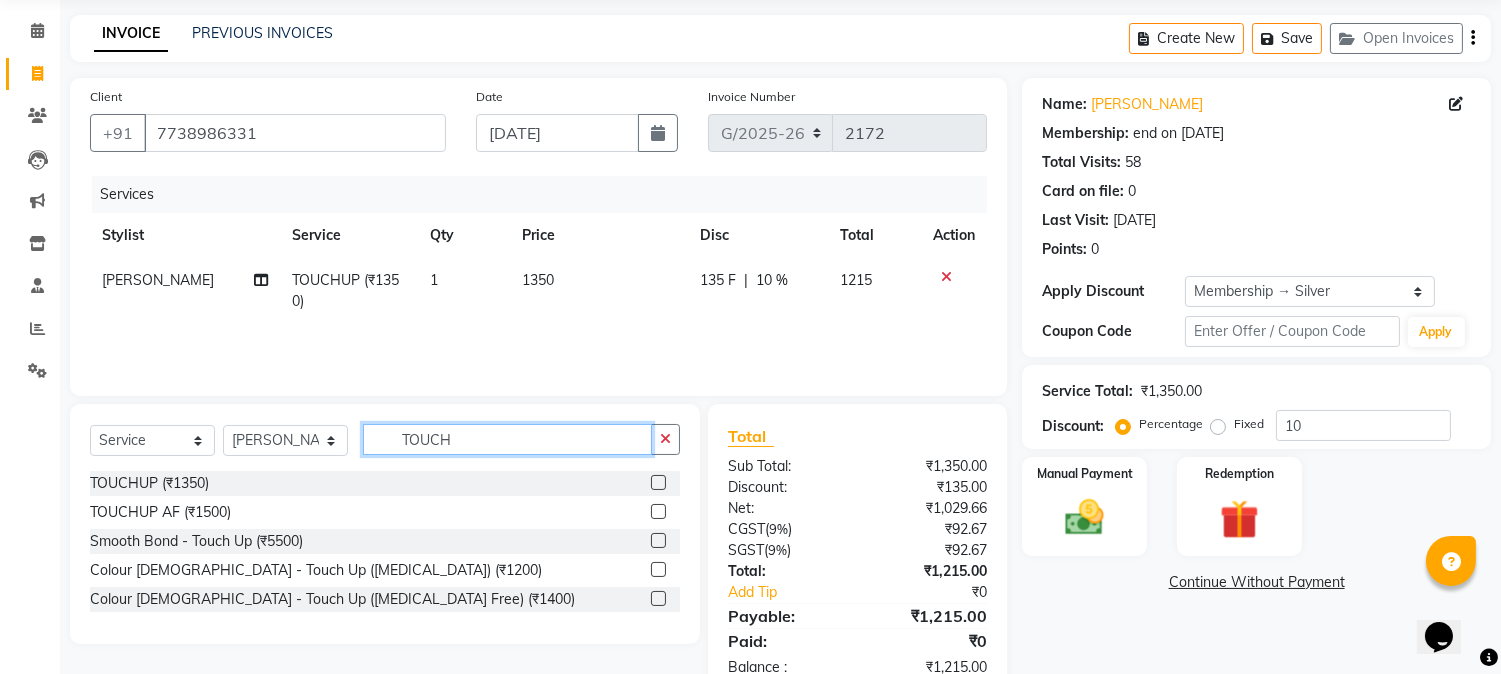 click on "TOUCH" 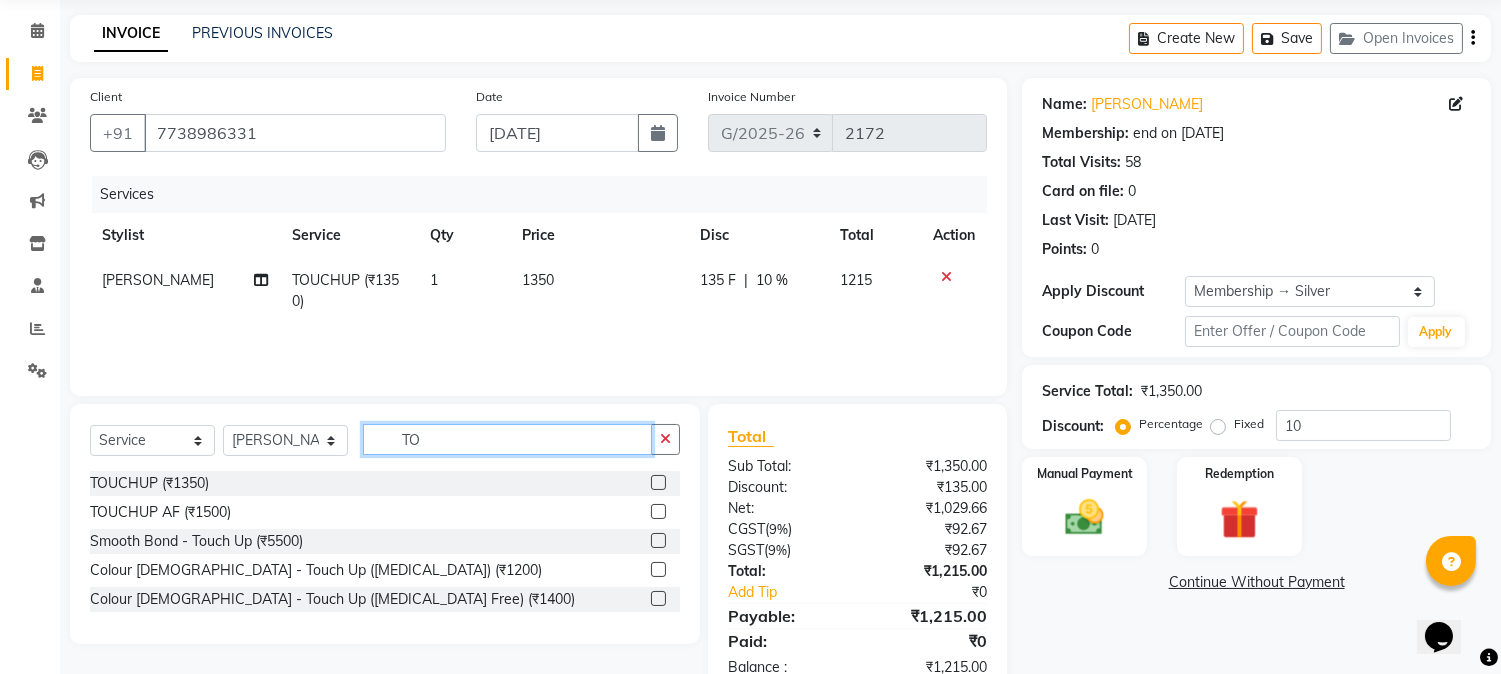 type on "T" 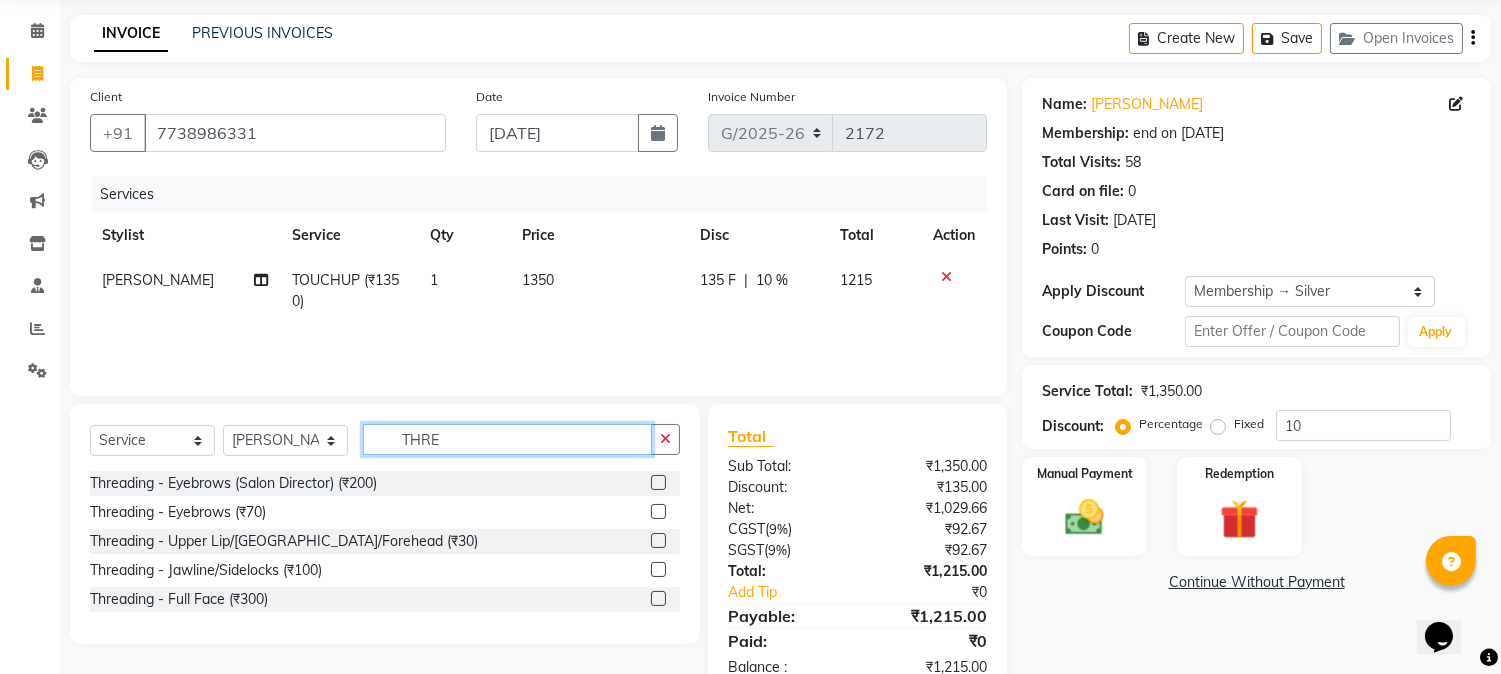 type on "THRE" 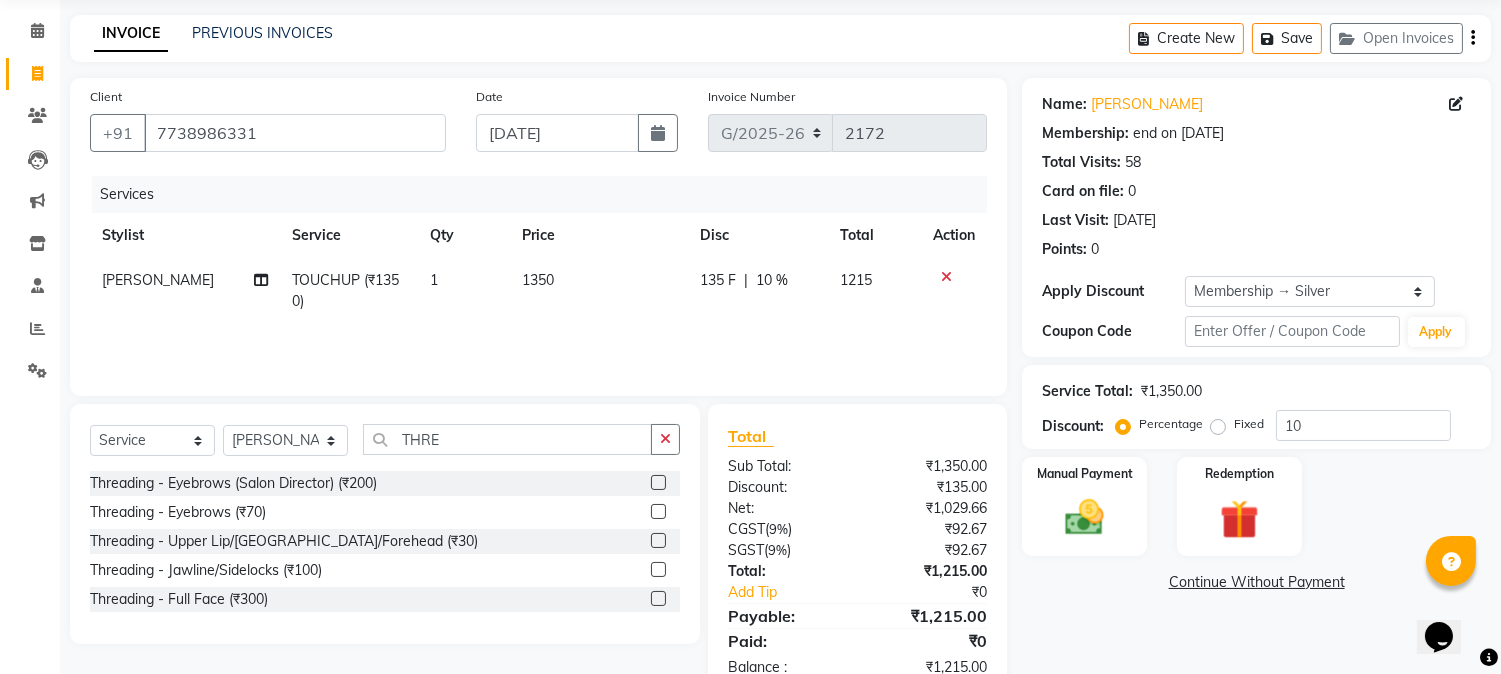 click 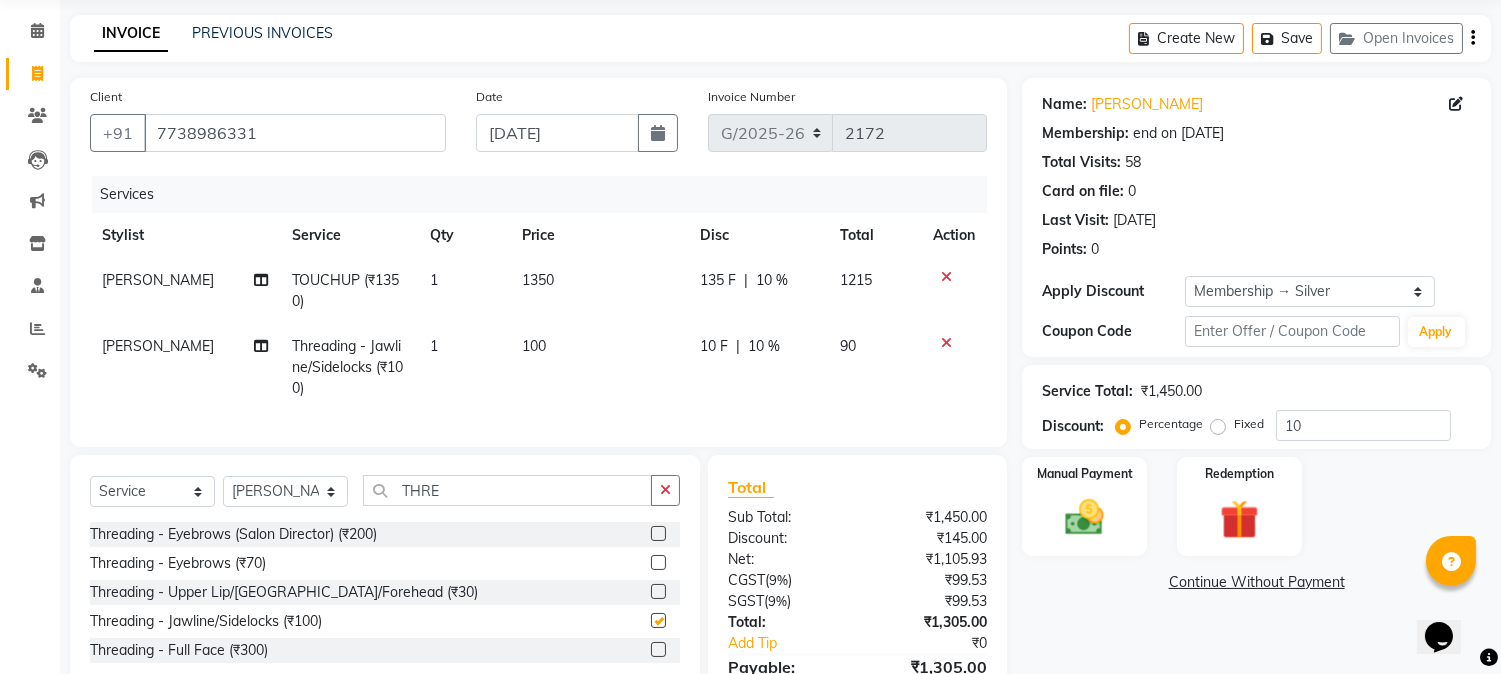 checkbox on "false" 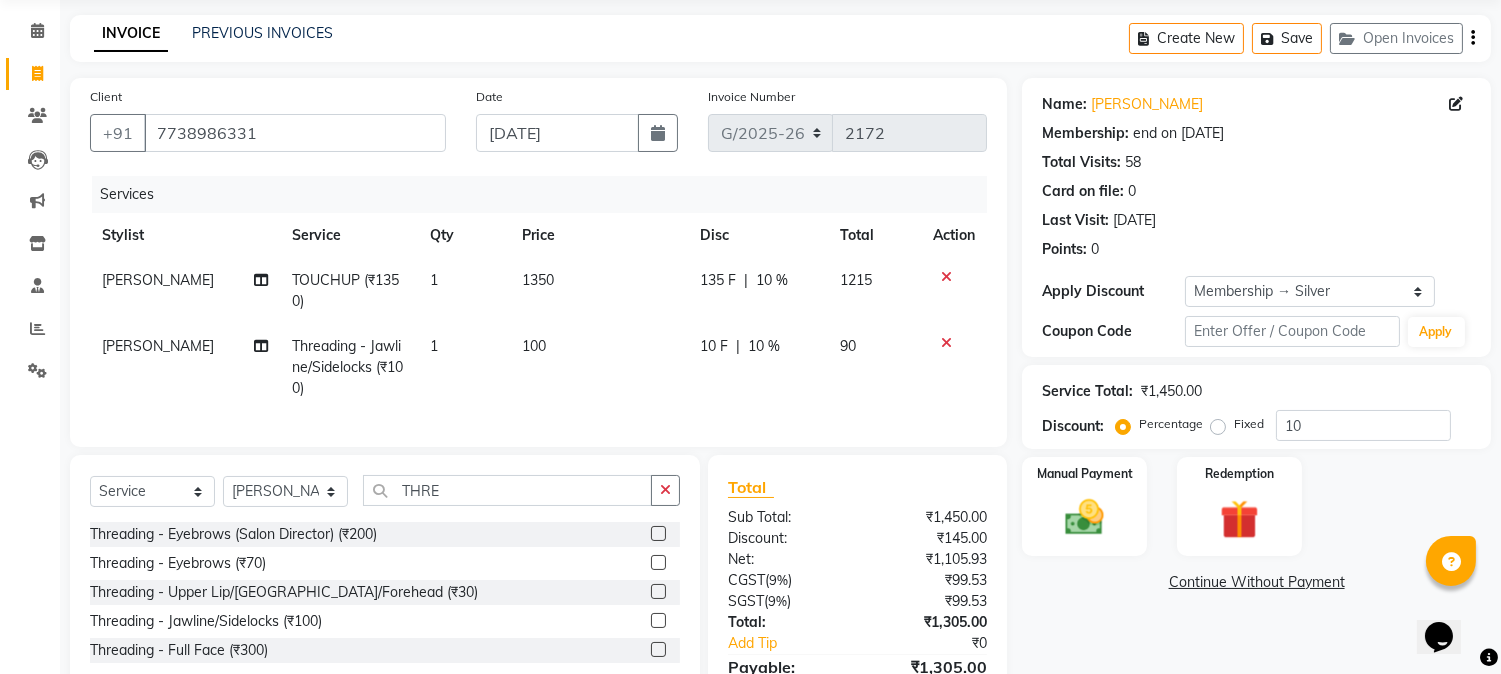 click on "100" 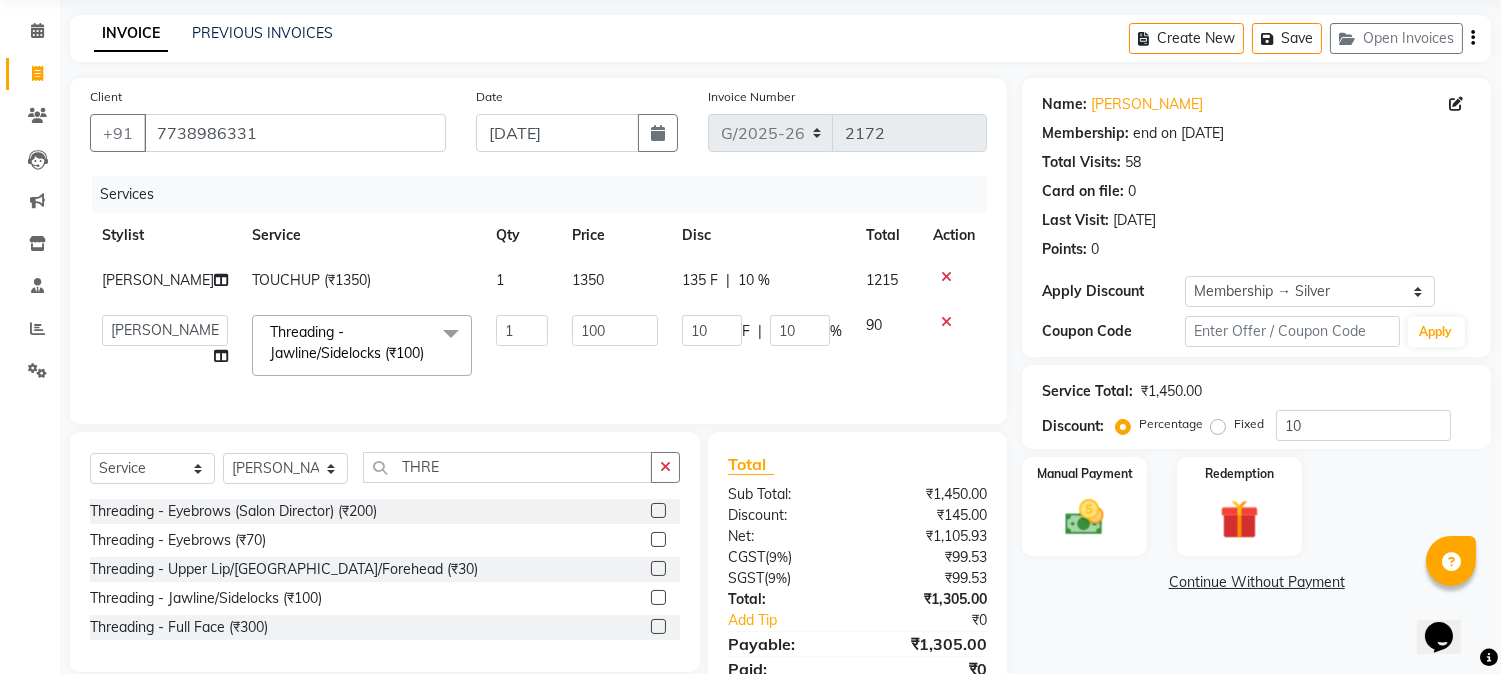 click on "100" 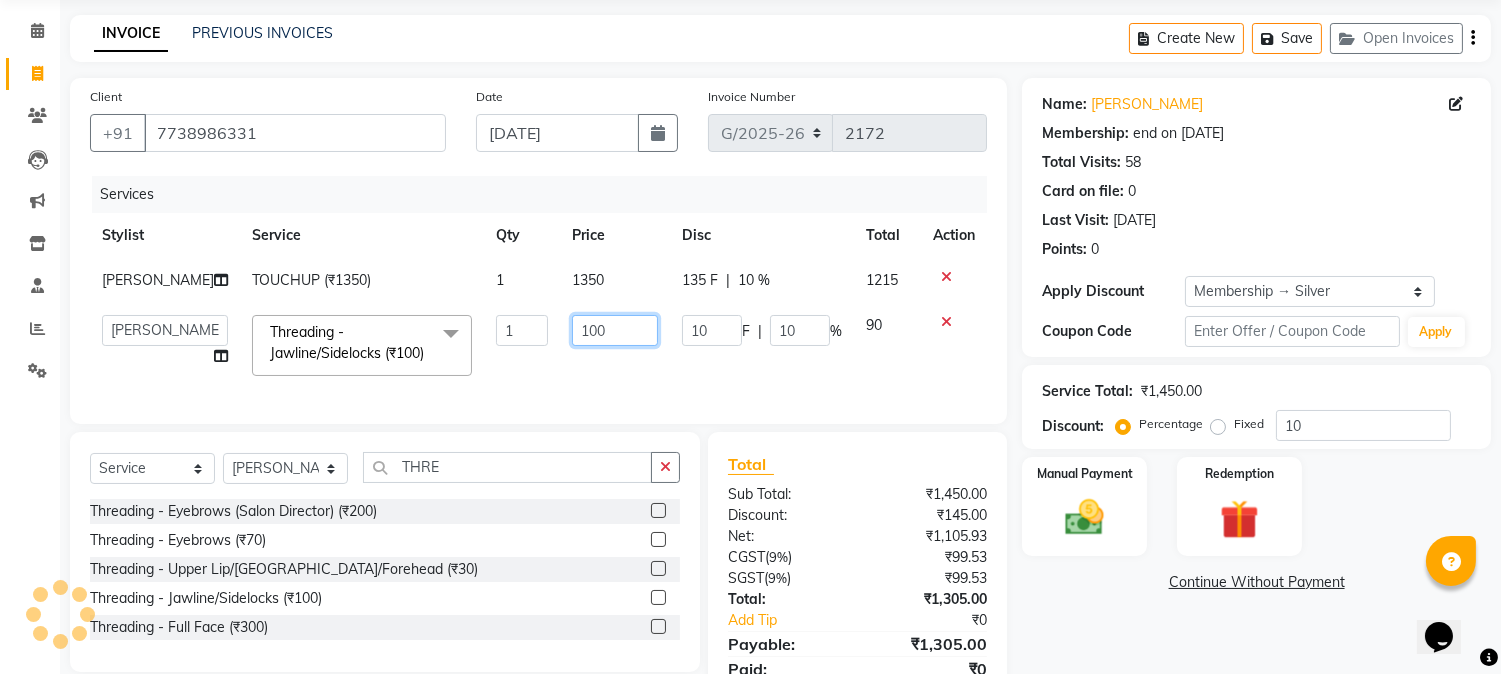 click on "100" 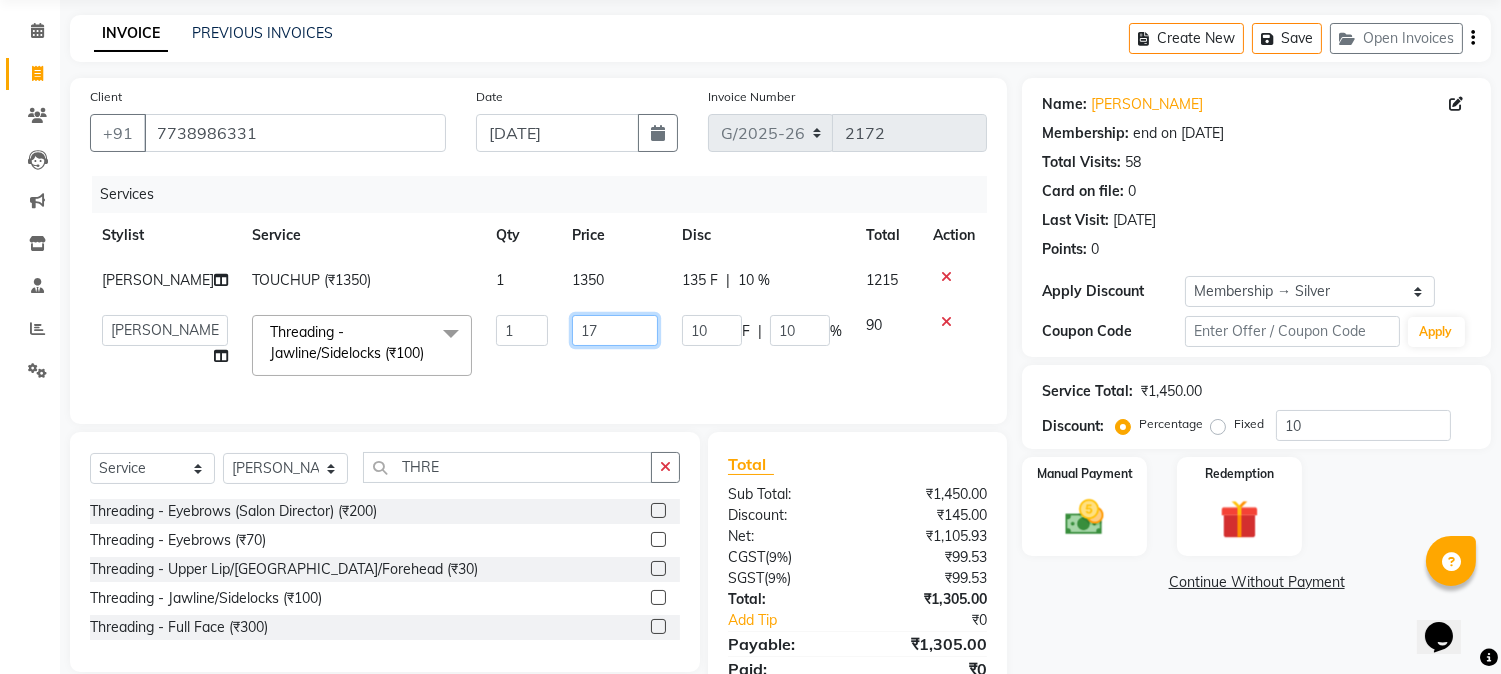 type on "171" 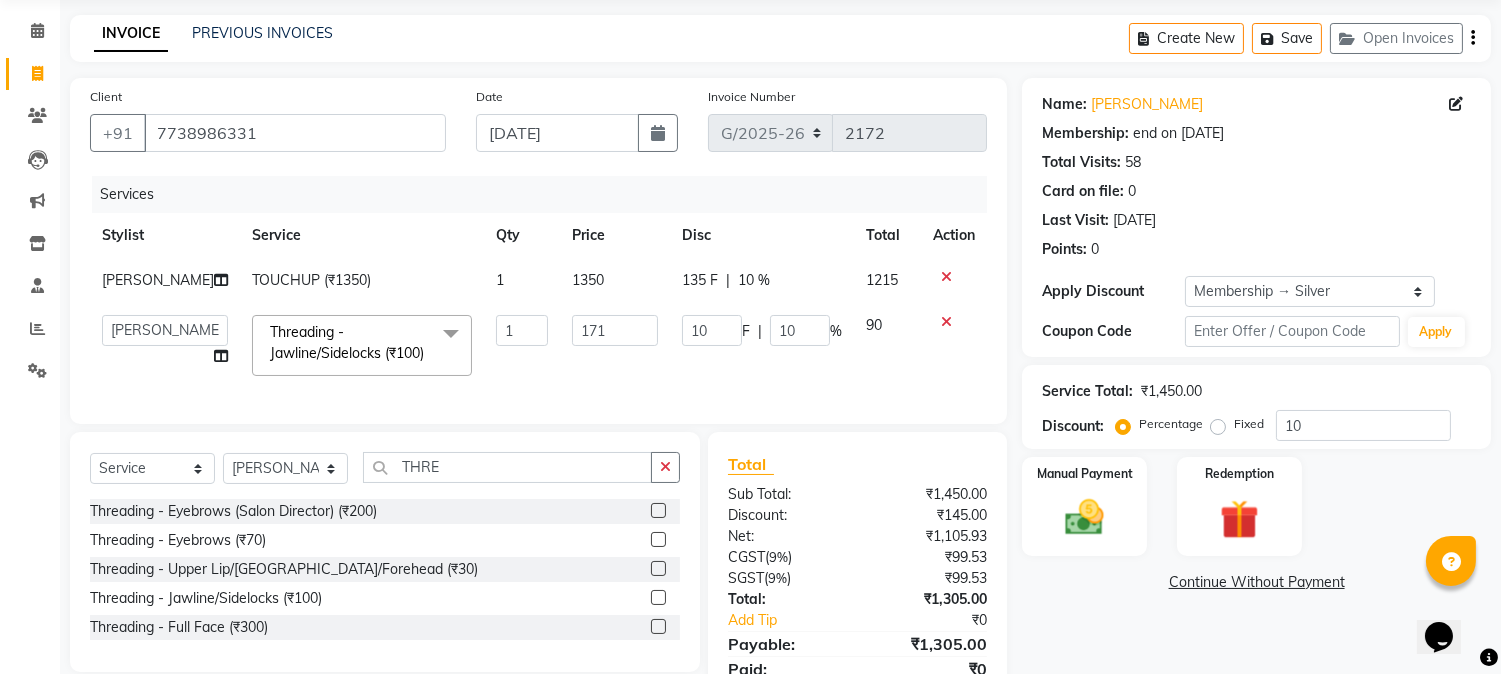 click on "171" 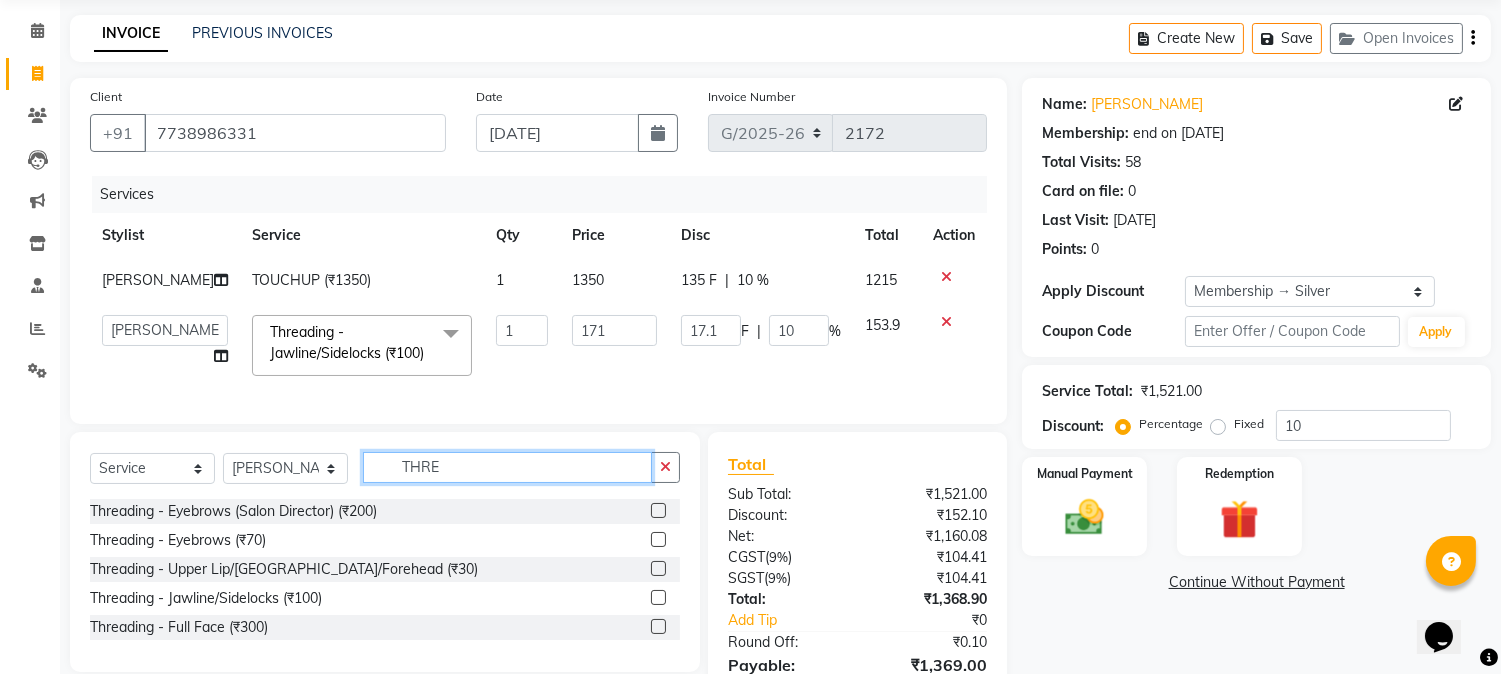 click on "THRE" 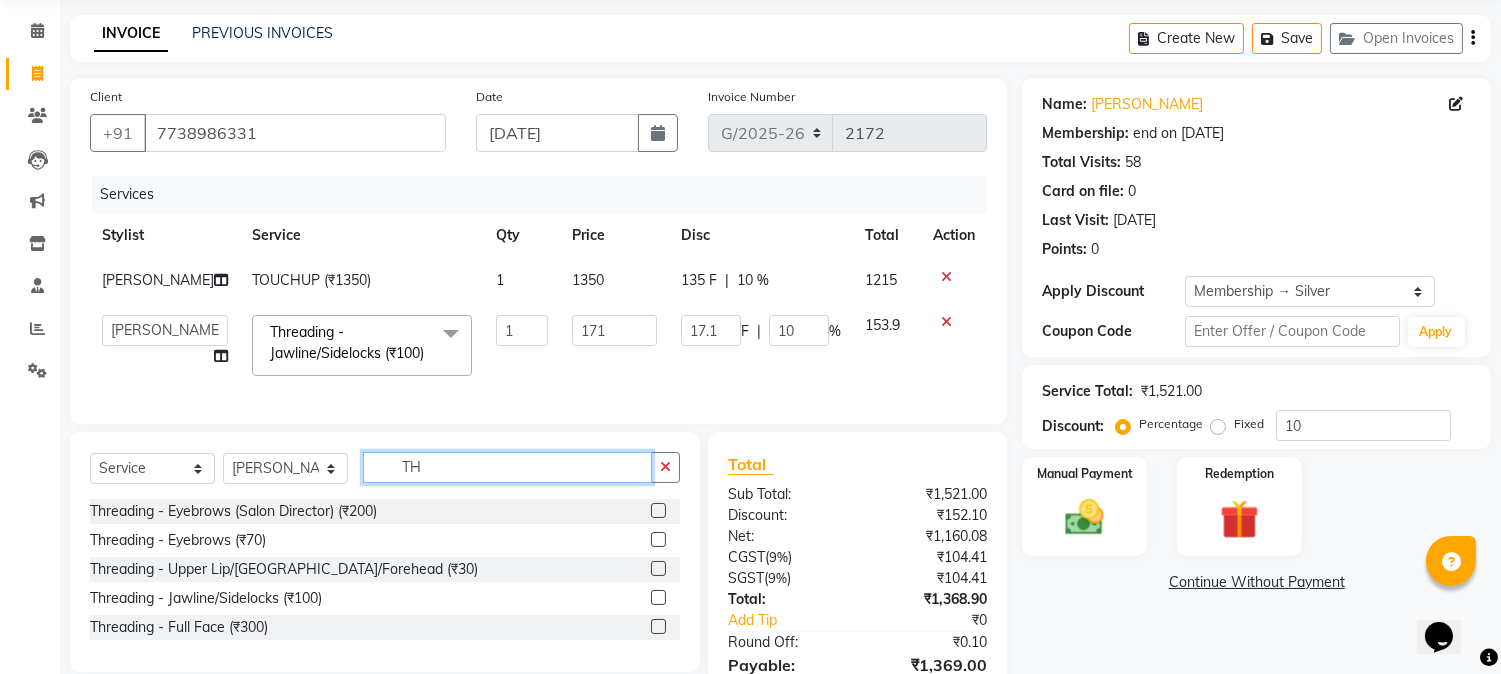 type on "T" 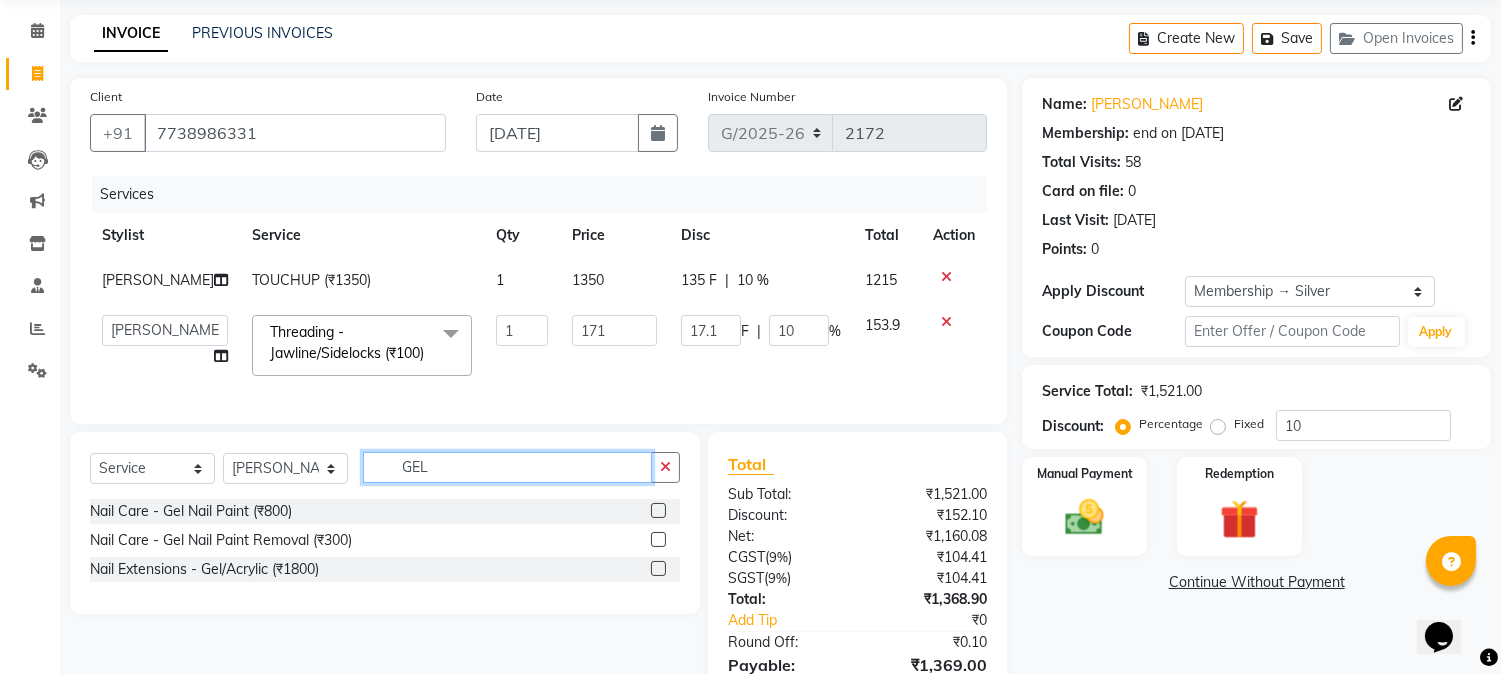 type on "GEL" 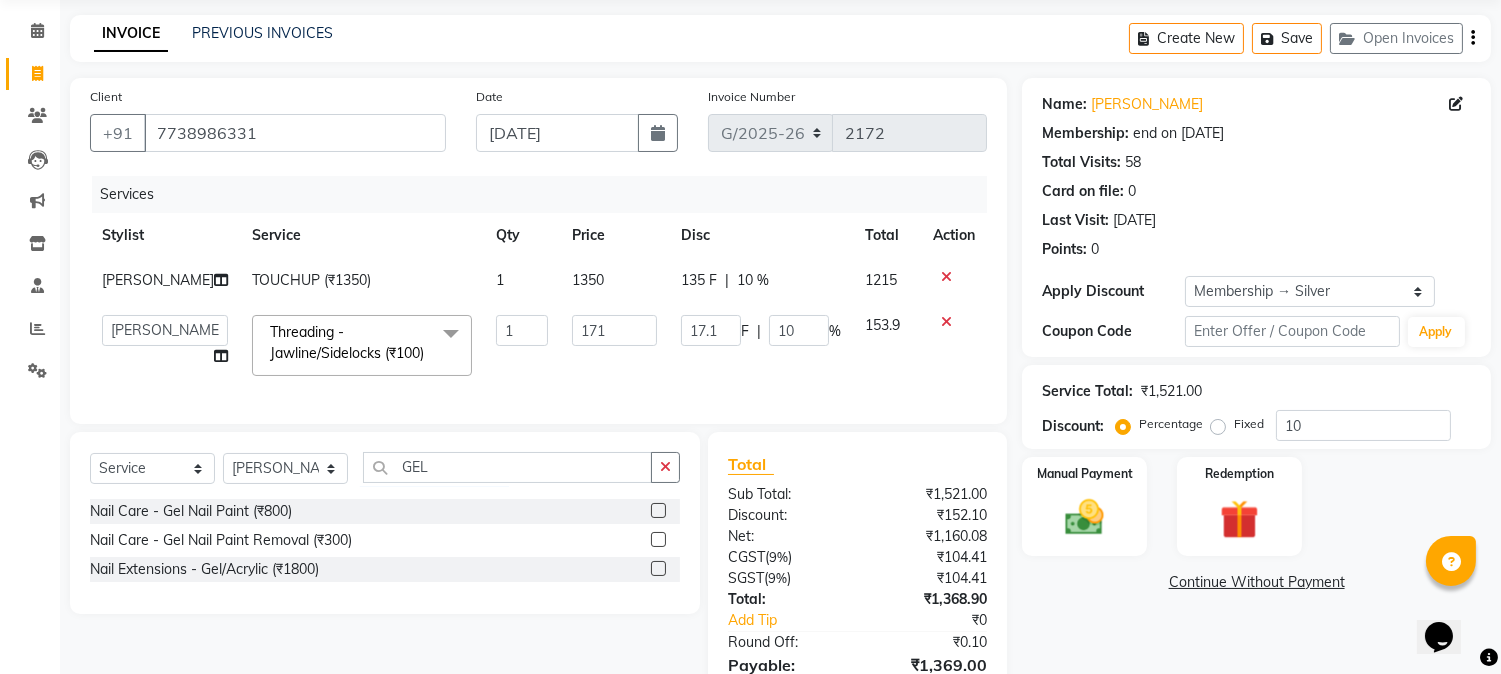 drag, startPoint x: 656, startPoint y: 555, endPoint x: 653, endPoint y: 538, distance: 17.262676 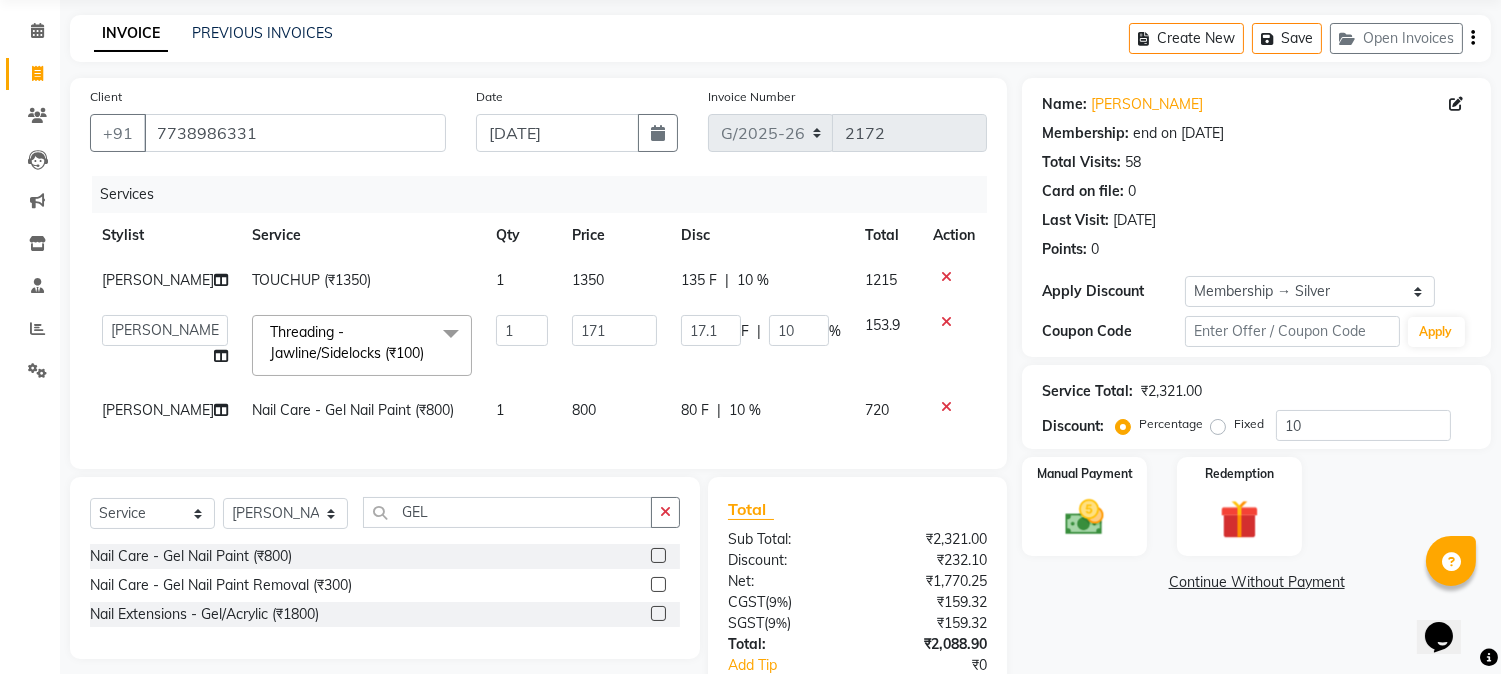 checkbox on "false" 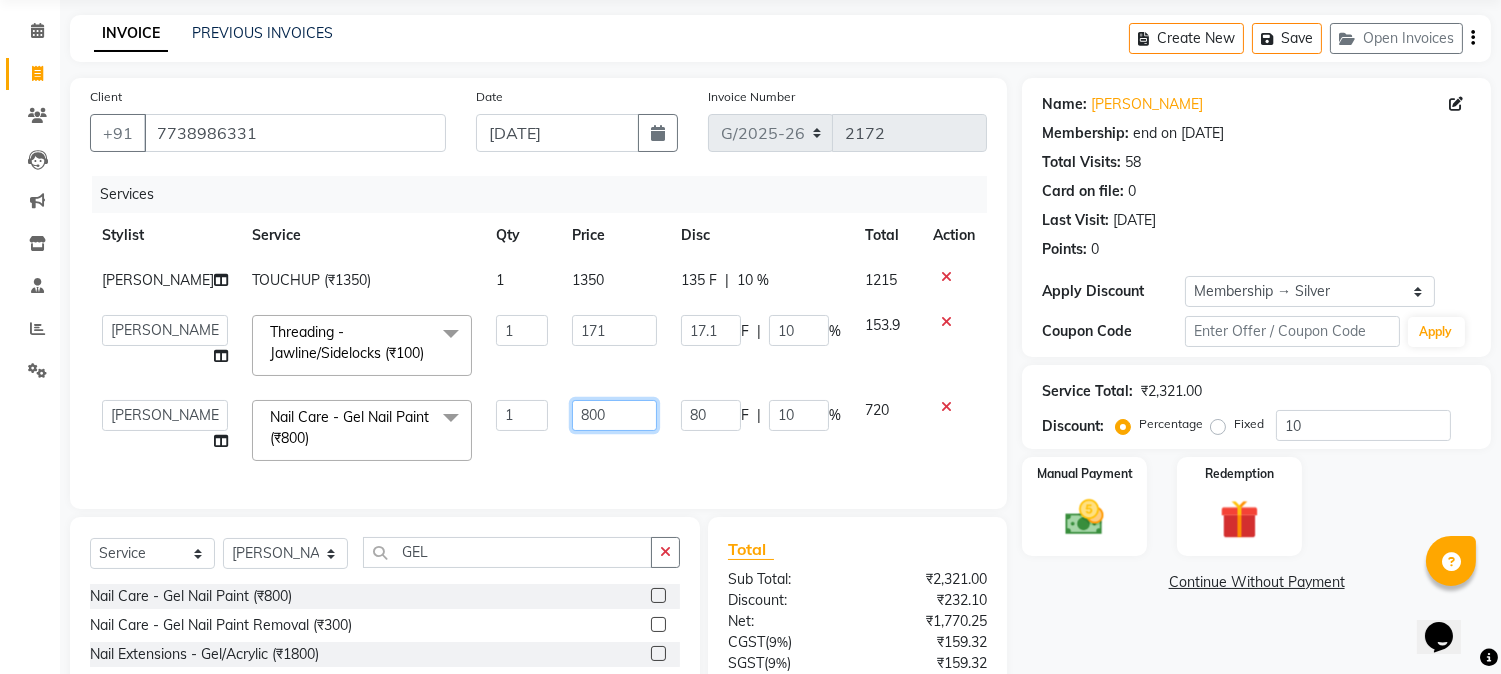 click on "800" 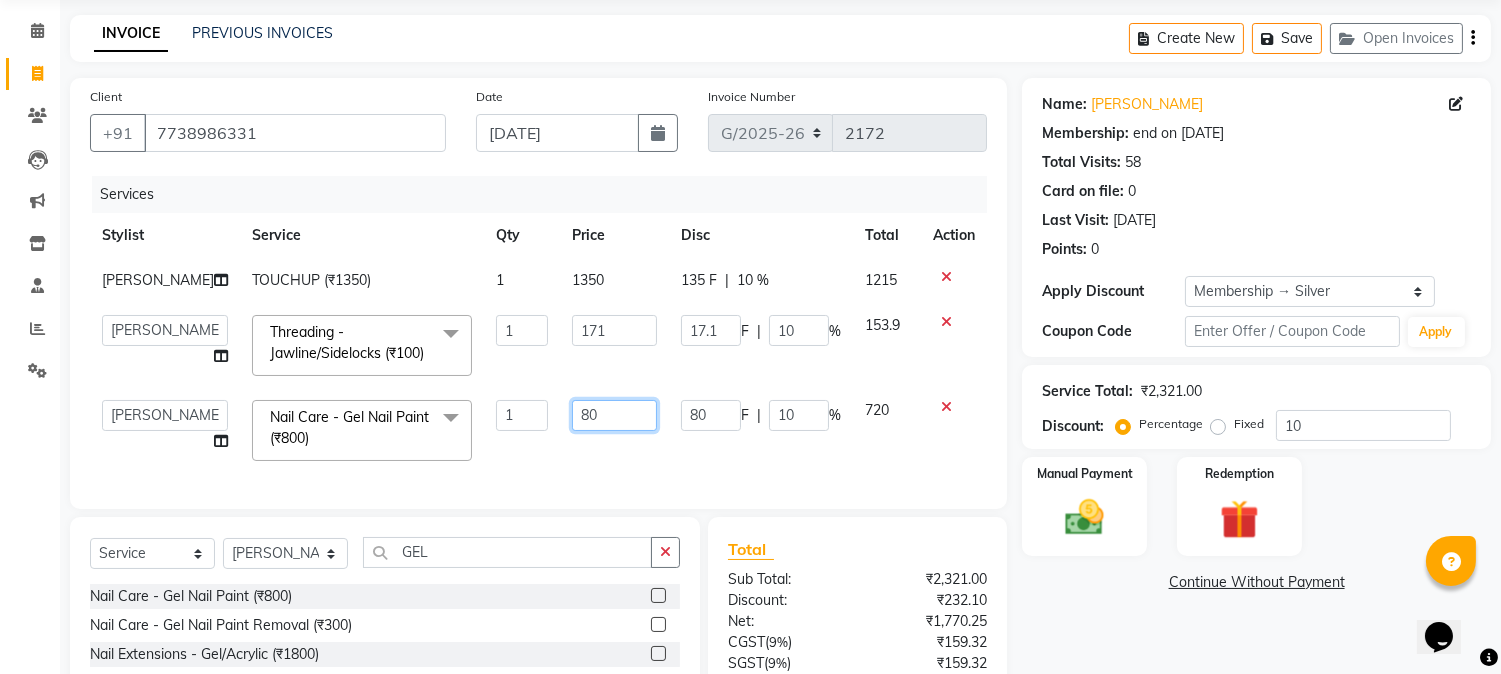 type on "8" 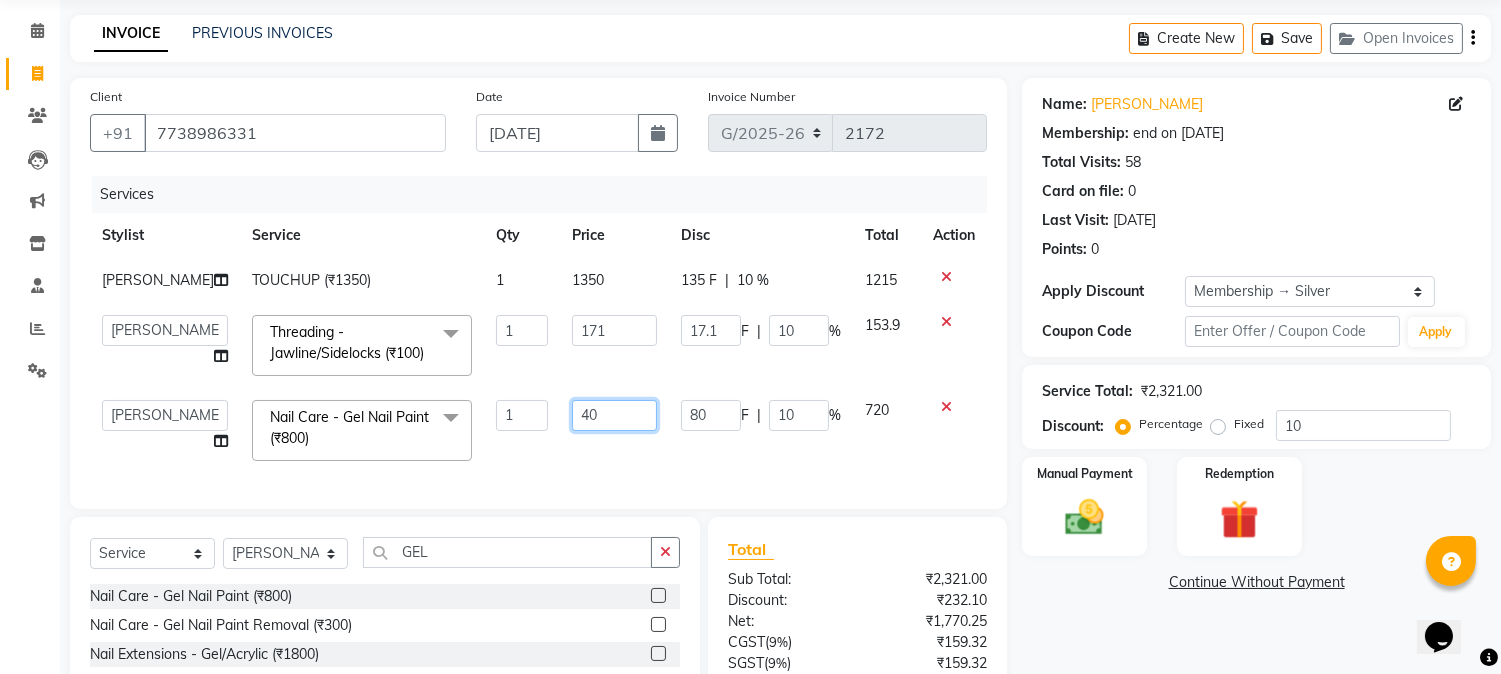 type on "400" 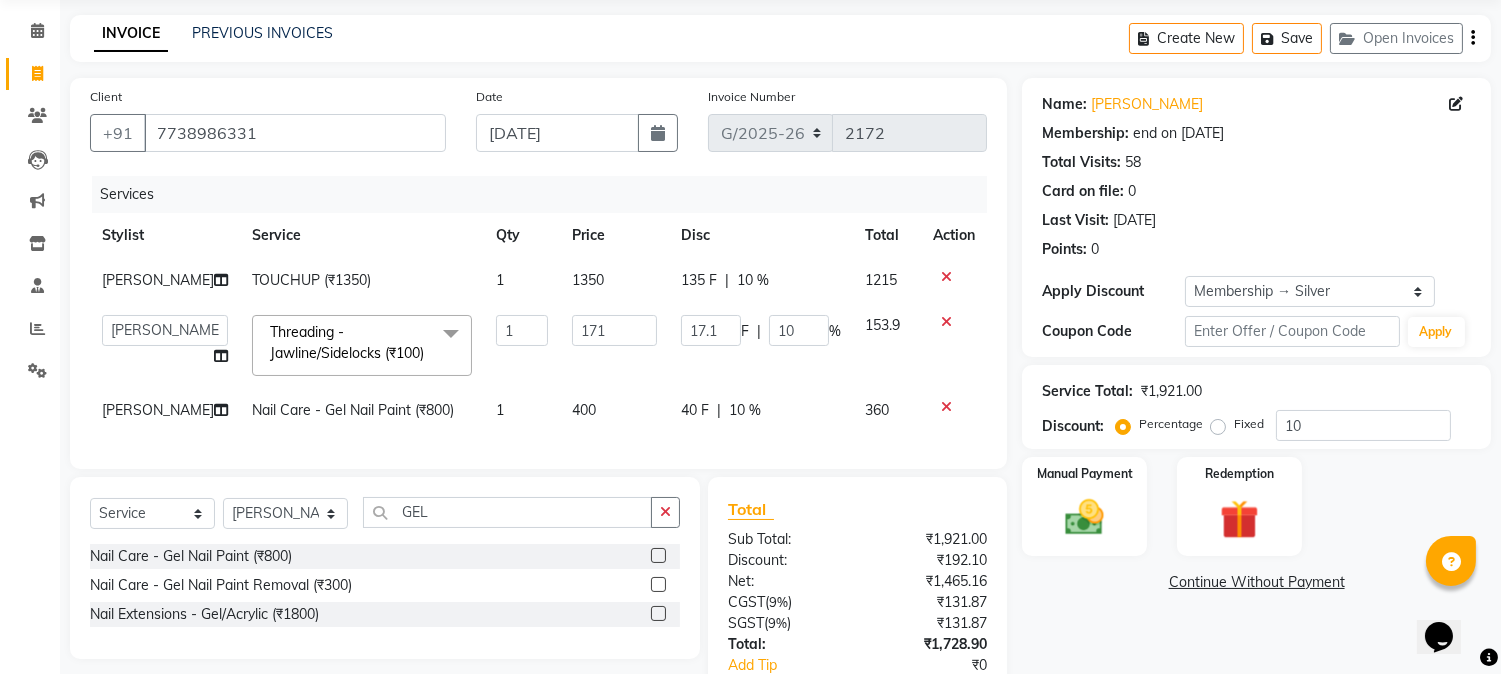 click on "Client [PHONE_NUMBER] Date [DATE] Invoice Number G/[PHONE_NUMBER] Services Stylist Service Qty Price Disc Total Action [PERSON_NAME] TOUCHUP (₹1350) 1 1350 135 F | 10 % 1215  [PERSON_NAME]   ANJALI   [PERSON_NAME]   [PERSON_NAME]   Front Desk   [PERSON_NAME]   IFTESHA   [PERSON_NAME]   [MEDICAL_DATA][PERSON_NAME]   [PERSON_NAME]   [PERSON_NAME]   [PERSON_NAME]   [PERSON_NAME] GALA   [PERSON_NAME]   [PERSON_NAME]   YASH  Threading - Jawline/Sidelocks (₹100)  x Schwarzkopf Hair Spa - Short Hair (₹750) Schwarzkopf Hair Spa - Upto Shoulder (₹950) Schwarzkopf Hair Spa - Below Shoulder (₹1300) Schwarzkopf Hair Spa - Upto Waist (₹1700) ROSE PINK COLOUR (₹8500) HAIRSTYLIST COURSE  (₹35000) NECK WAX BRAZILAIN (₹600) TOUCHUP (₹1350) TOUCHUP AF (₹1500) CANDLE ANITAS PEDICURE (₹2000) CANDLE ANITAS MANICURE (₹2000) COLOR AMPOULE (₹1500) DEEP CONDITIONING (₹800) FIBRE PLEX (₹2500) PERMING (₹10000) BOTOPLAST TREATMENT (₹10000) [MEDICAL_DATA] TREATMENT (₹8000) BIOTINE TREATMENT (₹10000) Smooth Bond - Upto Shoulder (₹4000) 1 171" 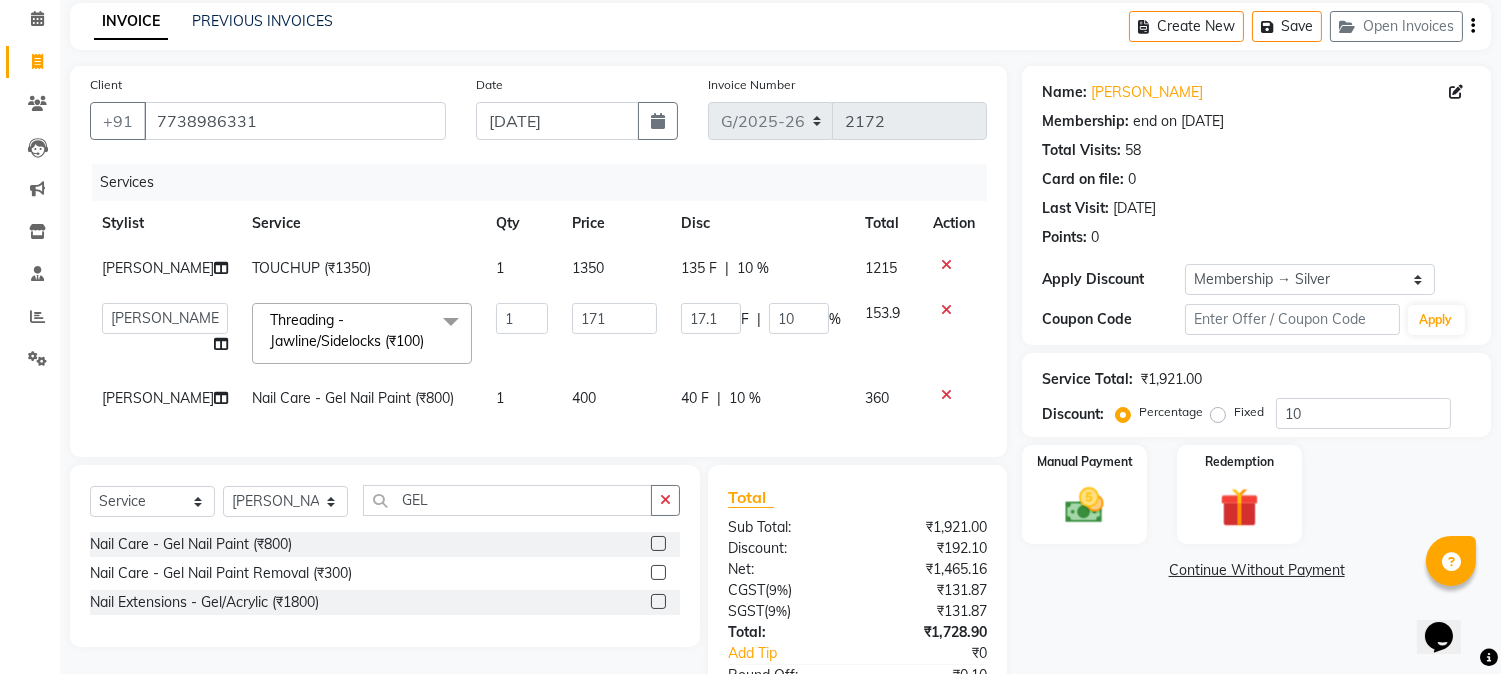 scroll, scrollTop: 111, scrollLeft: 0, axis: vertical 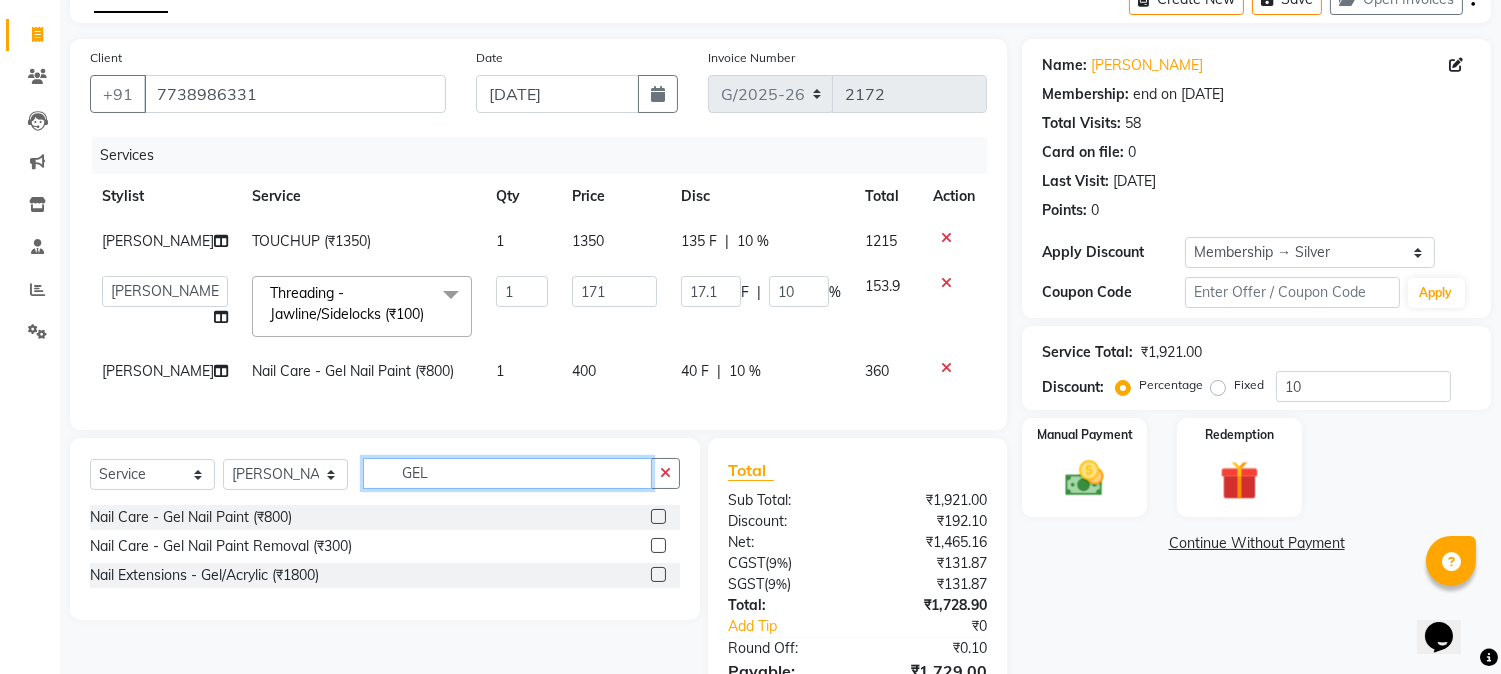click on "GEL" 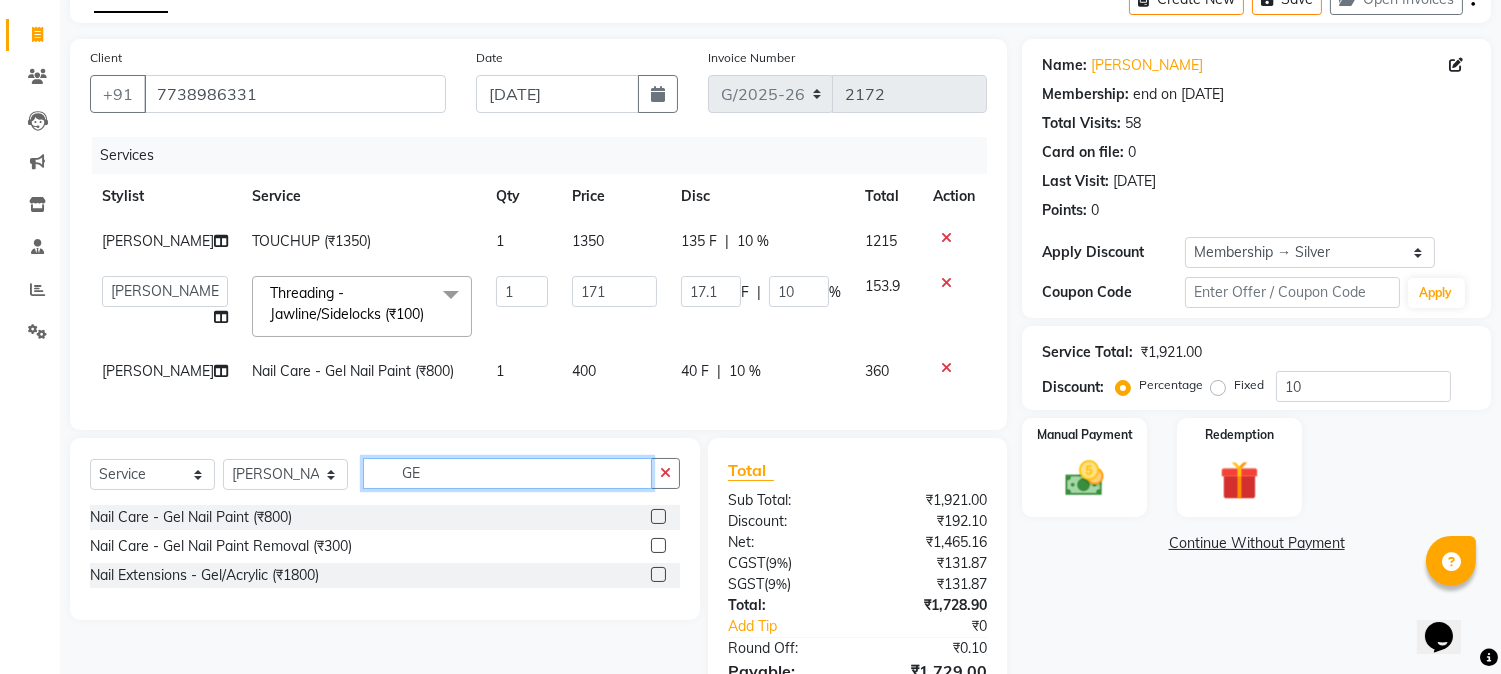 type on "G" 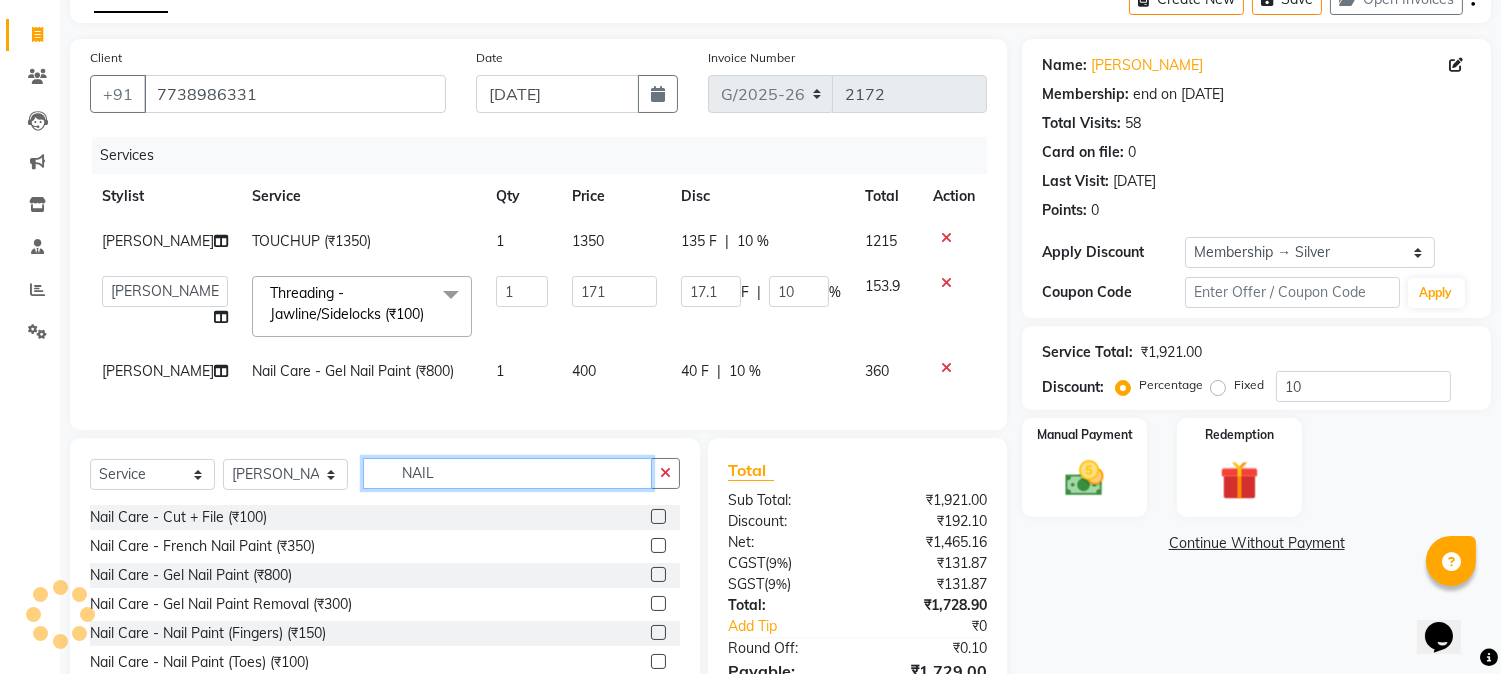 type on "NAIL" 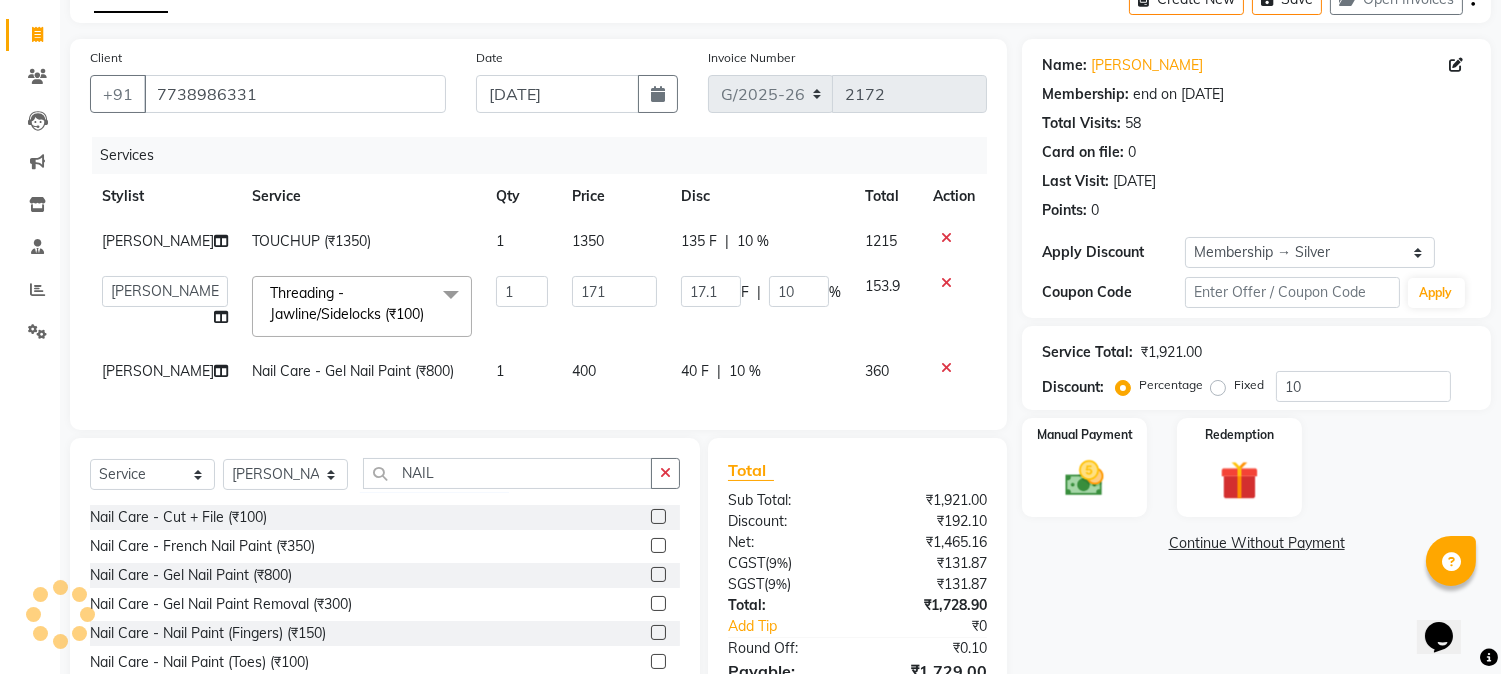 click 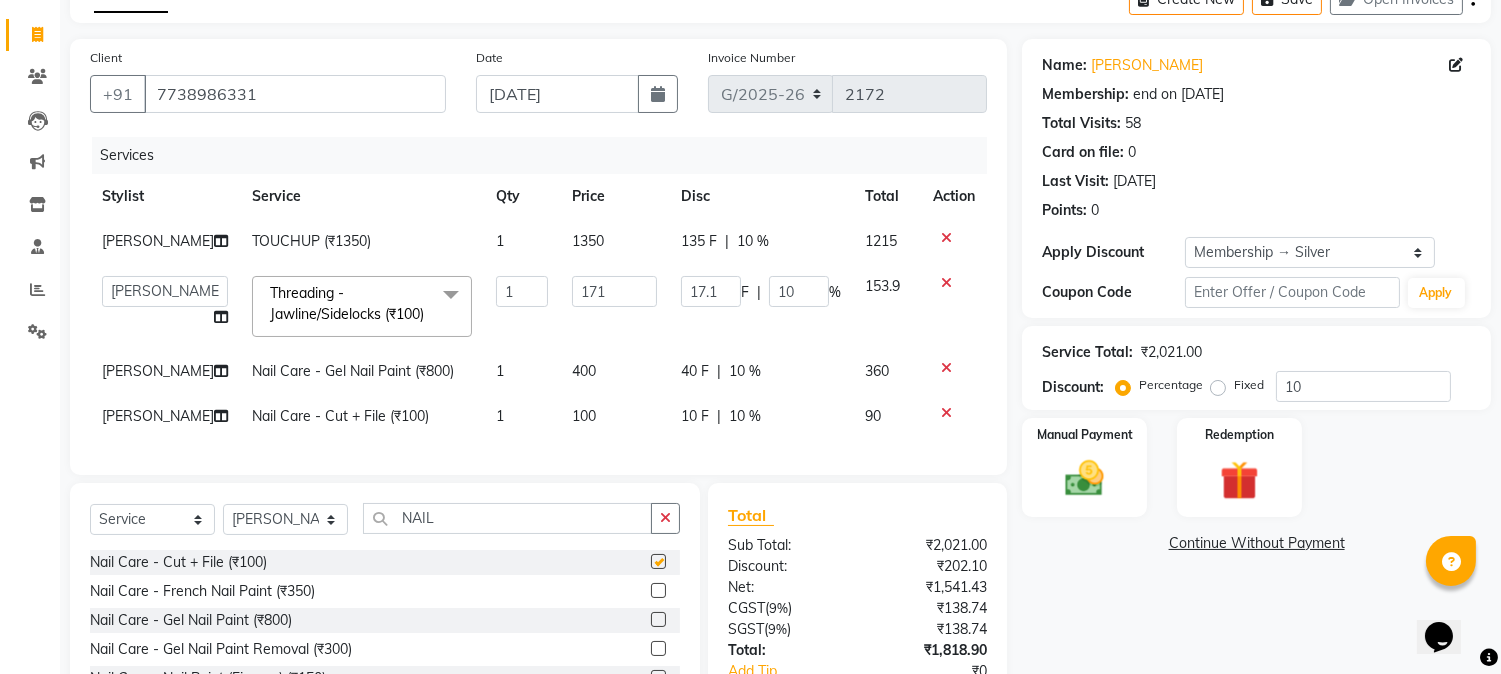 checkbox on "false" 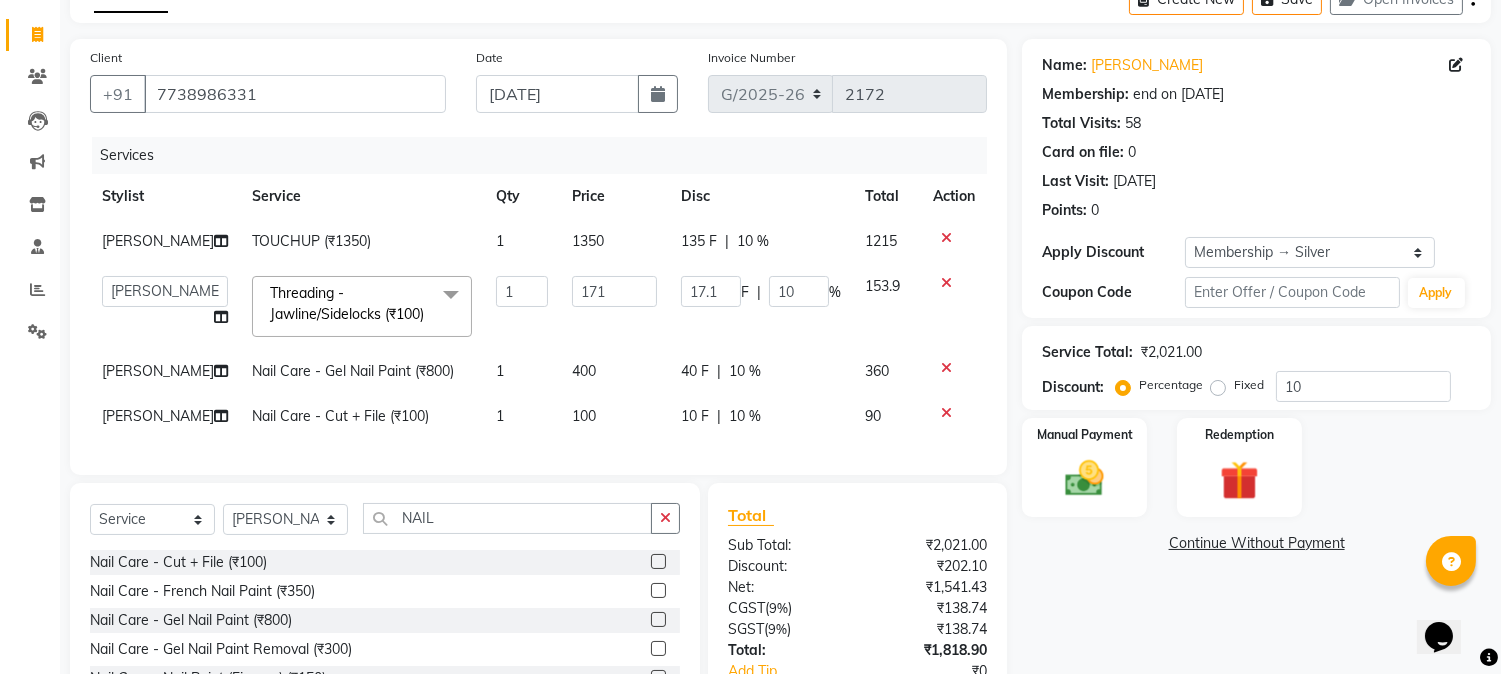 click on "100" 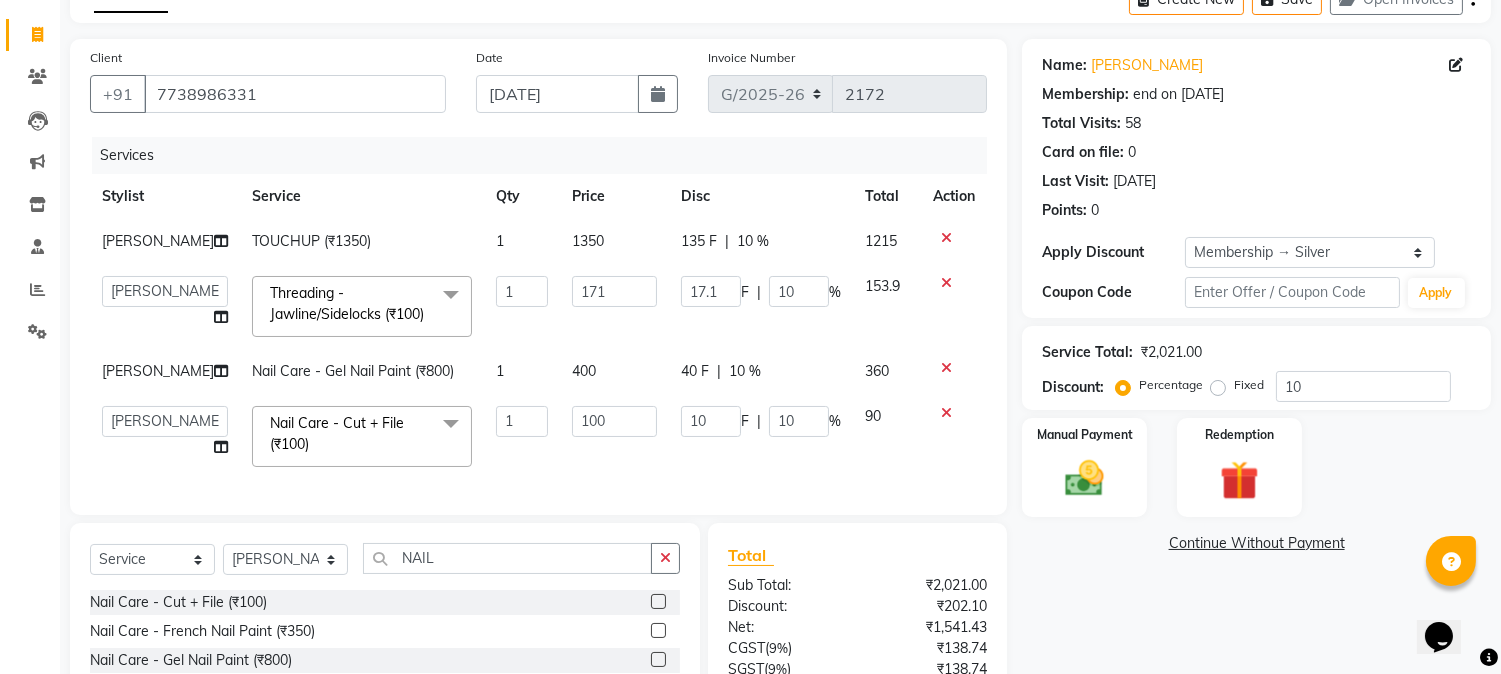 click on "100" 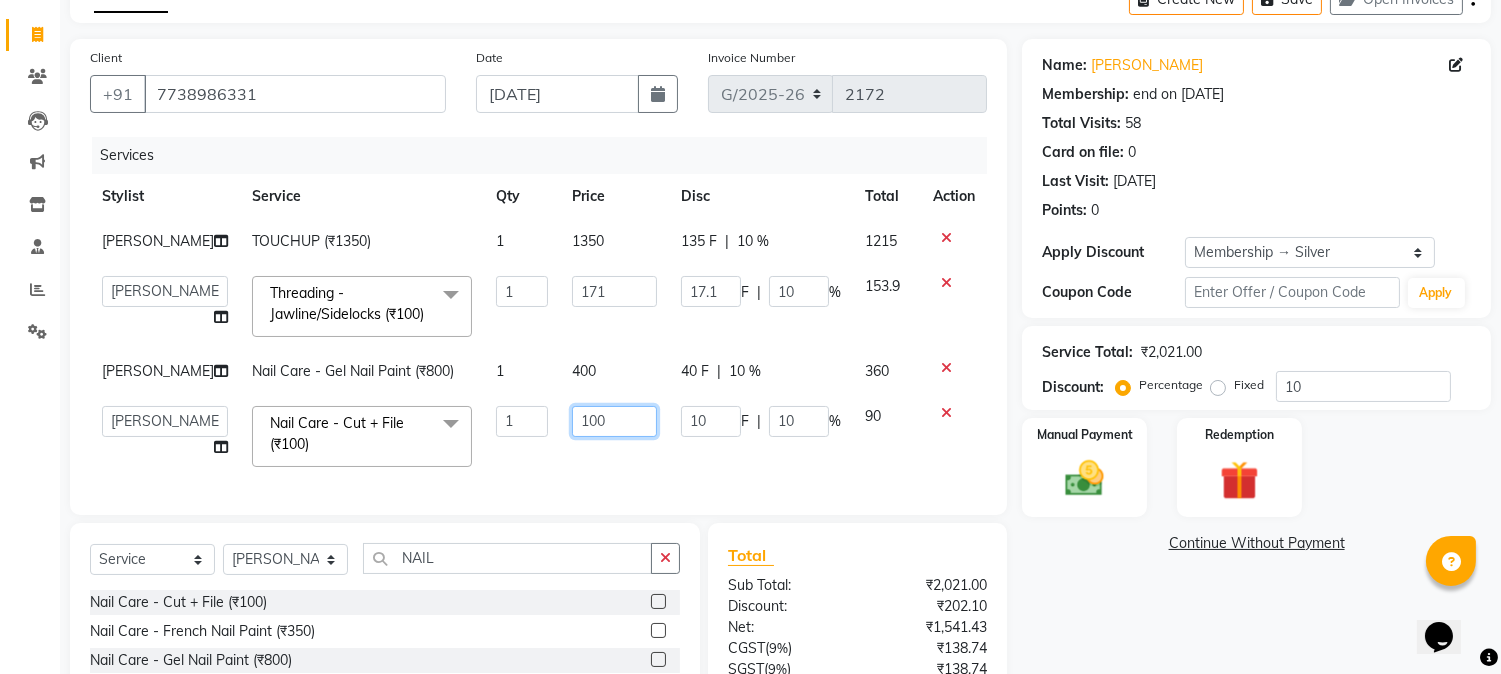 click on "100" 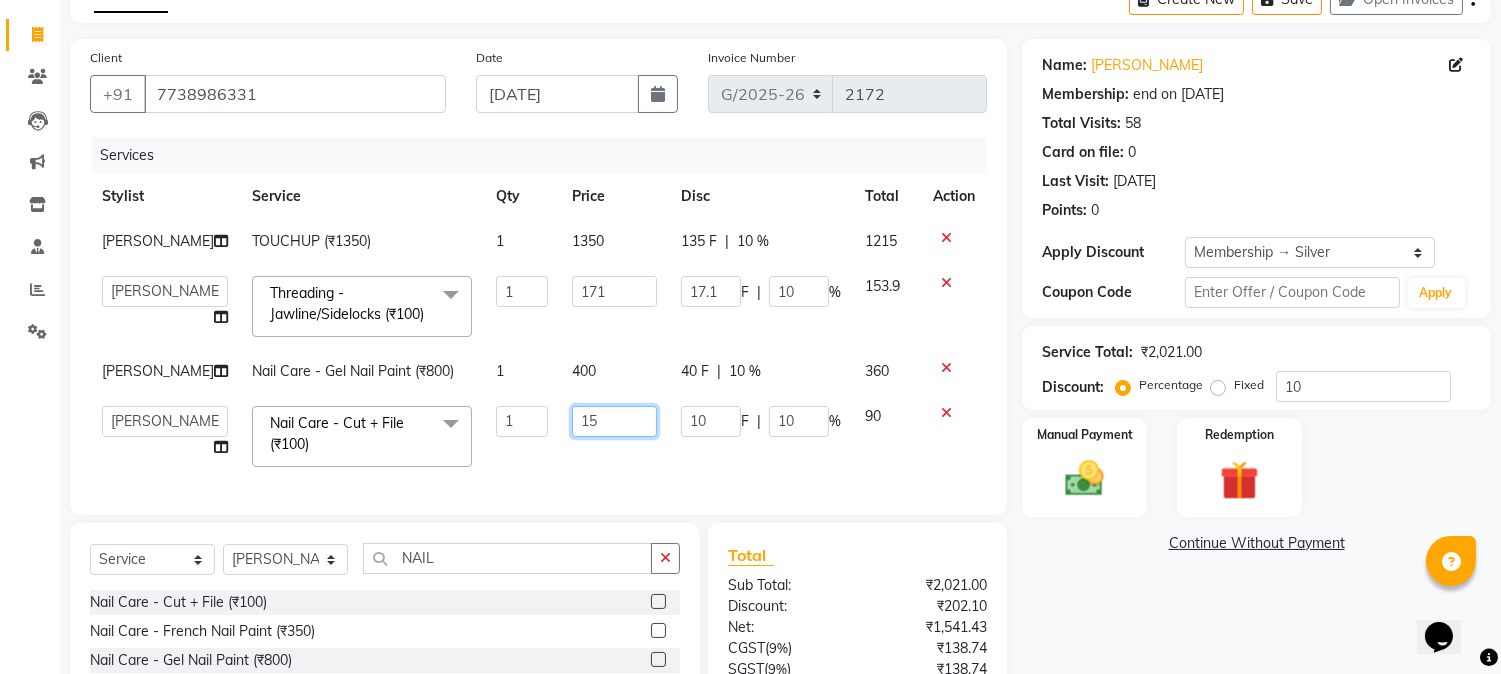 type on "150" 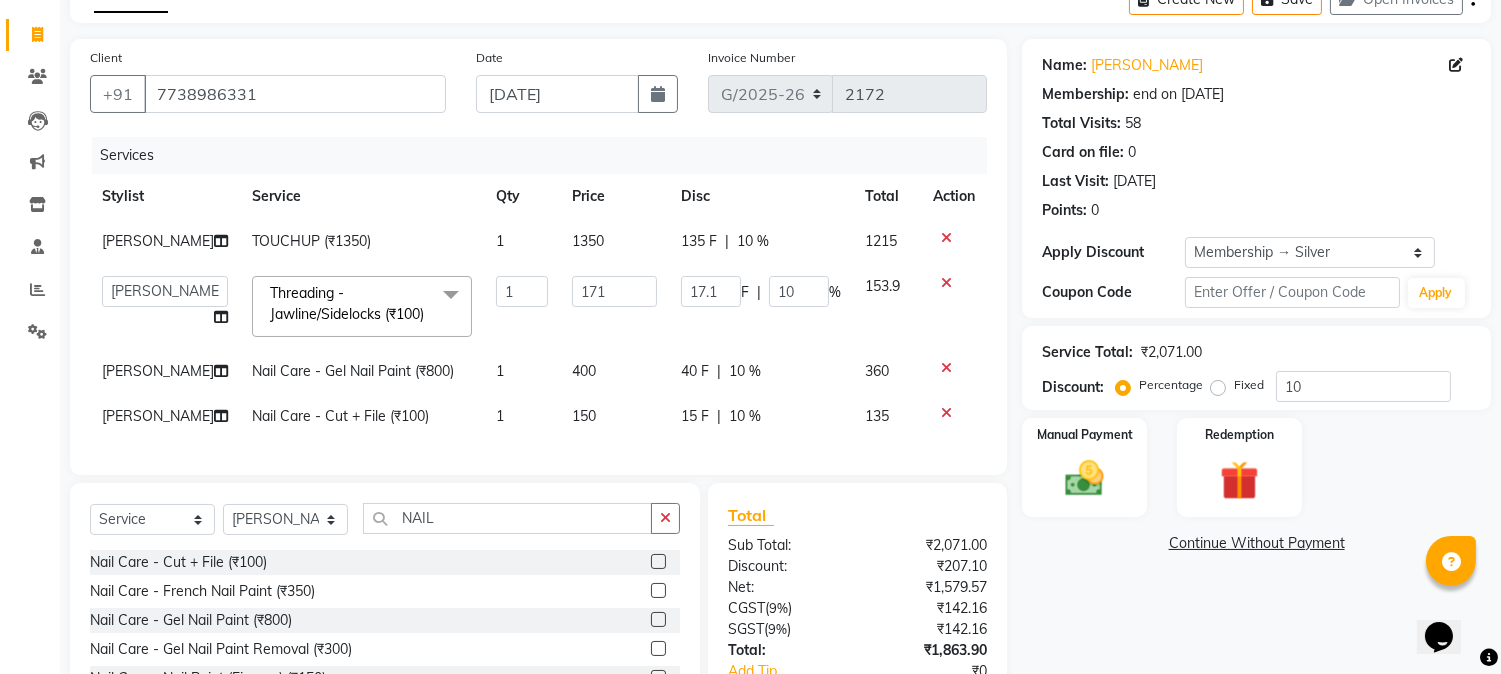 click on "Services Stylist Service Qty Price Disc Total Action [PERSON_NAME] TOUCHUP (₹1350) 1 1350 135 F | 10 % 1215  [PERSON_NAME]   ANJALI   [PERSON_NAME]   [PERSON_NAME]   Front Desk   [PERSON_NAME]   IFTESHA   [PERSON_NAME]   [MEDICAL_DATA][PERSON_NAME]   [PERSON_NAME]   [PERSON_NAME]   [PERSON_NAME]   [PERSON_NAME] GALA   [PERSON_NAME]   [PERSON_NAME]   YASH  Threading - Jawline/Sidelocks (₹100)  x Schwarzkopf Hair Spa - Short Hair (₹750) Schwarzkopf Hair Spa - Upto Shoulder (₹950) Schwarzkopf Hair Spa - Below Shoulder (₹1300) Schwarzkopf Hair Spa - Upto Waist (₹1700) ROSE PINK COLOUR (₹8500) HAIRSTYLIST COURSE  (₹35000) NECK WAX BRAZILAIN (₹600) TOUCHUP (₹1350) TOUCHUP AF (₹1500) CANDLE ANITAS PEDICURE (₹2000) CANDLE ANITAS MANICURE (₹2000) COLOR AMPOULE (₹1500) DEEP CONDITIONING (₹800) FIBRE PLEX (₹2500) PERMING (₹10000) BOTOPLAST TREATMENT (₹10000) [MEDICAL_DATA] TREATMENT (₹8000) BIOTINE TREATMENT (₹10000) Smooth Bond - Upto Shoulder (₹4000) Smooth Bond - Below Shoulder (₹6000) Smooth Bond - Touch Up (₹5500) 1" 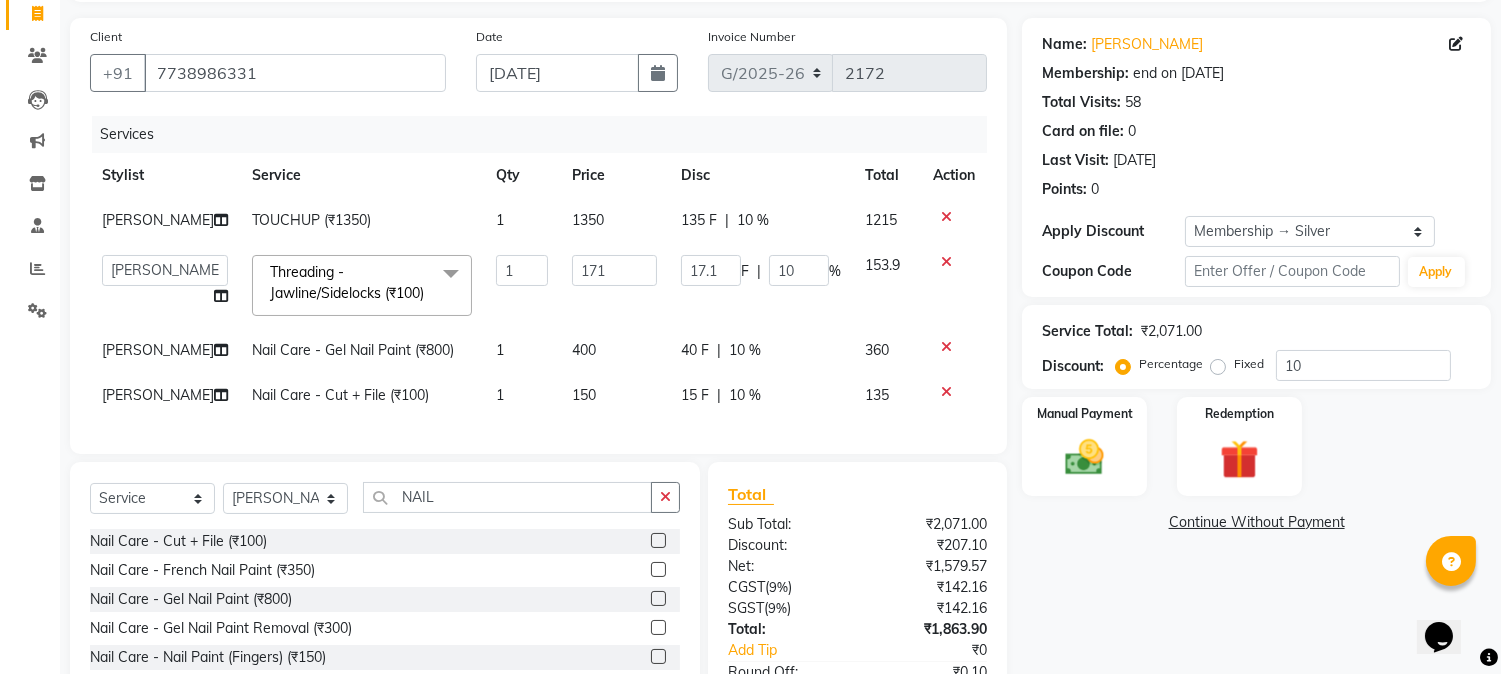 scroll, scrollTop: 222, scrollLeft: 0, axis: vertical 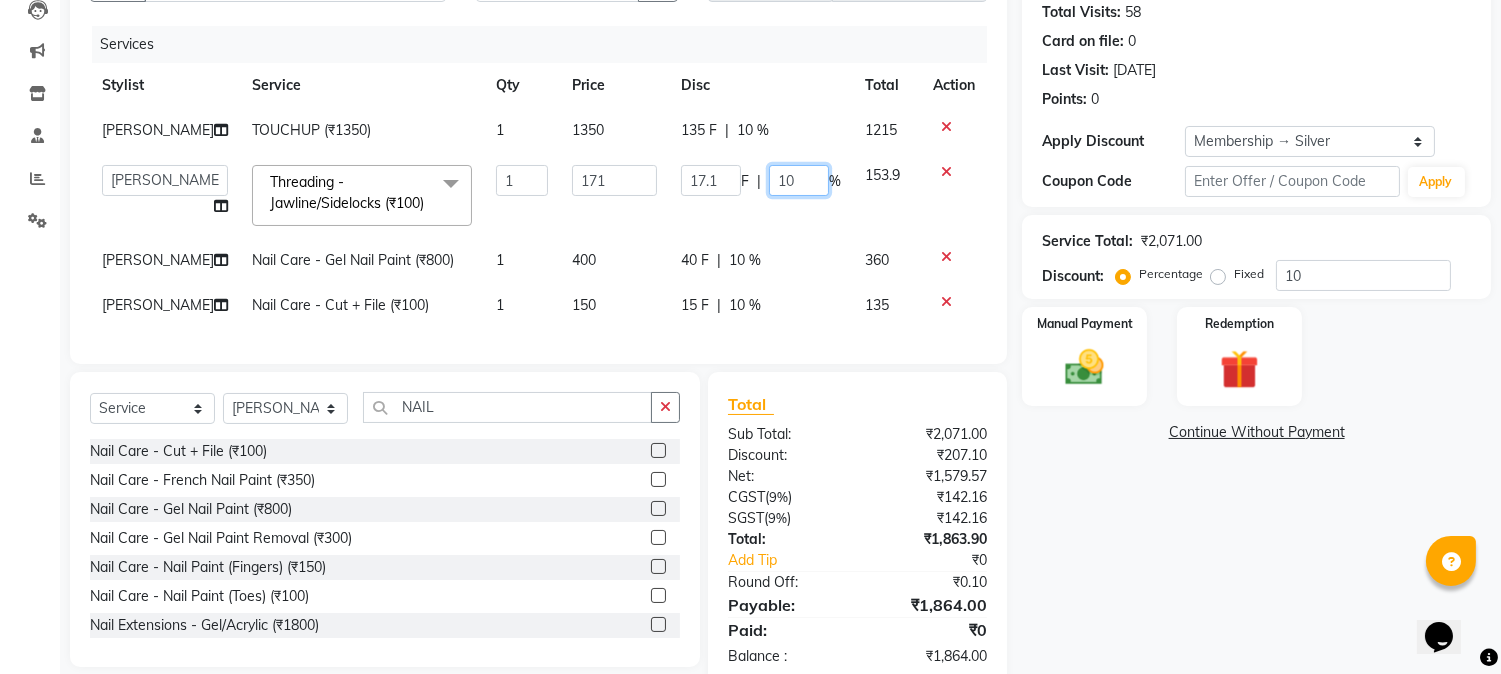 click on "10" 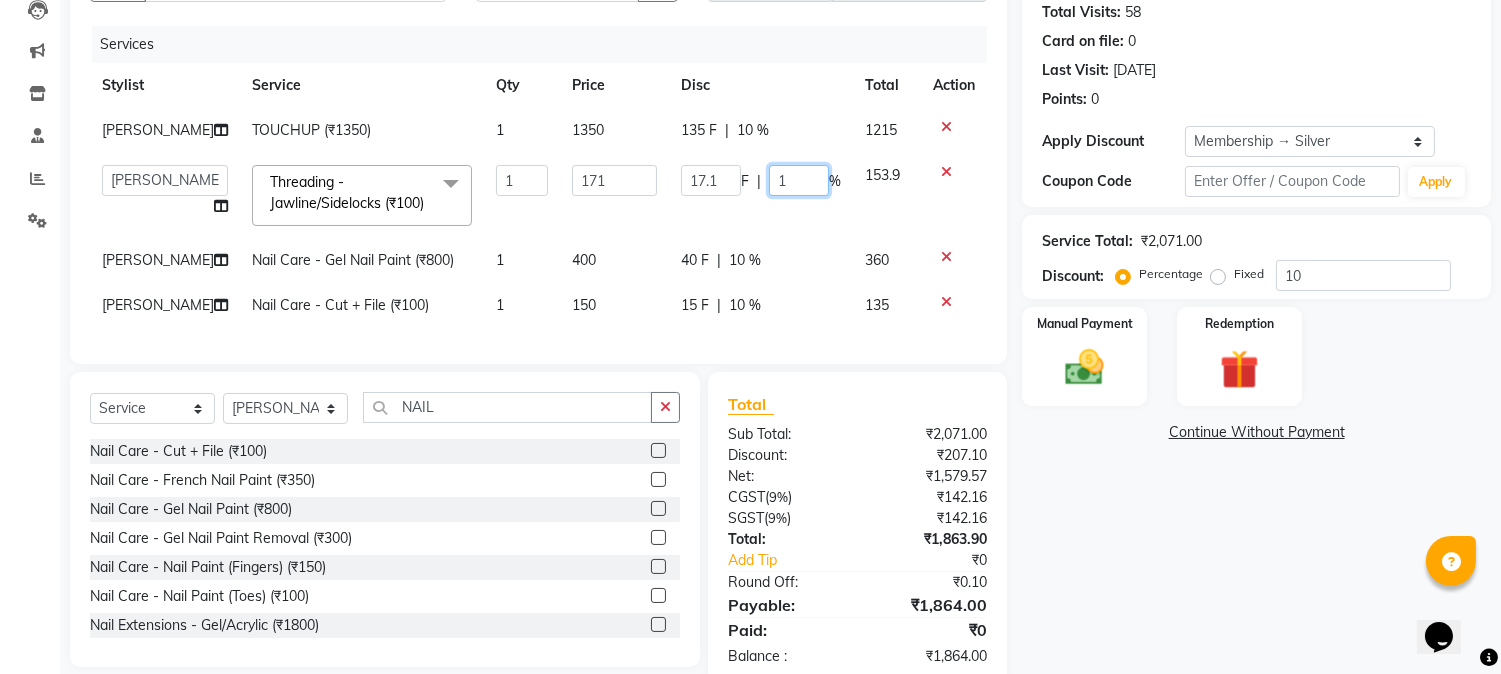 type 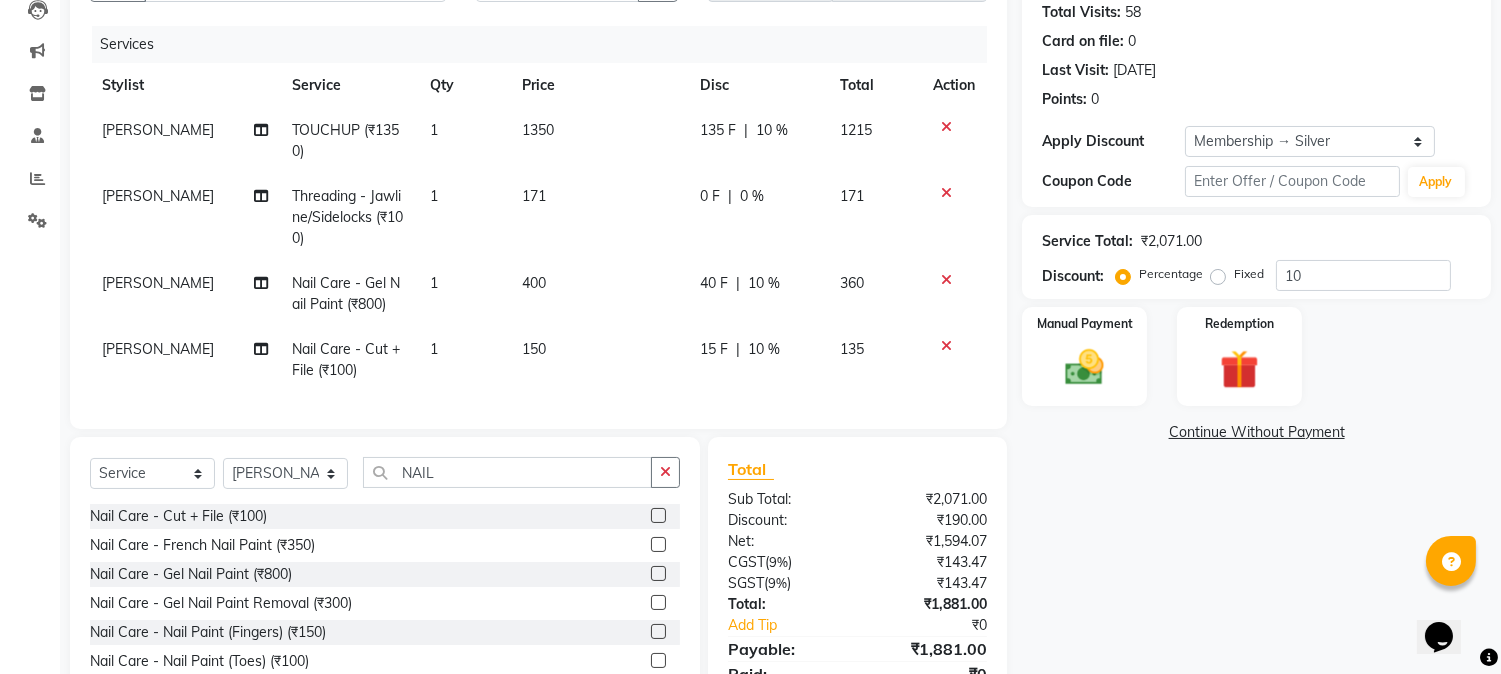 click on "40 F | 10 %" 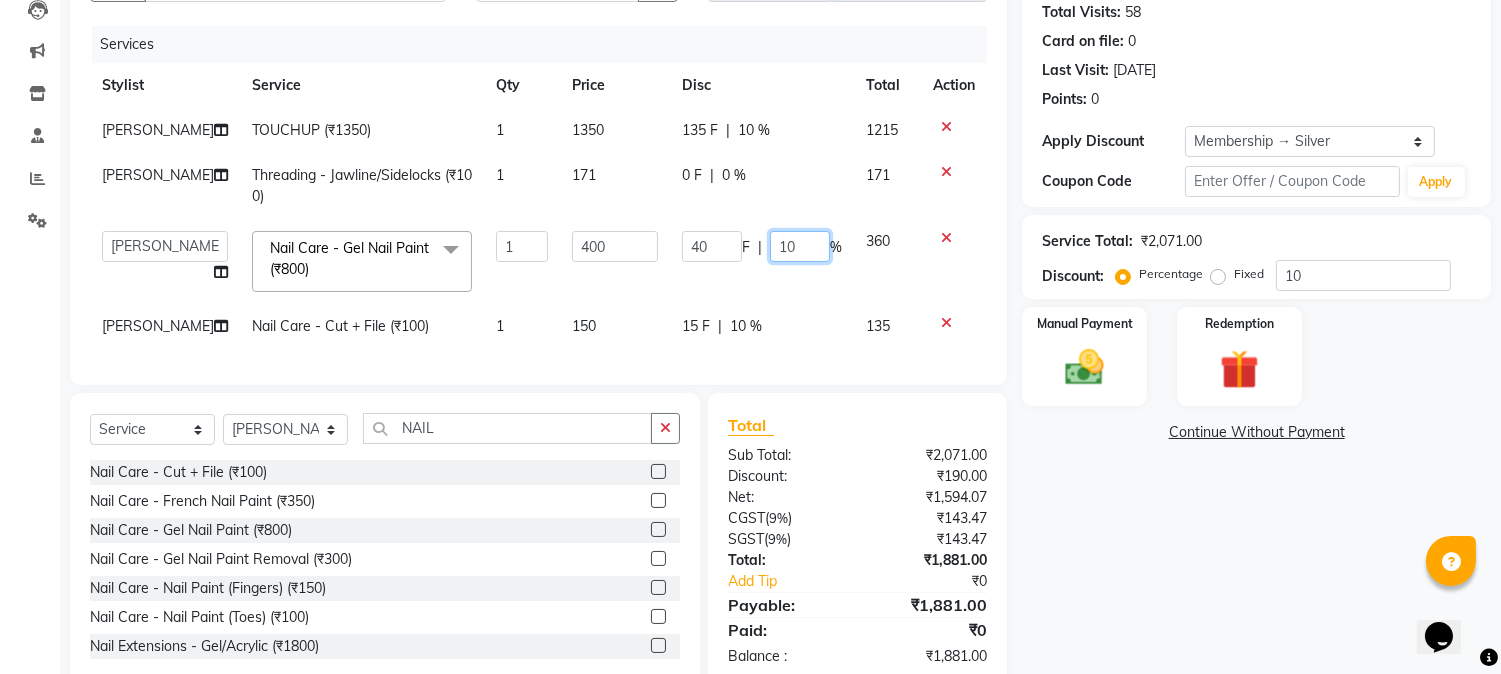 click on "10" 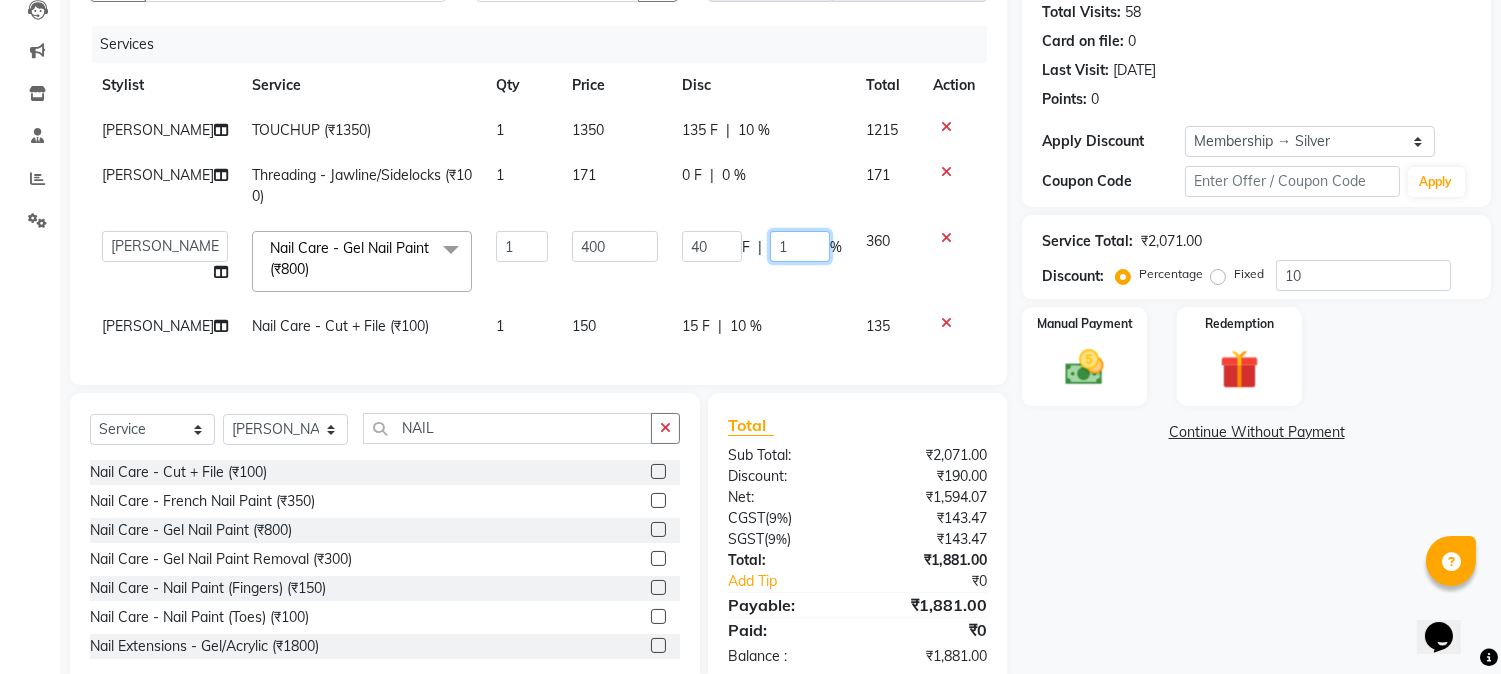 type 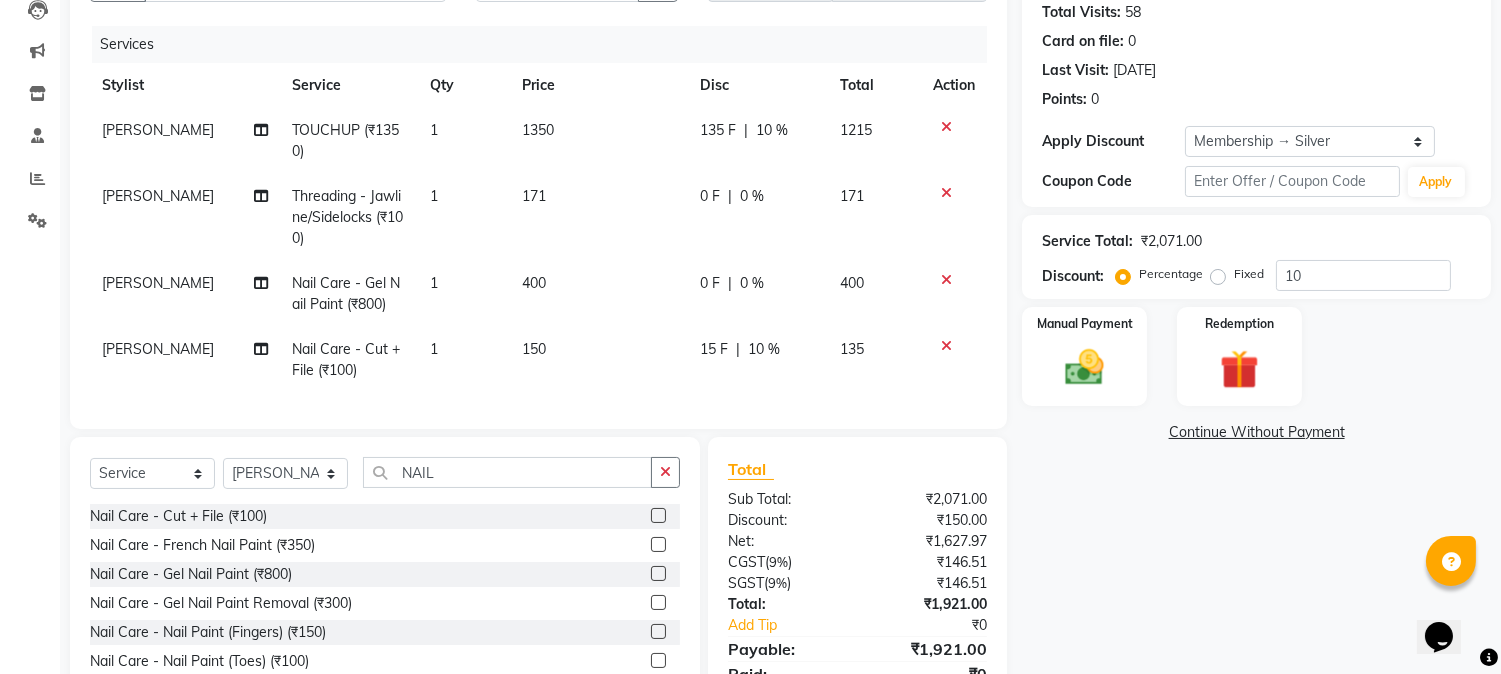 click on "[PERSON_NAME] (₹1350) 1 1350 135 F | 10 % 1215 [PERSON_NAME] Threading - Jawline/Sidelocks (₹100) 1 171 0 F | 0 % 171 [PERSON_NAME] Nail Care - Gel Nail Paint (₹800) 1 400 0 F | 0 % 400 [PERSON_NAME] Nail Care - Cut + File (₹100) 1 150 15 F | 10 % 135" 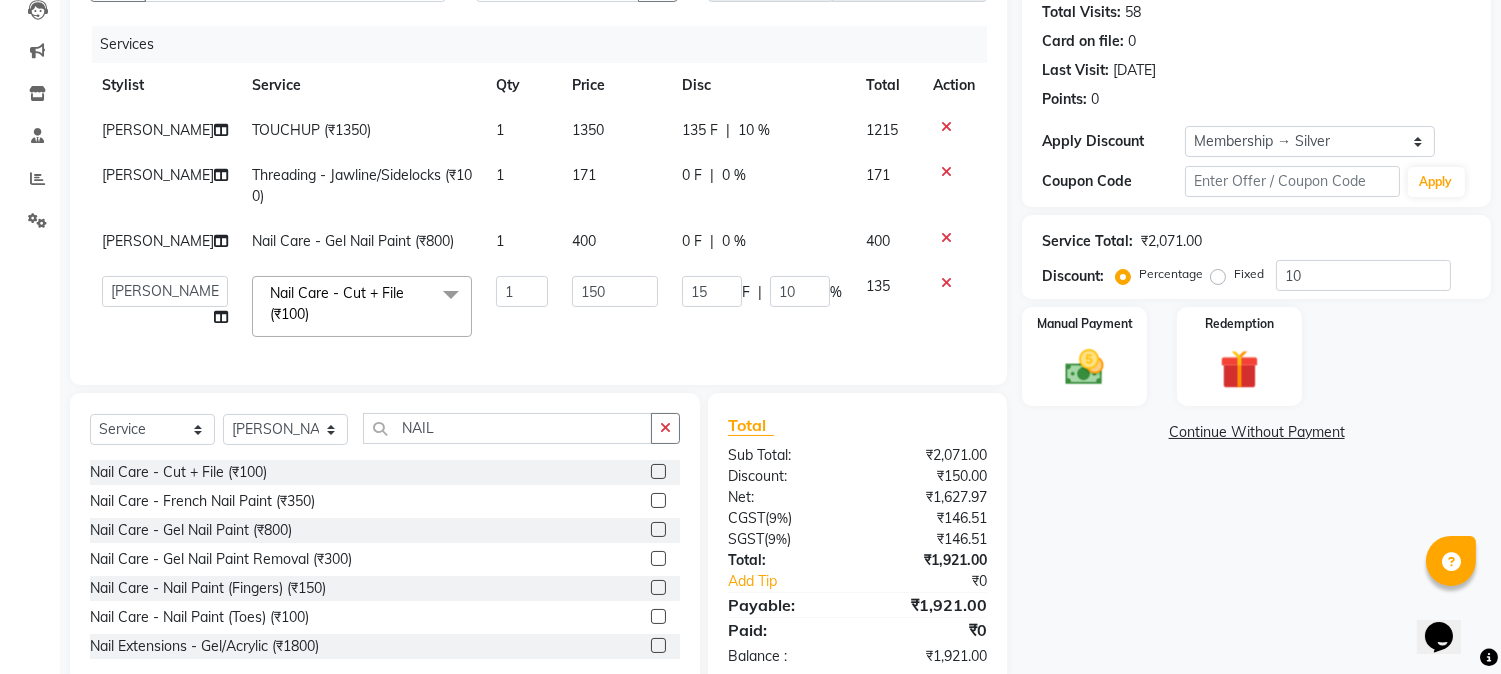 click on "15 F | 10 %" 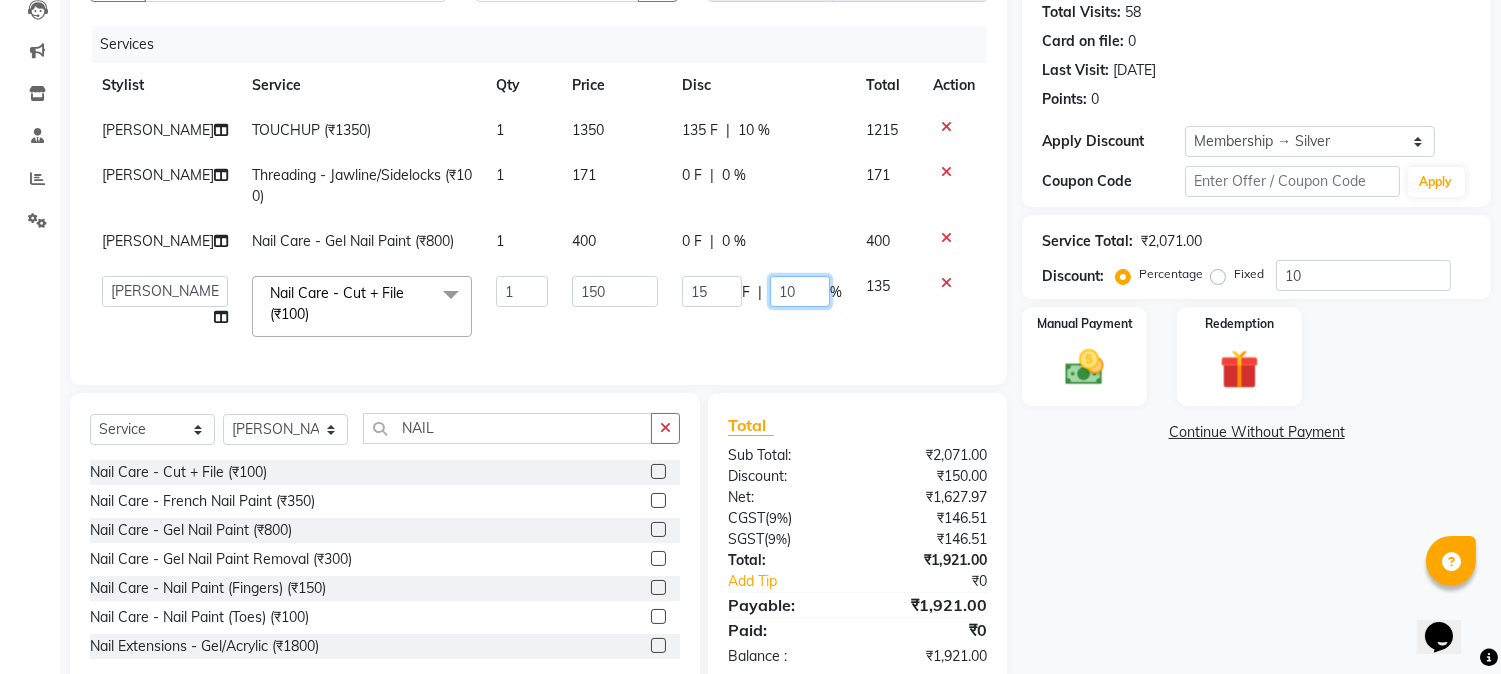 click on "10" 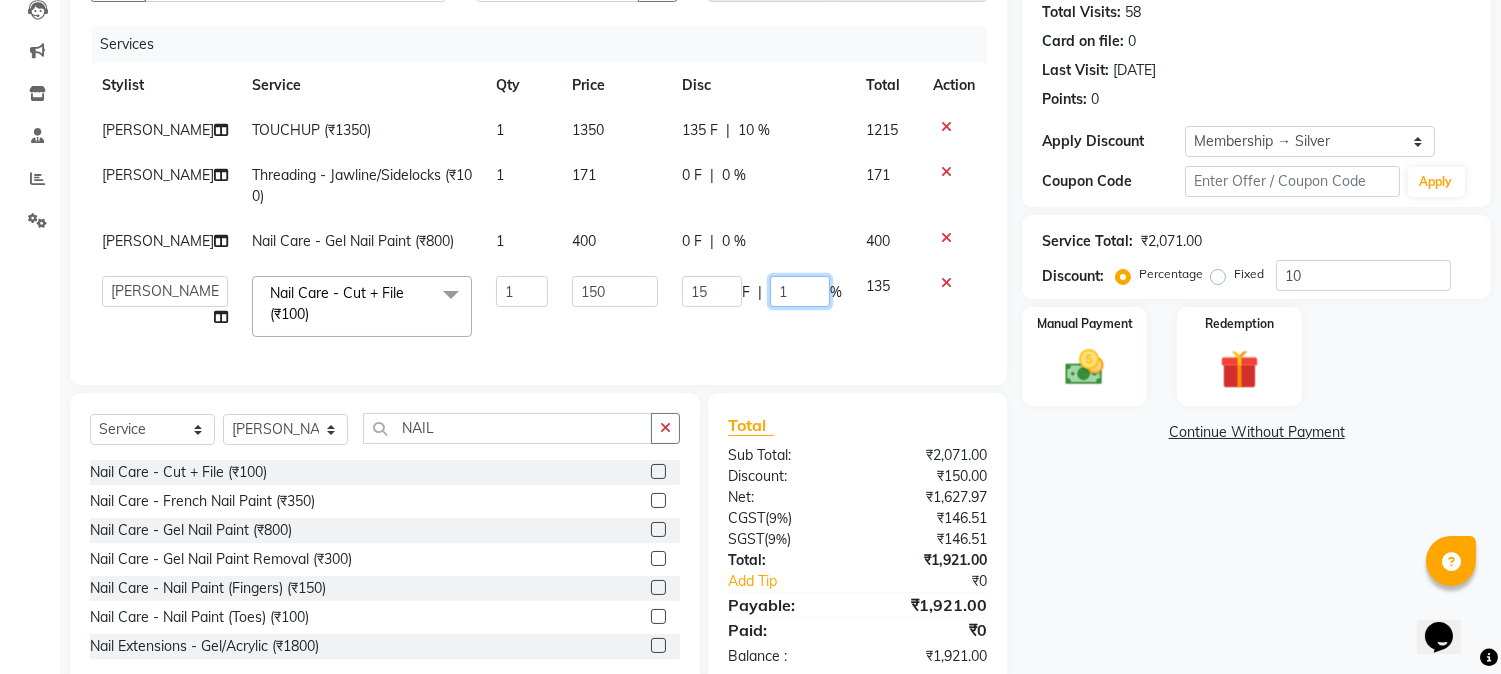 type 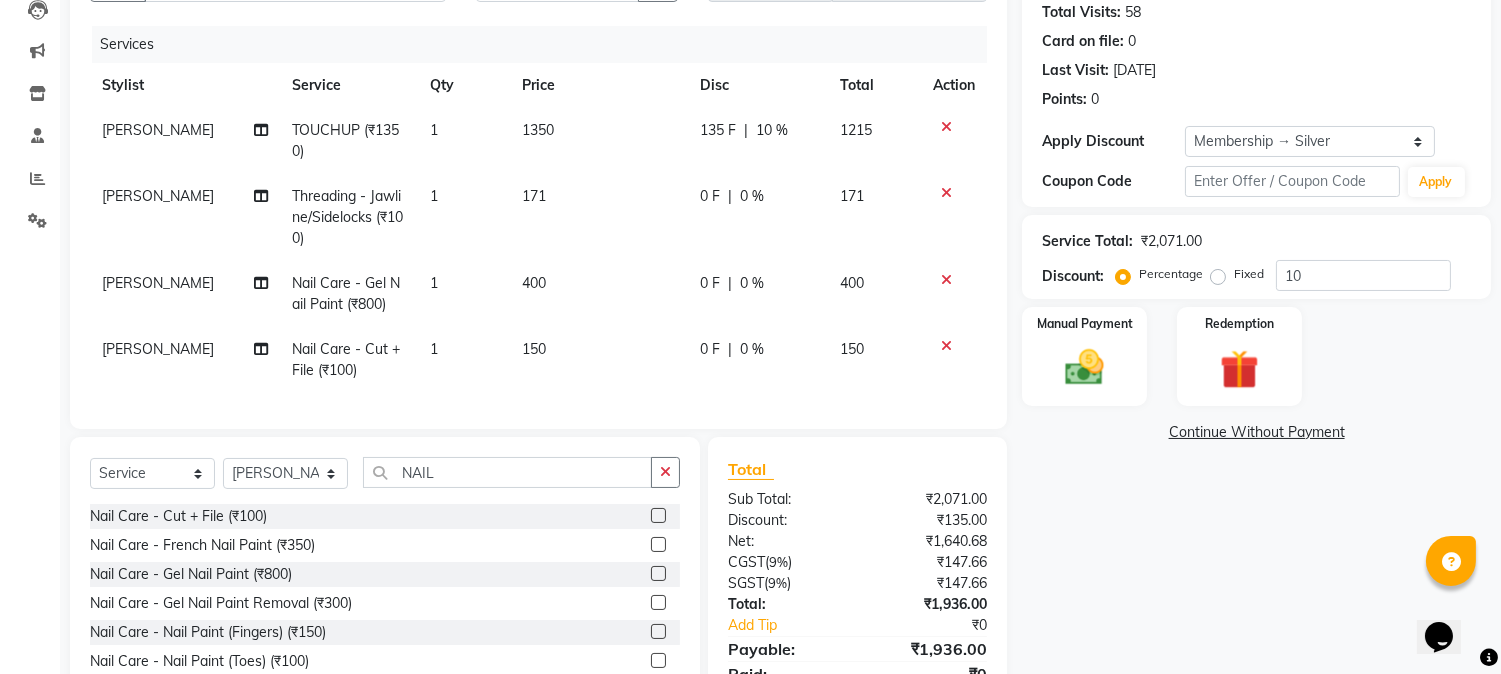 click on "[PERSON_NAME] (₹1350) 1 1350 135 F | 10 % 1215 [PERSON_NAME] Threading - Jawline/Sidelocks (₹100) 1 171 0 F | 0 % 171 [PERSON_NAME] Nail Care - Gel Nail Paint (₹800) 1 400 0 F | 0 % 400 [PERSON_NAME] Nail Care - Cut + File (₹100) 1 150 0 F | 0 % 150" 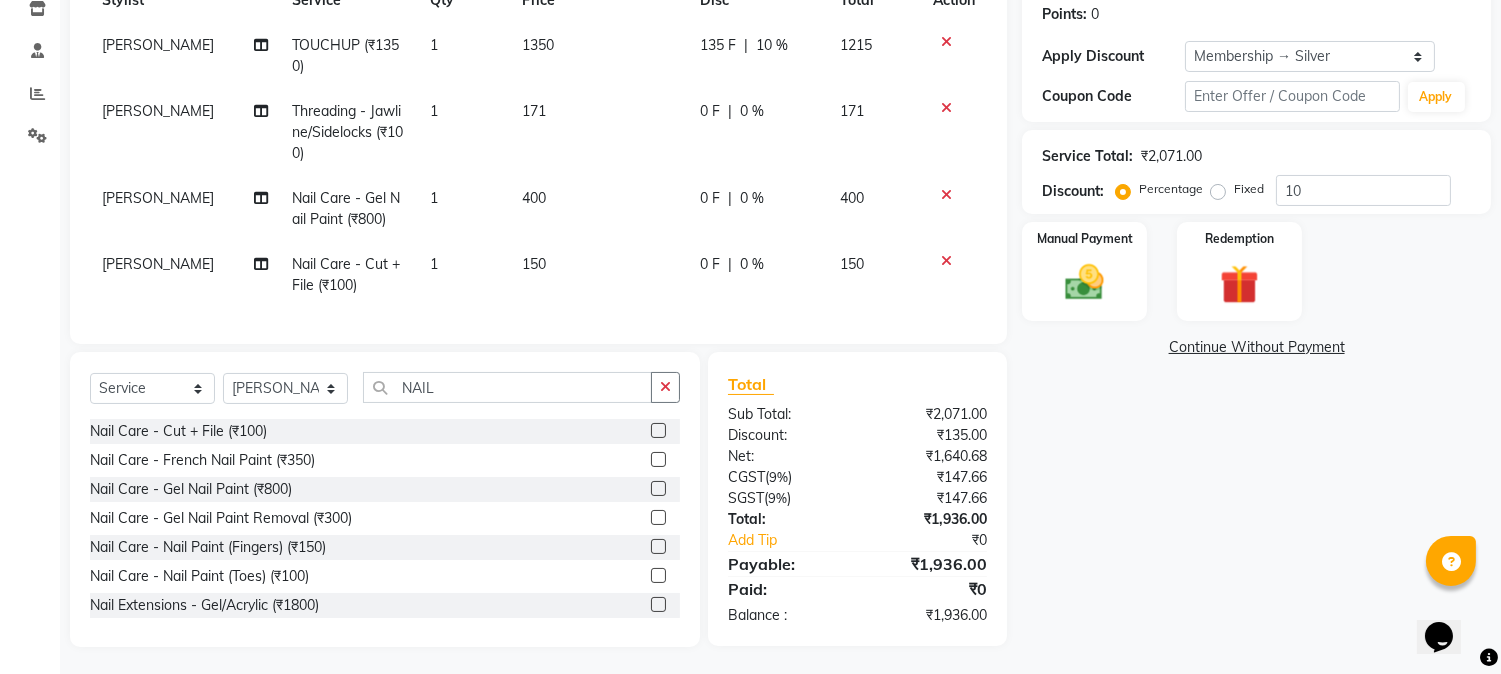 scroll, scrollTop: 326, scrollLeft: 0, axis: vertical 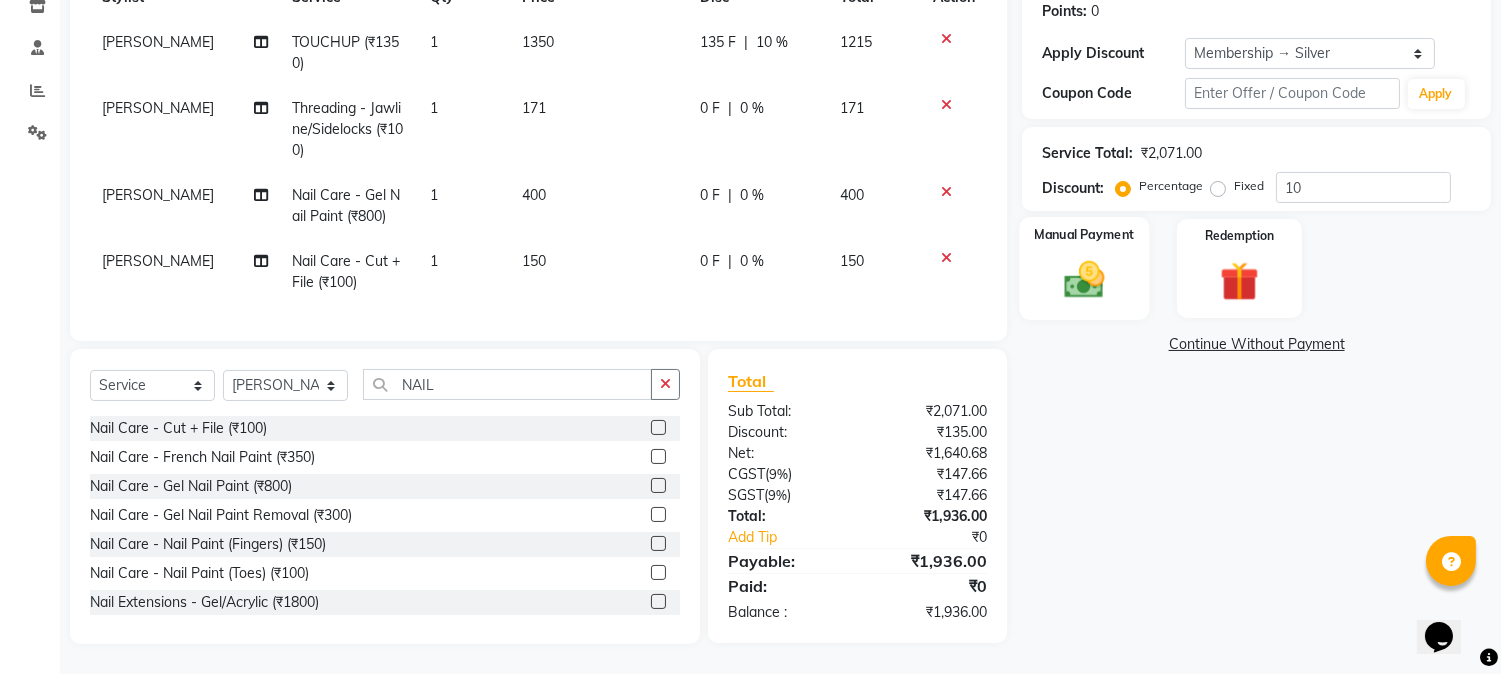 click 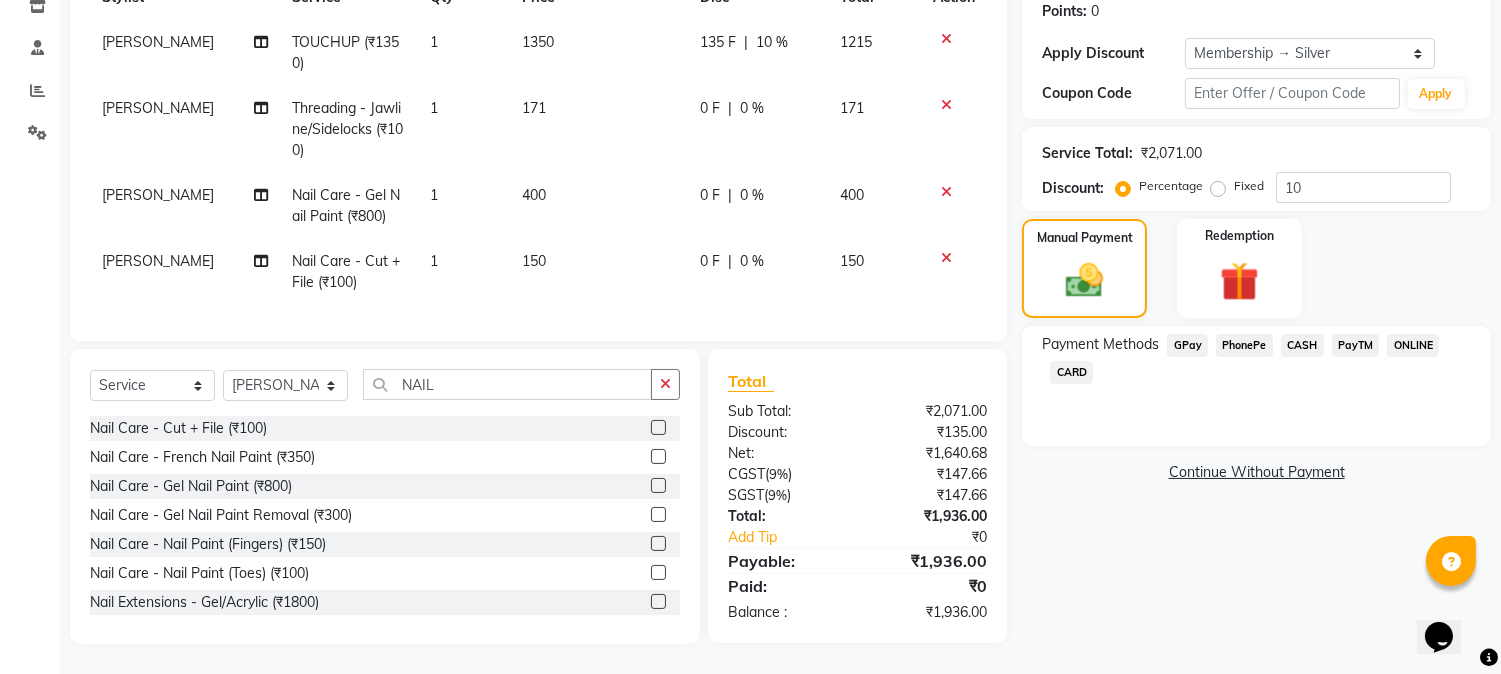 click on "CASH" 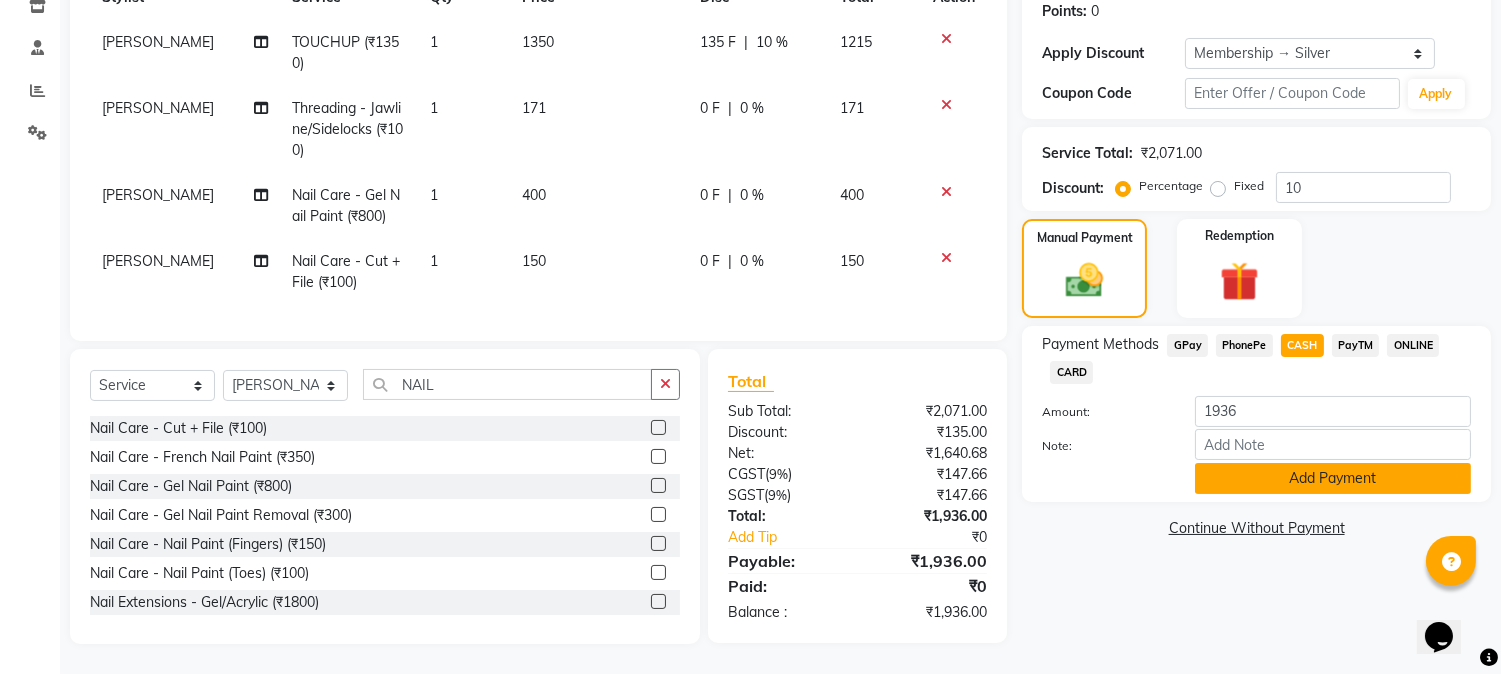 click on "Add Payment" 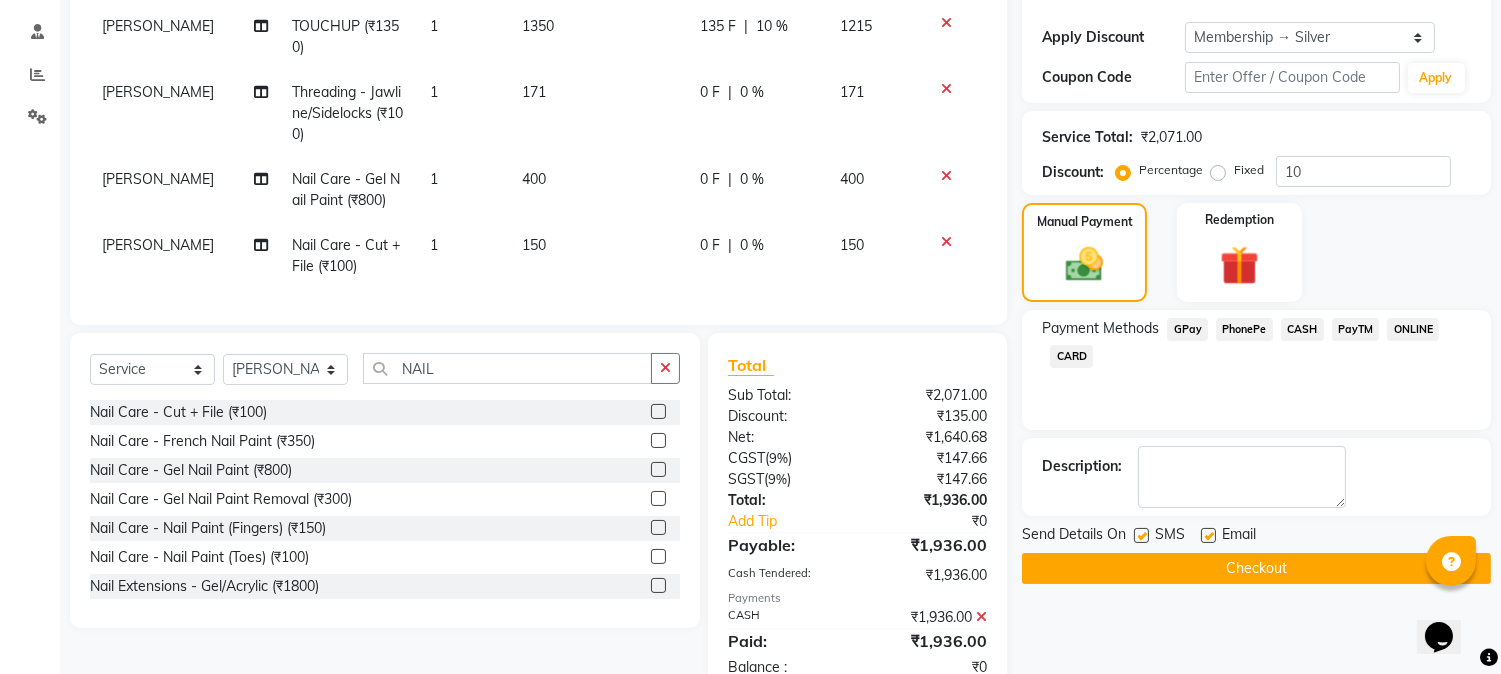 click 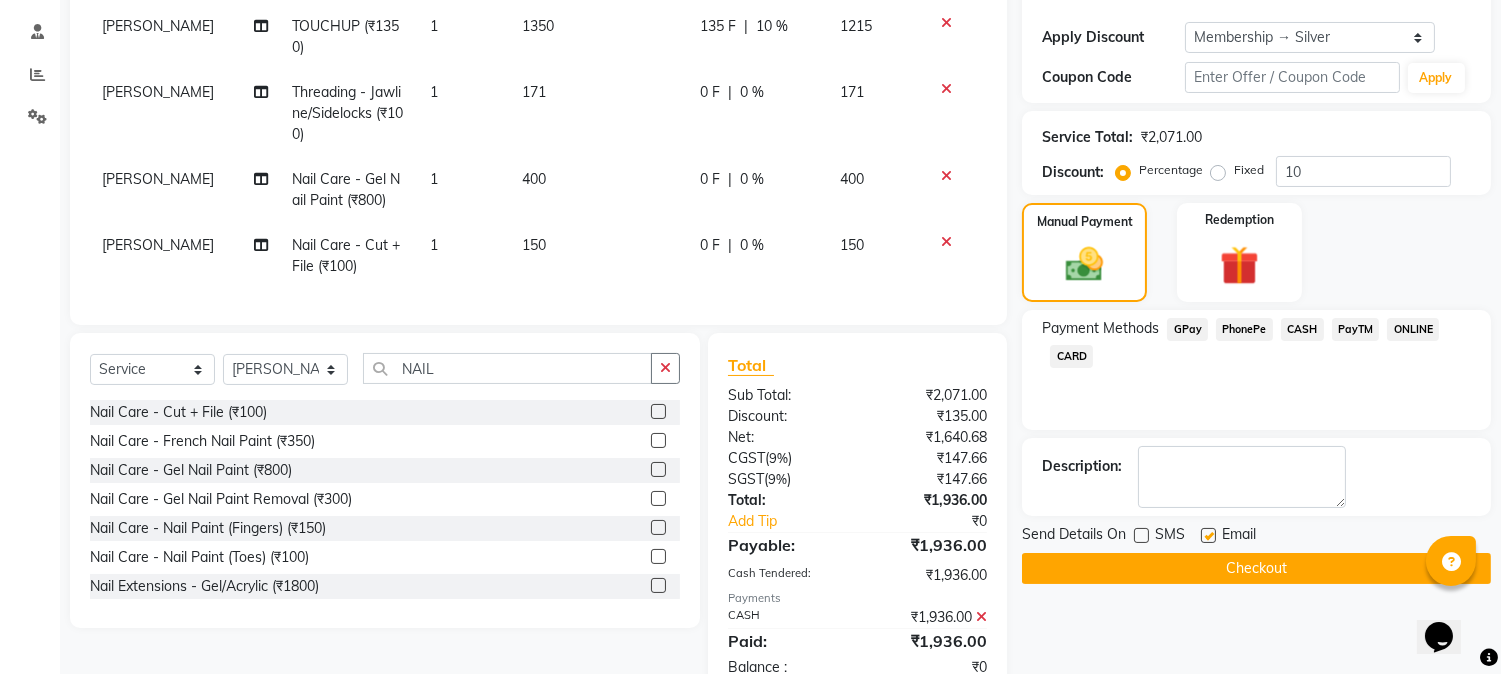 click 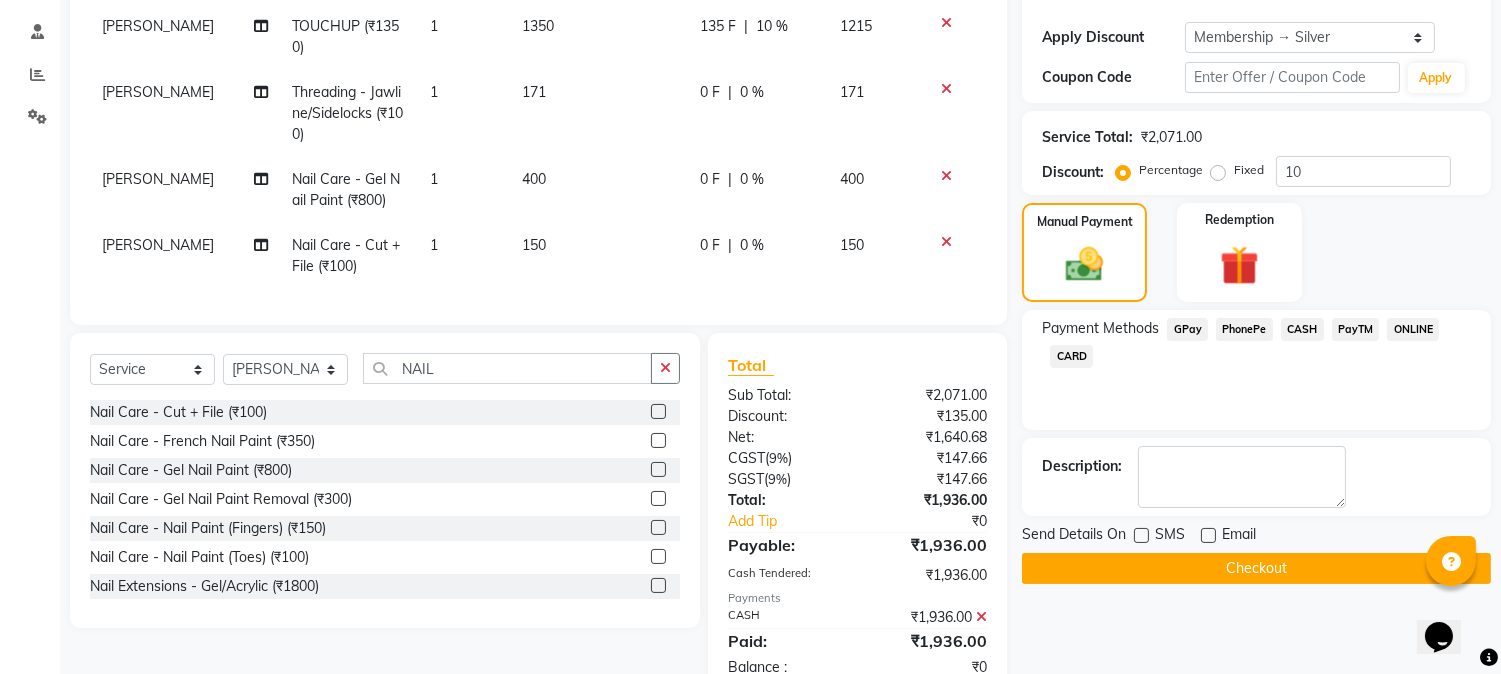 click on "Checkout" 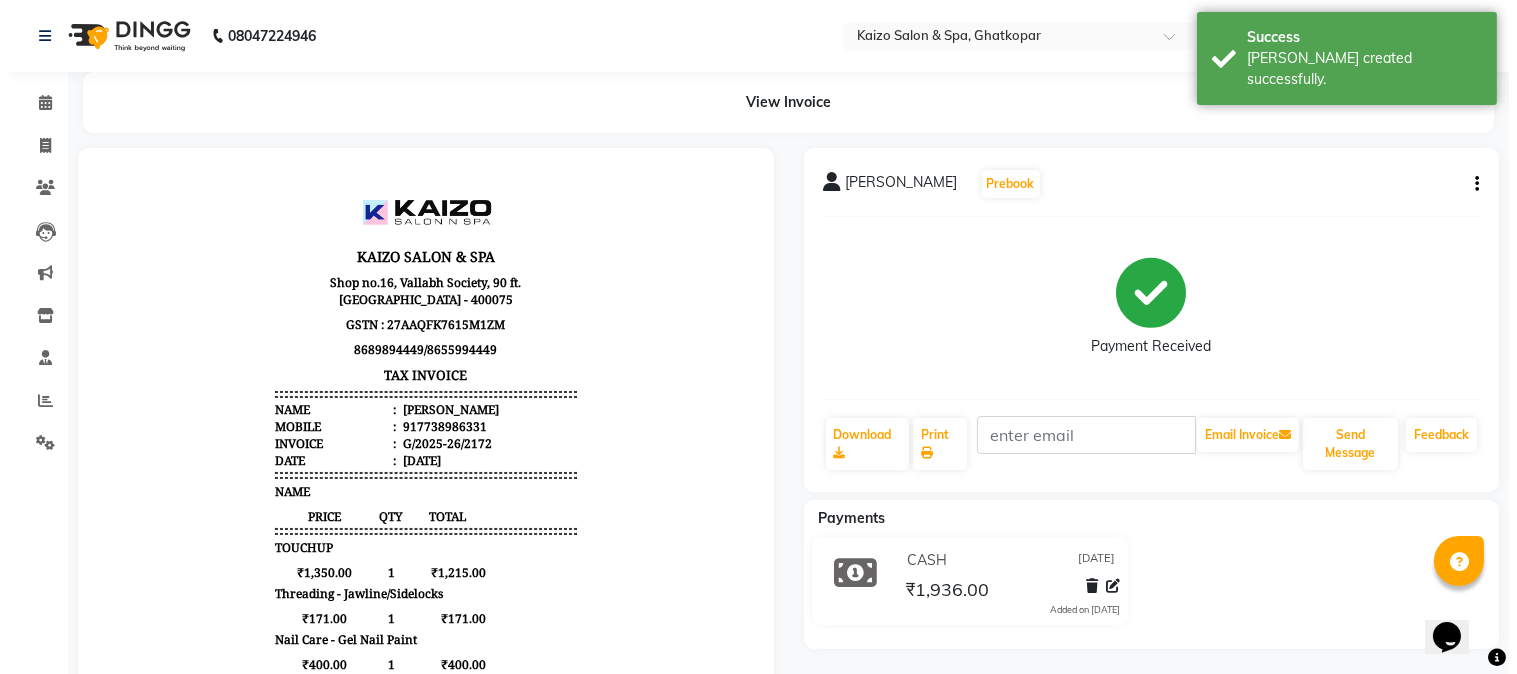 scroll, scrollTop: 0, scrollLeft: 0, axis: both 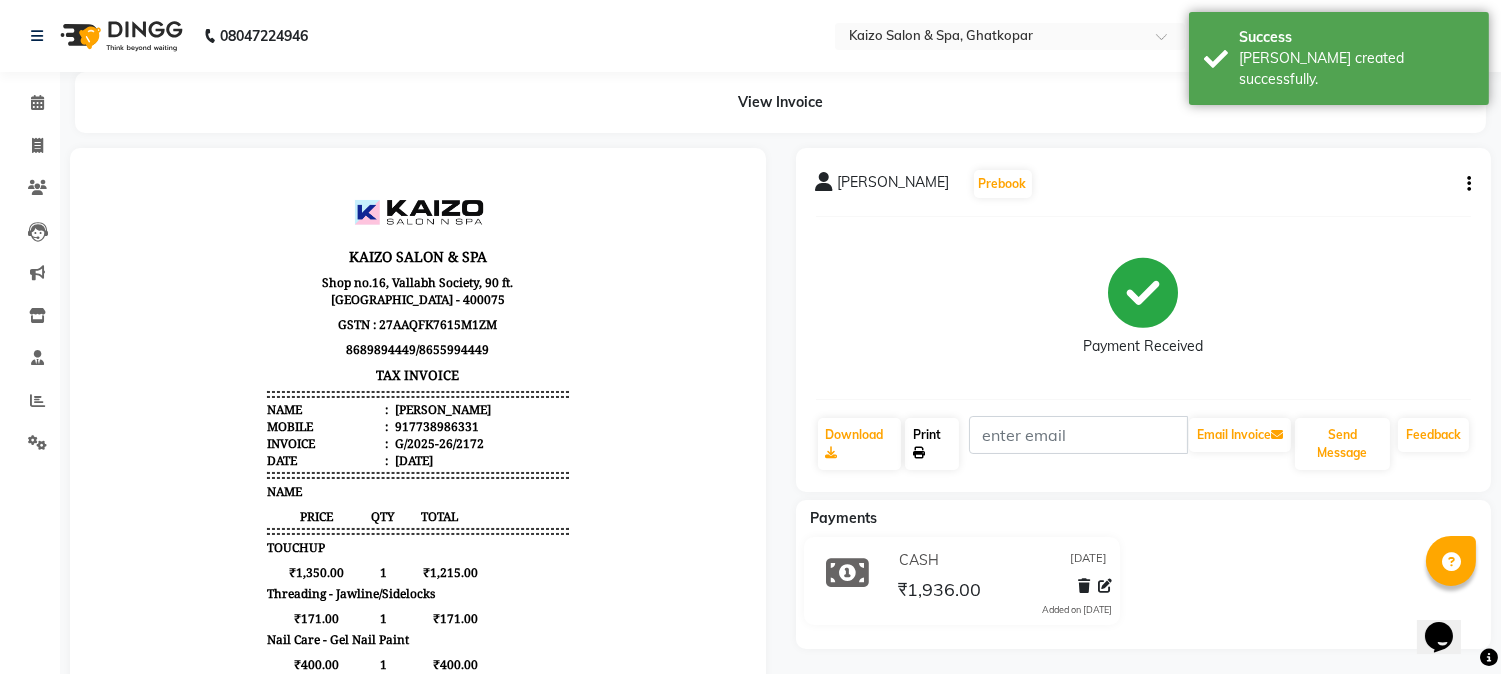 click on "Print" 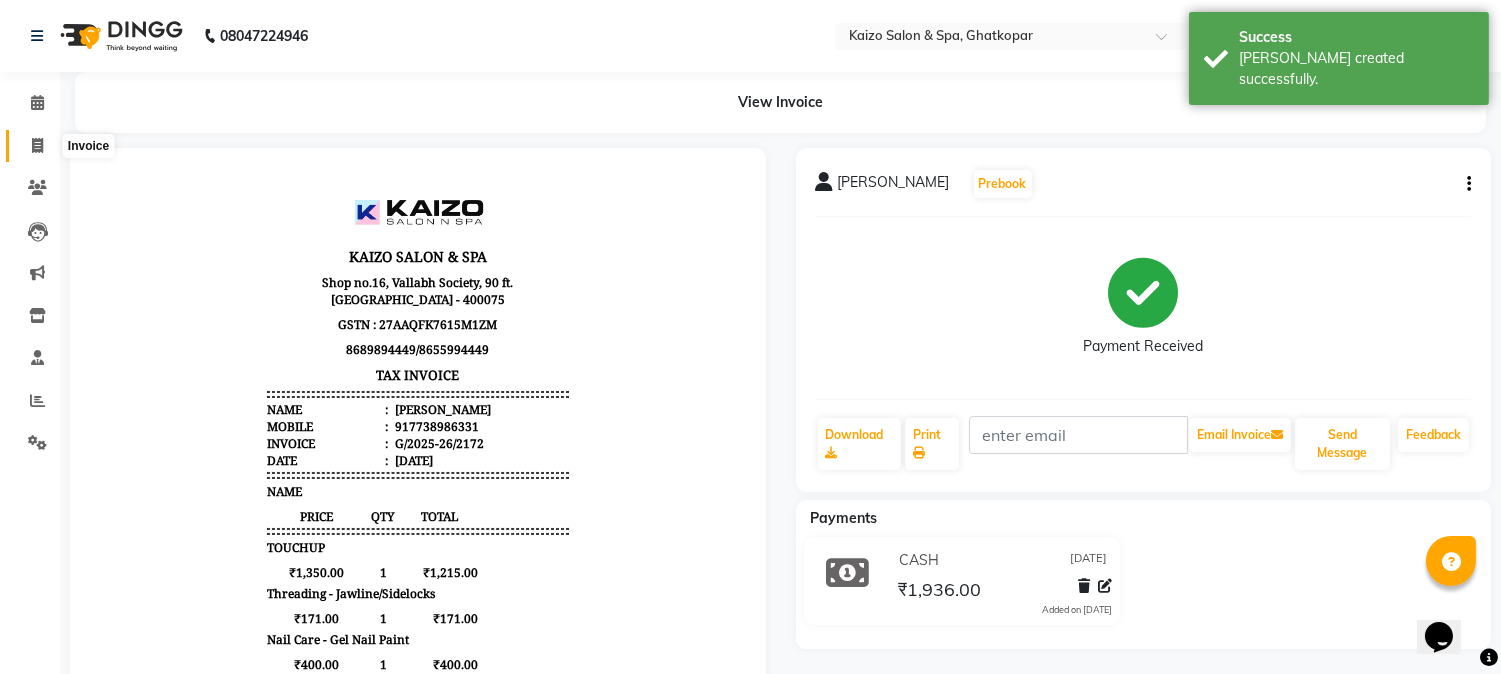 click 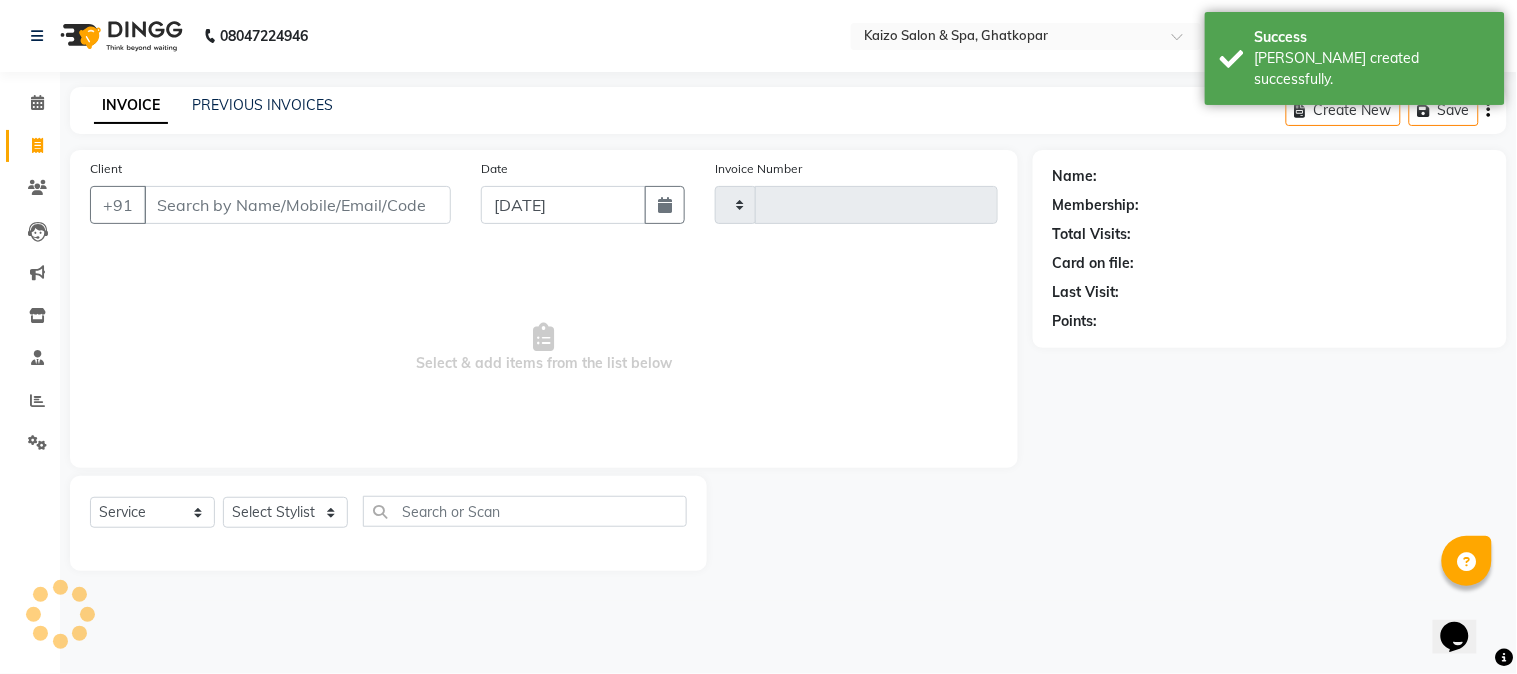 type on "2173" 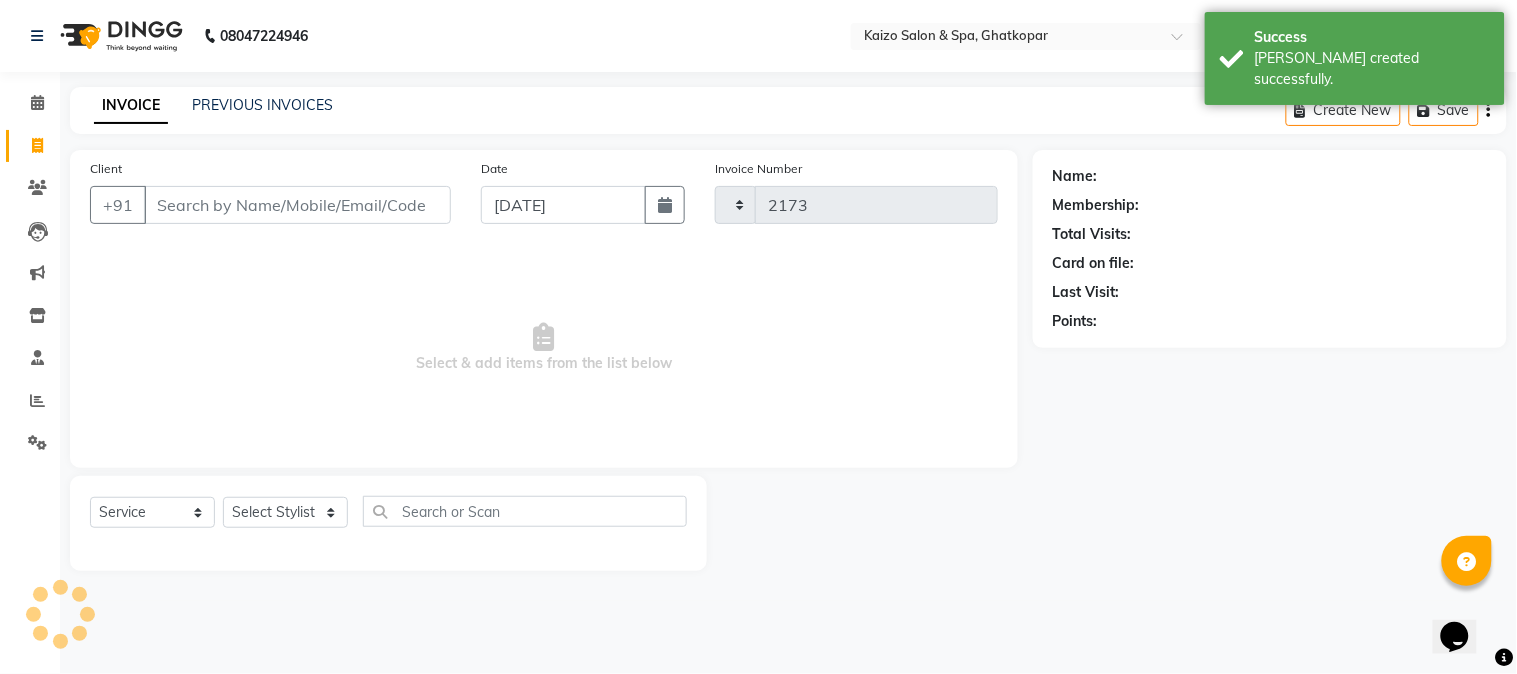 select on "3500" 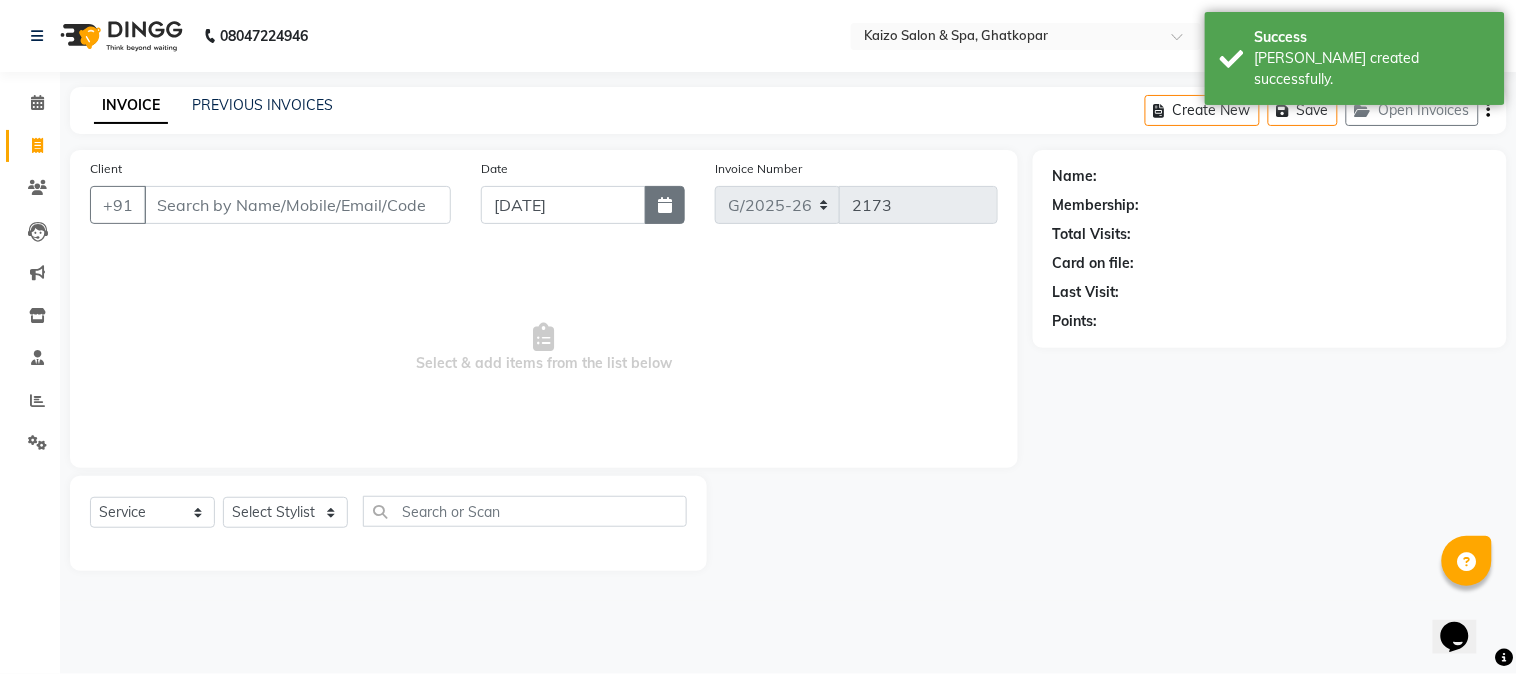 click 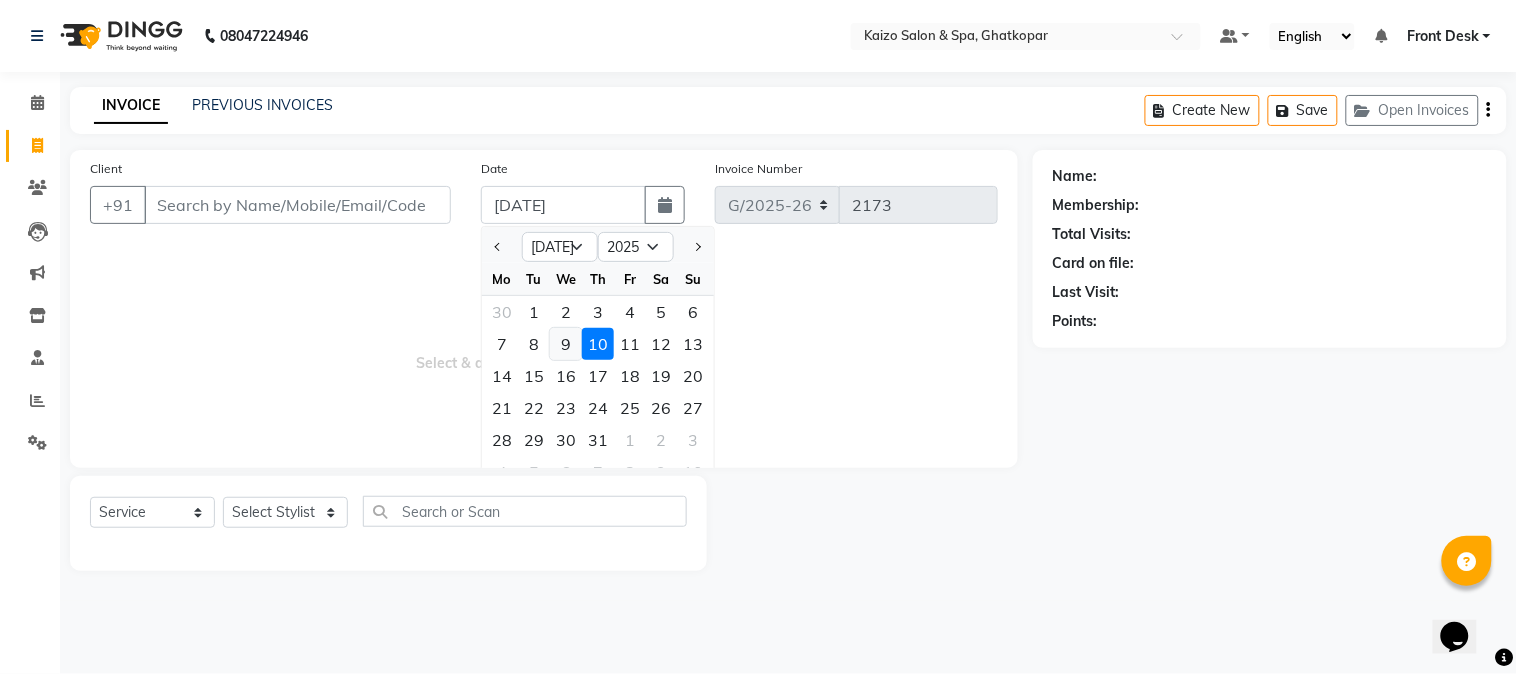 click on "9" 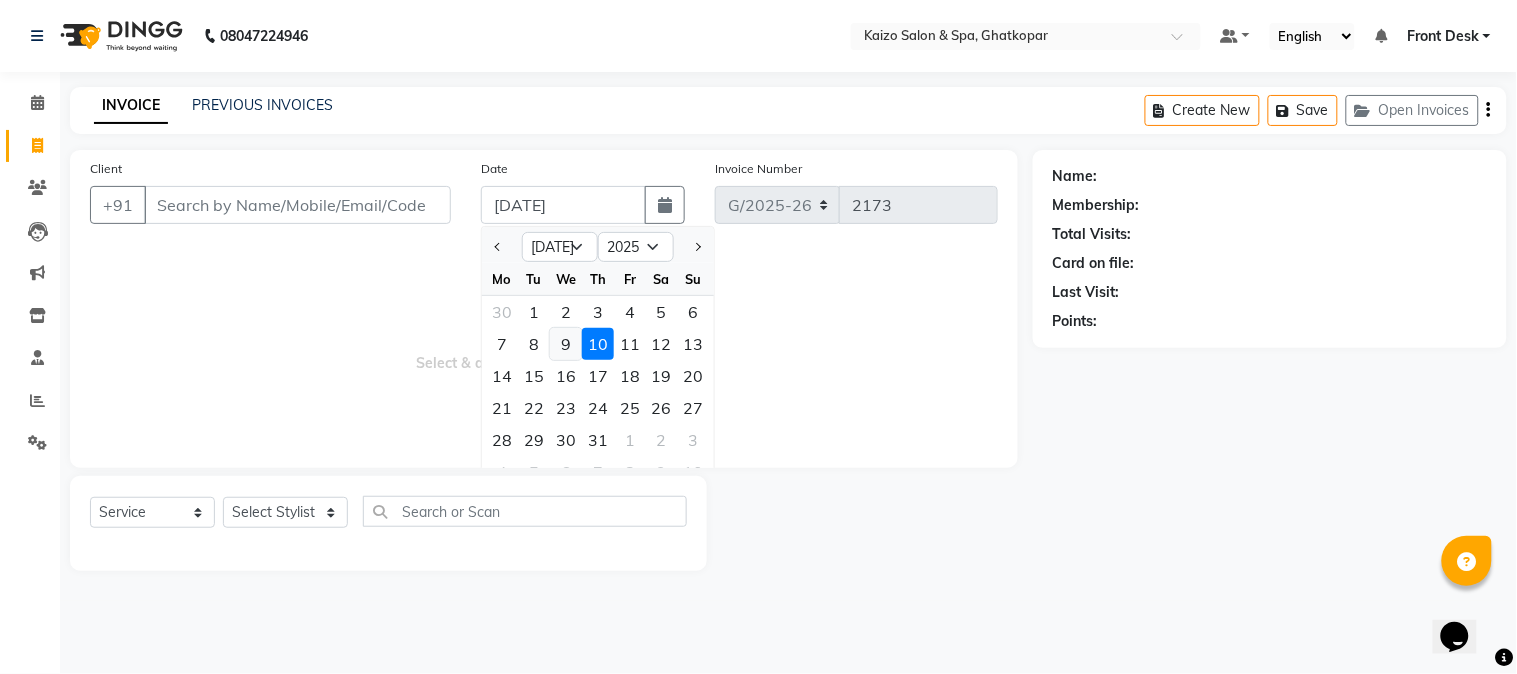 type on "[DATE]" 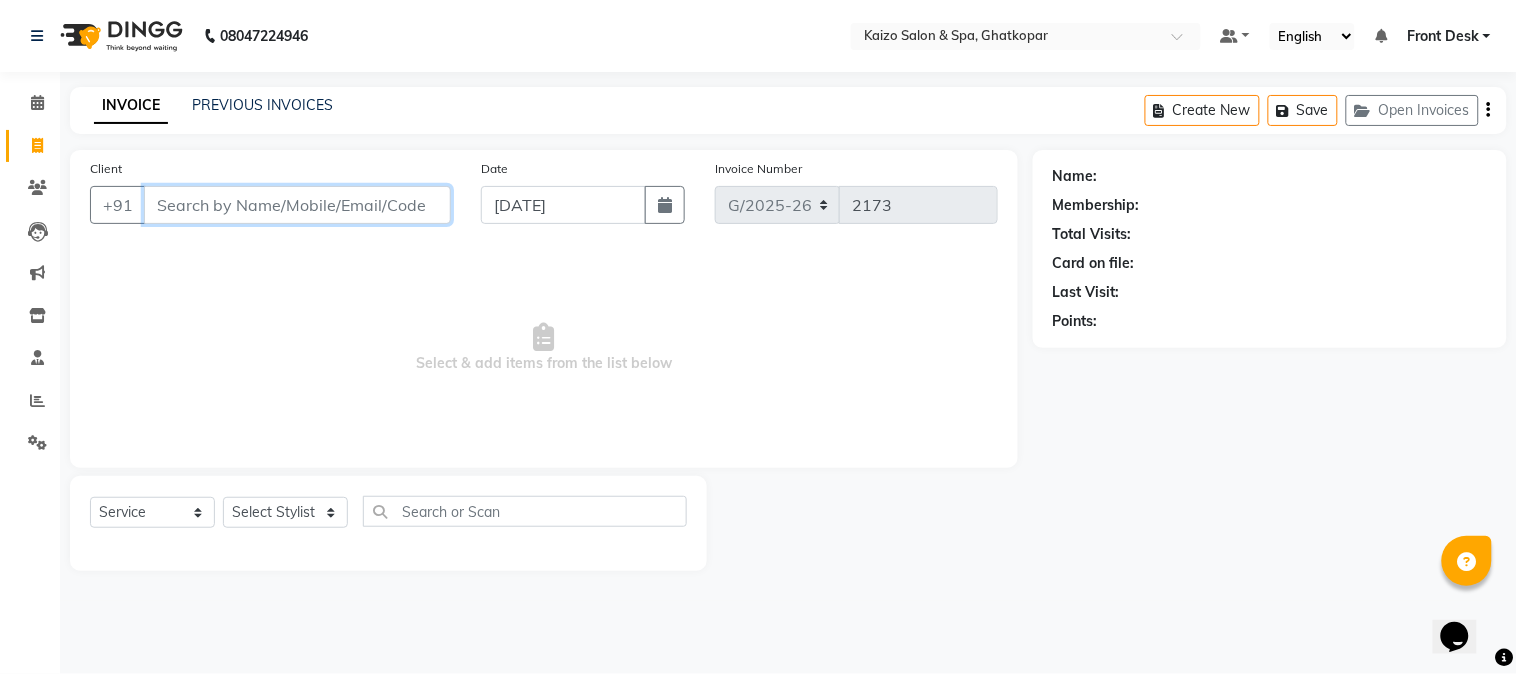 click on "Client" at bounding box center [297, 205] 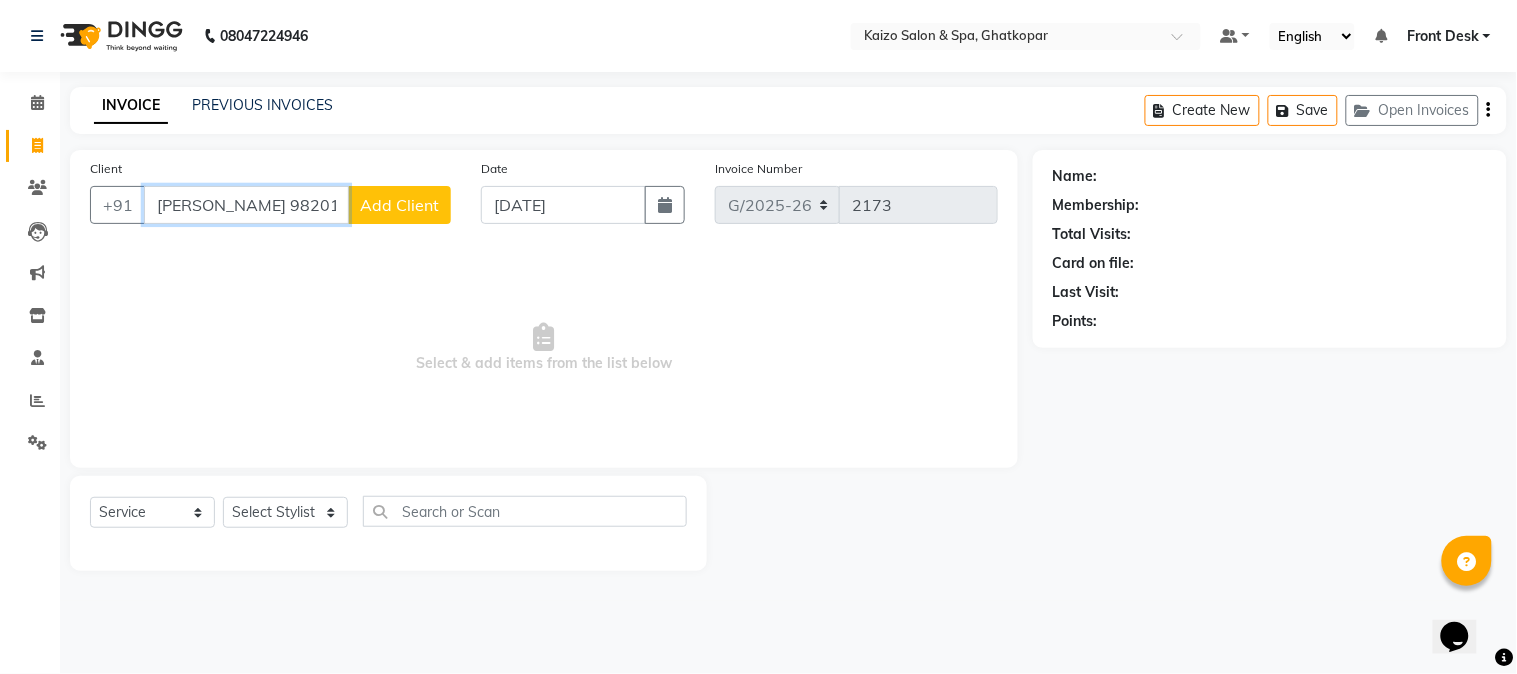 click on "[PERSON_NAME] 9820183656" at bounding box center [246, 205] 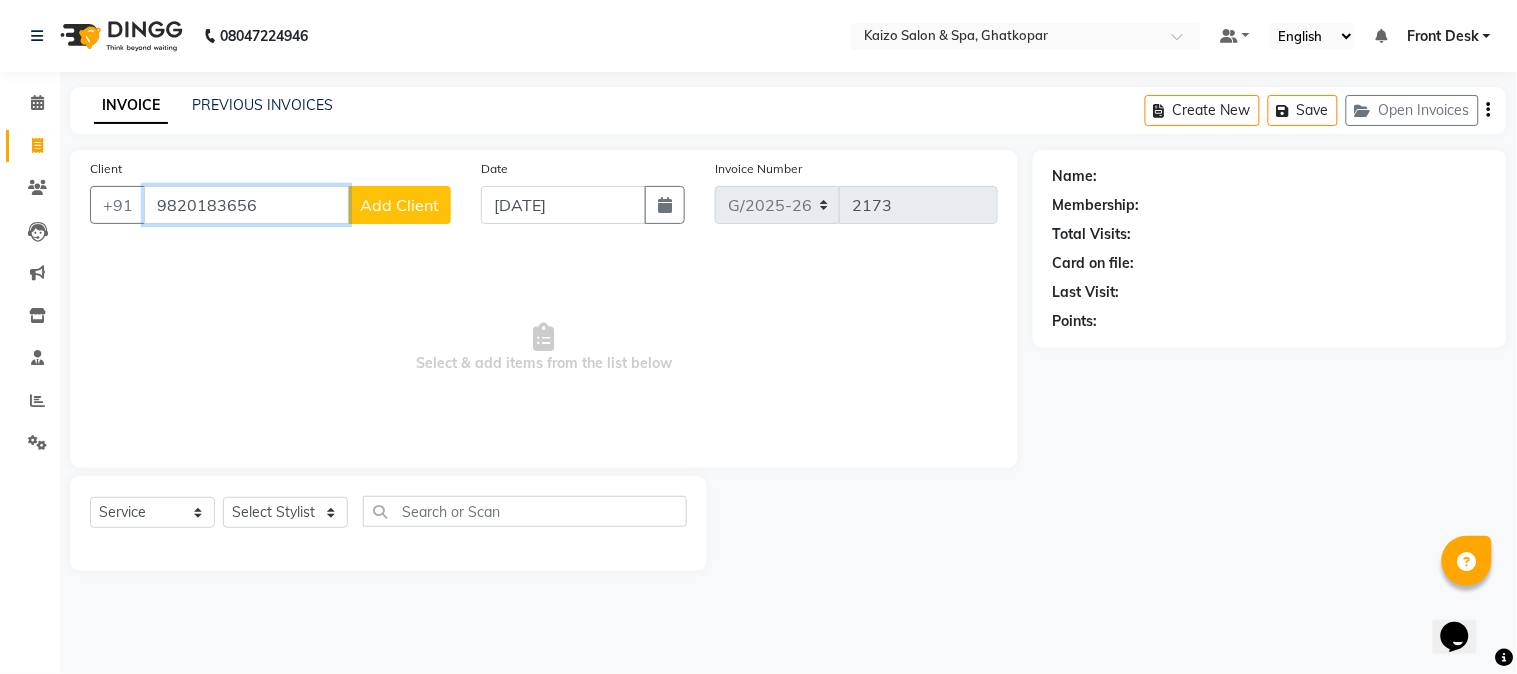 type on "9820183656" 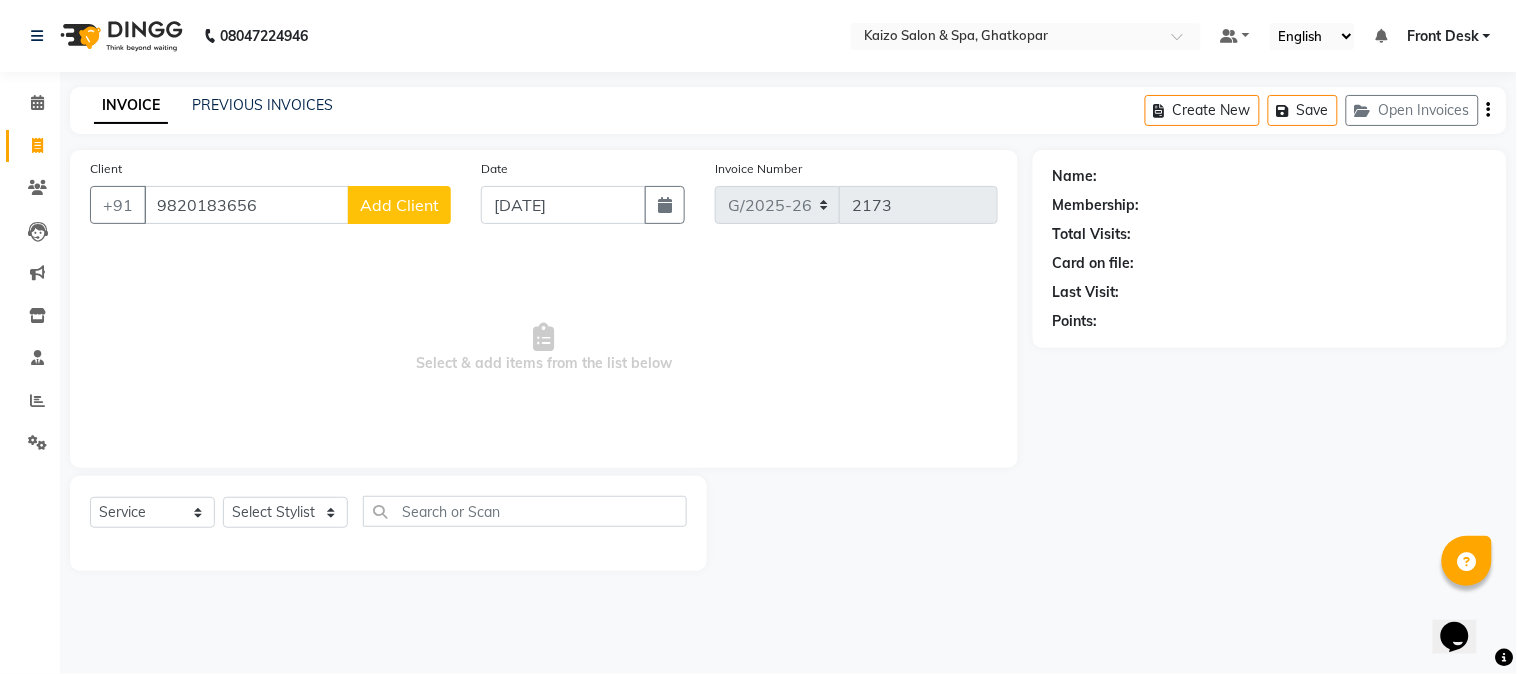 click on "Add Client" 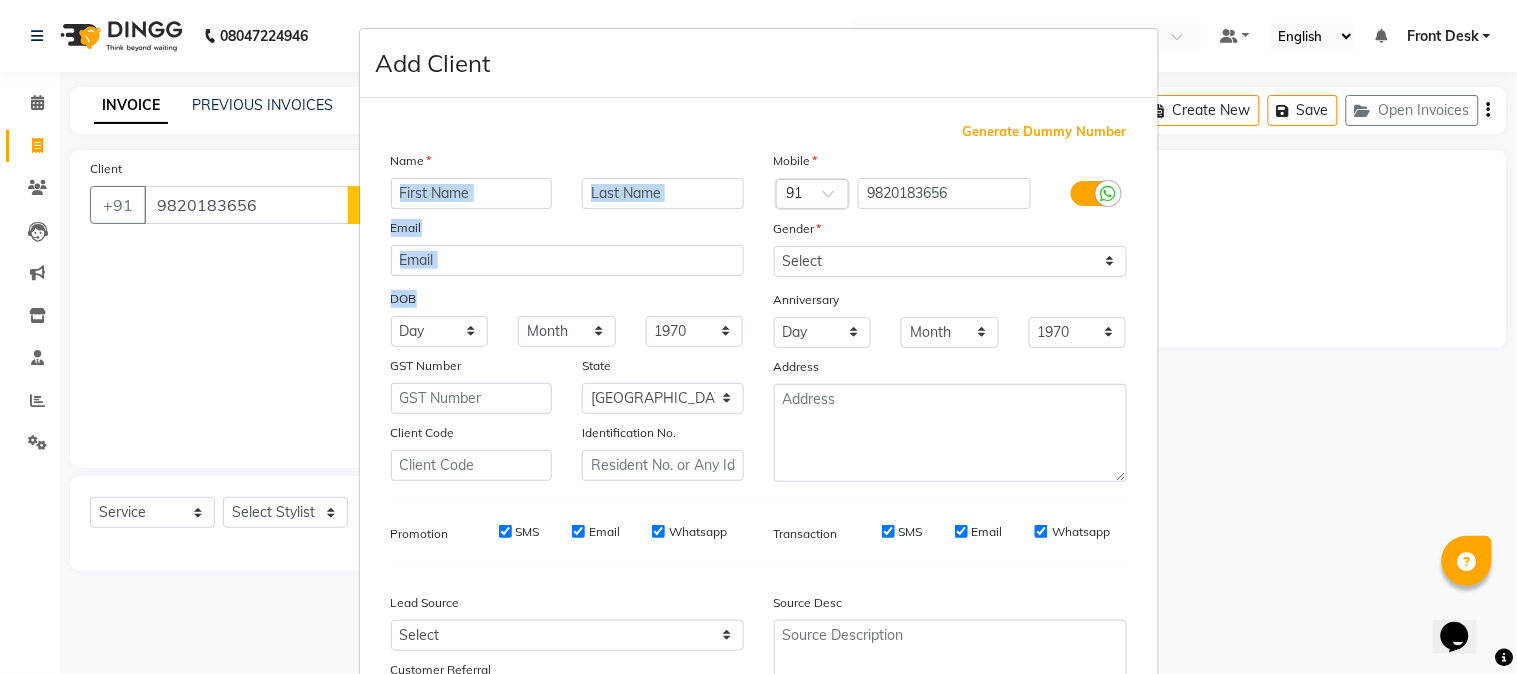 drag, startPoint x: 421, startPoint y: 175, endPoint x: 387, endPoint y: 317, distance: 146.0137 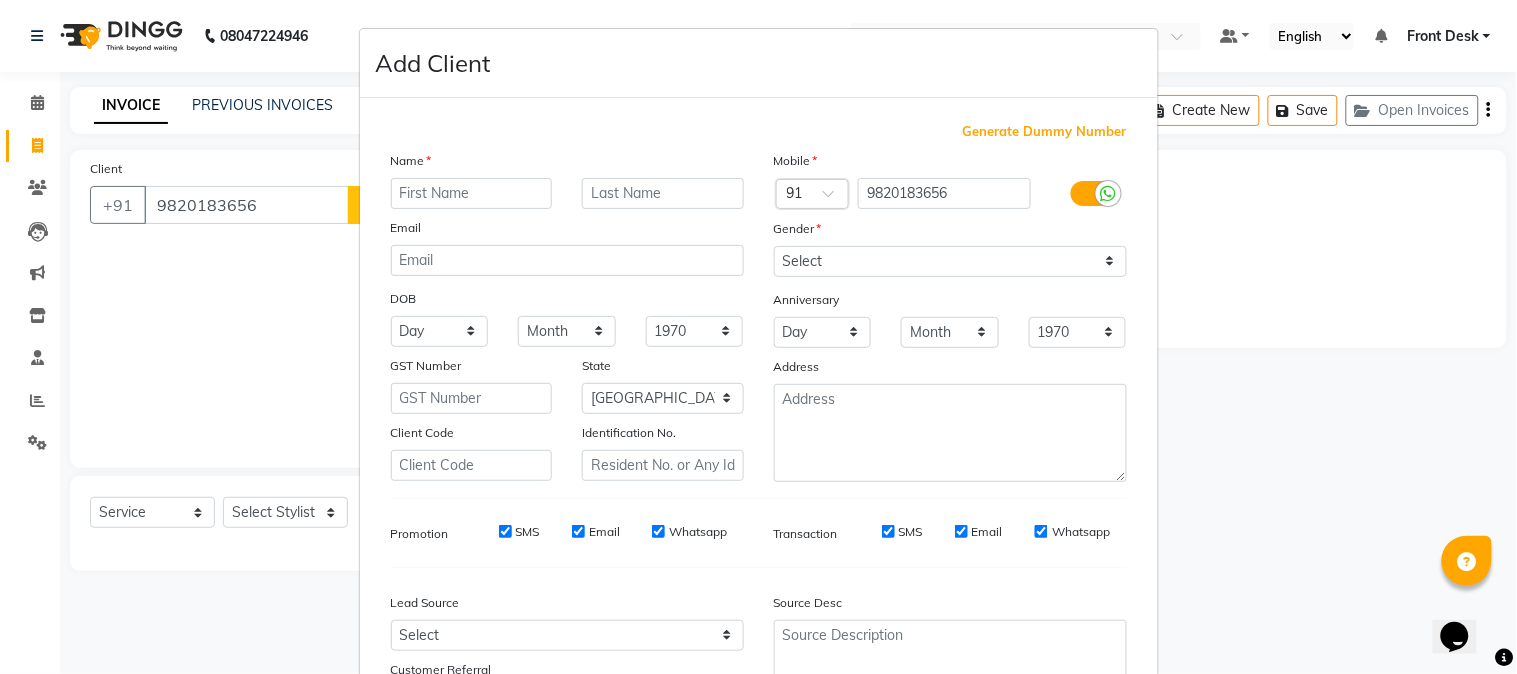 click on "Add Client Generate Dummy Number Name Email DOB Day 01 02 03 04 05 06 07 08 09 10 11 12 13 14 15 16 17 18 19 20 21 22 23 24 25 26 27 28 29 30 31 Month January February March April May June July August September October November [DATE] 1941 1942 1943 1944 1945 1946 1947 1948 1949 1950 1951 1952 1953 1954 1955 1956 1957 1958 1959 1960 1961 1962 1963 1964 1965 1966 1967 1968 1969 1970 1971 1972 1973 1974 1975 1976 1977 1978 1979 1980 1981 1982 1983 1984 1985 1986 1987 1988 1989 1990 1991 1992 1993 1994 1995 1996 1997 1998 1999 2000 2001 2002 2003 2004 2005 2006 2007 2008 2009 2010 2011 2012 2013 2014 2015 2016 2017 2018 2019 2020 2021 2022 2023 2024 GST Number State Select [GEOGRAPHIC_DATA] [GEOGRAPHIC_DATA] [GEOGRAPHIC_DATA] [GEOGRAPHIC_DATA] [GEOGRAPHIC_DATA] [GEOGRAPHIC_DATA] [GEOGRAPHIC_DATA] [GEOGRAPHIC_DATA] and [GEOGRAPHIC_DATA] [GEOGRAPHIC_DATA] [GEOGRAPHIC_DATA] [GEOGRAPHIC_DATA] [GEOGRAPHIC_DATA] [GEOGRAPHIC_DATA] [GEOGRAPHIC_DATA] [GEOGRAPHIC_DATA] [GEOGRAPHIC_DATA] [GEOGRAPHIC_DATA] [GEOGRAPHIC_DATA] [GEOGRAPHIC_DATA] [GEOGRAPHIC_DATA] [GEOGRAPHIC_DATA] [GEOGRAPHIC_DATA] [GEOGRAPHIC_DATA] [GEOGRAPHIC_DATA] [GEOGRAPHIC_DATA] [GEOGRAPHIC_DATA] [GEOGRAPHIC_DATA] [GEOGRAPHIC_DATA] [GEOGRAPHIC_DATA] [GEOGRAPHIC_DATA]" at bounding box center [758, 337] 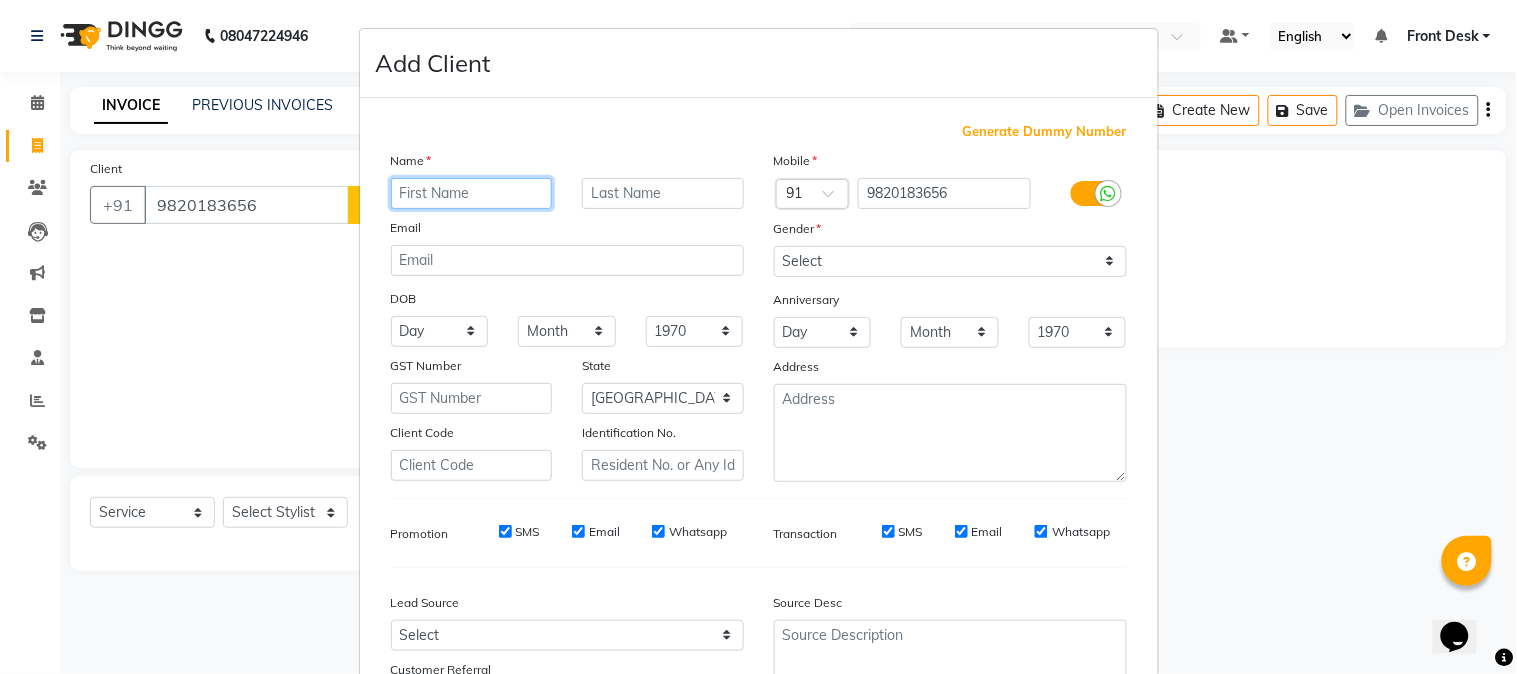 click at bounding box center [472, 193] 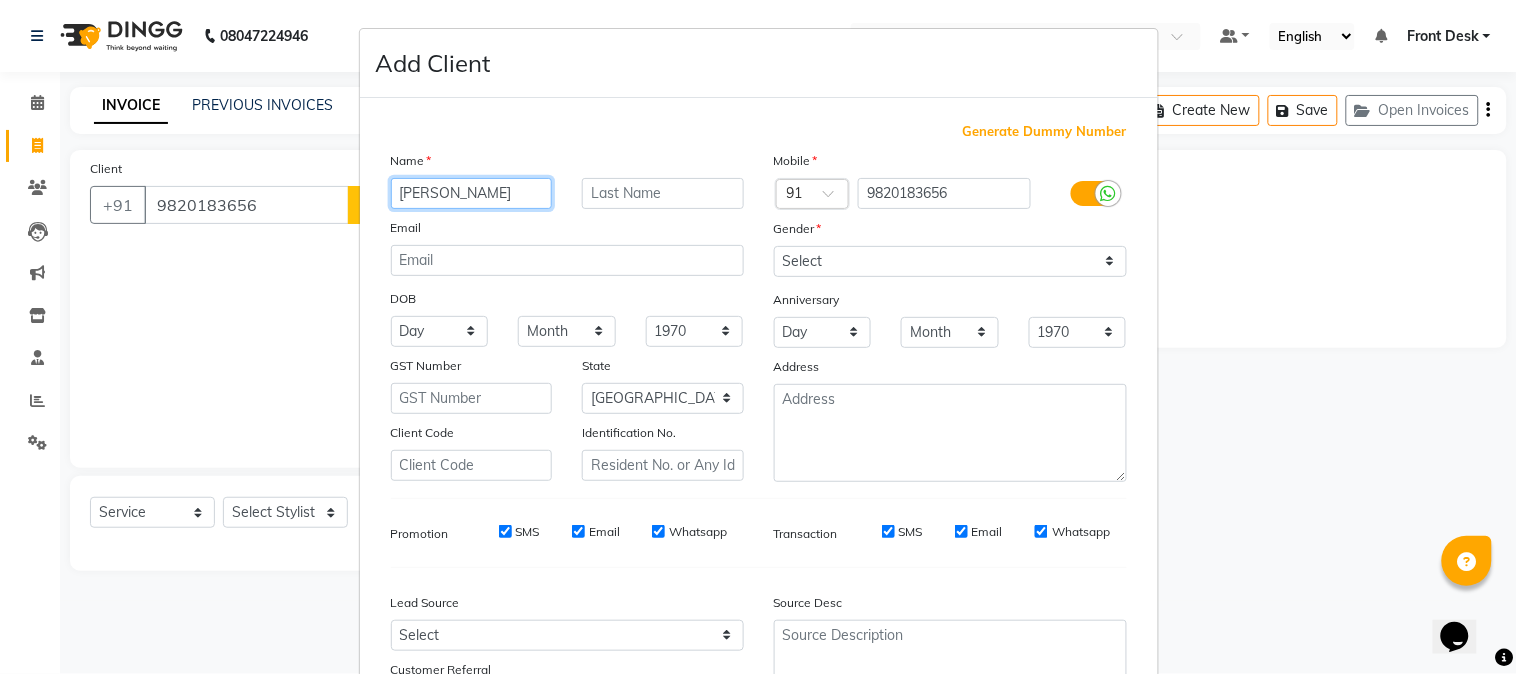 type on "[PERSON_NAME]" 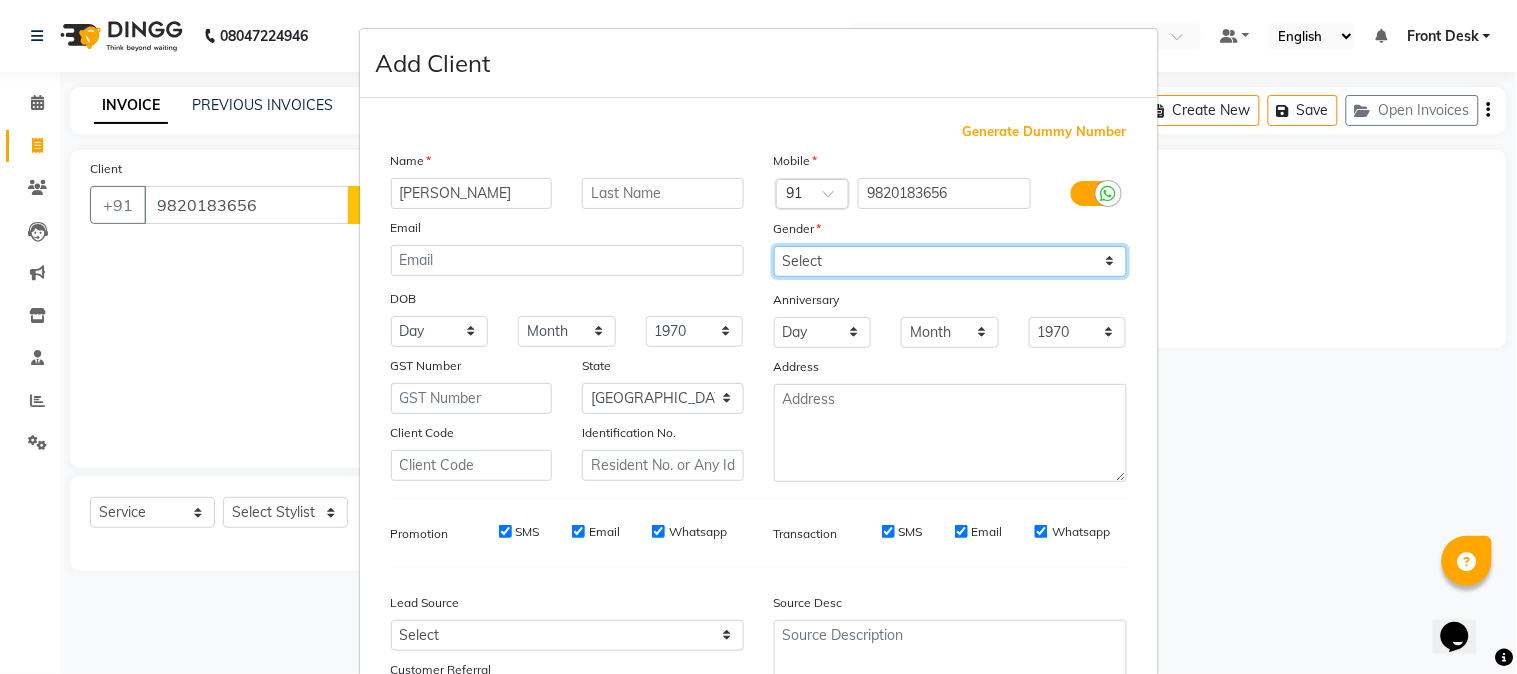 click on "Select [DEMOGRAPHIC_DATA] [DEMOGRAPHIC_DATA] Other Prefer Not To Say" at bounding box center (950, 261) 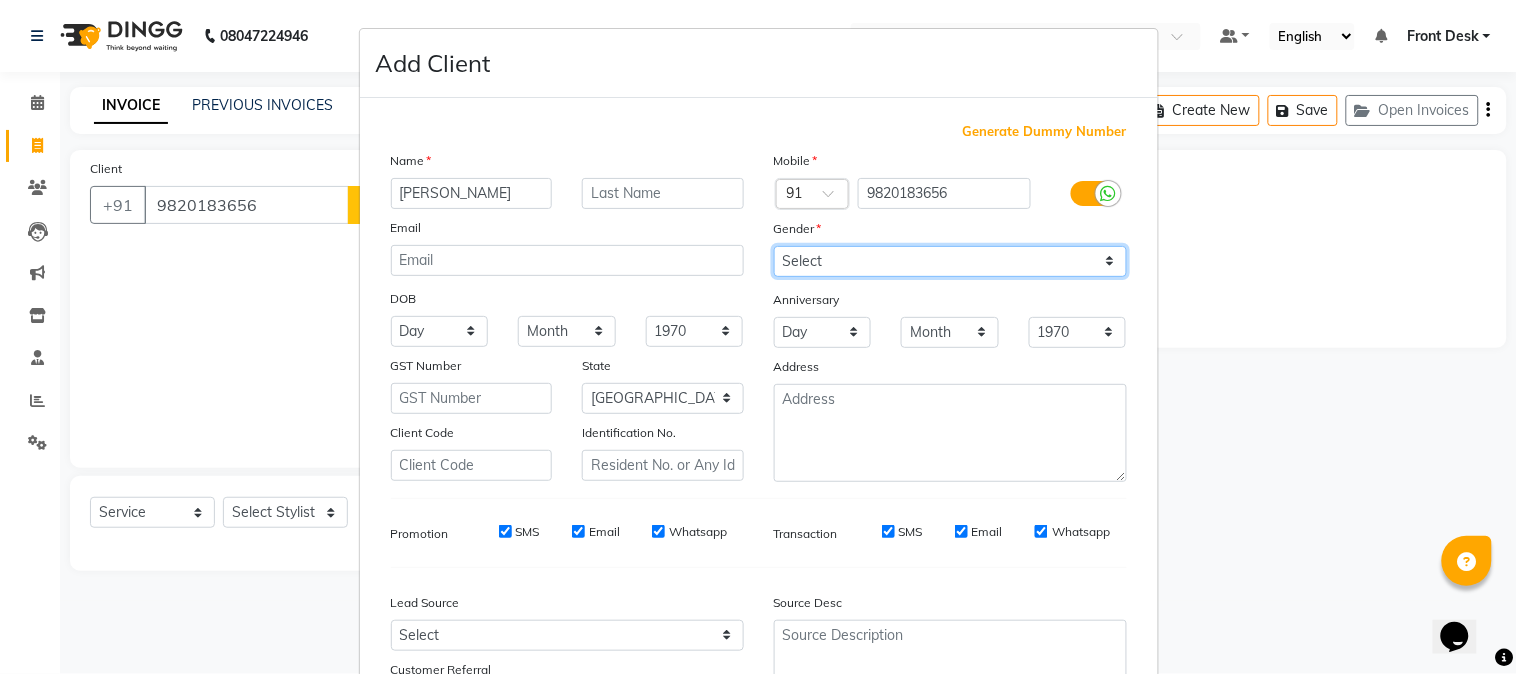 select on "[DEMOGRAPHIC_DATA]" 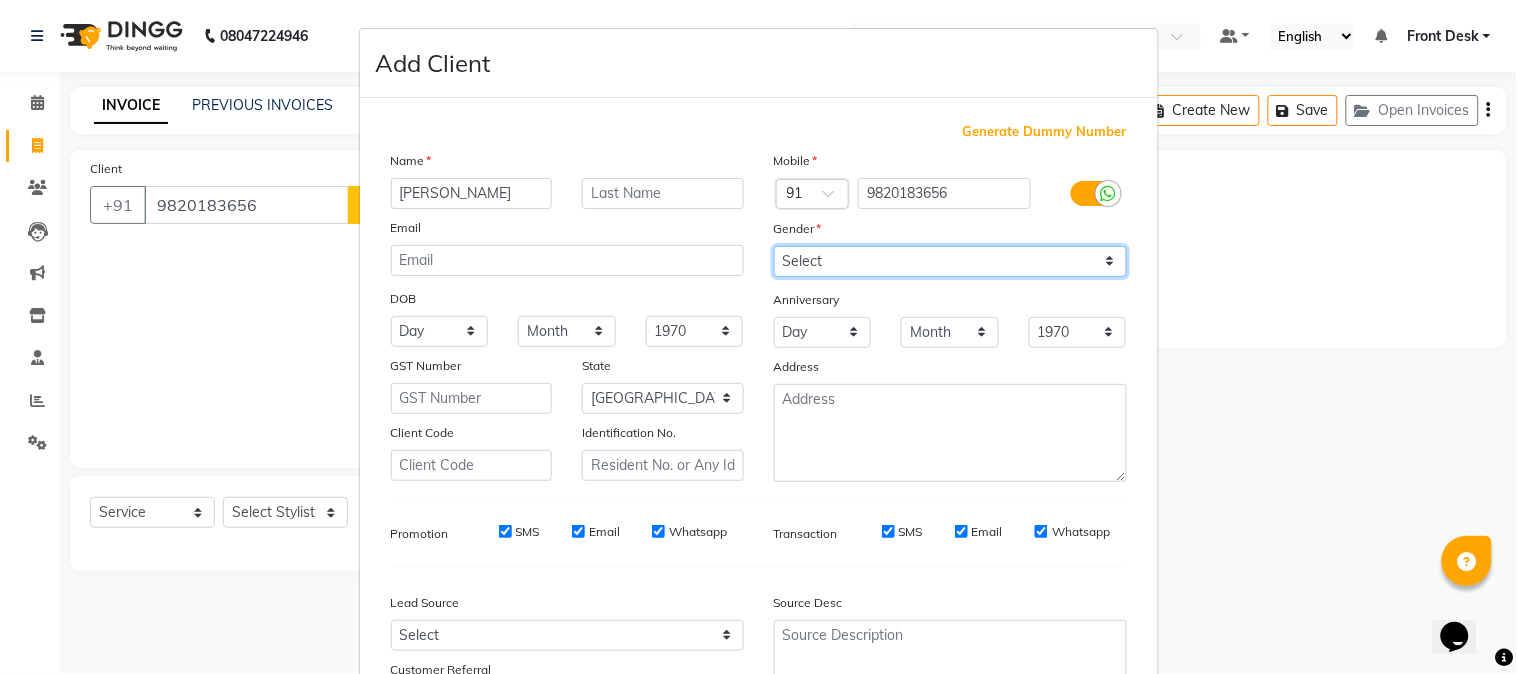 click on "Select [DEMOGRAPHIC_DATA] [DEMOGRAPHIC_DATA] Other Prefer Not To Say" at bounding box center [950, 261] 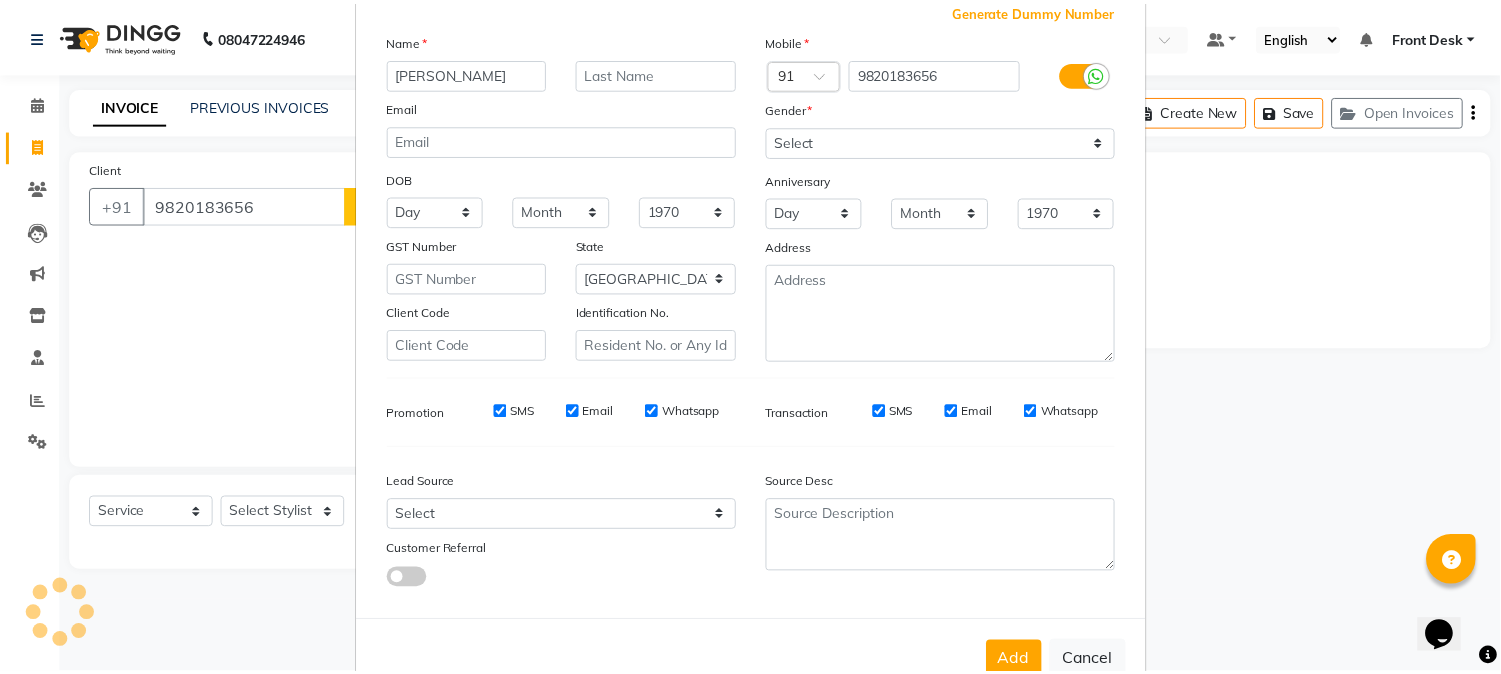 scroll, scrollTop: 176, scrollLeft: 0, axis: vertical 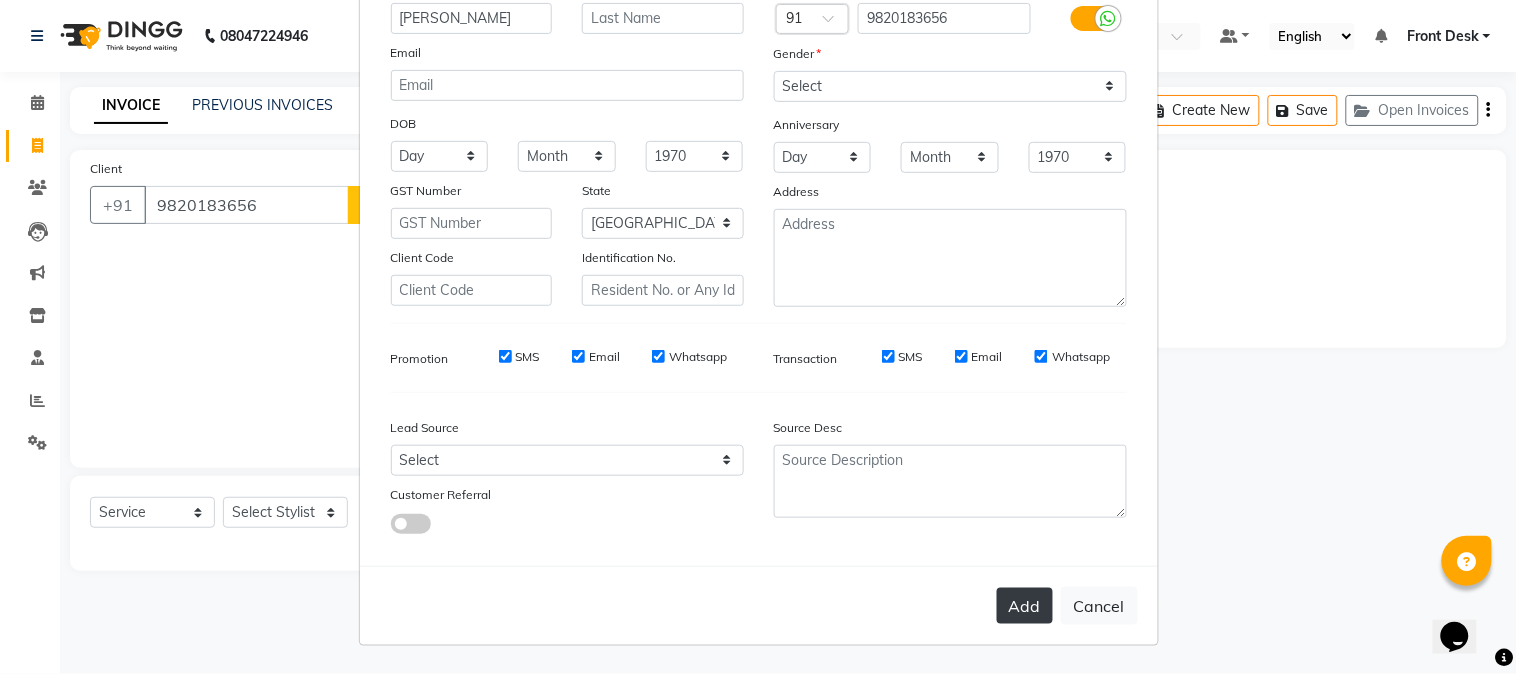 click on "Add" at bounding box center [1025, 606] 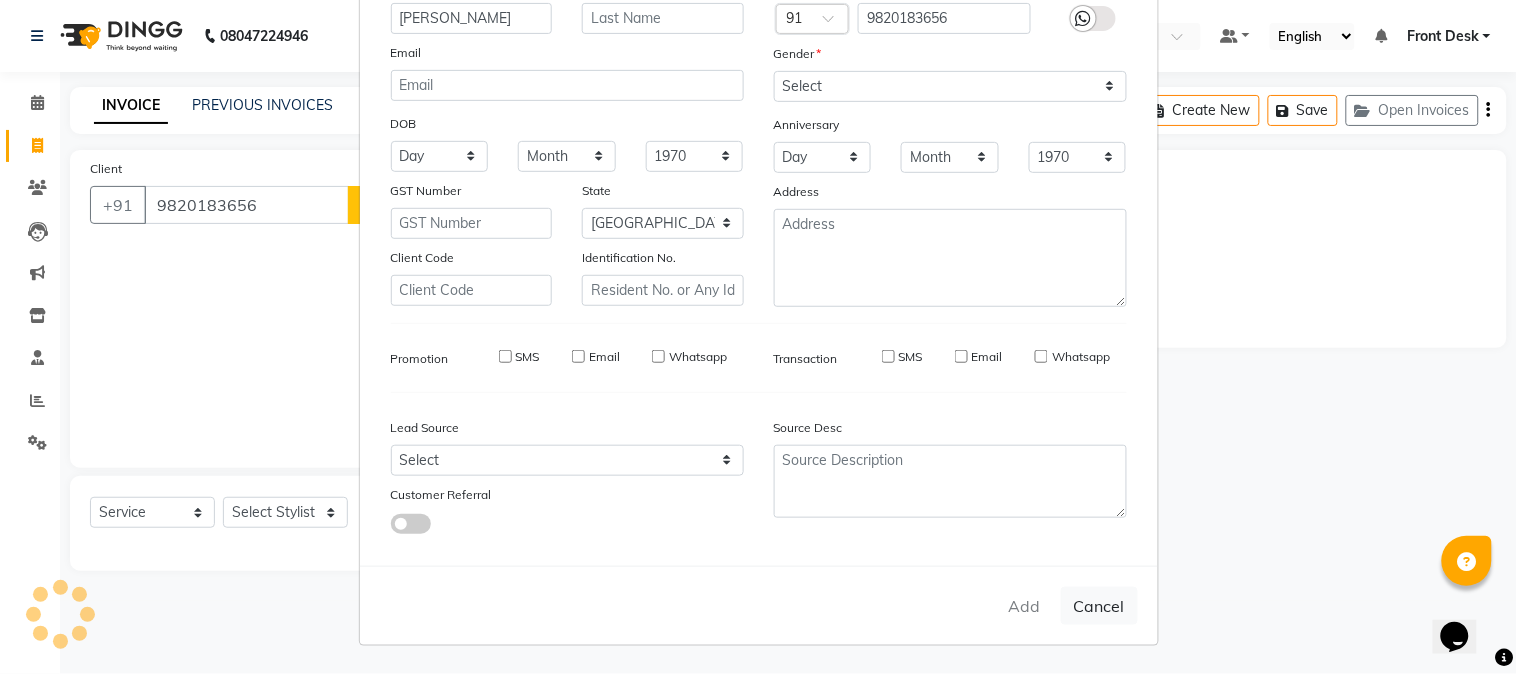 type 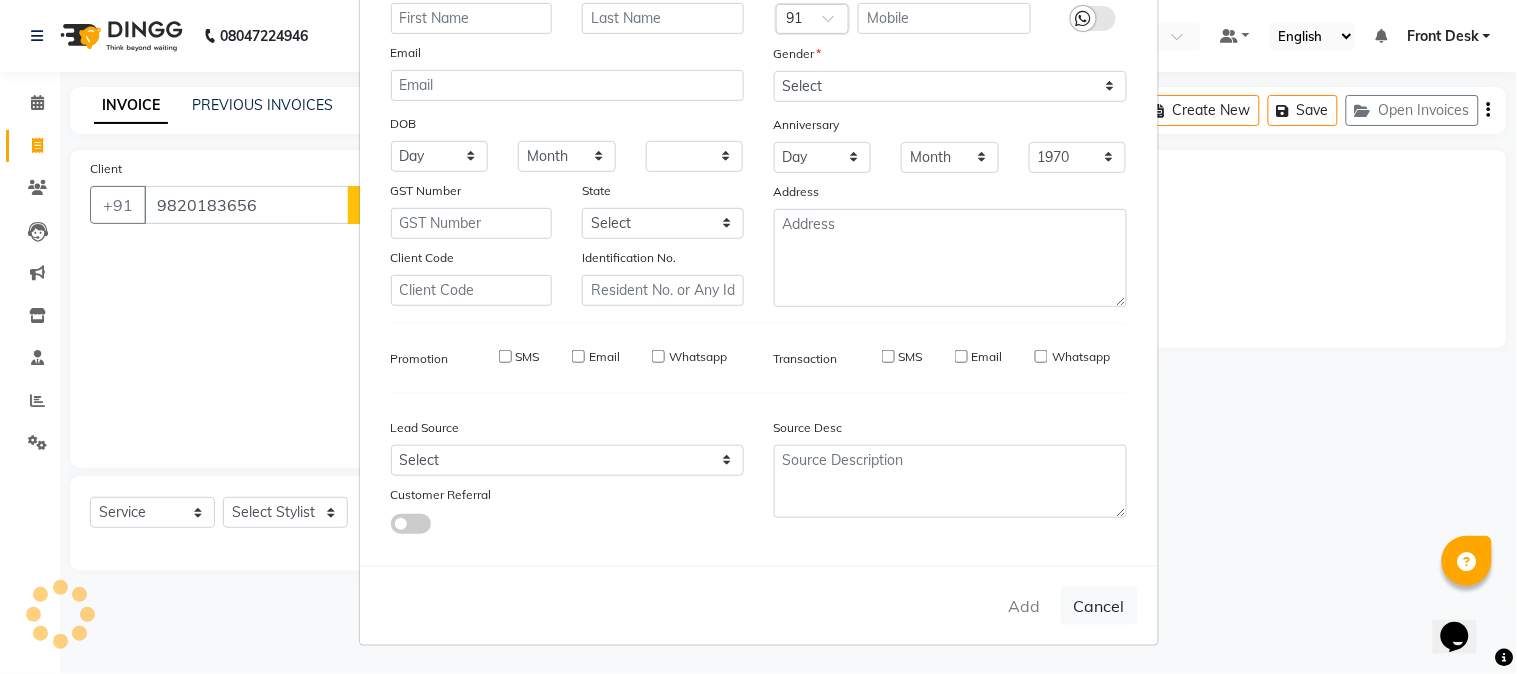 select 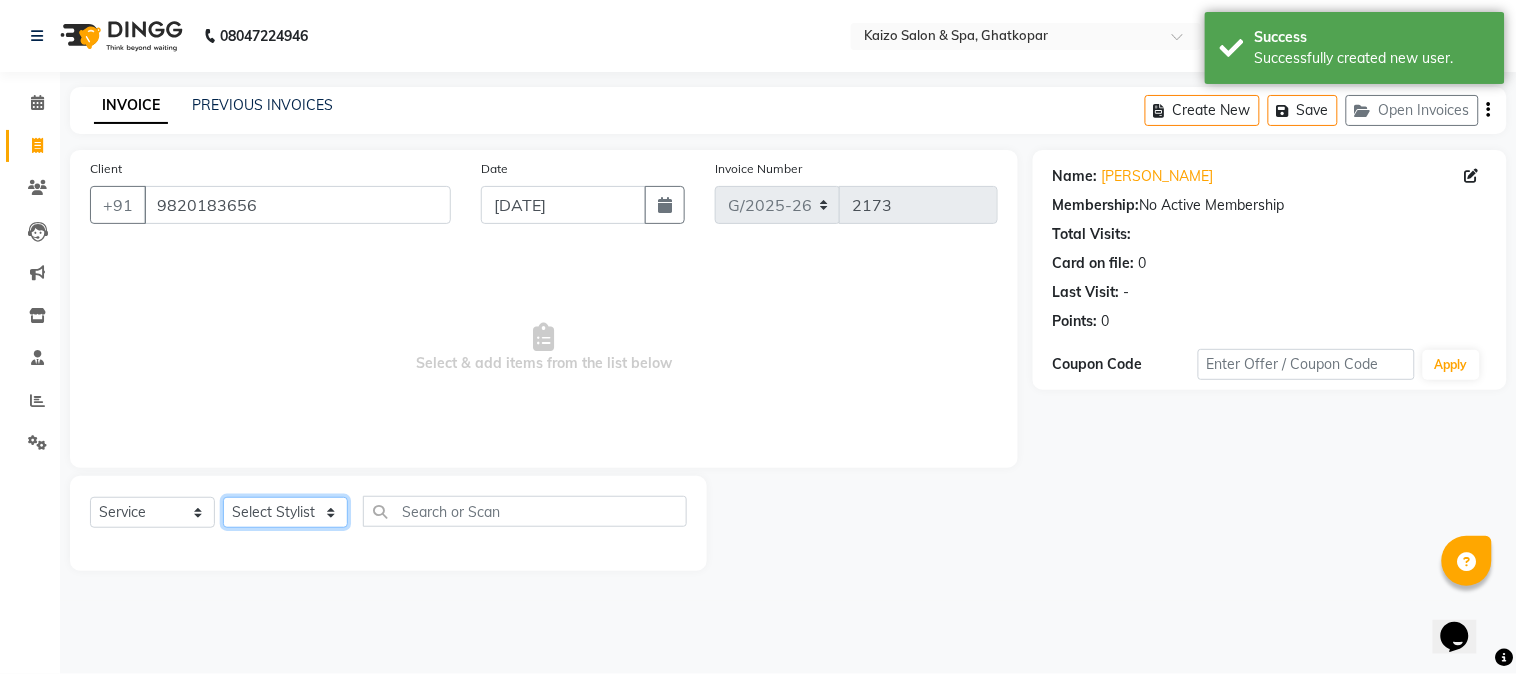 click on "Select Stylist [PERSON_NAME] ANJALI [PERSON_NAME] [PERSON_NAME] Front Desk [PERSON_NAME] IFTESHA [PERSON_NAME] [MEDICAL_DATA][PERSON_NAME] [PERSON_NAME] [PERSON_NAME] [PERSON_NAME] [PERSON_NAME] GALA [PERSON_NAME] [PERSON_NAME] YASH" 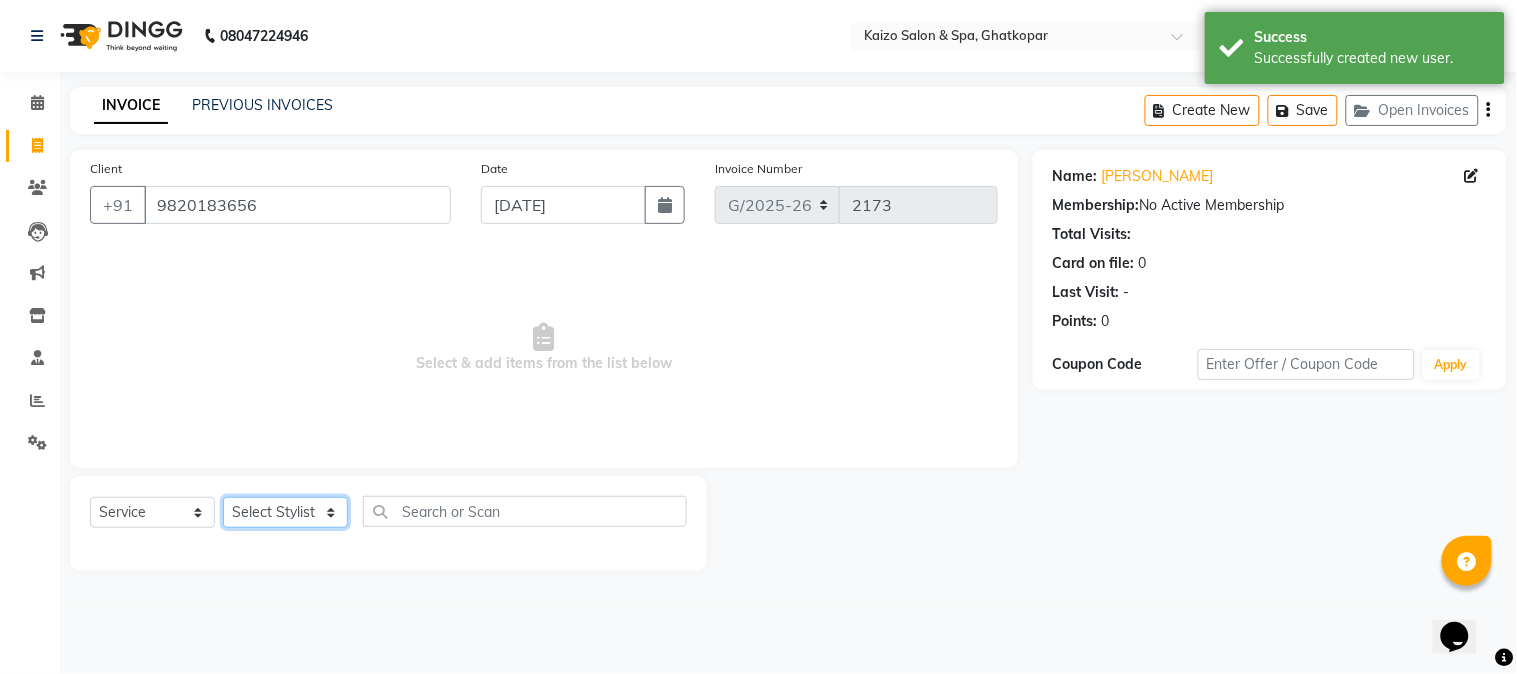 select on "85257" 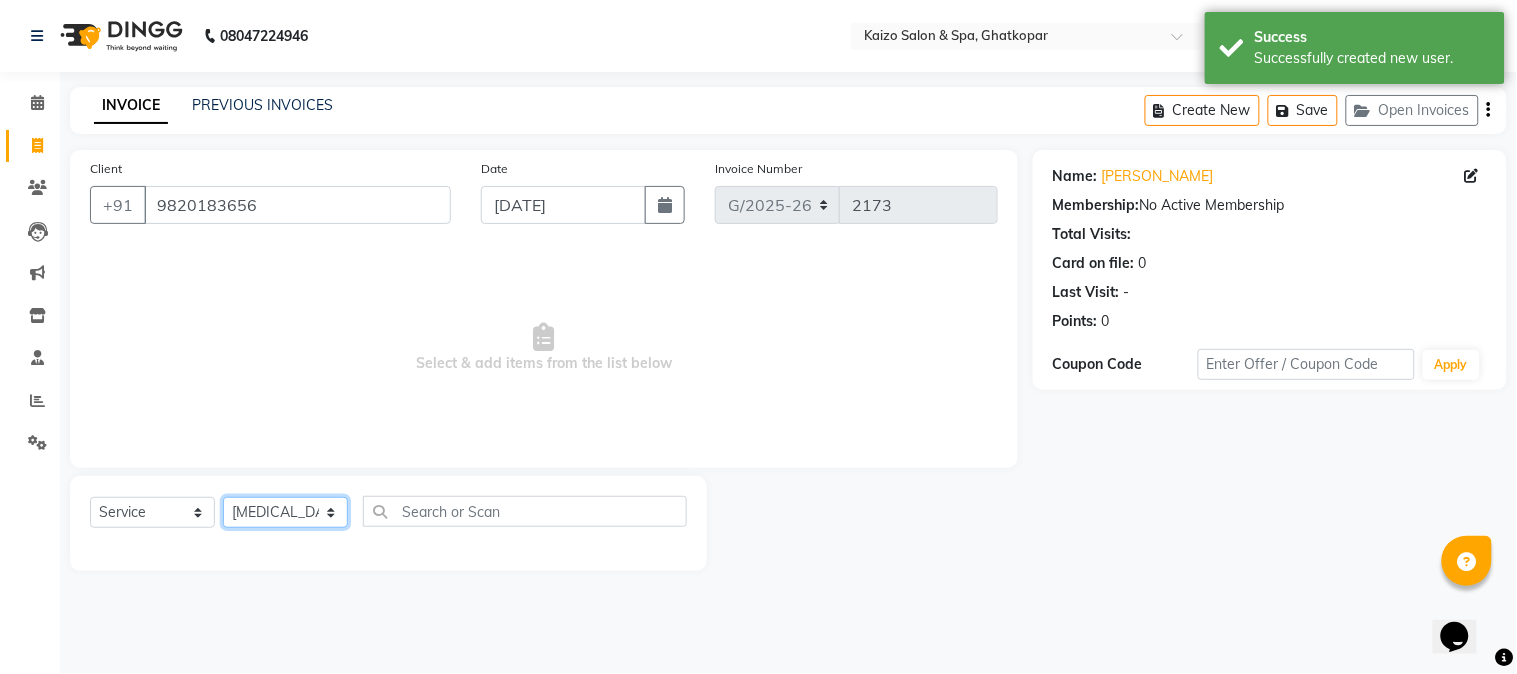 click on "Select Stylist [PERSON_NAME] ANJALI [PERSON_NAME] [PERSON_NAME] Front Desk [PERSON_NAME] IFTESHA [PERSON_NAME] [MEDICAL_DATA][PERSON_NAME] [PERSON_NAME] [PERSON_NAME] [PERSON_NAME] [PERSON_NAME] GALA [PERSON_NAME] [PERSON_NAME] YASH" 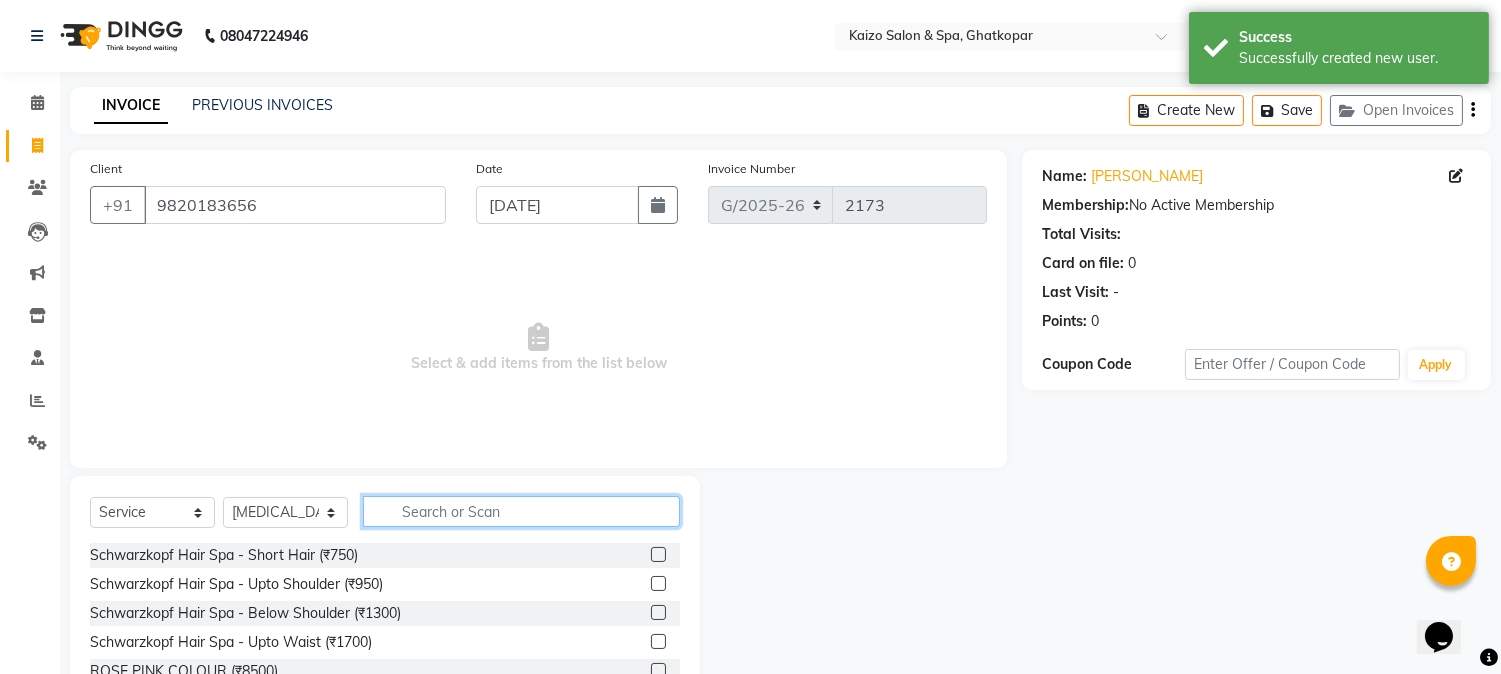 click 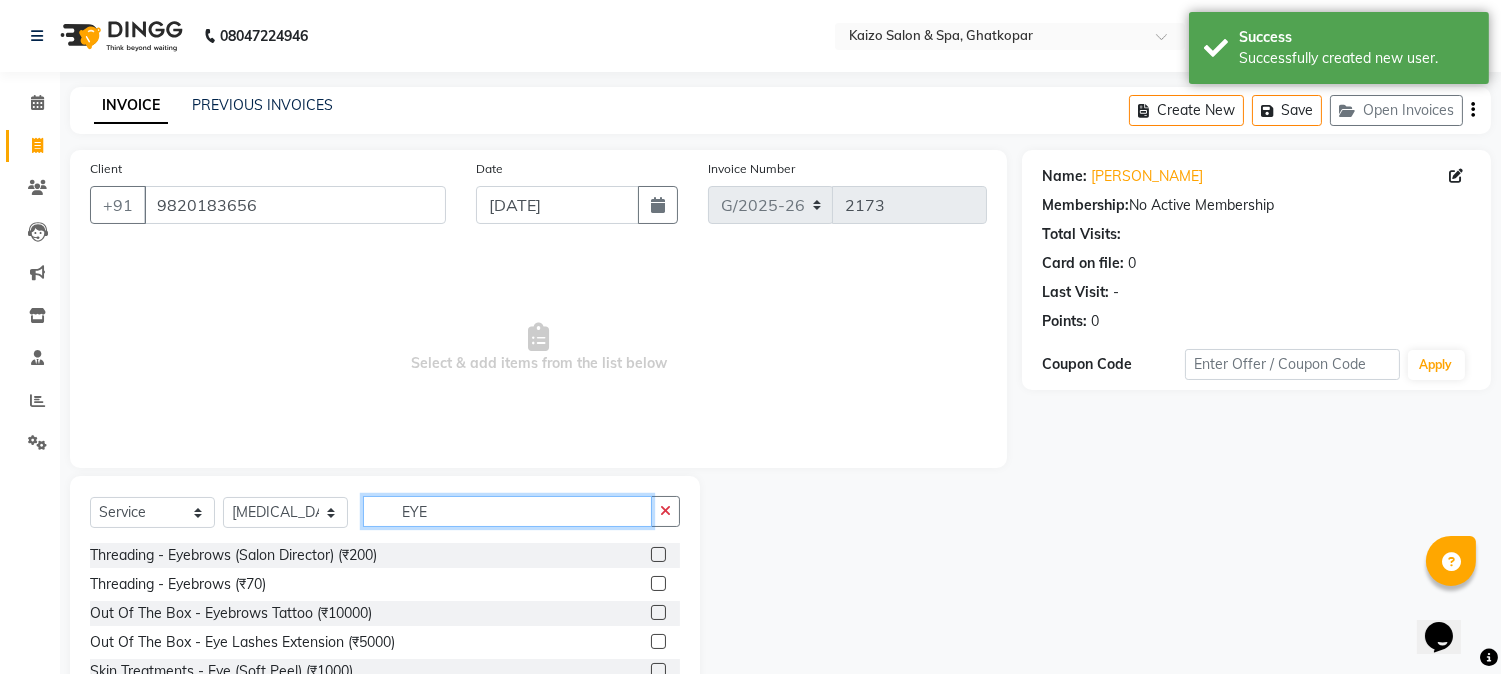 type on "EYE" 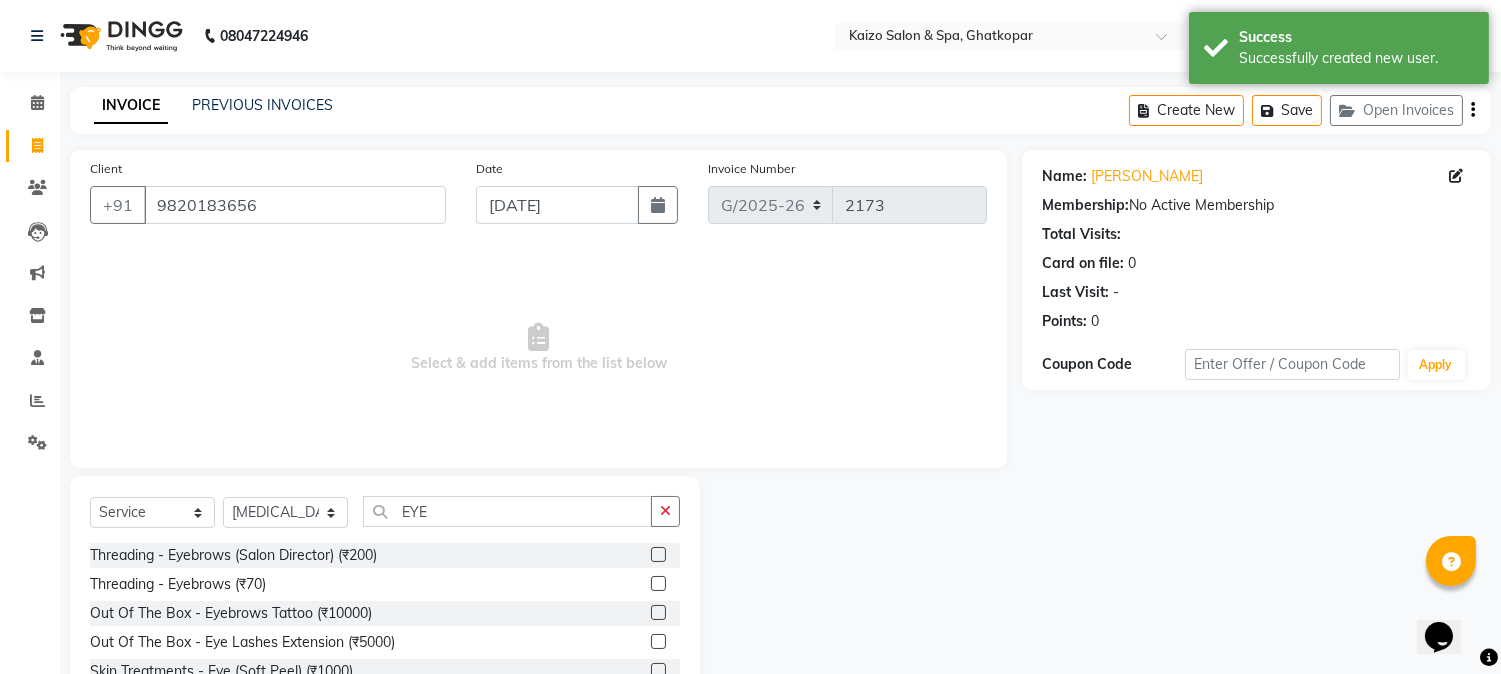 click 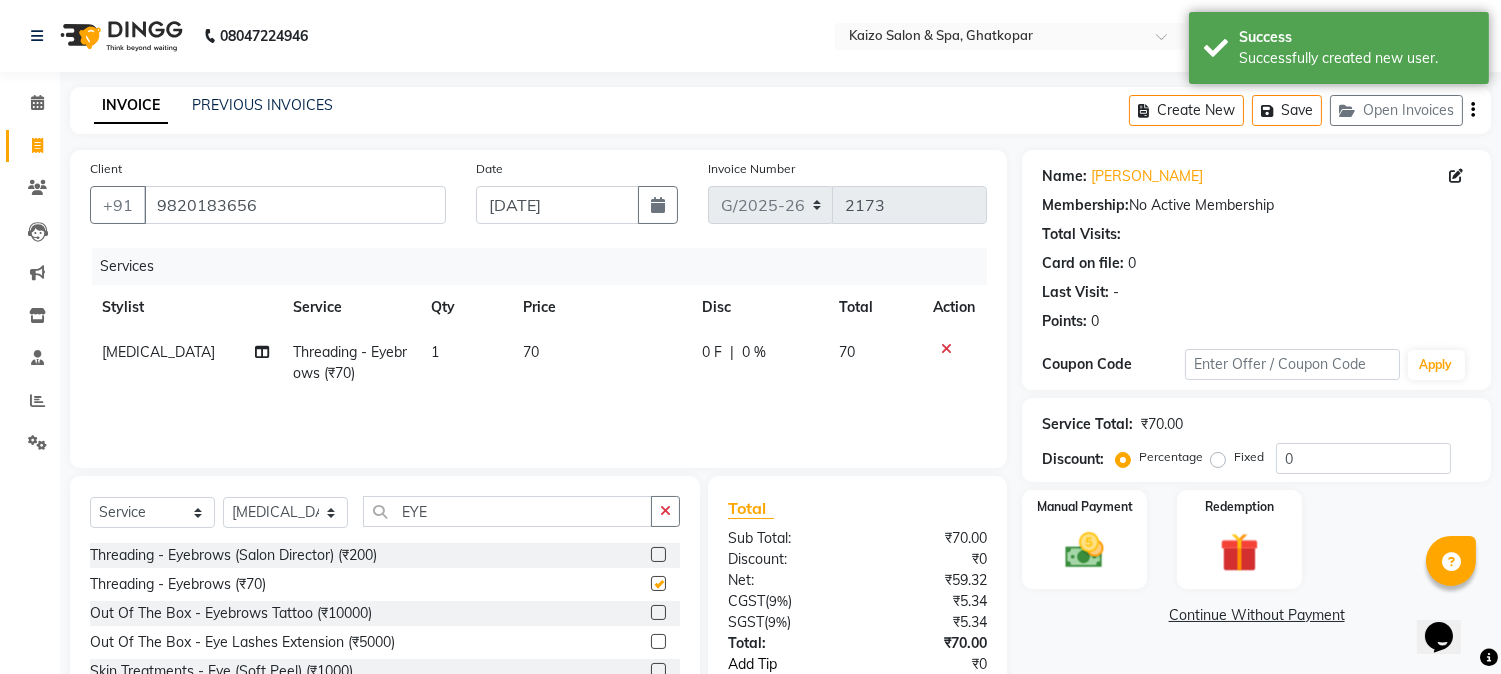 checkbox on "false" 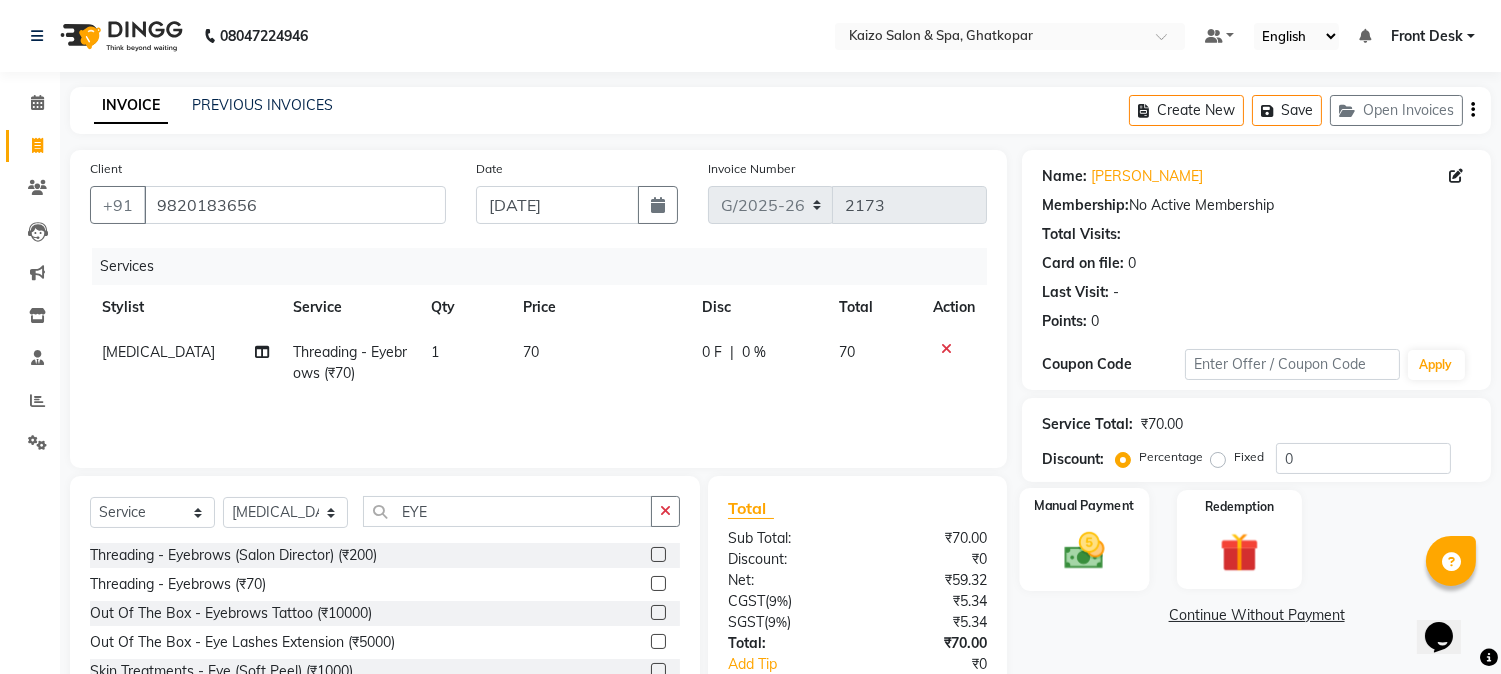 click 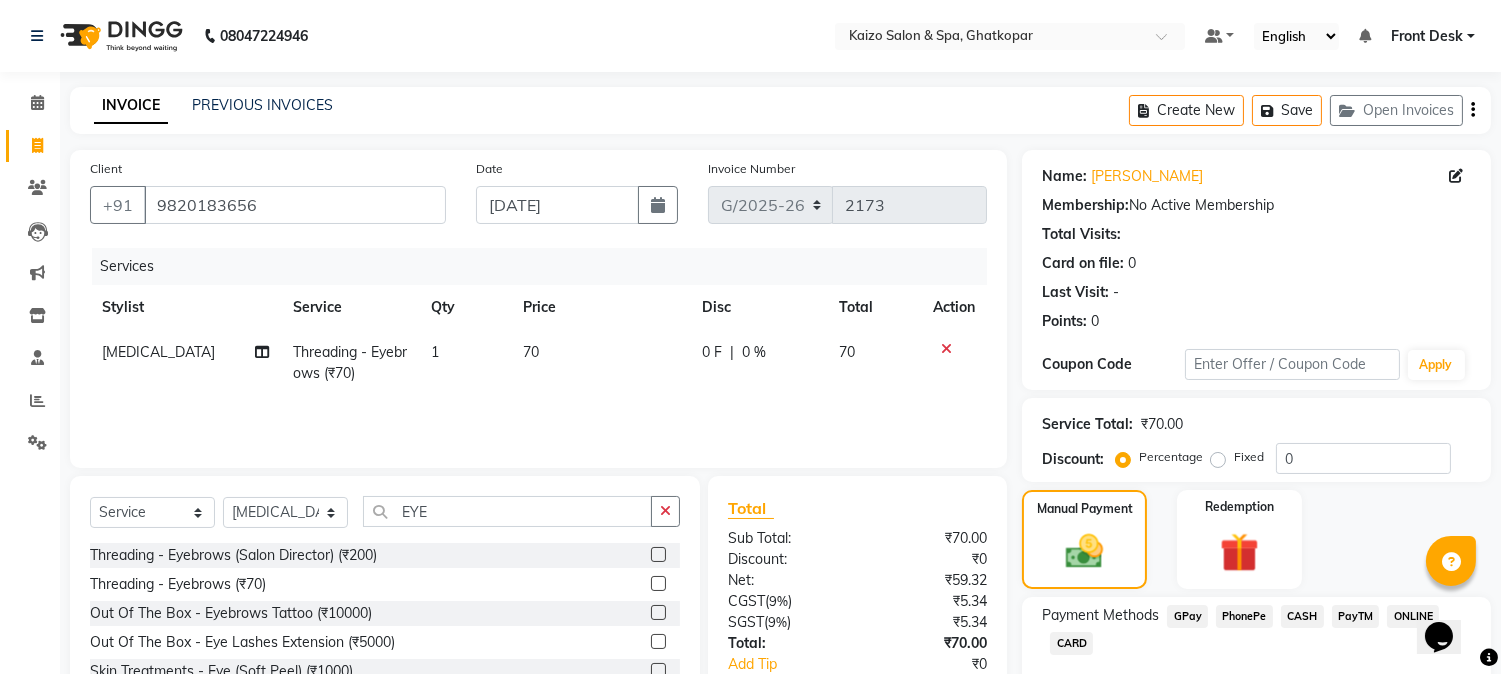 click on "CASH" 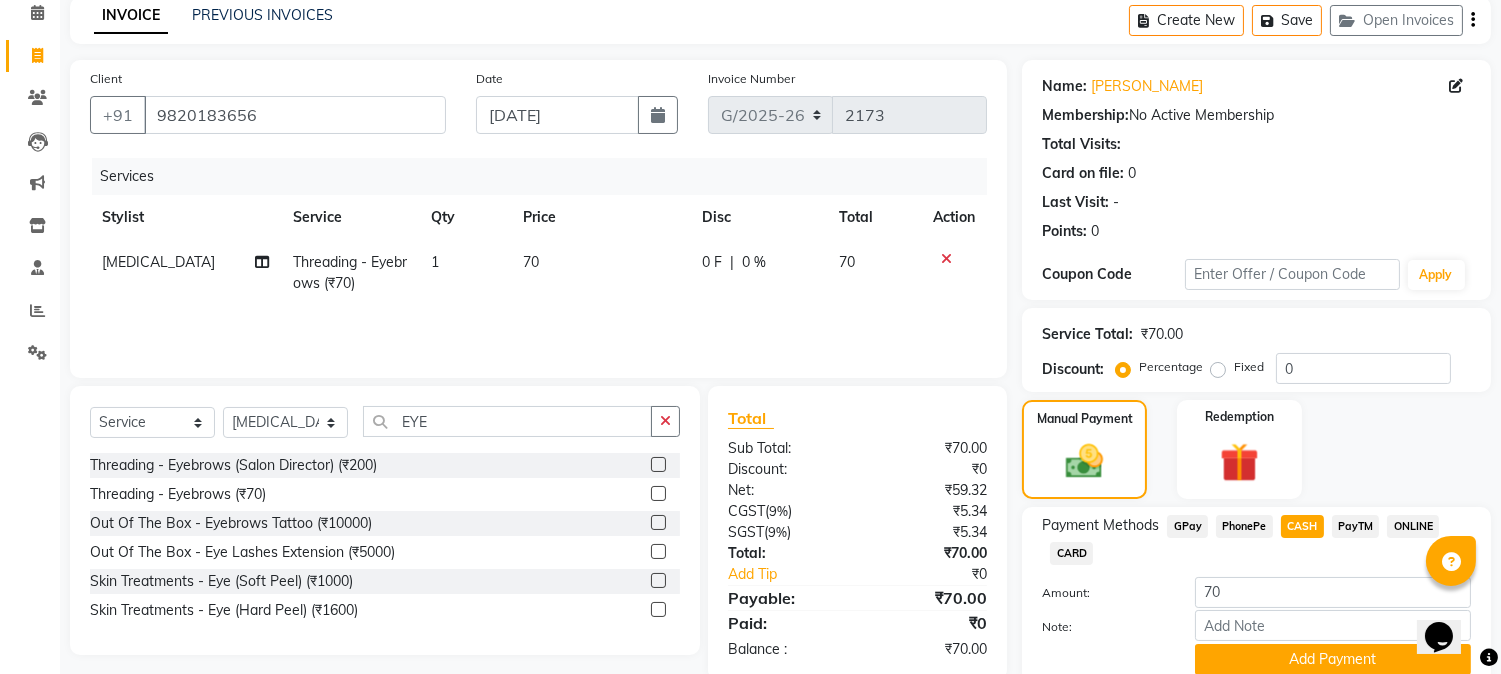 scroll, scrollTop: 170, scrollLeft: 0, axis: vertical 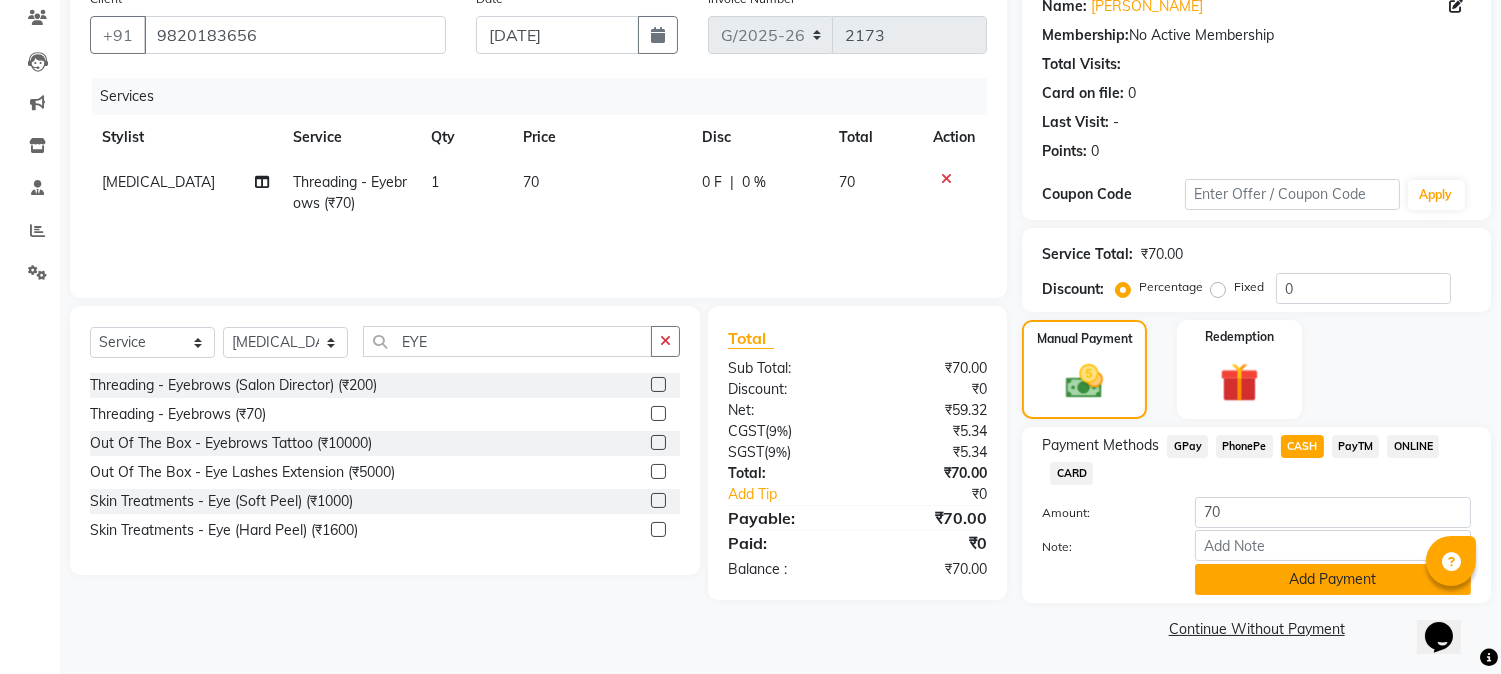 click on "Add Payment" 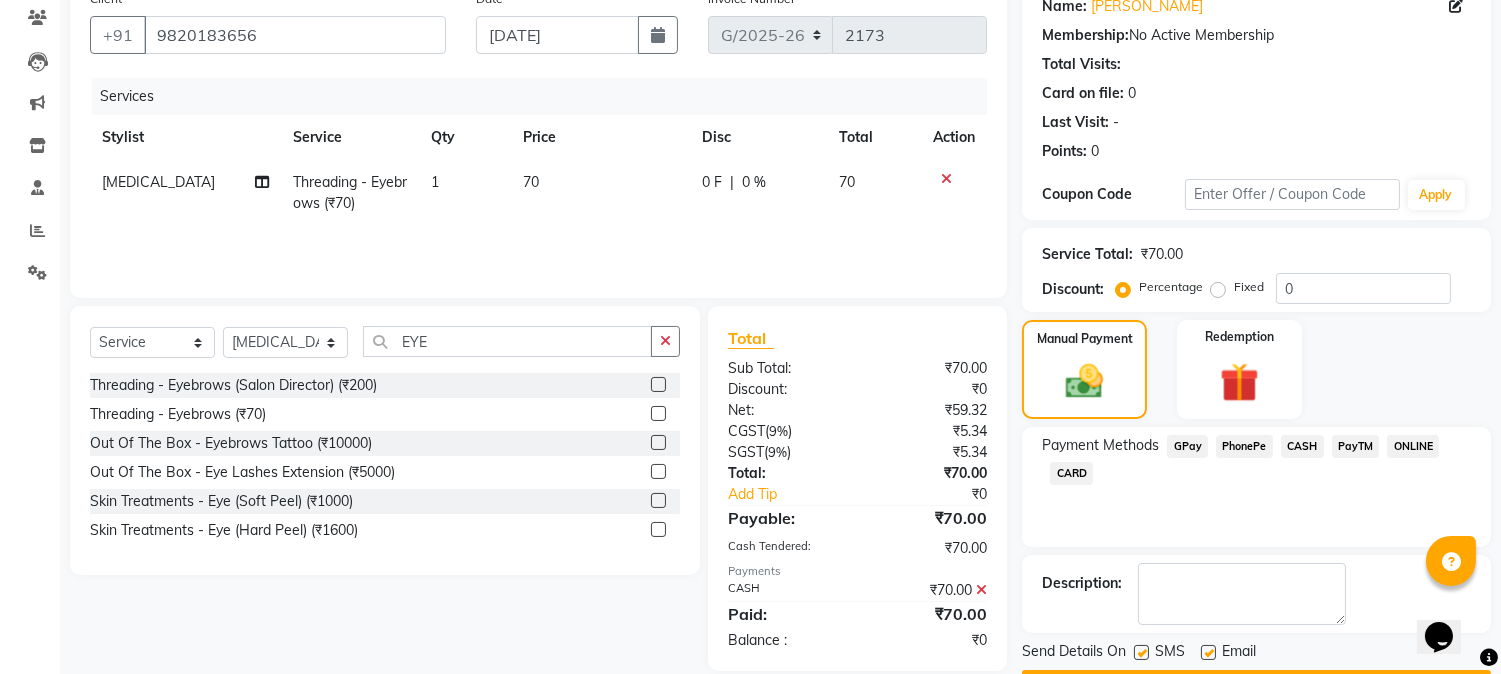 click 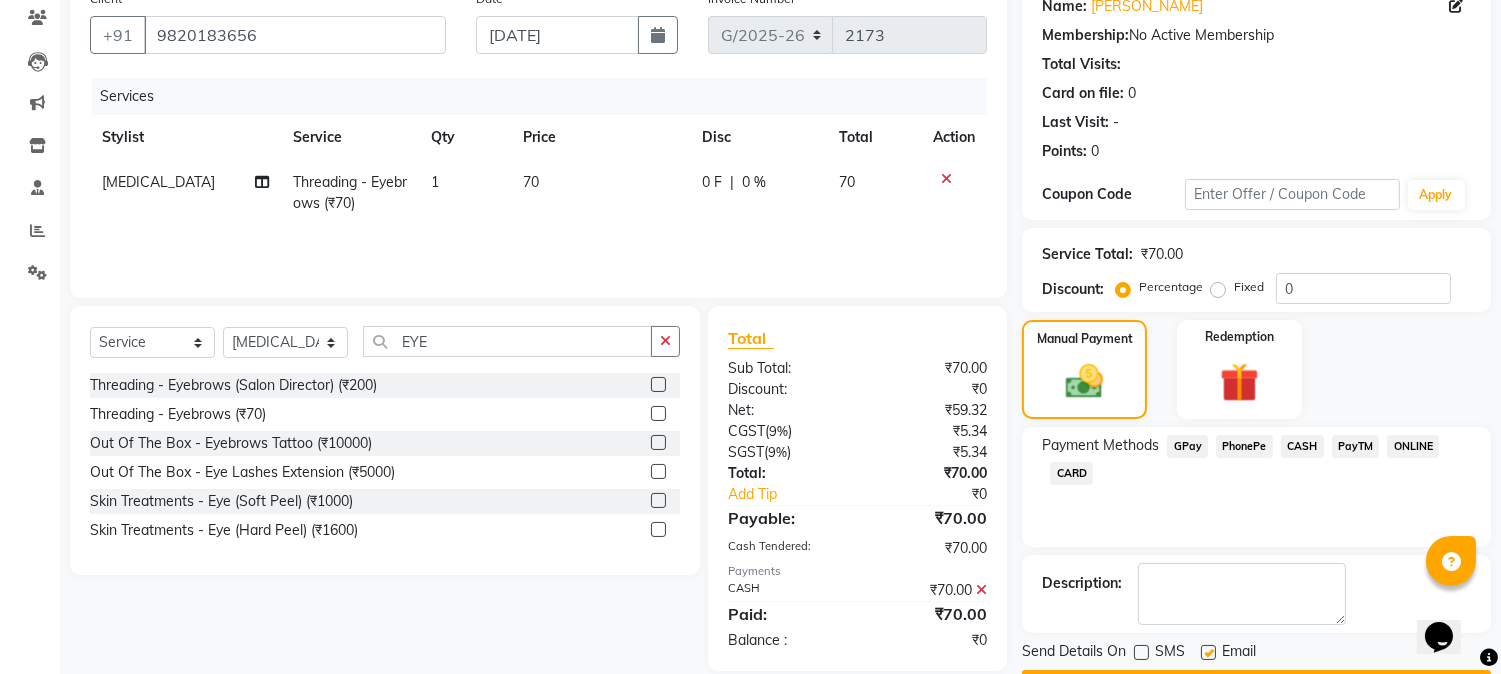 click 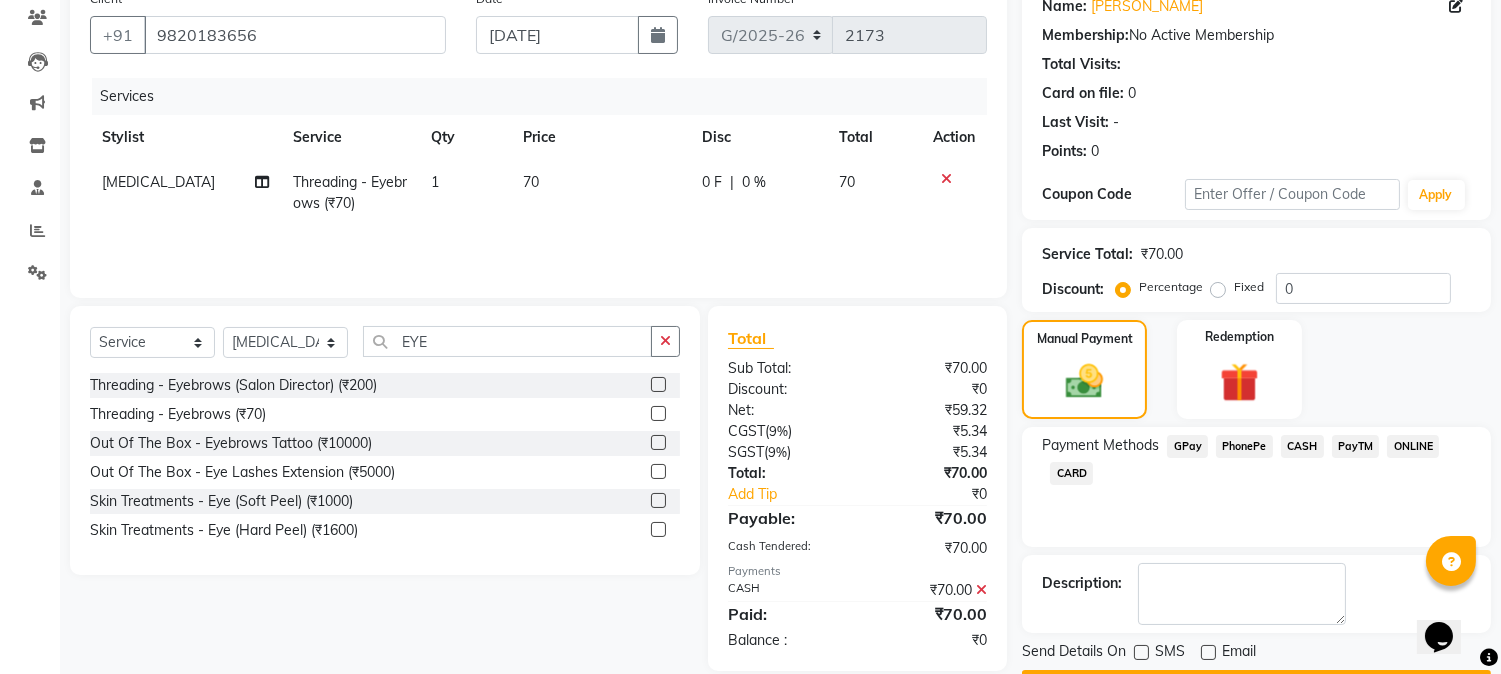 scroll, scrollTop: 225, scrollLeft: 0, axis: vertical 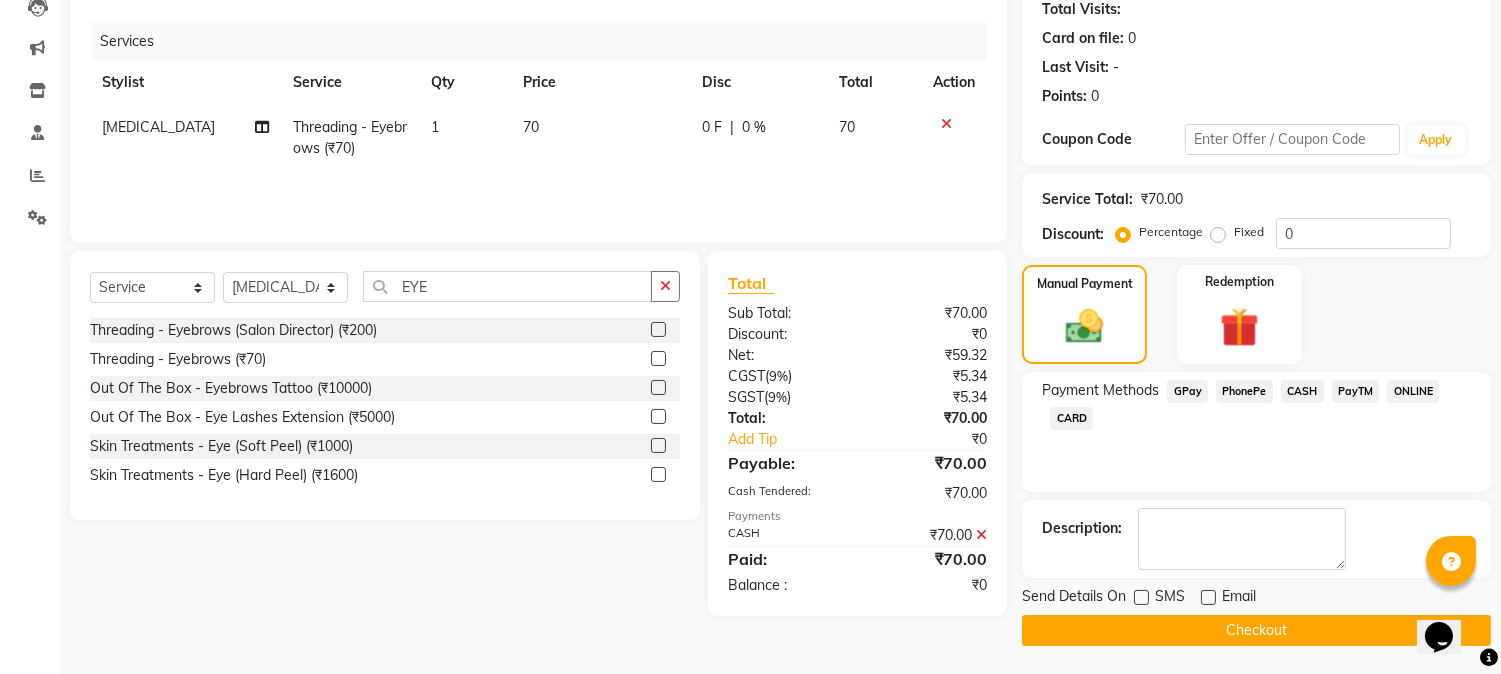 click on "Checkout" 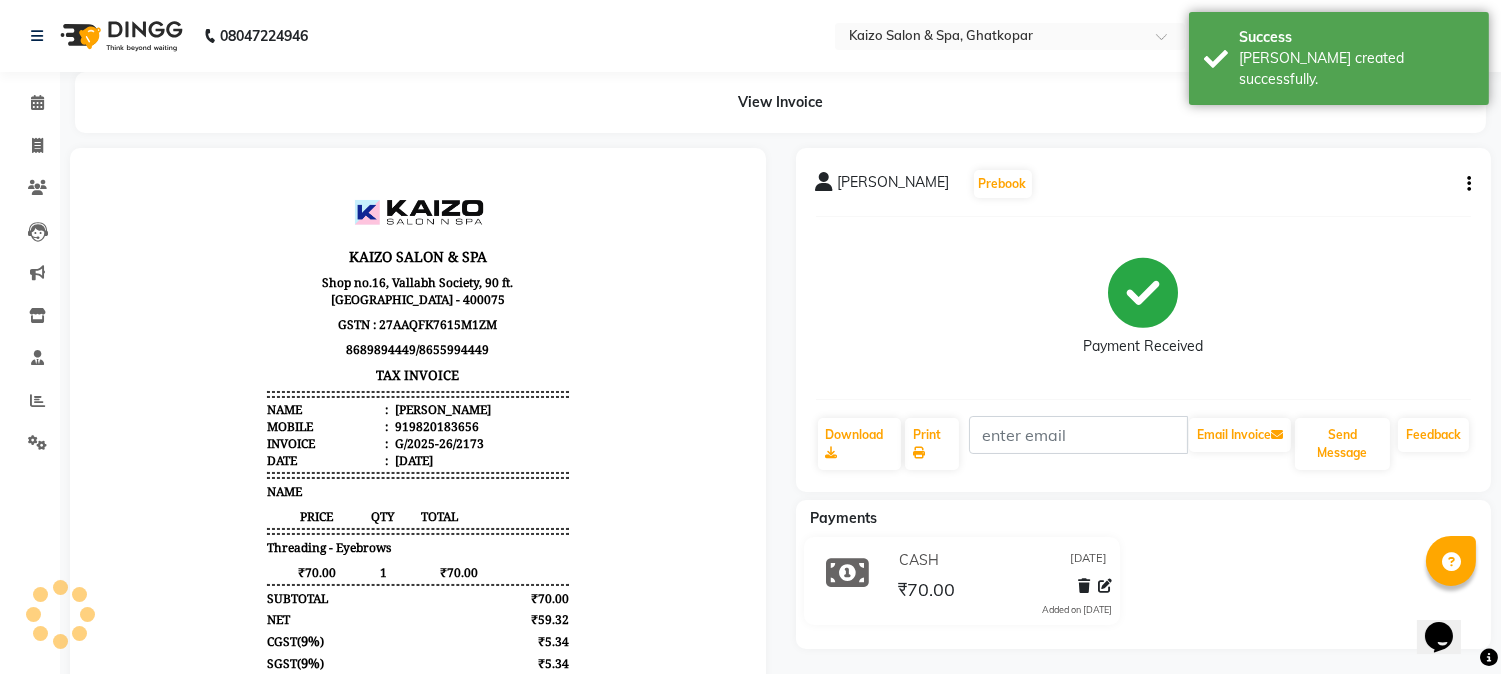 scroll, scrollTop: 0, scrollLeft: 0, axis: both 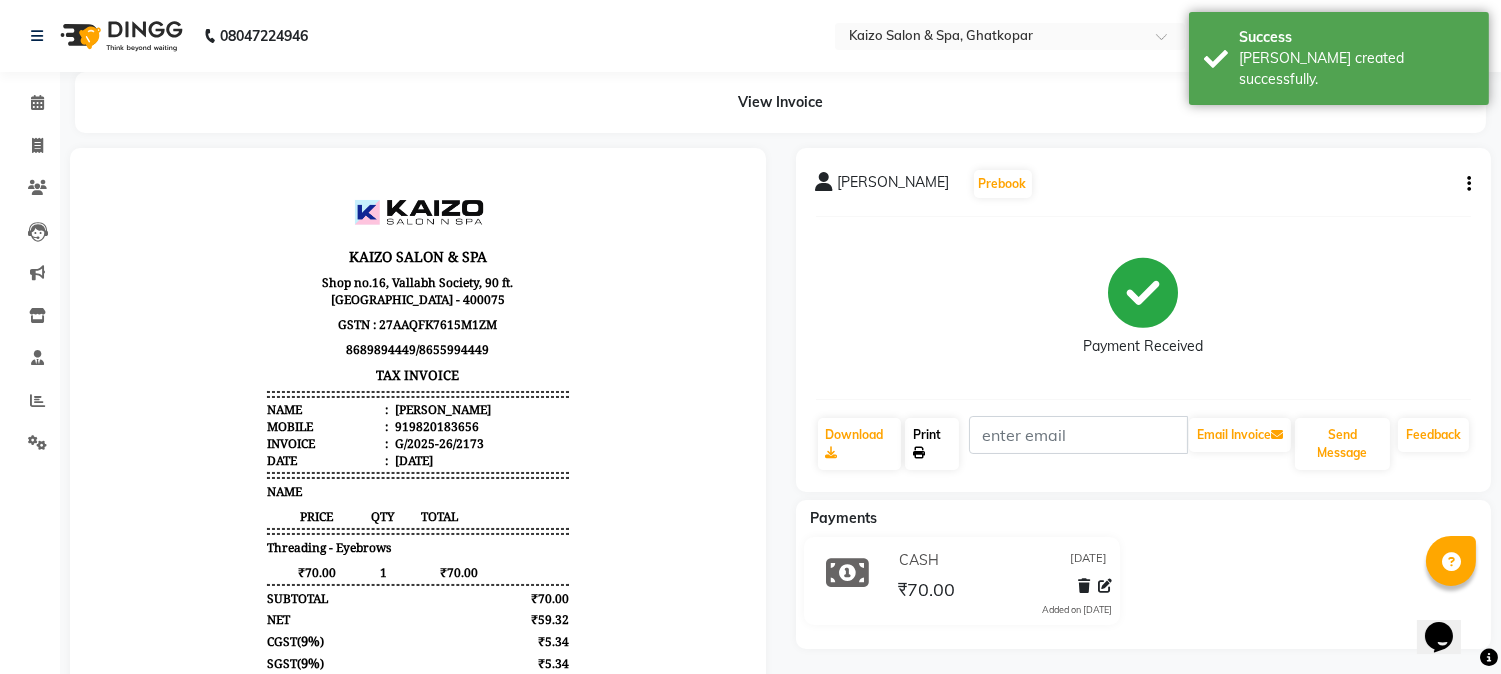click on "Print" 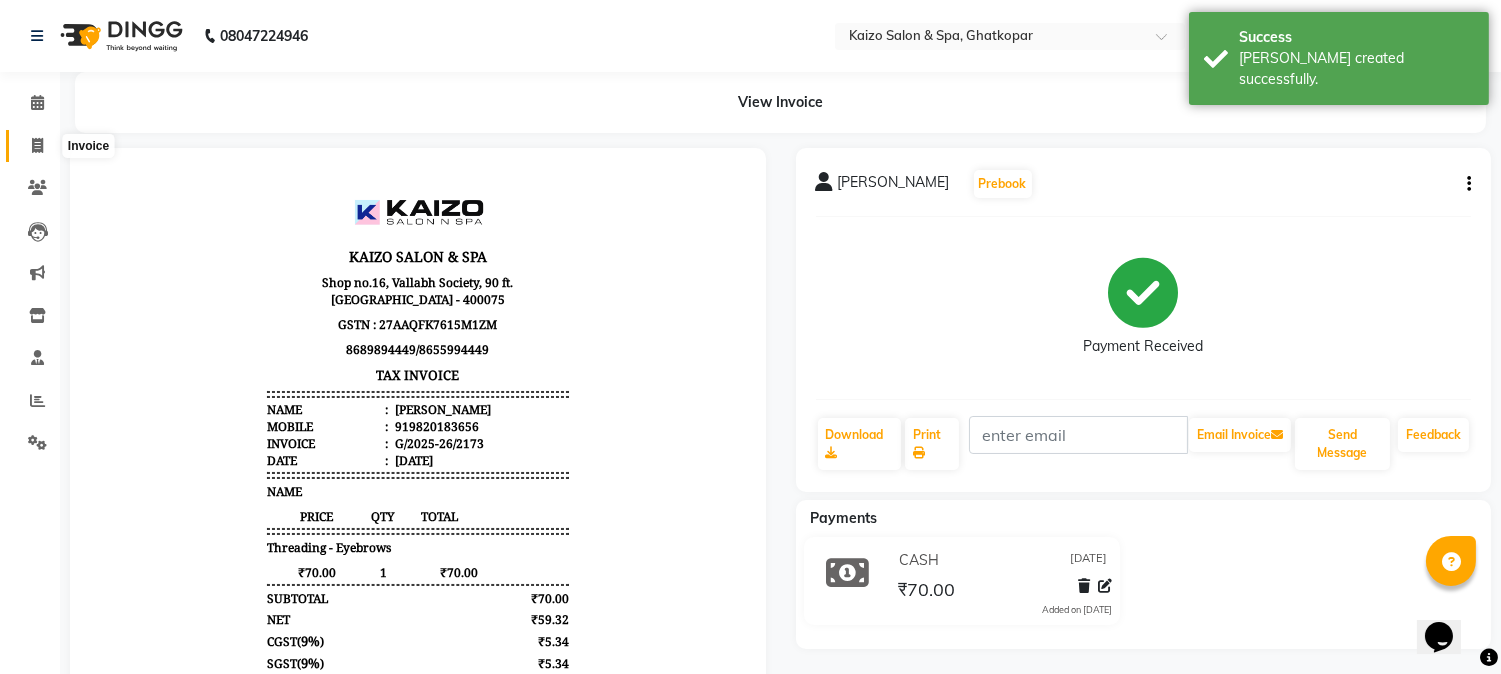click 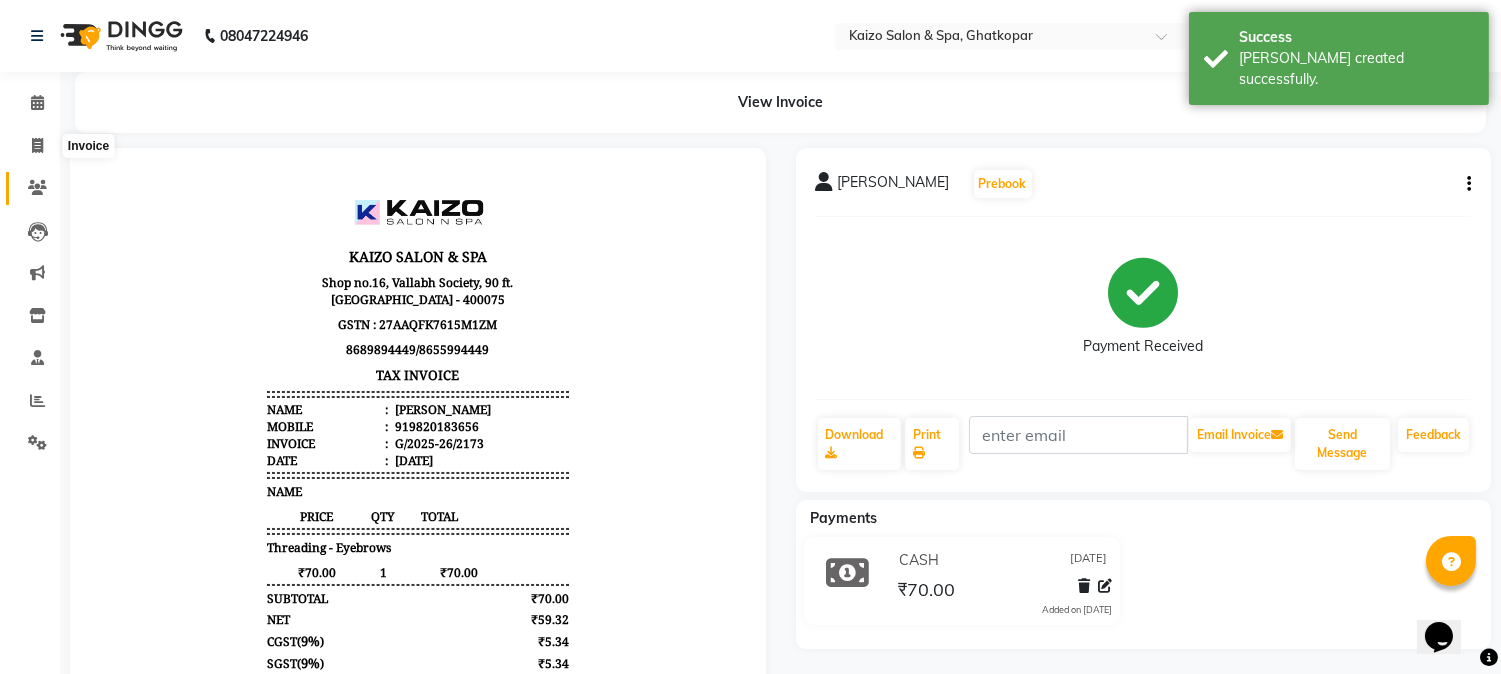 select on "service" 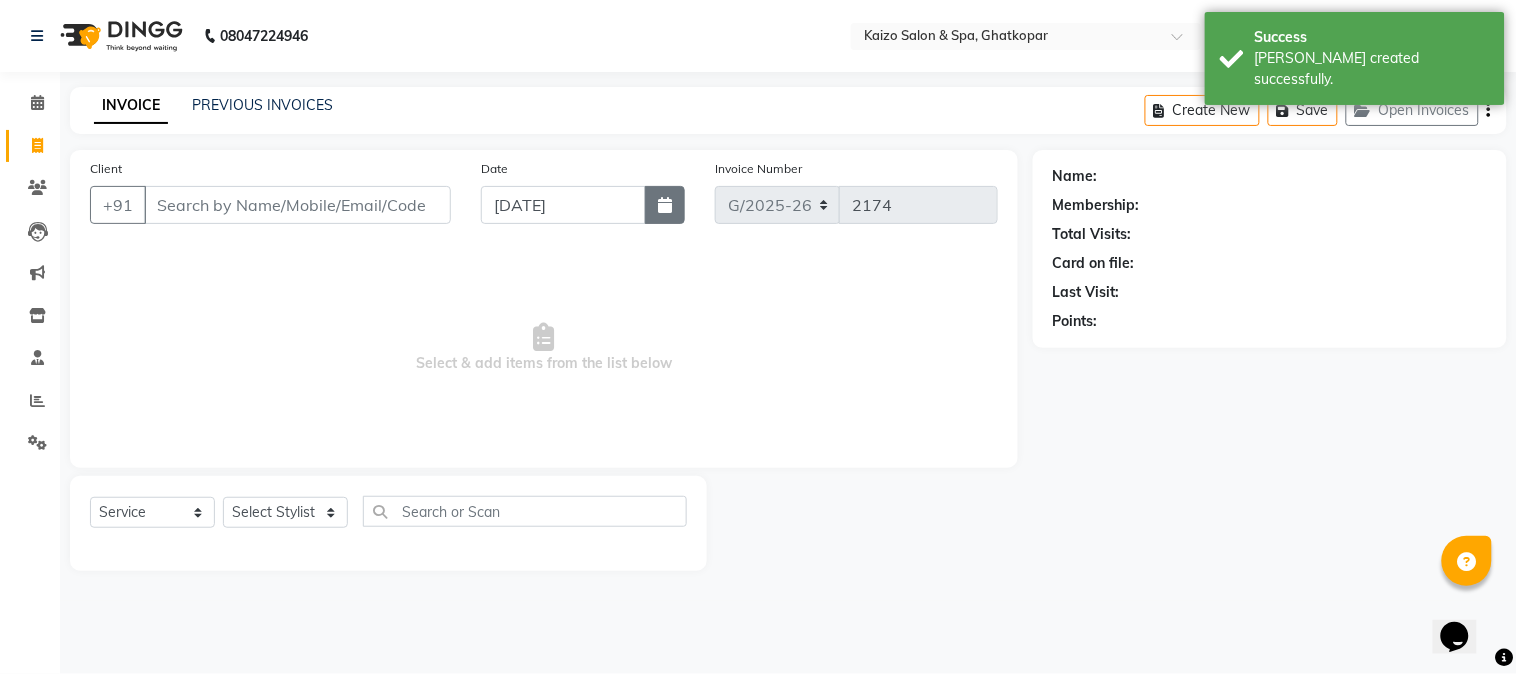 click 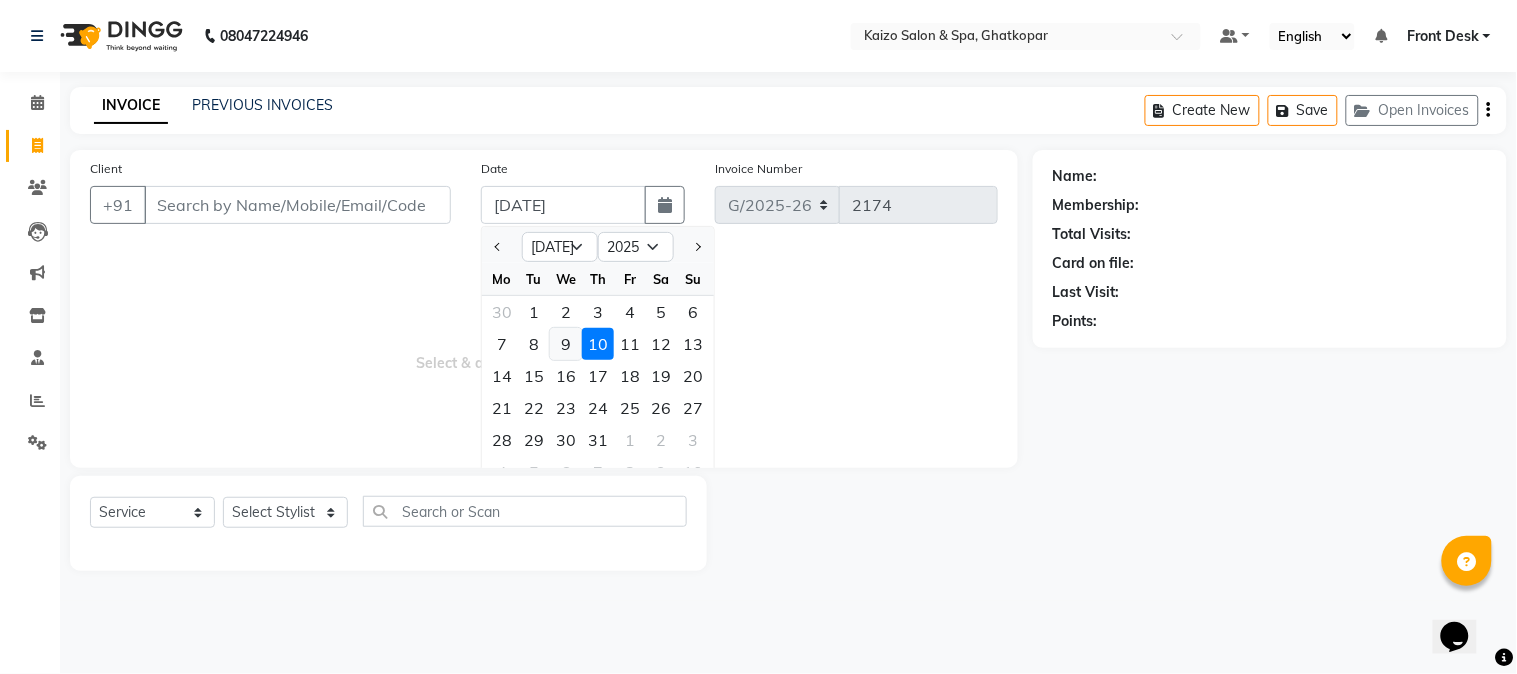 click on "9" 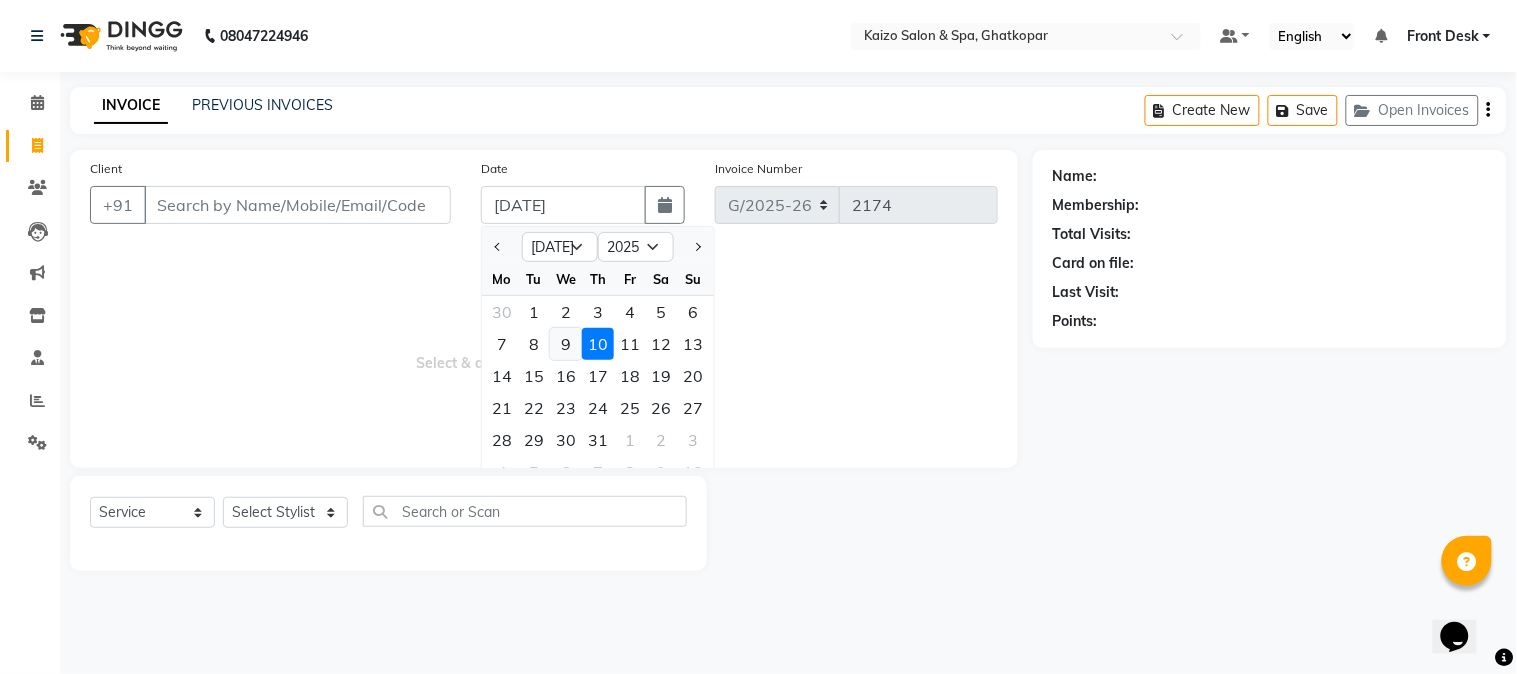 type on "[DATE]" 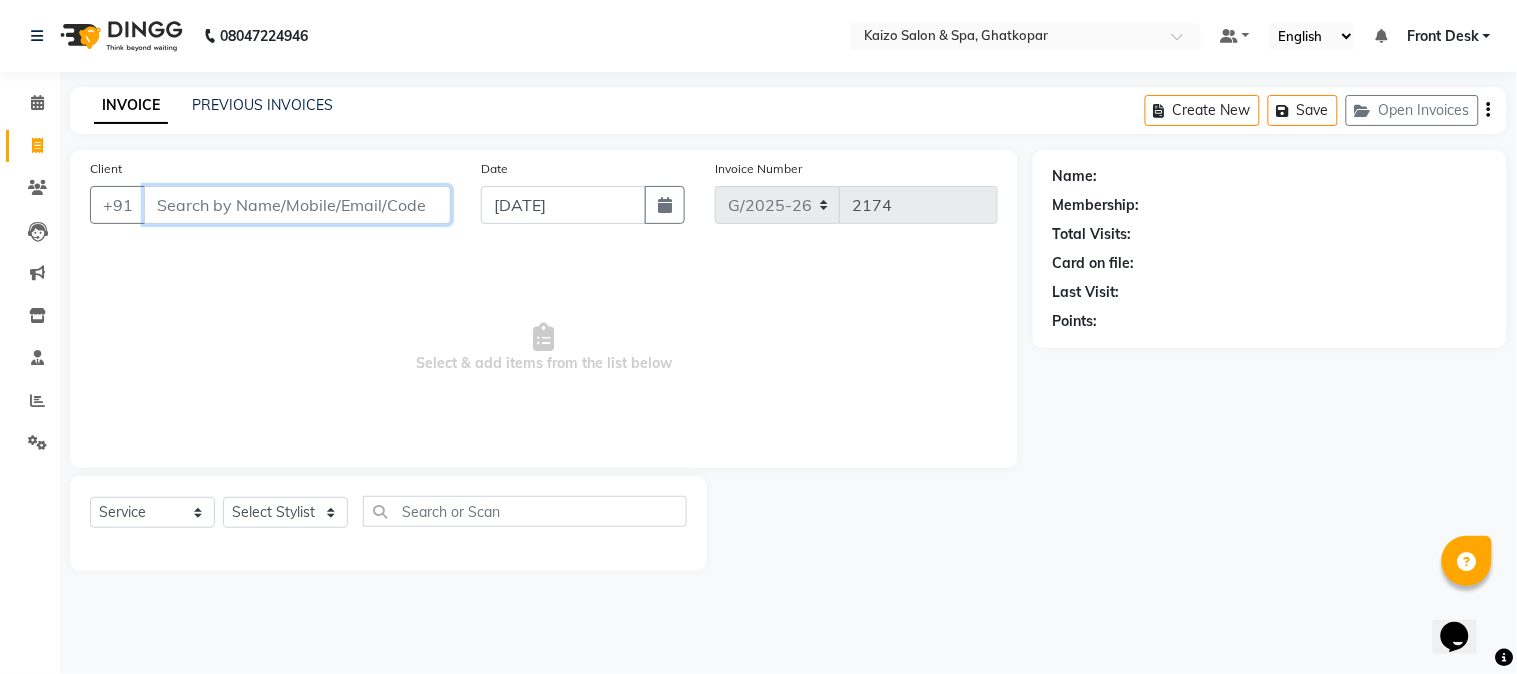 click on "Client" at bounding box center [297, 205] 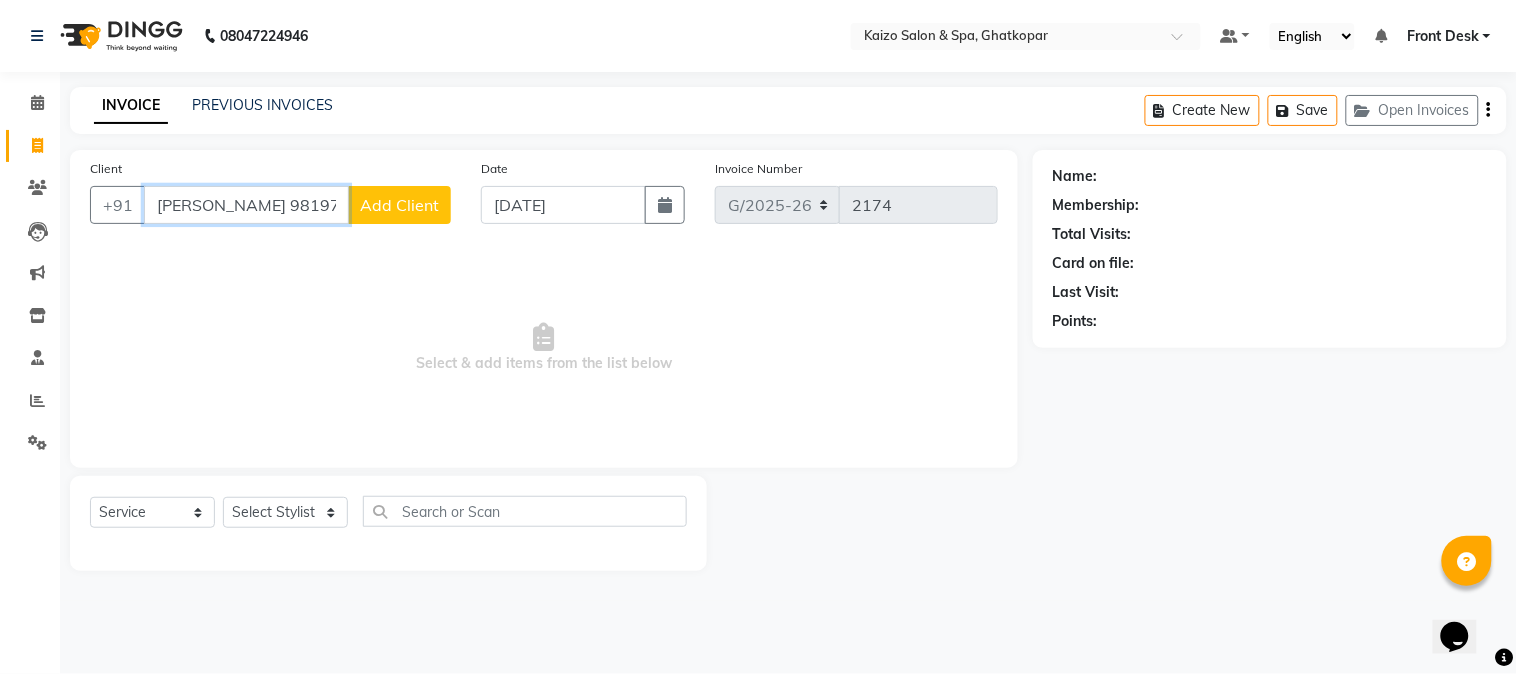 click on "[PERSON_NAME] 9819700597" at bounding box center [246, 205] 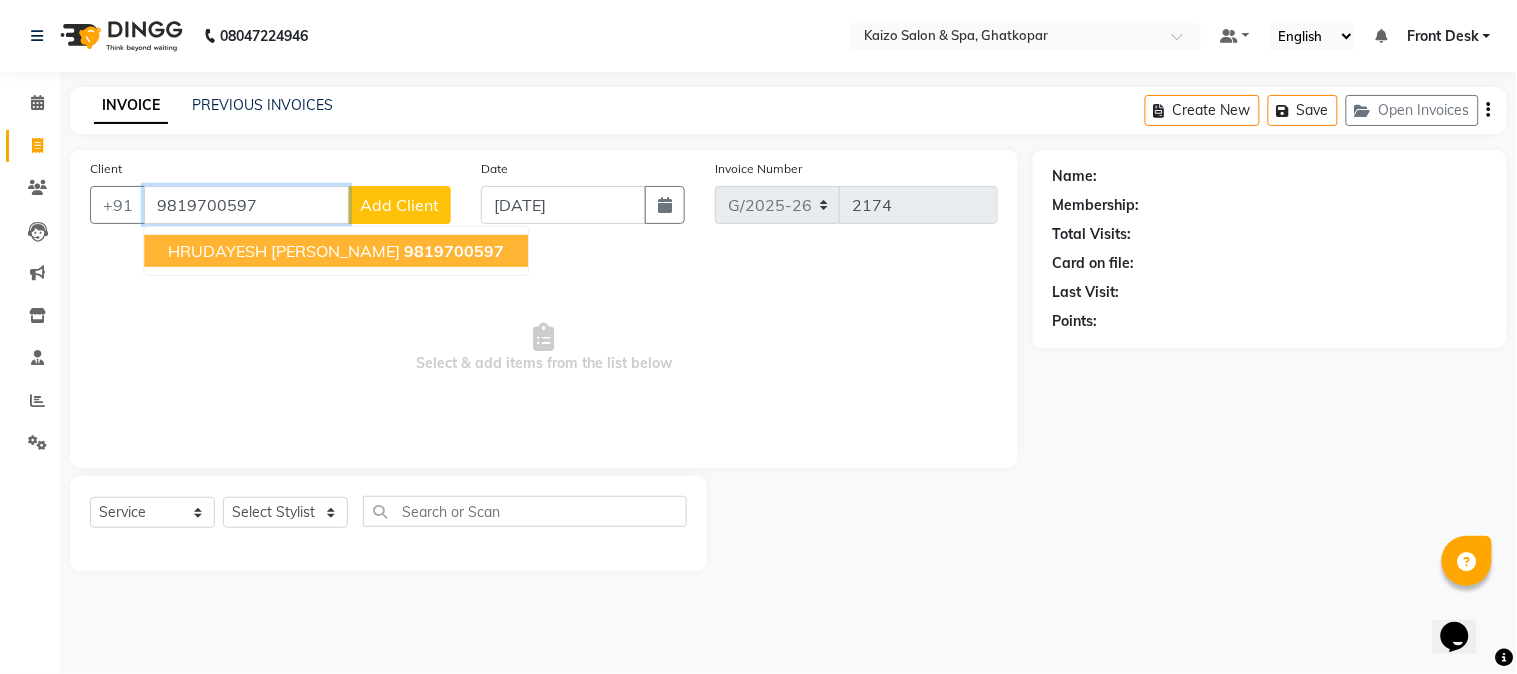 click on "HRUDAYESH [PERSON_NAME]" at bounding box center [284, 251] 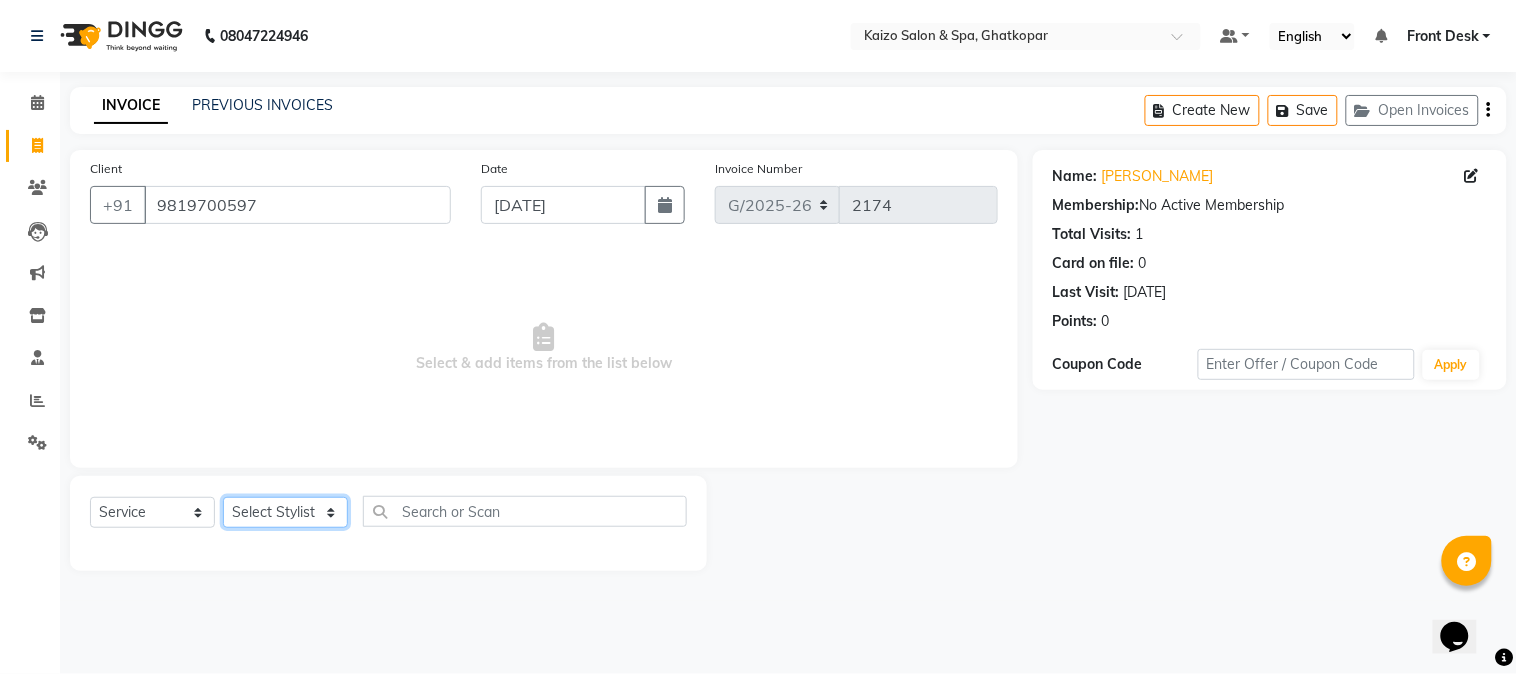 click on "Select Stylist [PERSON_NAME] ANJALI [PERSON_NAME] [PERSON_NAME] Front Desk [PERSON_NAME] IFTESHA [PERSON_NAME] [MEDICAL_DATA][PERSON_NAME] [PERSON_NAME] [PERSON_NAME] [PERSON_NAME] [PERSON_NAME] GALA [PERSON_NAME] [PERSON_NAME] YASH" 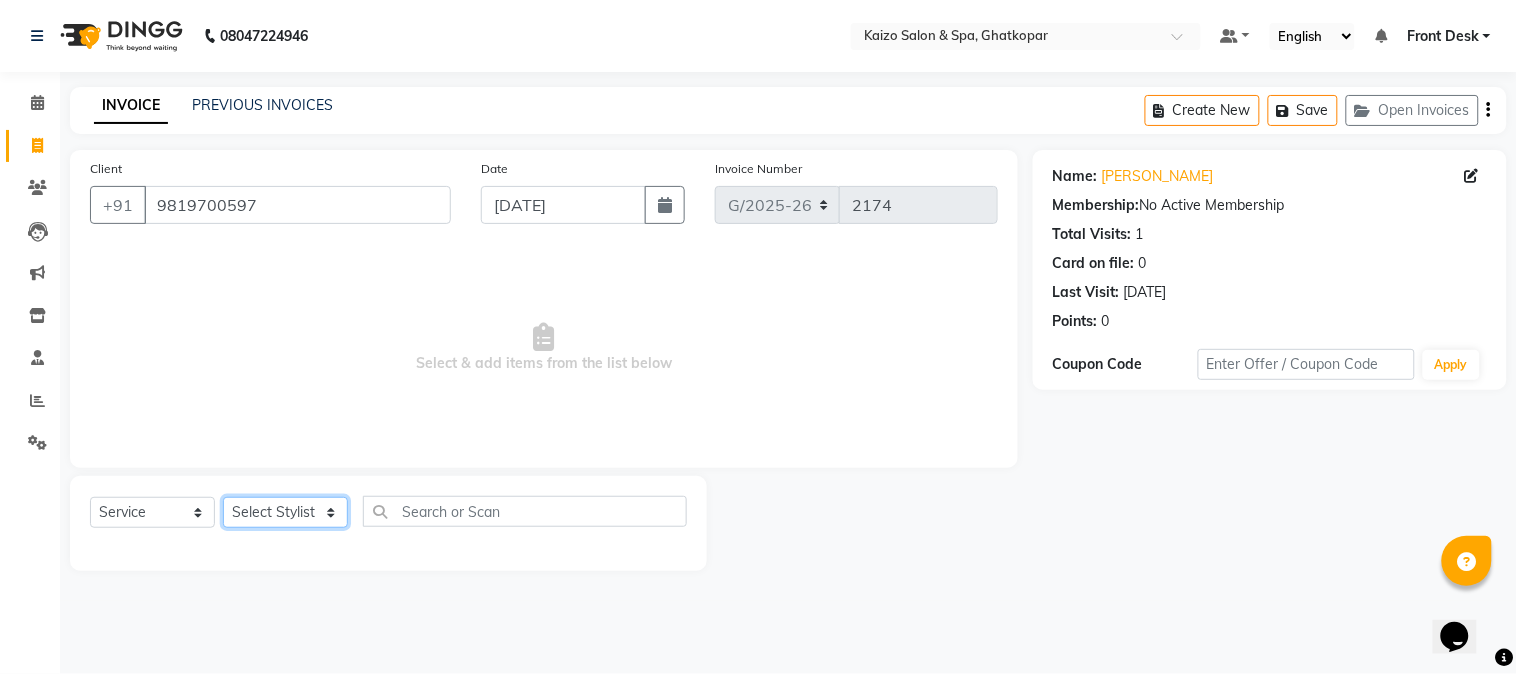 select on "8838" 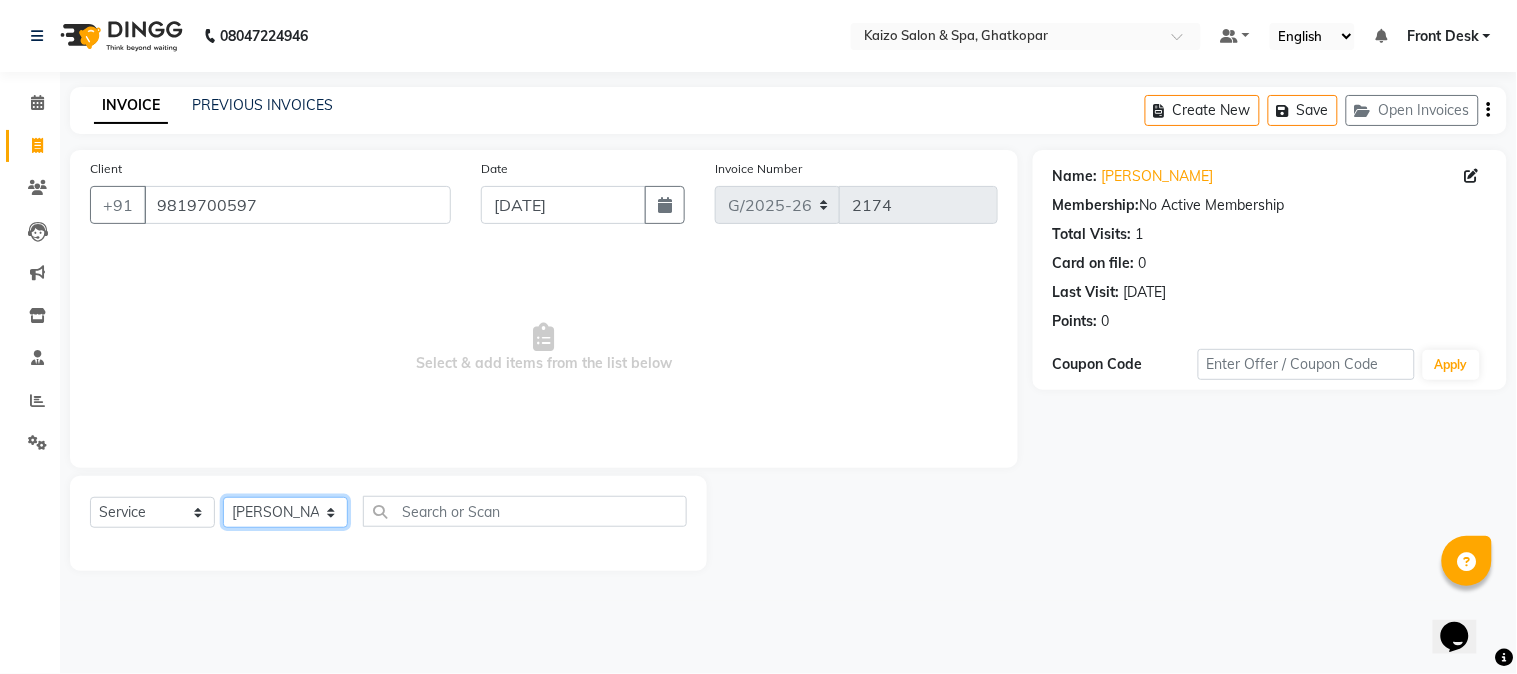 click on "Select Stylist [PERSON_NAME] ANJALI [PERSON_NAME] [PERSON_NAME] Front Desk [PERSON_NAME] IFTESHA [PERSON_NAME] [MEDICAL_DATA][PERSON_NAME] [PERSON_NAME] [PERSON_NAME] [PERSON_NAME] [PERSON_NAME] GALA [PERSON_NAME] [PERSON_NAME] YASH" 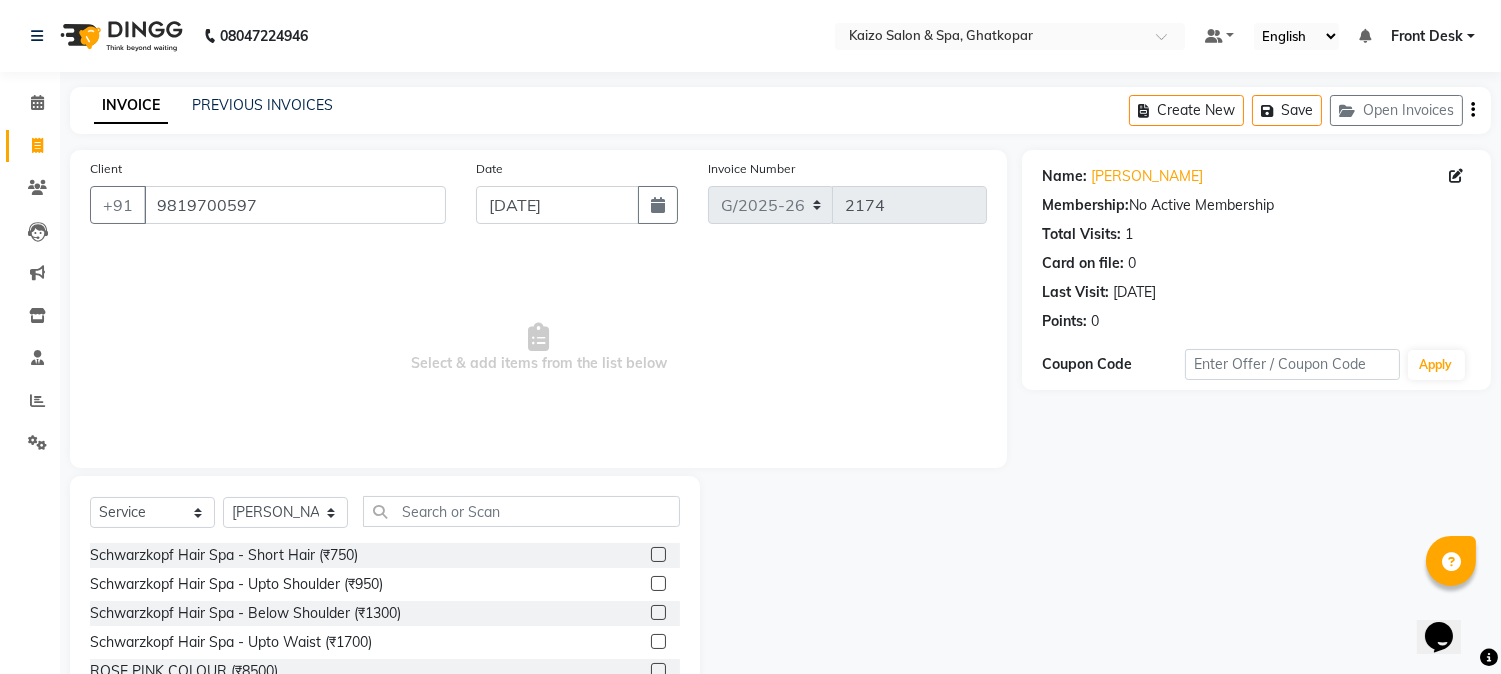 drag, startPoint x: 447, startPoint y: 487, endPoint x: 456, endPoint y: 500, distance: 15.811388 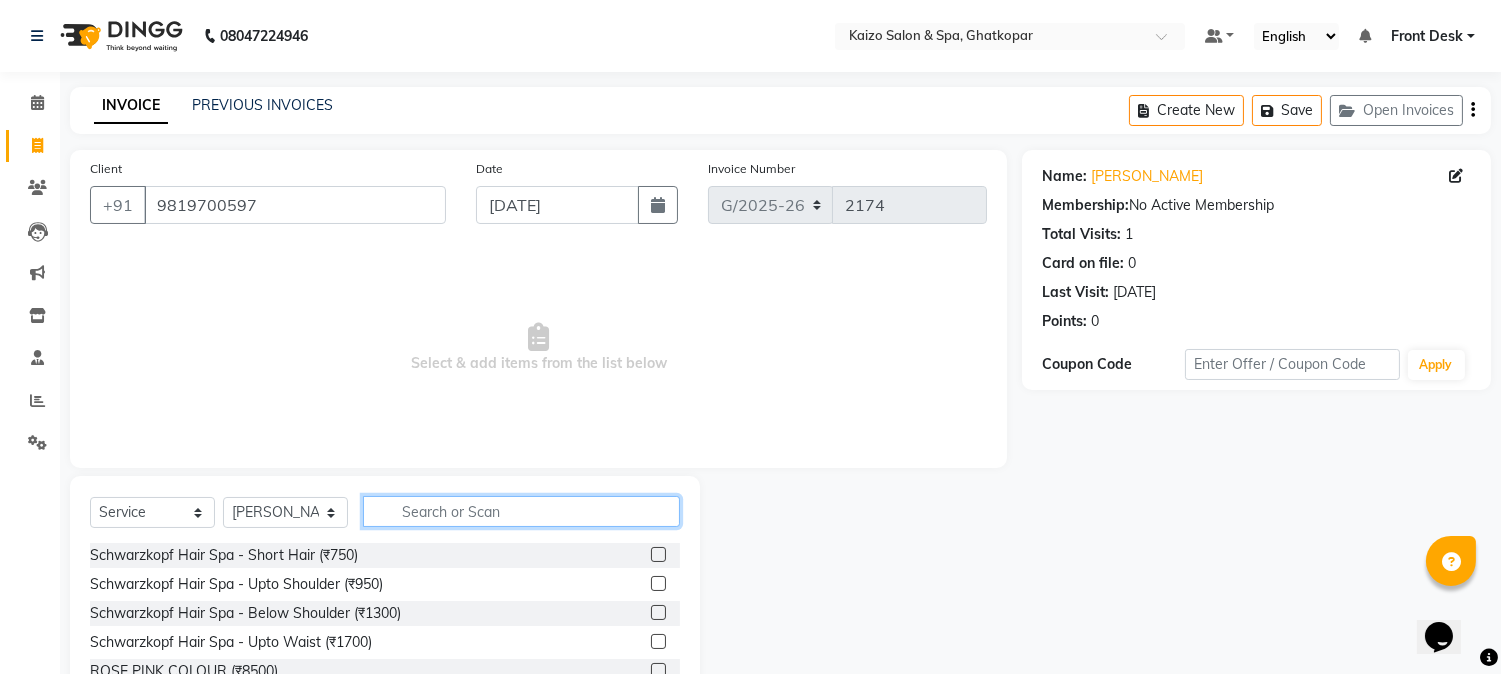click 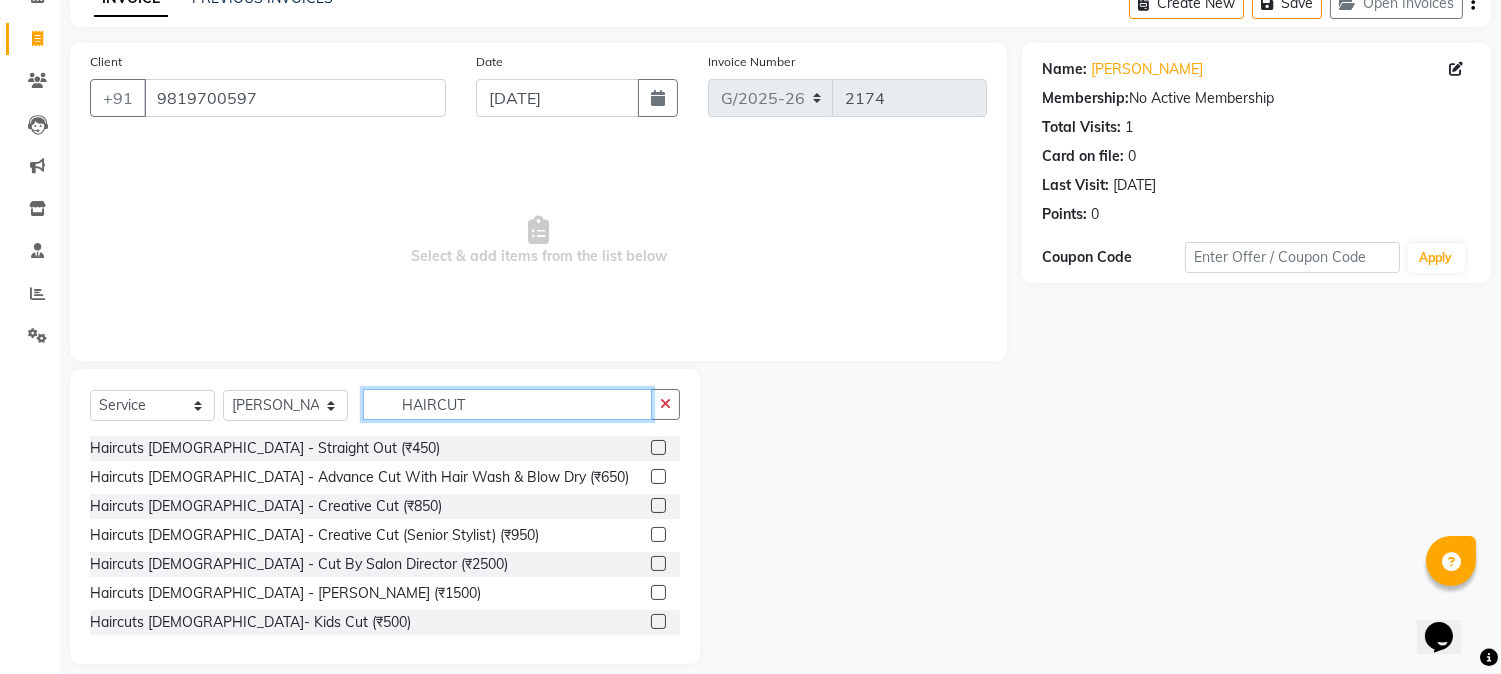 scroll, scrollTop: 0, scrollLeft: 0, axis: both 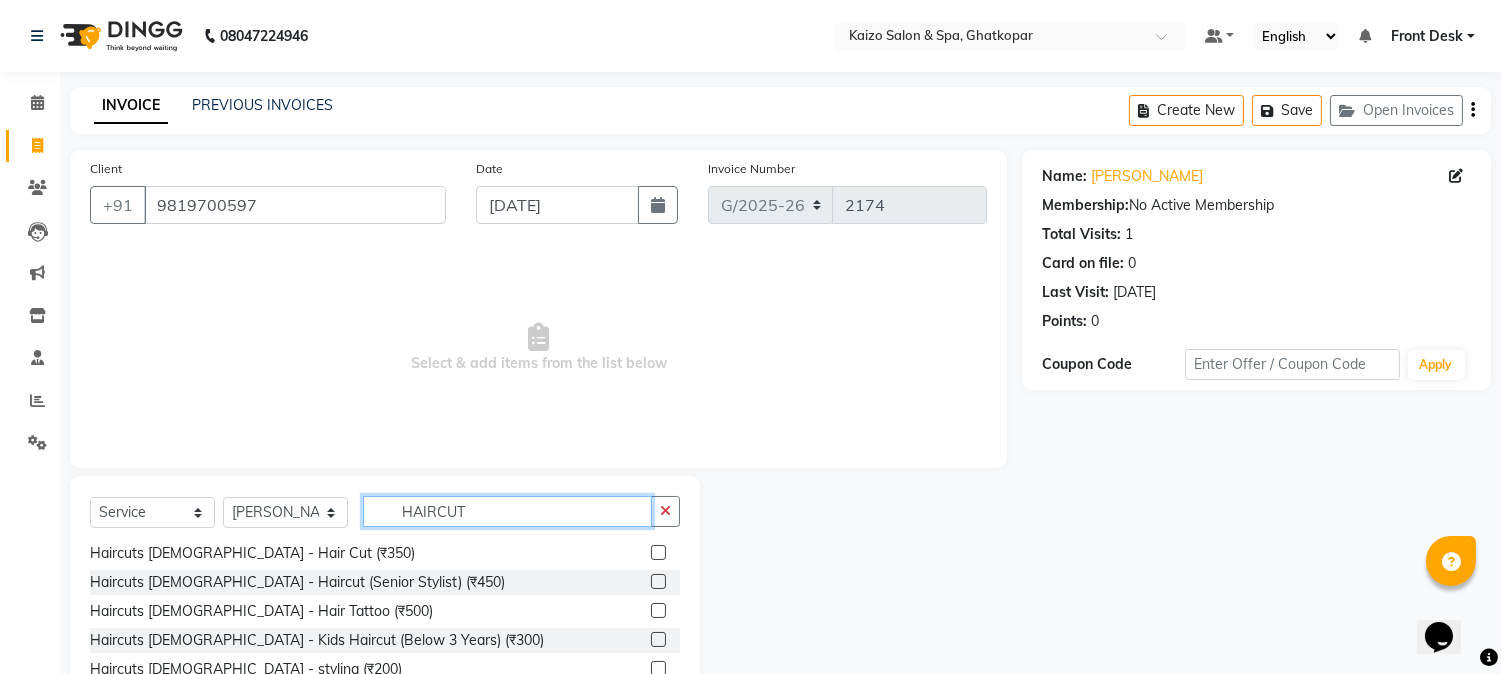 type on "HAIRCUT" 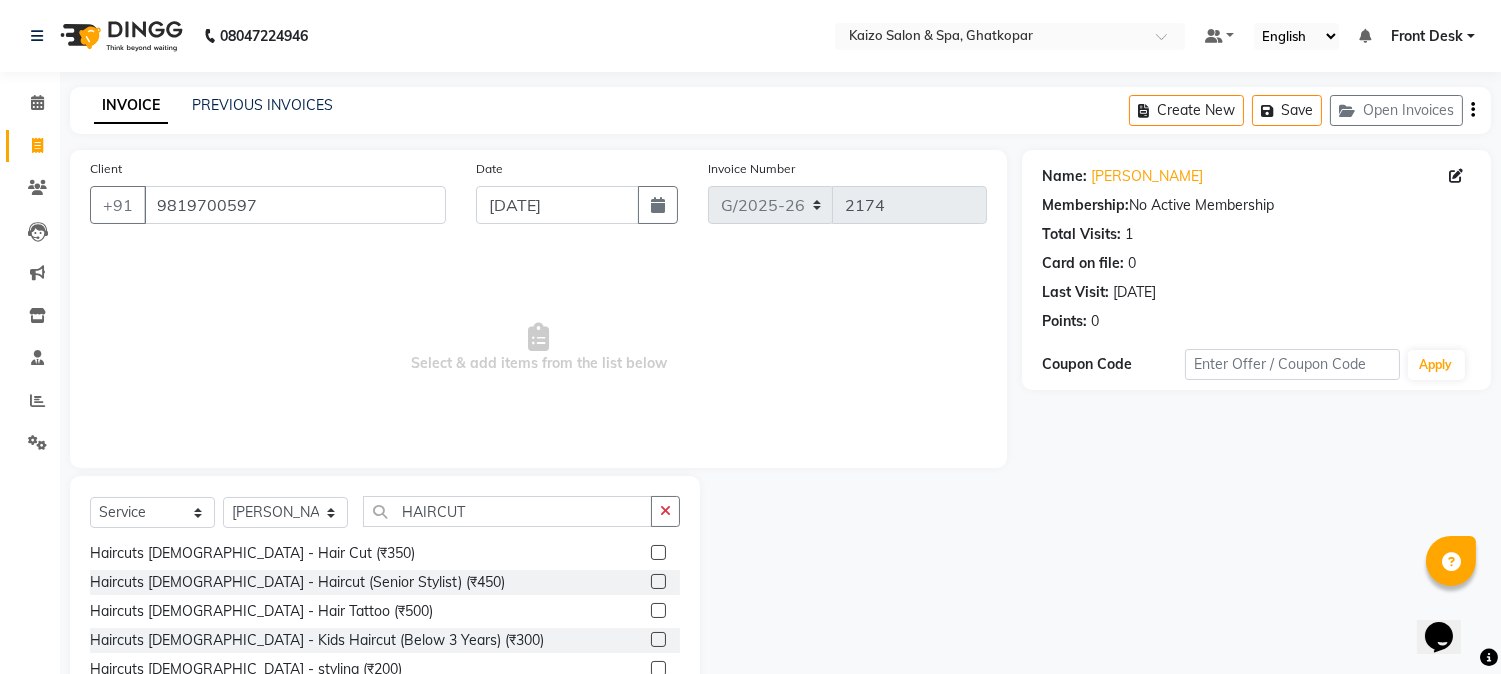 click 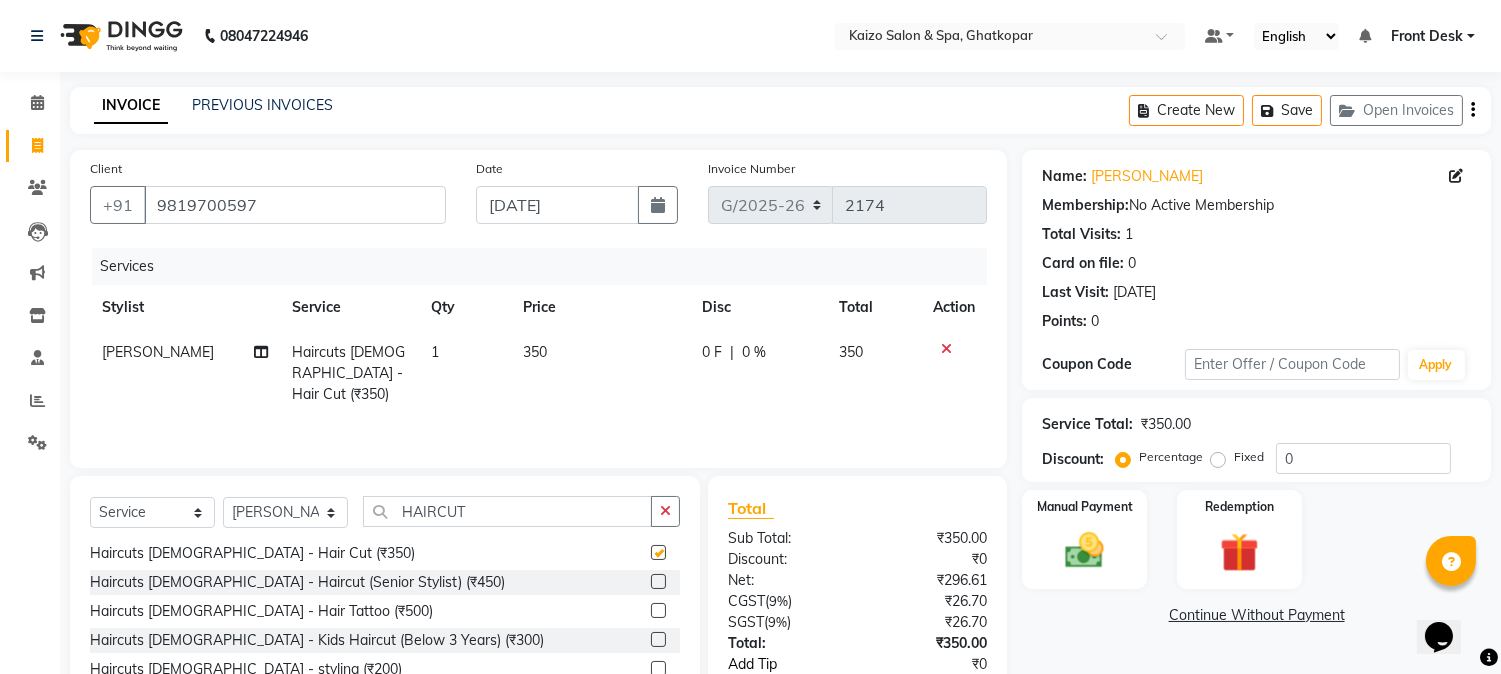 checkbox on "false" 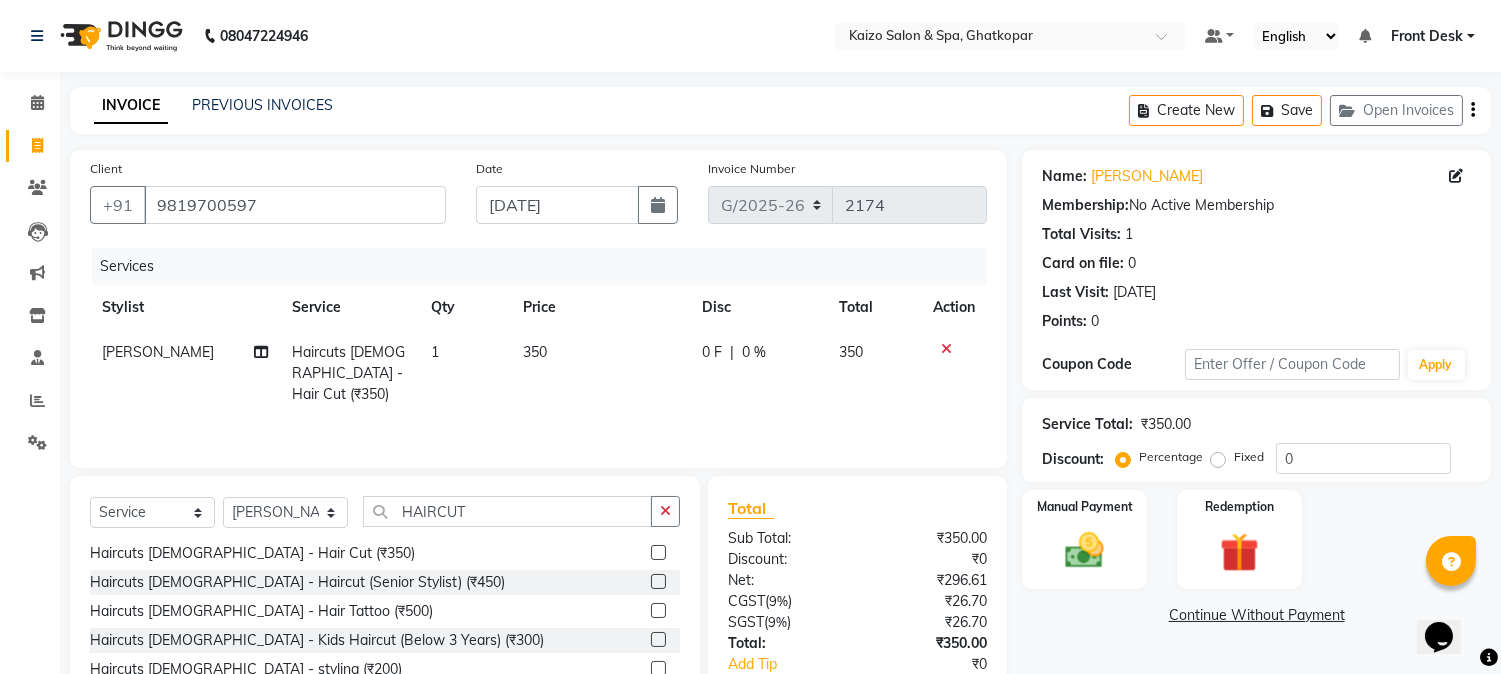 click on "350" 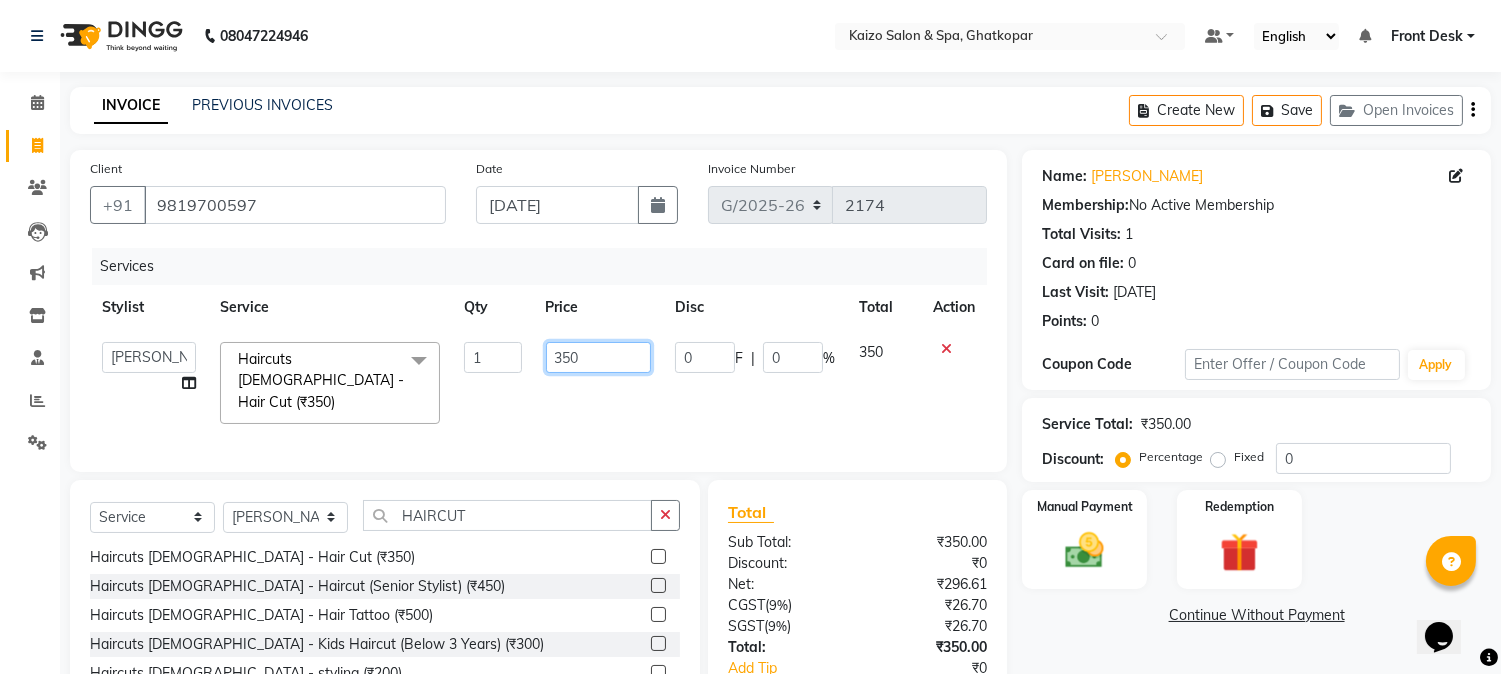 click on "350" 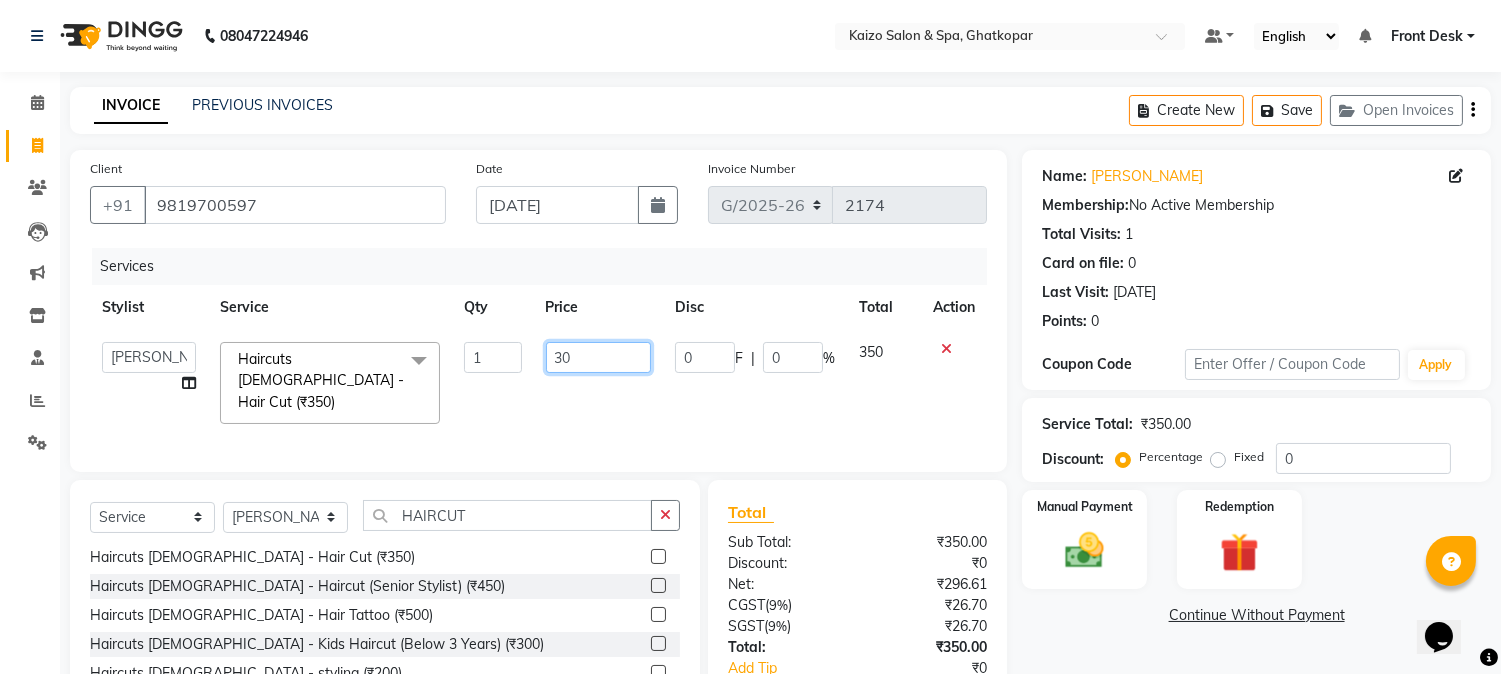 type on "300" 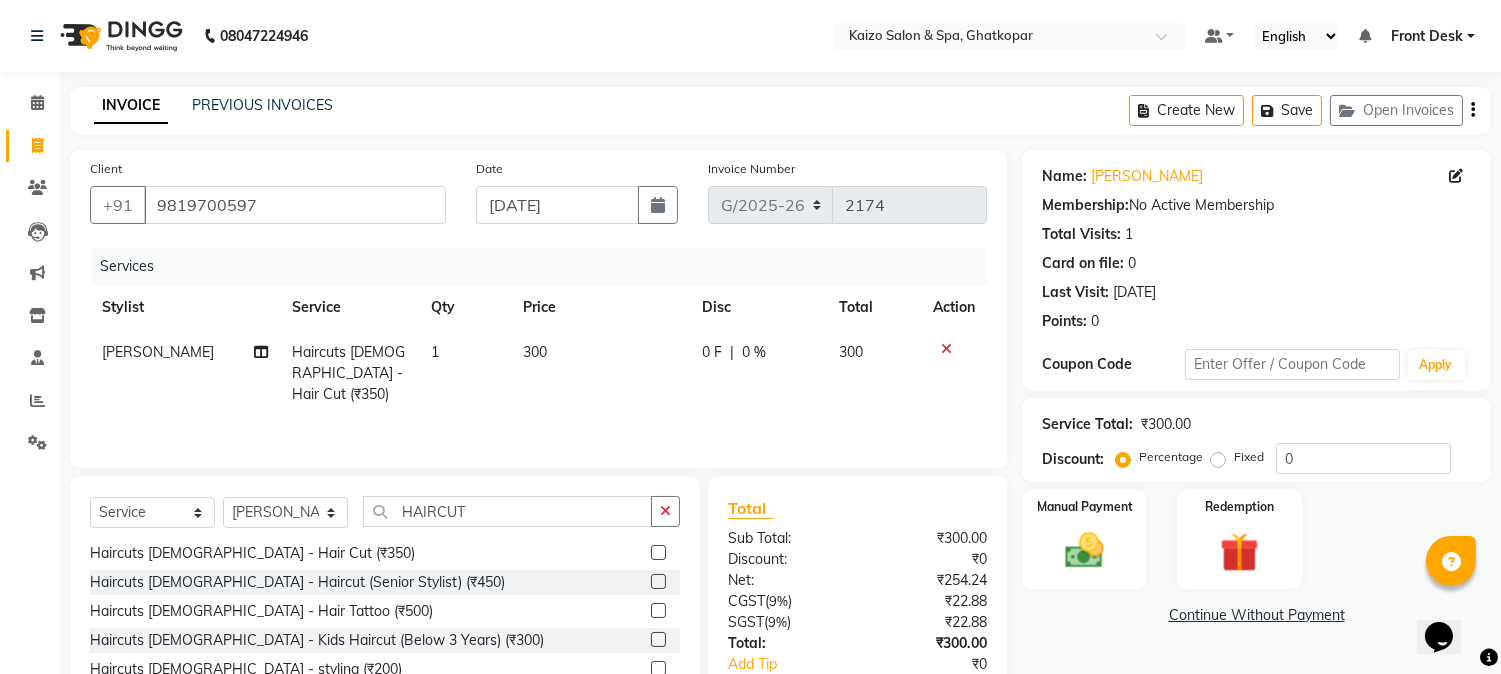 click on "300" 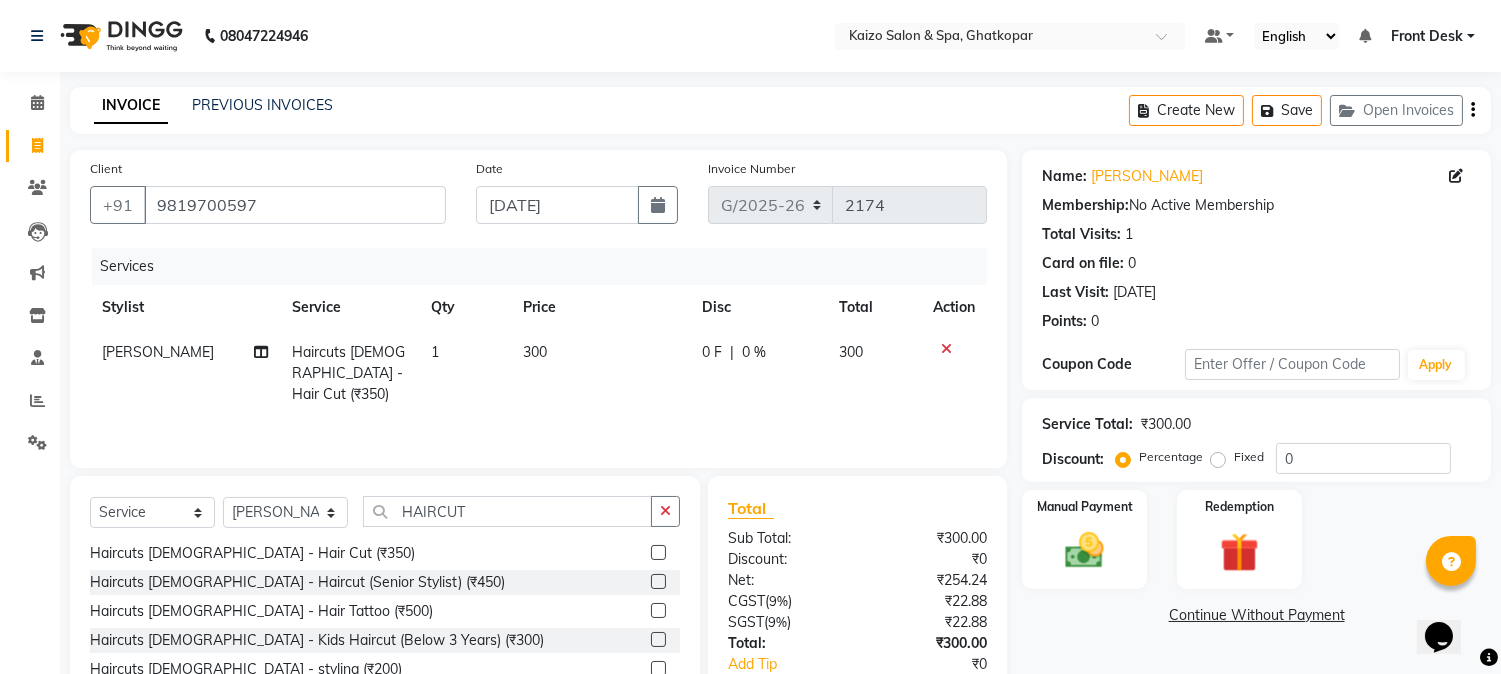 select on "8838" 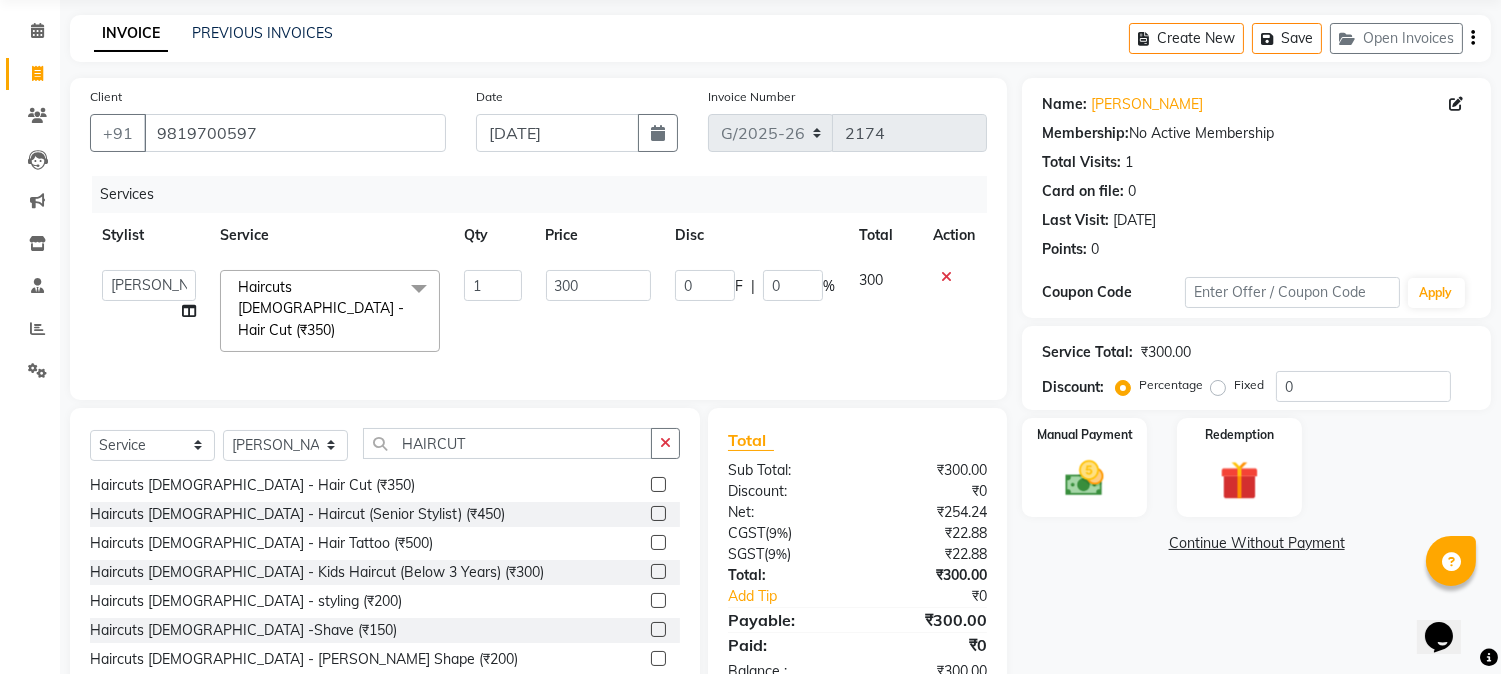 scroll, scrollTop: 111, scrollLeft: 0, axis: vertical 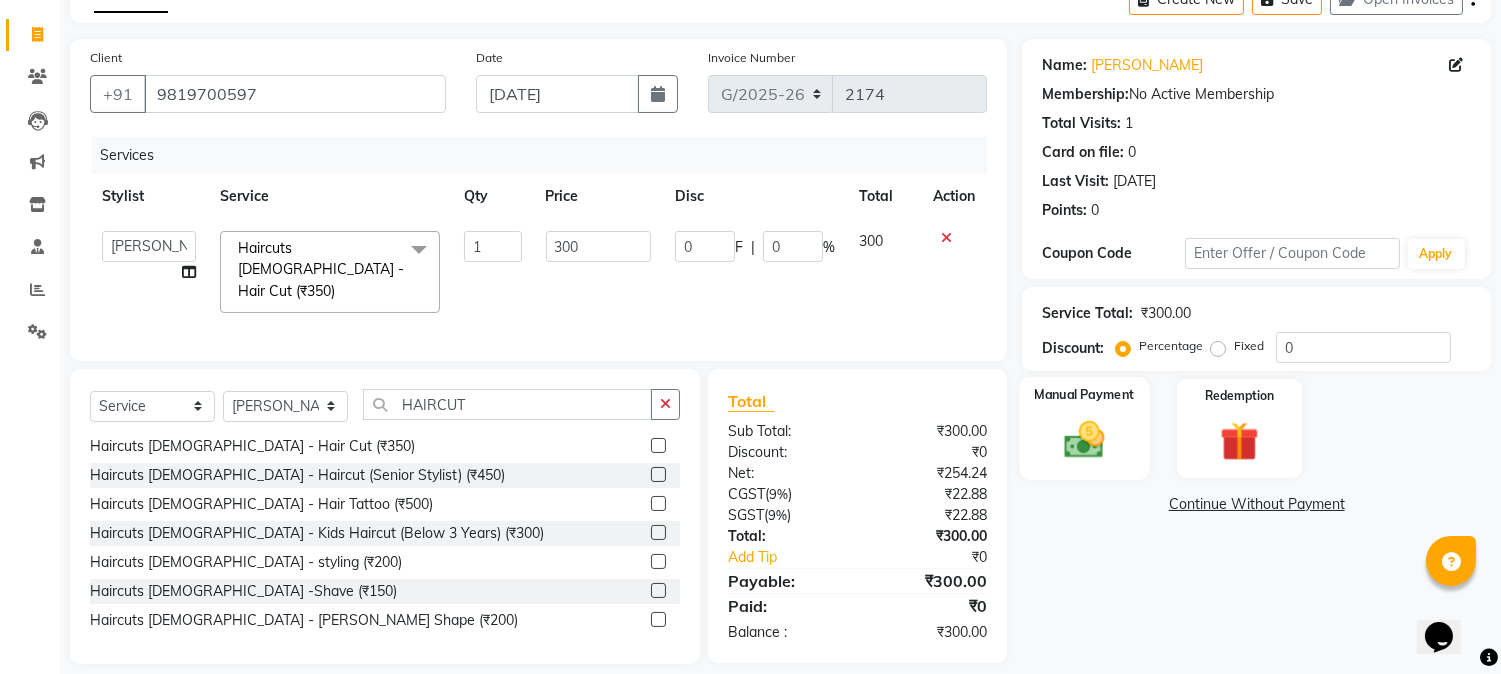 click 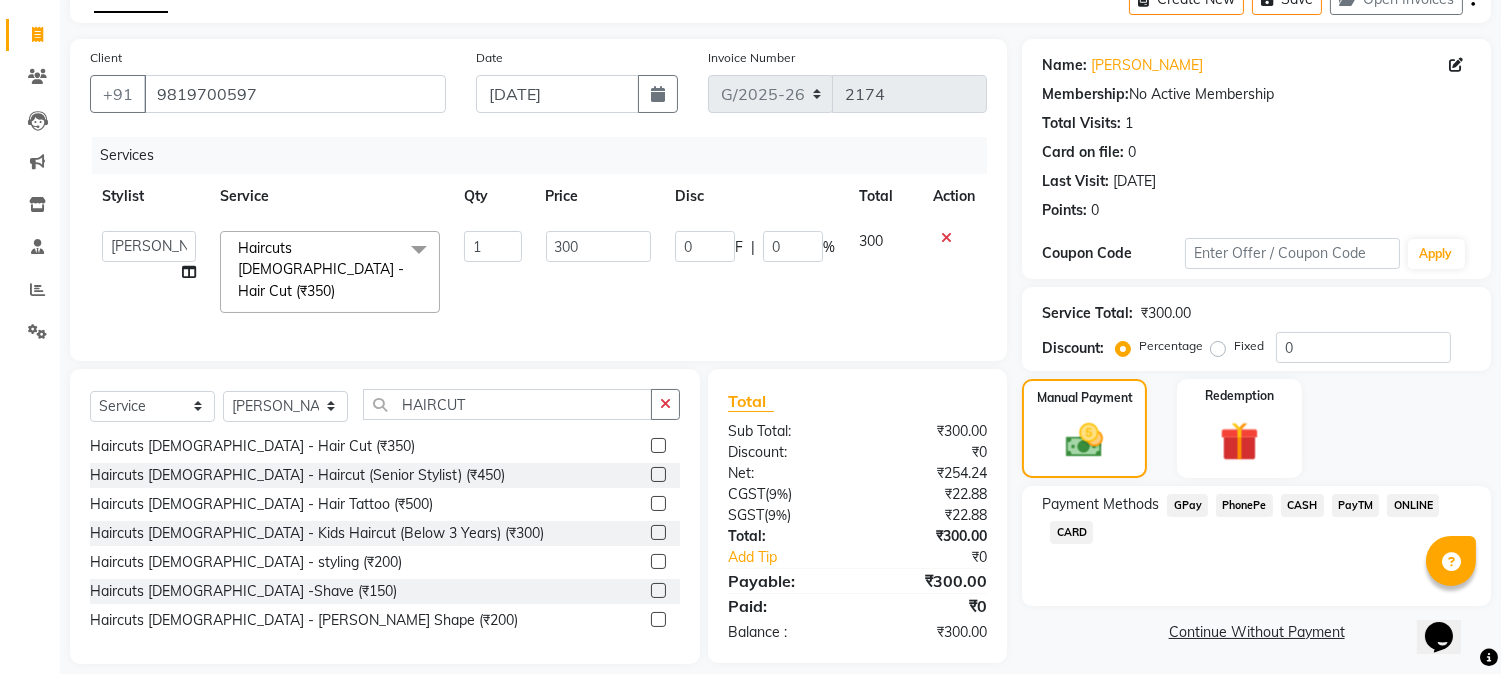 click on "PhonePe" 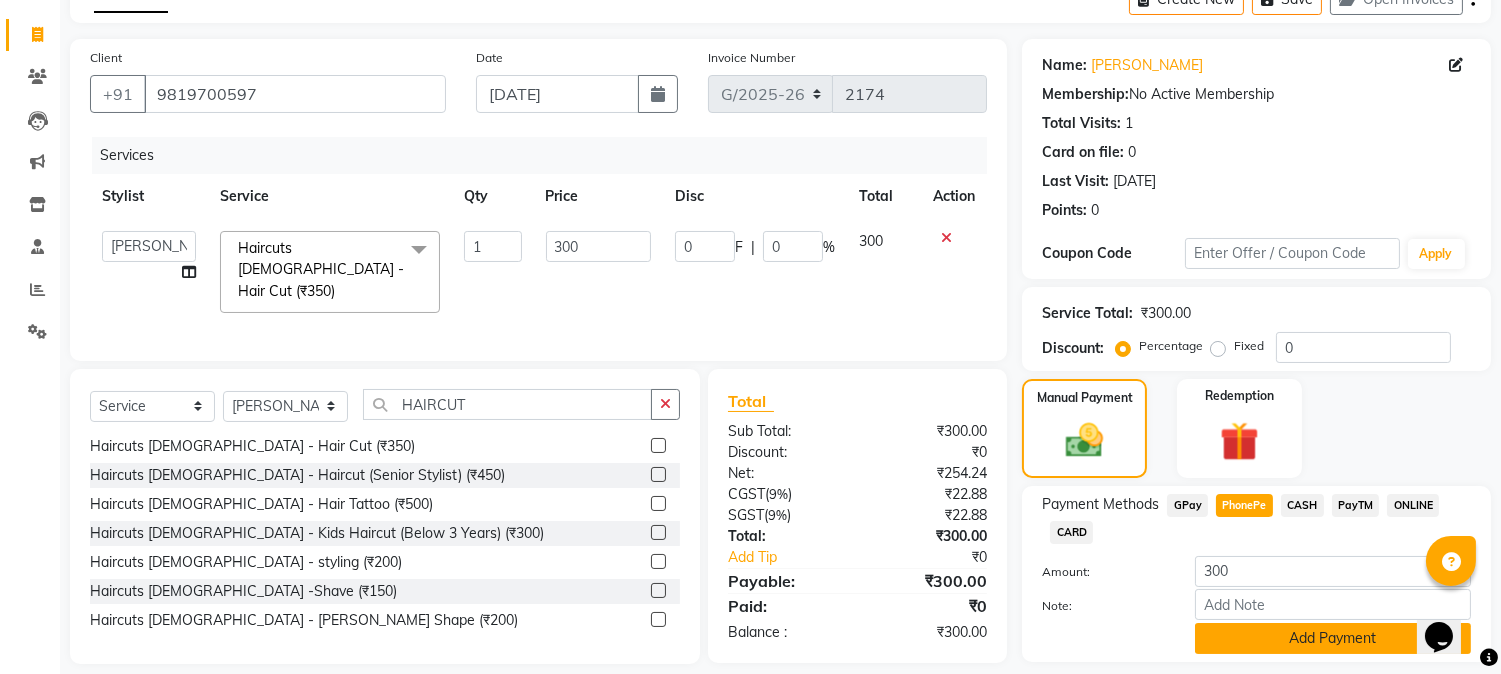 click on "Add Payment" 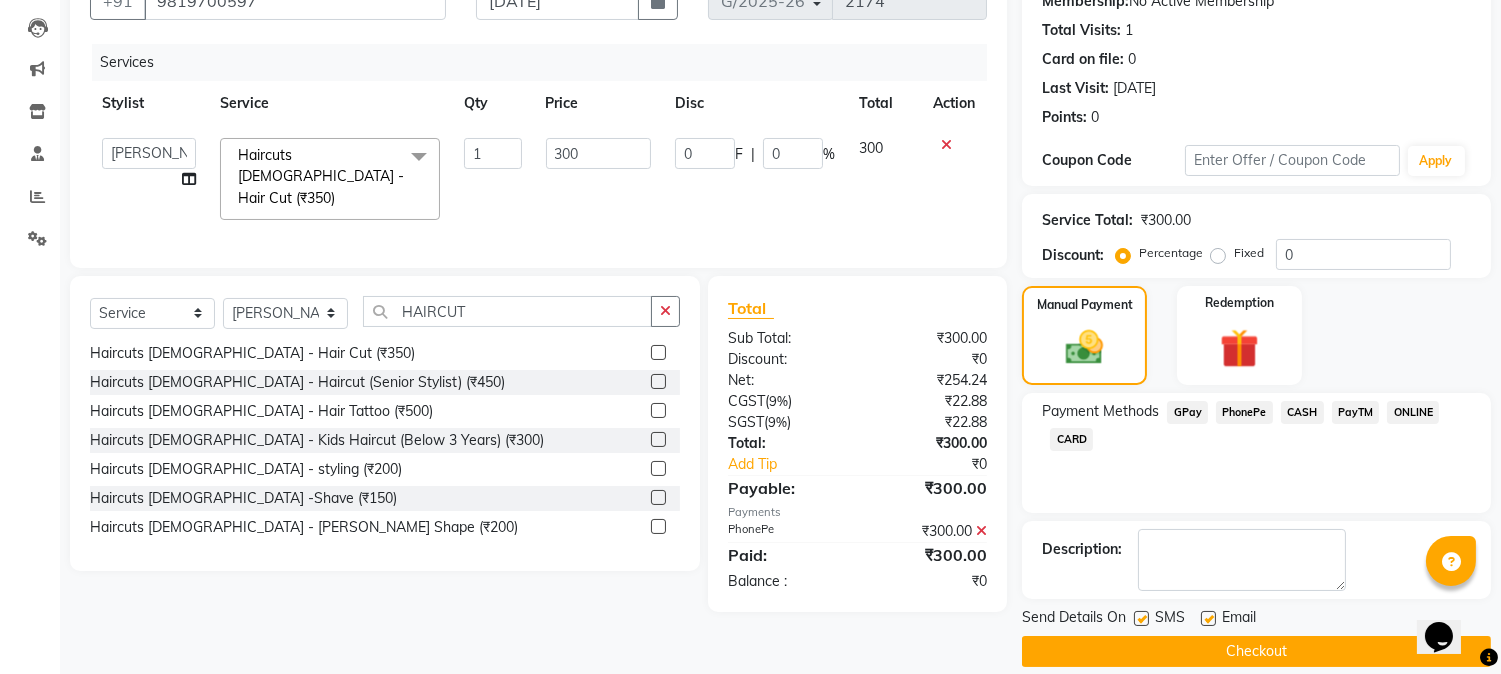 scroll, scrollTop: 225, scrollLeft: 0, axis: vertical 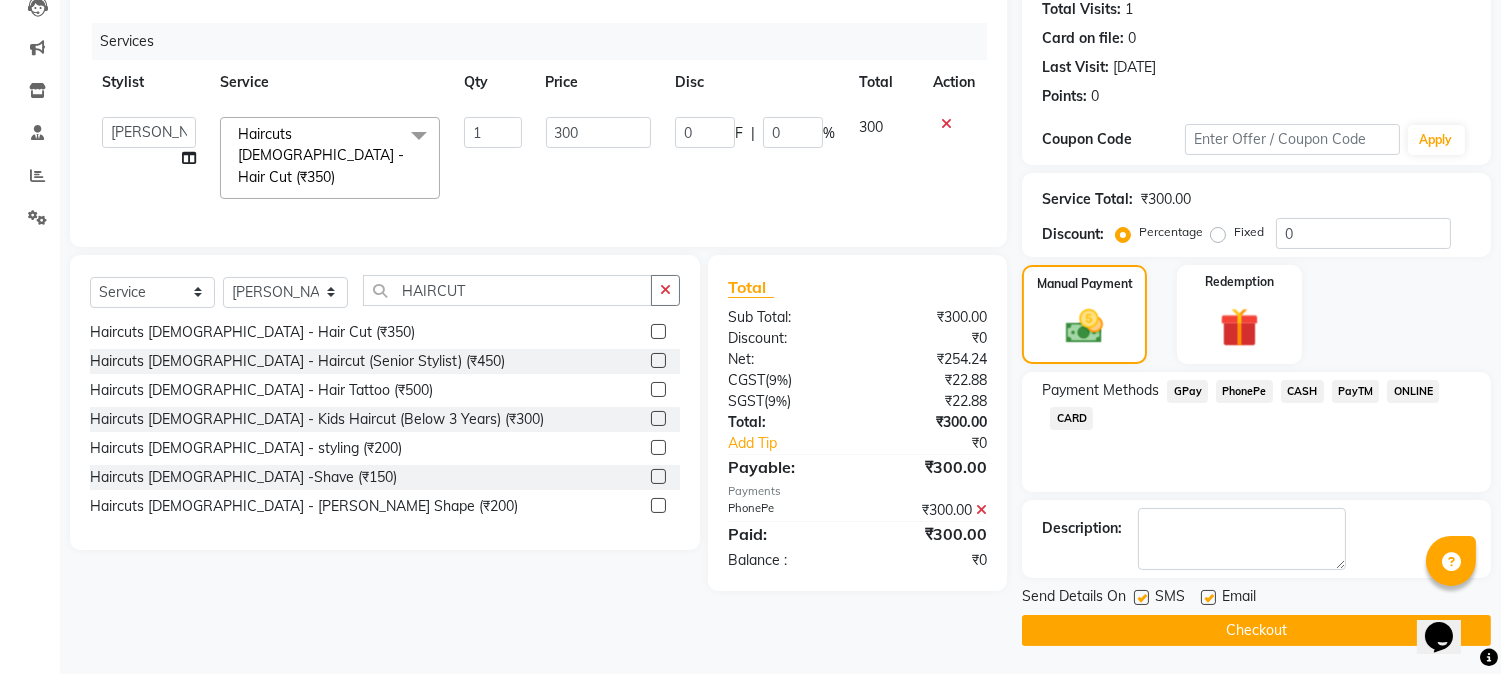click 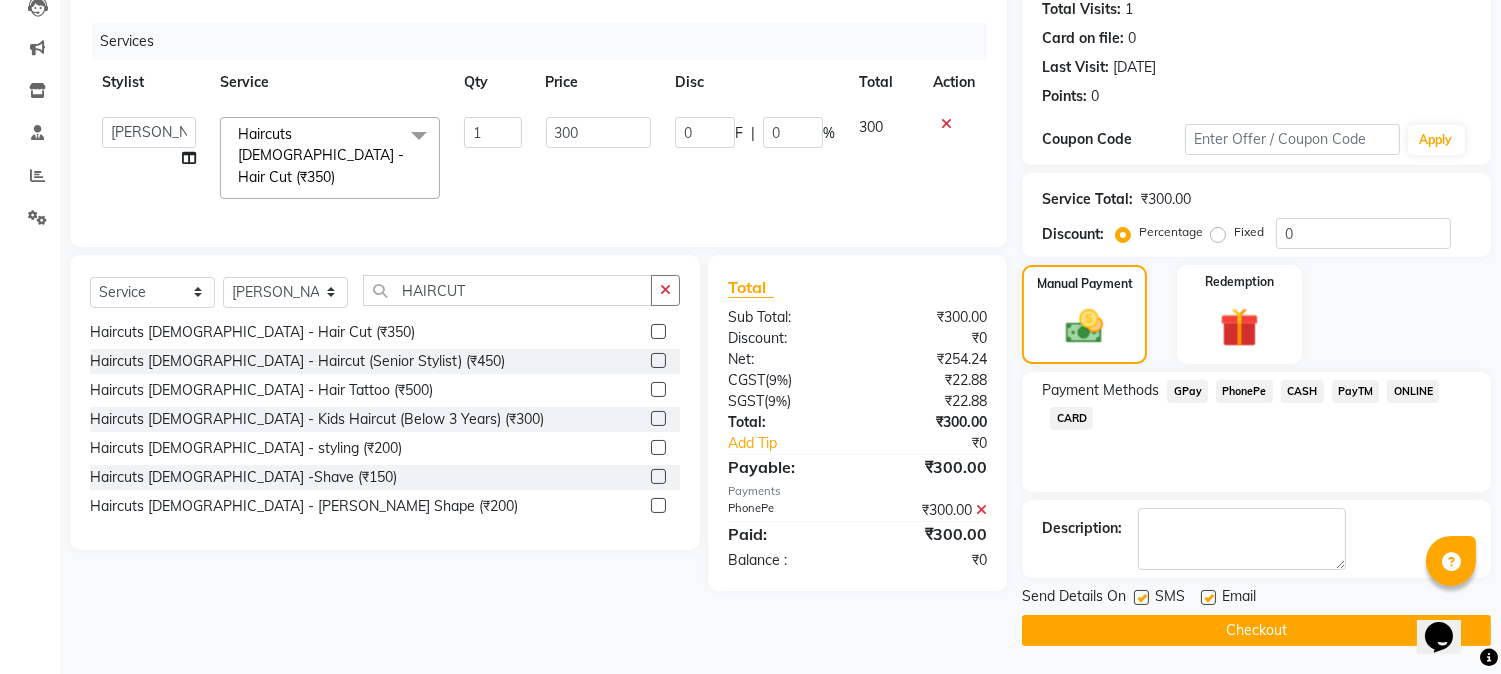 click at bounding box center [1140, 598] 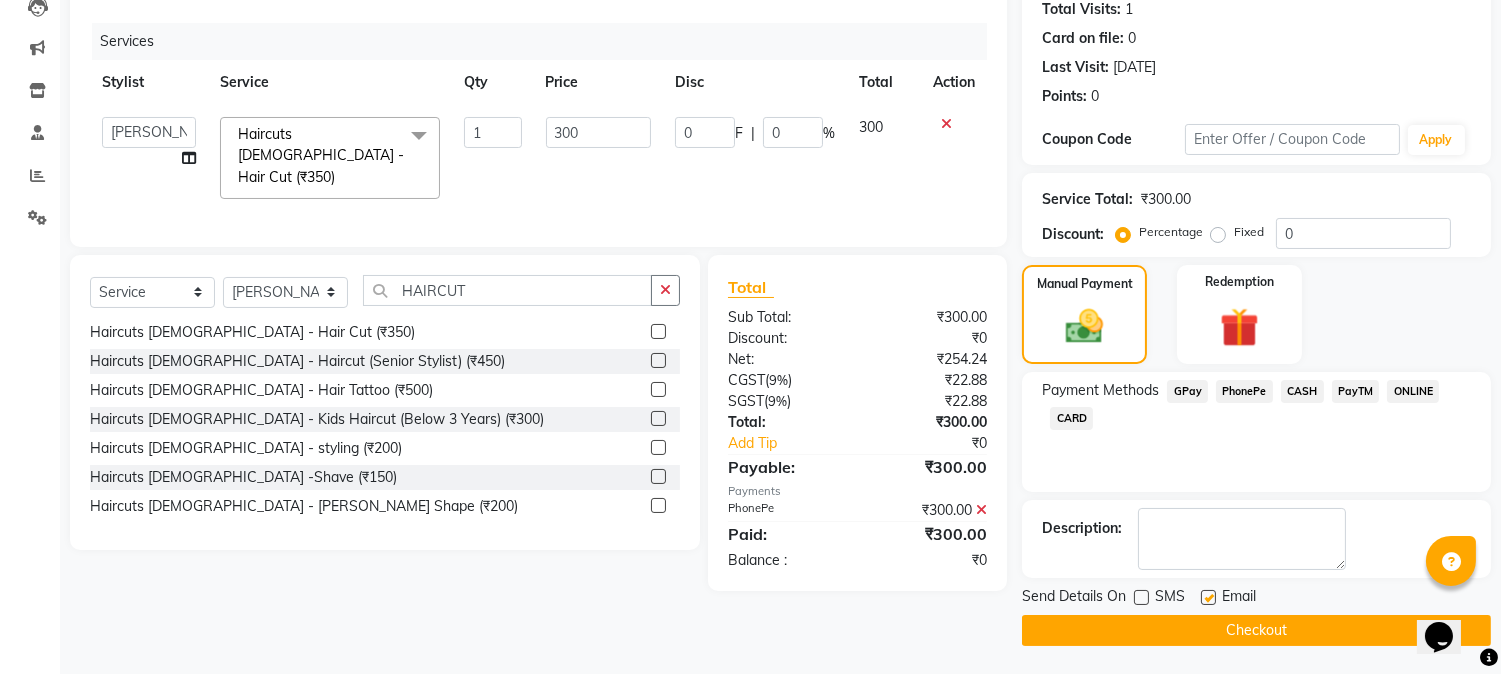 click 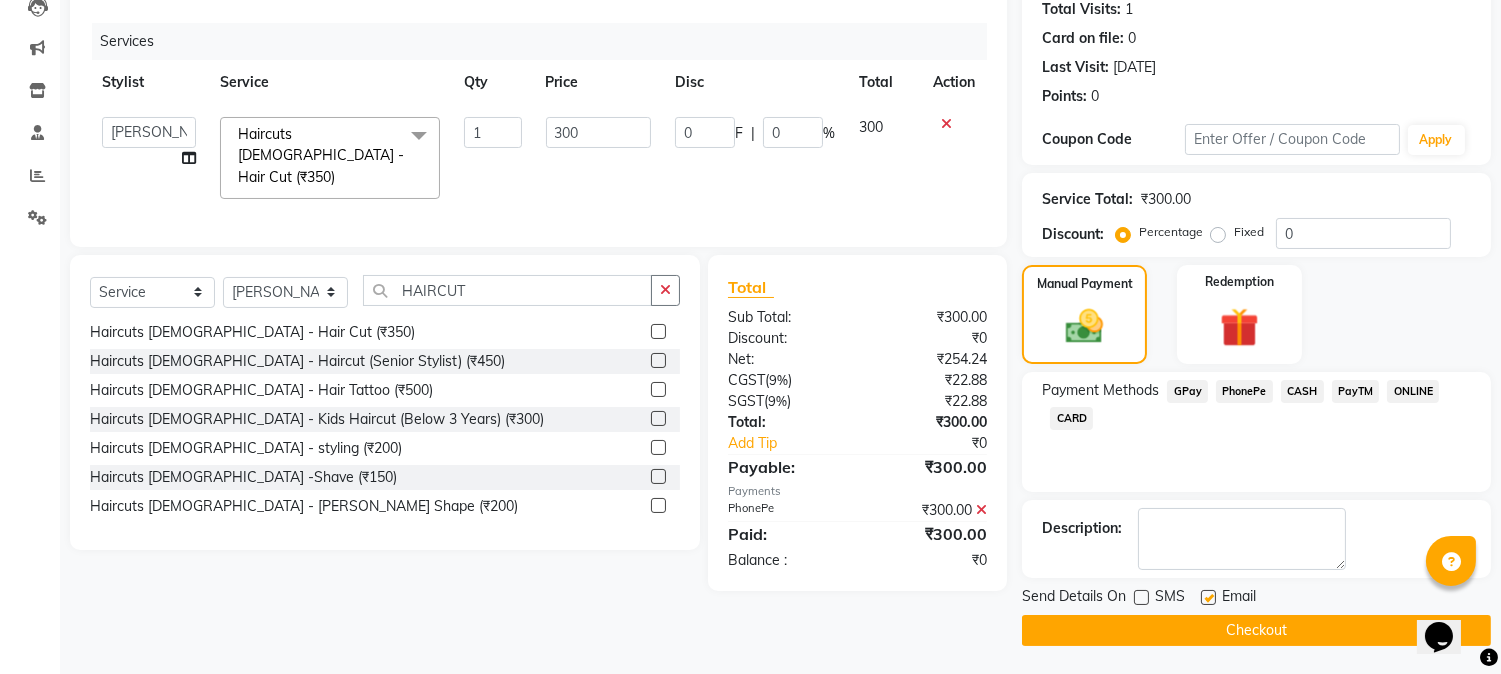 click at bounding box center (1207, 598) 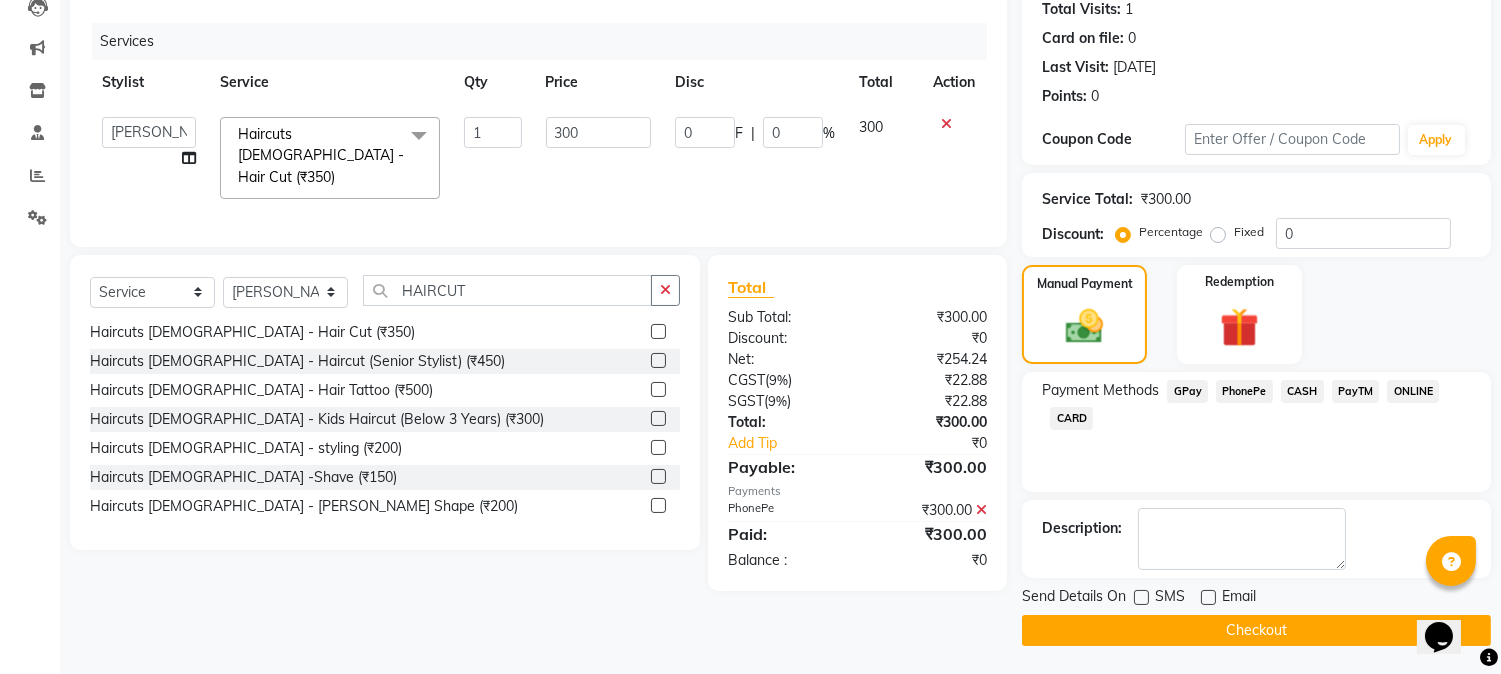 click on "Checkout" 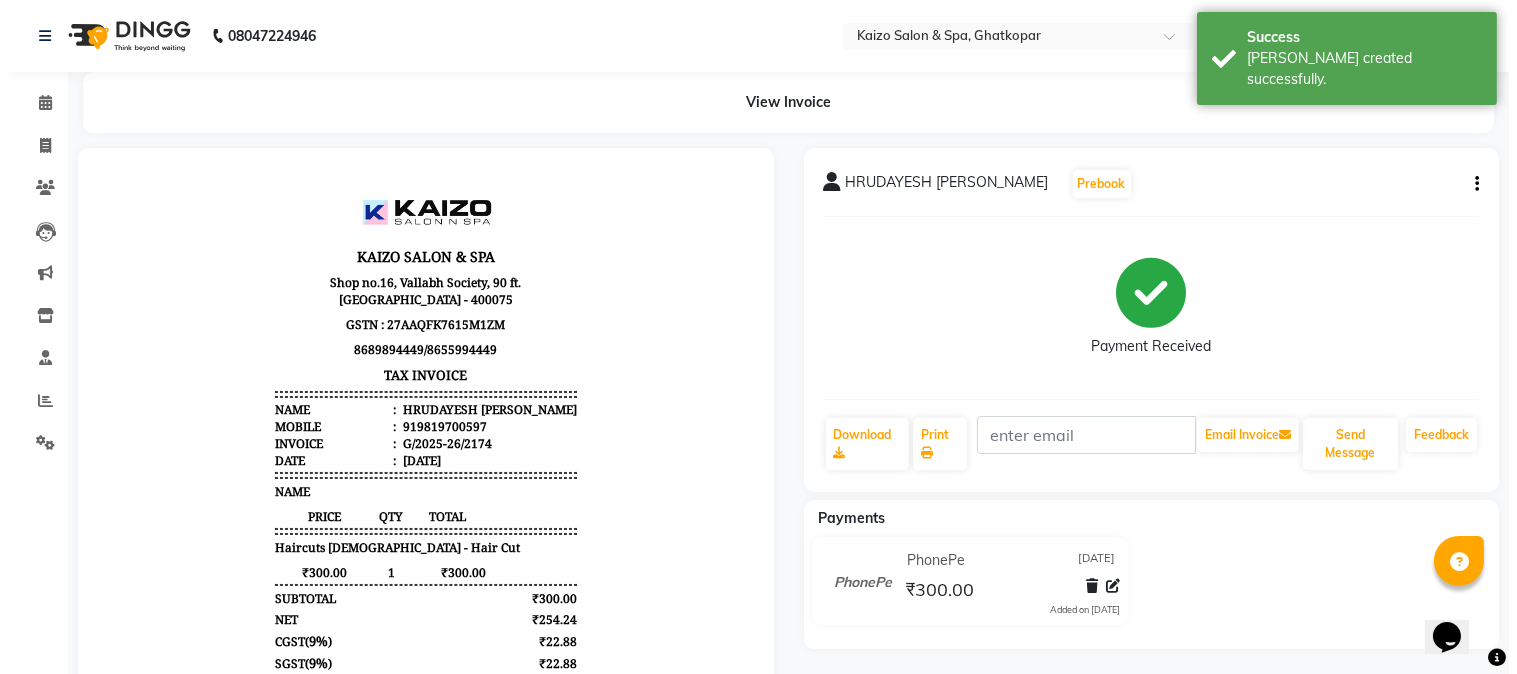 scroll, scrollTop: 0, scrollLeft: 0, axis: both 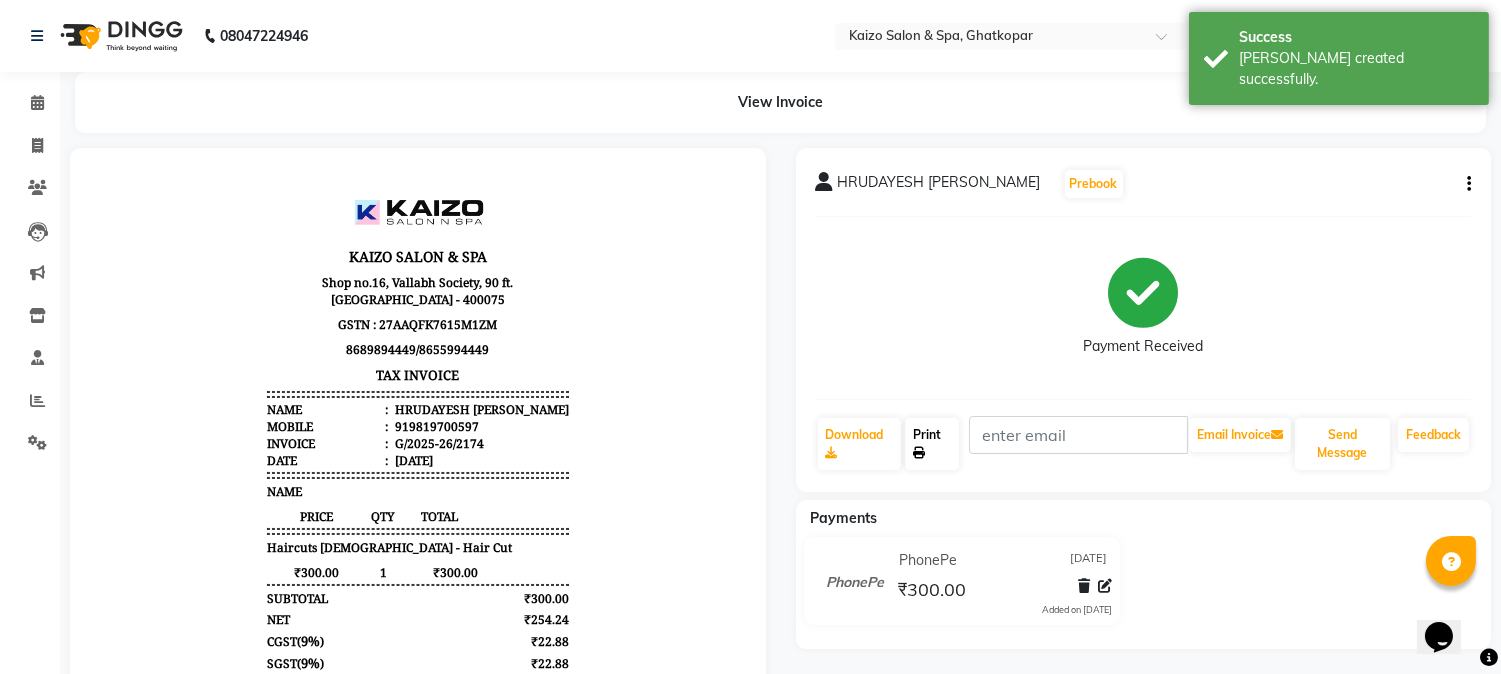 click on "Print" 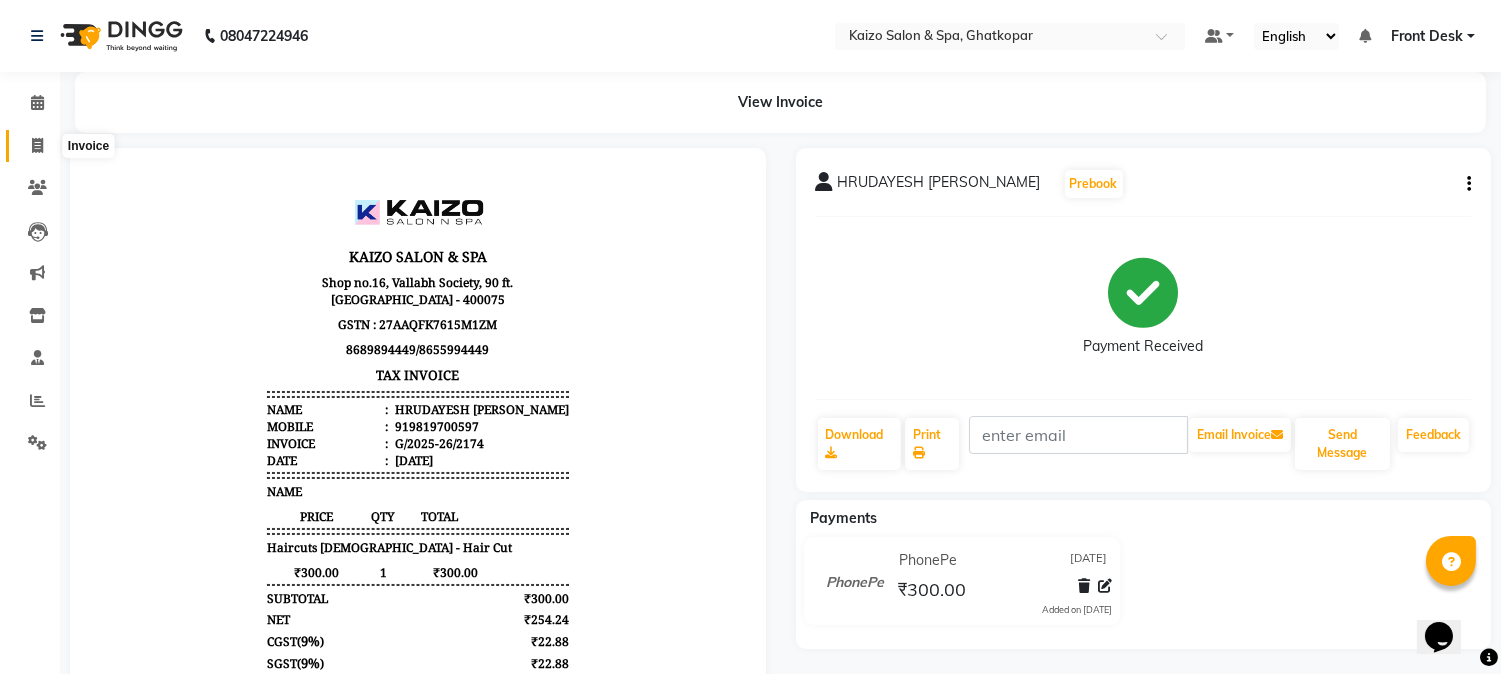 click 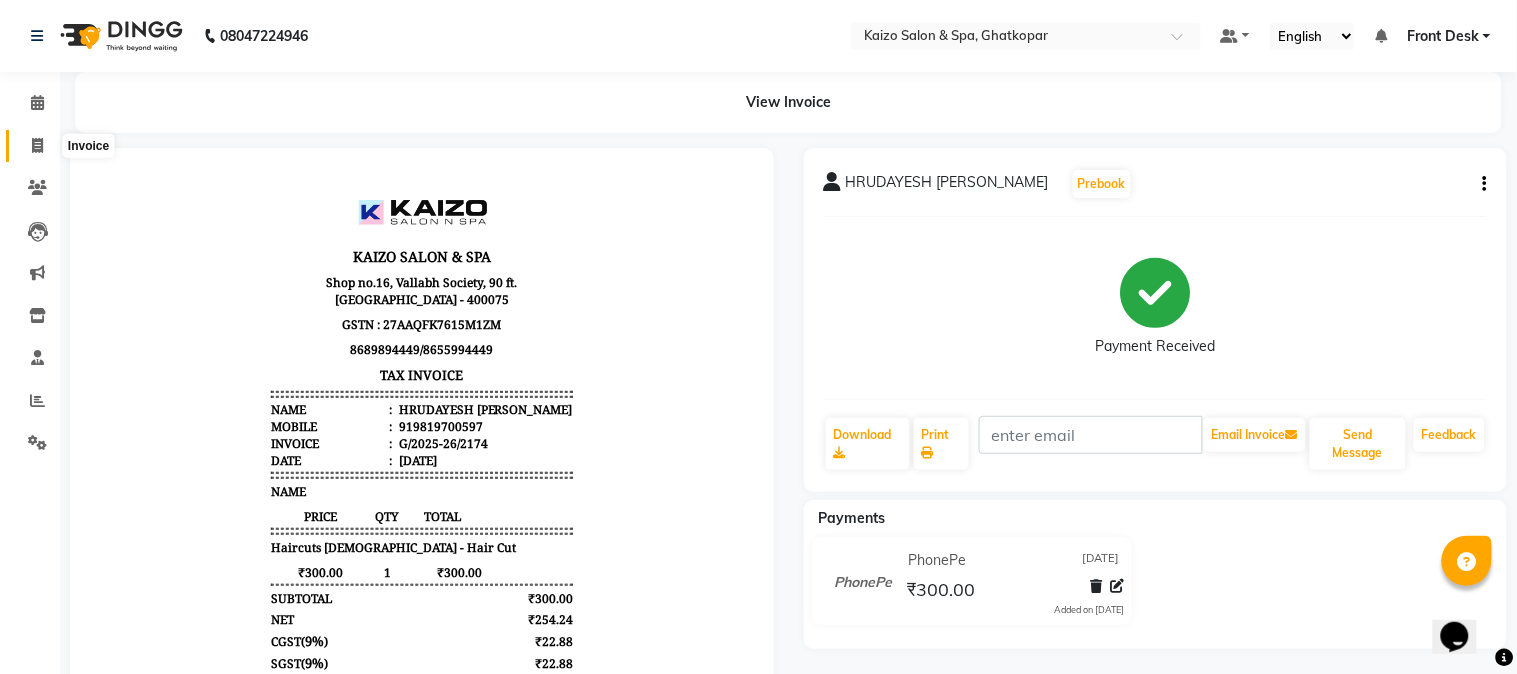 select on "service" 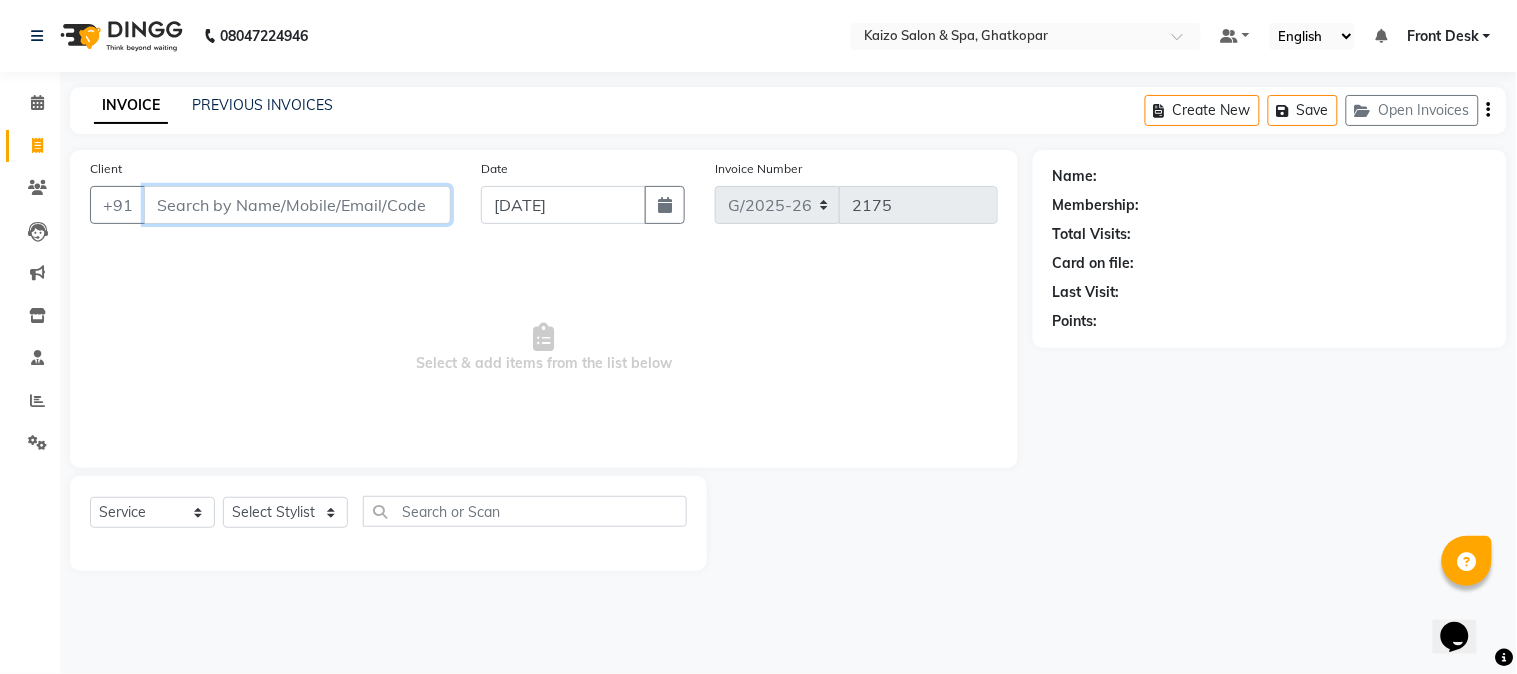 click on "Client" at bounding box center (297, 205) 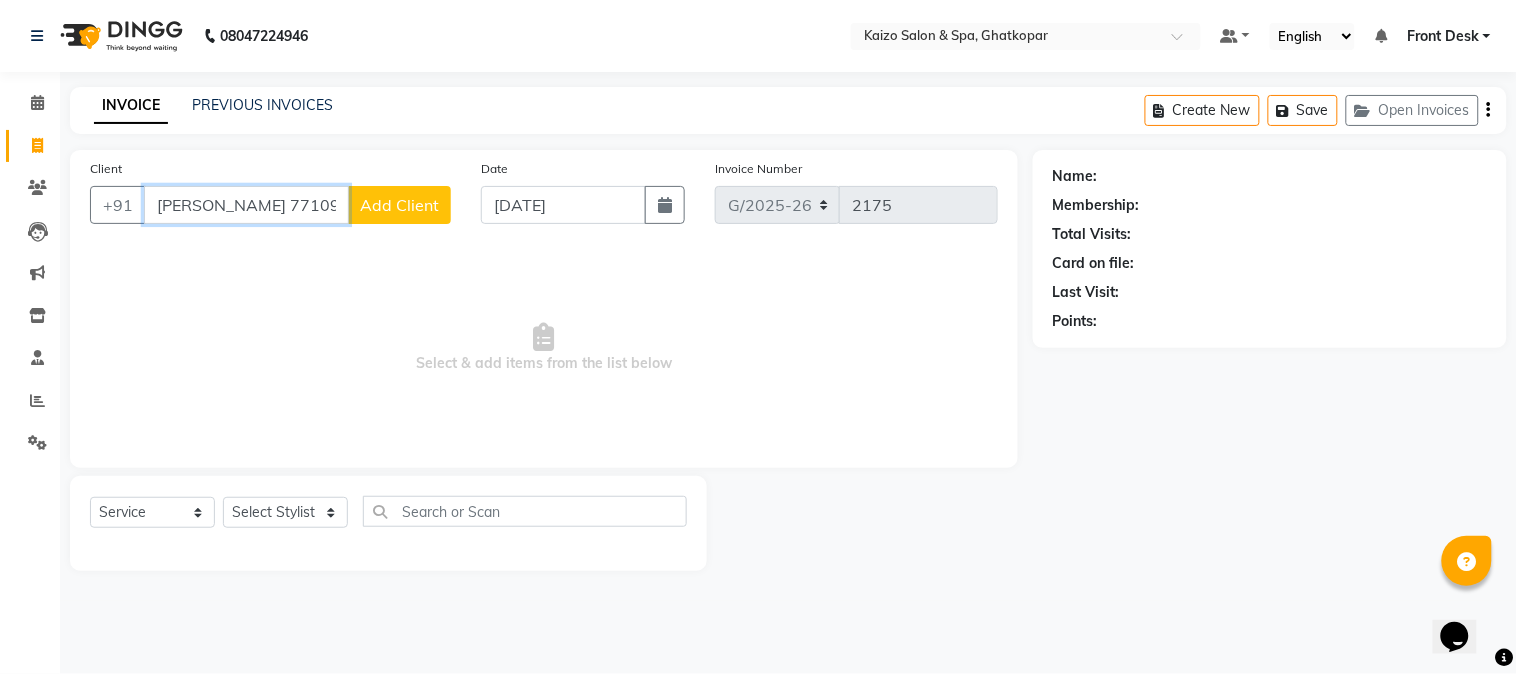 click on "[PERSON_NAME] 7710913982" at bounding box center [246, 205] 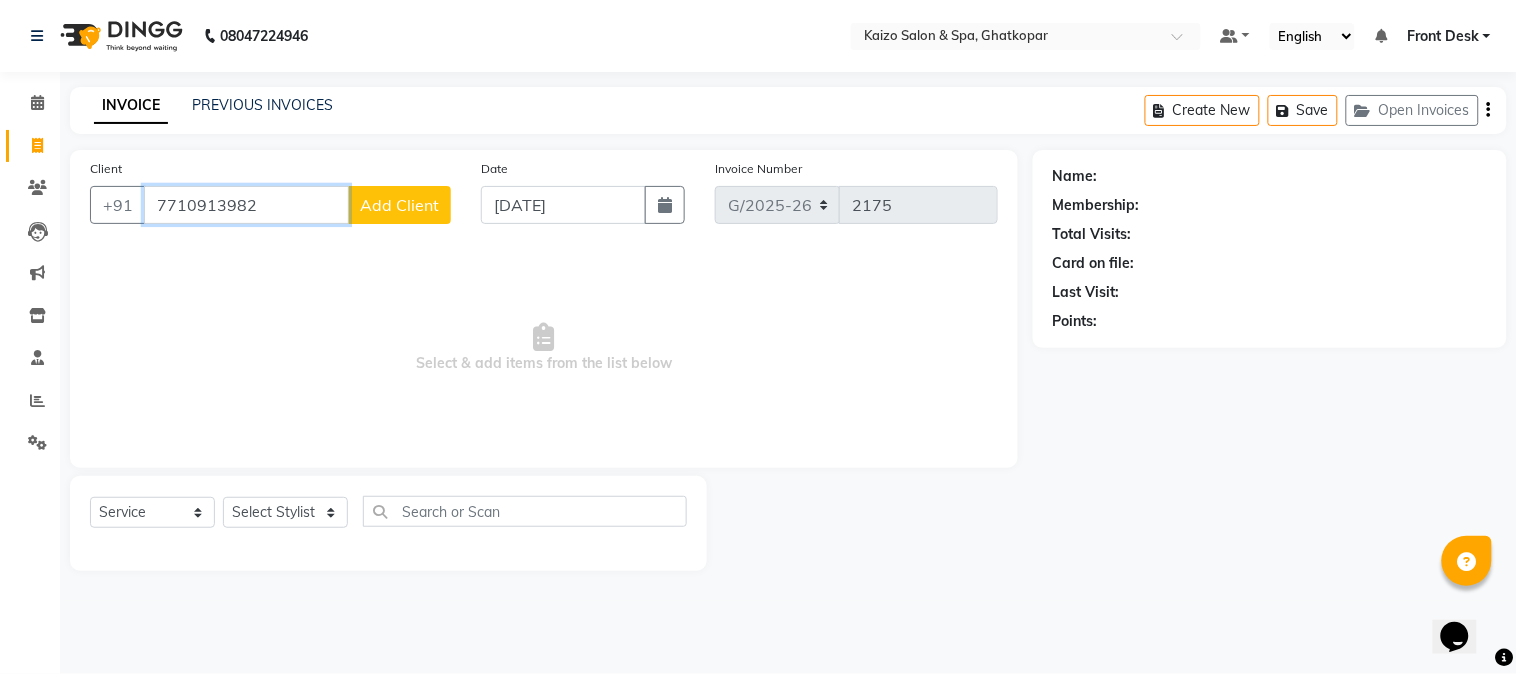 type on "7710913982" 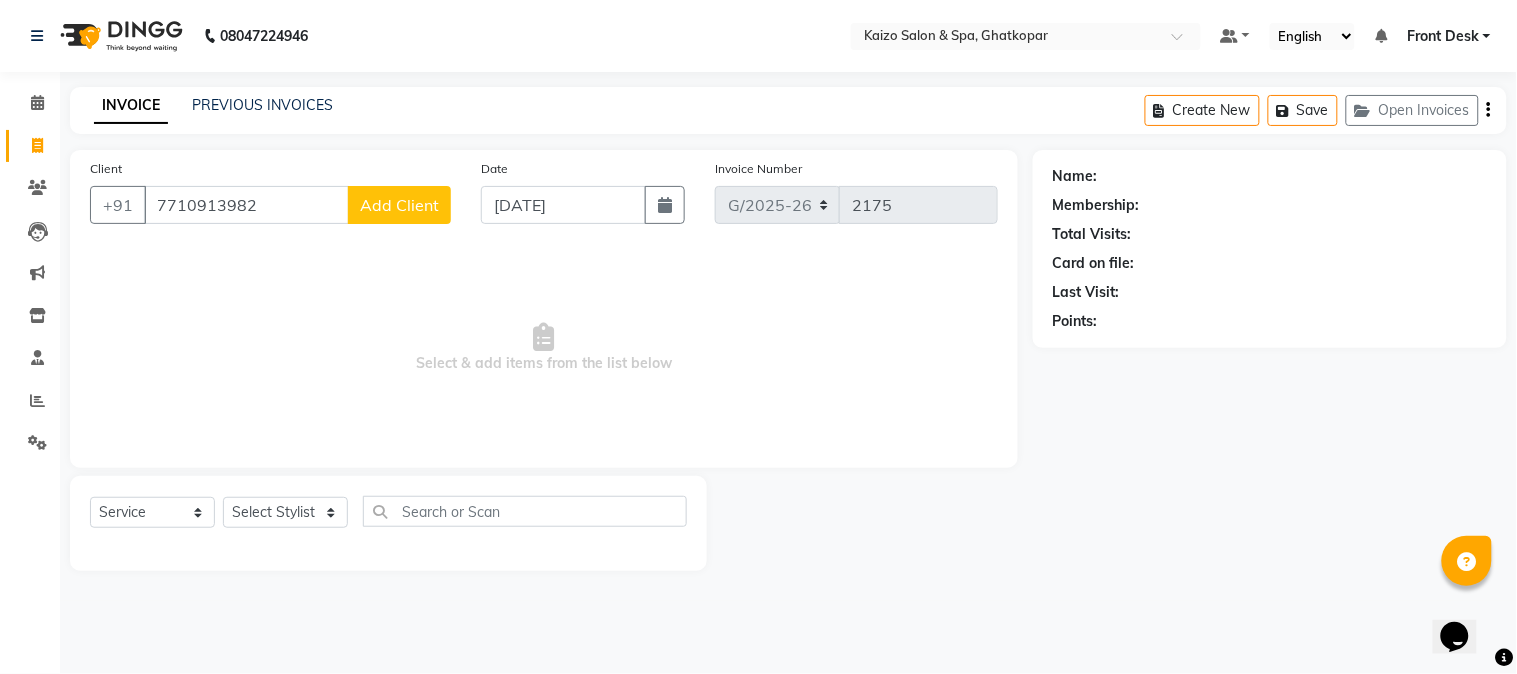 click on "Add Client" 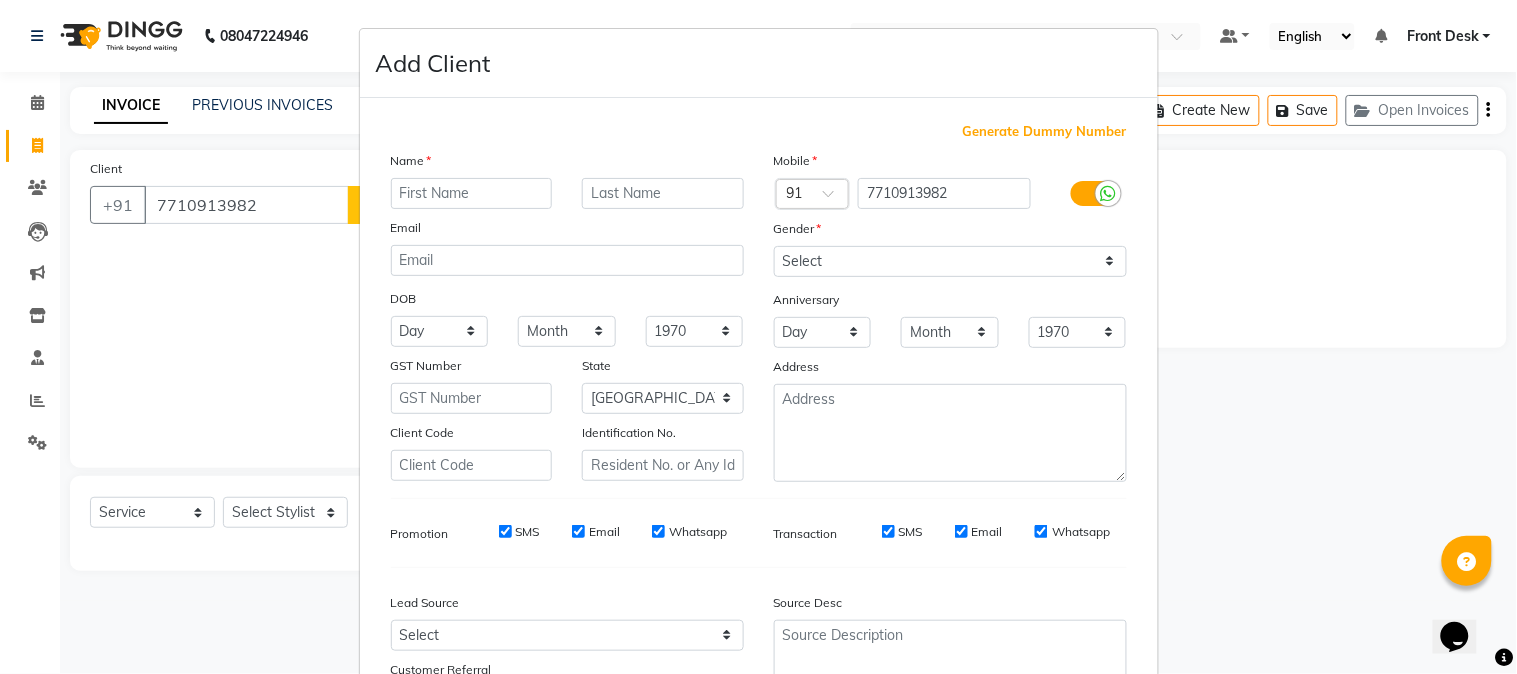 click at bounding box center (472, 193) 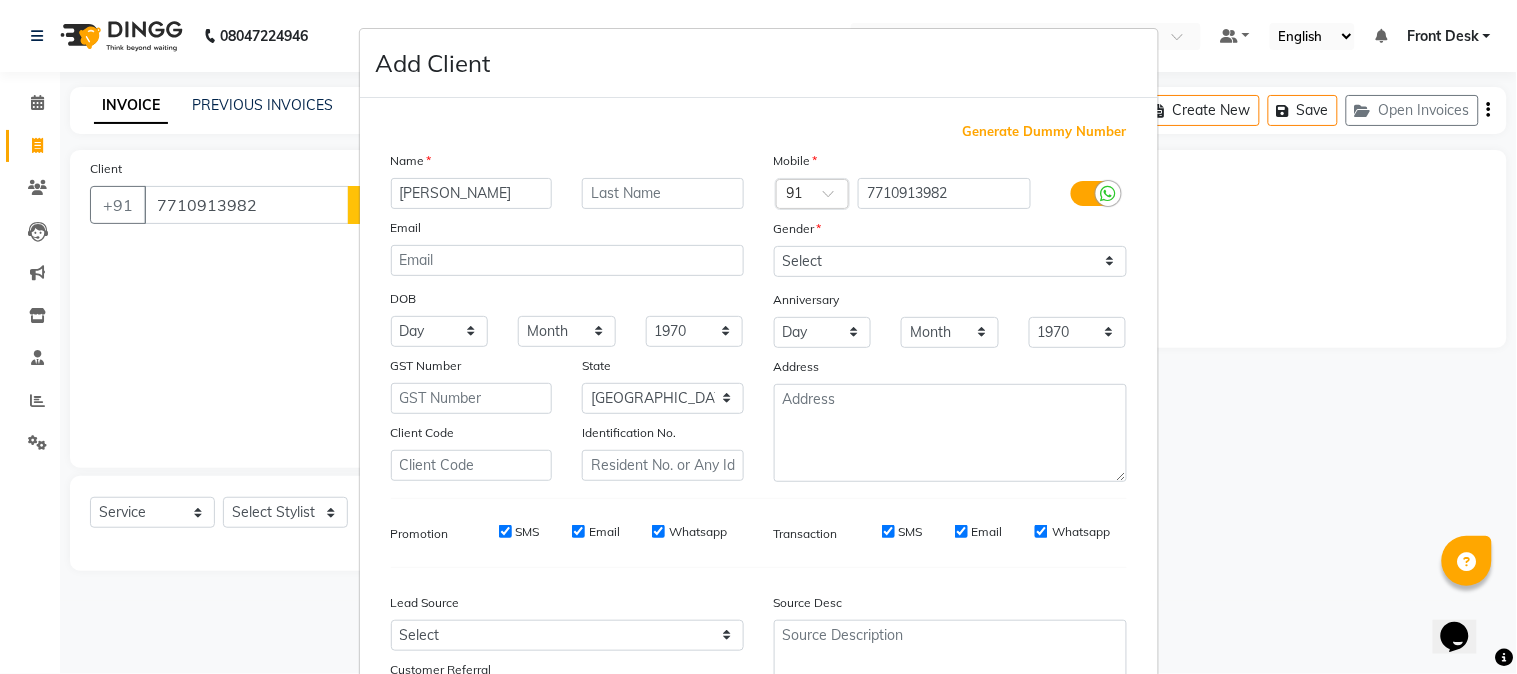 type on "[PERSON_NAME]" 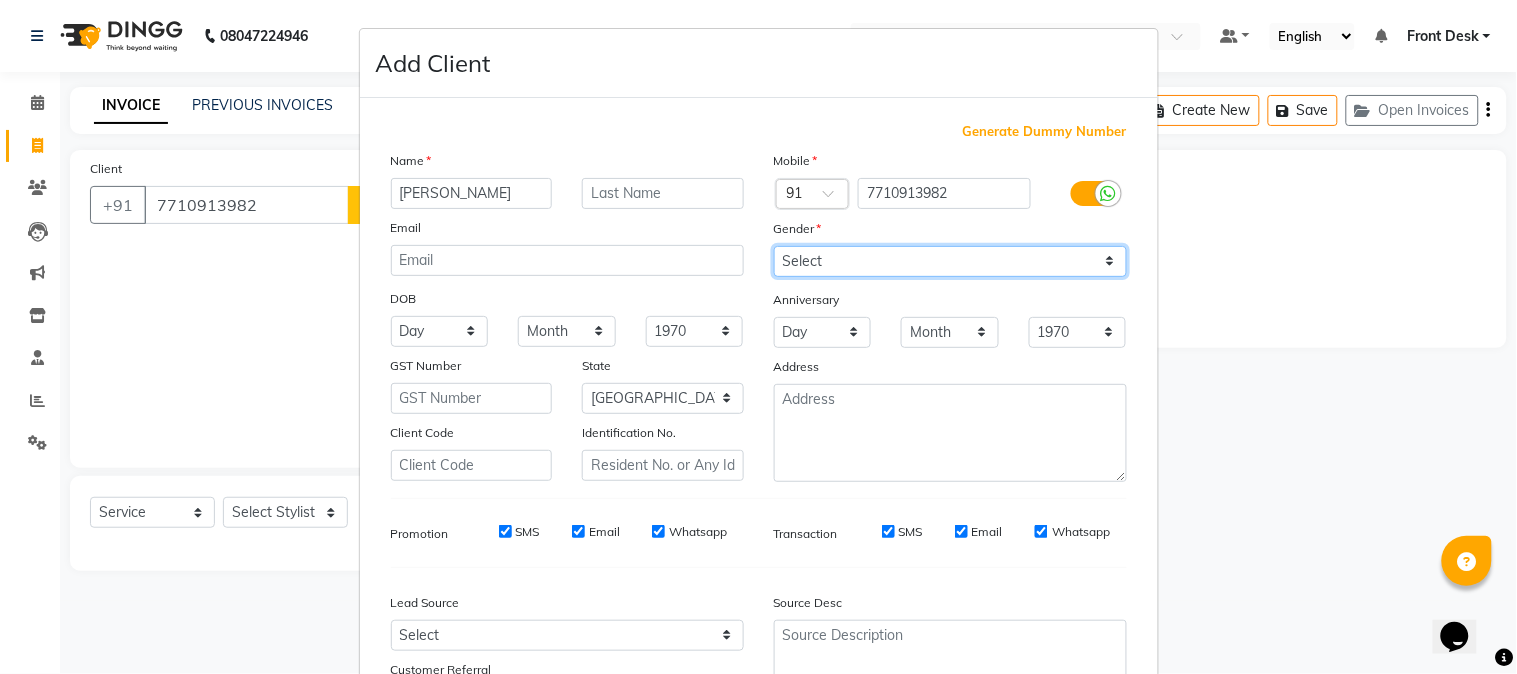 click on "Select [DEMOGRAPHIC_DATA] [DEMOGRAPHIC_DATA] Other Prefer Not To Say" at bounding box center (950, 261) 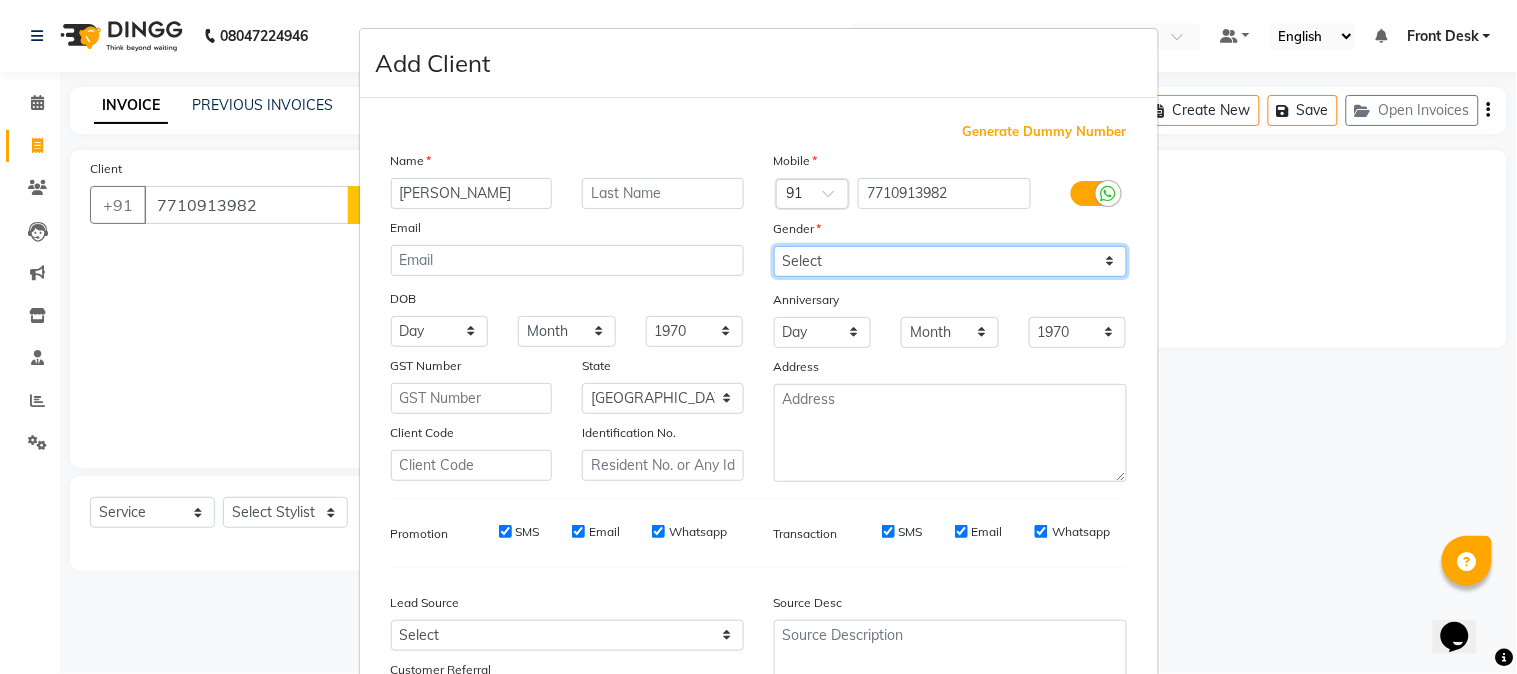 select on "[DEMOGRAPHIC_DATA]" 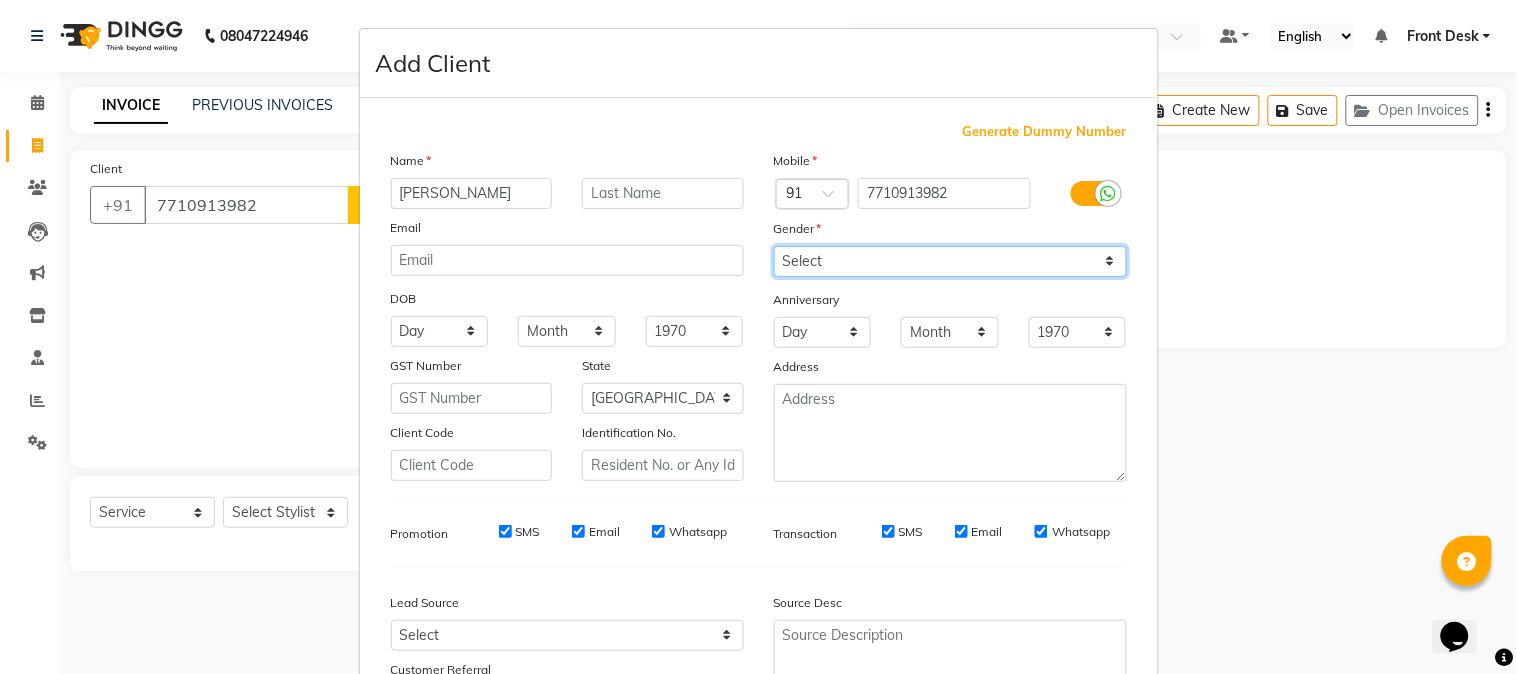 click on "Select [DEMOGRAPHIC_DATA] [DEMOGRAPHIC_DATA] Other Prefer Not To Say" at bounding box center (950, 261) 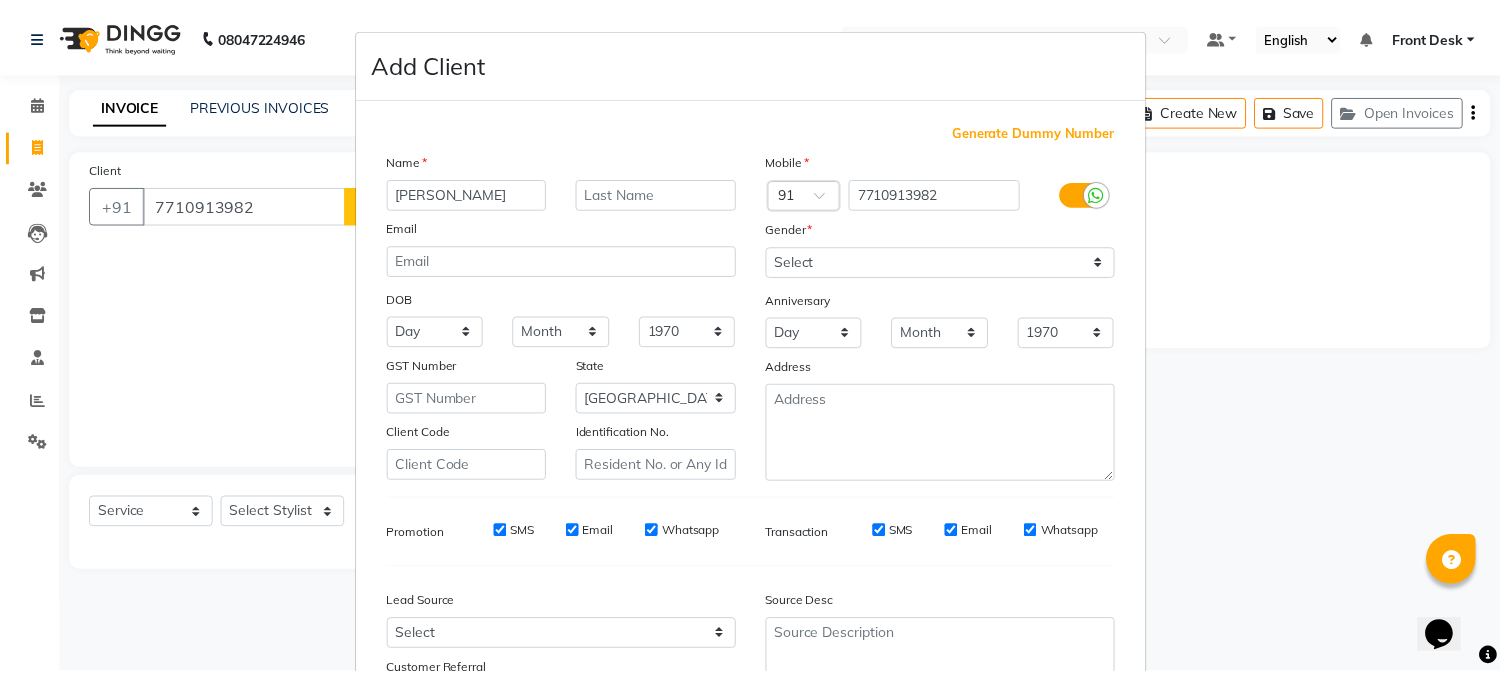 scroll, scrollTop: 176, scrollLeft: 0, axis: vertical 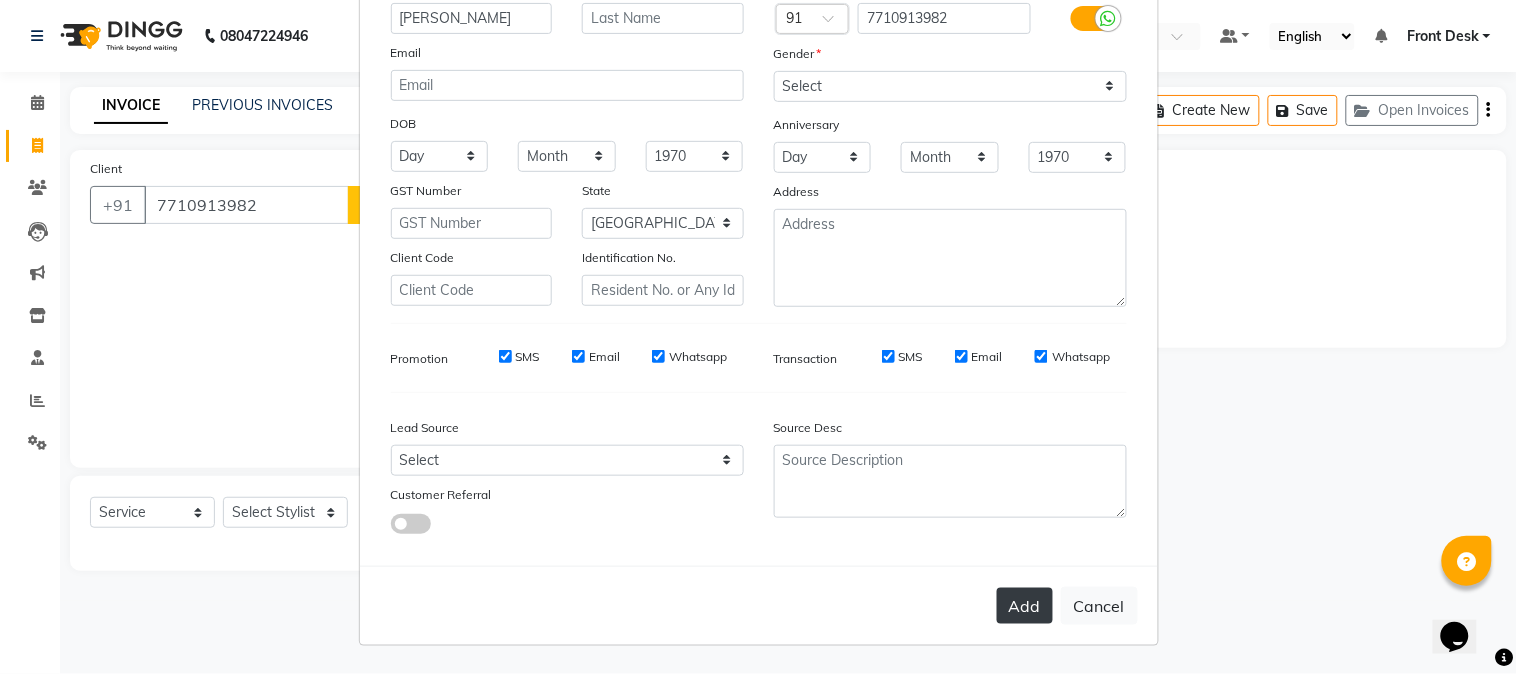 click on "Add" at bounding box center (1025, 606) 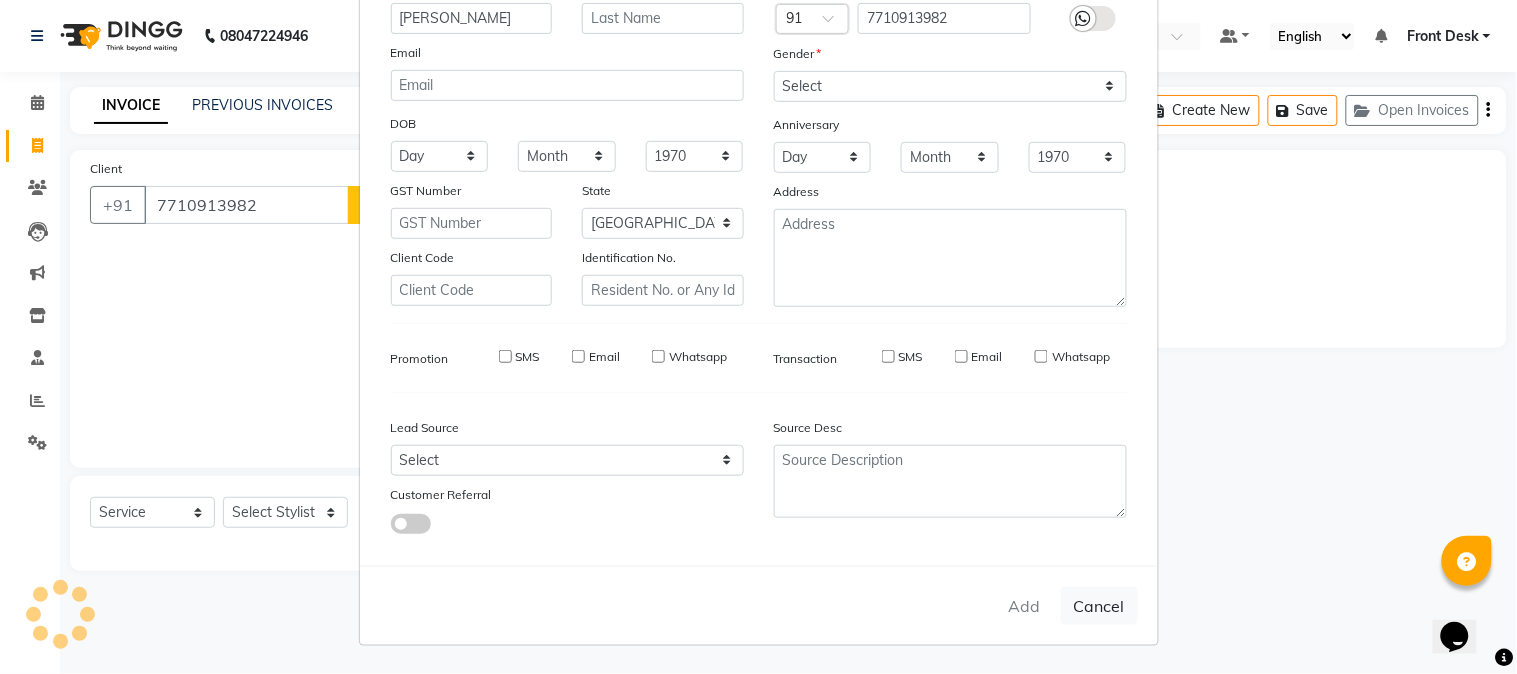 type 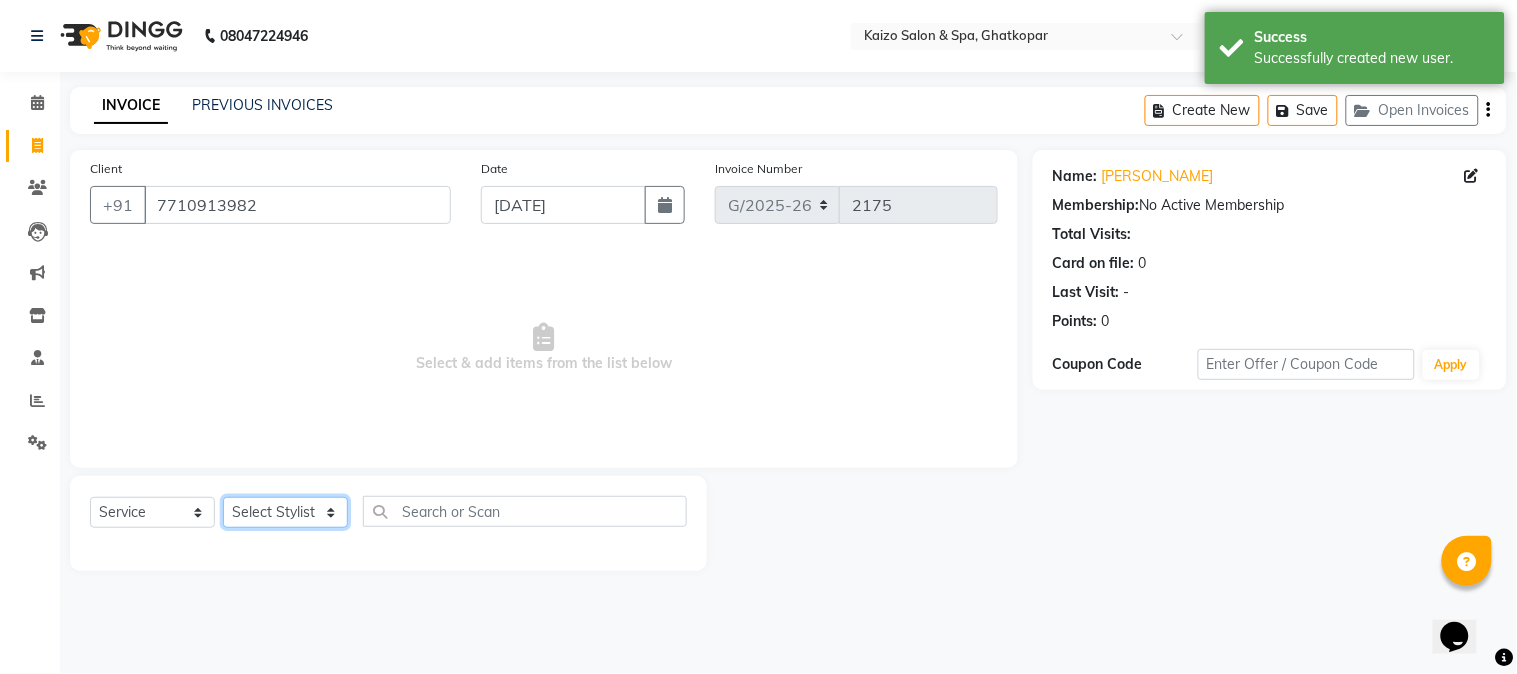 click on "Select Stylist [PERSON_NAME] ANJALI [PERSON_NAME] [PERSON_NAME] Front Desk [PERSON_NAME] IFTESHA [PERSON_NAME] [MEDICAL_DATA][PERSON_NAME] [PERSON_NAME] [PERSON_NAME] [PERSON_NAME] [PERSON_NAME] GALA [PERSON_NAME] [PERSON_NAME] YASH" 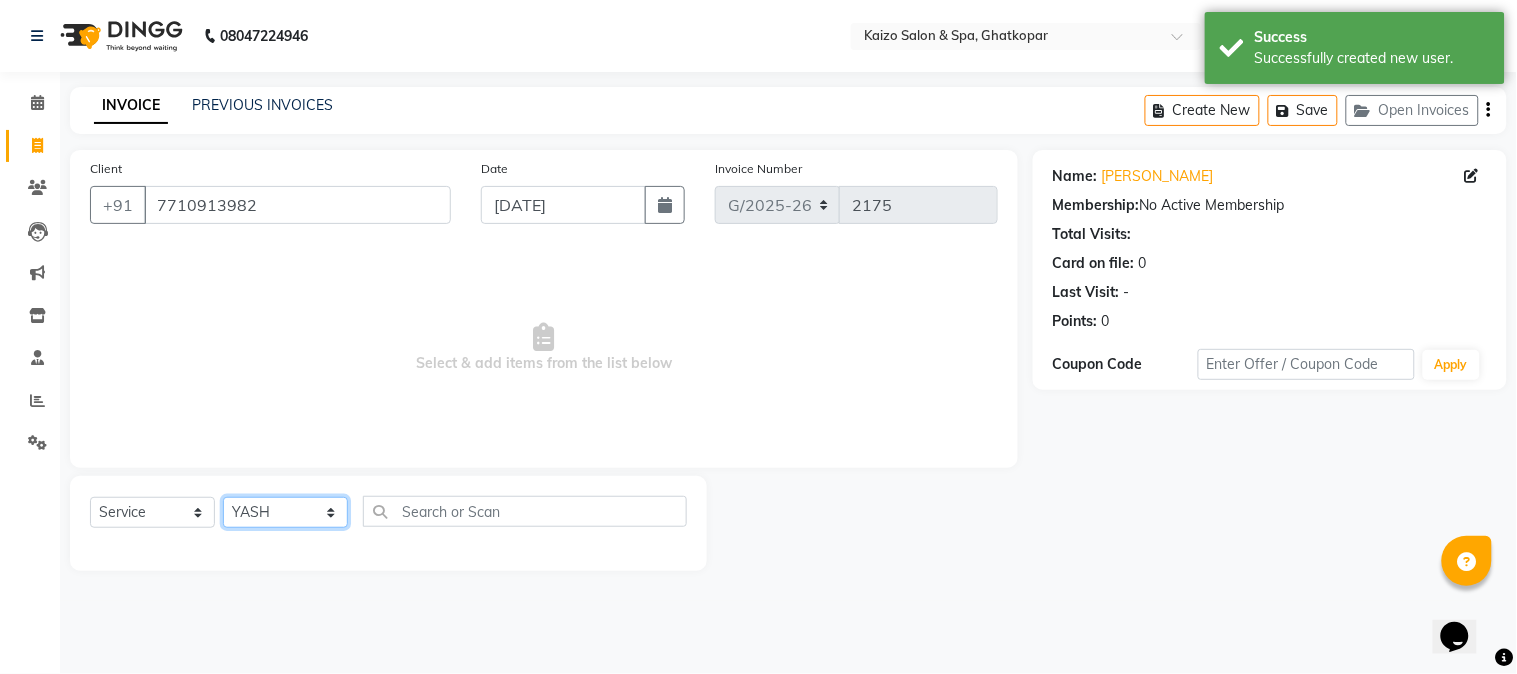 click on "Select Stylist [PERSON_NAME] ANJALI [PERSON_NAME] [PERSON_NAME] Front Desk [PERSON_NAME] IFTESHA [PERSON_NAME] [MEDICAL_DATA][PERSON_NAME] [PERSON_NAME] [PERSON_NAME] [PERSON_NAME] [PERSON_NAME] GALA [PERSON_NAME] [PERSON_NAME] YASH" 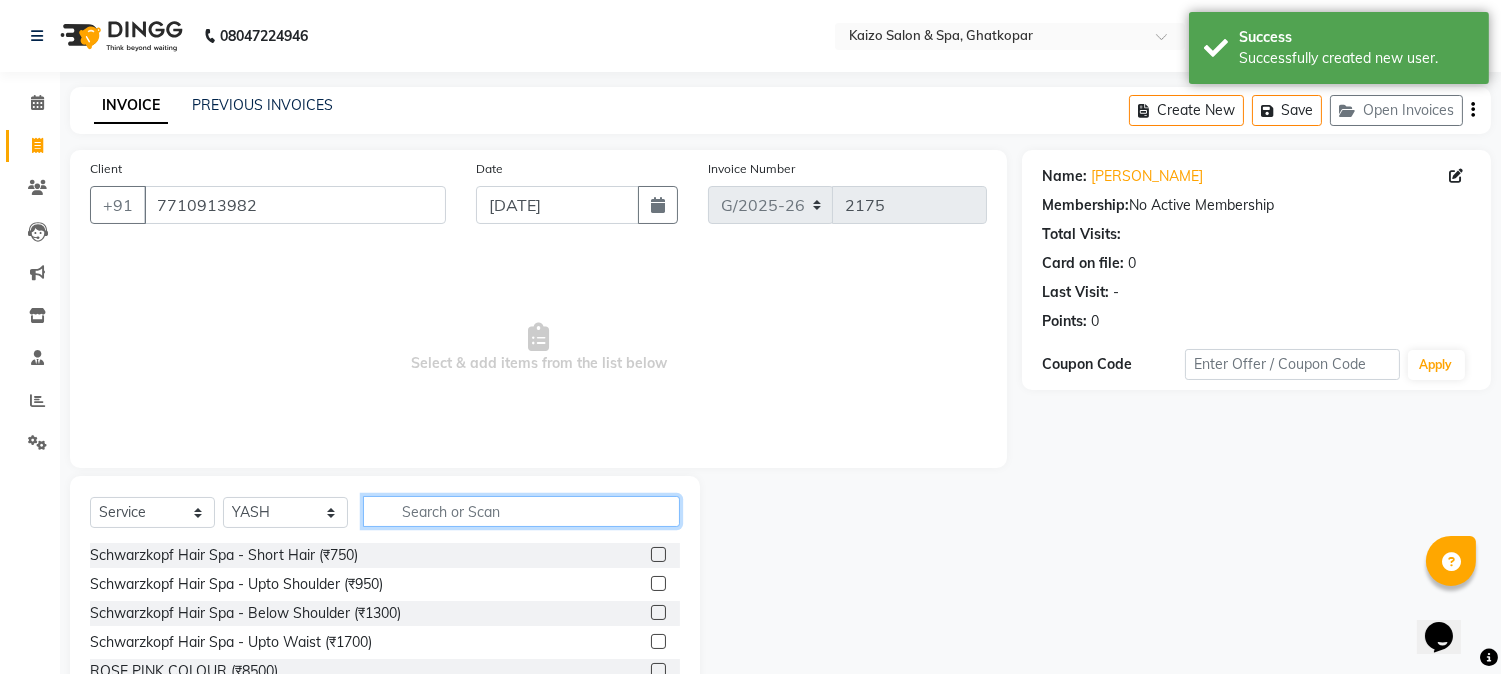 click 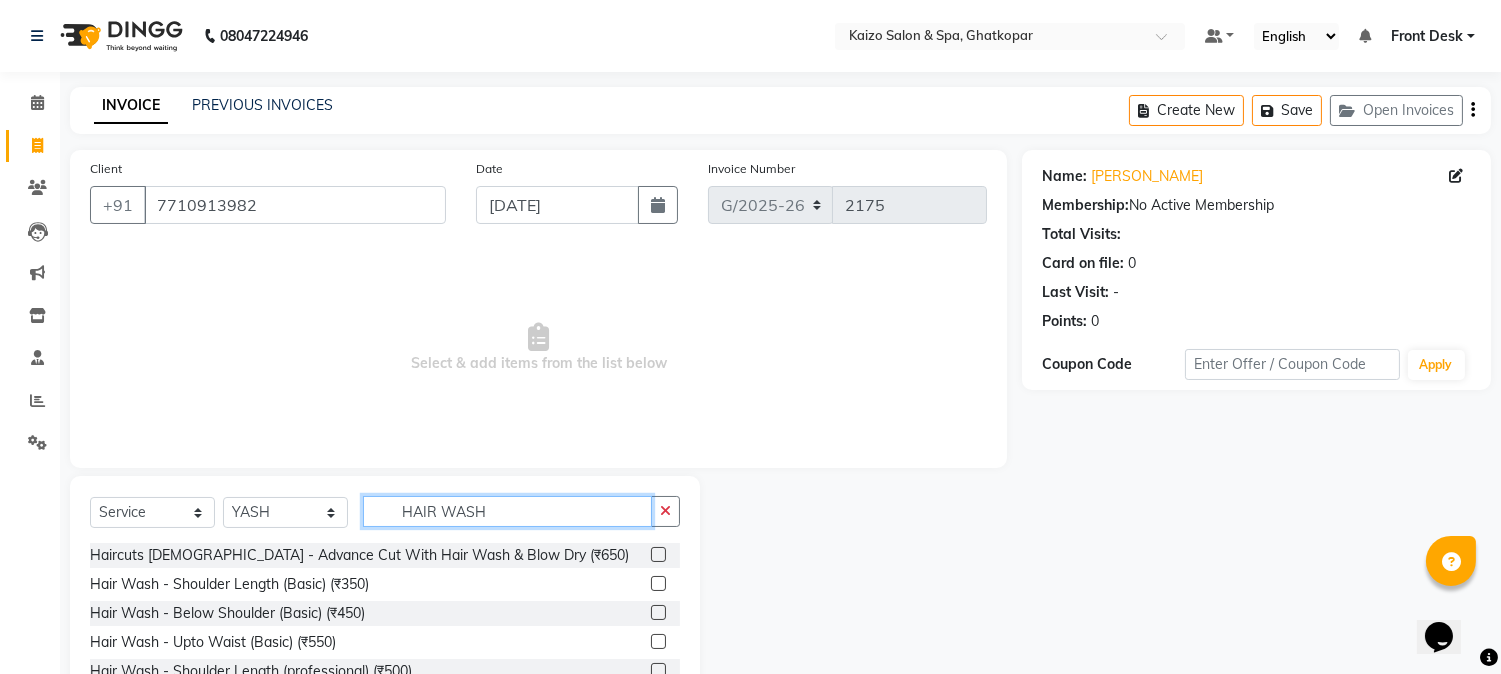 scroll, scrollTop: 3, scrollLeft: 0, axis: vertical 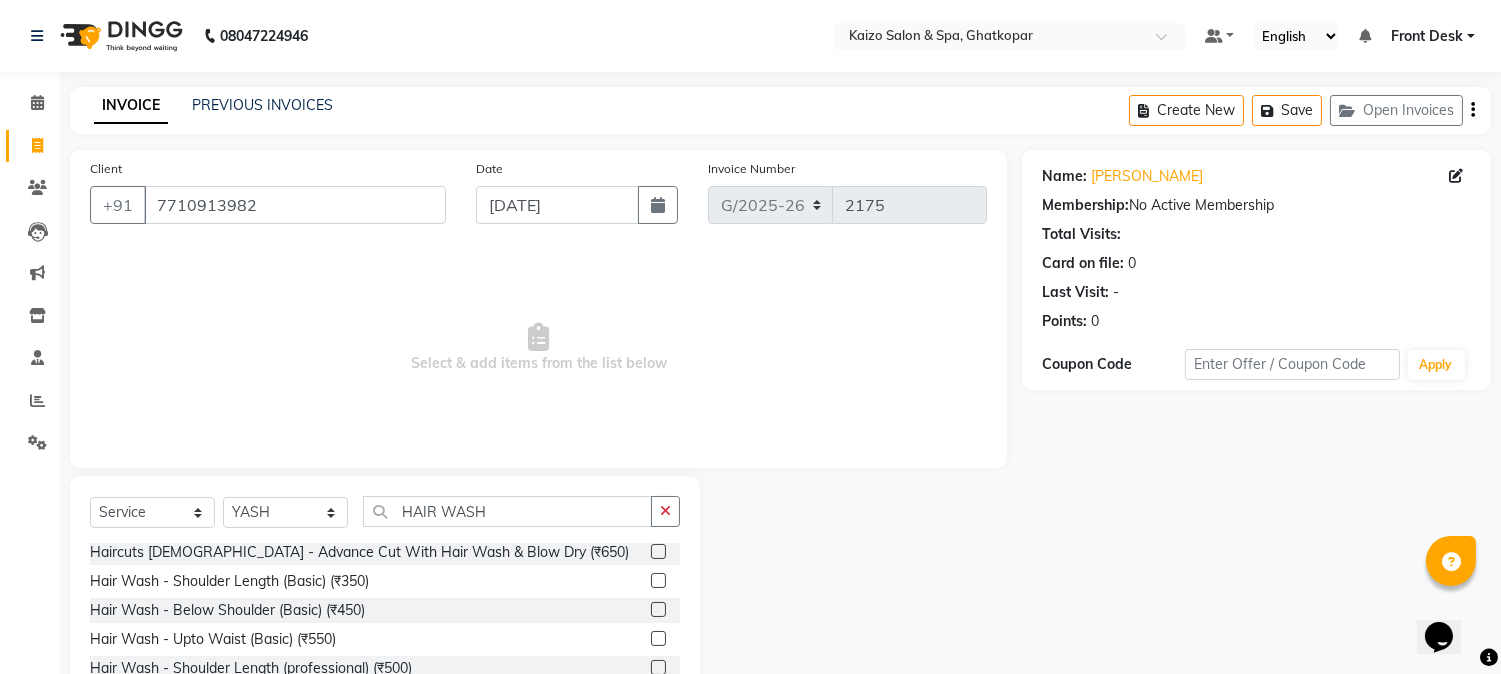 click 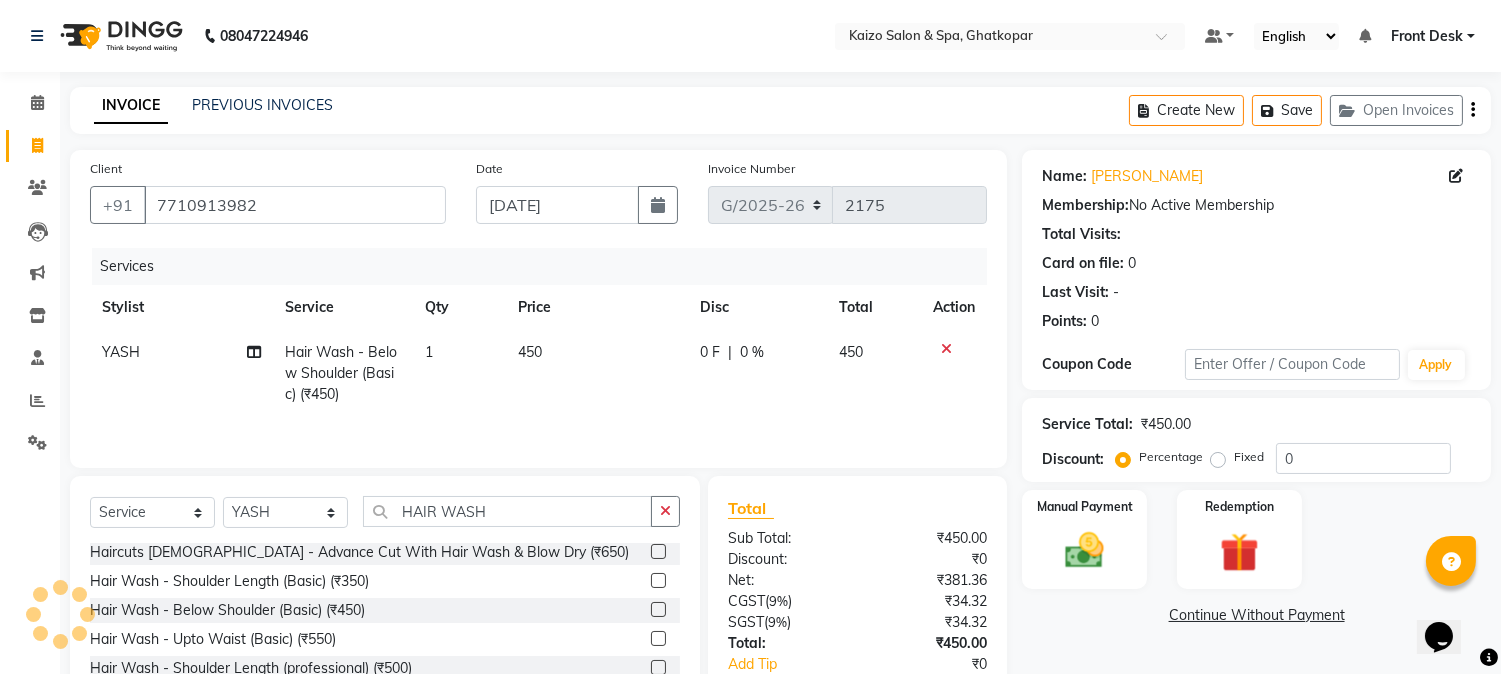 click 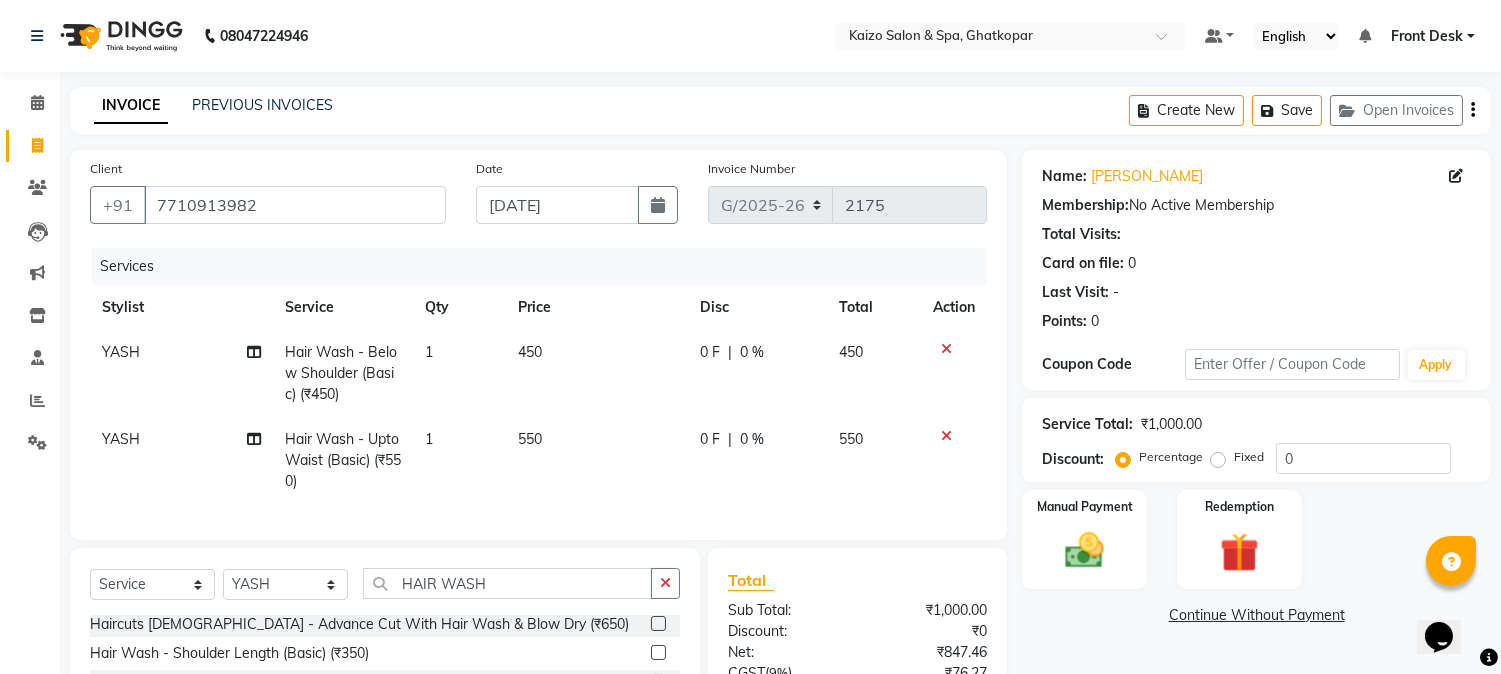 click 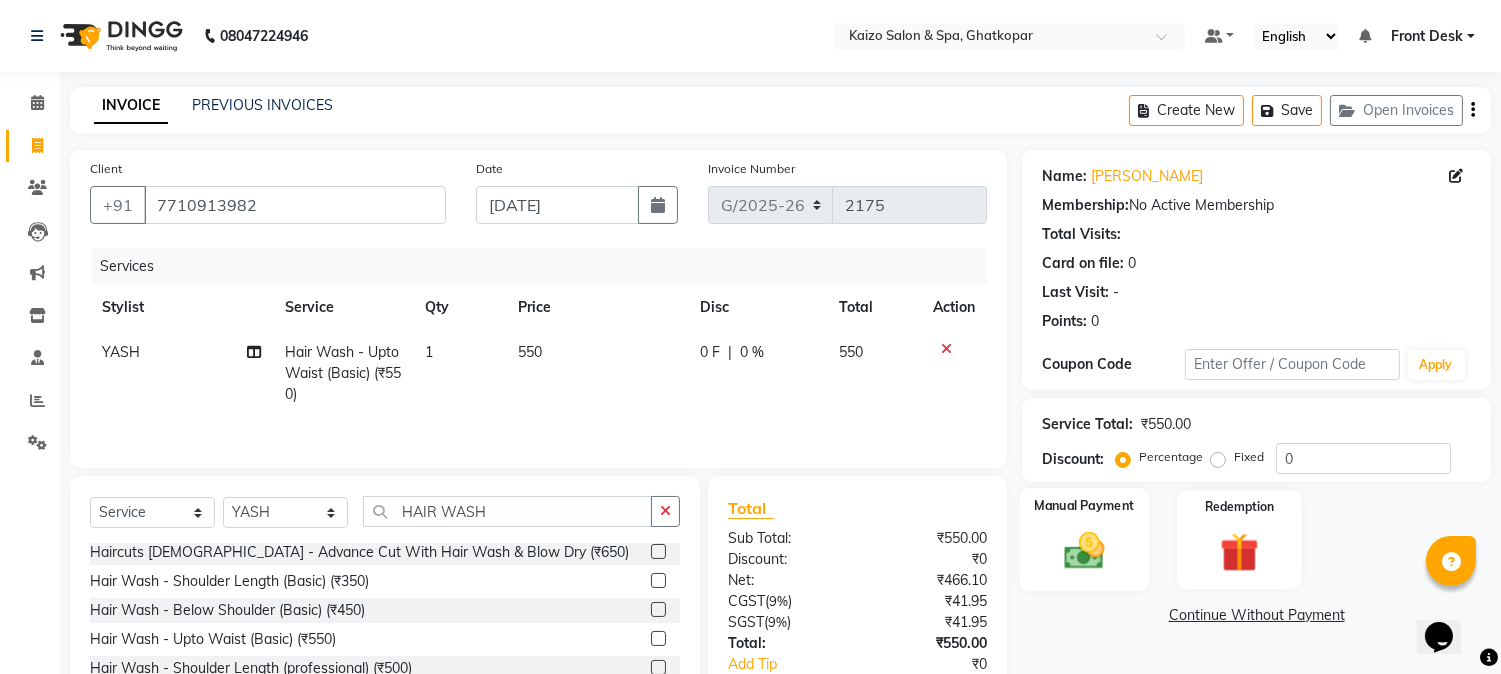 click 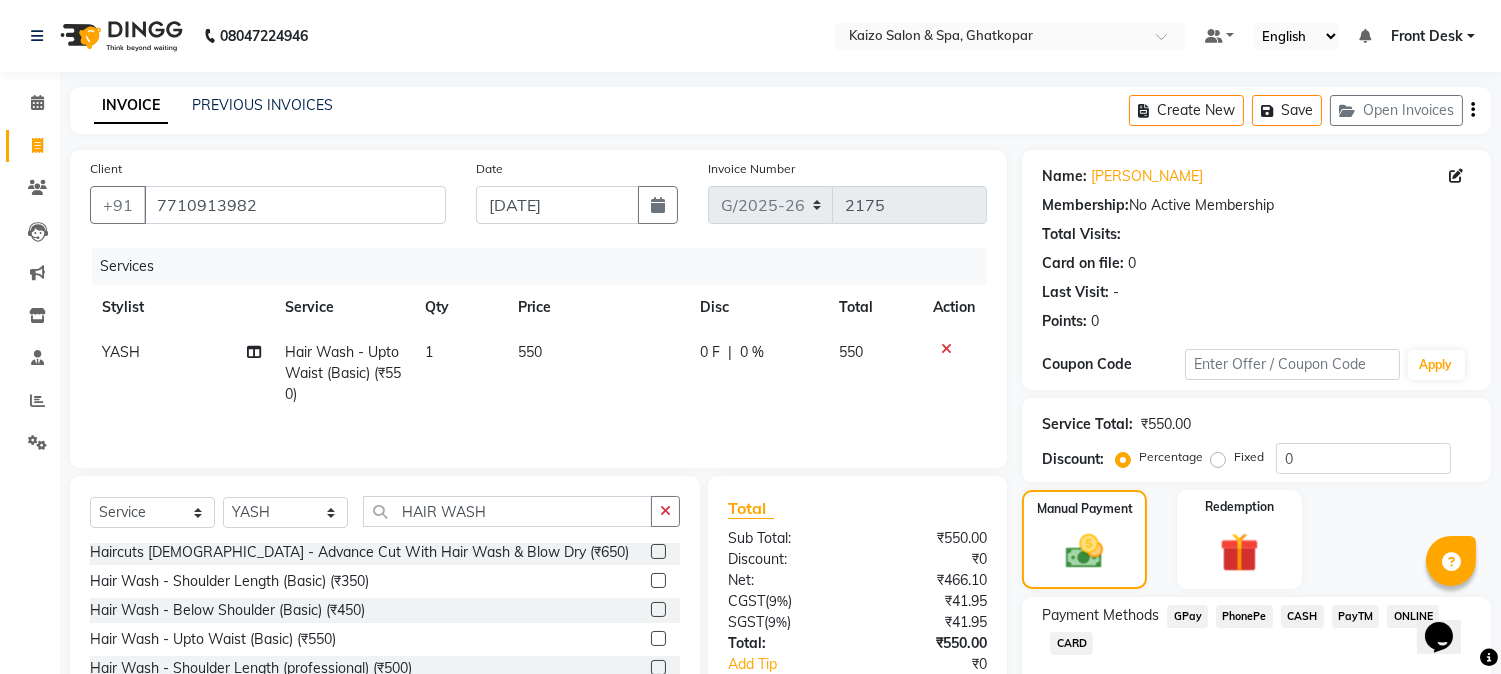 drag, startPoint x: 1500, startPoint y: 151, endPoint x: 1502, endPoint y: 182, distance: 31.06445 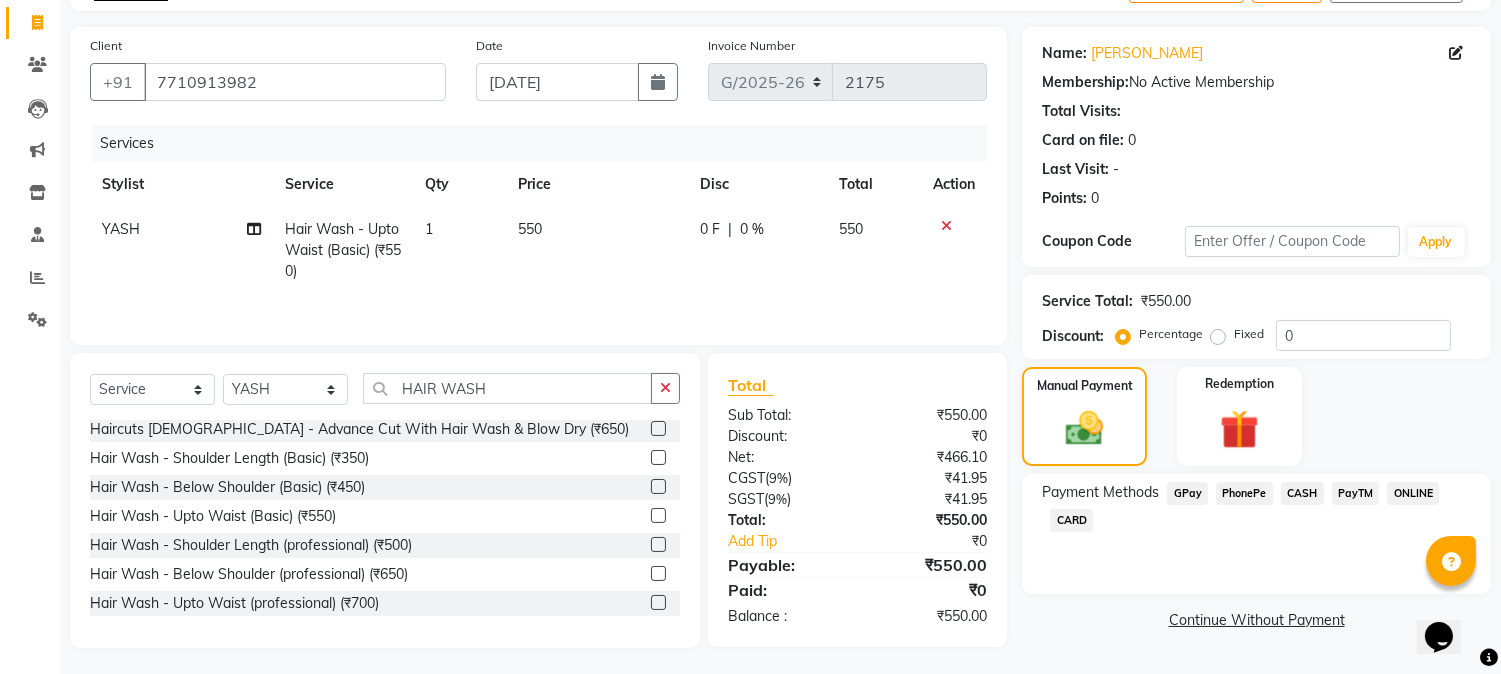 scroll, scrollTop: 128, scrollLeft: 0, axis: vertical 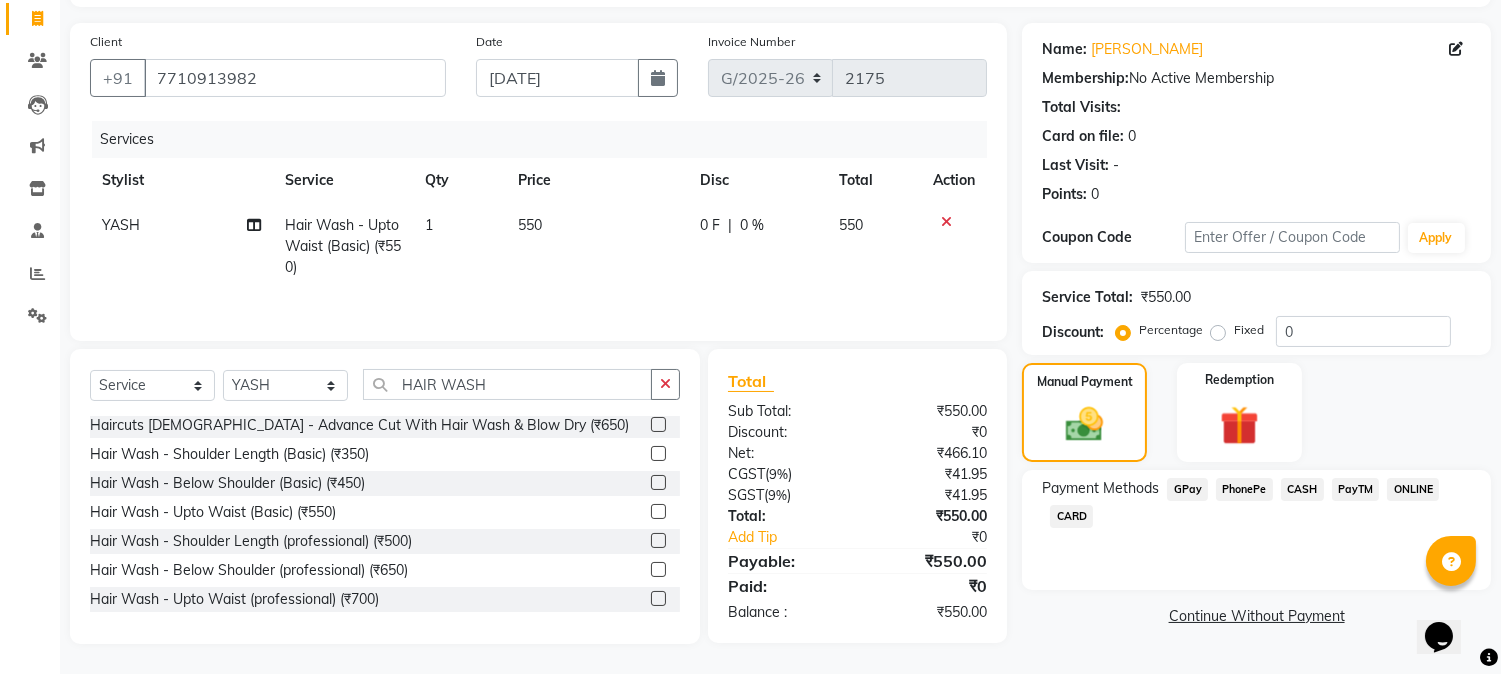 click on "PhonePe" 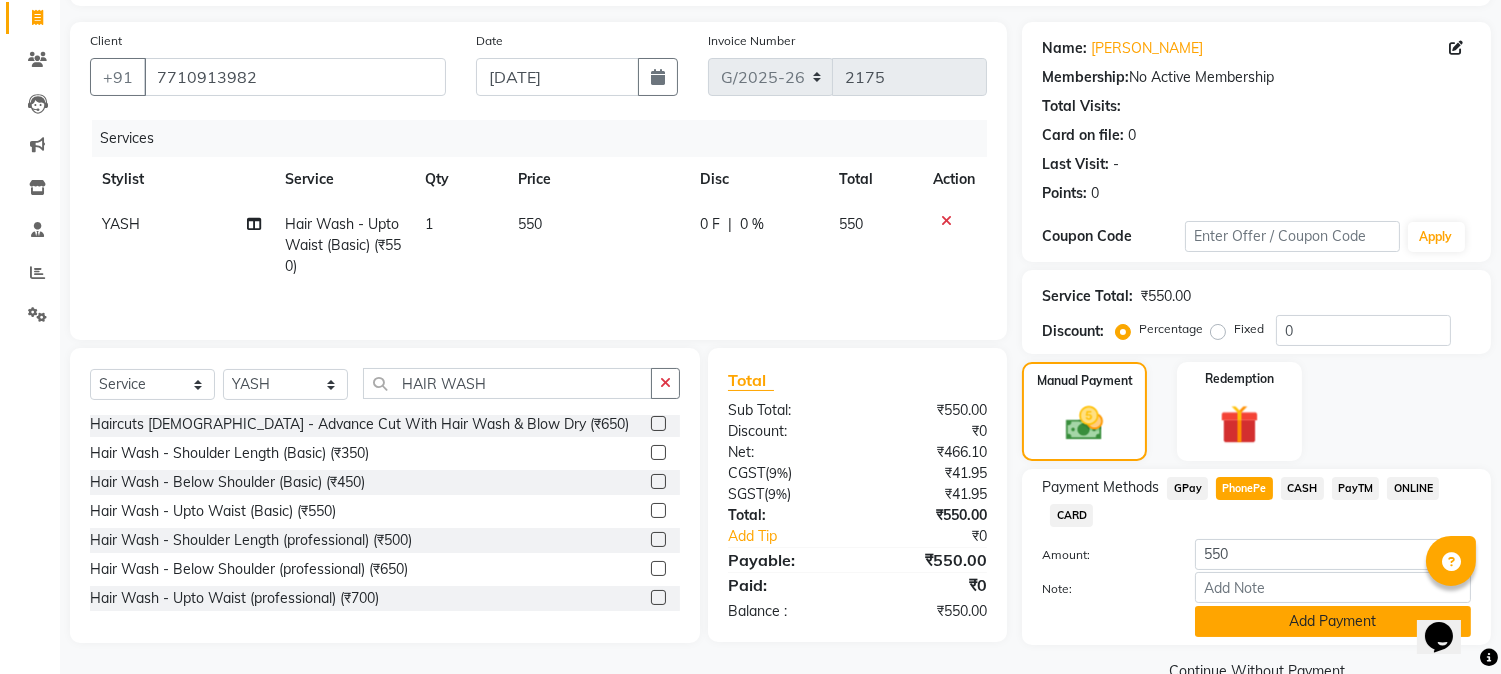 click on "Add Payment" 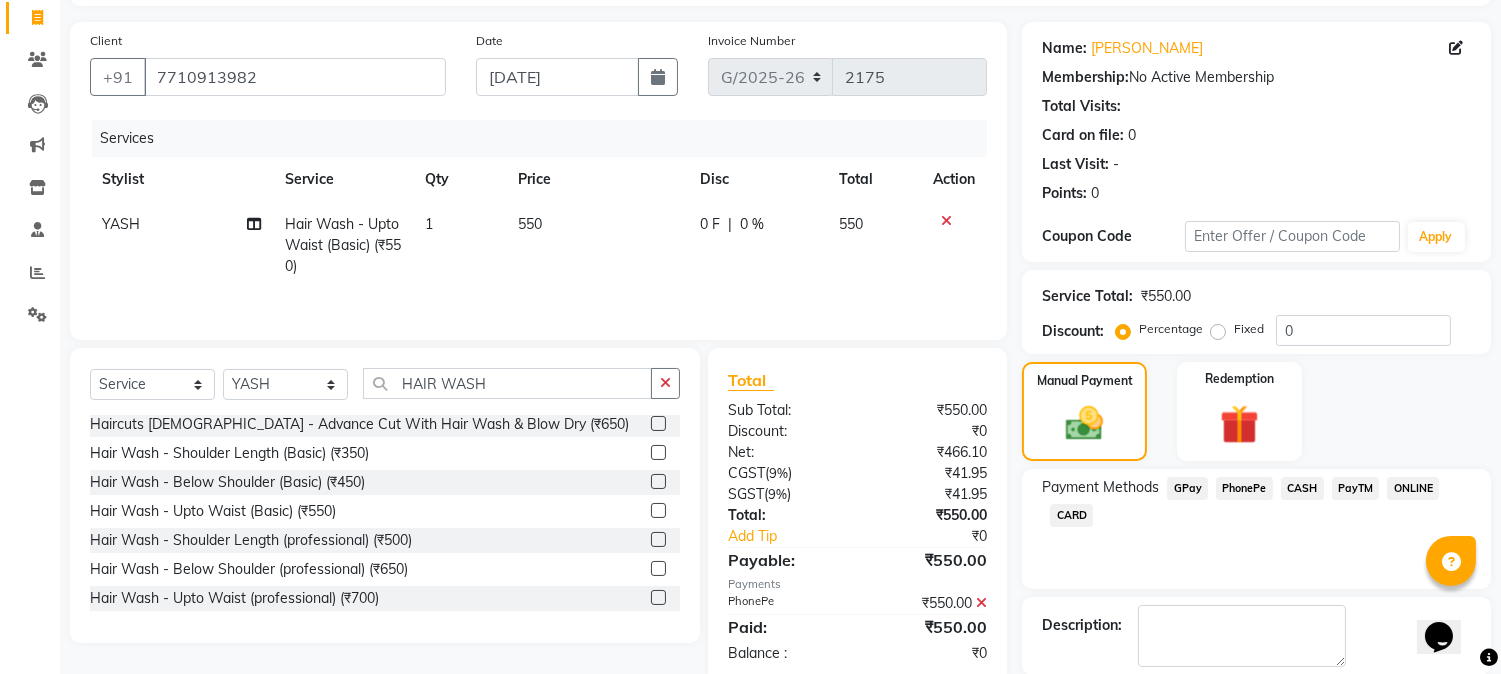 scroll, scrollTop: 225, scrollLeft: 0, axis: vertical 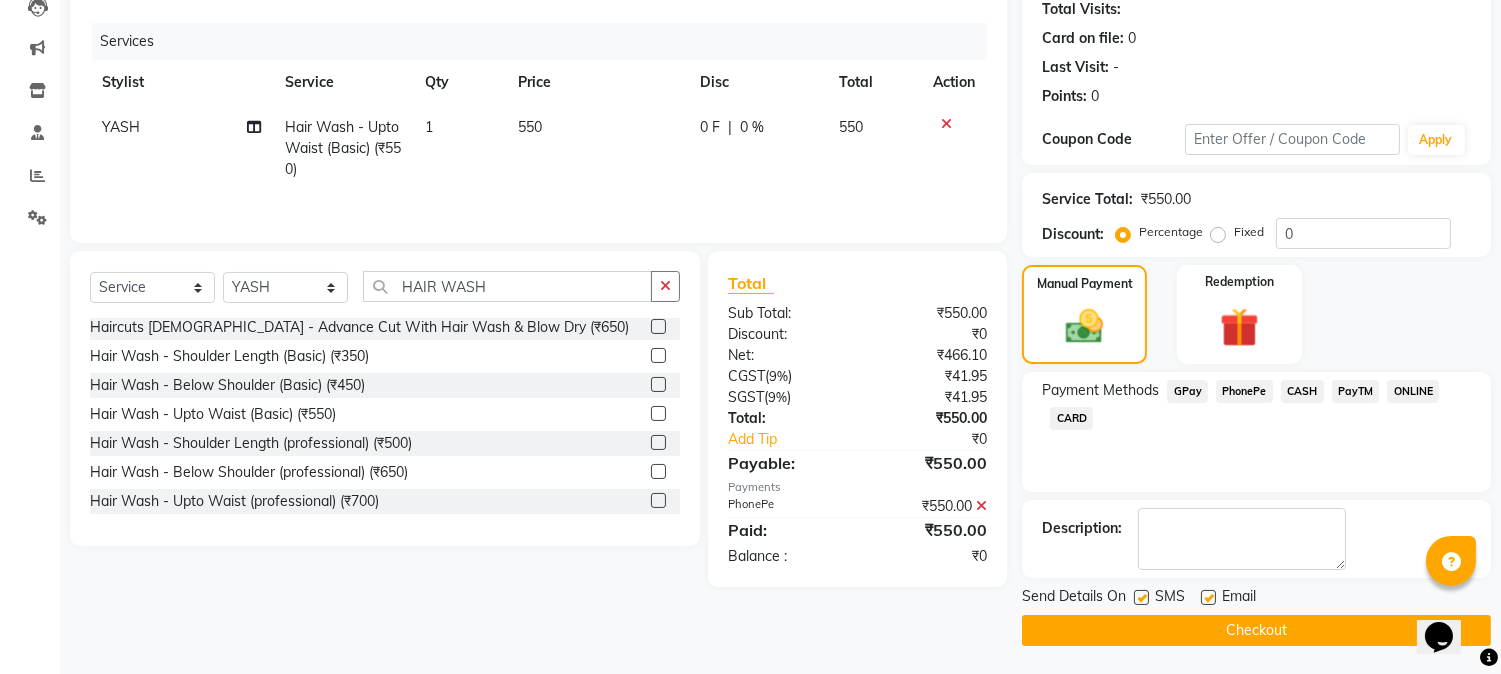 click 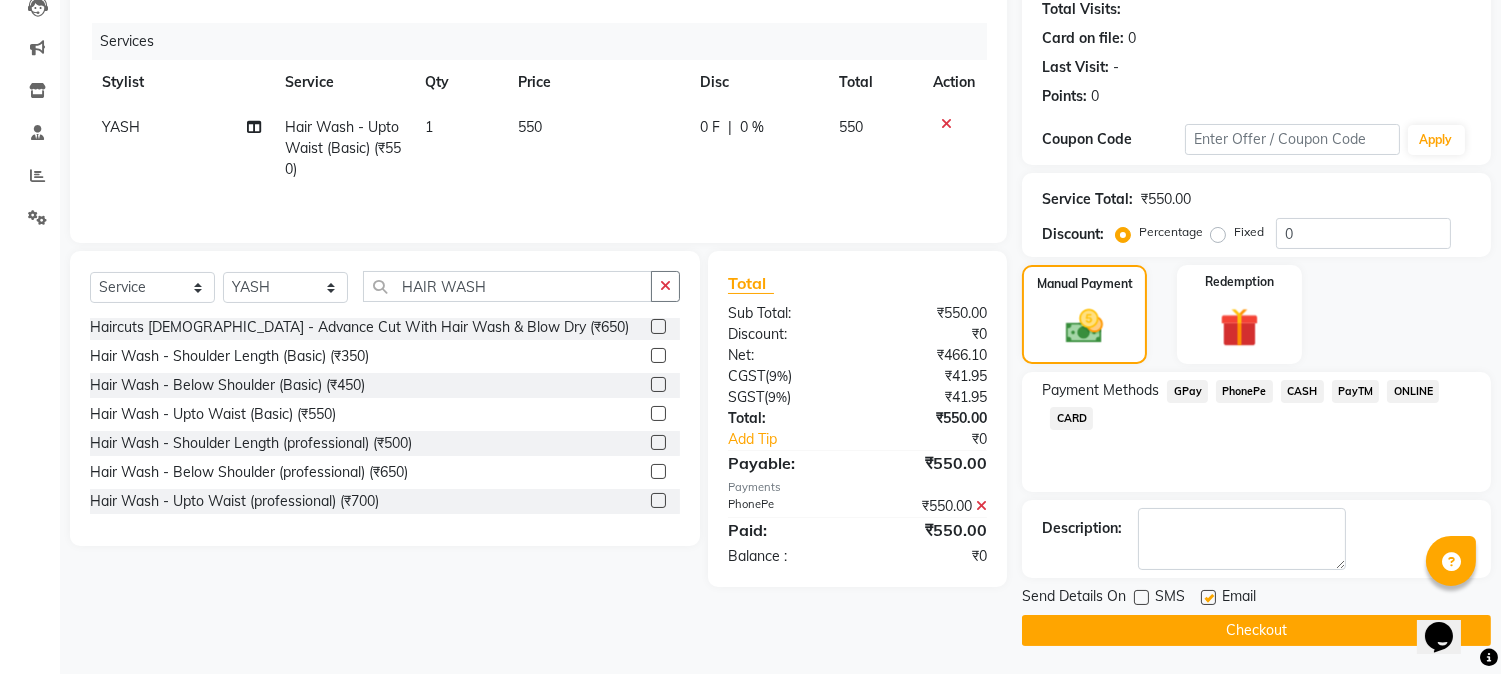 click 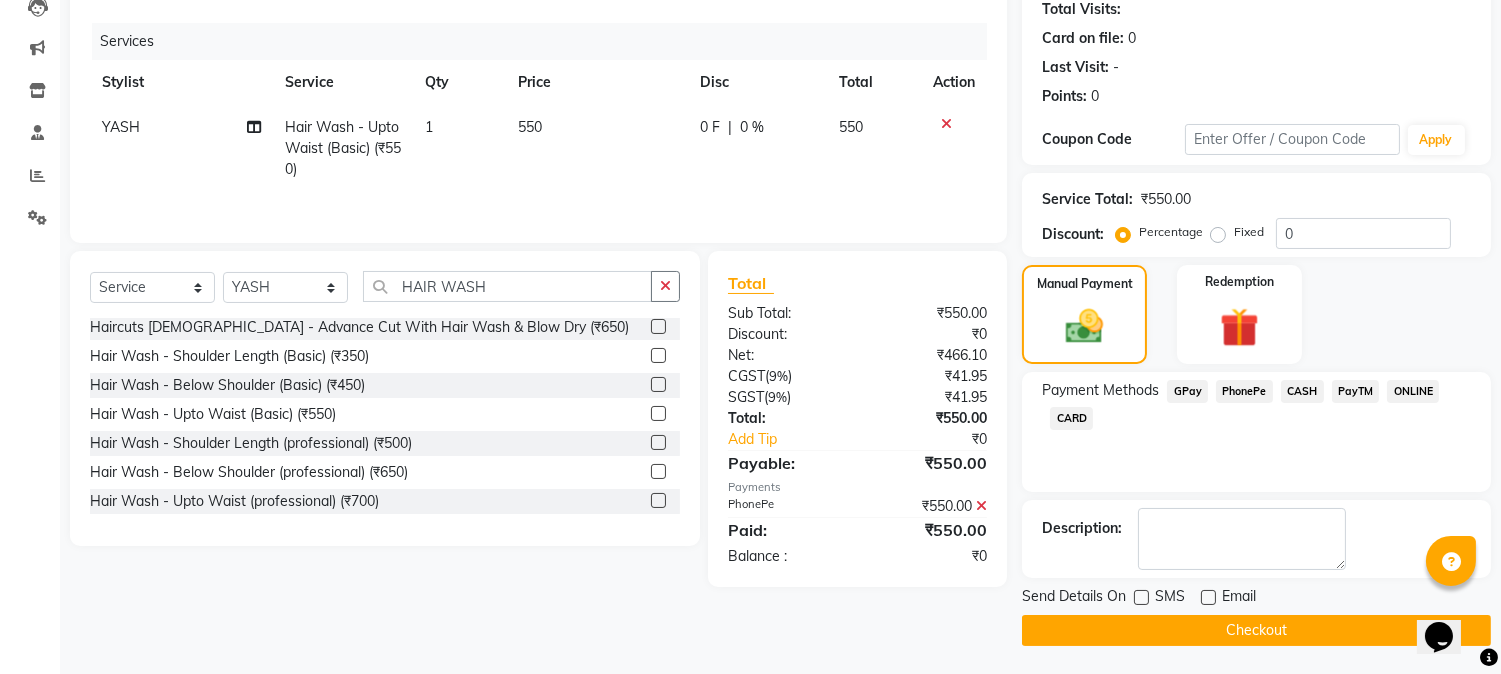 click on "Checkout" 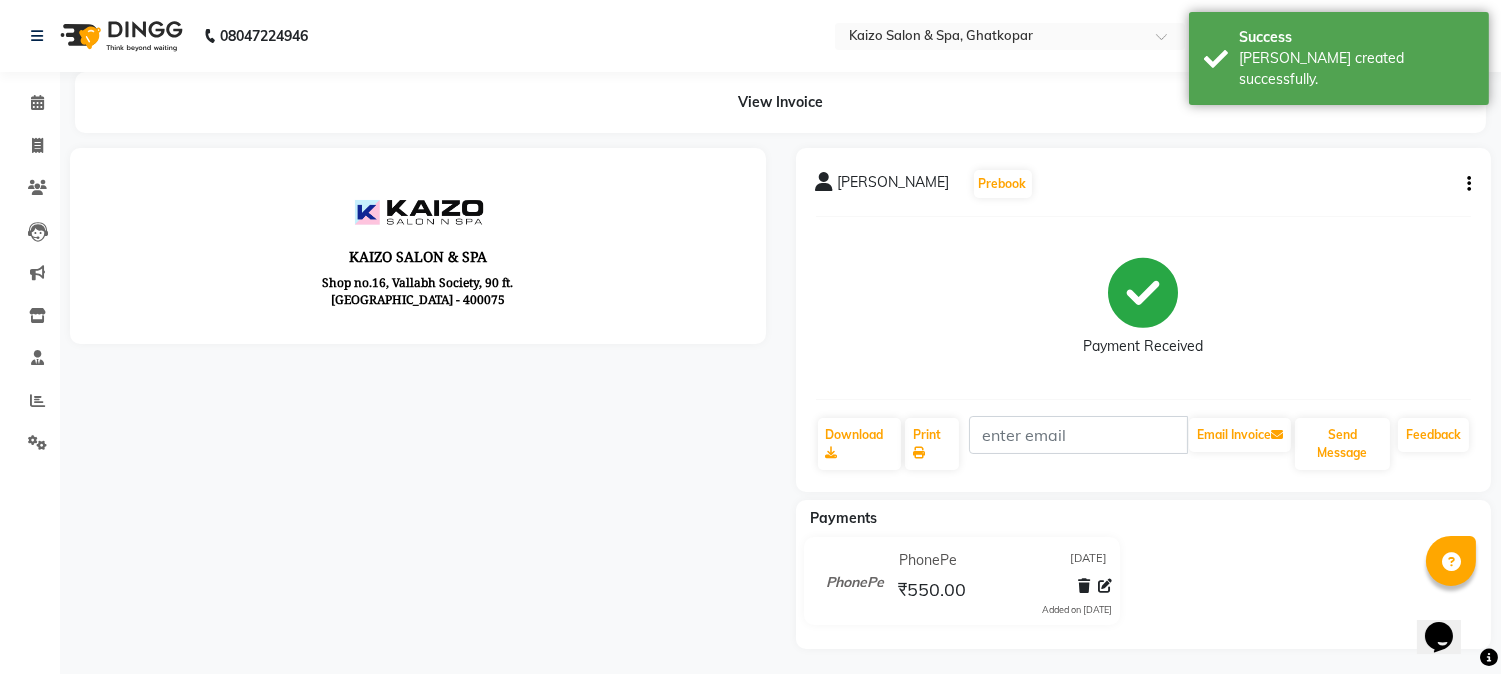 scroll, scrollTop: 0, scrollLeft: 0, axis: both 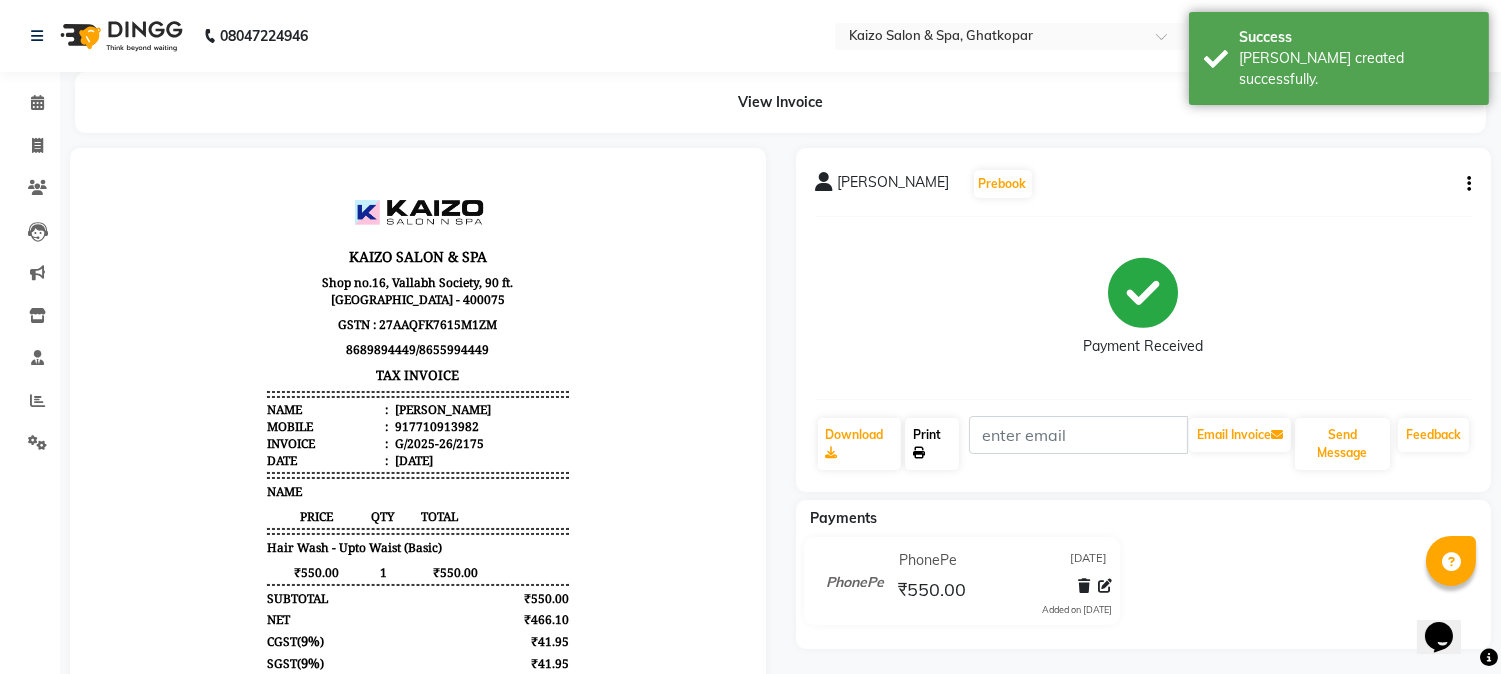click on "Print" 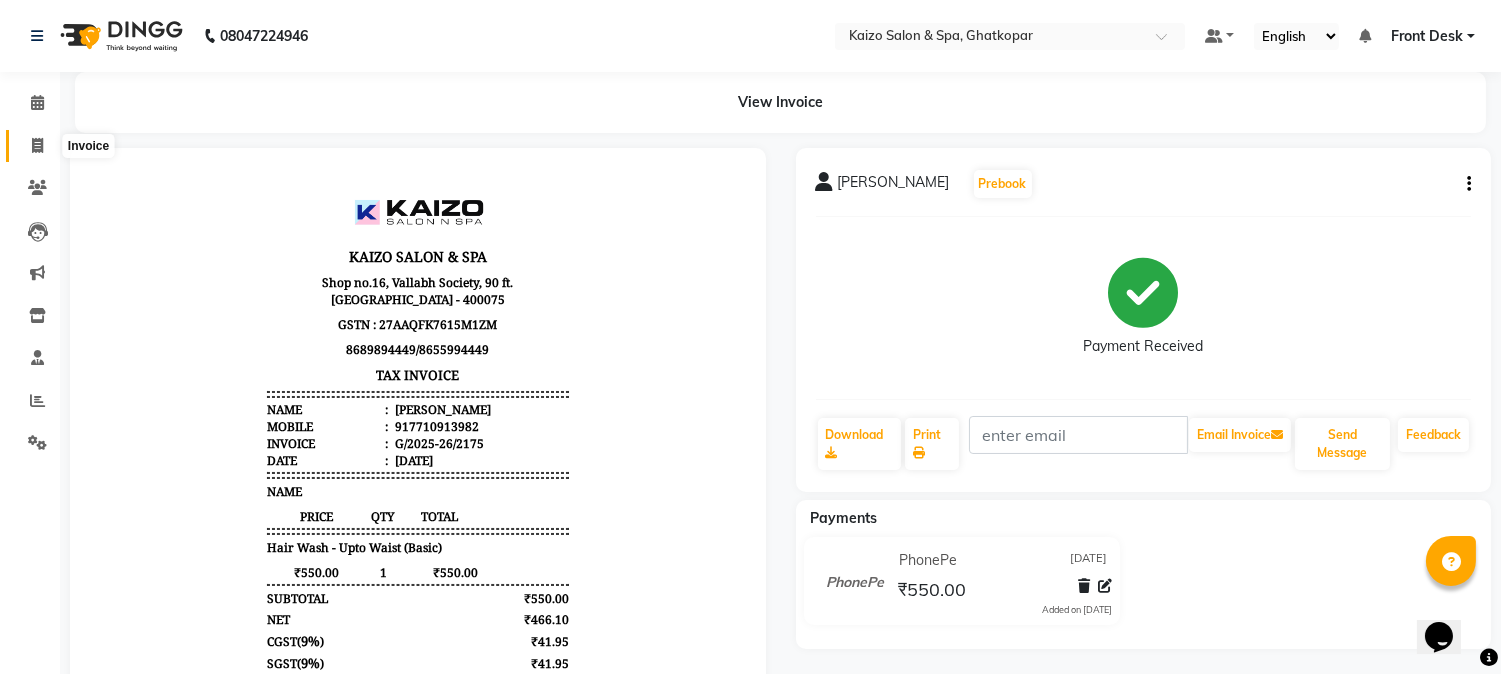 click 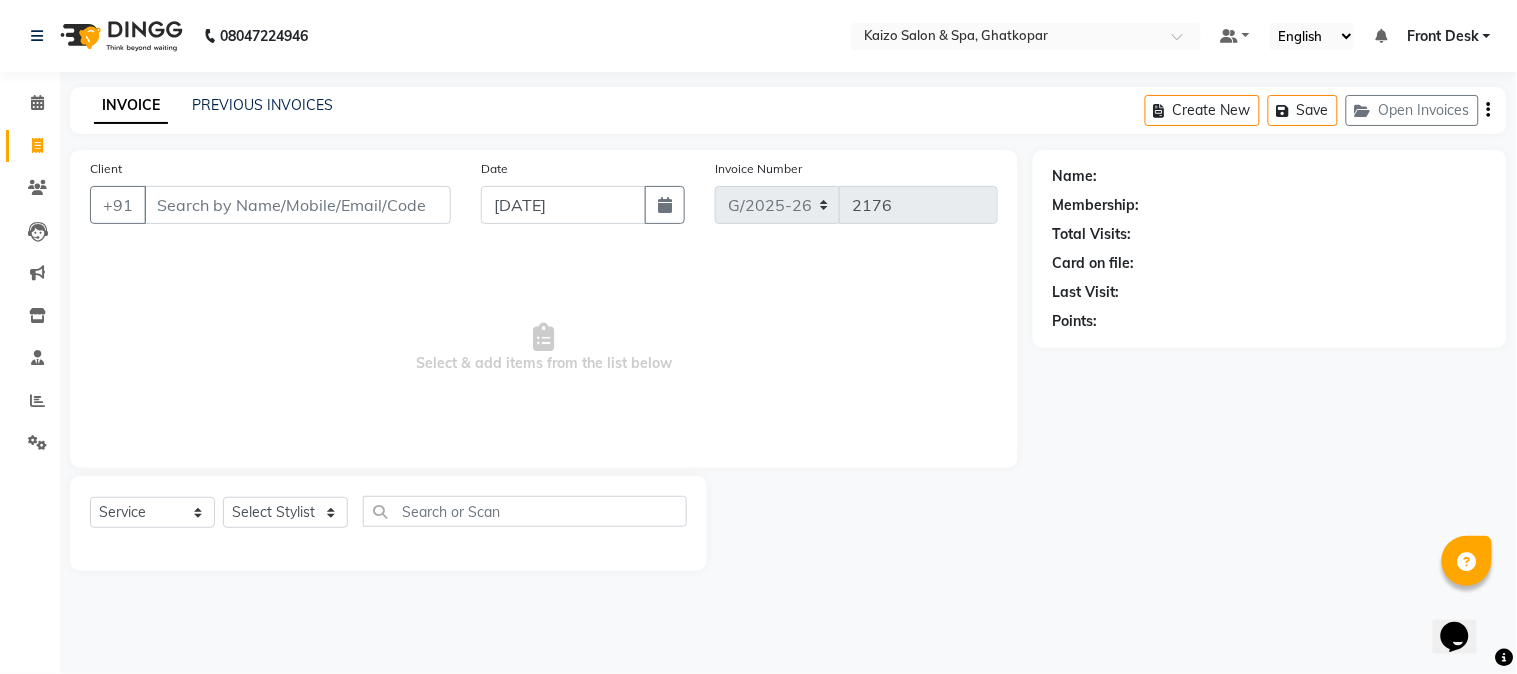 click on "Client" at bounding box center [297, 205] 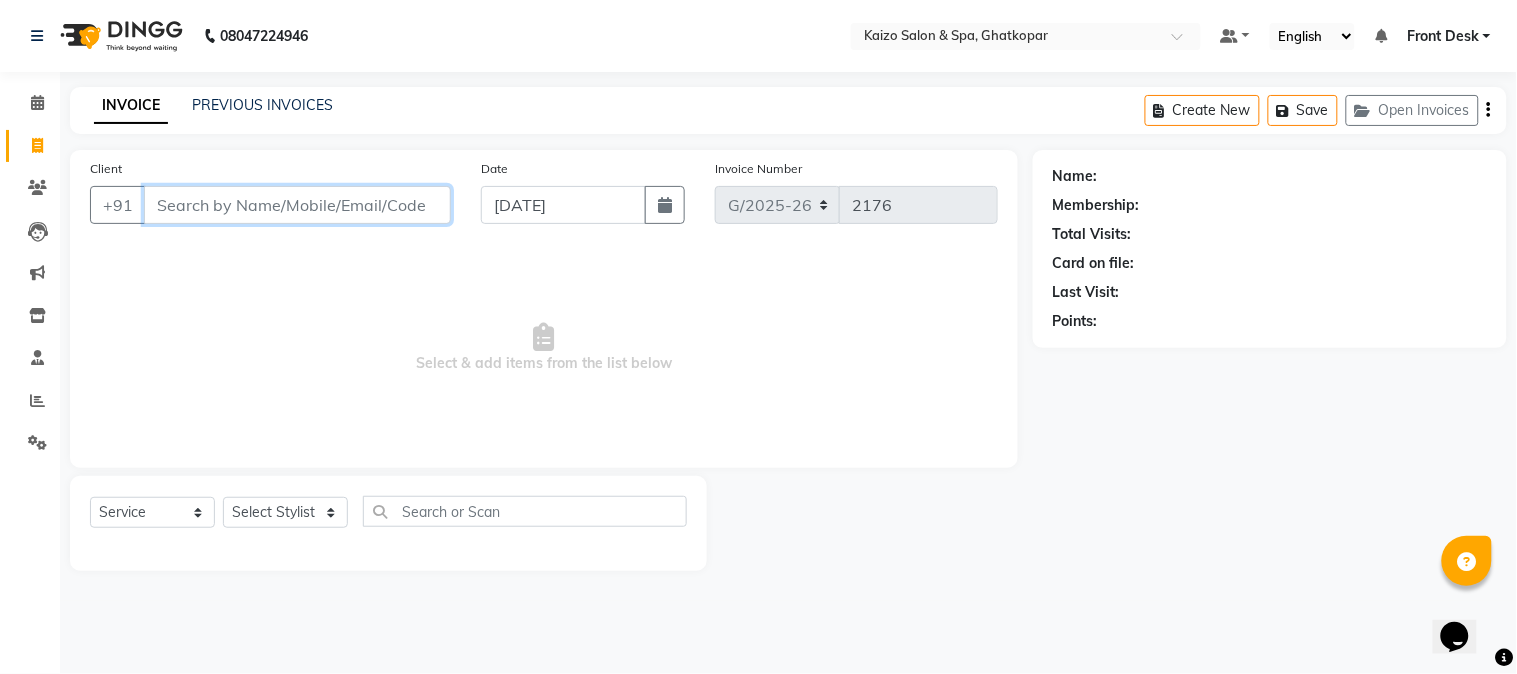 click on "Client" at bounding box center [297, 205] 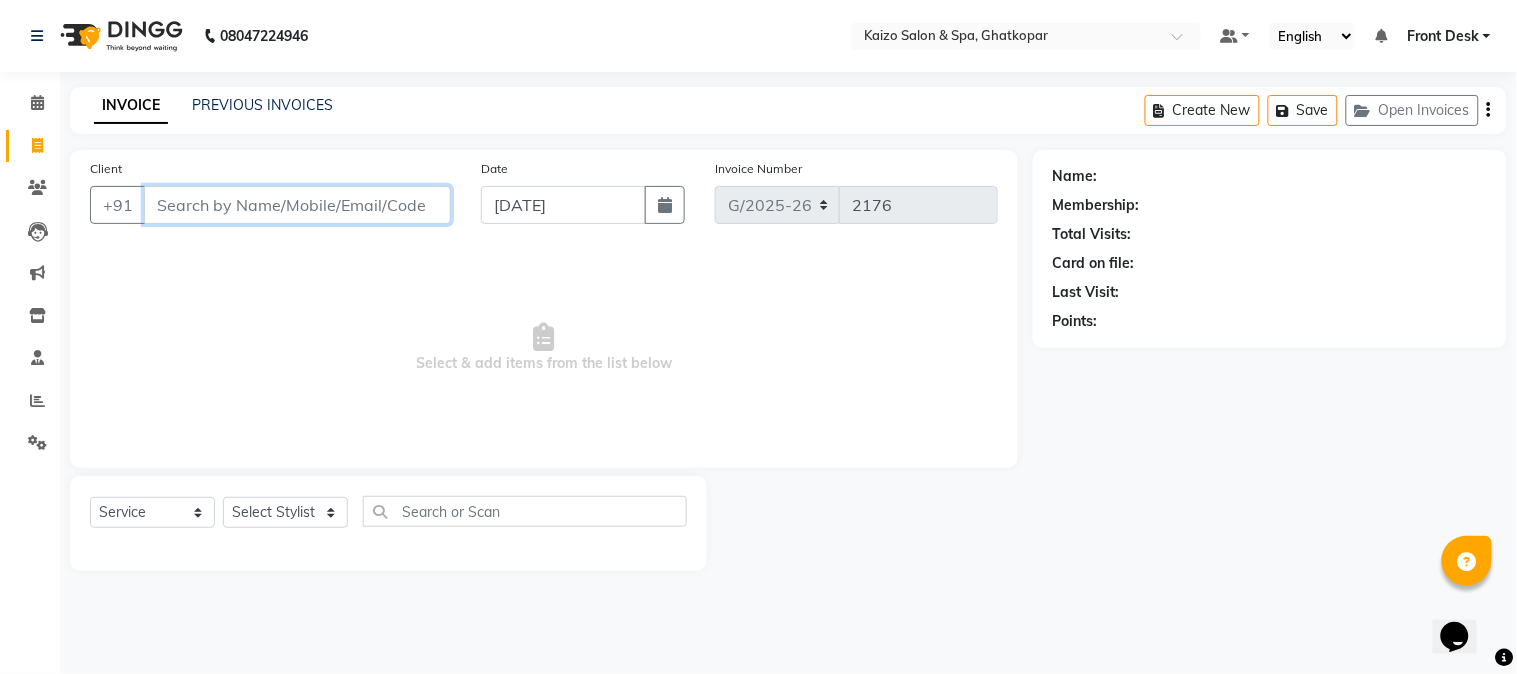 paste on "[PERSON_NAME]" 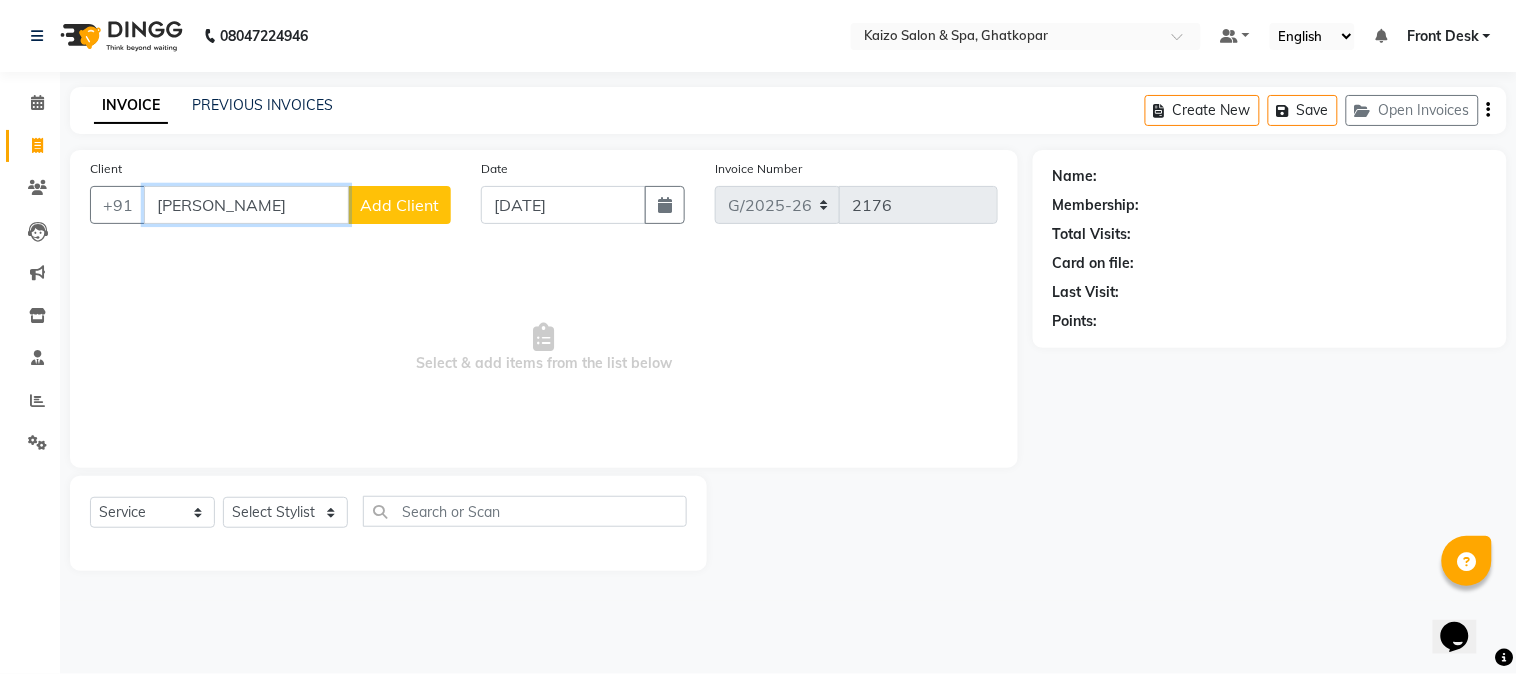 click on "[PERSON_NAME]" at bounding box center [246, 205] 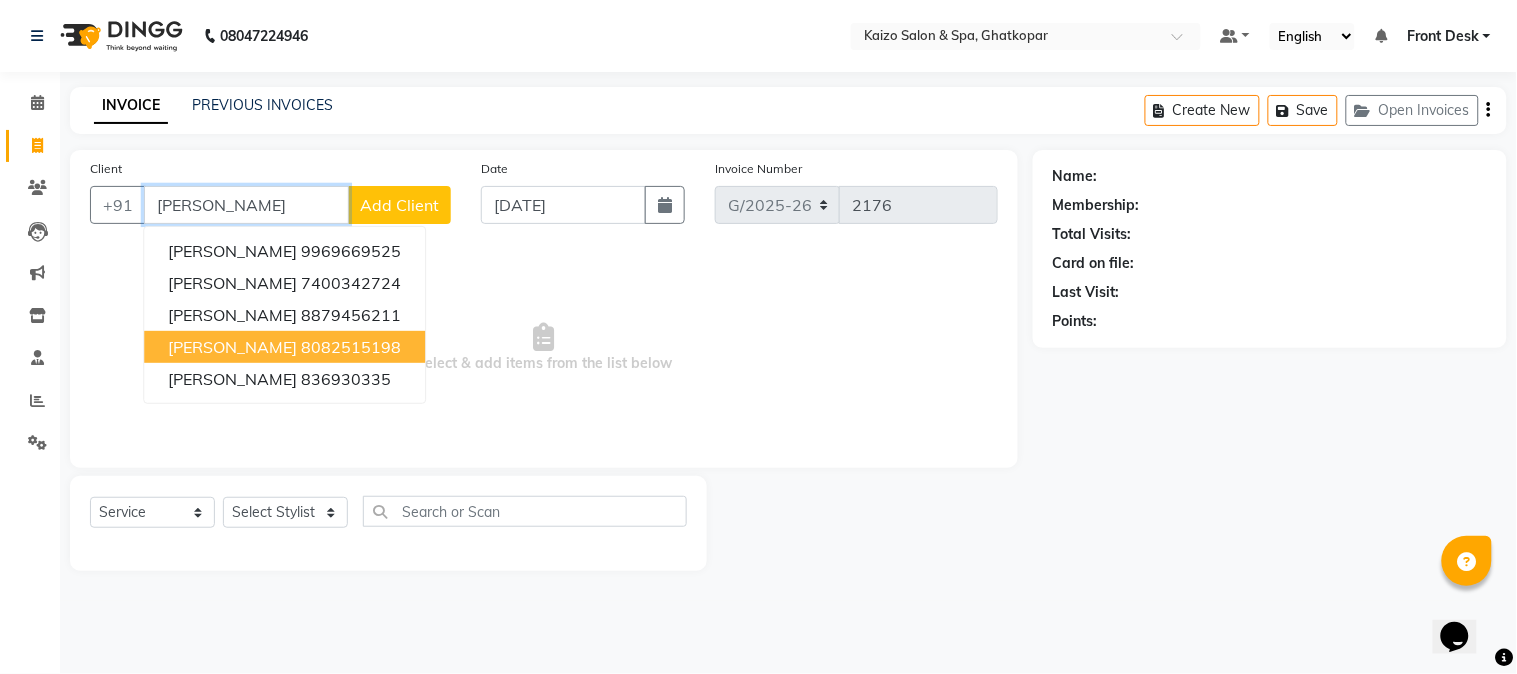 click on "[PERSON_NAME]  8082515198" at bounding box center (284, 347) 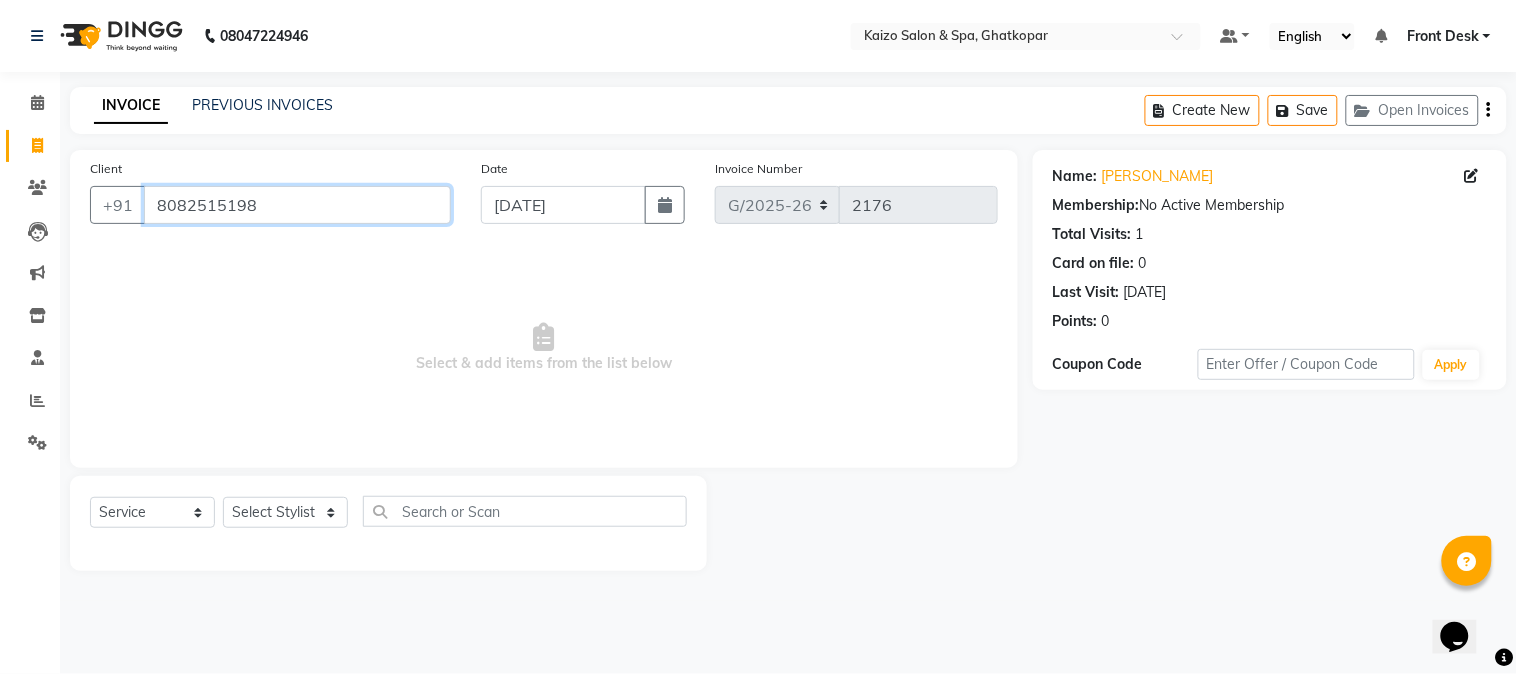 click on "8082515198" at bounding box center (297, 205) 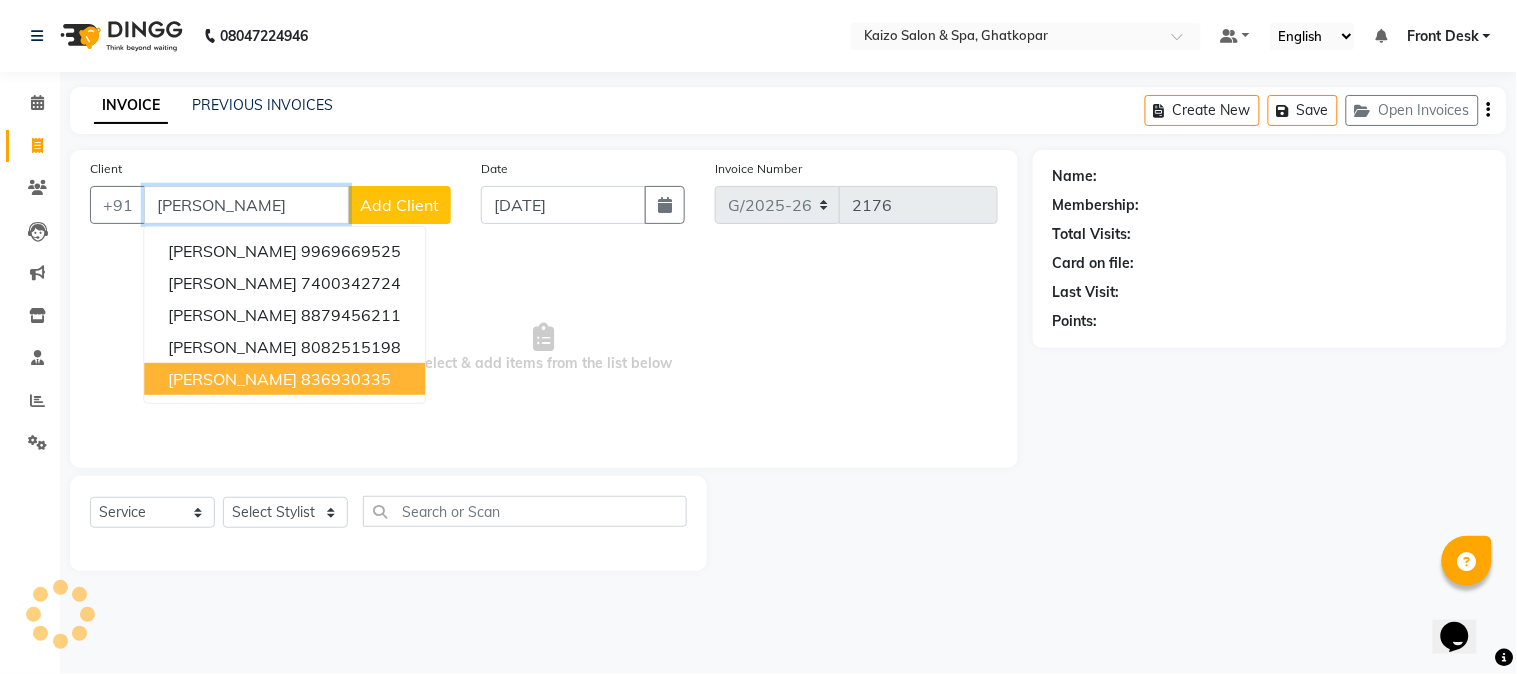 click on "836930335" at bounding box center (346, 379) 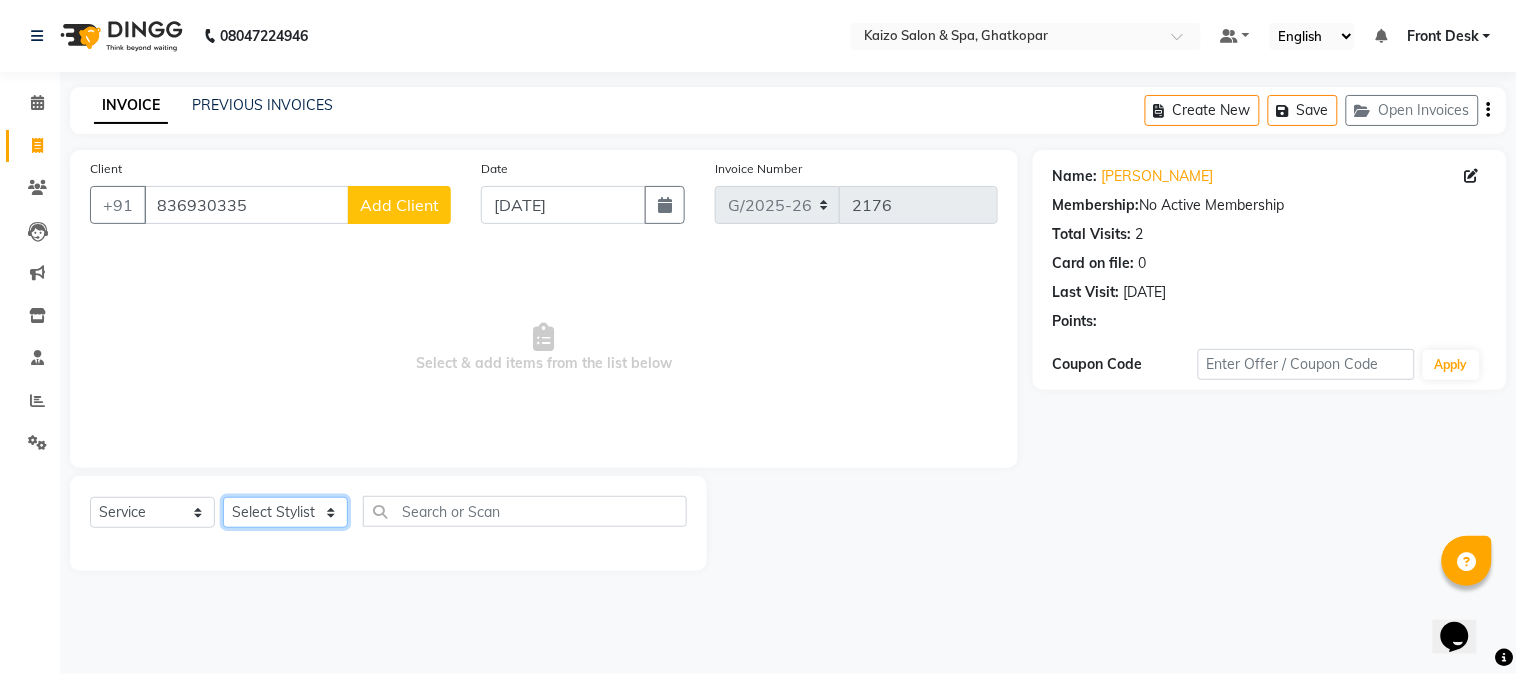 click on "Select Stylist [PERSON_NAME] ANJALI [PERSON_NAME] [PERSON_NAME] Front Desk [PERSON_NAME] IFTESHA [PERSON_NAME] [MEDICAL_DATA][PERSON_NAME] [PERSON_NAME] [PERSON_NAME] [PERSON_NAME] [PERSON_NAME] GALA [PERSON_NAME] [PERSON_NAME] YASH" 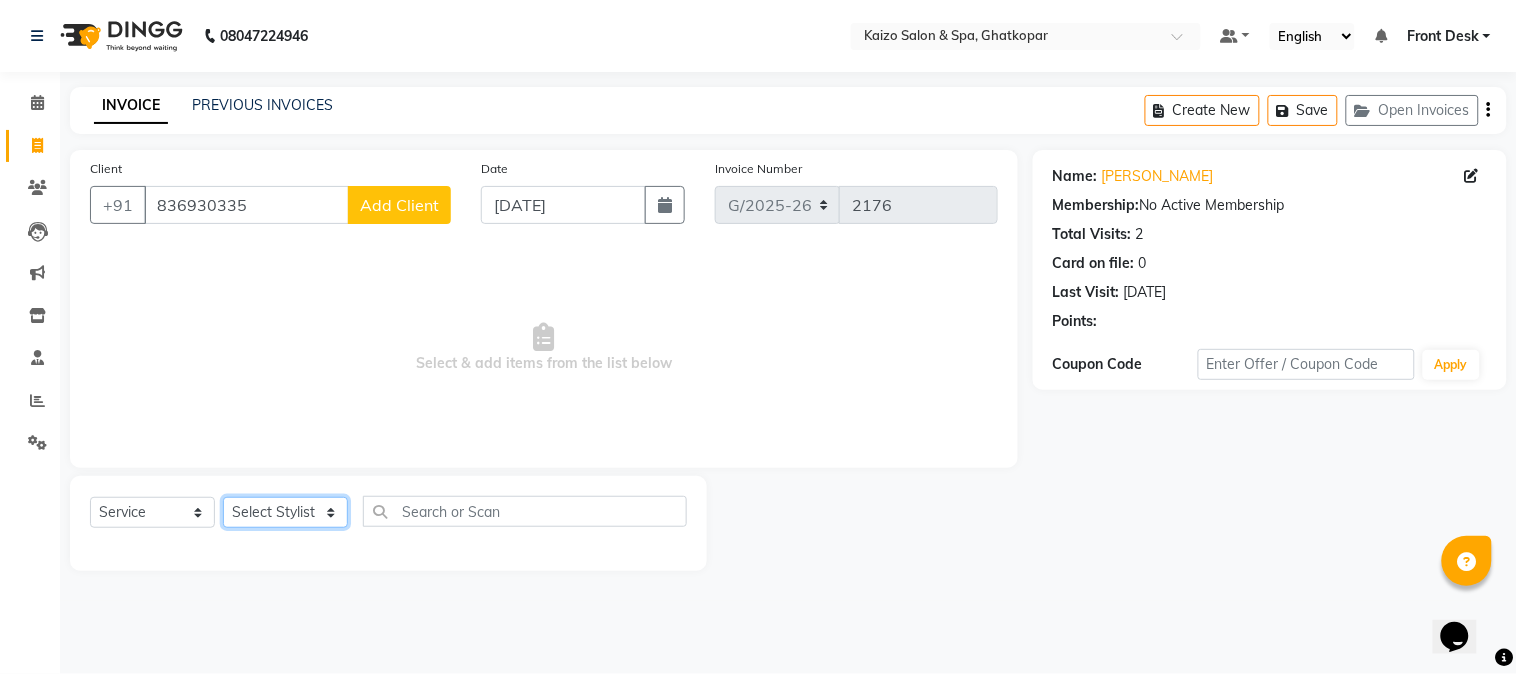 click on "Select Stylist [PERSON_NAME] ANJALI [PERSON_NAME] [PERSON_NAME] Front Desk [PERSON_NAME] IFTESHA [PERSON_NAME] [MEDICAL_DATA][PERSON_NAME] [PERSON_NAME] [PERSON_NAME] [PERSON_NAME] [PERSON_NAME] GALA [PERSON_NAME] [PERSON_NAME] YASH" 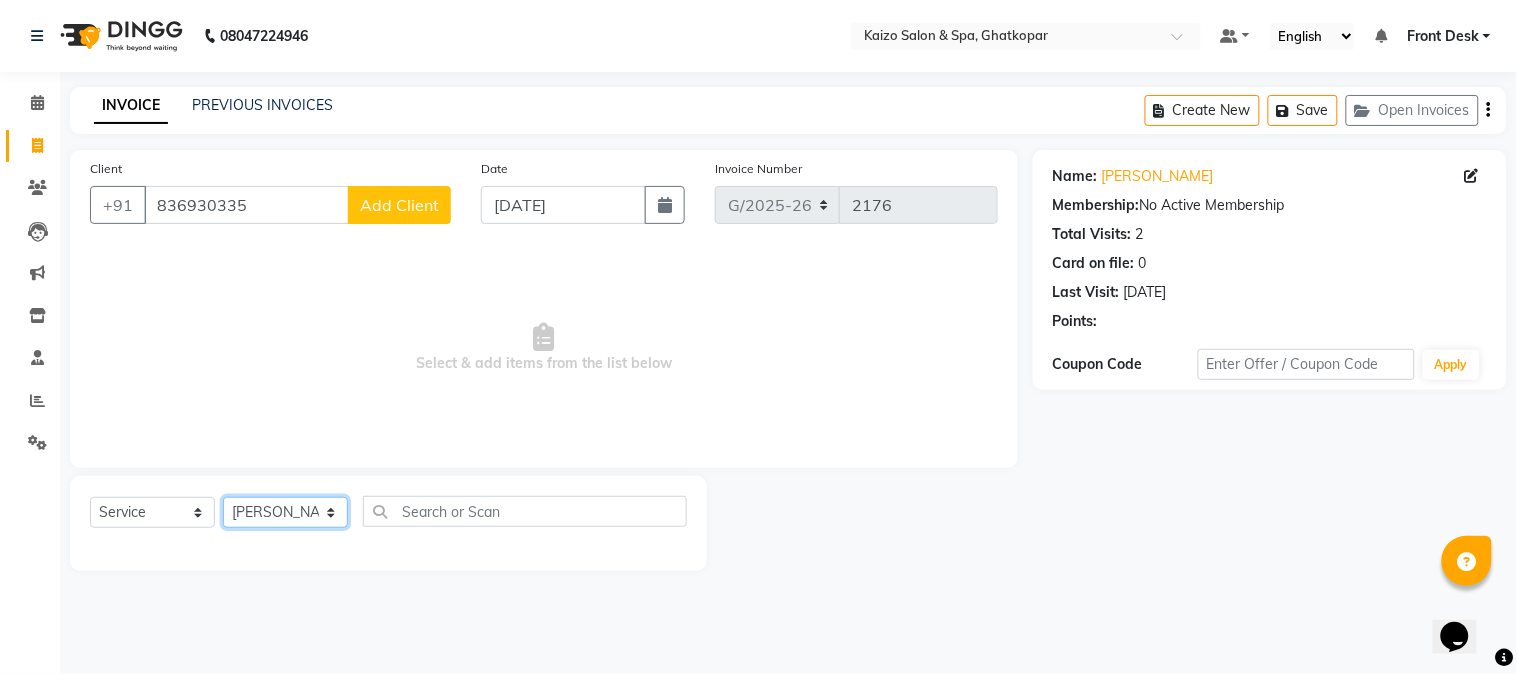 click on "Select Stylist [PERSON_NAME] ANJALI [PERSON_NAME] [PERSON_NAME] Front Desk [PERSON_NAME] IFTESHA [PERSON_NAME] [MEDICAL_DATA][PERSON_NAME] [PERSON_NAME] [PERSON_NAME] [PERSON_NAME] [PERSON_NAME] GALA [PERSON_NAME] [PERSON_NAME] YASH" 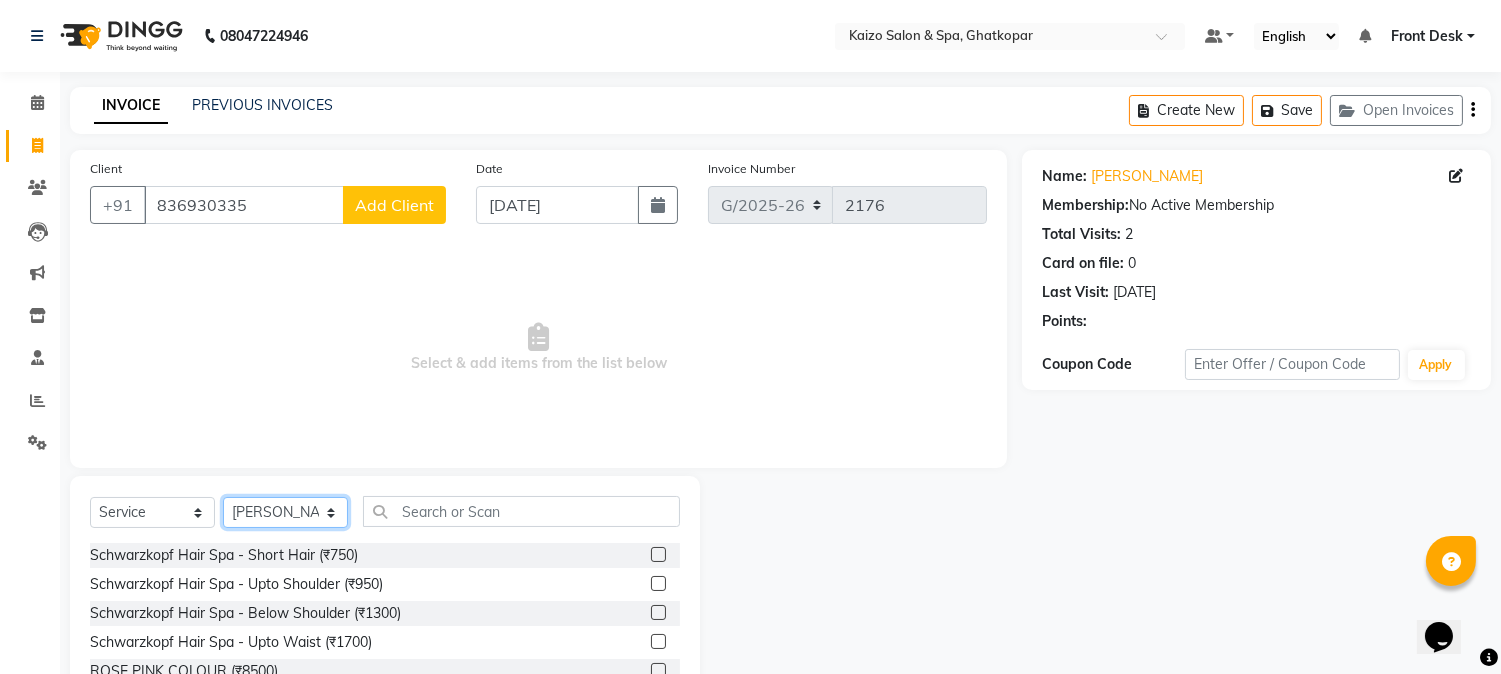 click on "Select Stylist [PERSON_NAME] ANJALI [PERSON_NAME] [PERSON_NAME] Front Desk [PERSON_NAME] IFTESHA [PERSON_NAME] [MEDICAL_DATA][PERSON_NAME] [PERSON_NAME] [PERSON_NAME] [PERSON_NAME] [PERSON_NAME] GALA [PERSON_NAME] [PERSON_NAME] YASH" 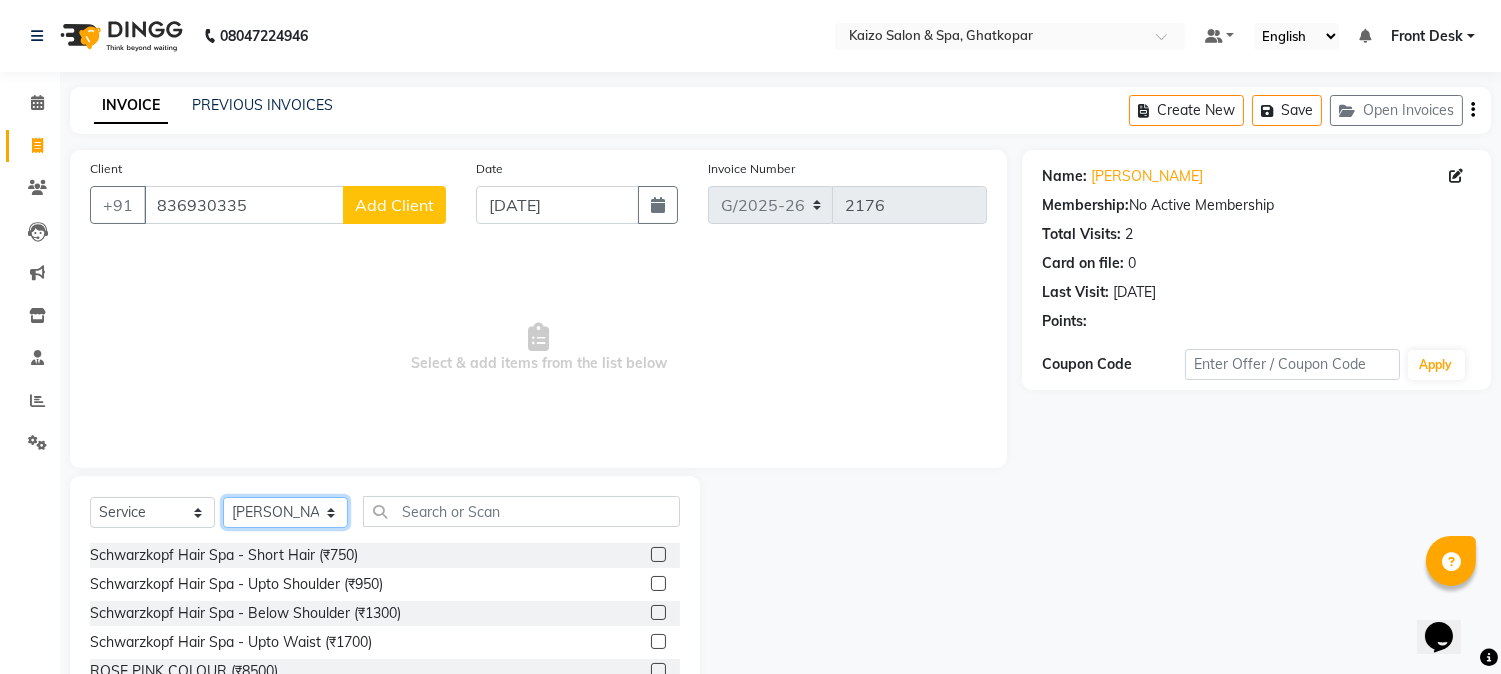click on "Select Stylist [PERSON_NAME] ANJALI [PERSON_NAME] [PERSON_NAME] Front Desk [PERSON_NAME] IFTESHA [PERSON_NAME] [MEDICAL_DATA][PERSON_NAME] [PERSON_NAME] [PERSON_NAME] [PERSON_NAME] [PERSON_NAME] GALA [PERSON_NAME] [PERSON_NAME] YASH" 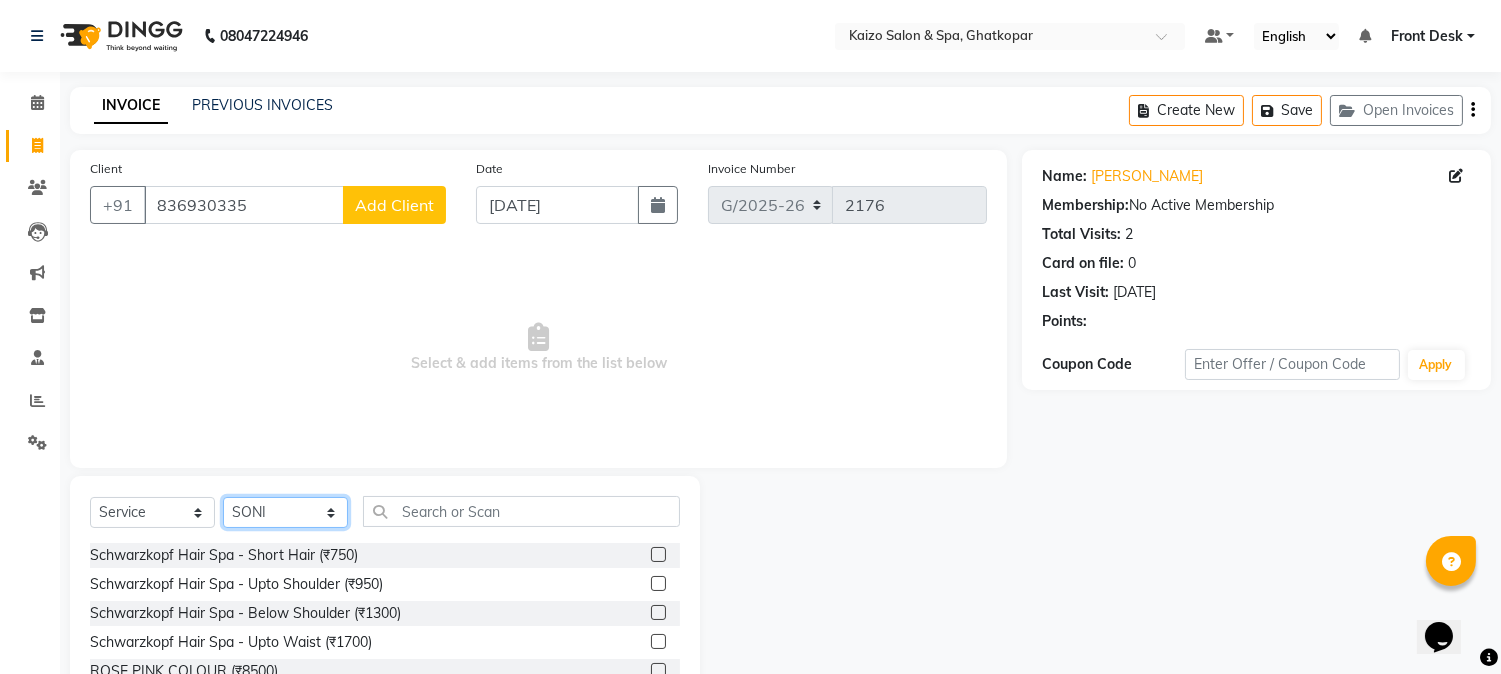 click on "Select Stylist [PERSON_NAME] ANJALI [PERSON_NAME] [PERSON_NAME] Front Desk [PERSON_NAME] IFTESHA [PERSON_NAME] [MEDICAL_DATA][PERSON_NAME] [PERSON_NAME] [PERSON_NAME] [PERSON_NAME] [PERSON_NAME] GALA [PERSON_NAME] [PERSON_NAME] YASH" 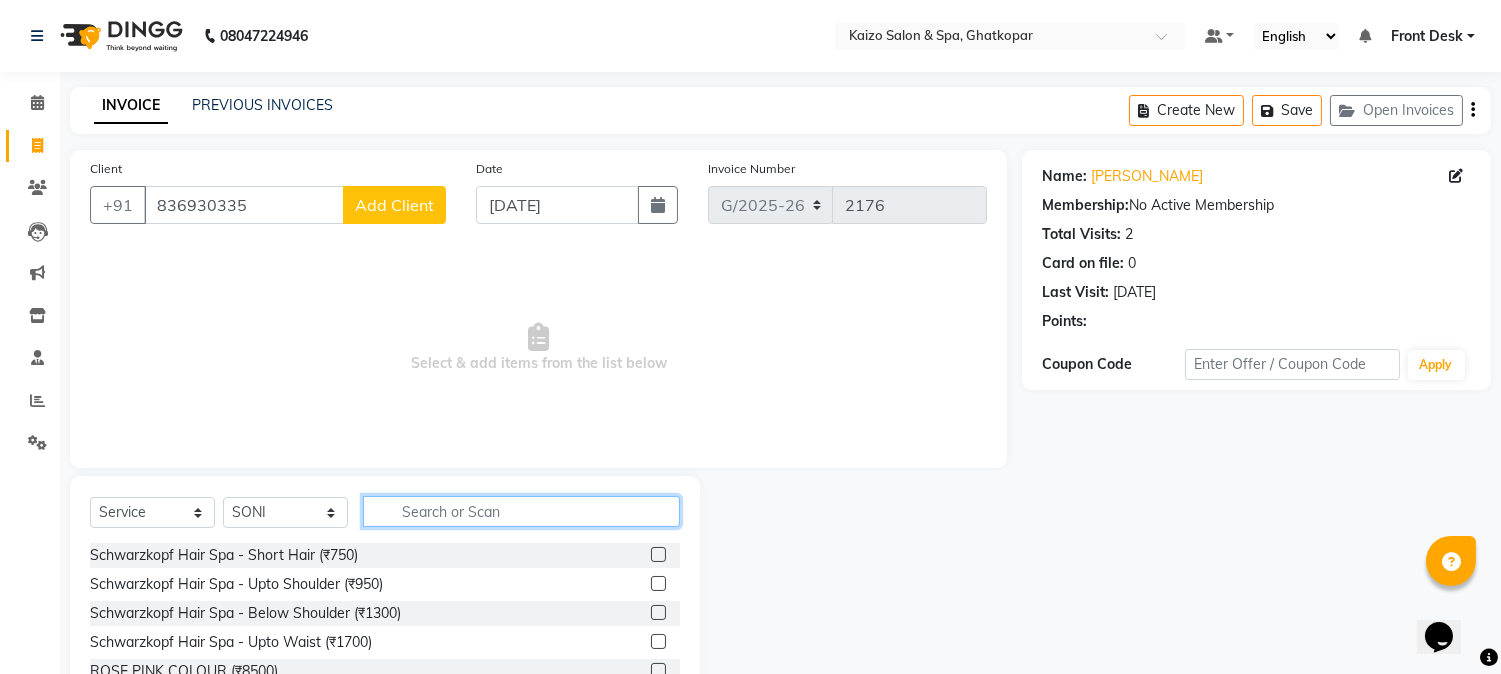 click 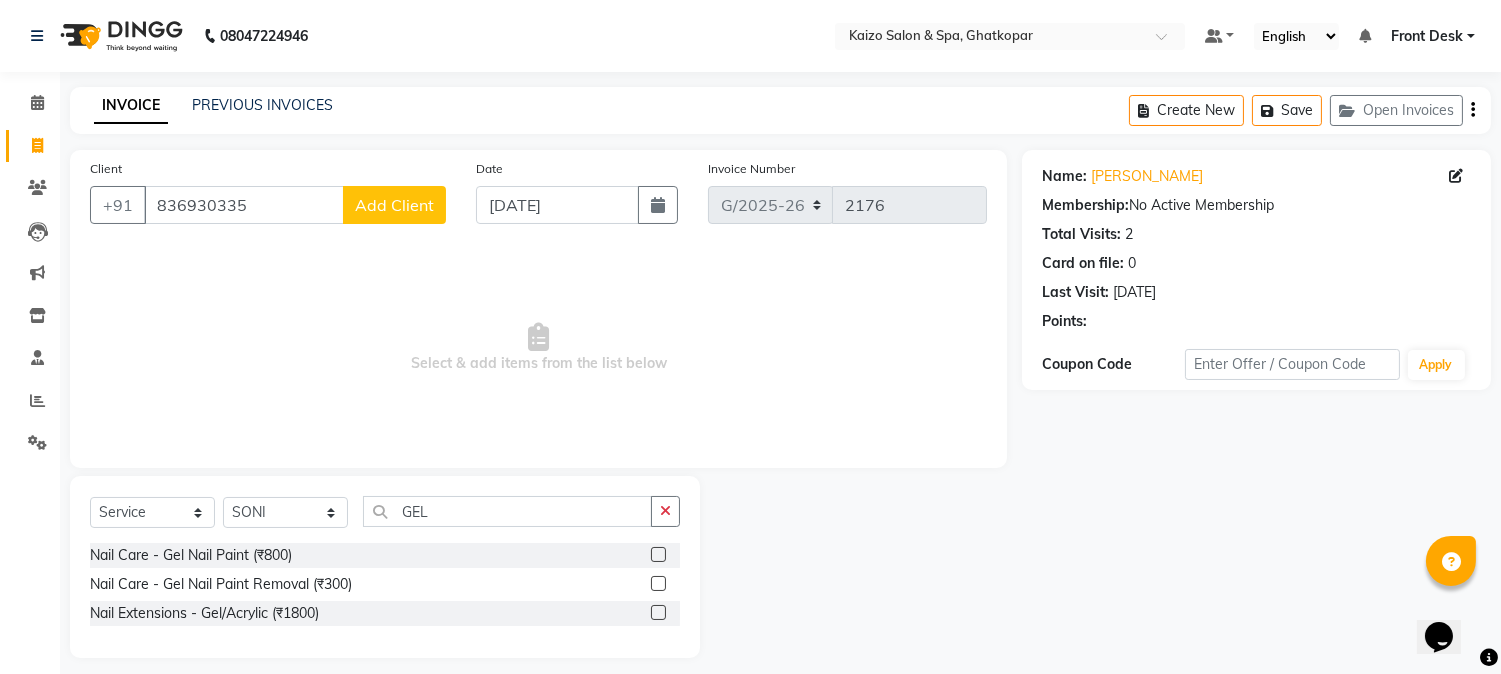 click 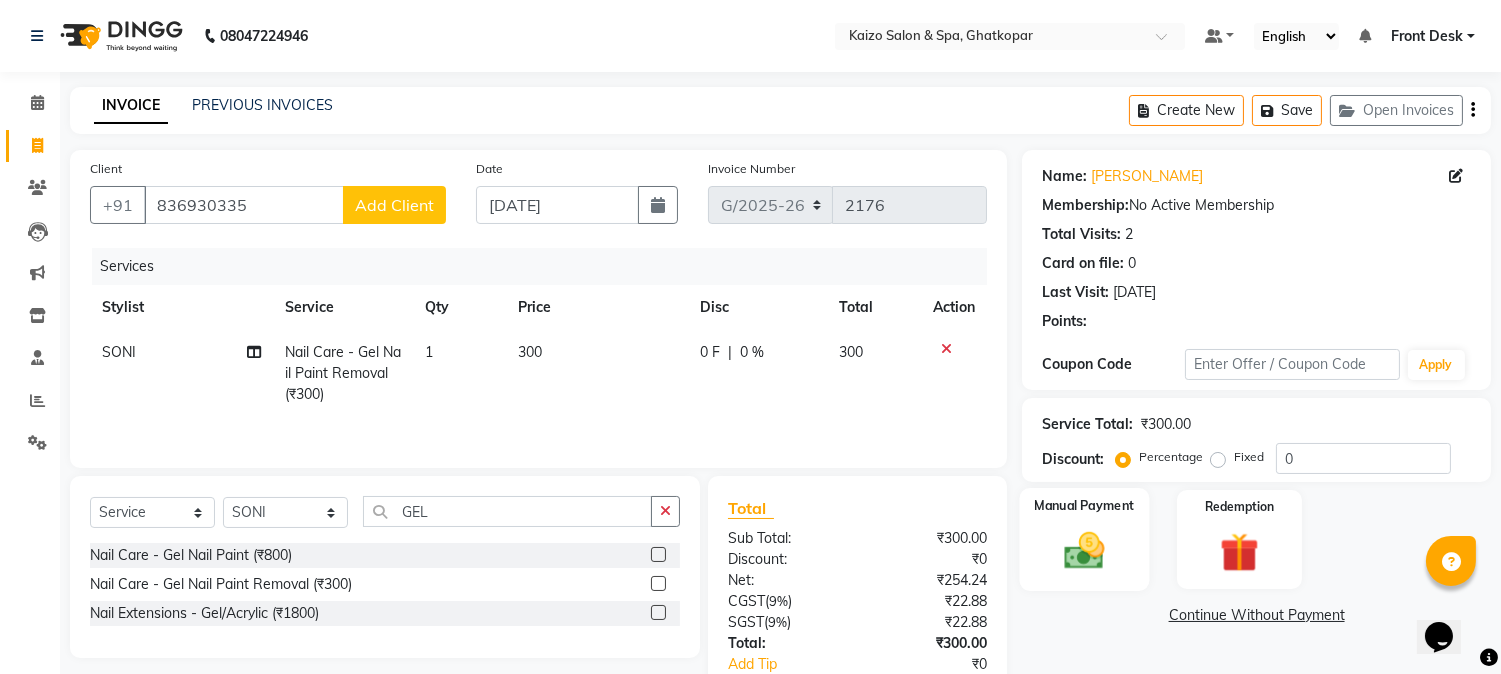 click 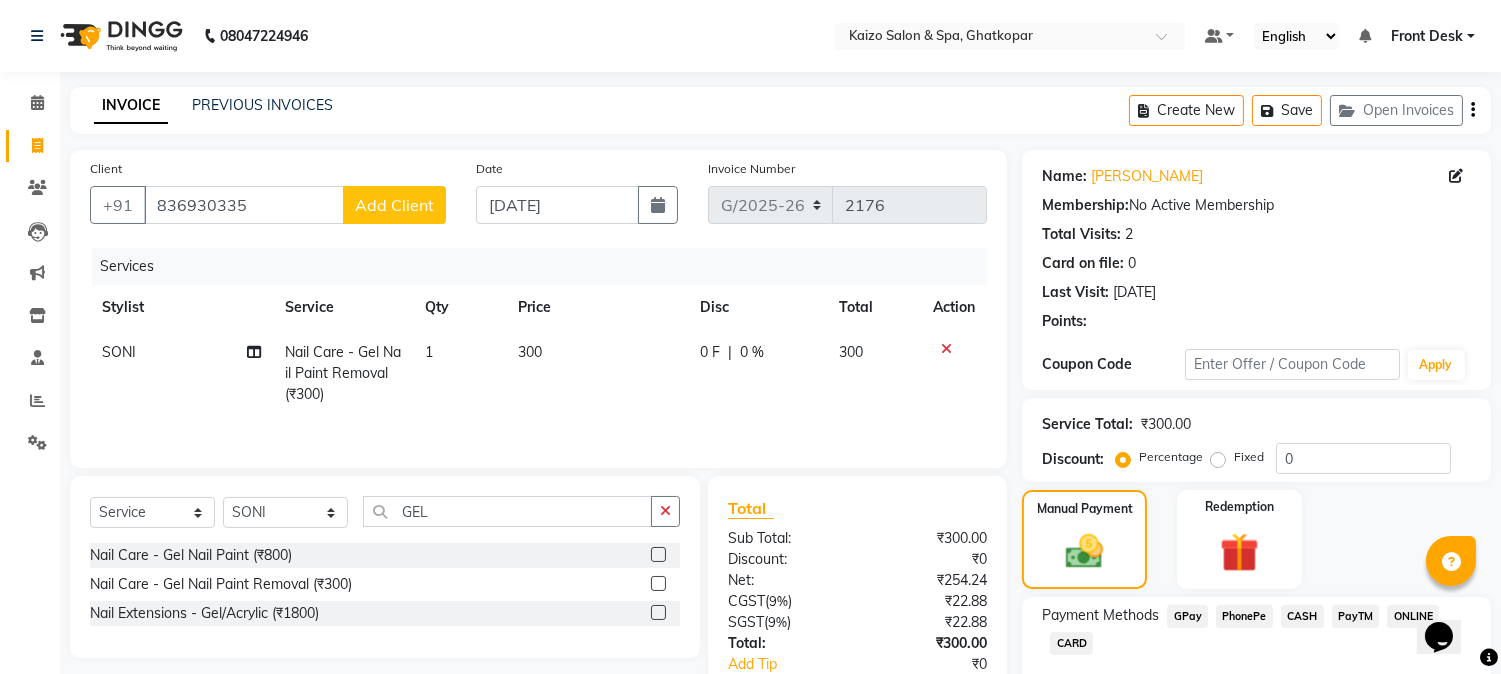 click on "PhonePe" 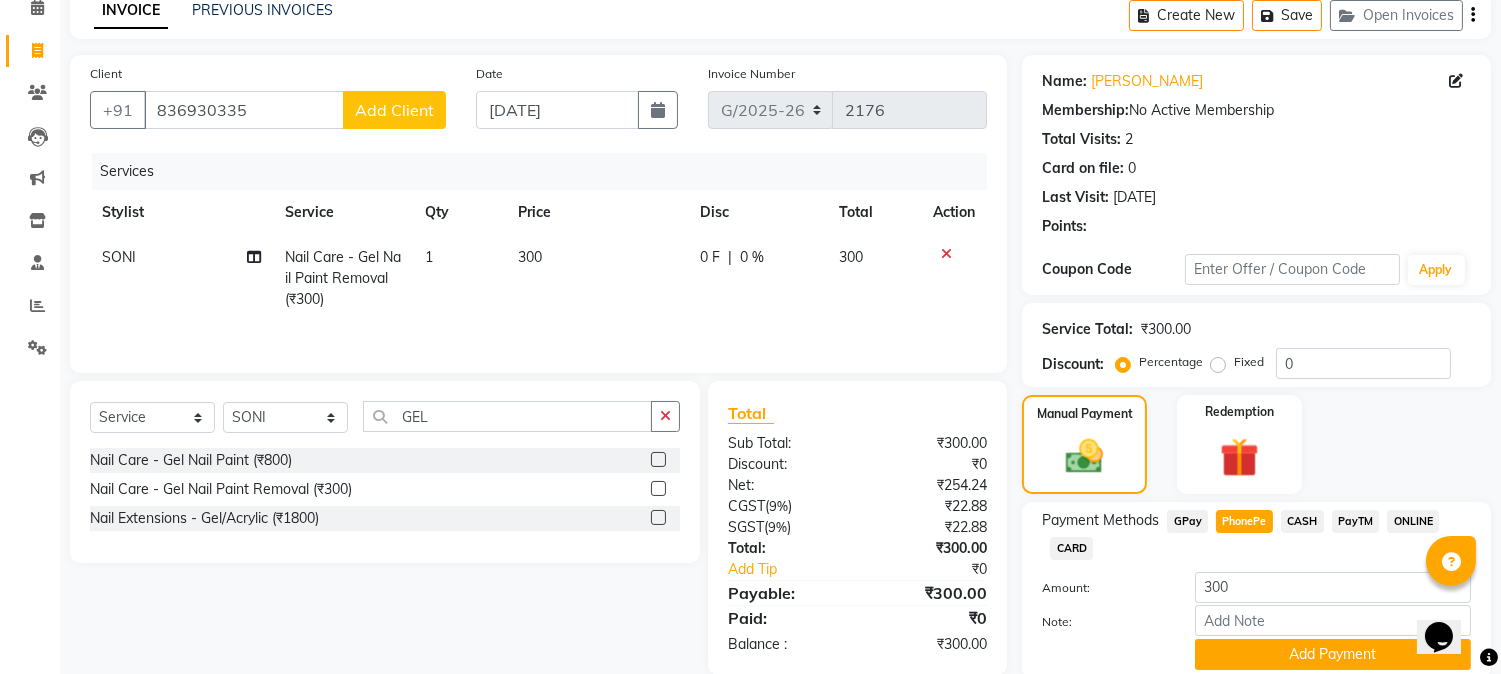 scroll, scrollTop: 170, scrollLeft: 0, axis: vertical 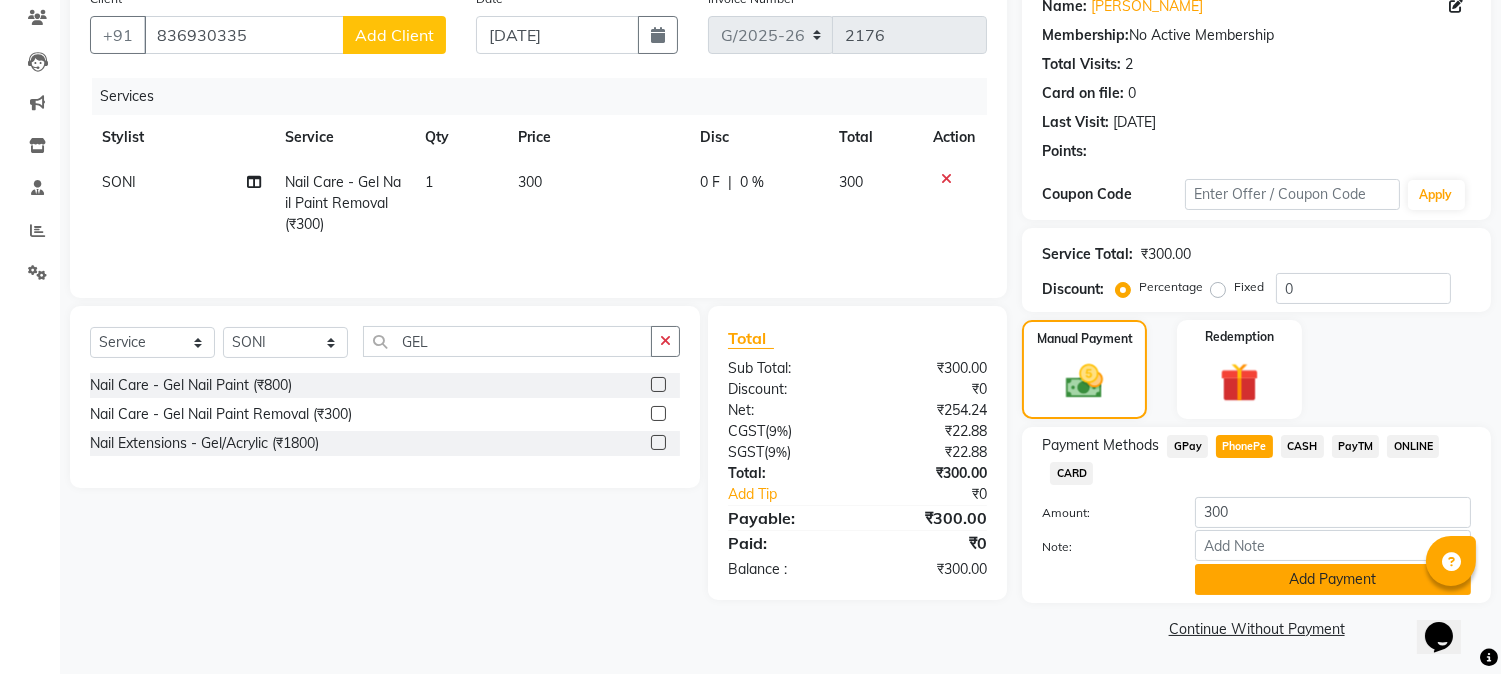 click on "Add Payment" 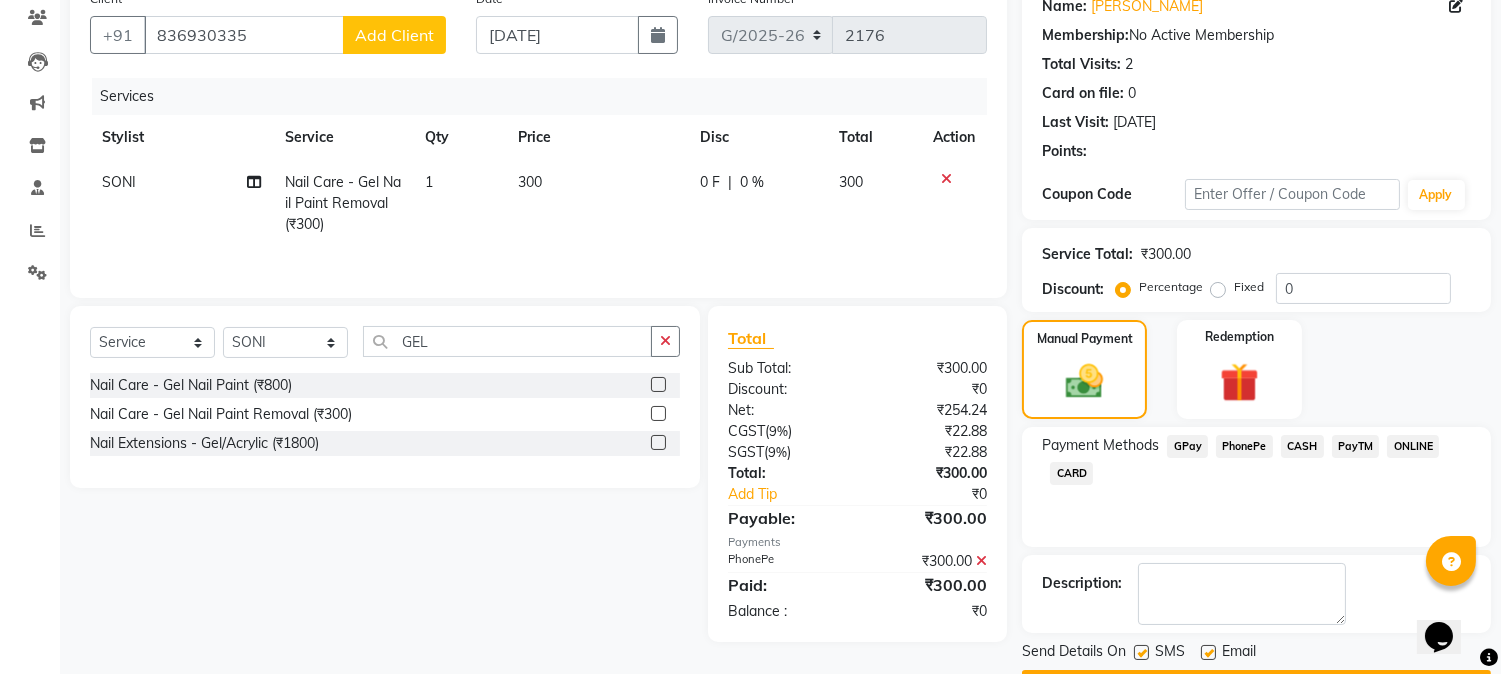 click on "CASH" 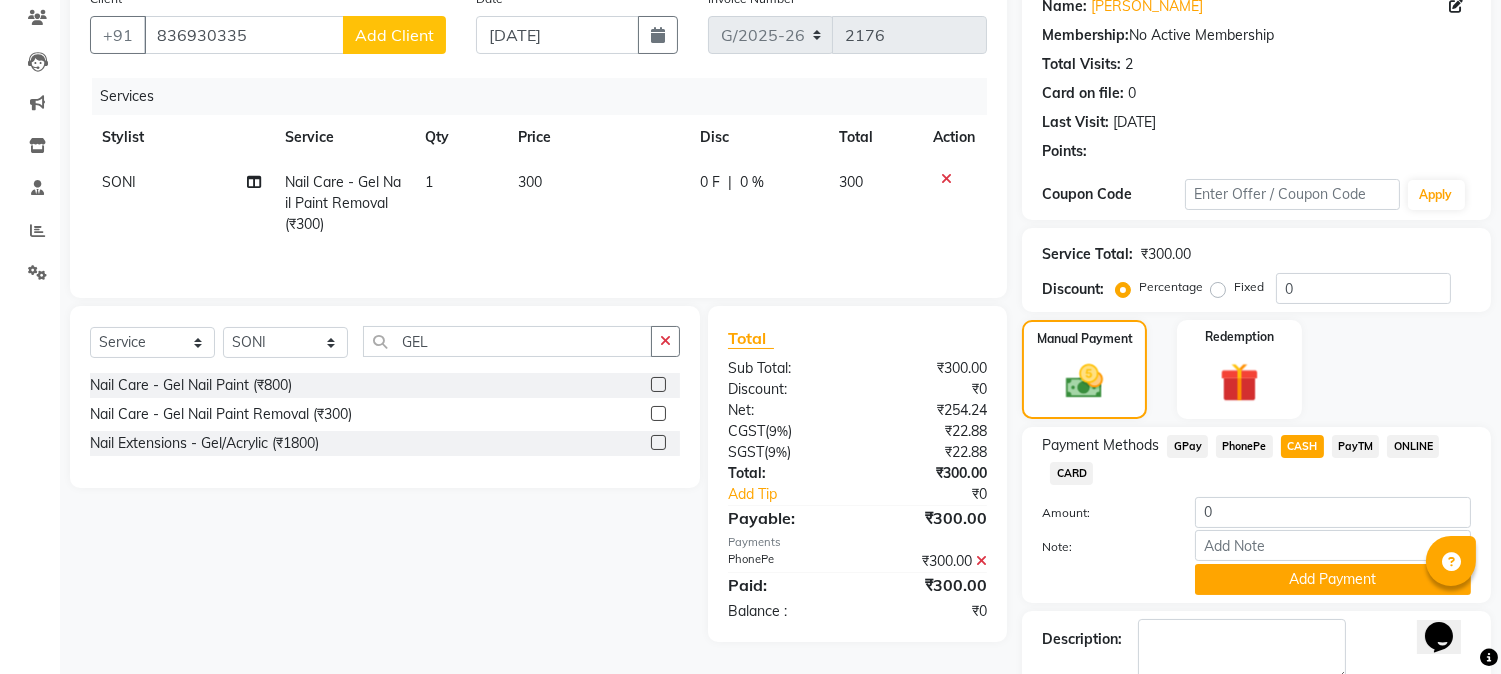 click on "PhonePe" 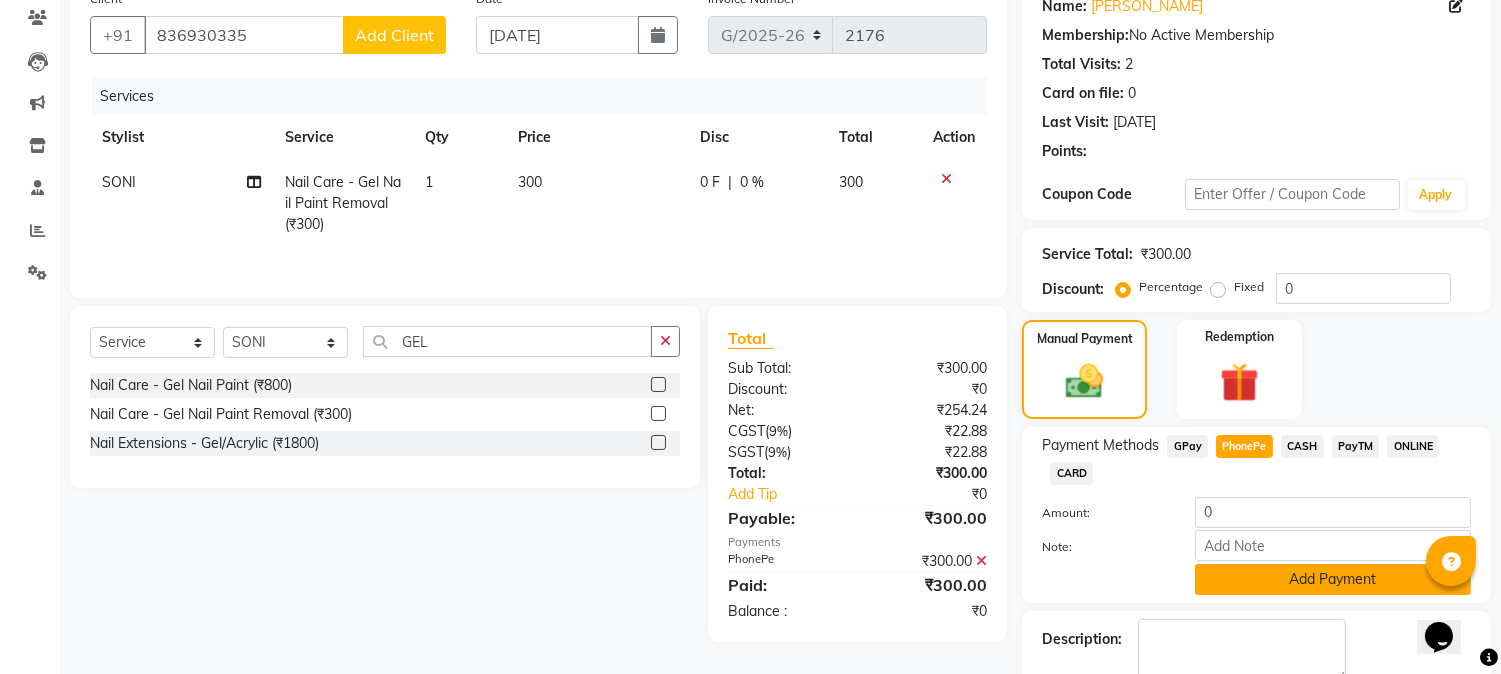 click on "Add Payment" 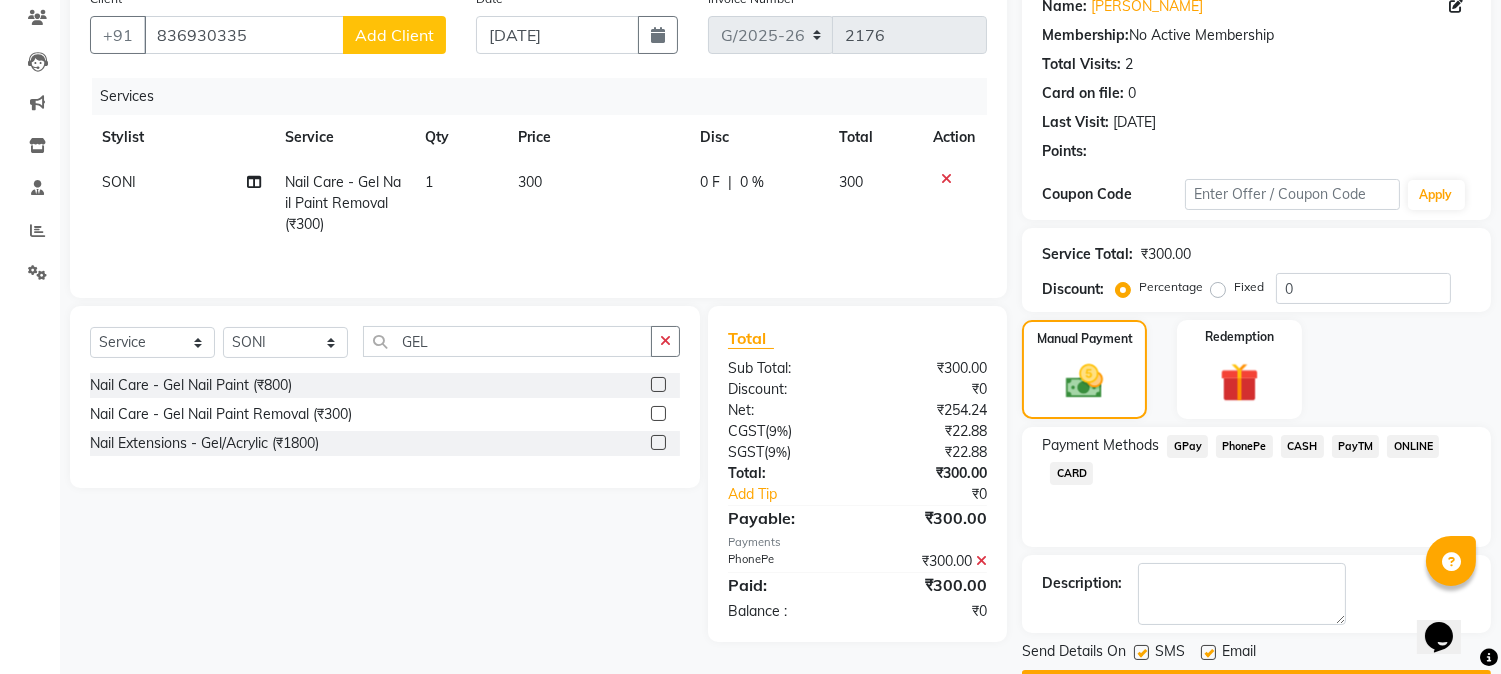 click 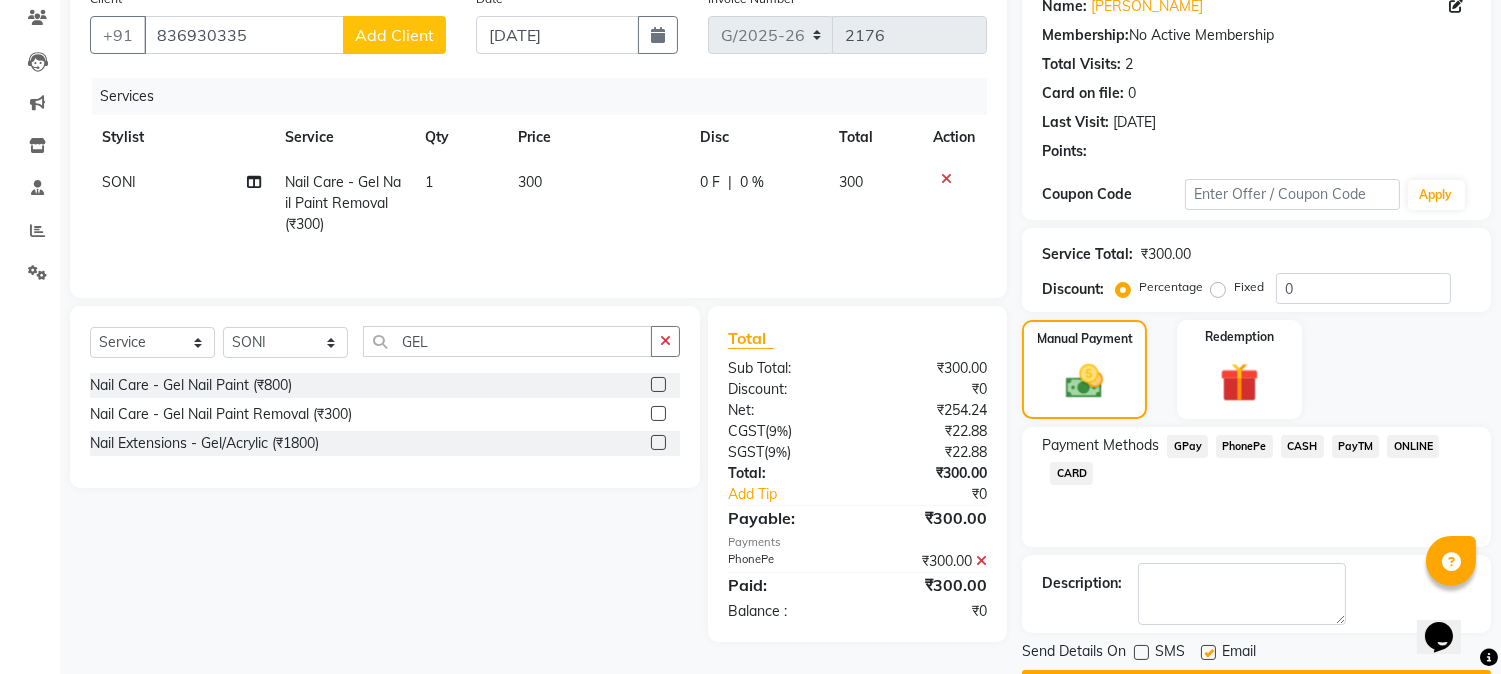 drag, startPoint x: 1432, startPoint y: 441, endPoint x: 1455, endPoint y: 583, distance: 143.85062 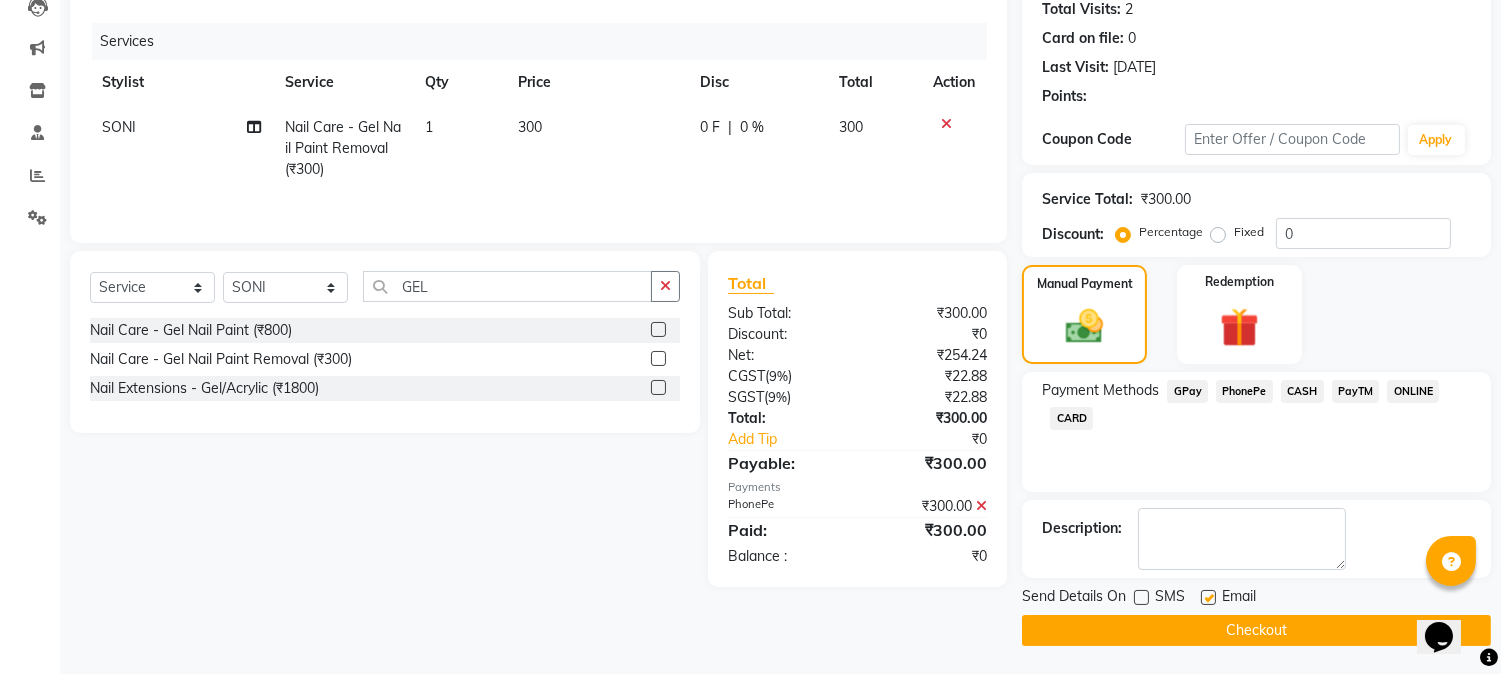 click 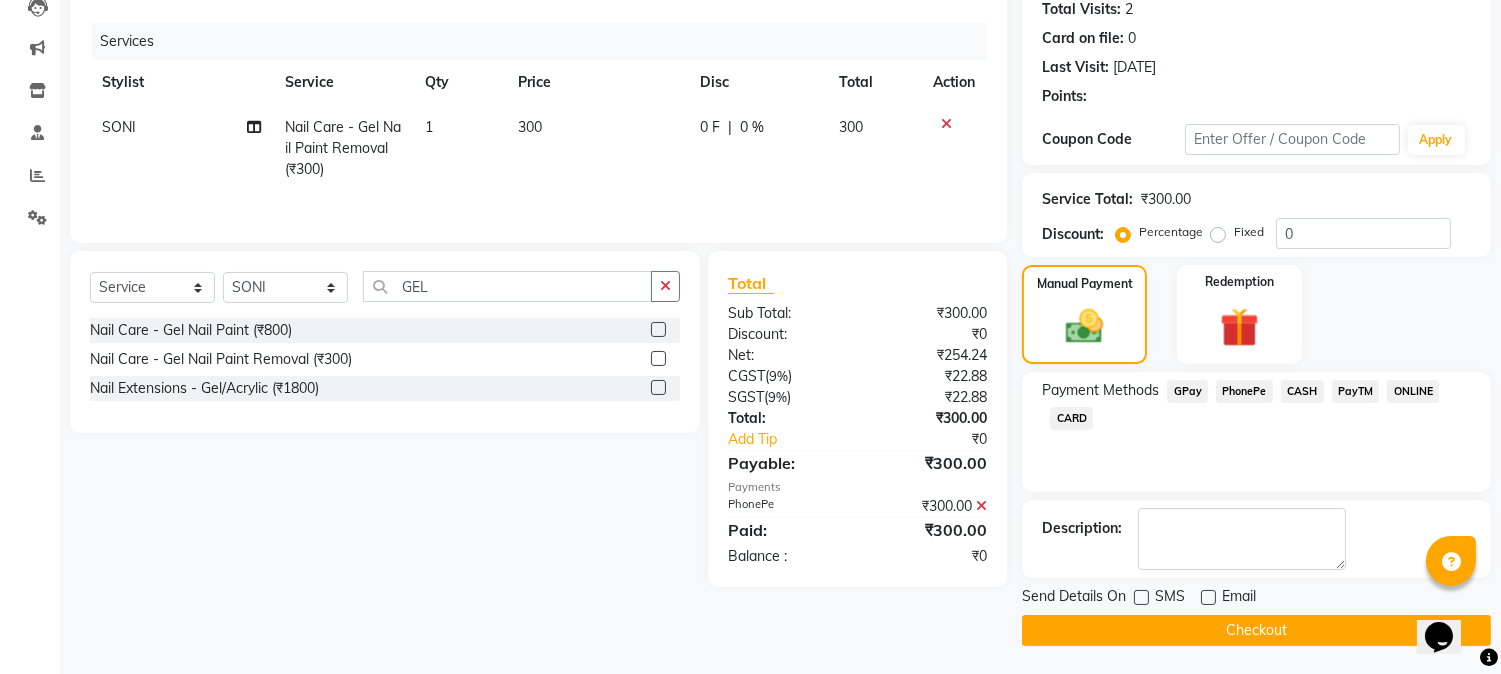 click on "Checkout" 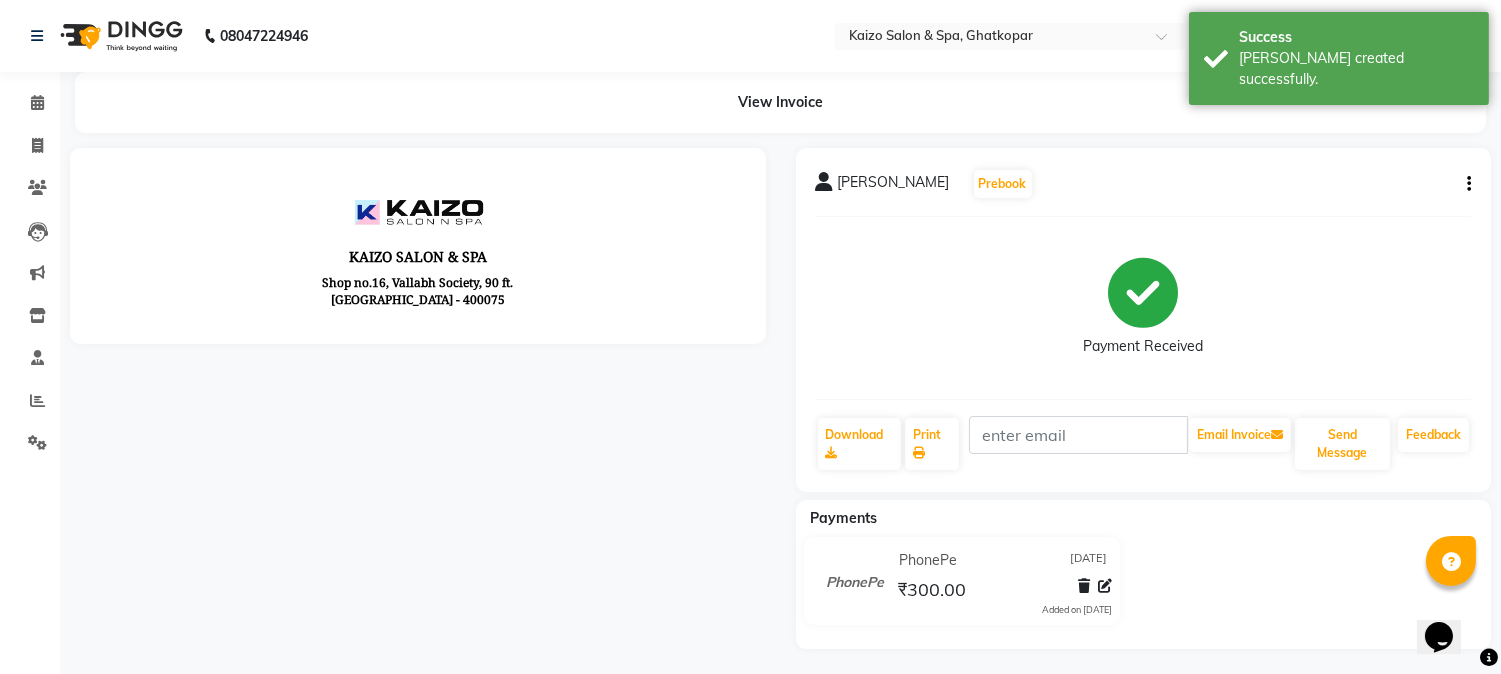scroll, scrollTop: 0, scrollLeft: 0, axis: both 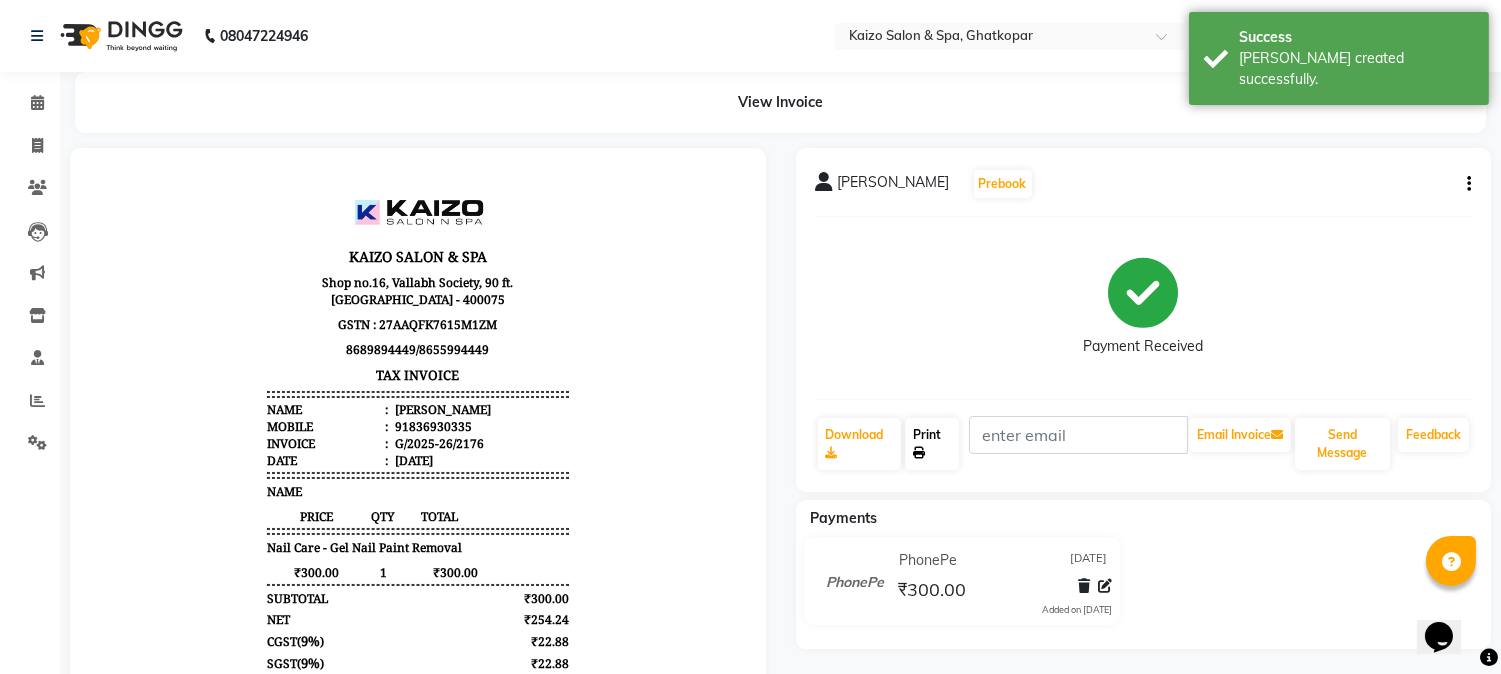 click 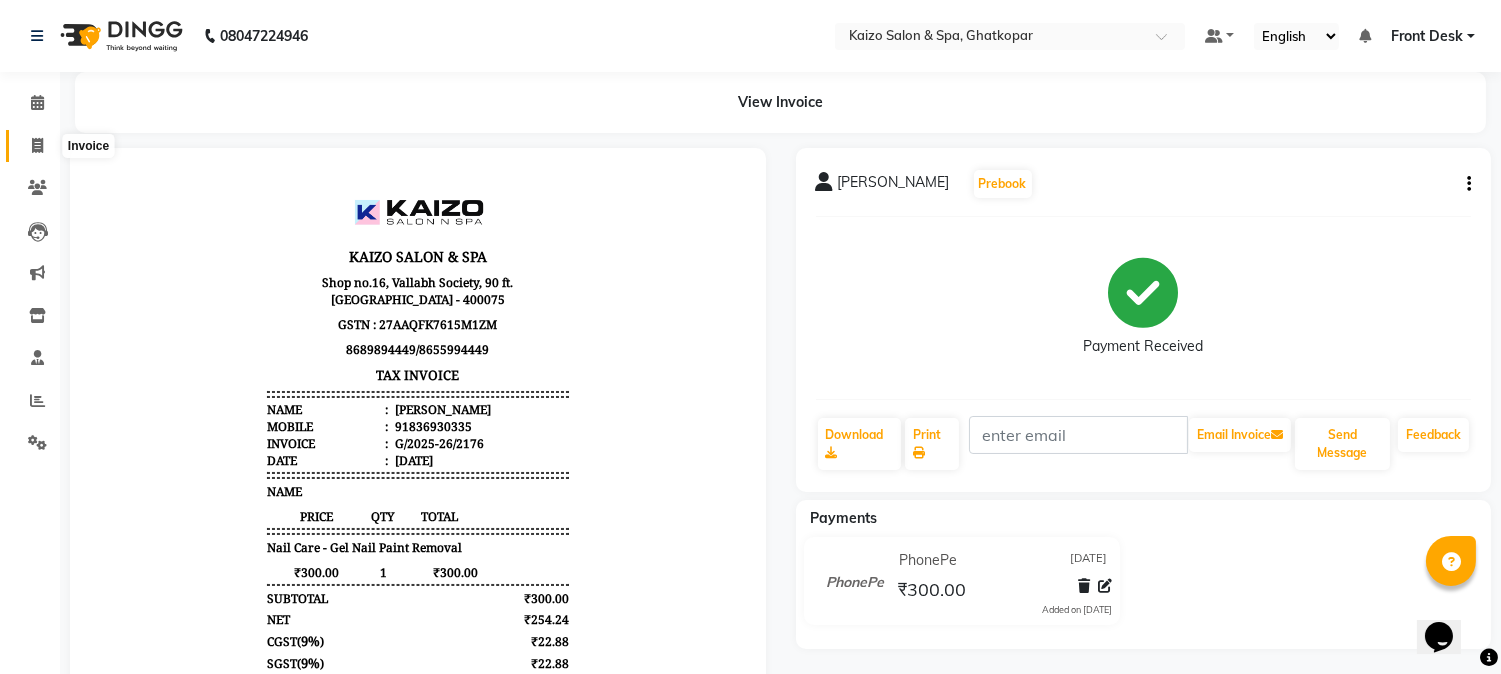 click 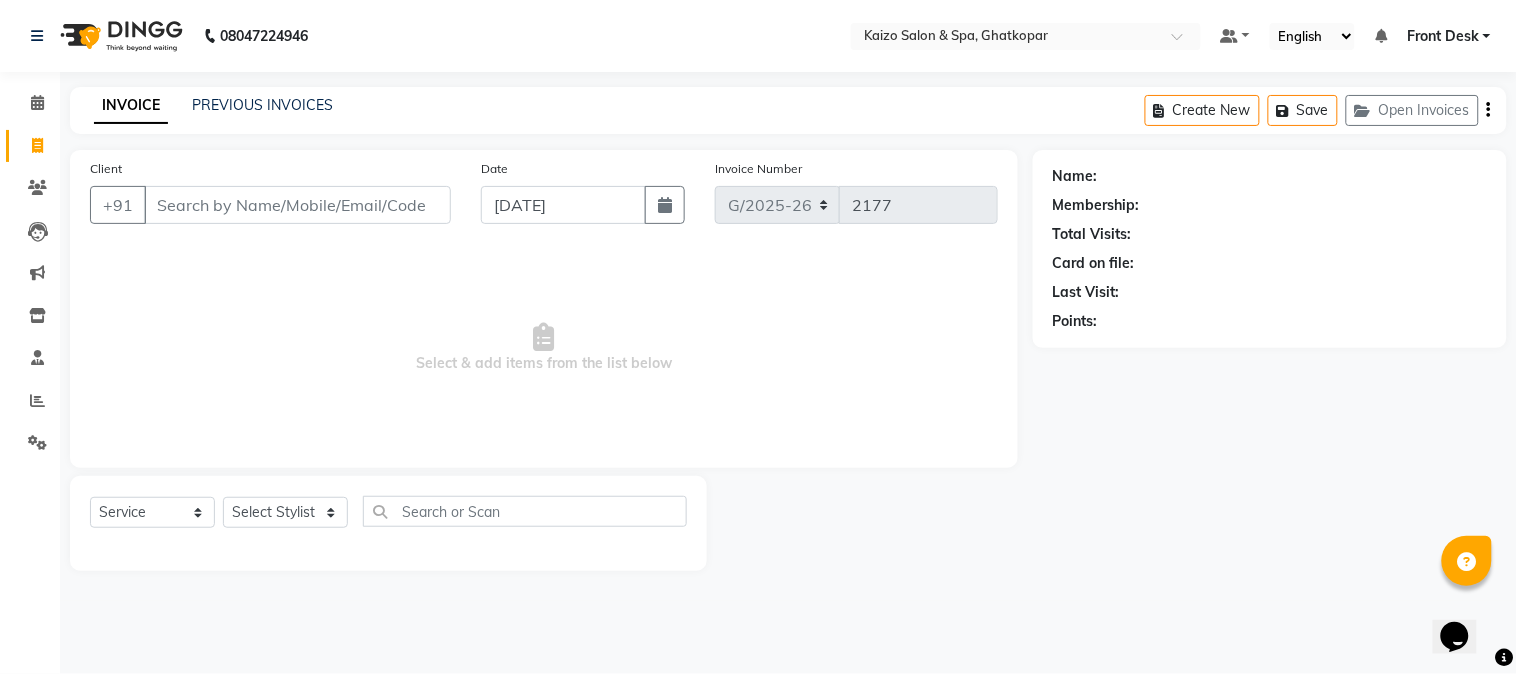 click on "Client" at bounding box center [297, 205] 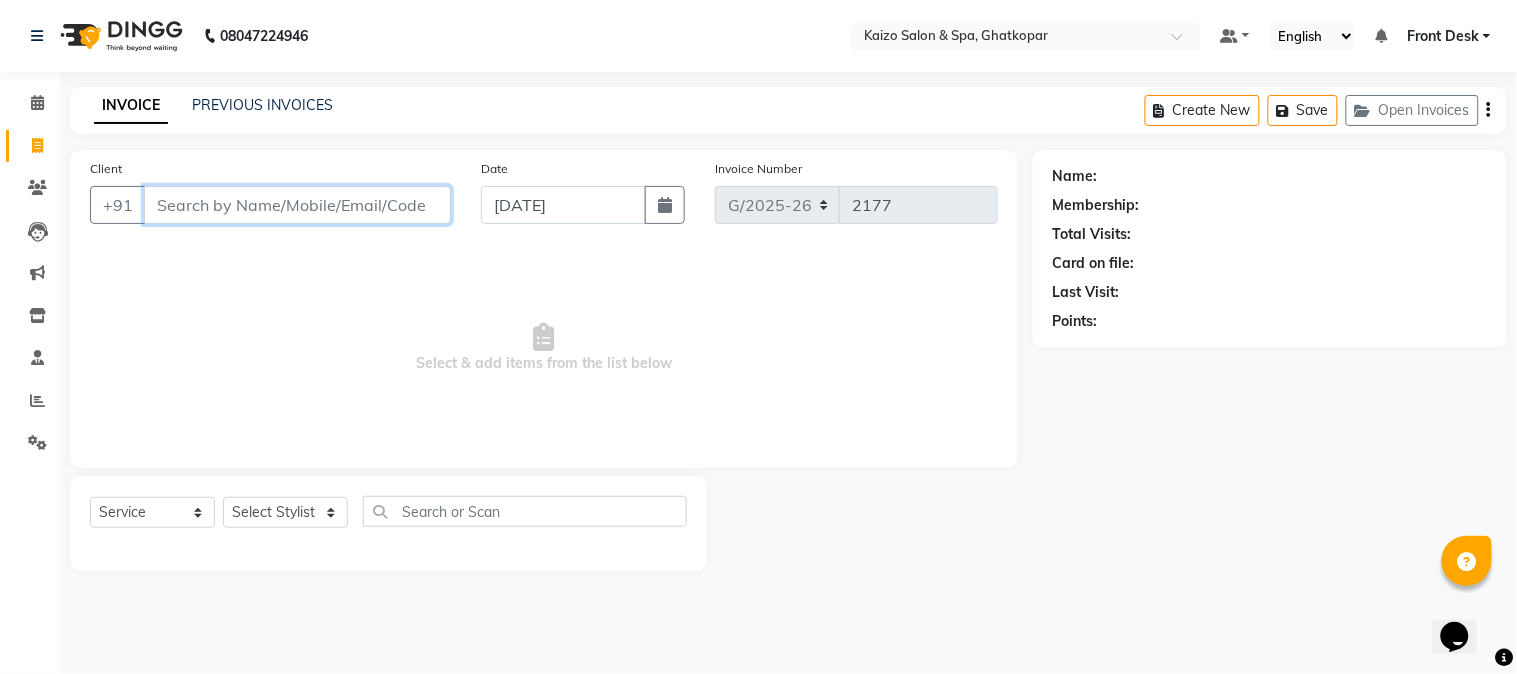 click on "Client" at bounding box center (297, 205) 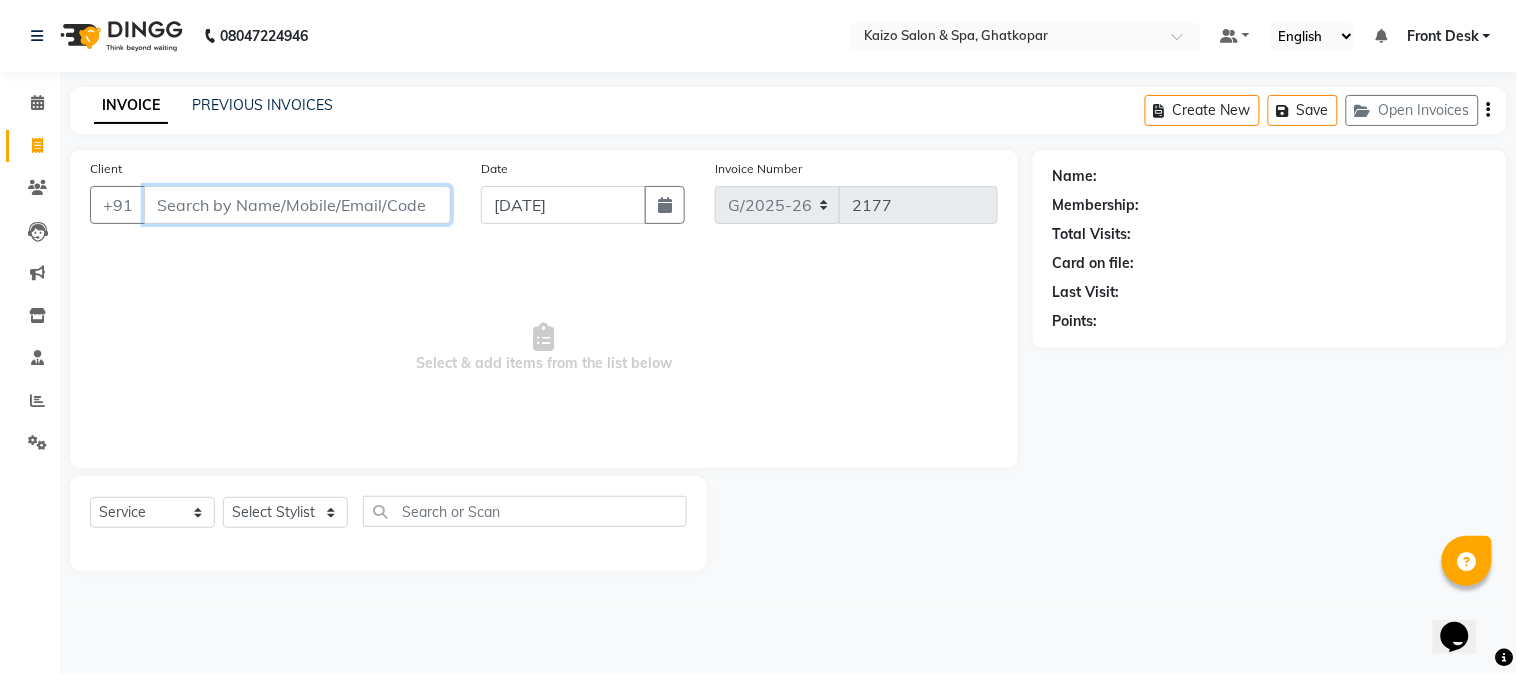 paste on "[MEDICAL_DATA][PERSON_NAME]" 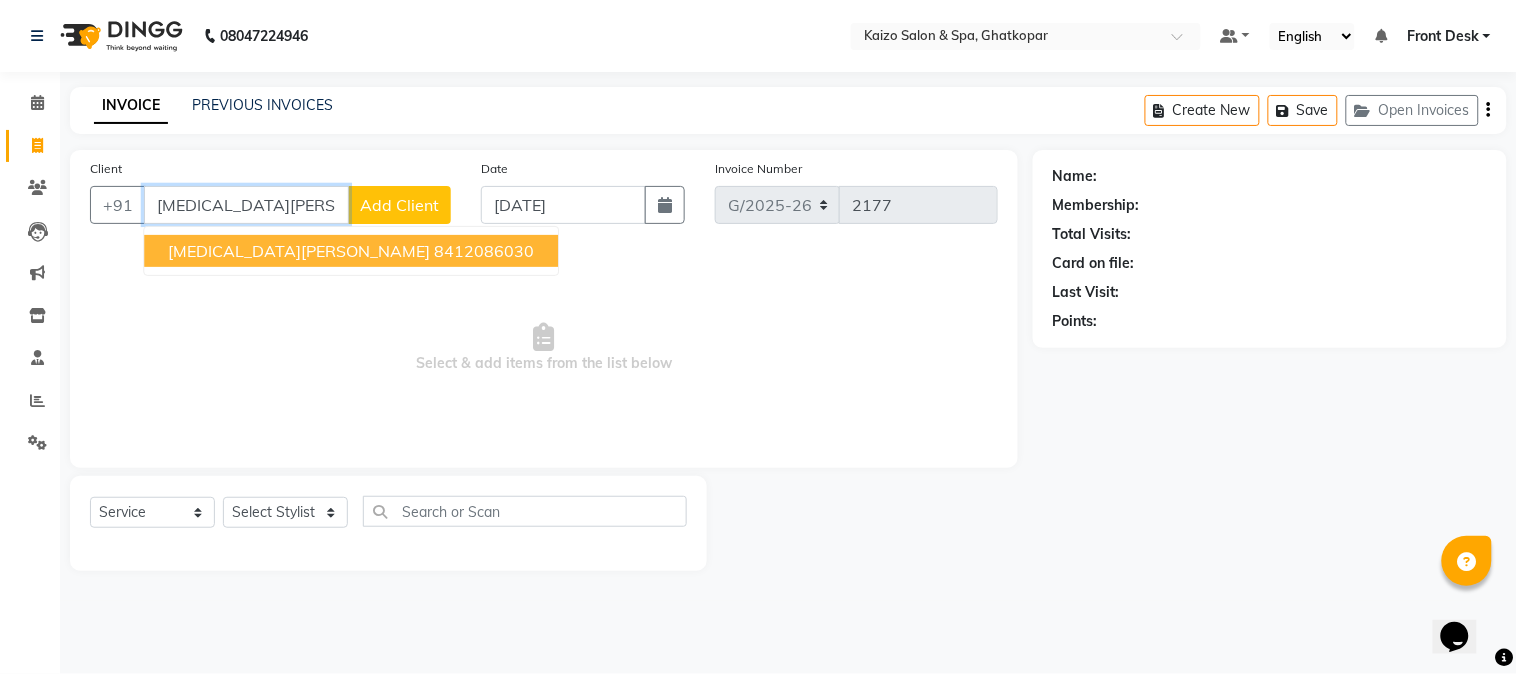 click on "8412086030" at bounding box center [484, 251] 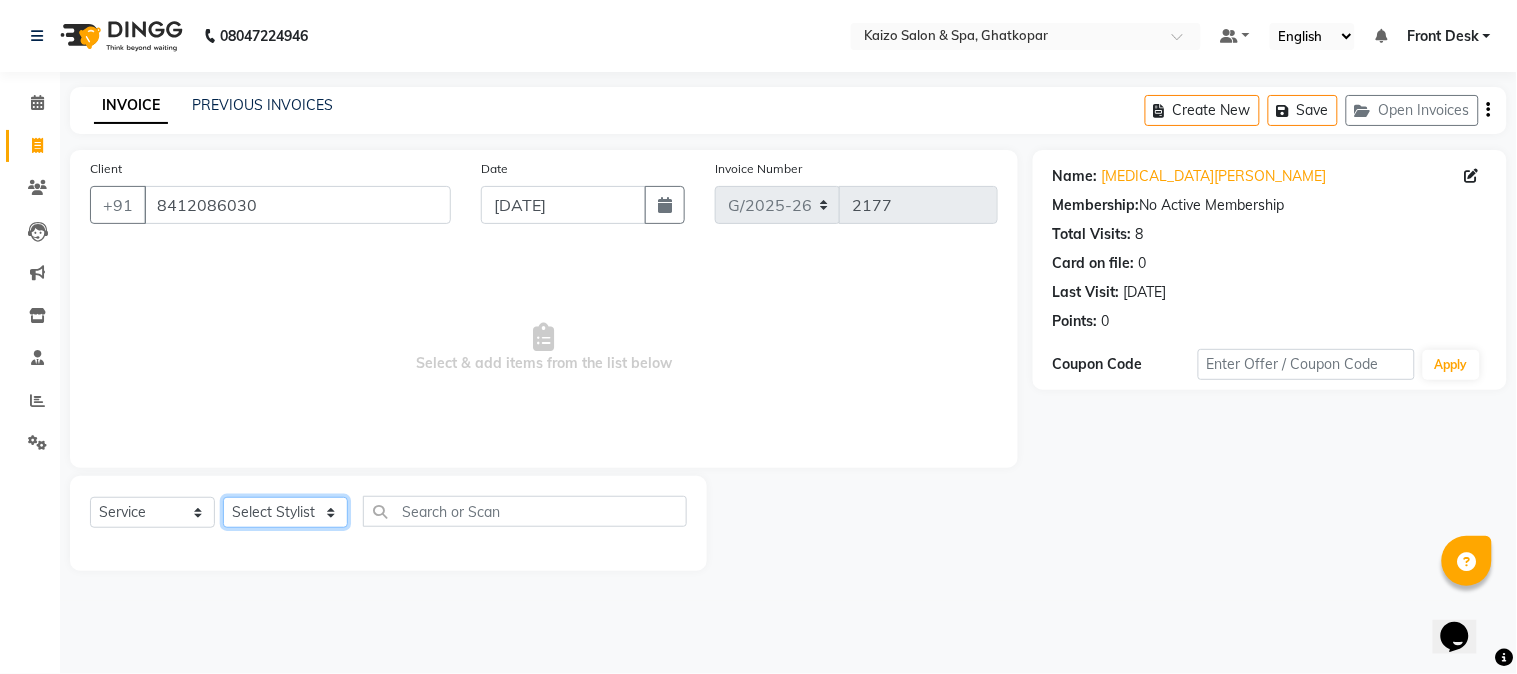click on "Select Stylist [PERSON_NAME] ANJALI [PERSON_NAME] [PERSON_NAME] Front Desk [PERSON_NAME] IFTESHA [PERSON_NAME] [MEDICAL_DATA][PERSON_NAME] [PERSON_NAME] [PERSON_NAME] [PERSON_NAME] [PERSON_NAME] GALA [PERSON_NAME] [PERSON_NAME] YASH" 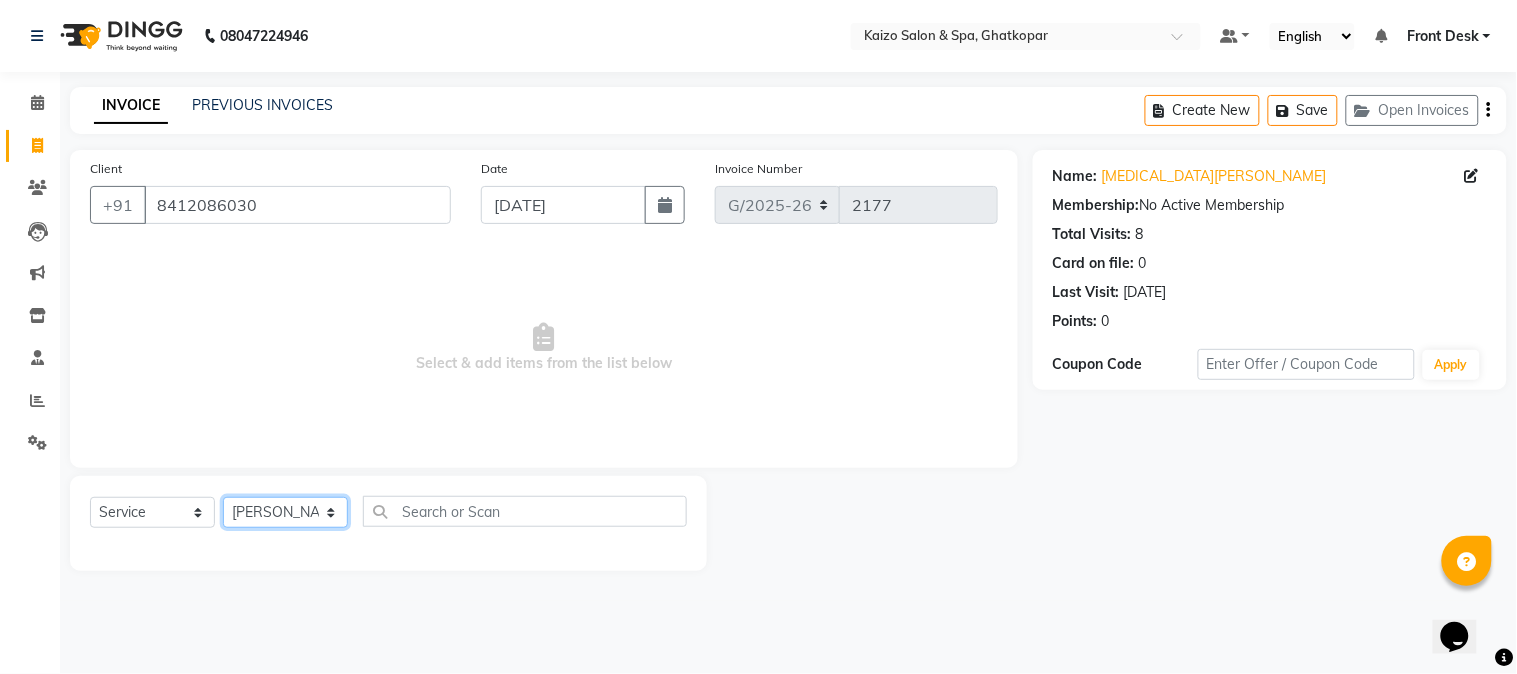 click on "Select Stylist [PERSON_NAME] ANJALI [PERSON_NAME] [PERSON_NAME] Front Desk [PERSON_NAME] IFTESHA [PERSON_NAME] [MEDICAL_DATA][PERSON_NAME] [PERSON_NAME] [PERSON_NAME] [PERSON_NAME] [PERSON_NAME] GALA [PERSON_NAME] [PERSON_NAME] YASH" 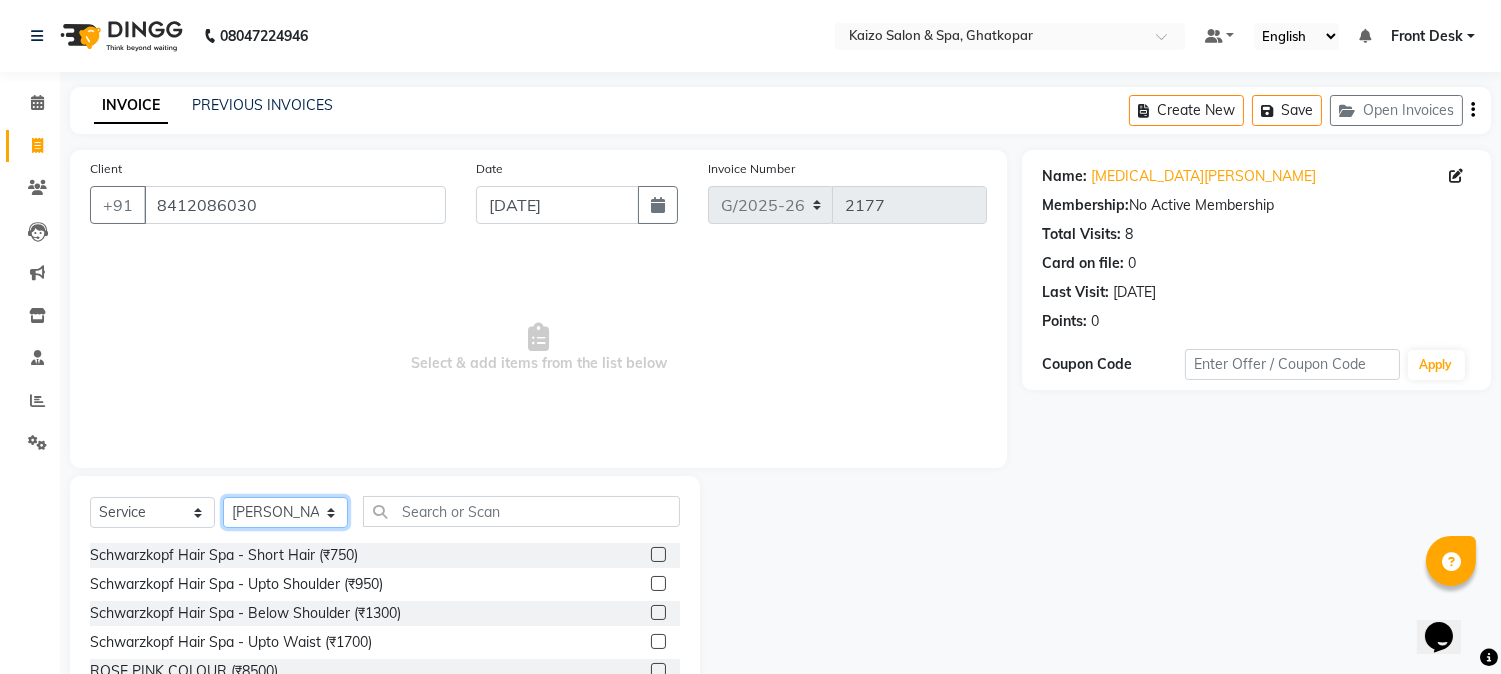 click on "Select Stylist [PERSON_NAME] ANJALI [PERSON_NAME] [PERSON_NAME] Front Desk [PERSON_NAME] IFTESHA [PERSON_NAME] [MEDICAL_DATA][PERSON_NAME] [PERSON_NAME] [PERSON_NAME] [PERSON_NAME] [PERSON_NAME] GALA [PERSON_NAME] [PERSON_NAME] YASH" 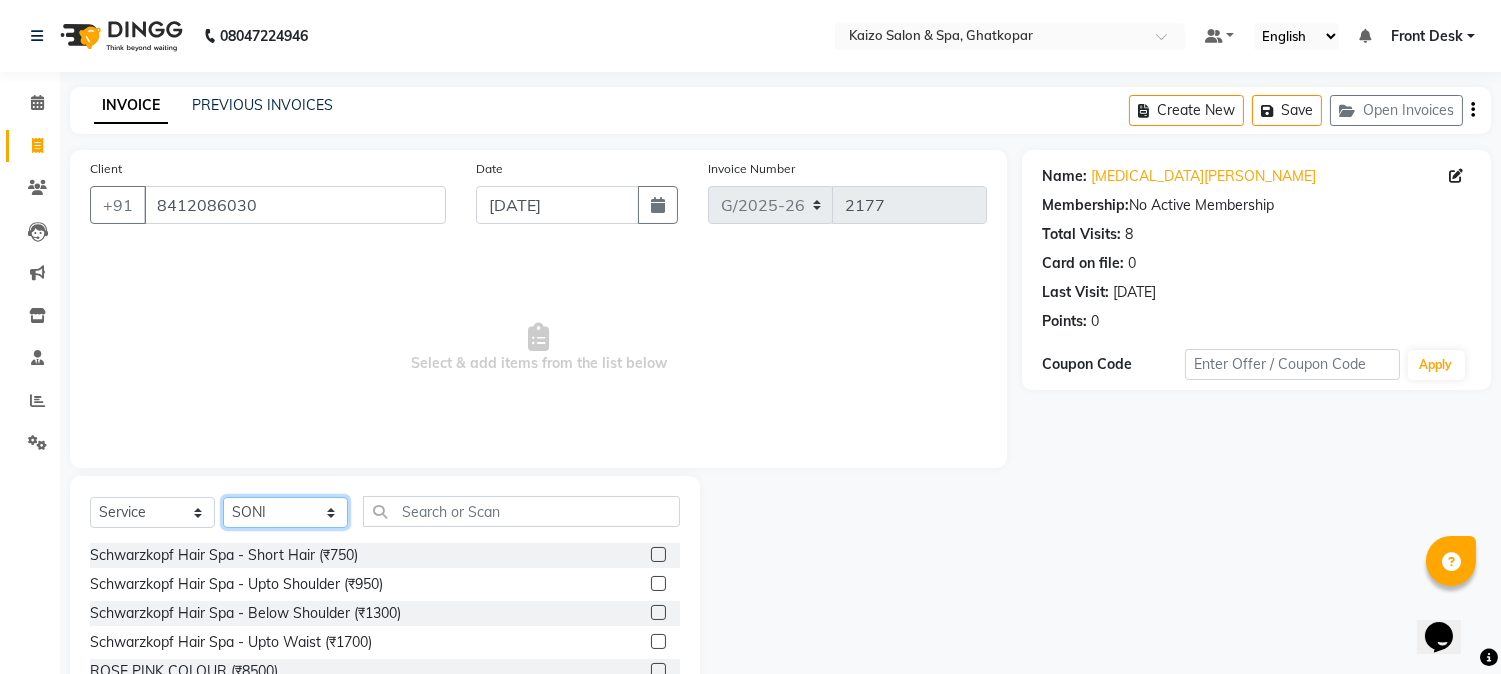 click on "Select Stylist [PERSON_NAME] ANJALI [PERSON_NAME] [PERSON_NAME] Front Desk [PERSON_NAME] IFTESHA [PERSON_NAME] [MEDICAL_DATA][PERSON_NAME] [PERSON_NAME] [PERSON_NAME] [PERSON_NAME] [PERSON_NAME] GALA [PERSON_NAME] [PERSON_NAME] YASH" 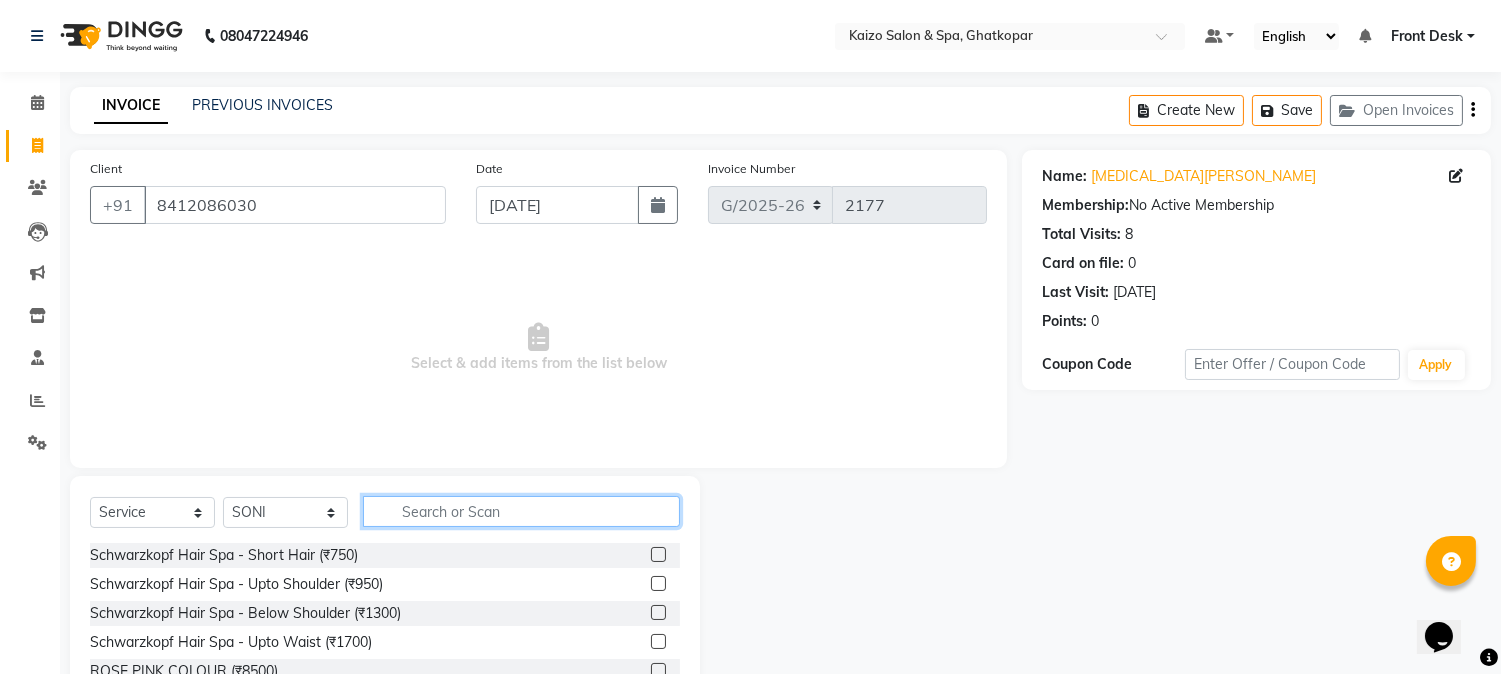 click 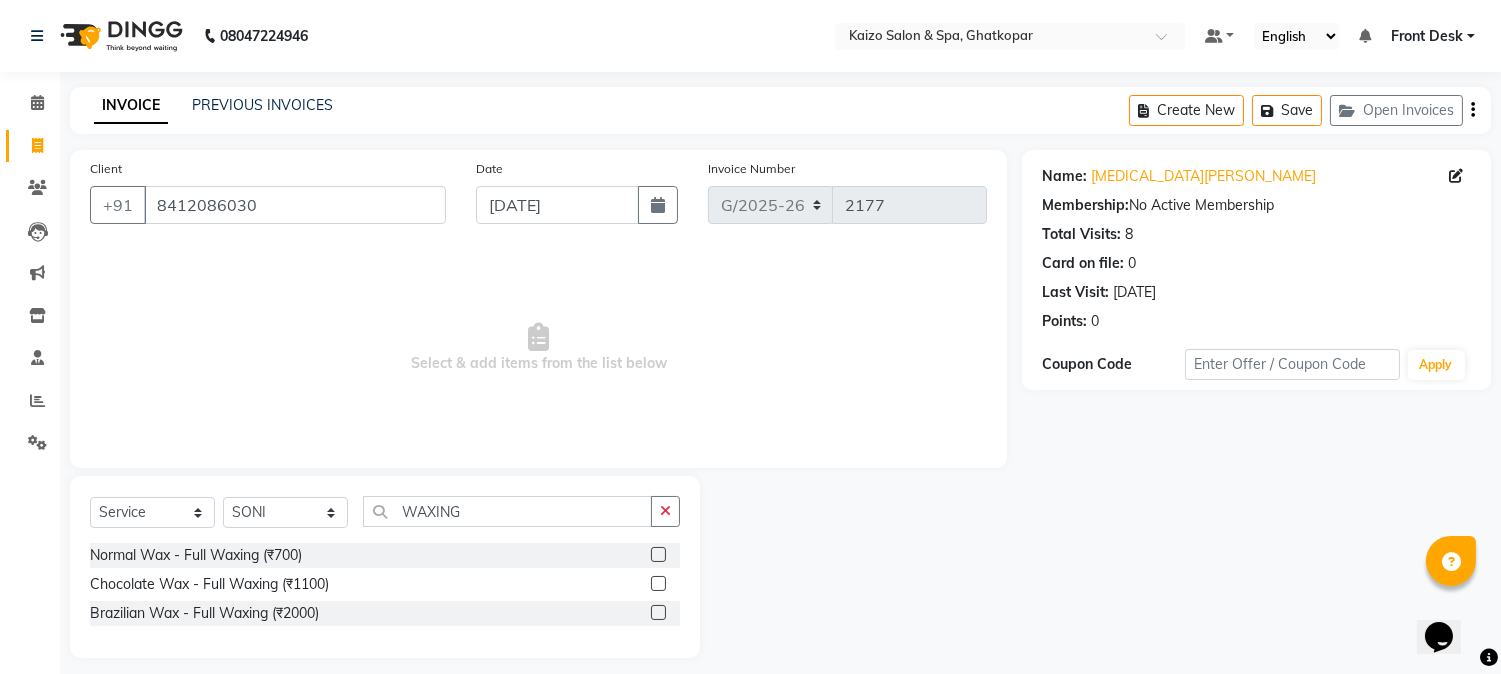 click 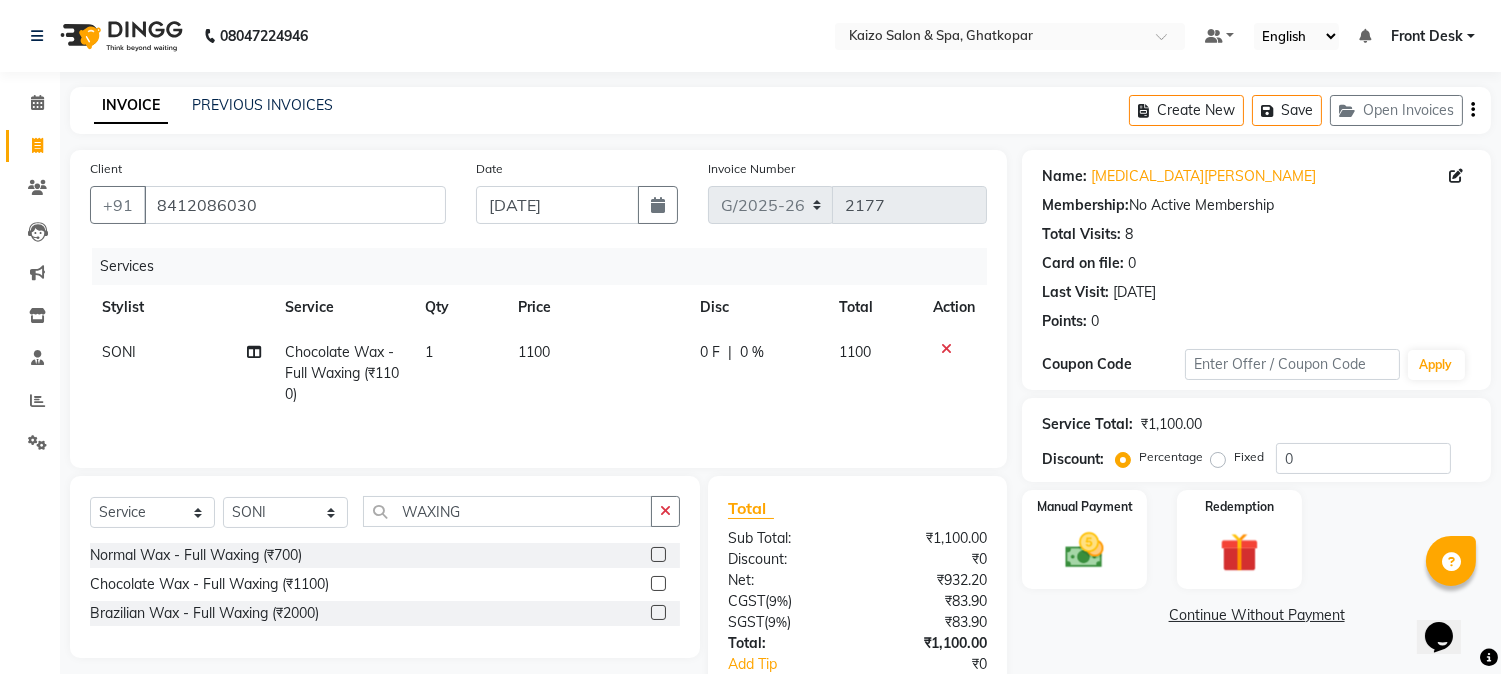 click on "1100" 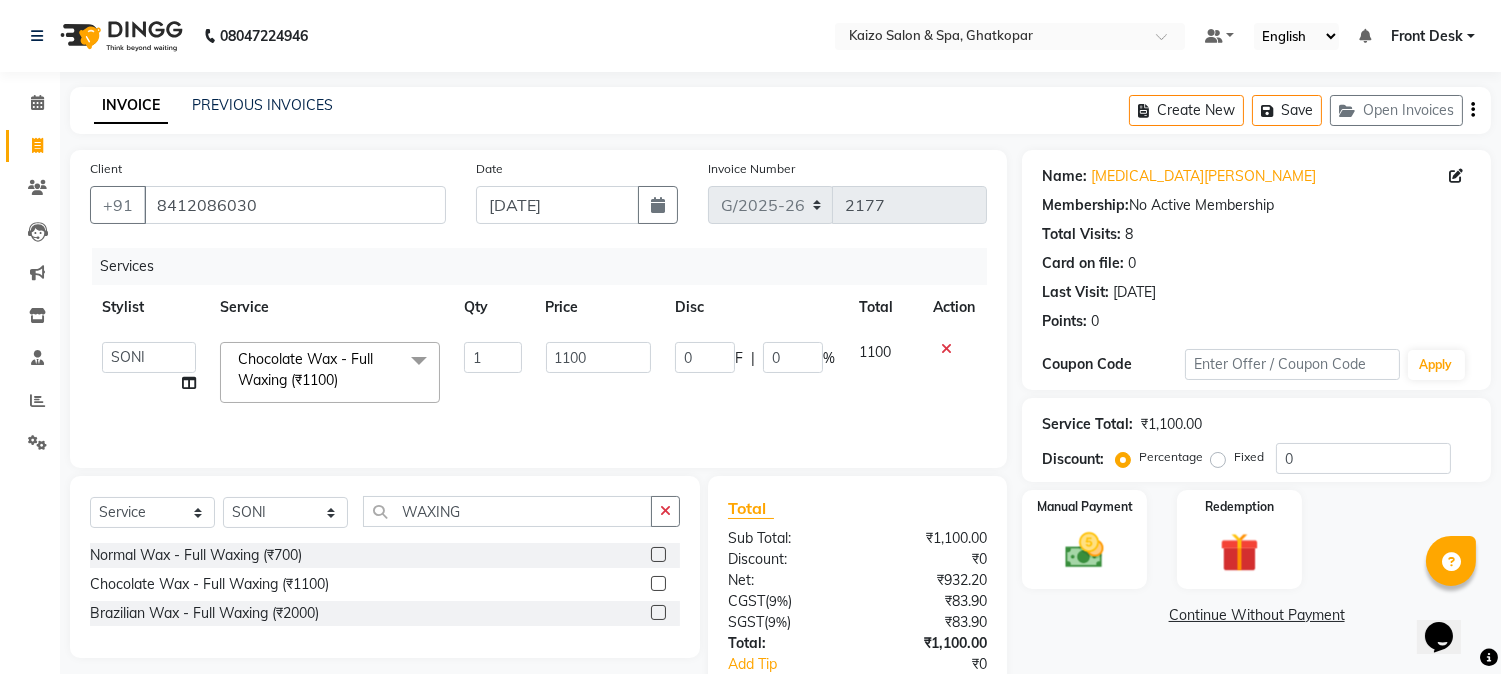 click on "1100" 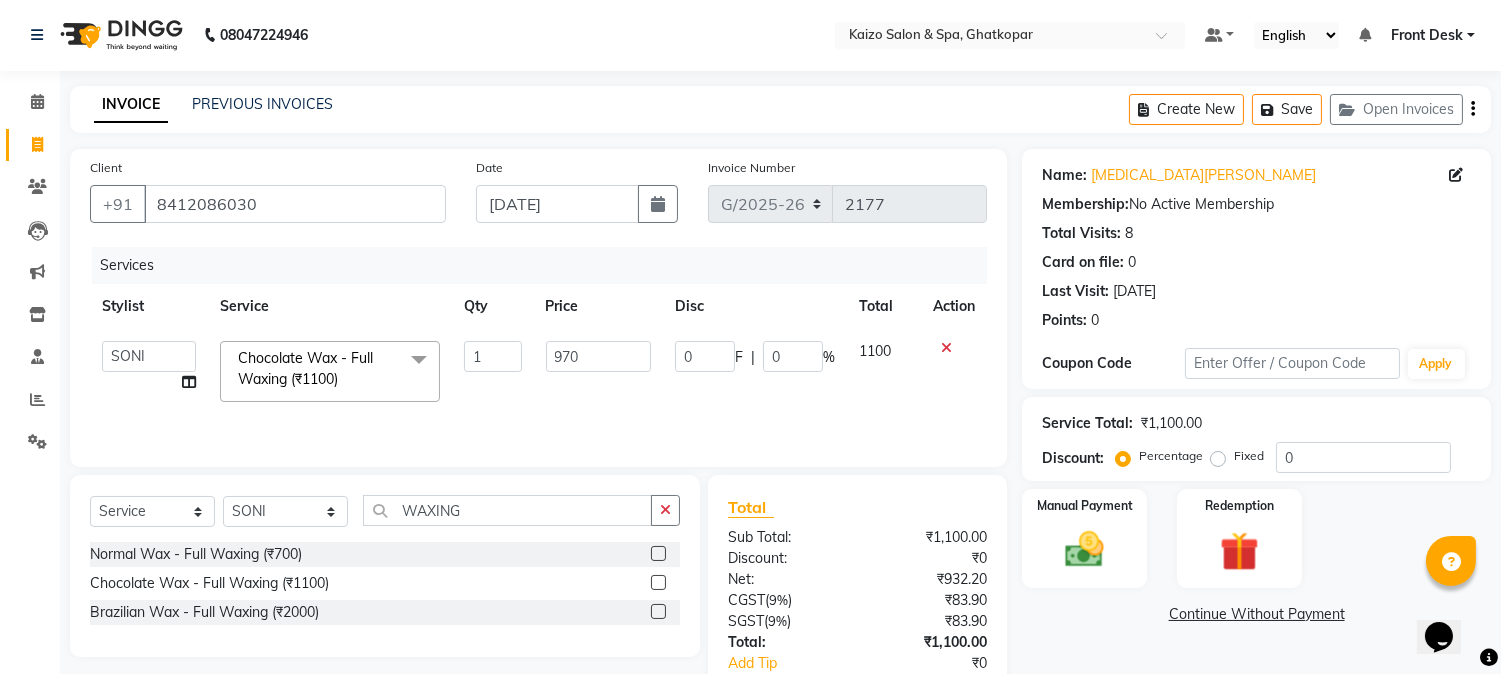 scroll, scrollTop: 0, scrollLeft: 0, axis: both 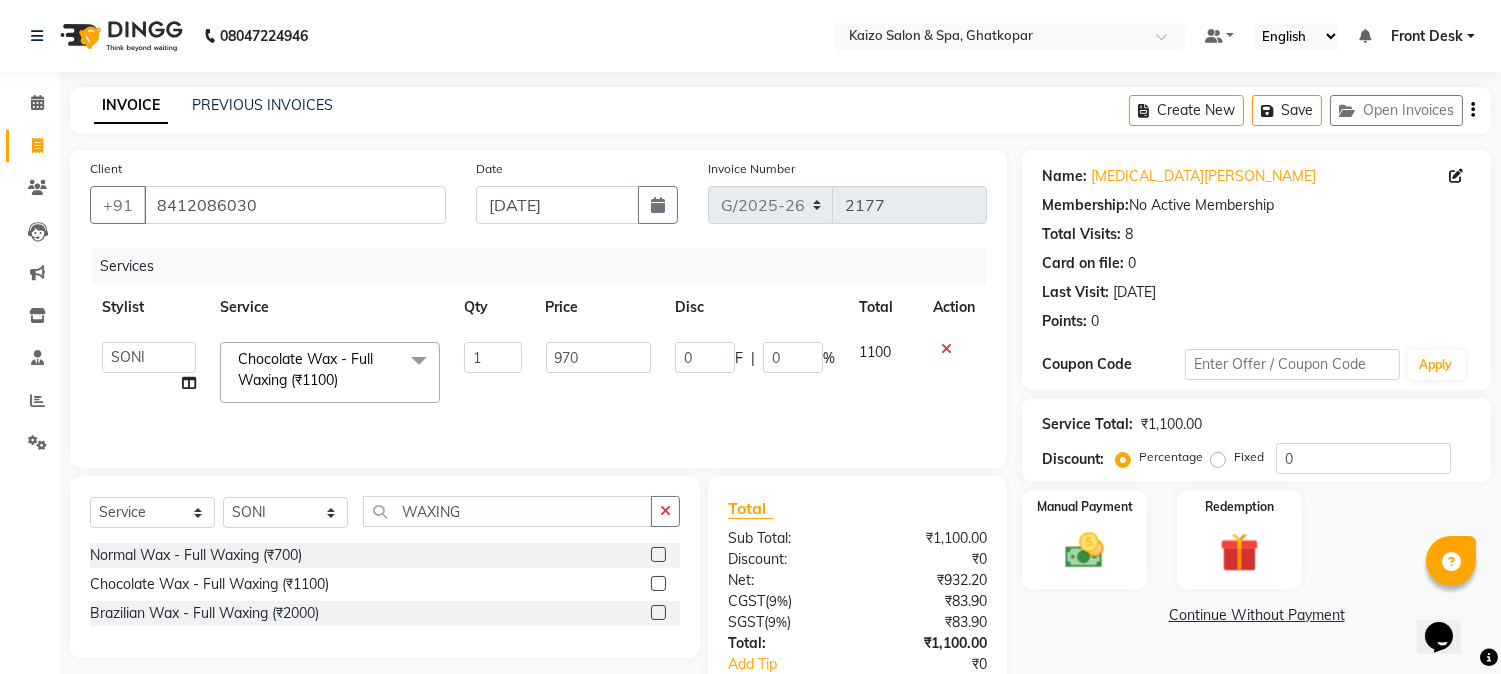 click on "[PERSON_NAME]   ANJALI   [PERSON_NAME]   [PERSON_NAME]   Front Desk   [PERSON_NAME]   IFTESHA   [PERSON_NAME]   [MEDICAL_DATA][PERSON_NAME]   [PERSON_NAME]   [PERSON_NAME]   [PERSON_NAME]   [PERSON_NAME] GALA   [PERSON_NAME]   [PERSON_NAME]   YASH  Chocolate Wax - Full Waxing (₹1100)  x Schwarzkopf Hair Spa - Short Hair (₹750) Schwarzkopf Hair Spa - Upto Shoulder (₹950) Schwarzkopf Hair Spa - Below Shoulder (₹1300) Schwarzkopf Hair Spa - Upto Waist (₹1700) ROSE PINK COLOUR (₹8500) HAIRSTYLIST COURSE  (₹35000) NECK WAX BRAZILAIN (₹600) TOUCHUP (₹1350) TOUCHUP AF (₹1500) CANDLE ANITAS PEDICURE (₹2000) CANDLE ANITAS MANICURE (₹2000) COLOR AMPOULE (₹1500) DEEP CONDITIONING (₹800) FIBRE PLEX (₹2500) PERMING (₹10000) BOTOPLAST TREATMENT (₹10000) [MEDICAL_DATA] TREATMENT (₹8000) BIOTINE TREATMENT (₹10000) Smooth Bond - Upto Shoulder (₹4000) Smooth Bond - Below Shoulder (₹6000) Smooth Bond - Touch Up (₹5500) Smooth Bond - Upto Waist (₹9000) Protein Treatment (₹6000) fibre hair spa - Short Hair (₹1200) 1 0" 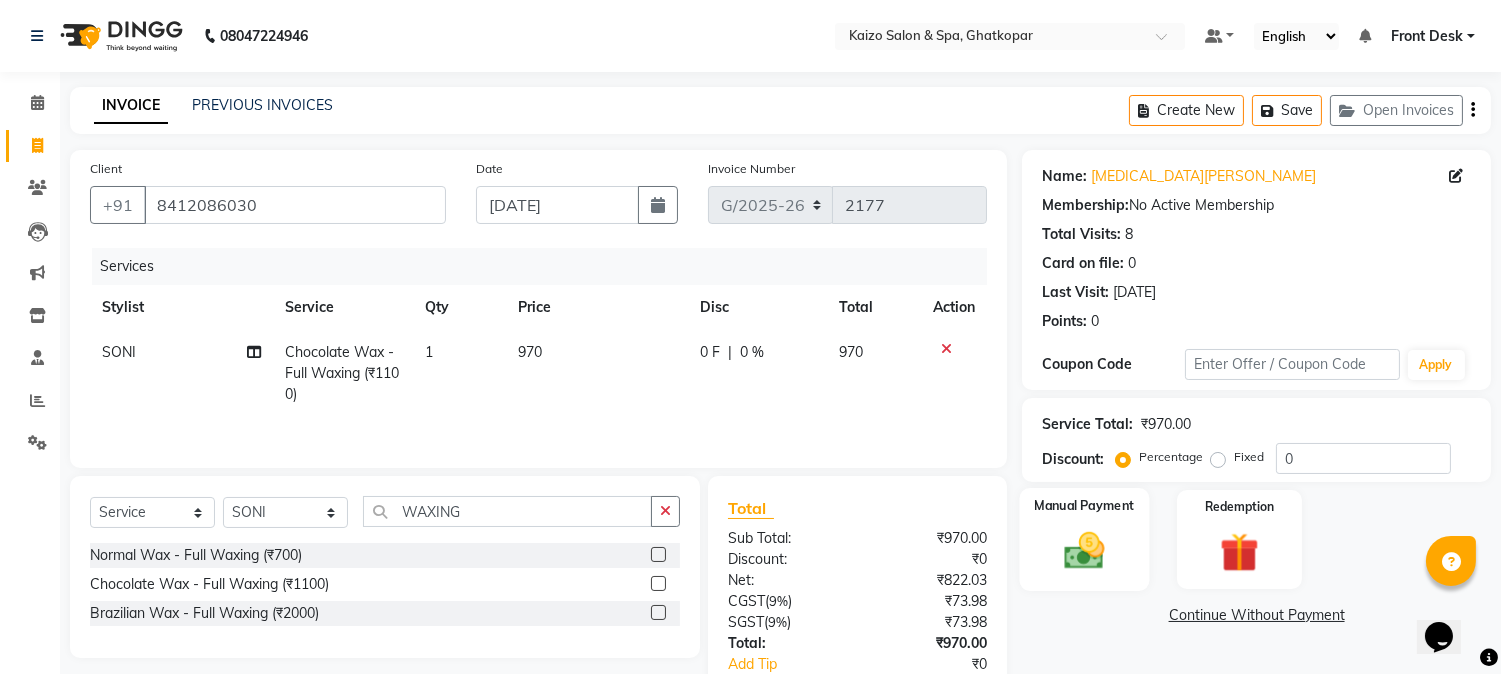 click 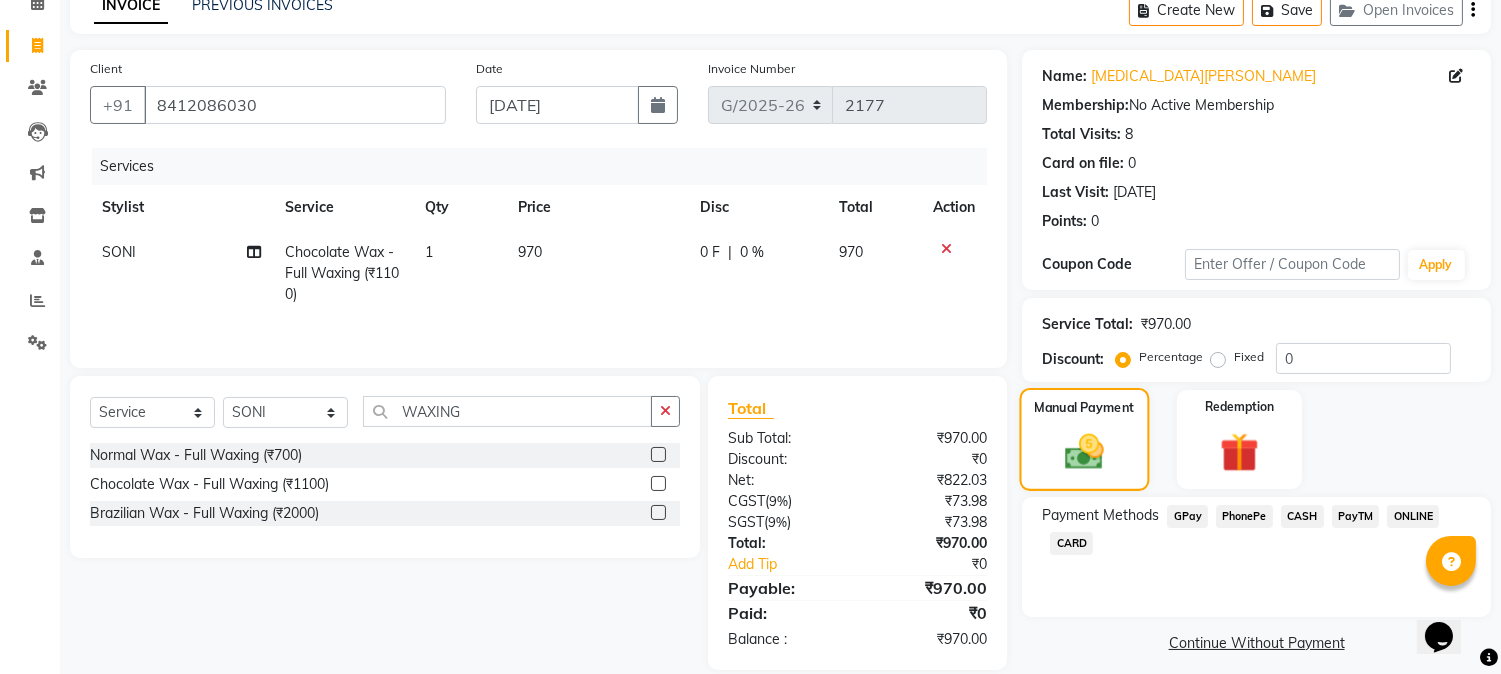 scroll, scrollTop: 16, scrollLeft: 0, axis: vertical 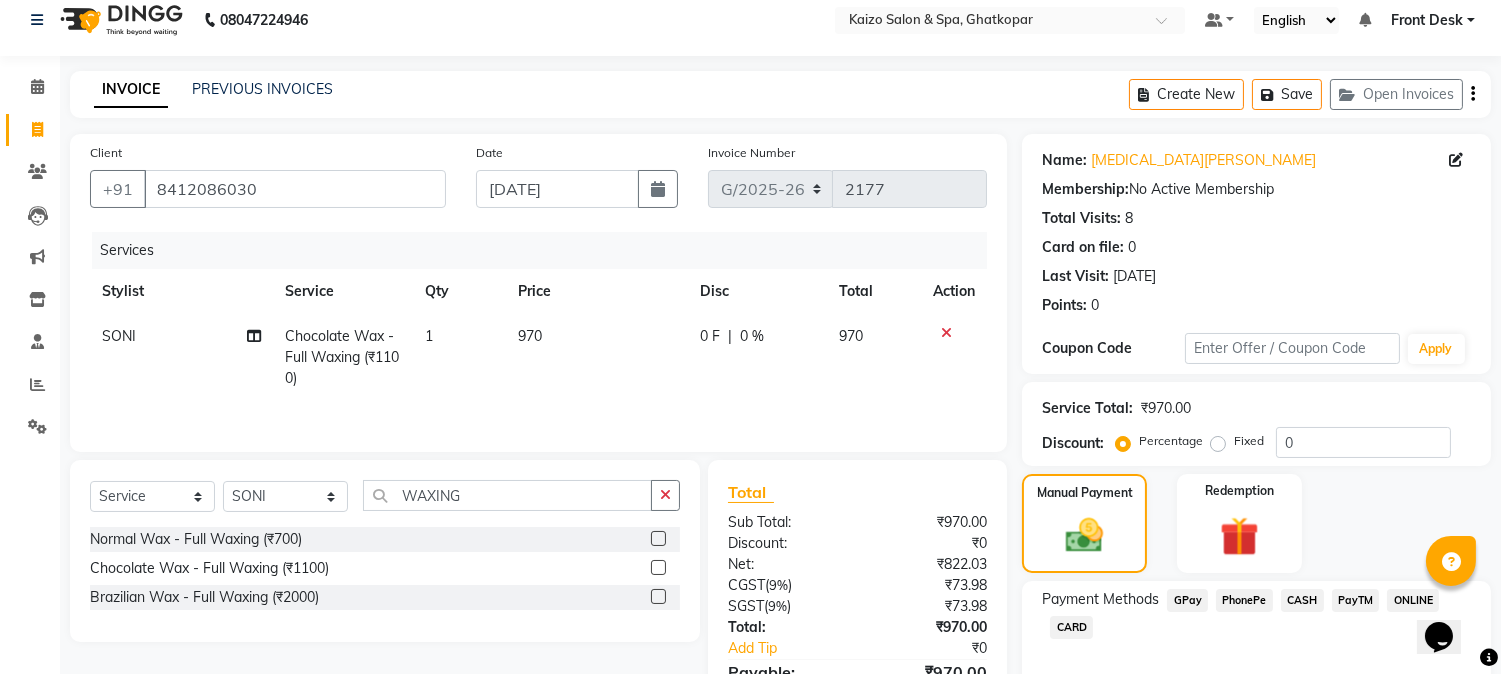 click on "PhonePe" 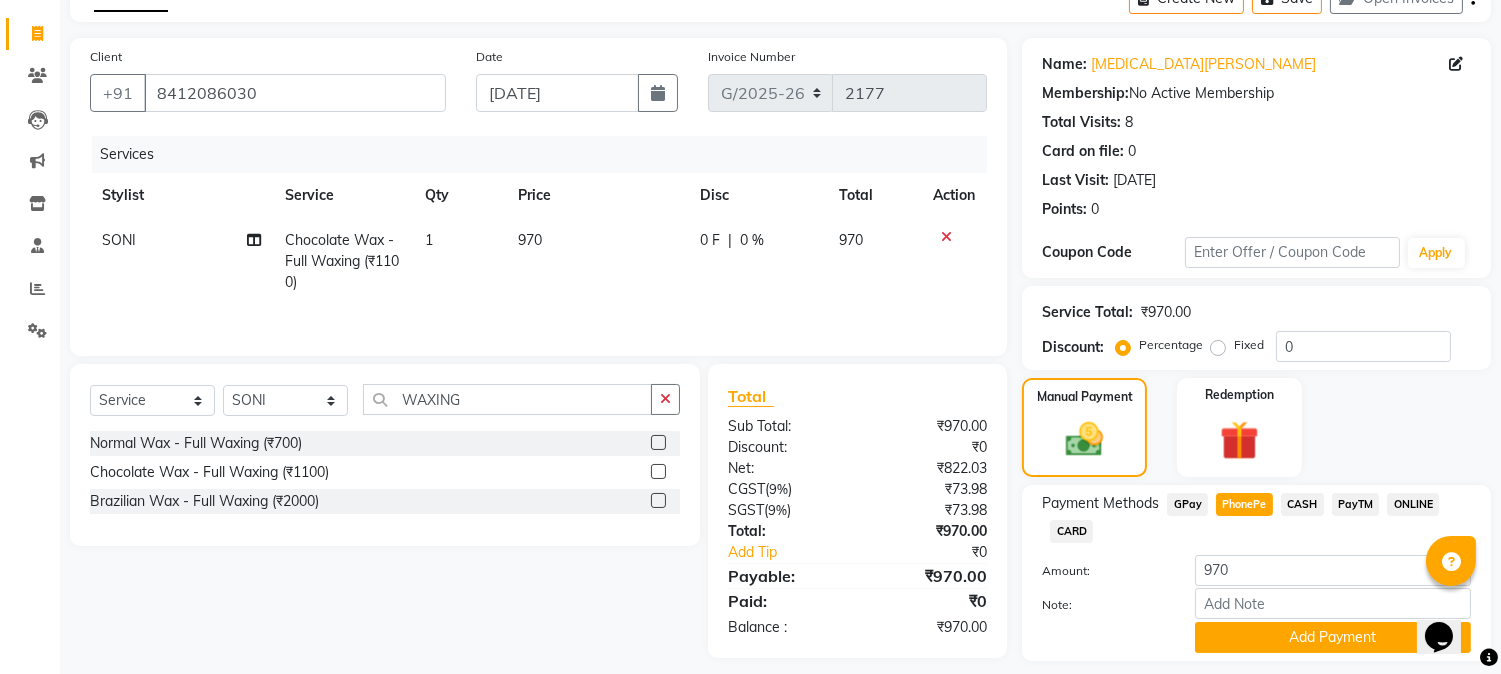 scroll, scrollTop: 170, scrollLeft: 0, axis: vertical 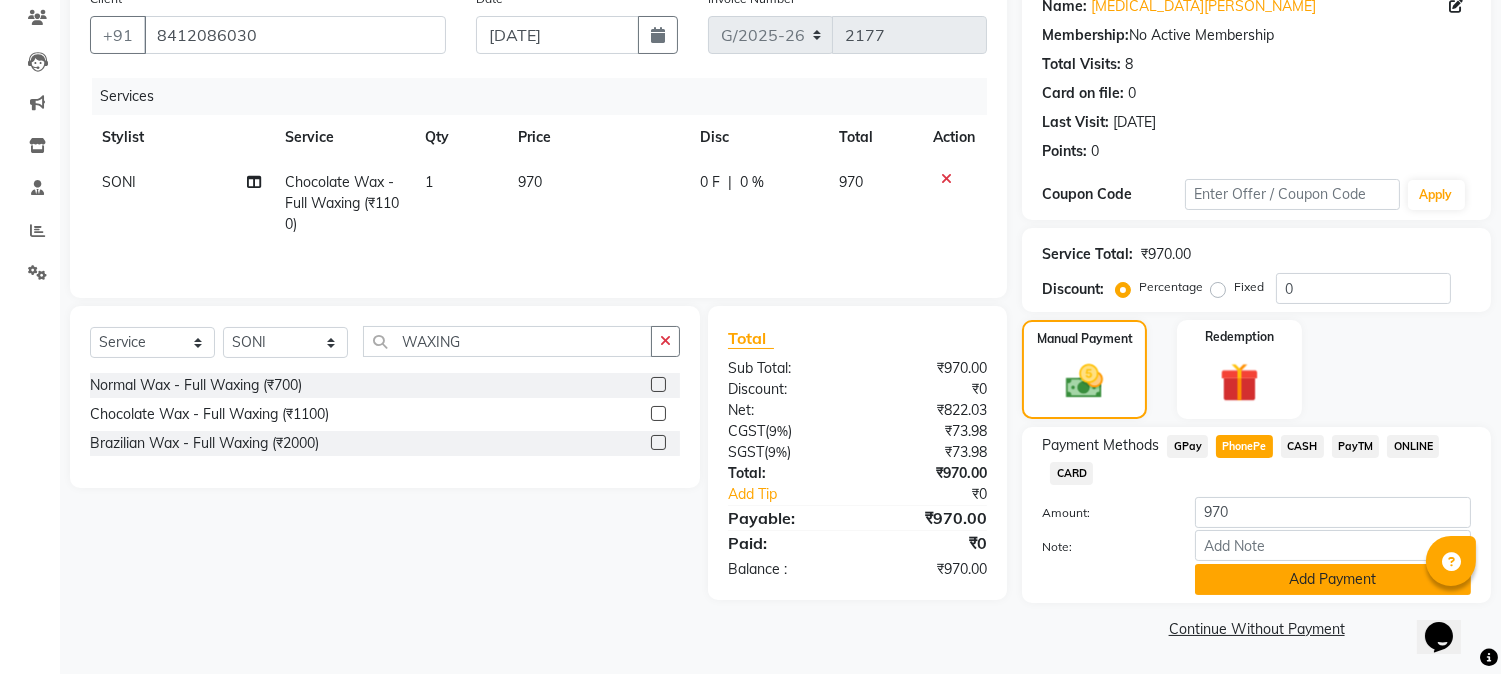click on "Add Payment" 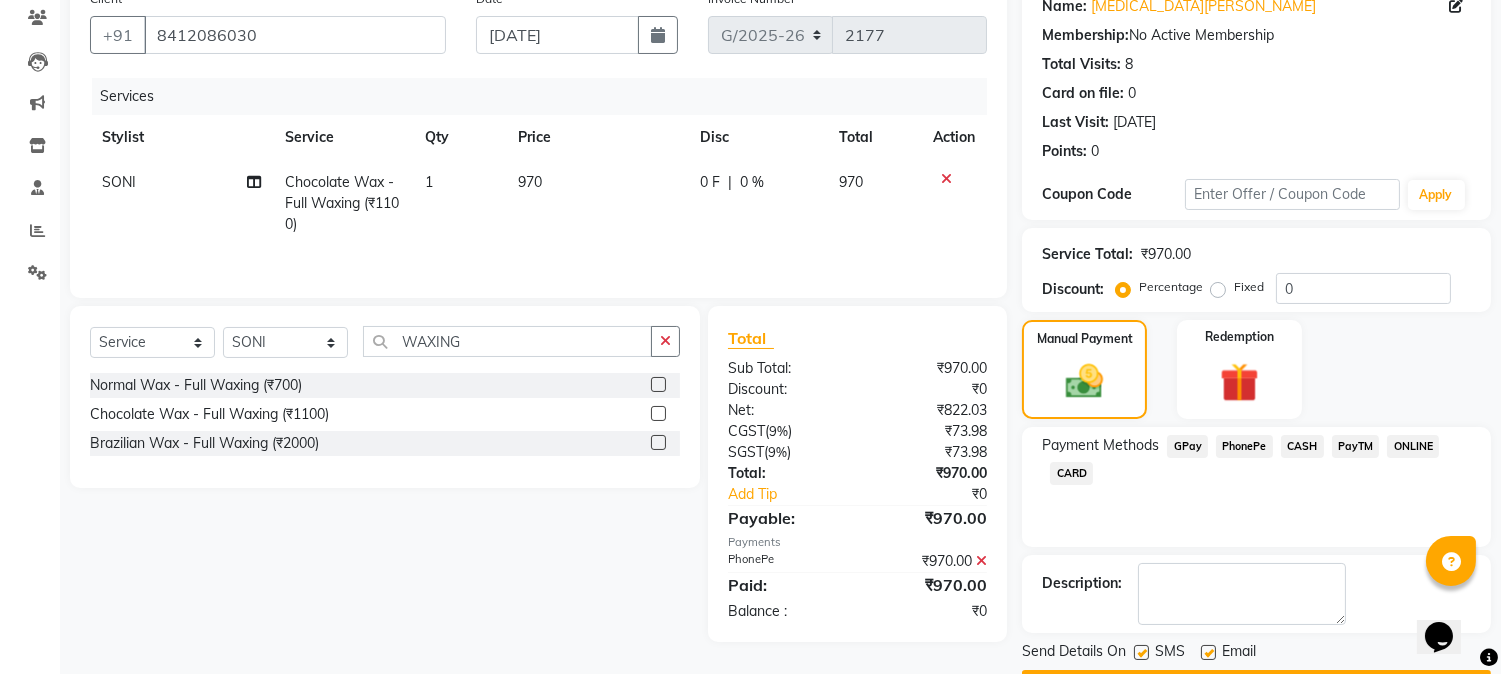 click 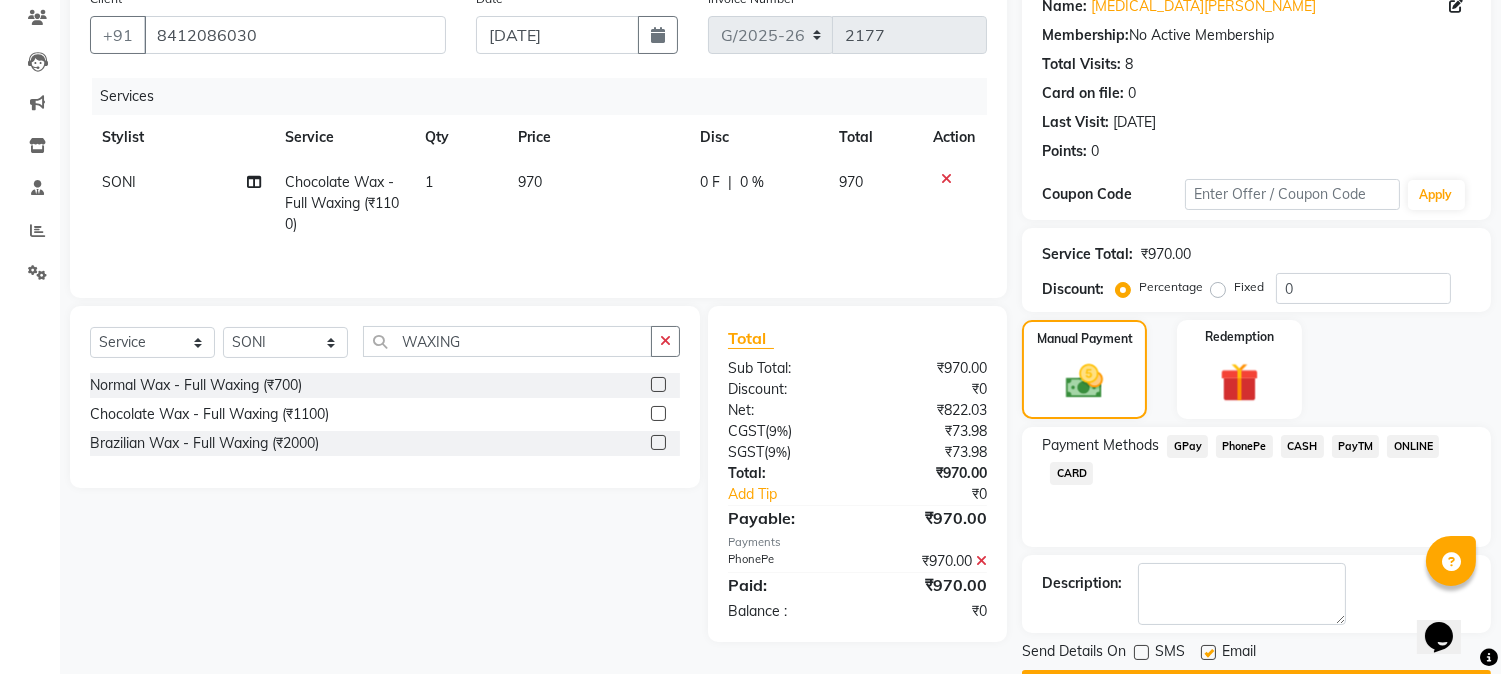 click 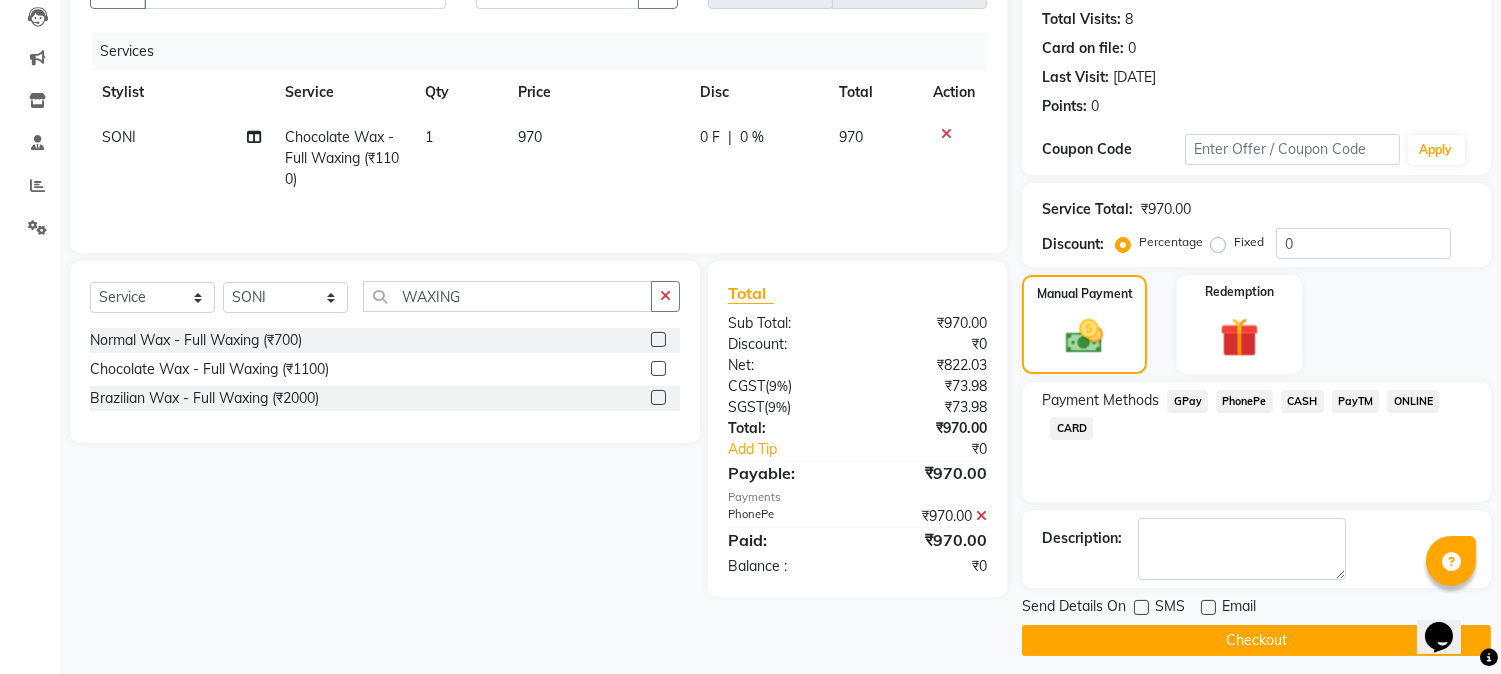 scroll, scrollTop: 225, scrollLeft: 0, axis: vertical 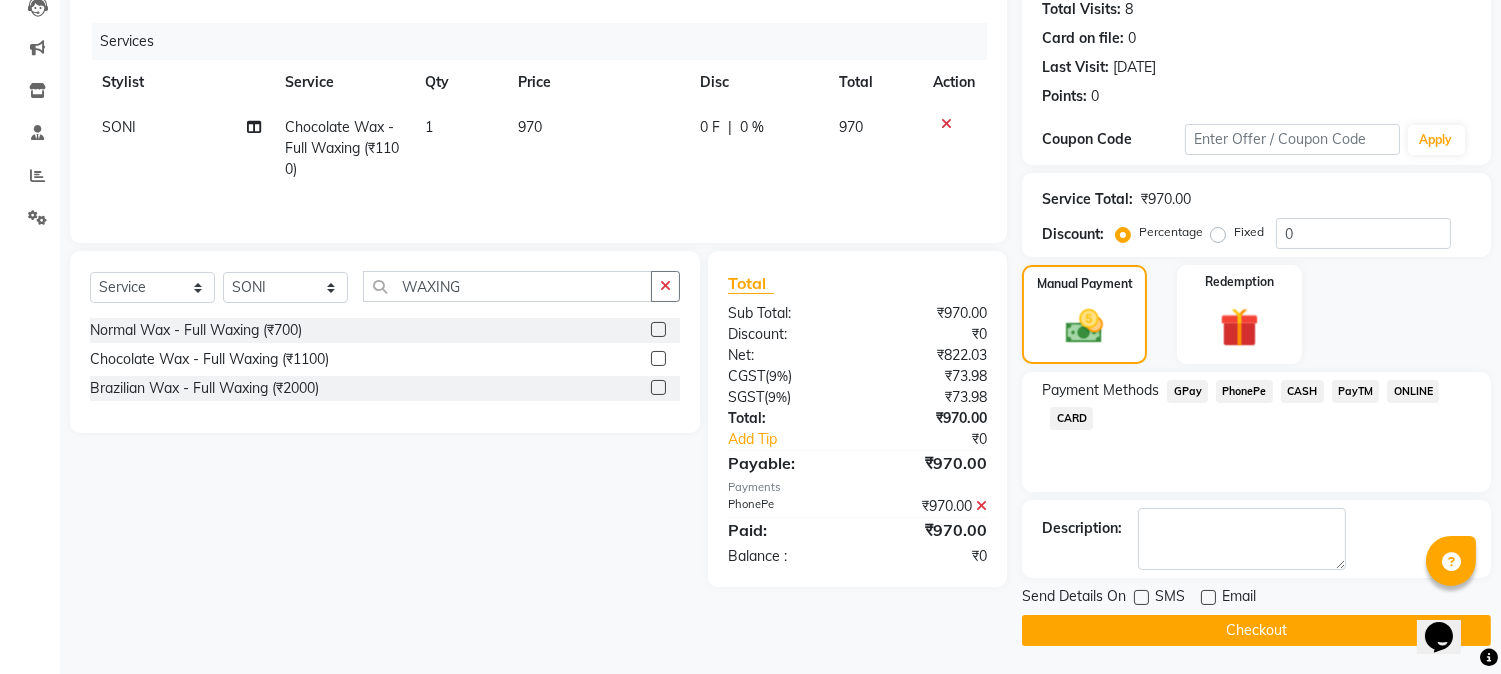 click on "Checkout" 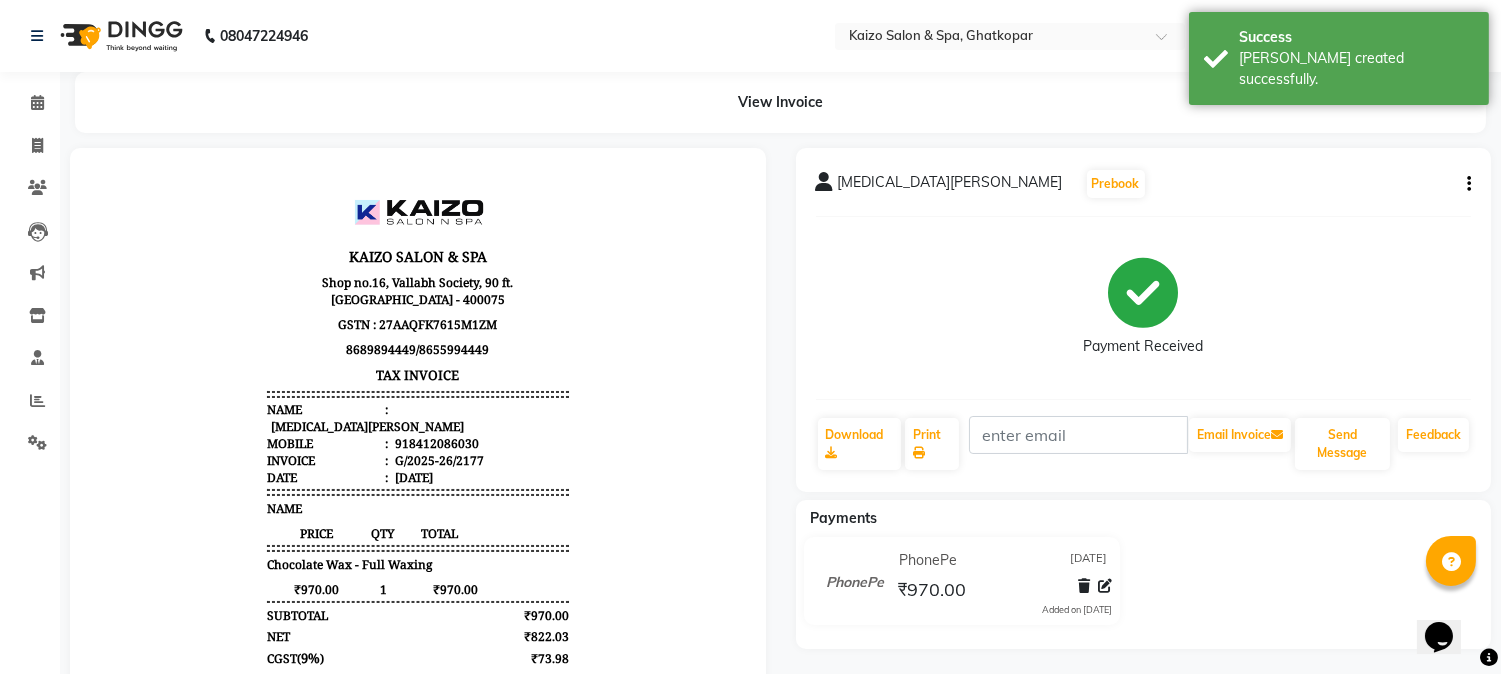 scroll, scrollTop: 0, scrollLeft: 0, axis: both 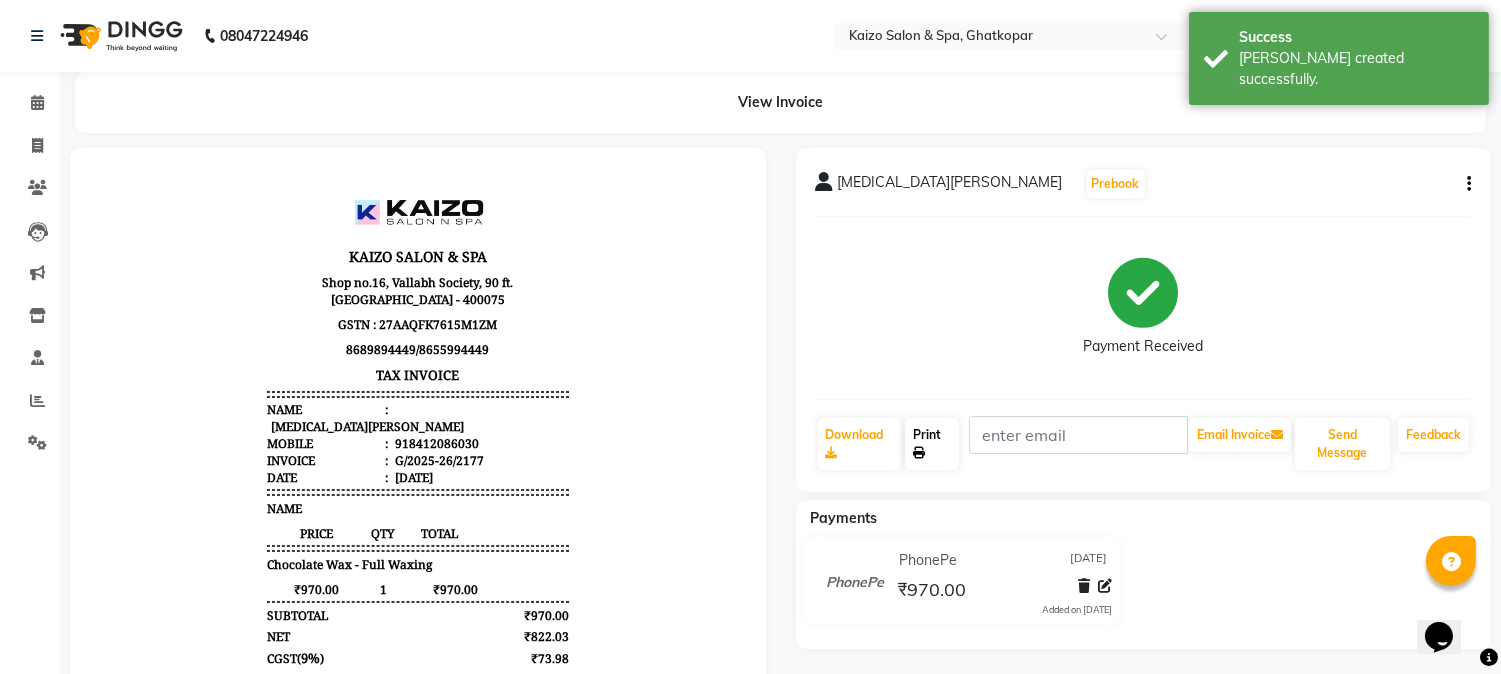 click on "Print" 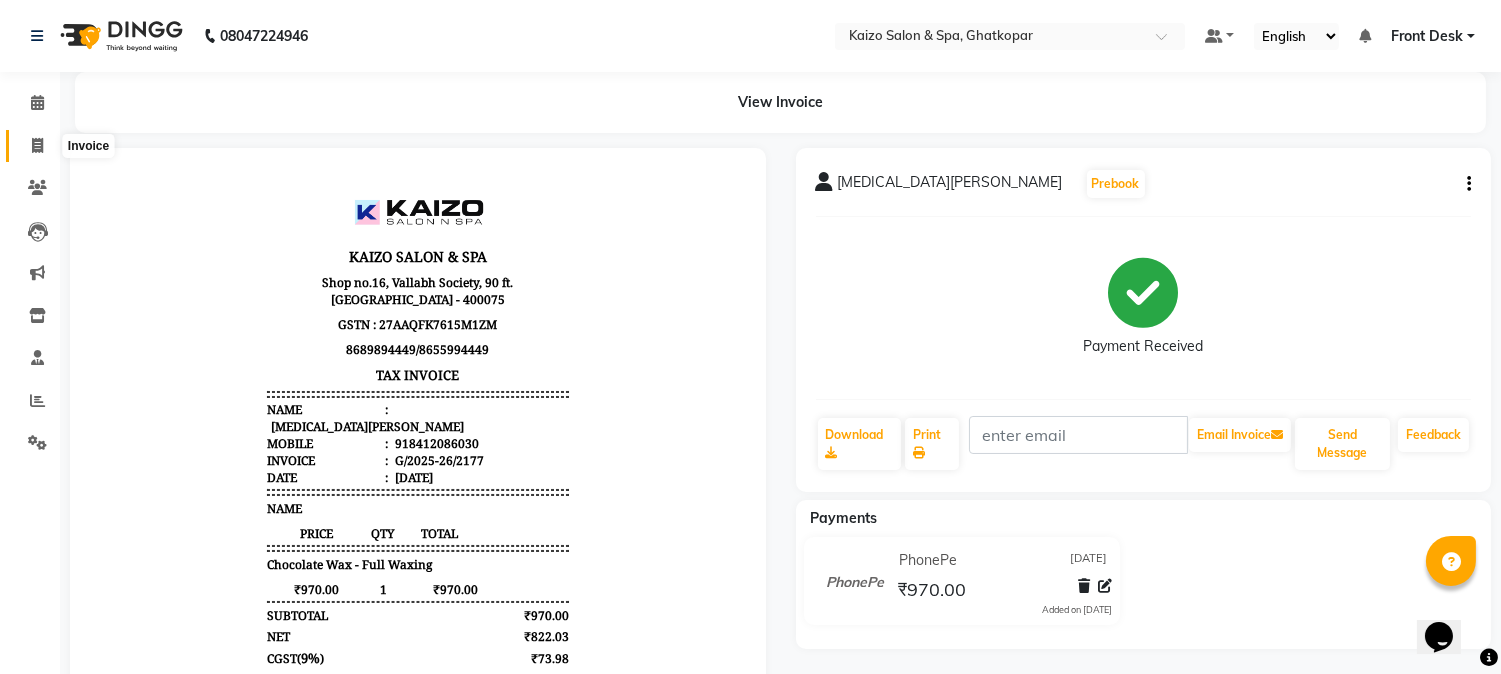 click 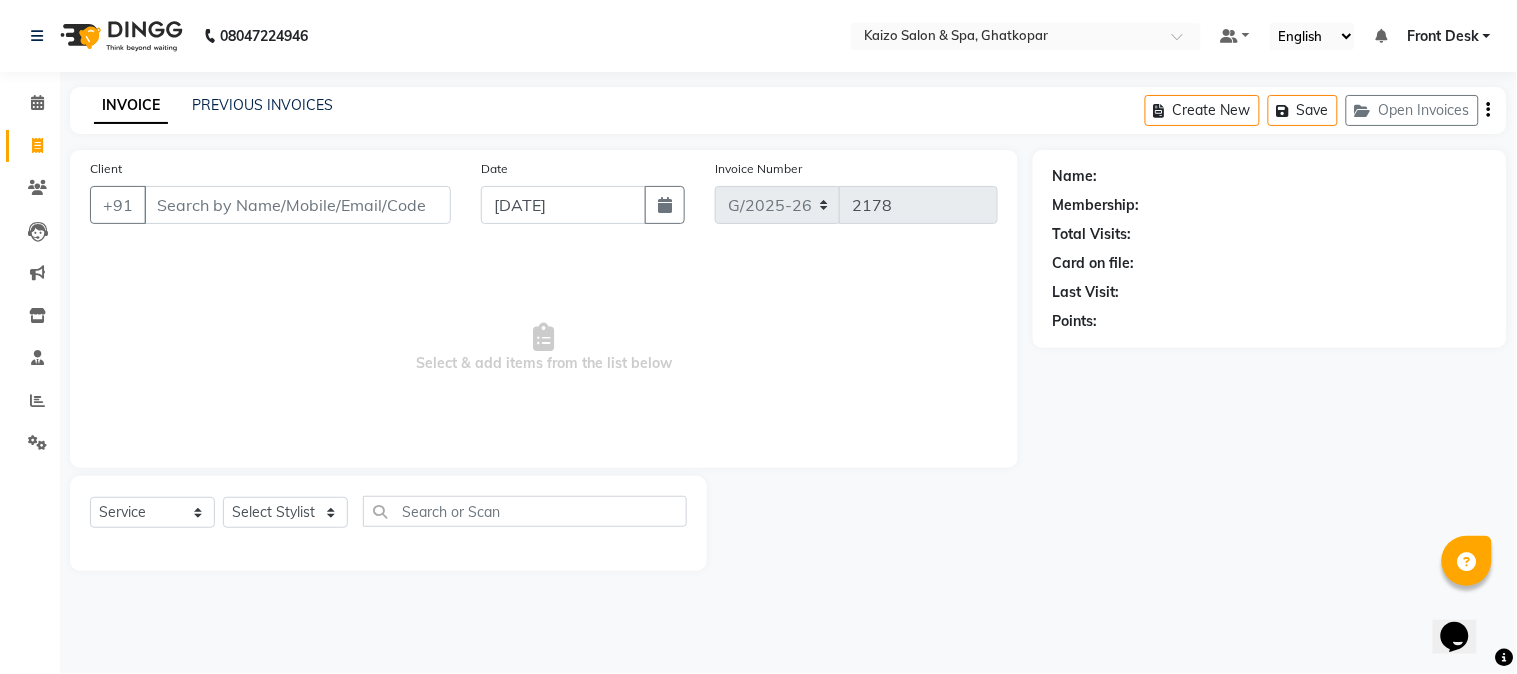 click on "Client" at bounding box center (297, 205) 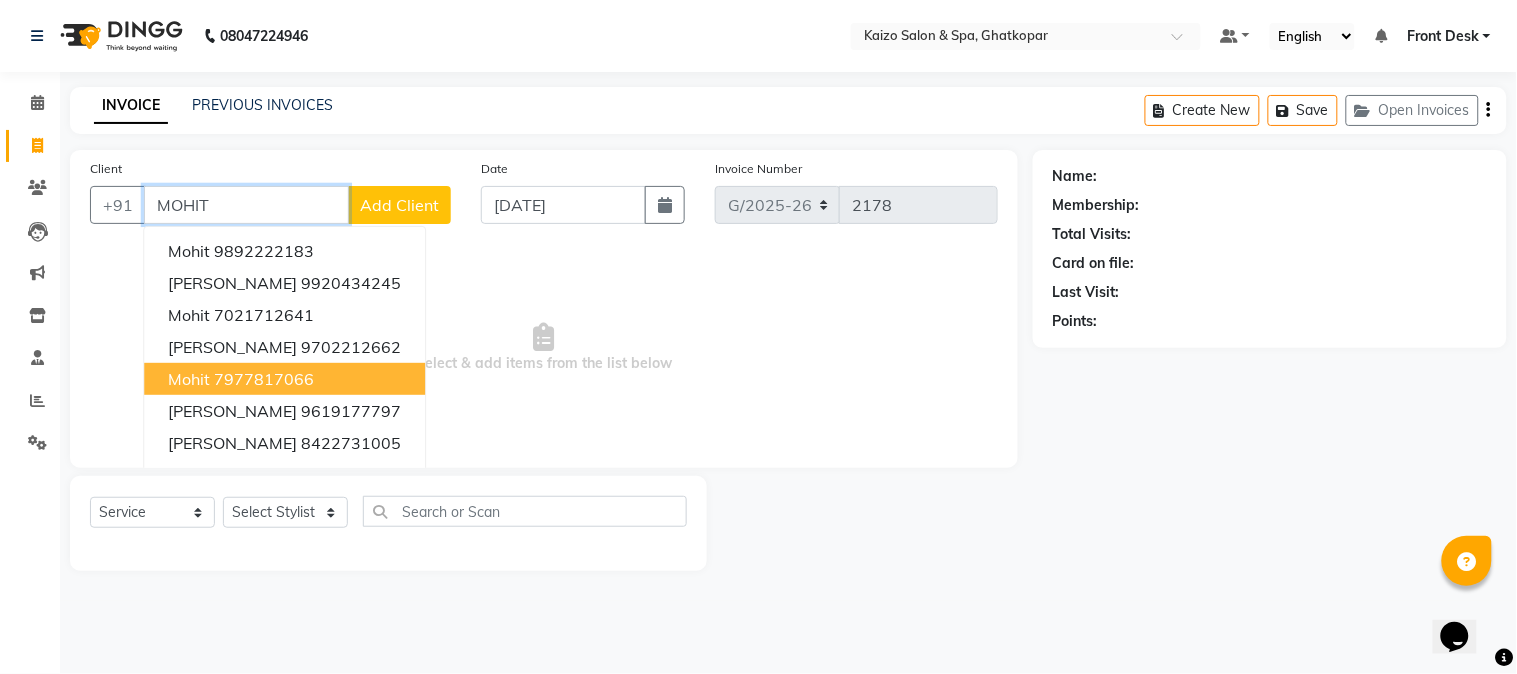 click on "7977817066" at bounding box center [264, 379] 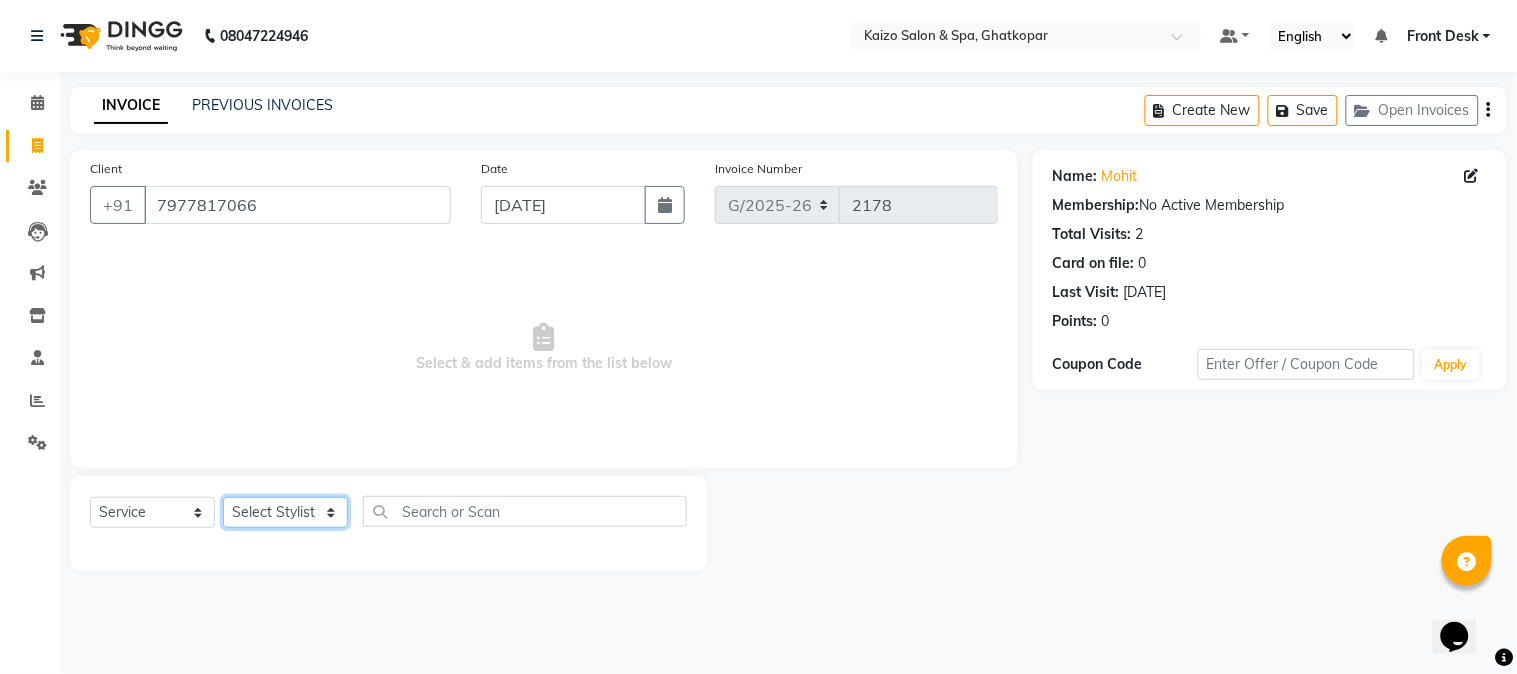 click on "Select Stylist [PERSON_NAME] ANJALI [PERSON_NAME] [PERSON_NAME] Front Desk [PERSON_NAME] IFTESHA [PERSON_NAME] [MEDICAL_DATA][PERSON_NAME] [PERSON_NAME] [PERSON_NAME] [PERSON_NAME] [PERSON_NAME] GALA [PERSON_NAME] [PERSON_NAME] YASH" 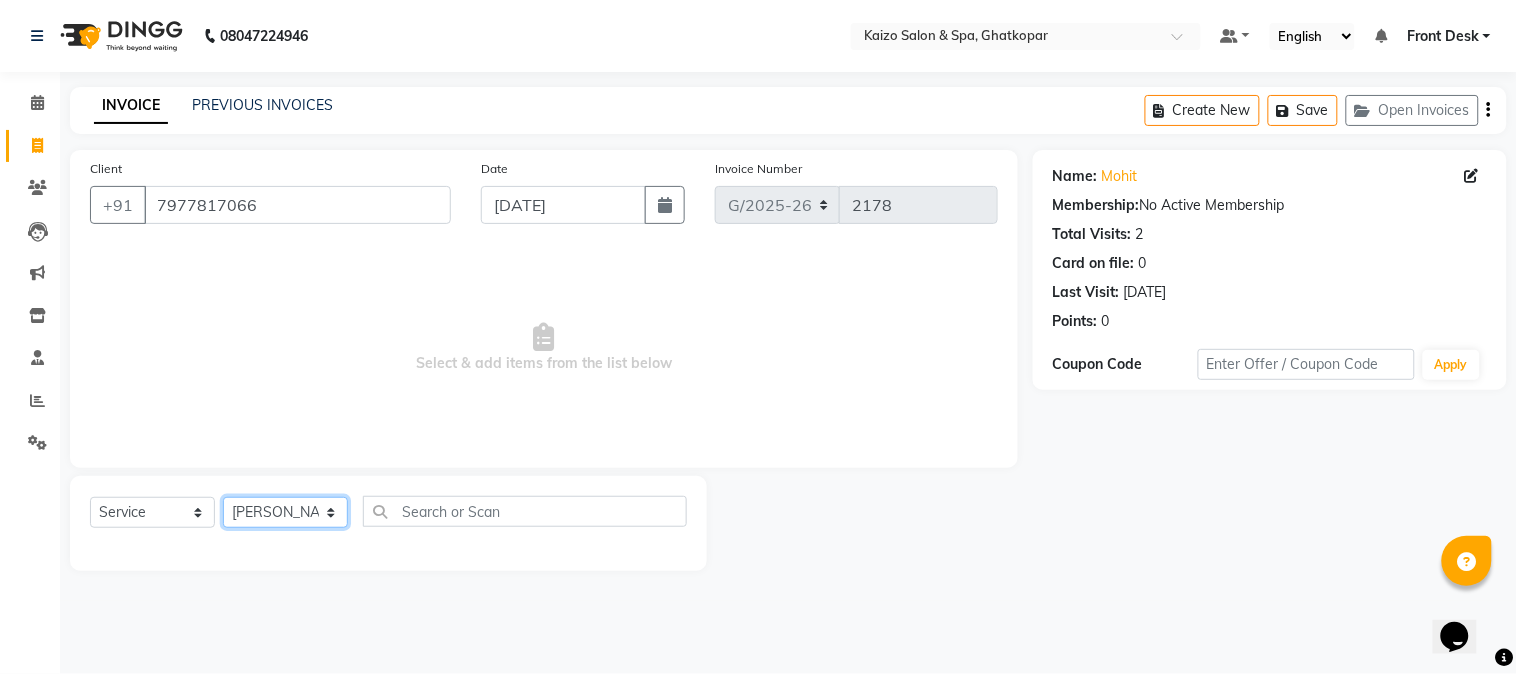 click on "Select Stylist [PERSON_NAME] ANJALI [PERSON_NAME] [PERSON_NAME] Front Desk [PERSON_NAME] IFTESHA [PERSON_NAME] [MEDICAL_DATA][PERSON_NAME] [PERSON_NAME] [PERSON_NAME] [PERSON_NAME] [PERSON_NAME] GALA [PERSON_NAME] [PERSON_NAME] YASH" 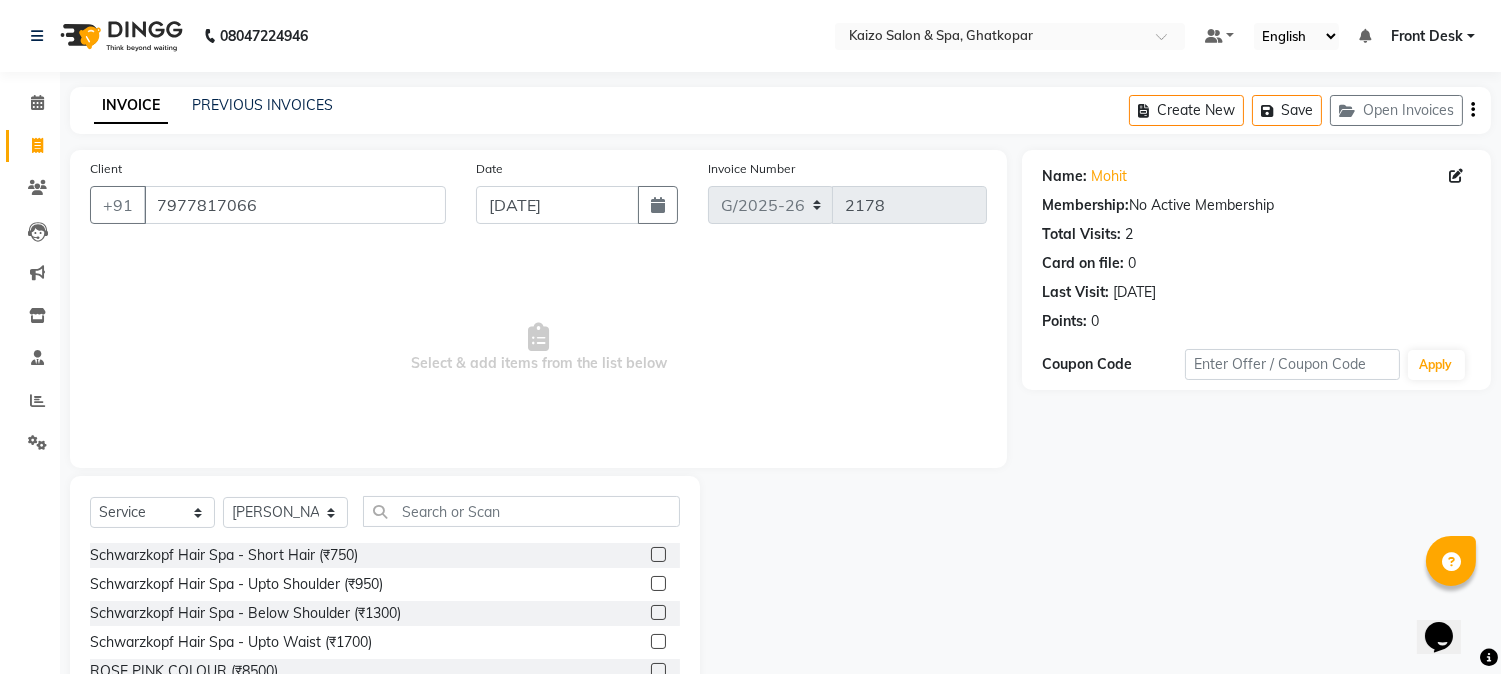 click on "Select  Service  Product  Membership  Package Voucher Prepaid Gift Card  Select Stylist [PERSON_NAME] ANJALI [PERSON_NAME] [PERSON_NAME] Front Desk [PERSON_NAME] IFTESHA [PERSON_NAME] [MEDICAL_DATA][PERSON_NAME] [PERSON_NAME] [PERSON_NAME] [PERSON_NAME] [PERSON_NAME] GALA [PERSON_NAME] [PERSON_NAME]" 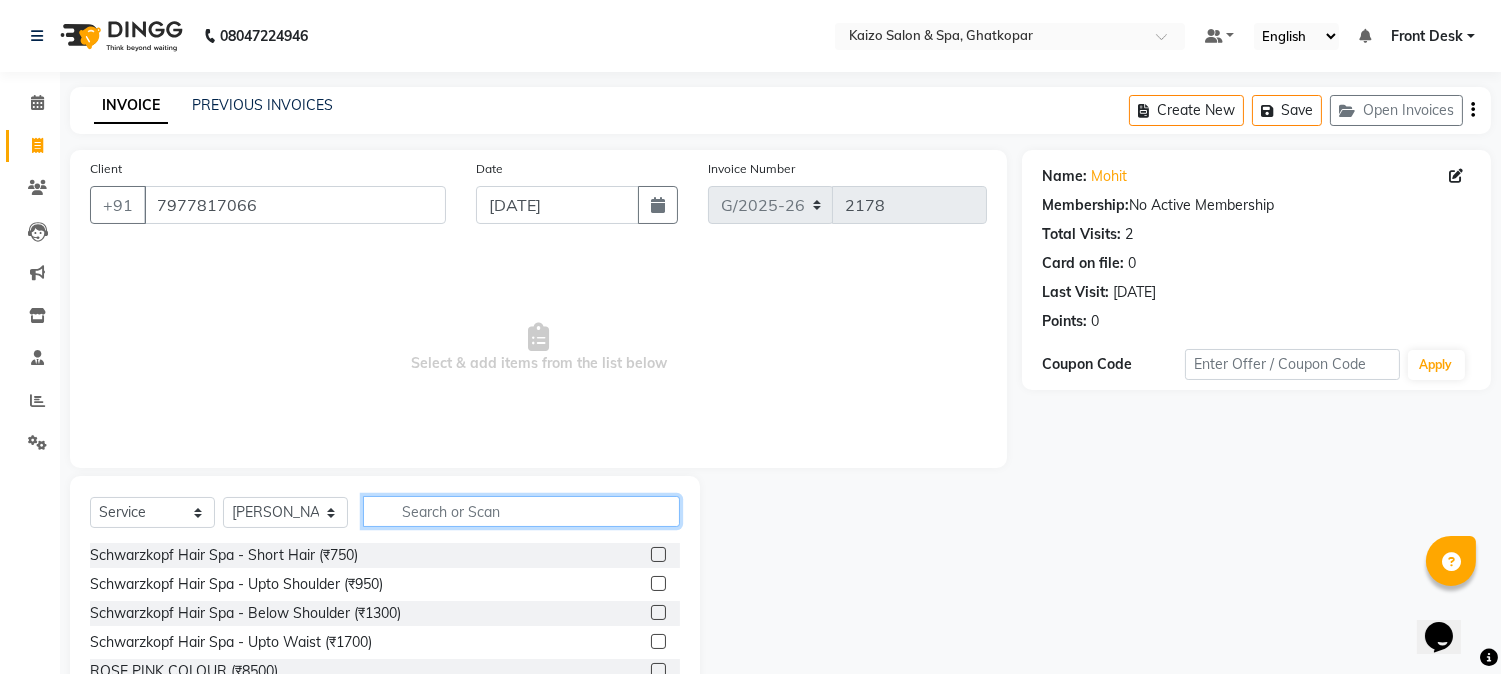 click 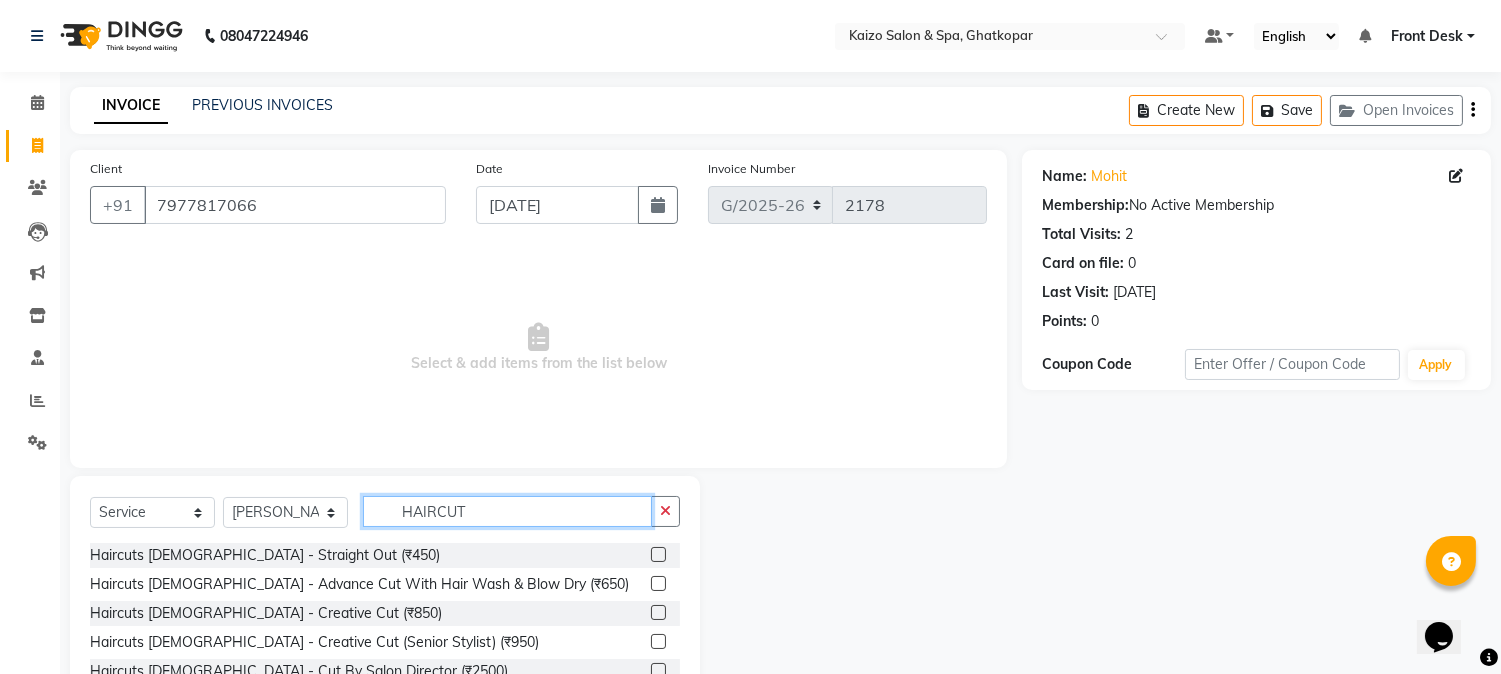 scroll, scrollTop: 126, scrollLeft: 0, axis: vertical 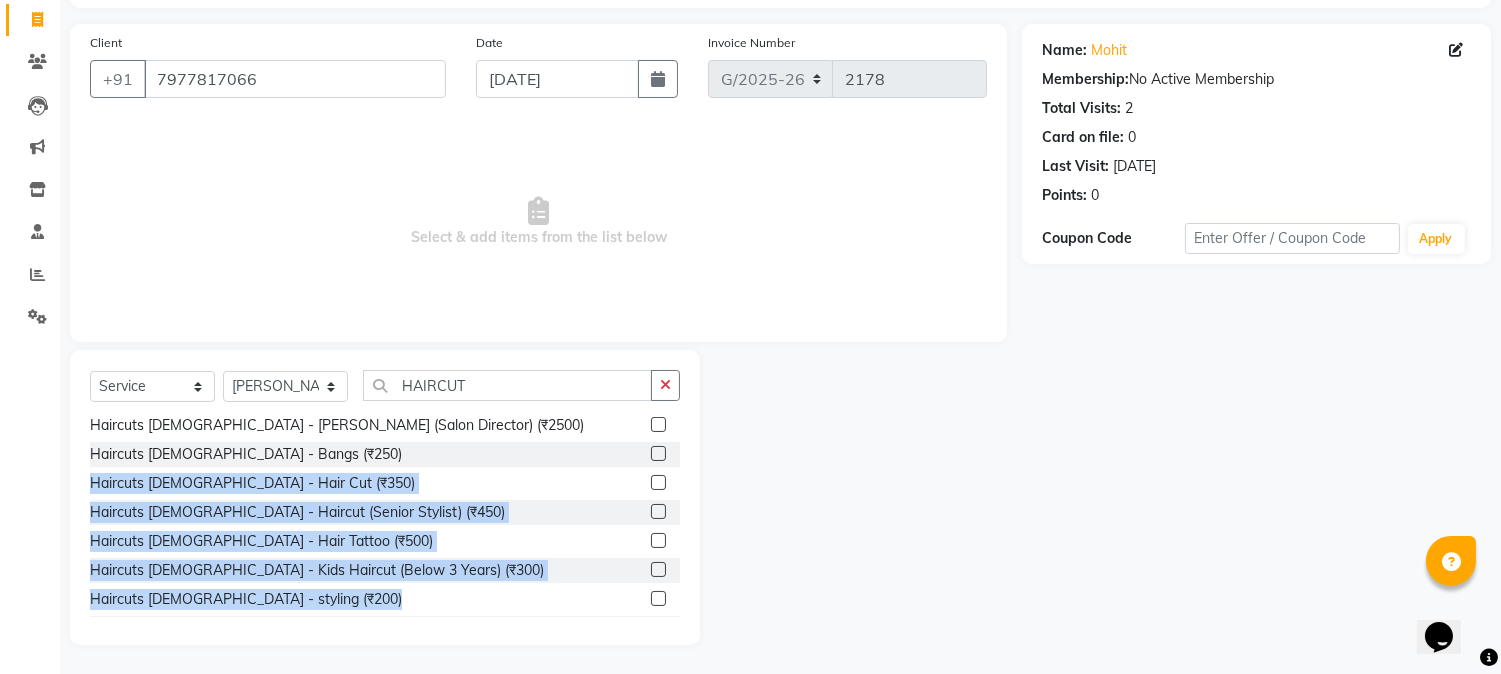drag, startPoint x: 681, startPoint y: 516, endPoint x: 675, endPoint y: 600, distance: 84.21401 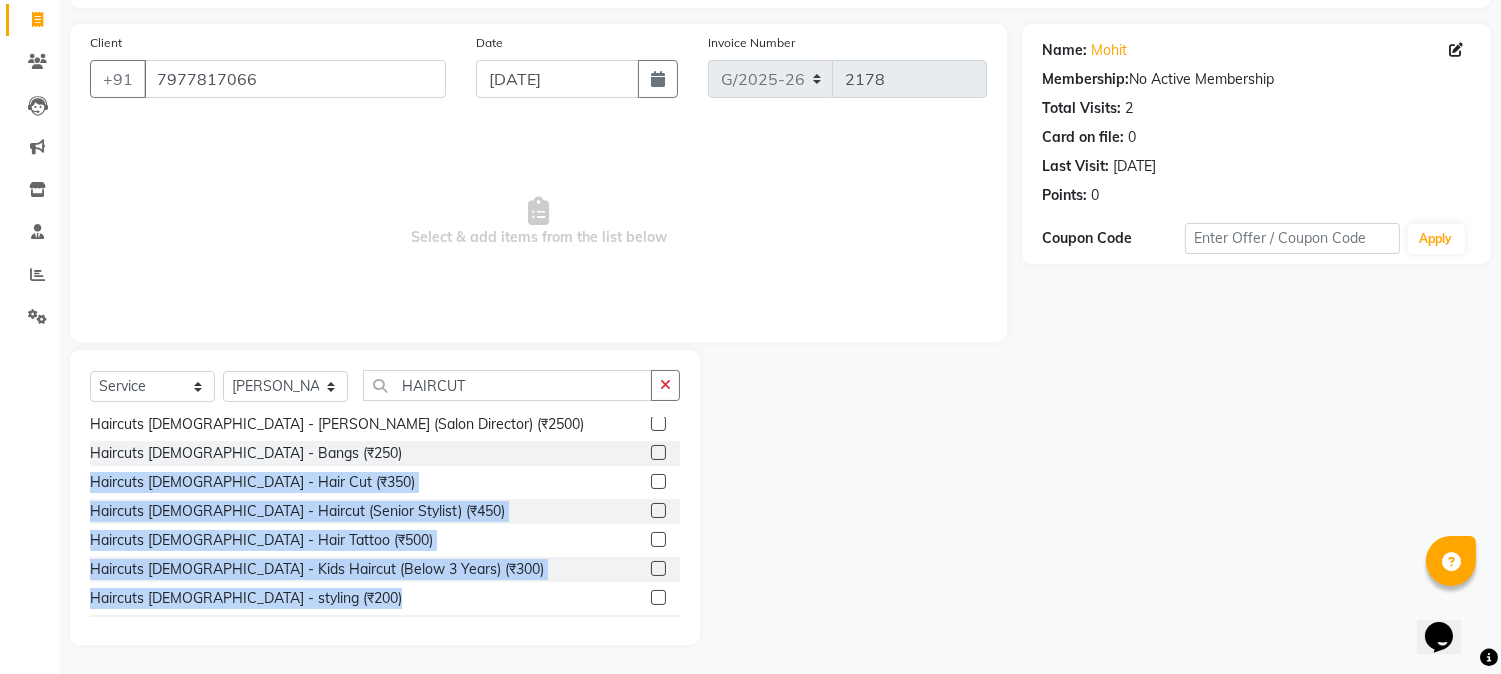 click on "Select  Service  Product  Membership  Package Voucher Prepaid Gift Card  Select Stylist [PERSON_NAME] ANJALI [PERSON_NAME] [PERSON_NAME] Front Desk [PERSON_NAME] IFTESHA [PERSON_NAME] [MEDICAL_DATA][PERSON_NAME] [PERSON_NAME] [PERSON_NAME] [PERSON_NAME] [PERSON_NAME] GALA [PERSON_NAME] [PERSON_NAME] YASH HAIRCUT Haircuts [DEMOGRAPHIC_DATA] - Straight Out (₹450)  Haircuts [DEMOGRAPHIC_DATA] - Advance Cut With Hair Wash & Blow Dry (₹650)  Haircuts [DEMOGRAPHIC_DATA] - Creative Cut (₹850)  Haircuts [DEMOGRAPHIC_DATA] - Creative Cut (Senior Stylist) (₹950)  Haircuts [DEMOGRAPHIC_DATA] - Cut By Salon Director (₹2500)  Haircuts [DEMOGRAPHIC_DATA] - [PERSON_NAME] (₹1500)  Haircuts [DEMOGRAPHIC_DATA]- Kids Cut (₹500)  Haircuts [DEMOGRAPHIC_DATA] - [PERSON_NAME] (Salon Director) (₹2500)  Haircuts [DEMOGRAPHIC_DATA] - Bangs (₹250)  Haircuts [DEMOGRAPHIC_DATA] - Hair Cut (₹350)  Haircuts [DEMOGRAPHIC_DATA] - Haircut (Senior Stylist) (₹450)  Haircuts [DEMOGRAPHIC_DATA] - Hair Tattoo (₹500)  Haircuts [DEMOGRAPHIC_DATA] - Kids Haircut (Below 3 Years) (₹300)  Haircuts [DEMOGRAPHIC_DATA] - styling (₹200)  Haircuts [DEMOGRAPHIC_DATA] -Shave (₹150)  Haircuts [DEMOGRAPHIC_DATA] - [PERSON_NAME] Shape (₹200)" 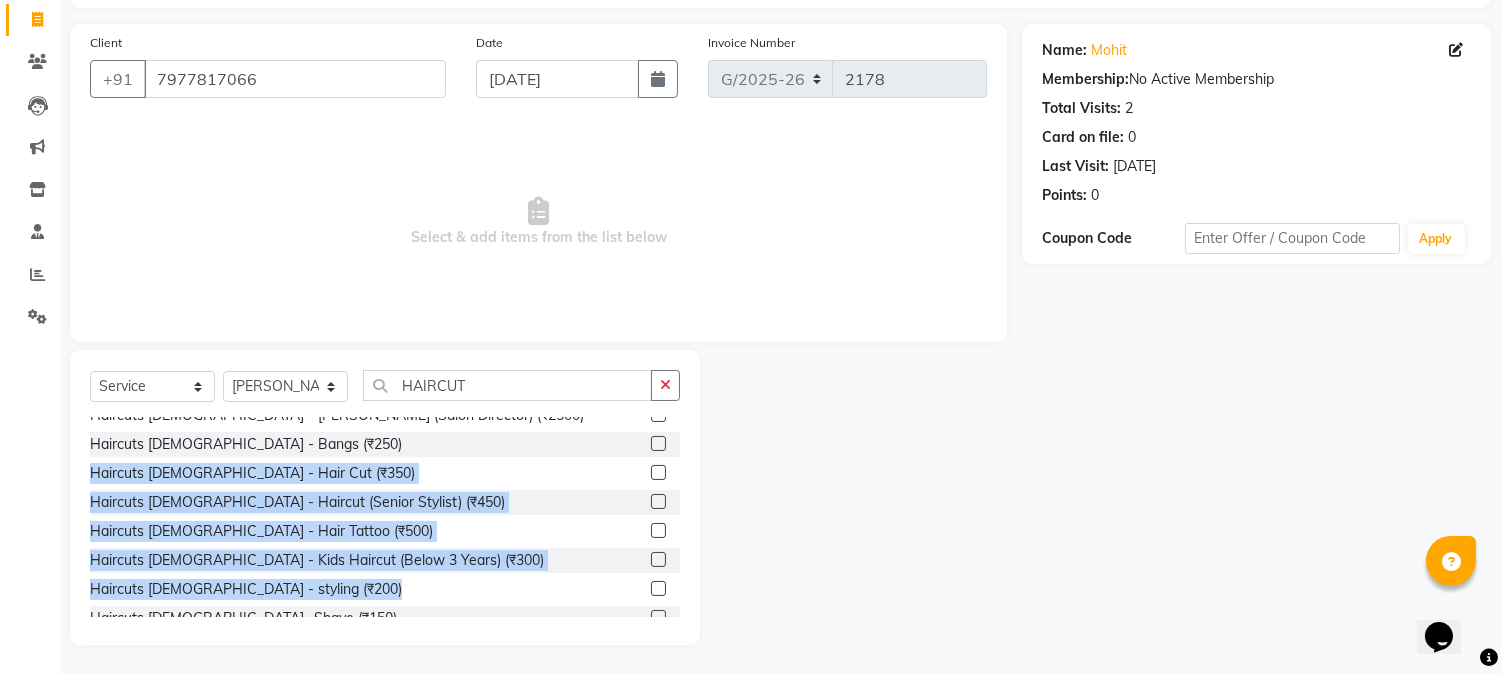 scroll, scrollTop: 263, scrollLeft: 0, axis: vertical 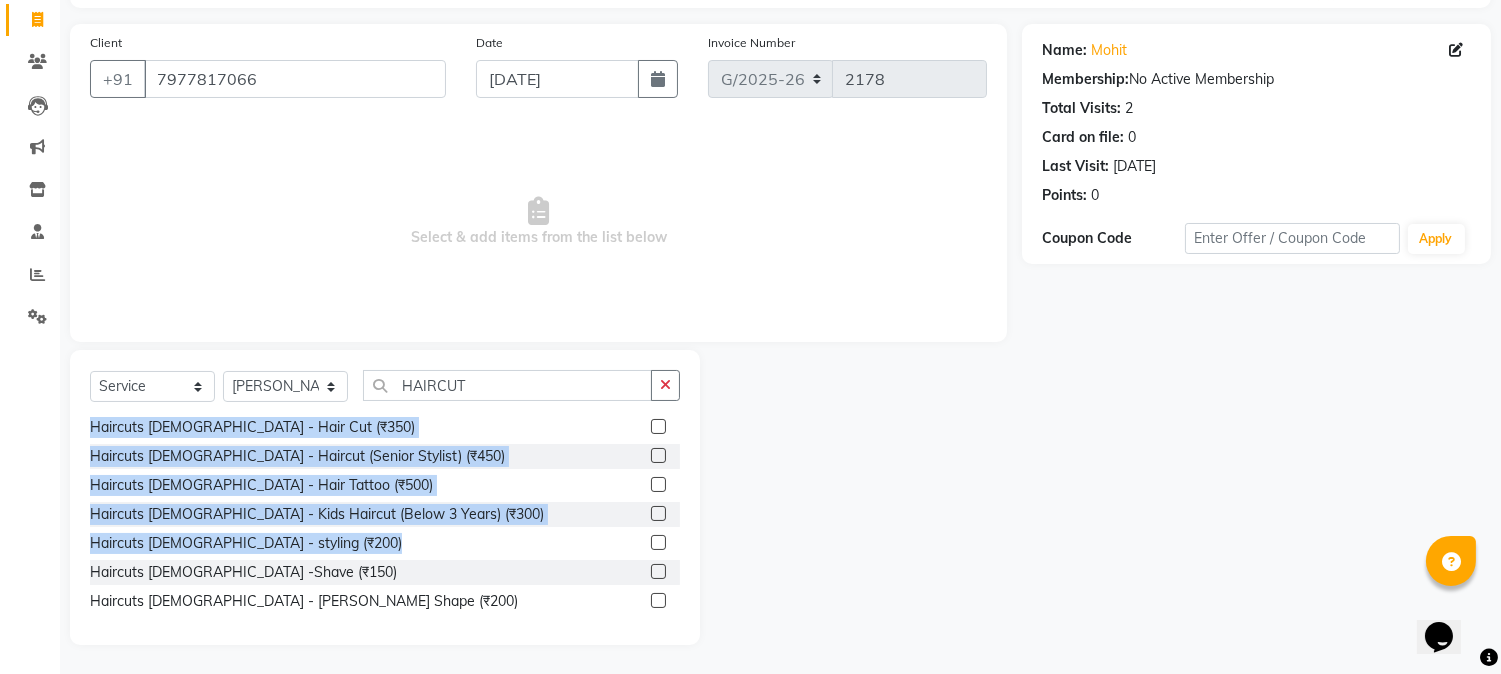click 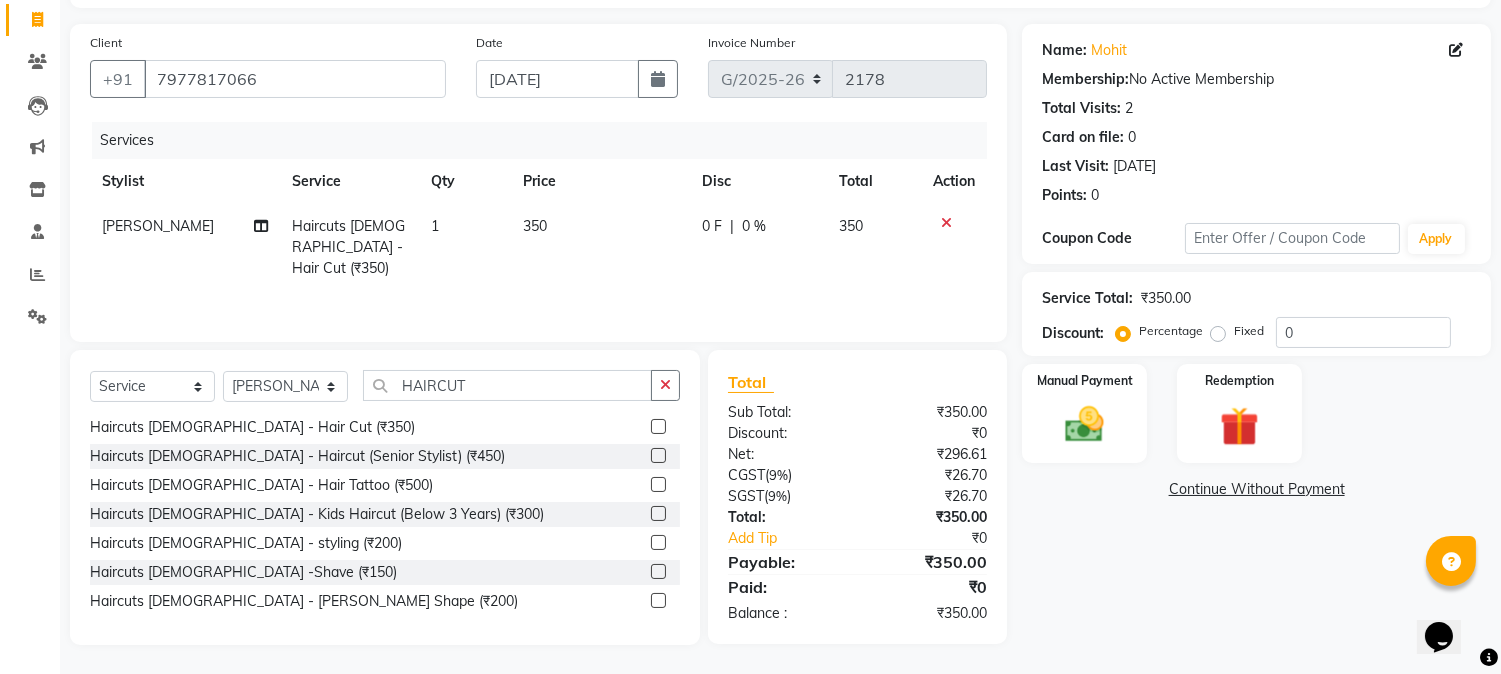 click 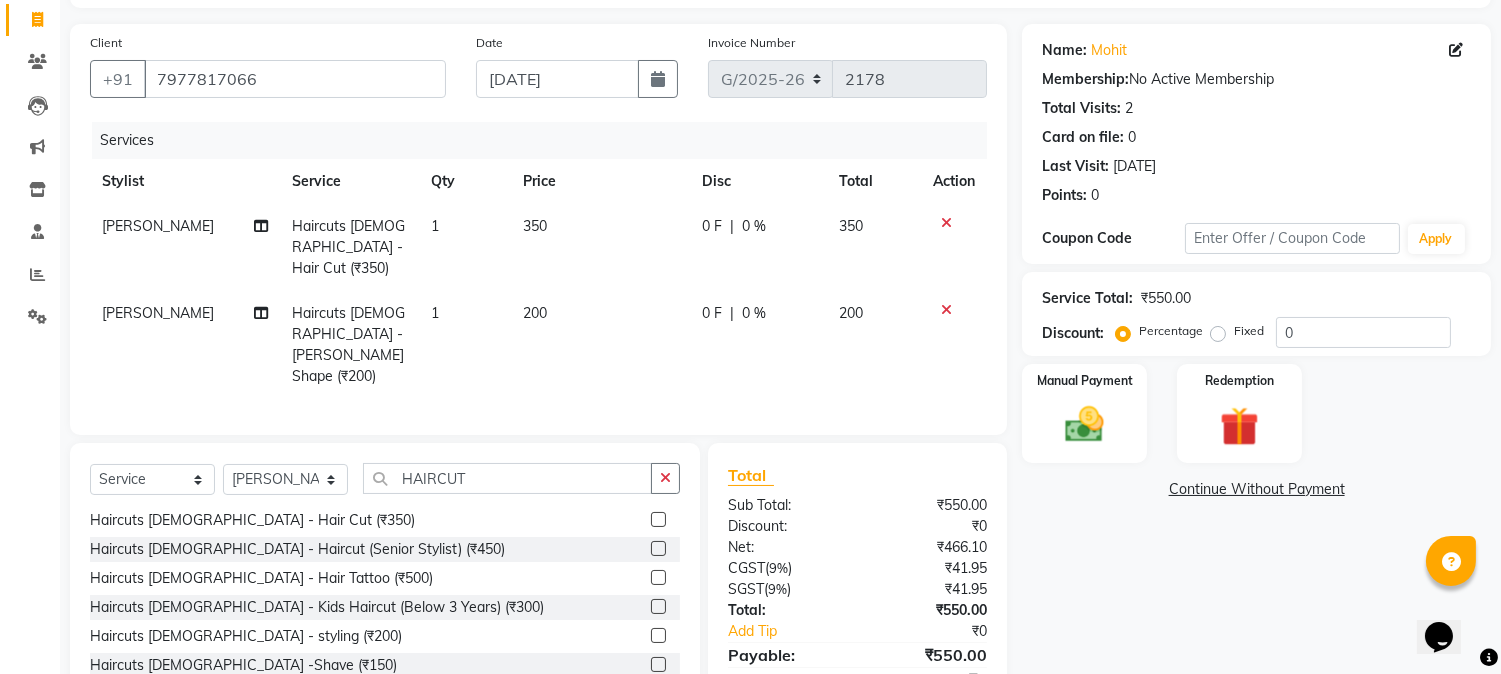 click on "200" 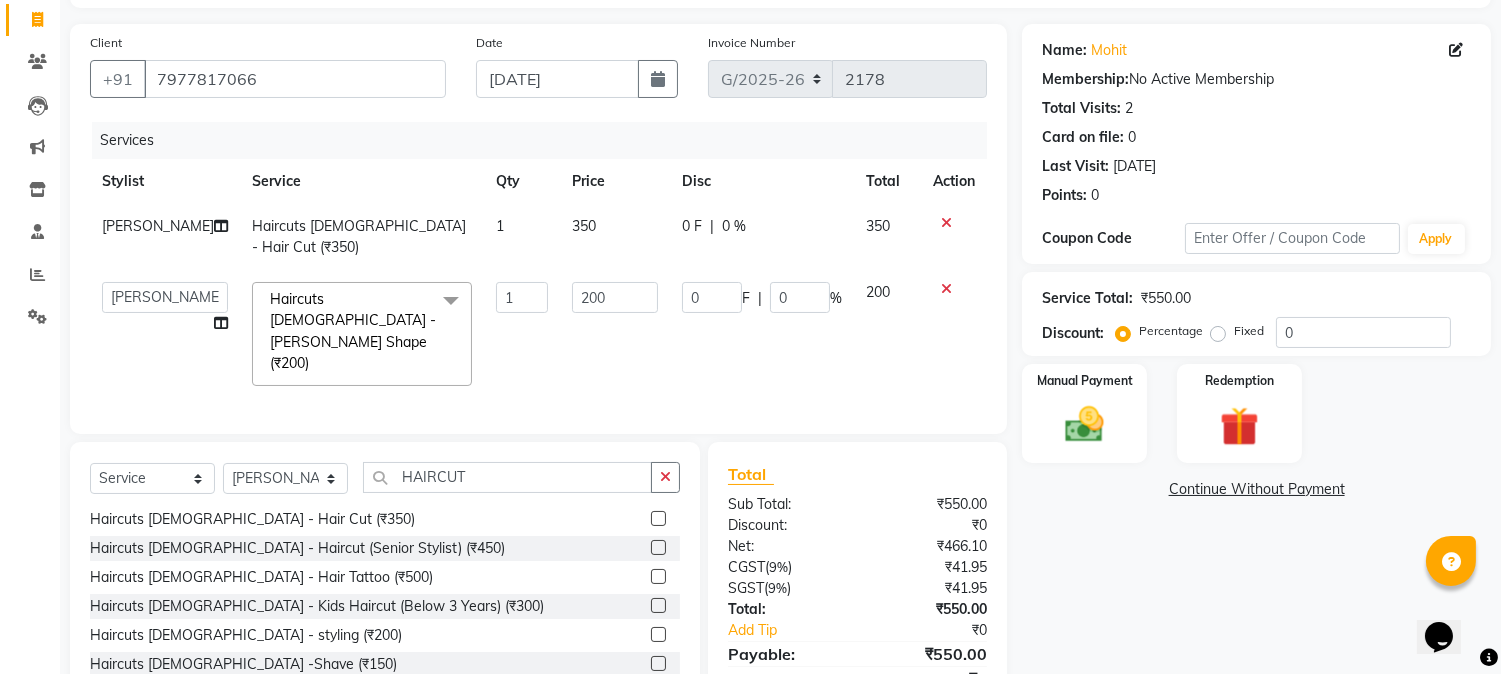 click on "200" 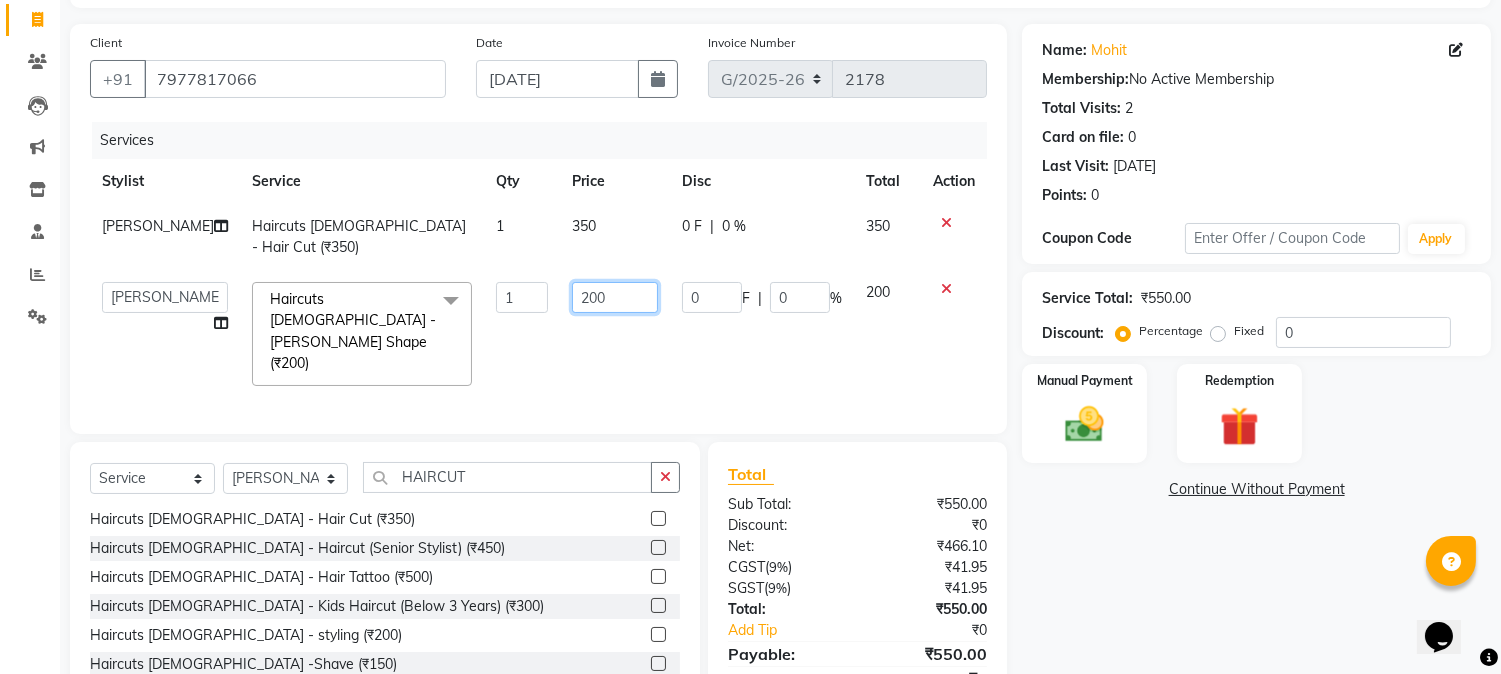 click on "200" 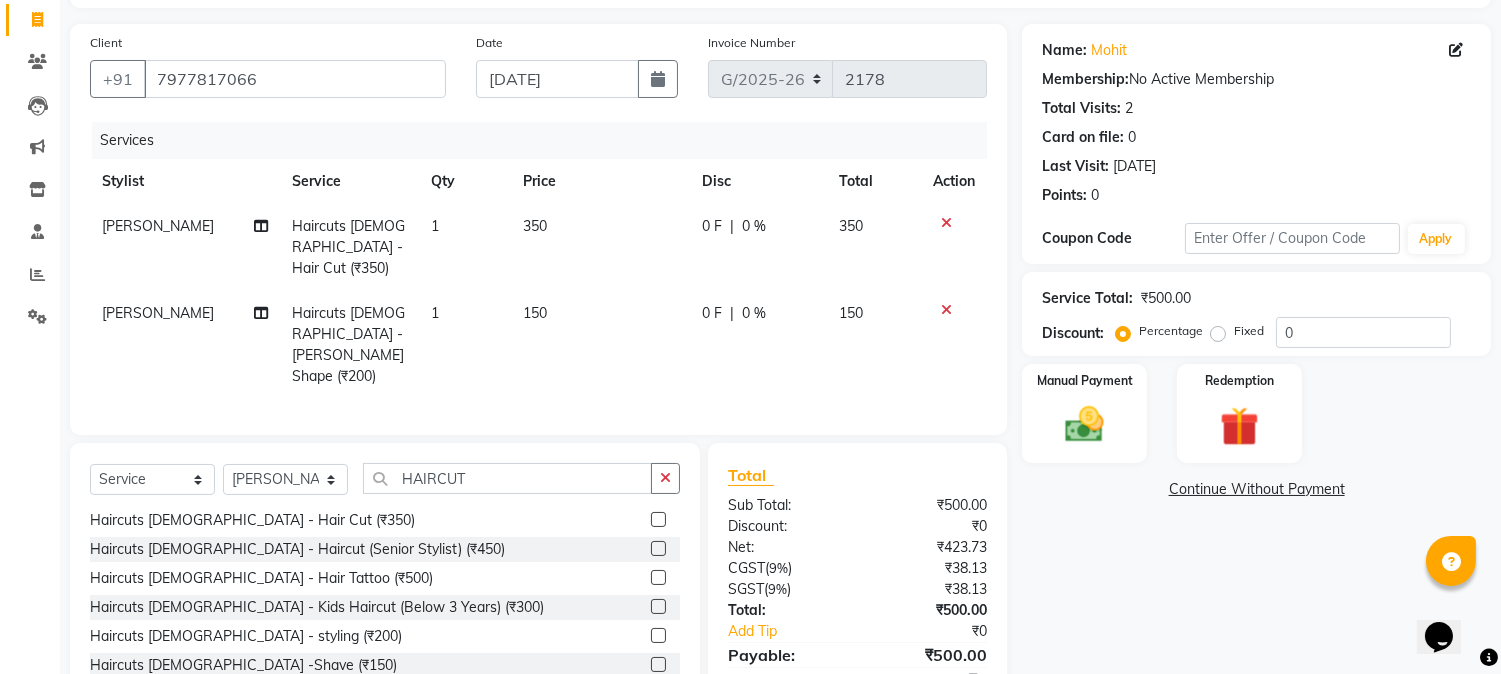 click on "Name: Mohit  Membership:  No Active Membership  Total Visits:  2 Card on file:  0 Last Visit:   [DATE] Points:   0  Coupon Code Apply Service Total:  ₹500.00  Discount:  Percentage   Fixed  0 Manual Payment Redemption  Continue Without Payment" 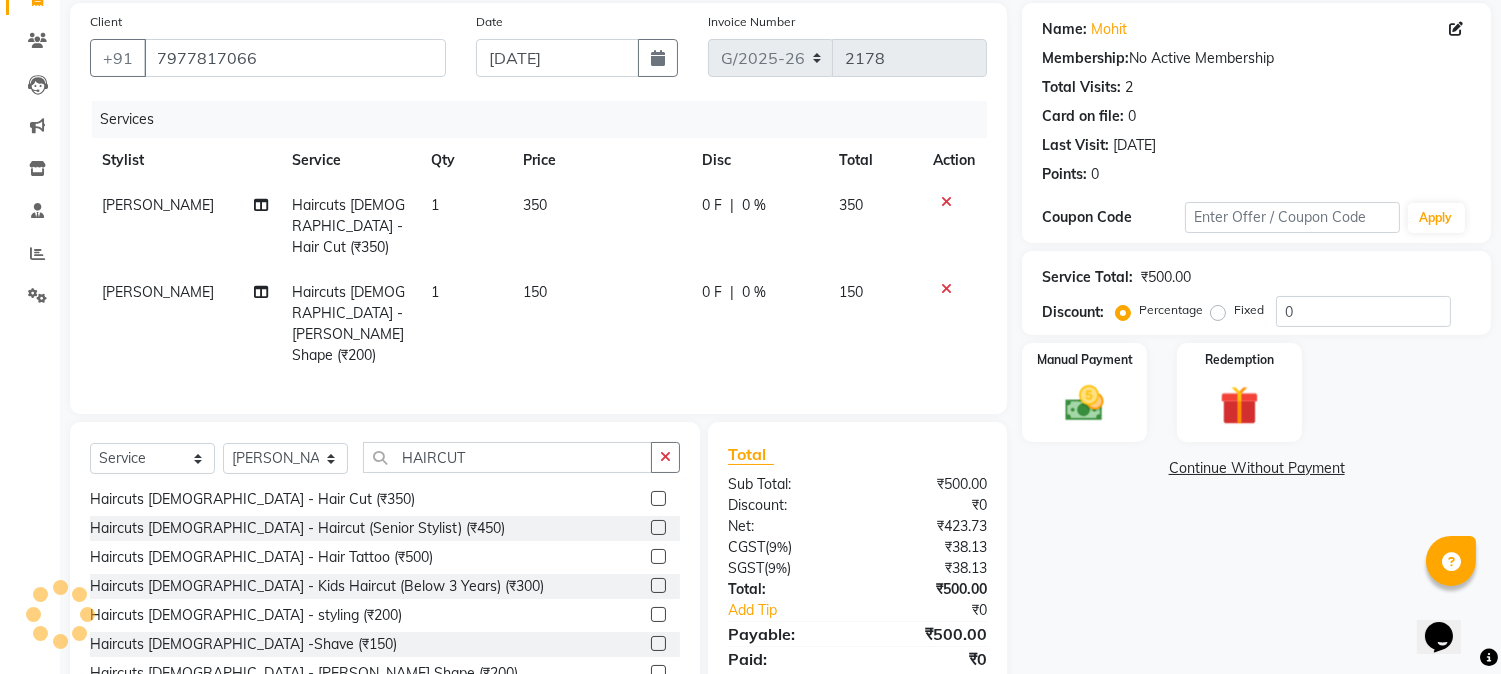 scroll, scrollTop: 194, scrollLeft: 0, axis: vertical 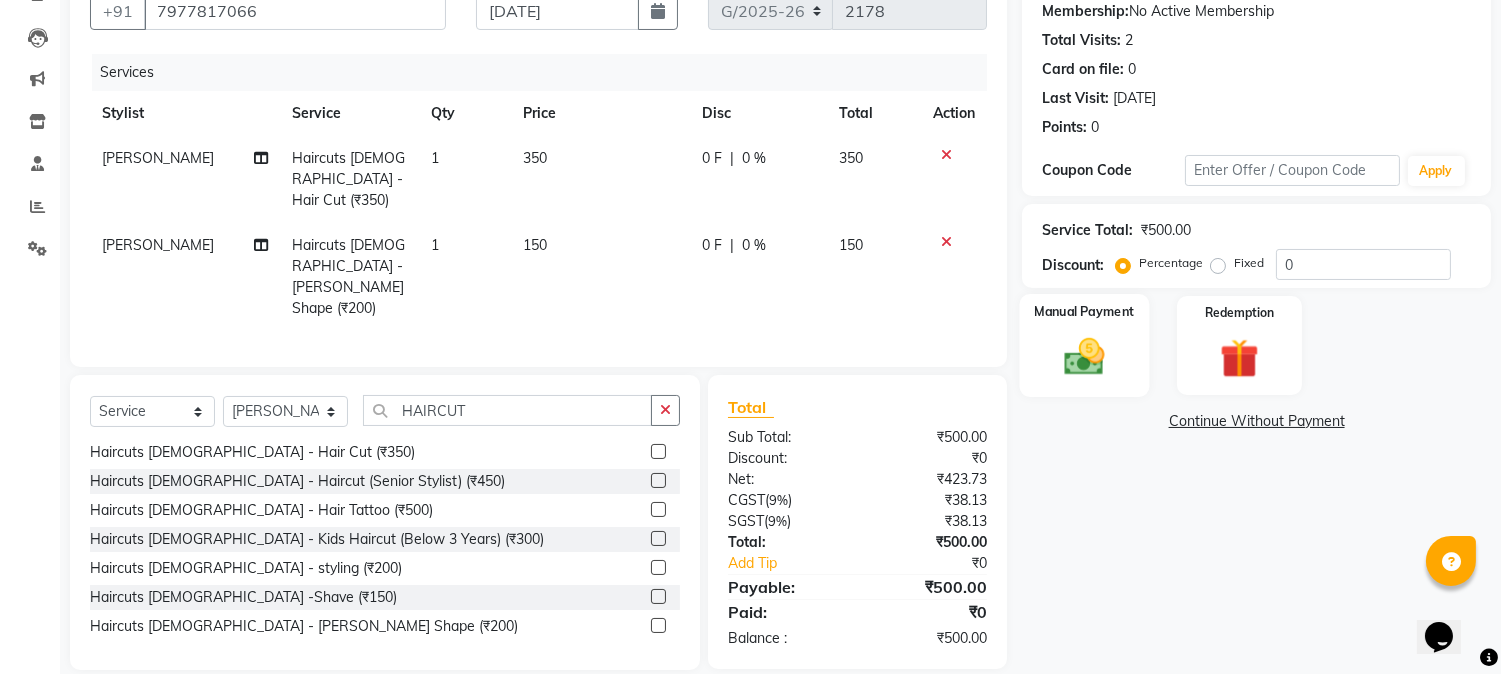 click 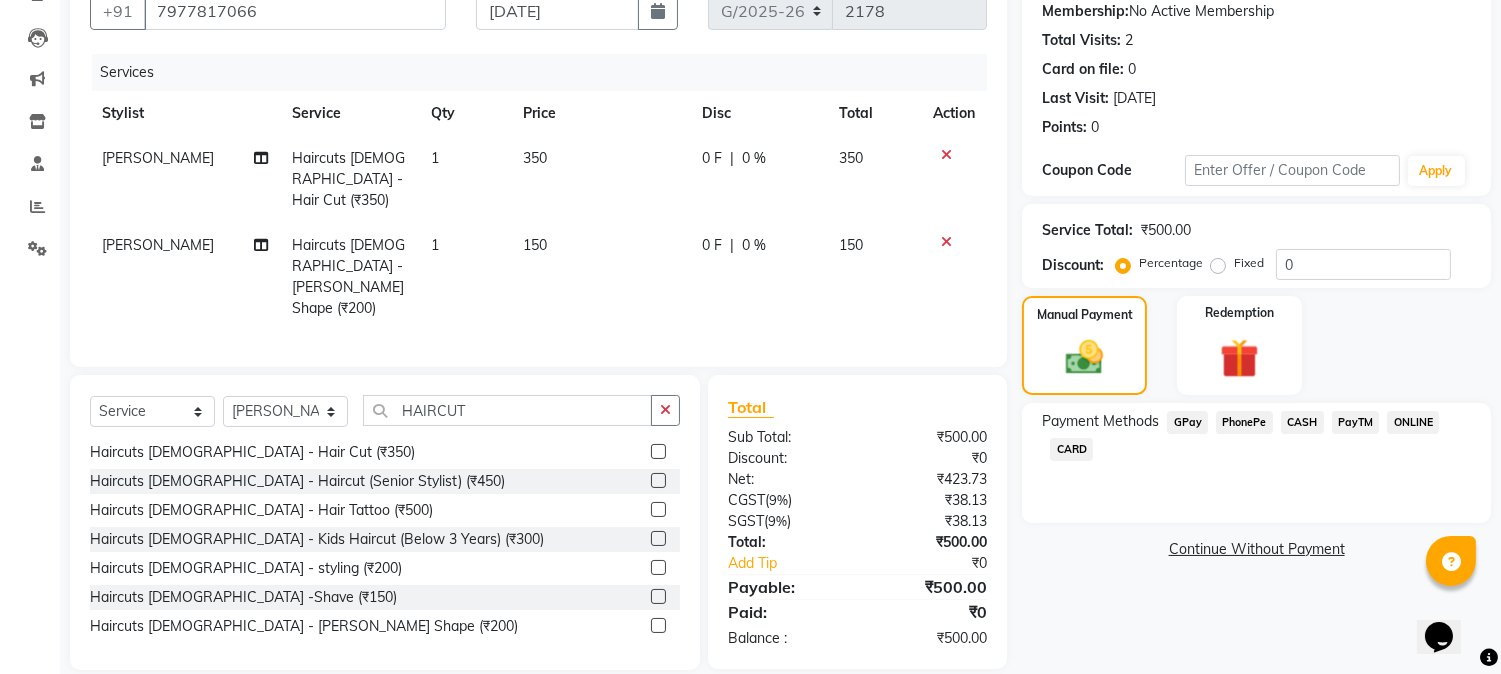 click on "CASH" 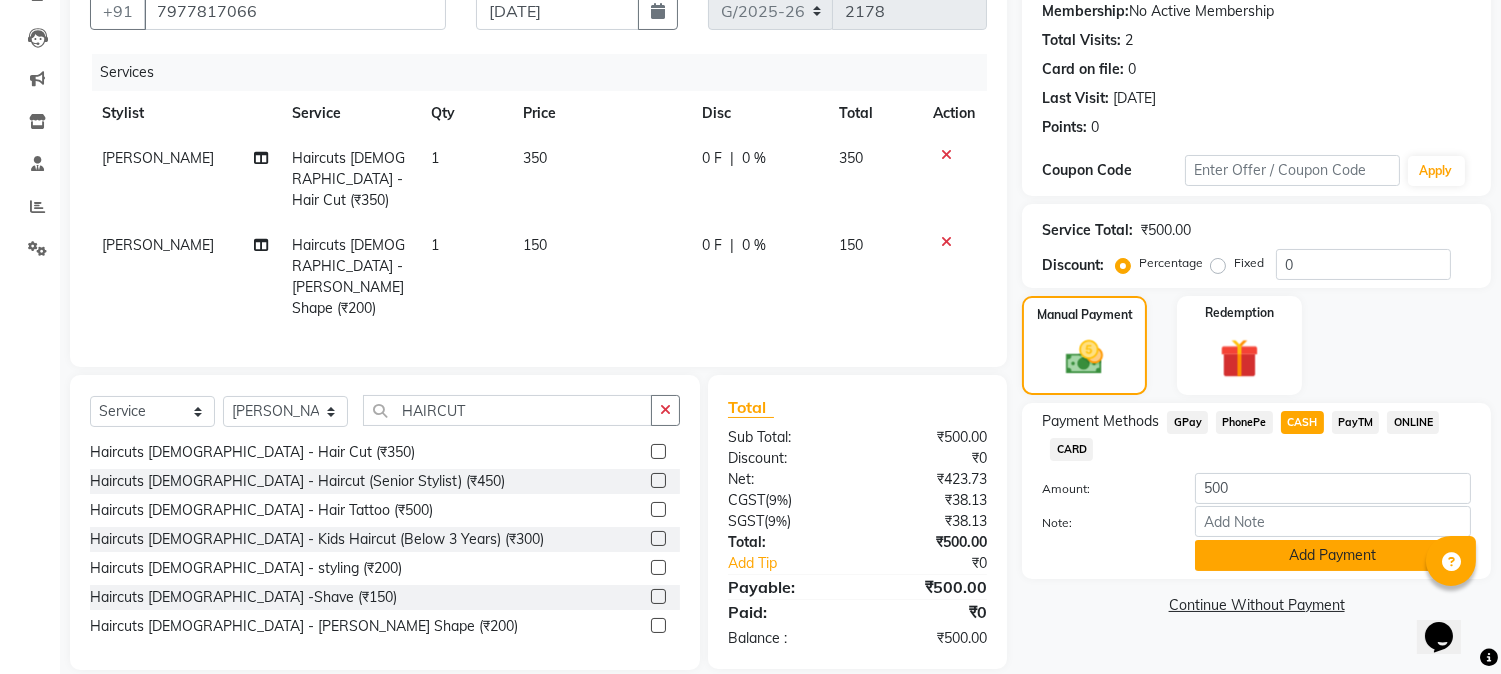 click on "Add Payment" 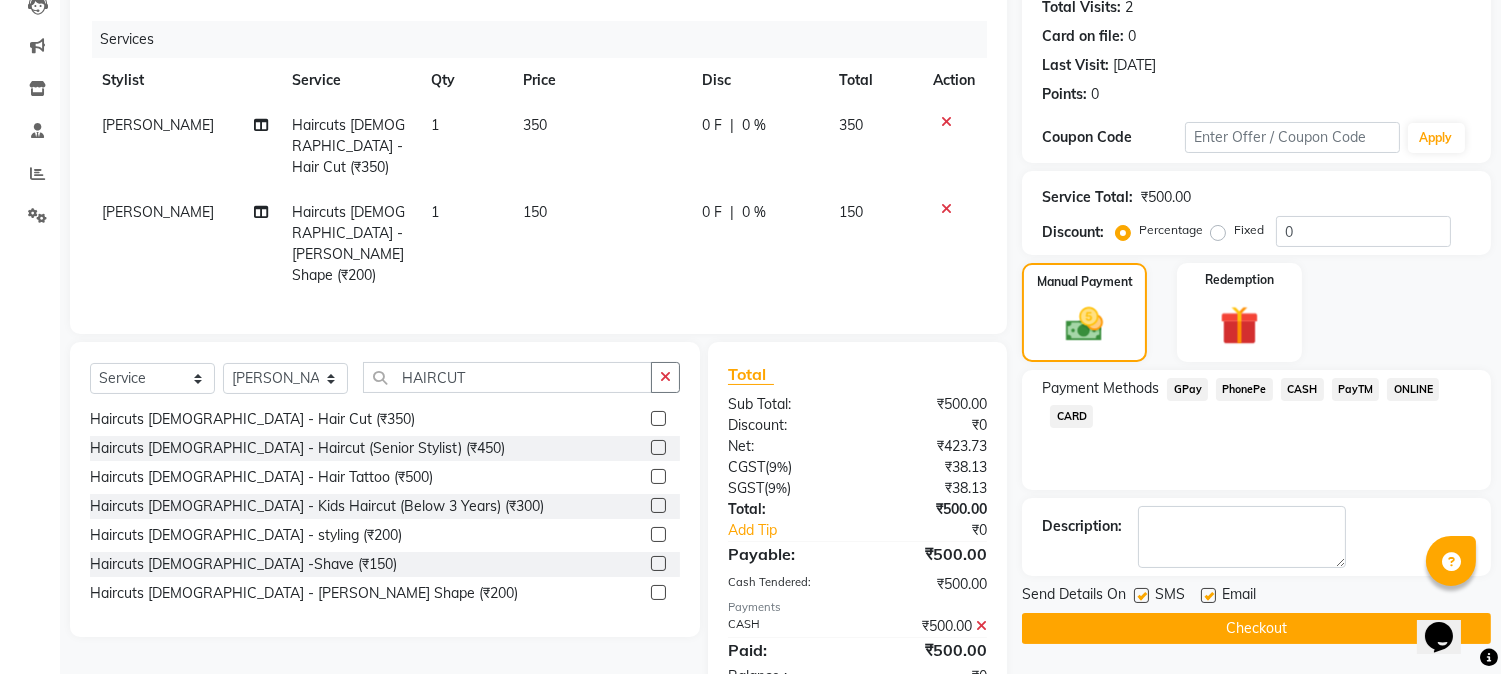 scroll, scrollTop: 264, scrollLeft: 0, axis: vertical 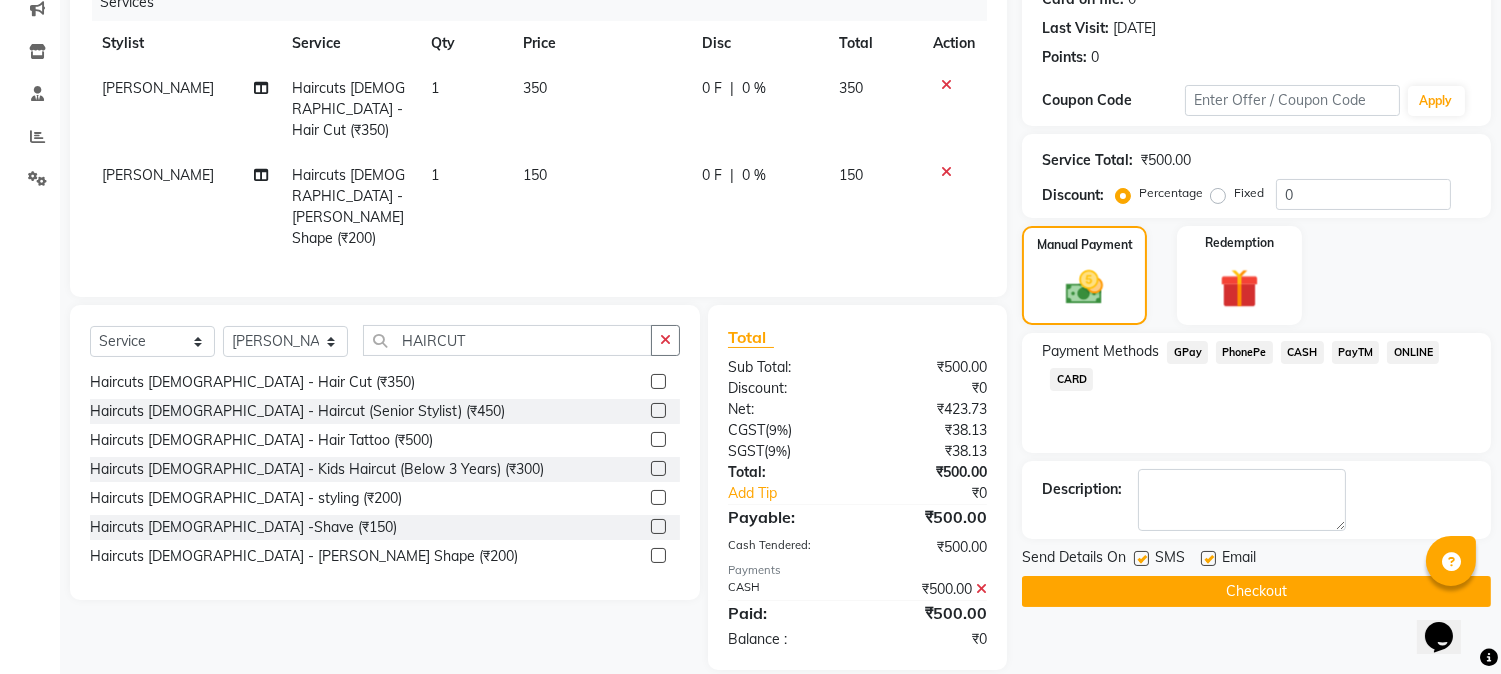 click on "Send Details On SMS Email" 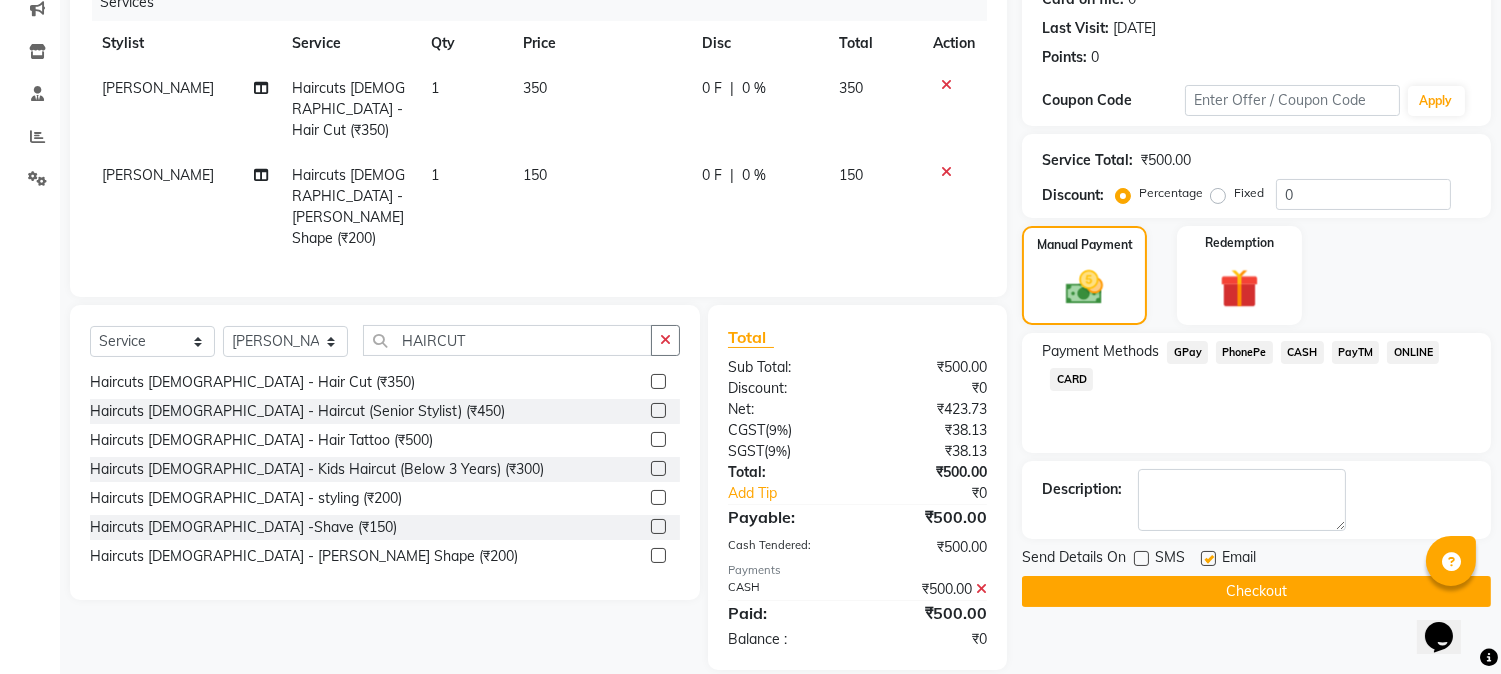 click 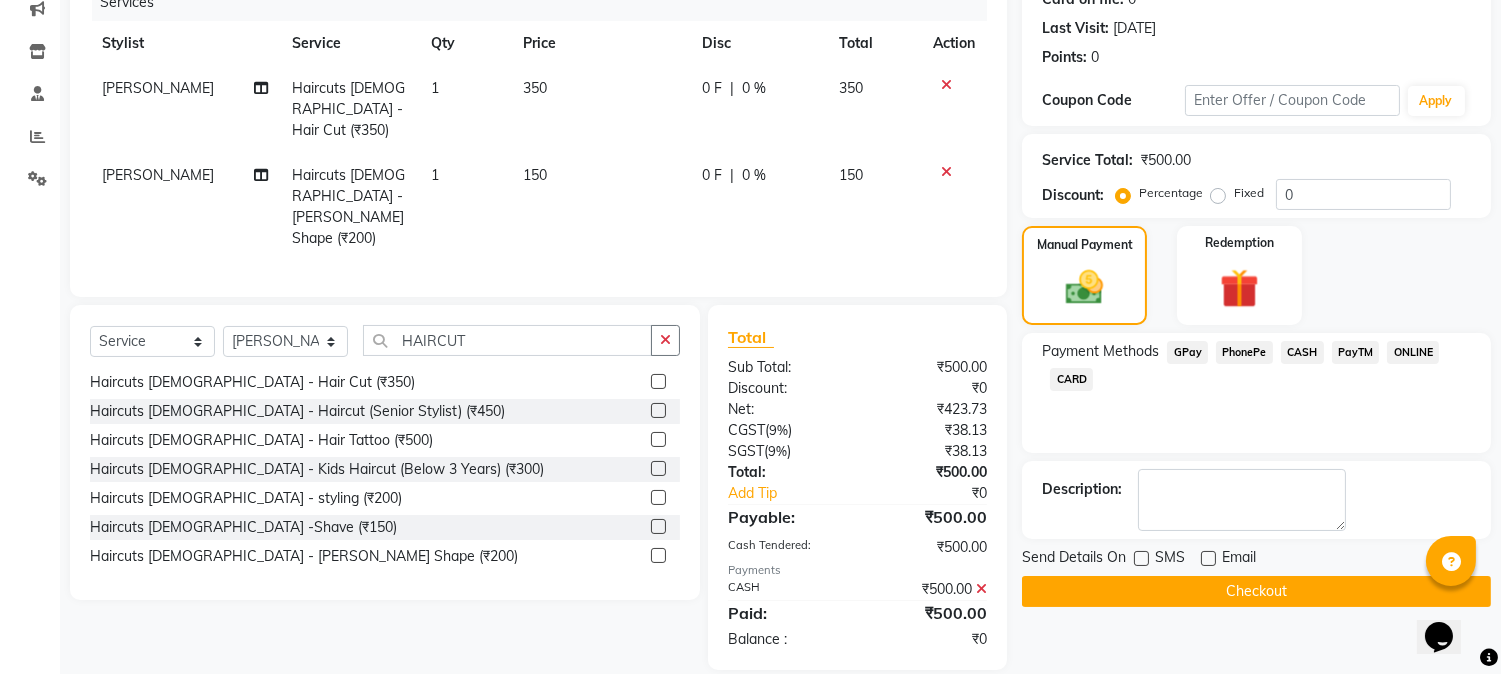 click on "Checkout" 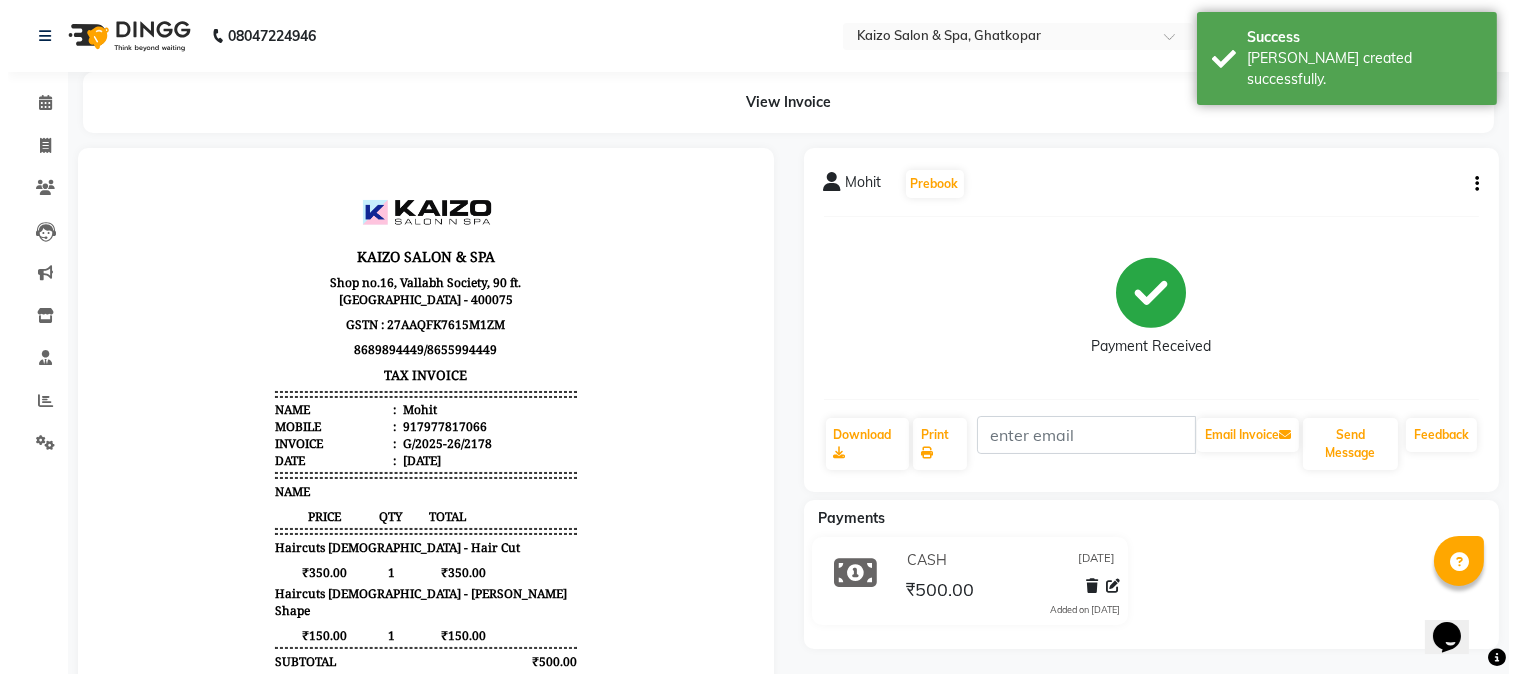 scroll, scrollTop: 0, scrollLeft: 0, axis: both 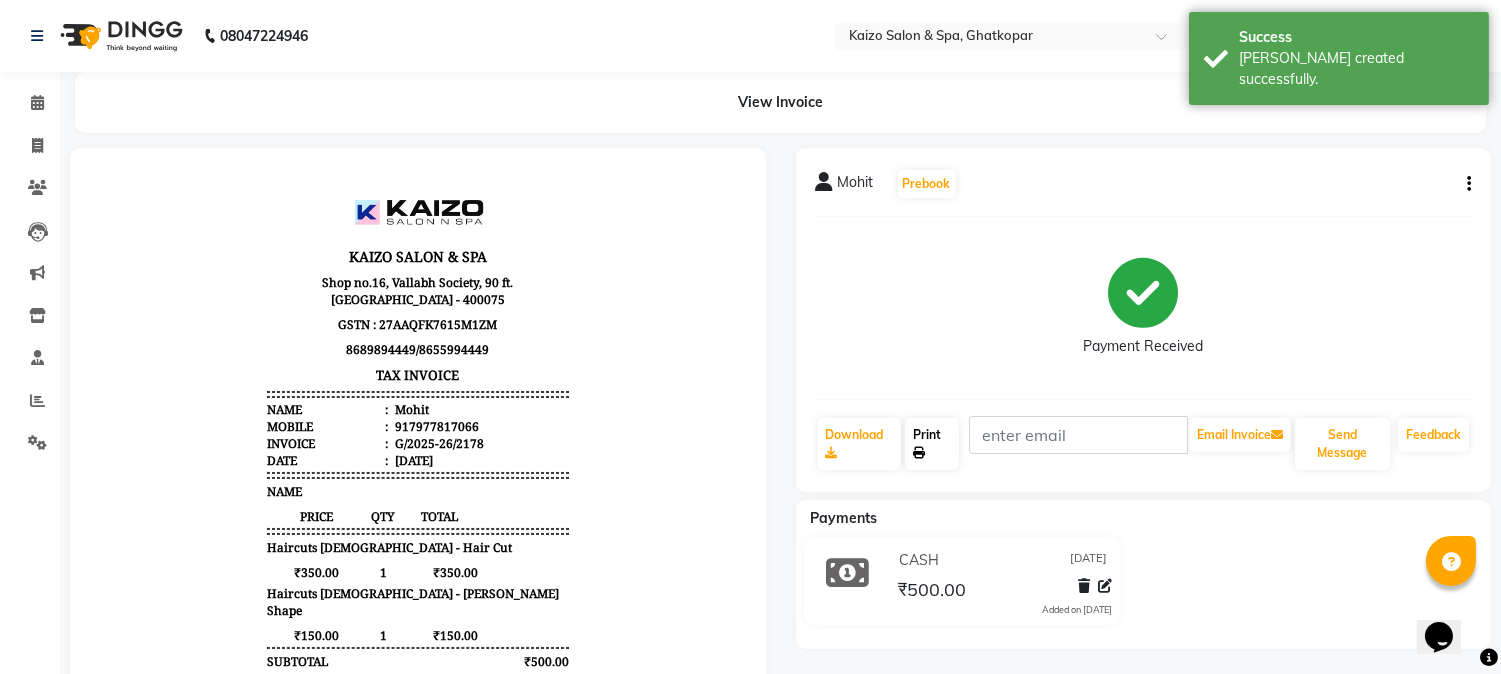 click on "Print" 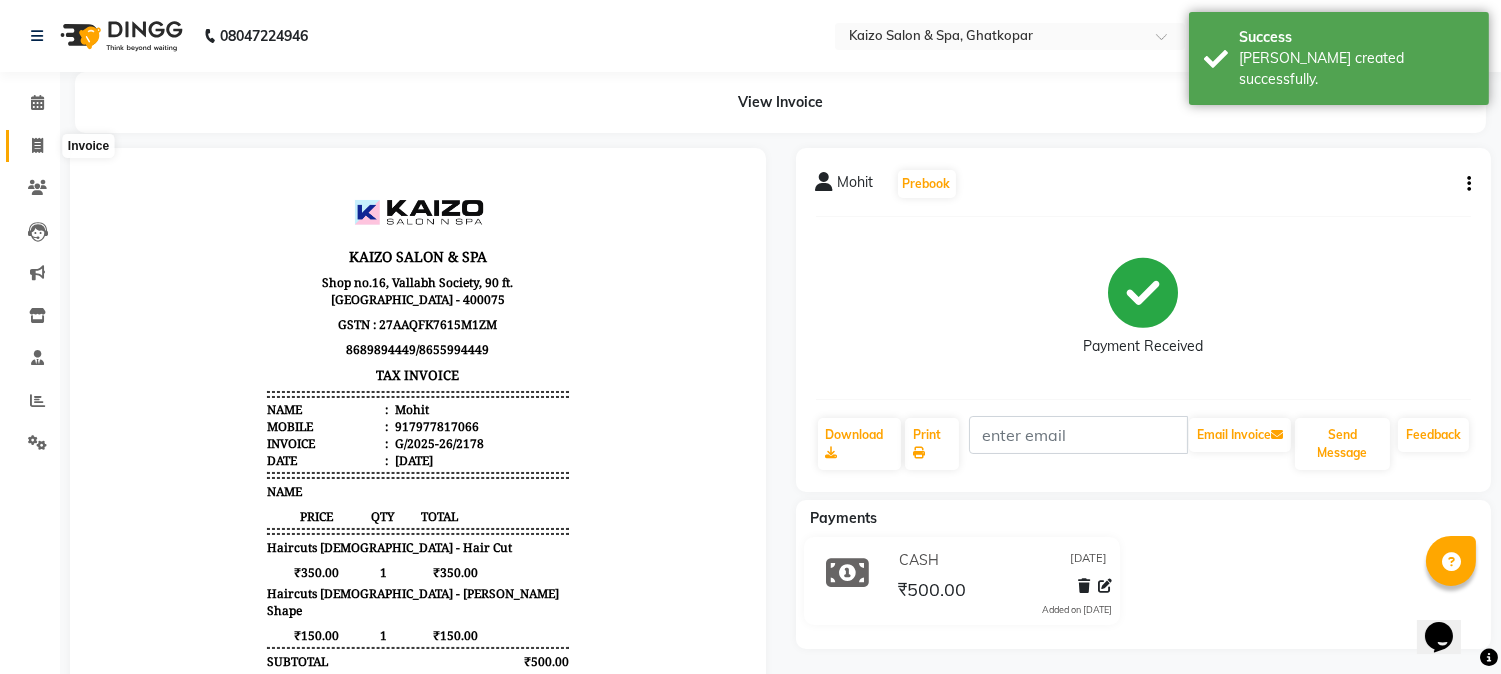 click 